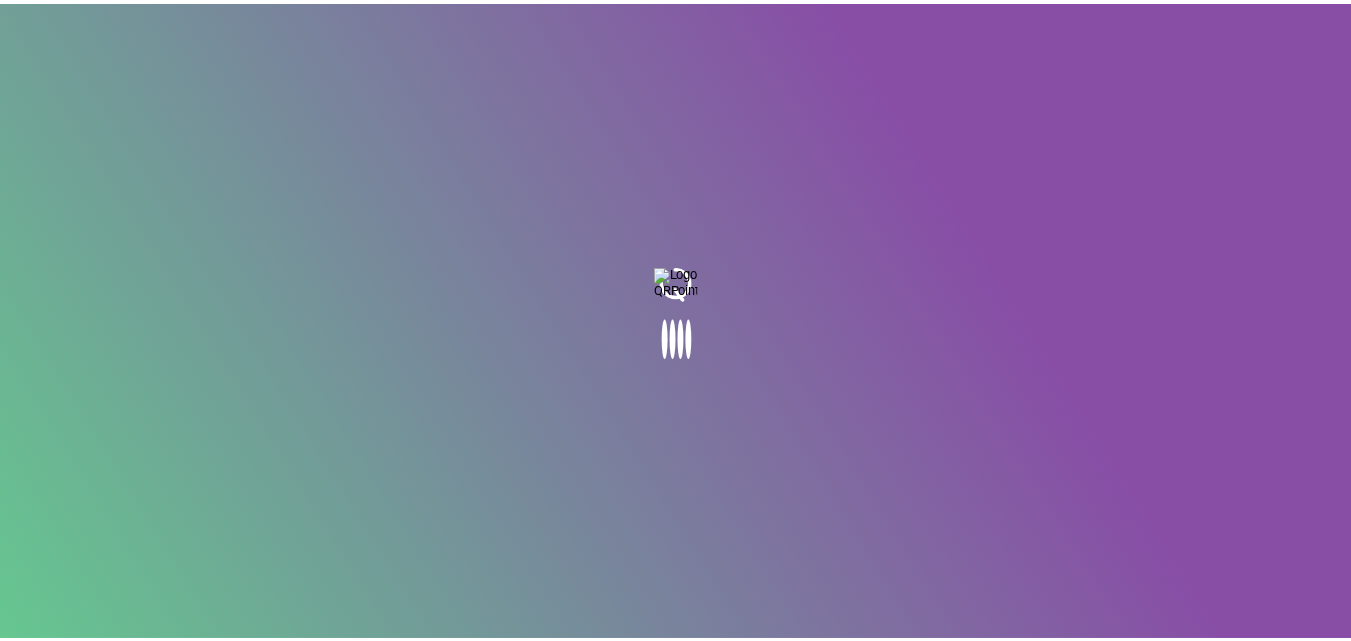 scroll, scrollTop: 0, scrollLeft: 0, axis: both 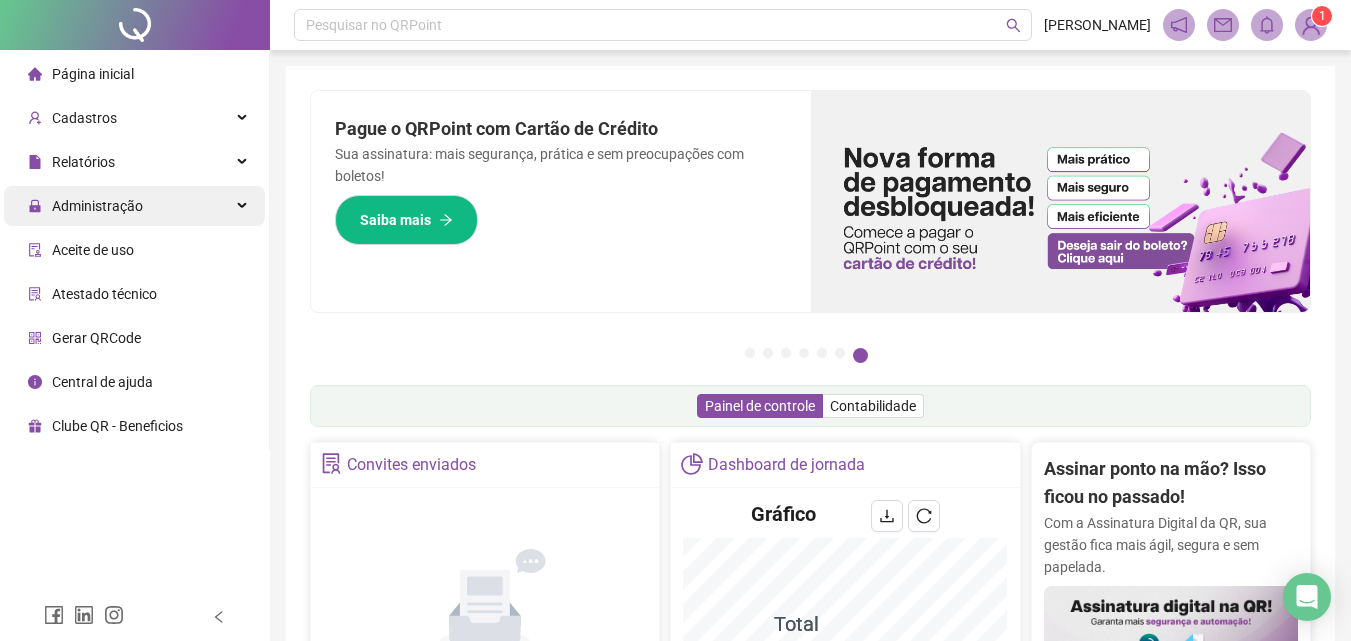 click on "Administração" at bounding box center (97, 206) 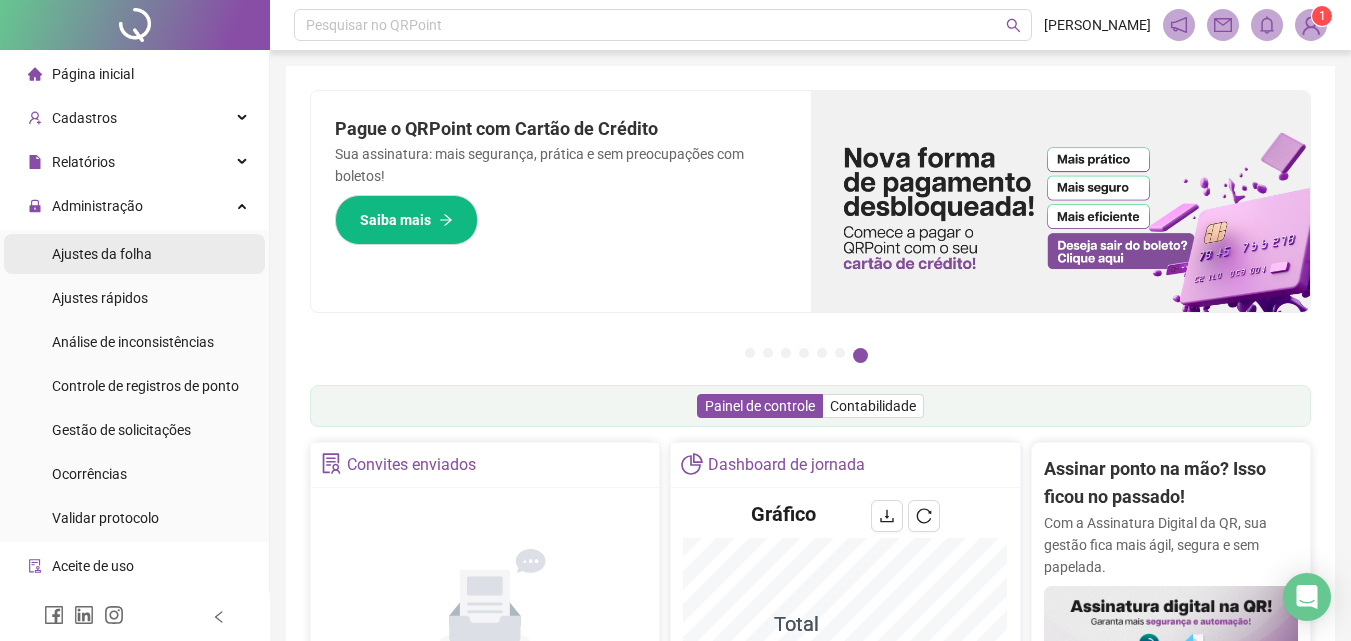 click on "Ajustes da folha" at bounding box center (102, 254) 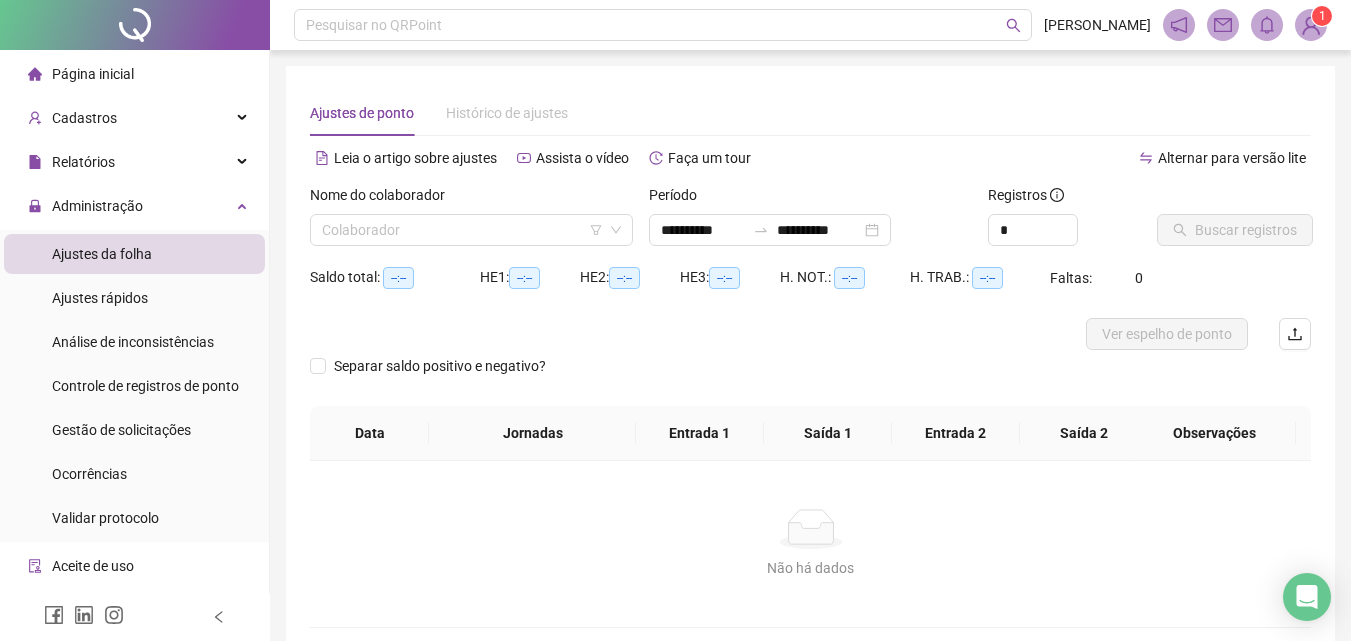 type on "**********" 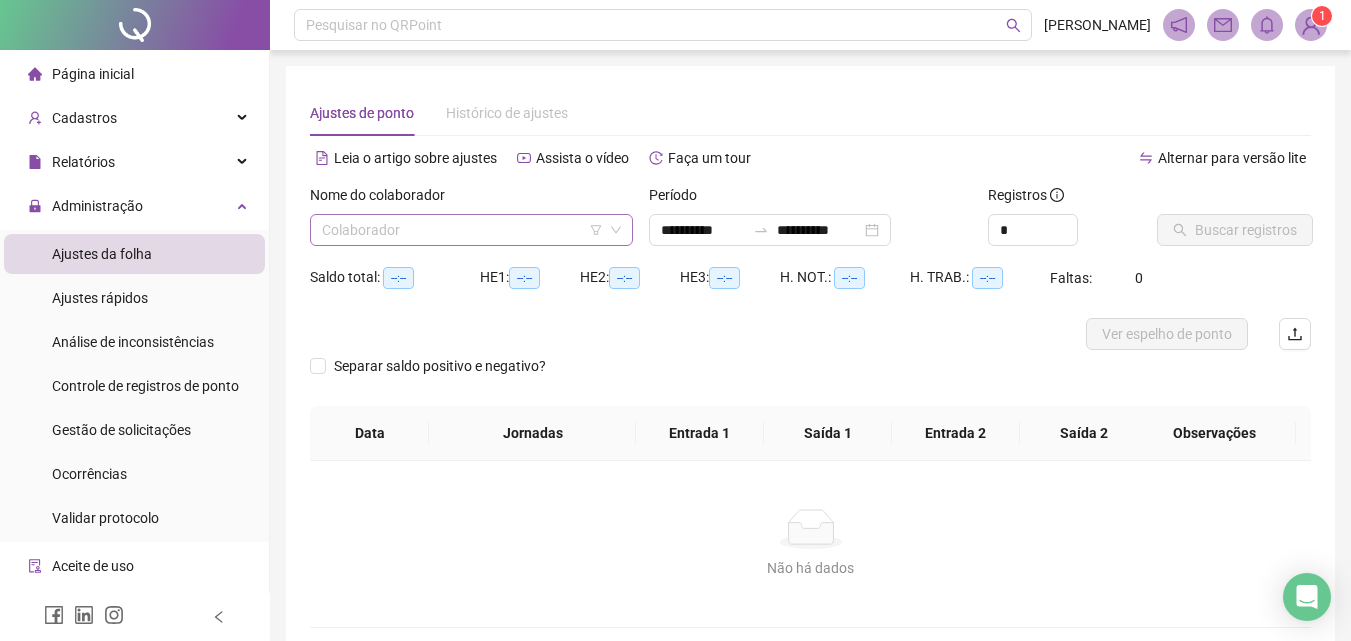 click at bounding box center [465, 230] 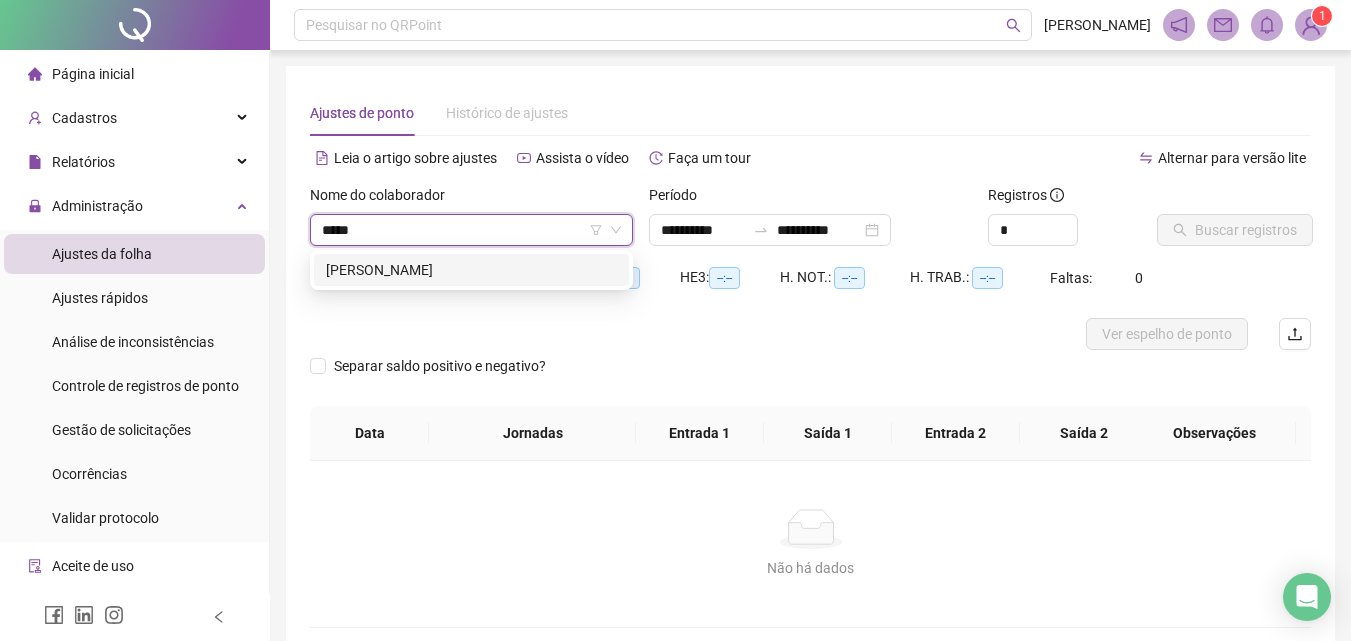 type on "******" 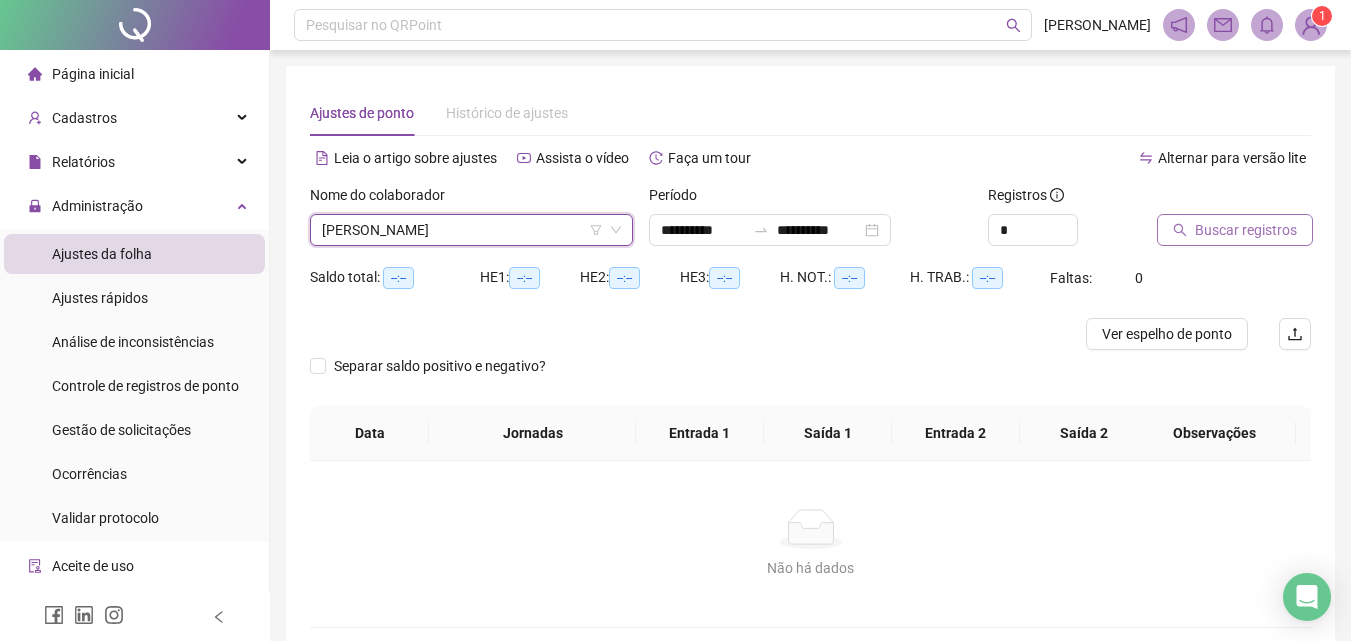 click on "Buscar registros" at bounding box center [1246, 230] 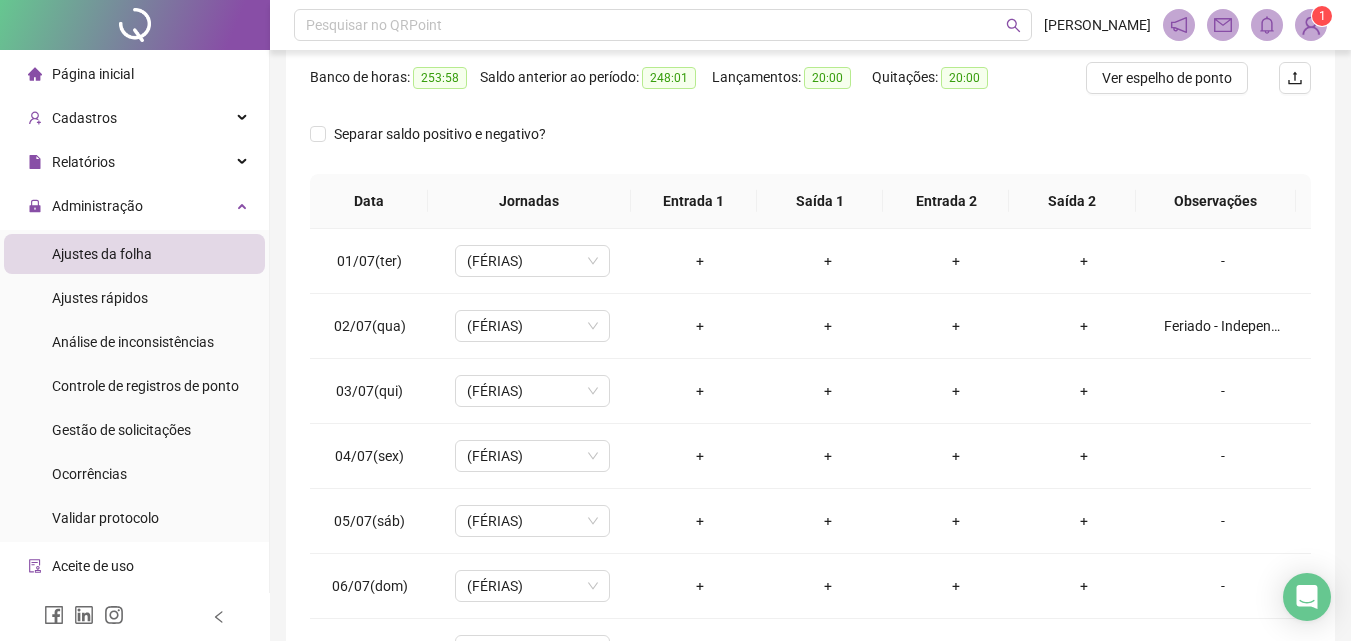 scroll, scrollTop: 381, scrollLeft: 0, axis: vertical 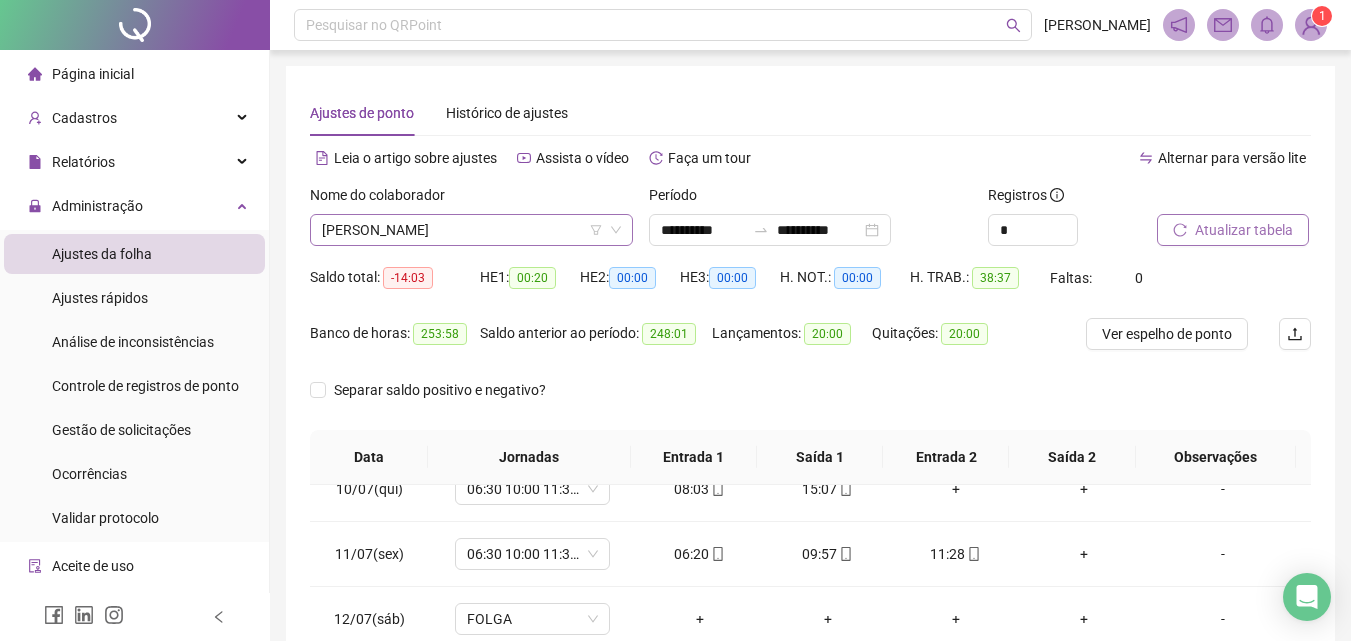 click on "[PERSON_NAME]" at bounding box center (471, 230) 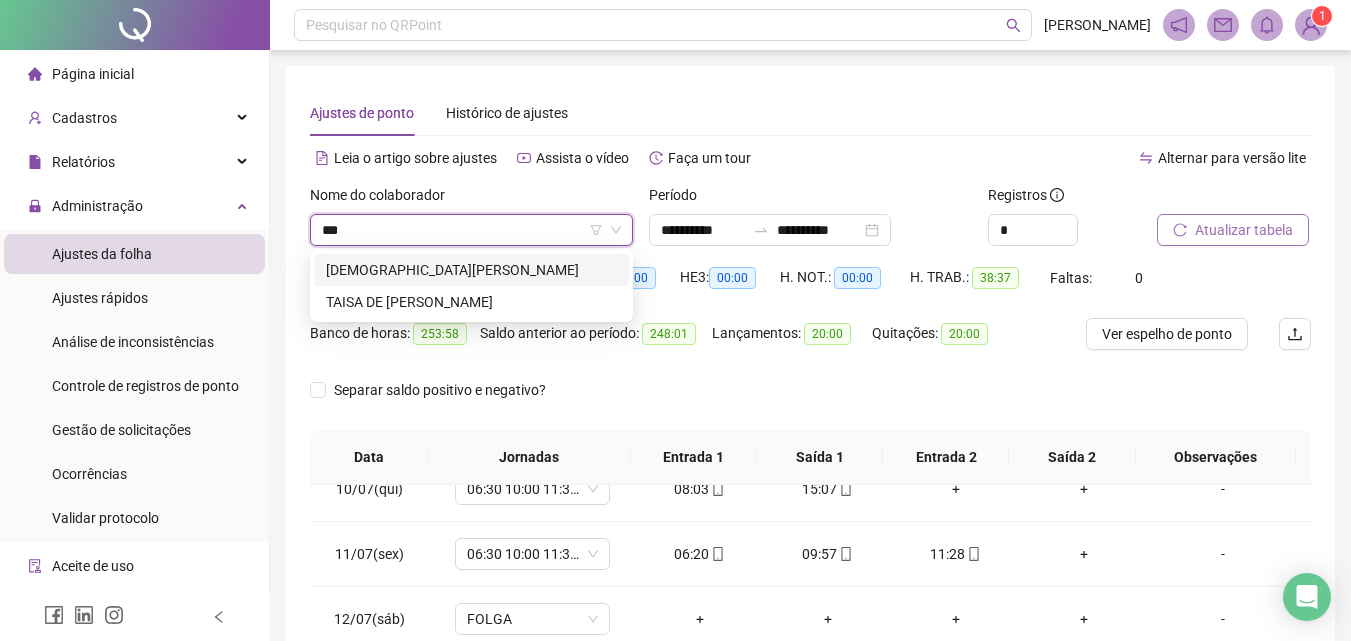 scroll, scrollTop: 0, scrollLeft: 0, axis: both 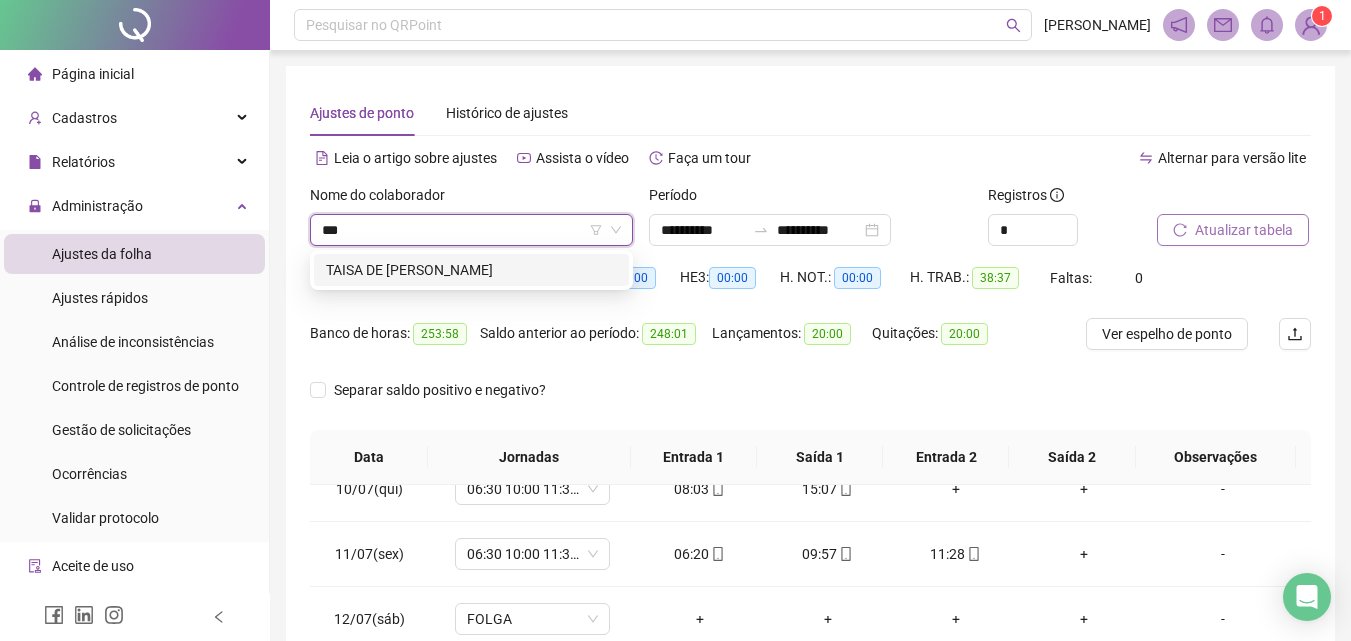 type on "****" 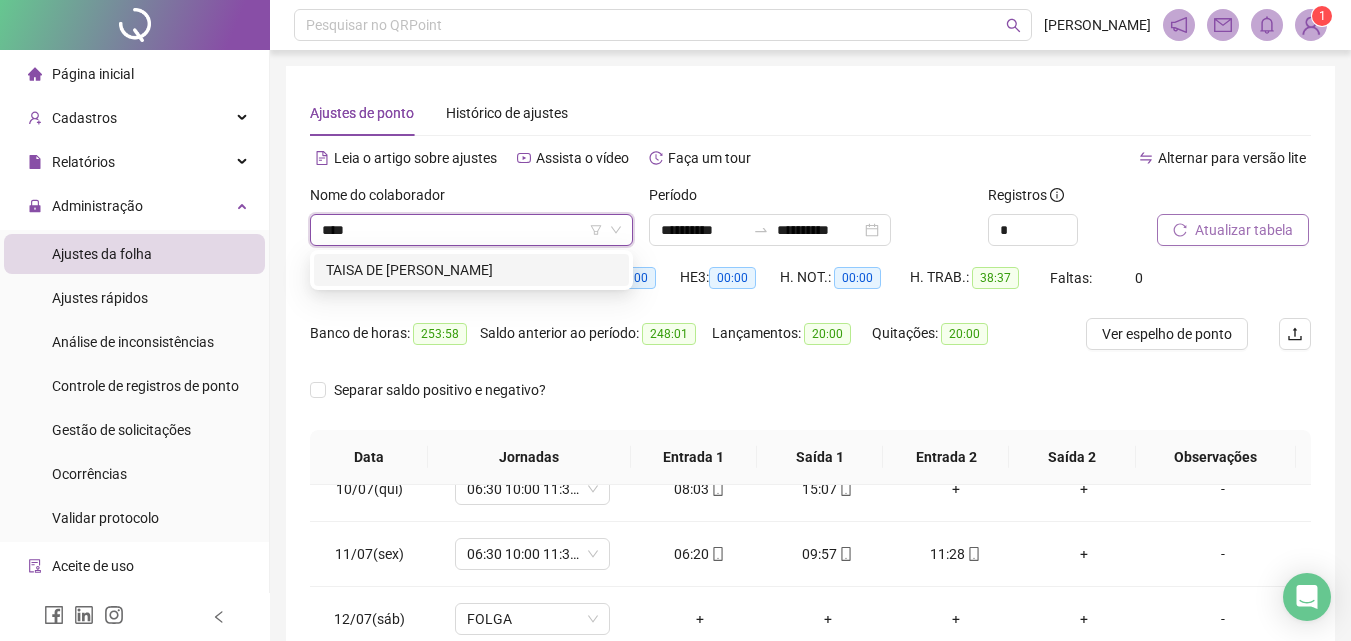 click on "TAISA DE [PERSON_NAME]" at bounding box center [471, 270] 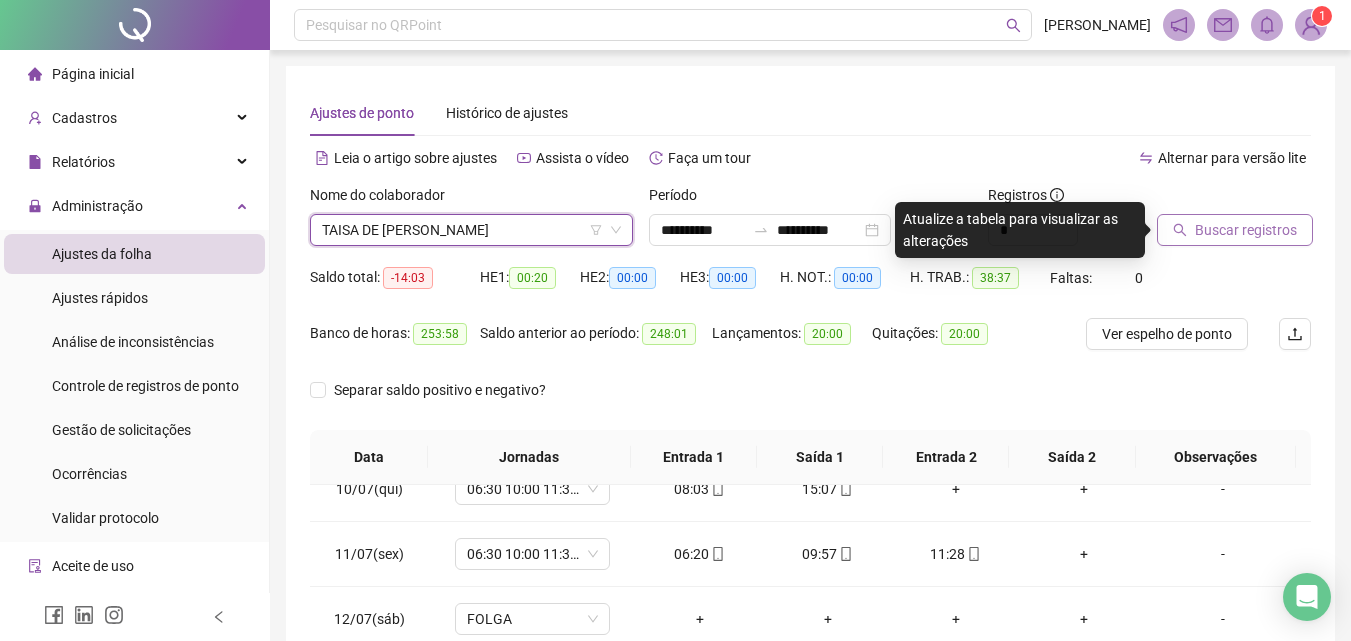 click on "Buscar registros" at bounding box center [1246, 230] 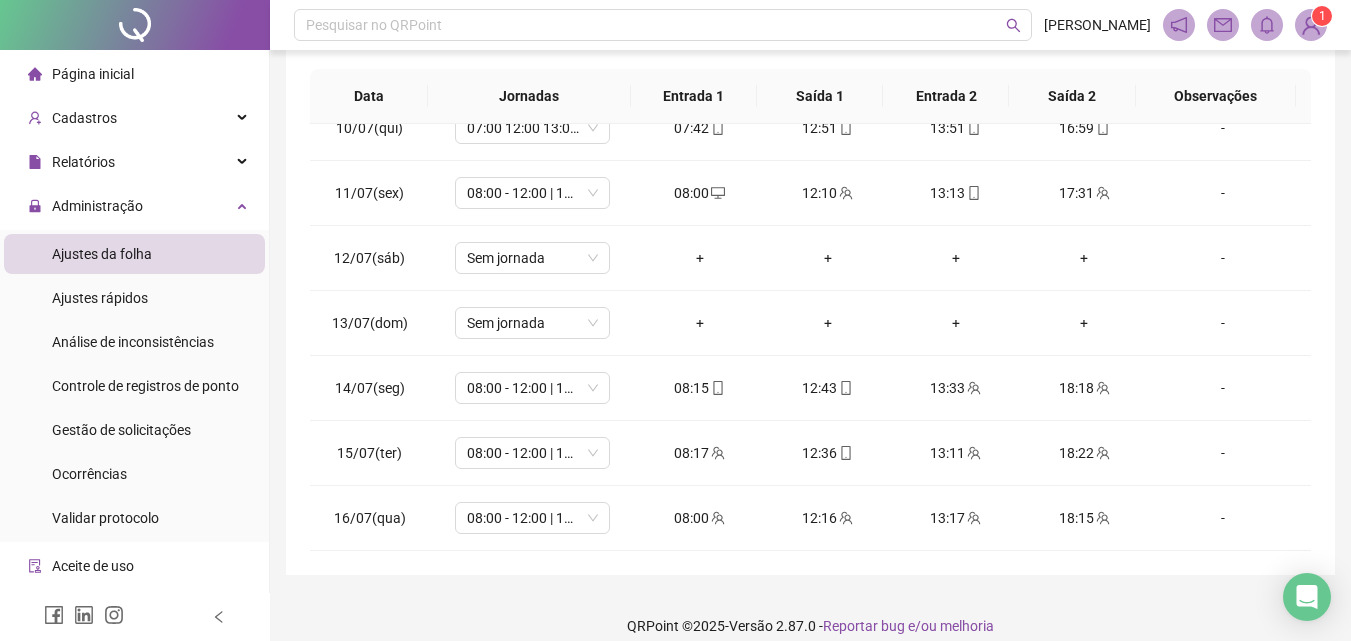 scroll, scrollTop: 381, scrollLeft: 0, axis: vertical 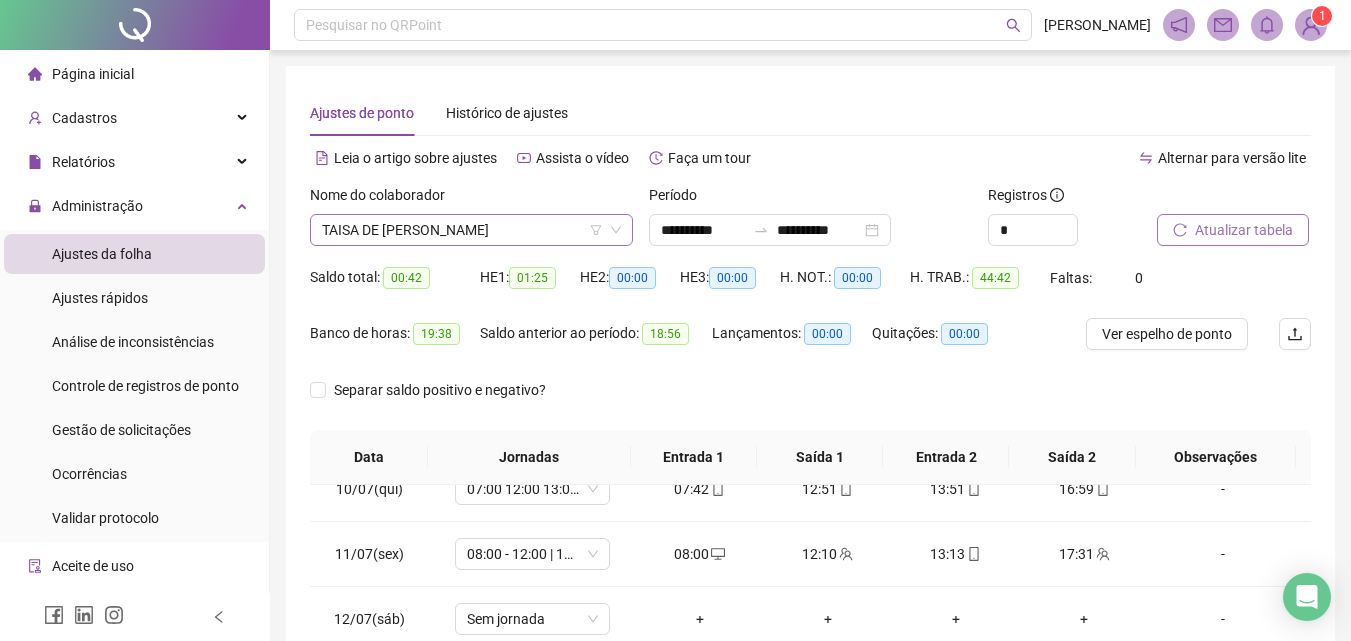click on "TAISA DE [PERSON_NAME]" at bounding box center [471, 230] 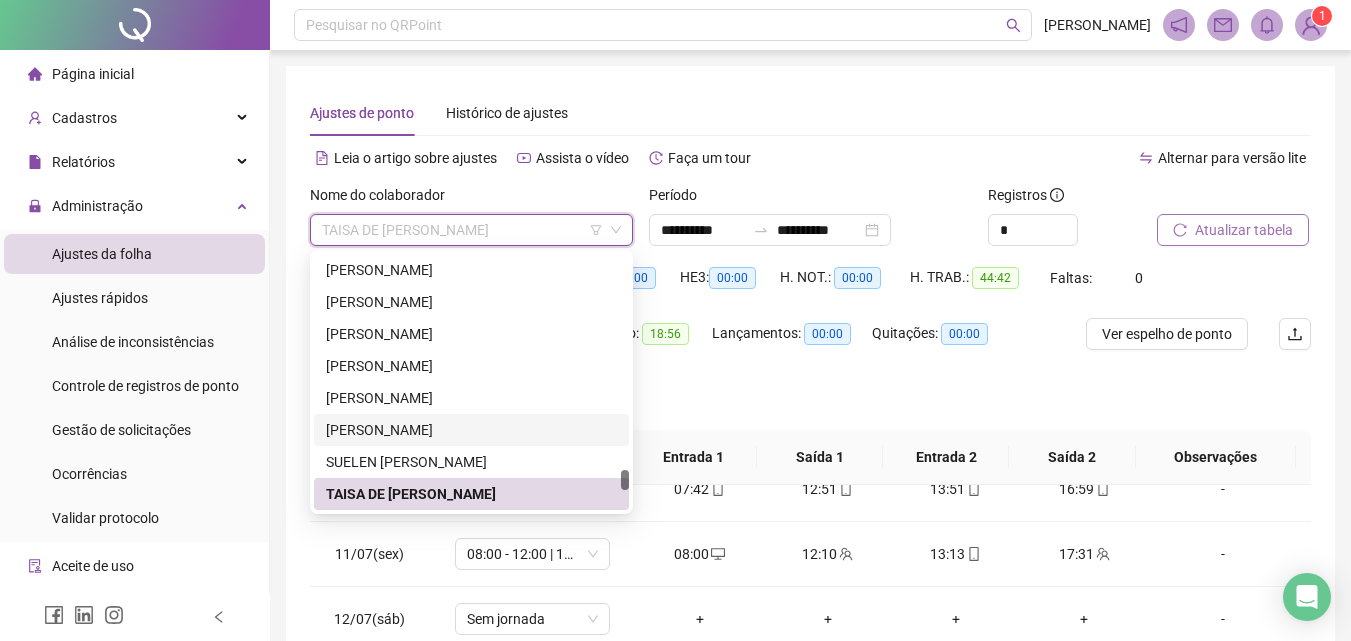click on "[PERSON_NAME]" at bounding box center [471, 430] 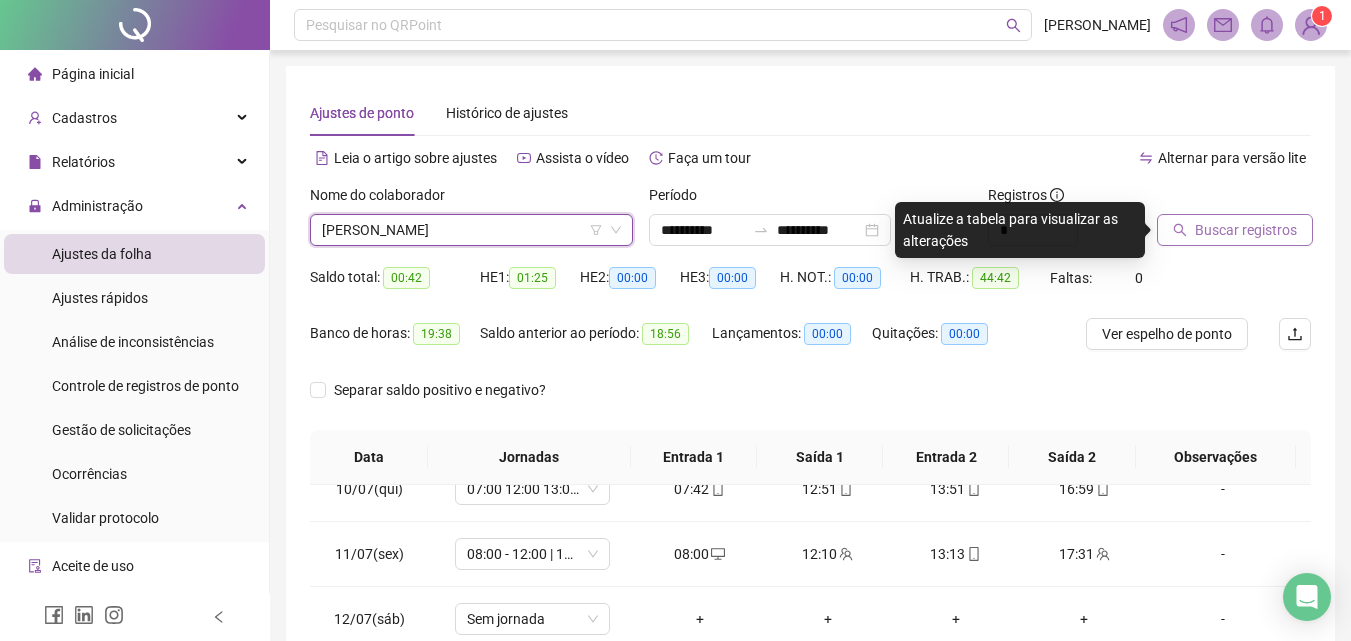 click on "Buscar registros" at bounding box center (1235, 230) 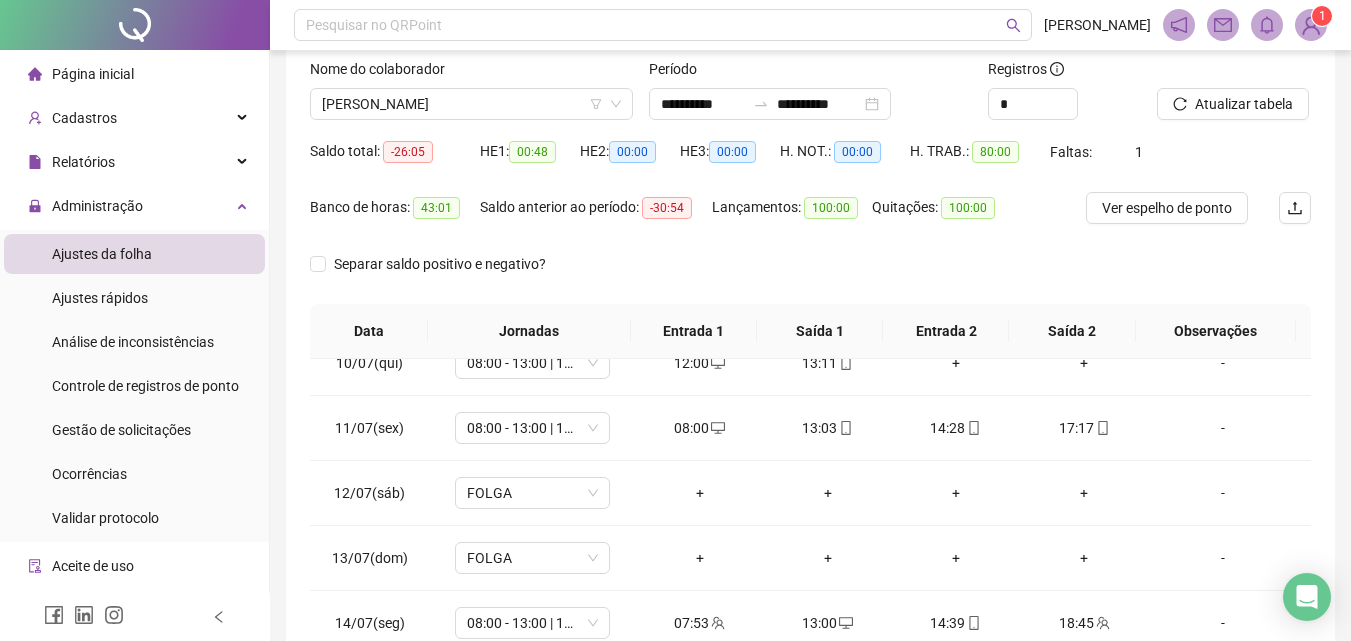 scroll, scrollTop: 381, scrollLeft: 0, axis: vertical 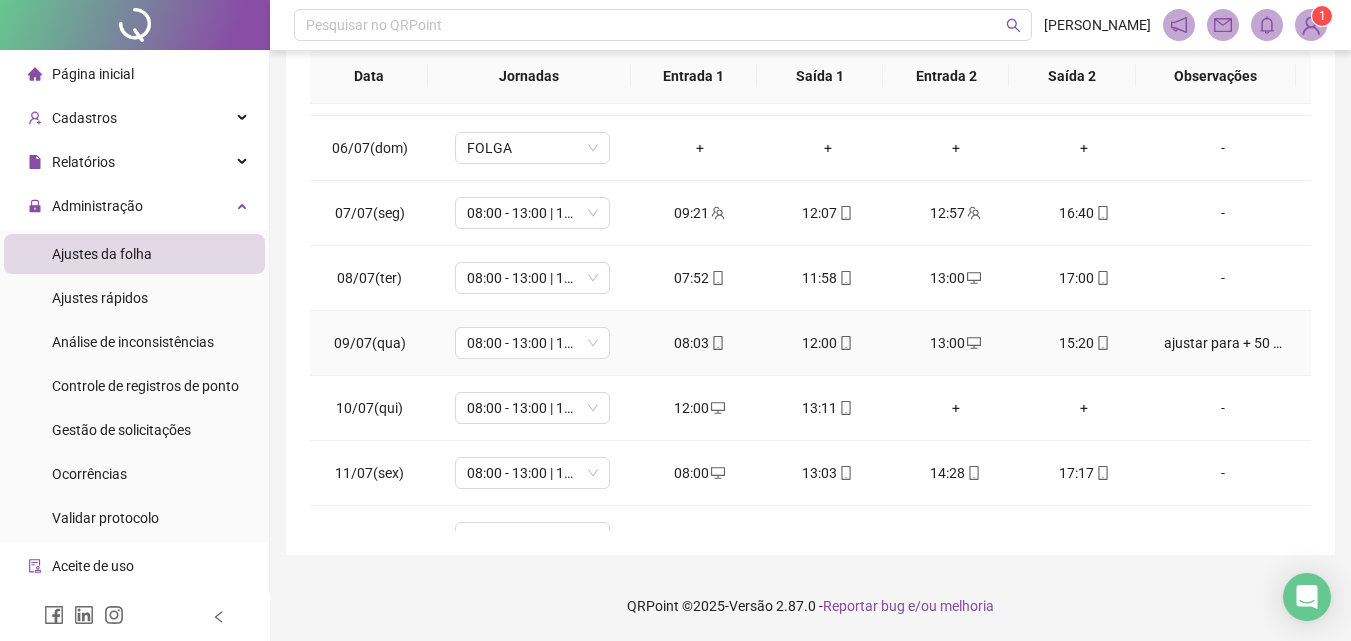 click on "ajustar para + 50 horas todos os funcionários com banco de horas negativo. Ajuste de + 100h" at bounding box center (1223, 343) 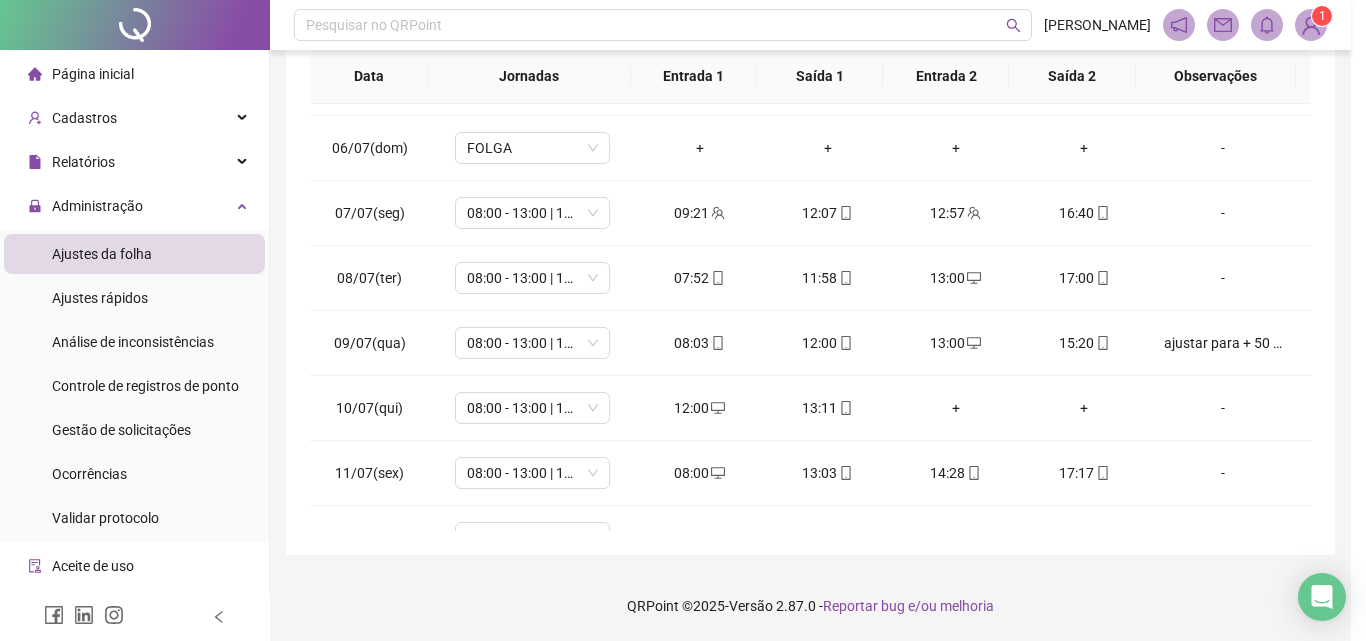 type on "**********" 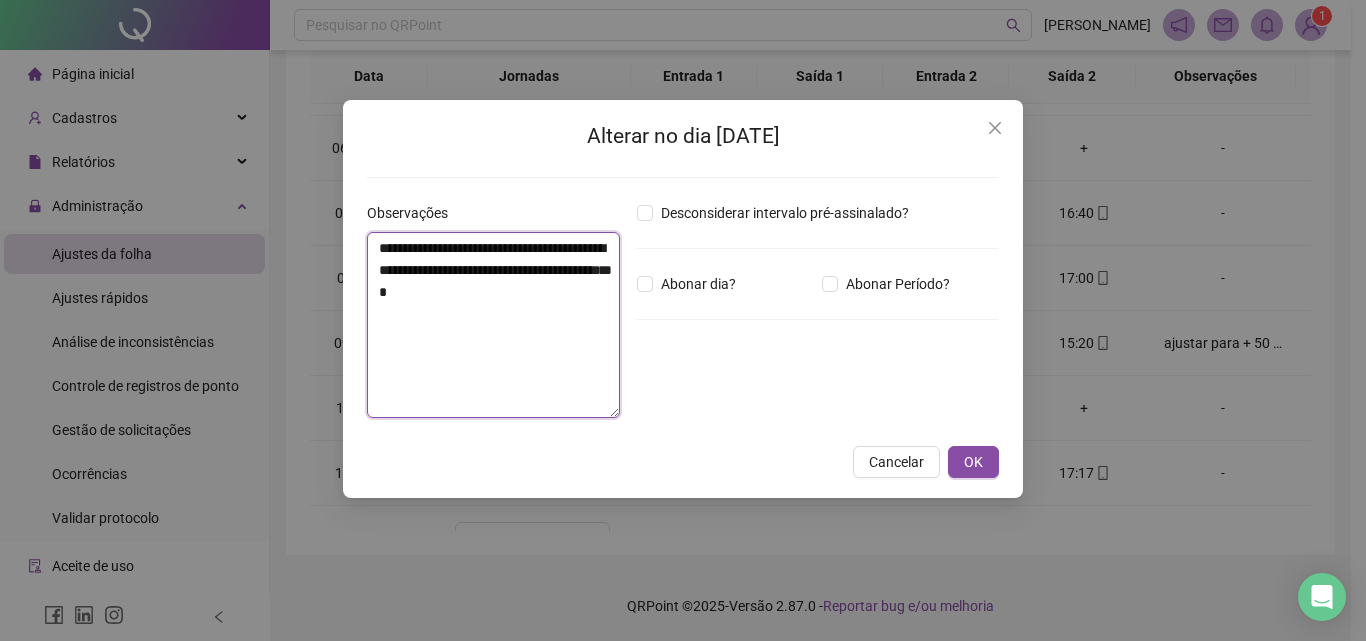 drag, startPoint x: 561, startPoint y: 303, endPoint x: 377, endPoint y: 249, distance: 191.76027 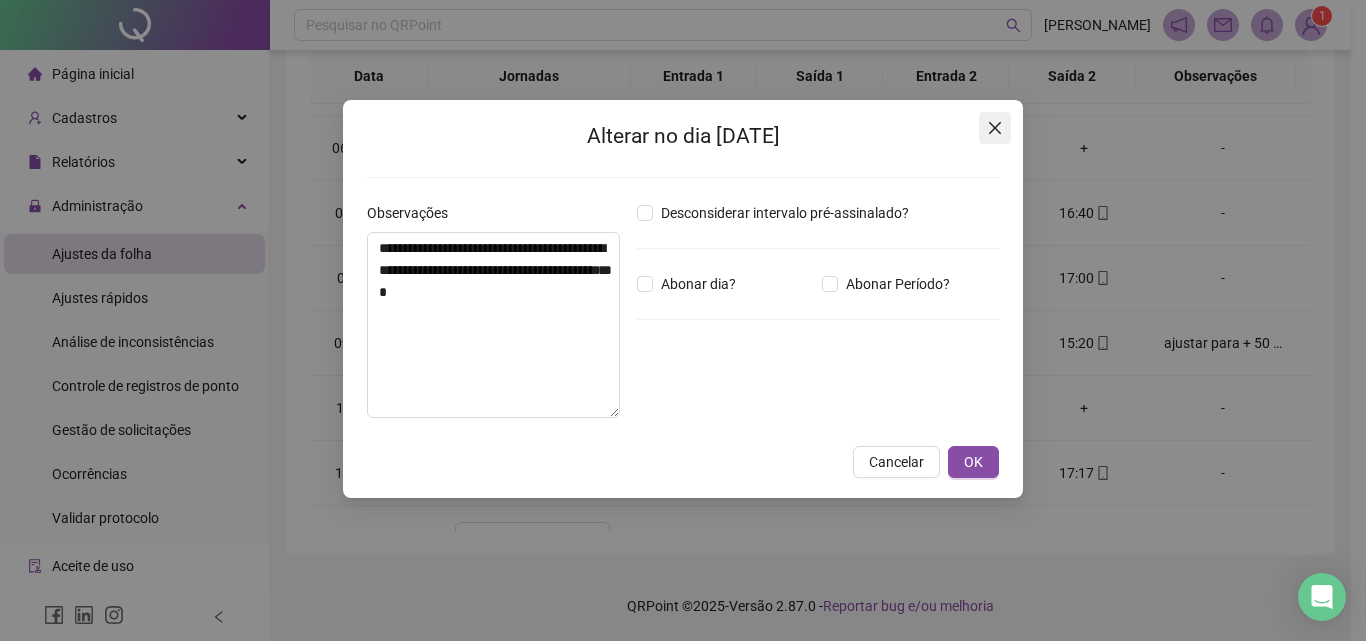 click 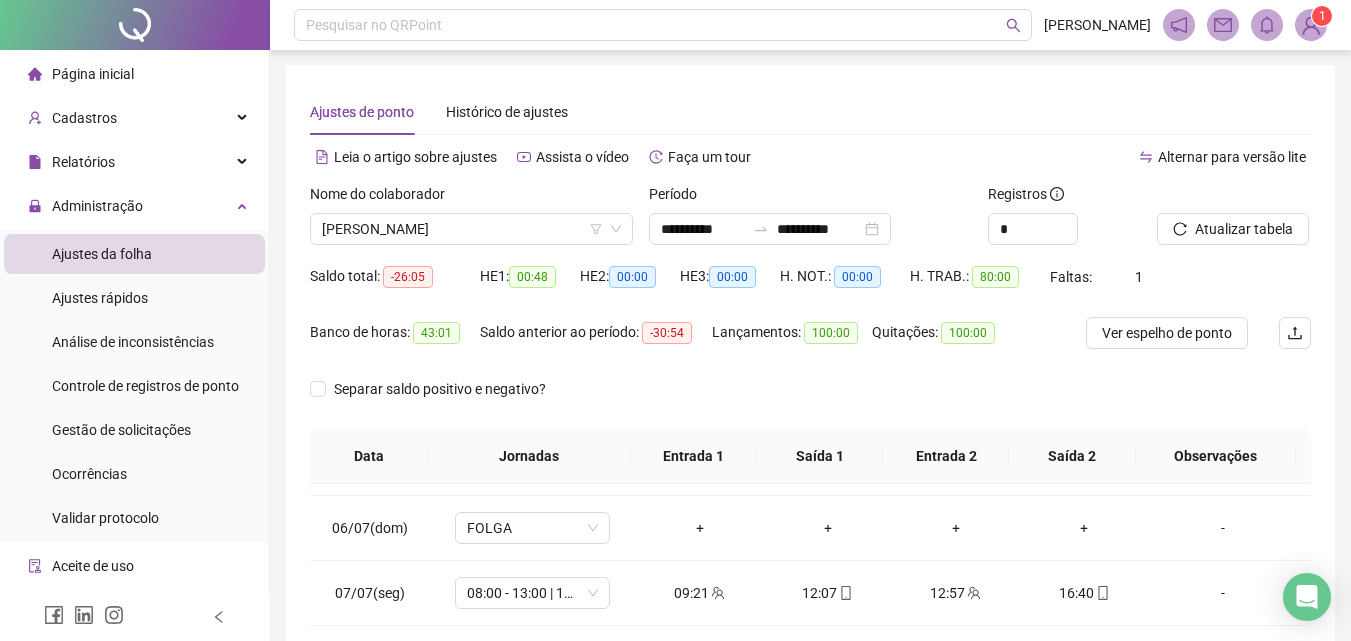 scroll, scrollTop: 0, scrollLeft: 0, axis: both 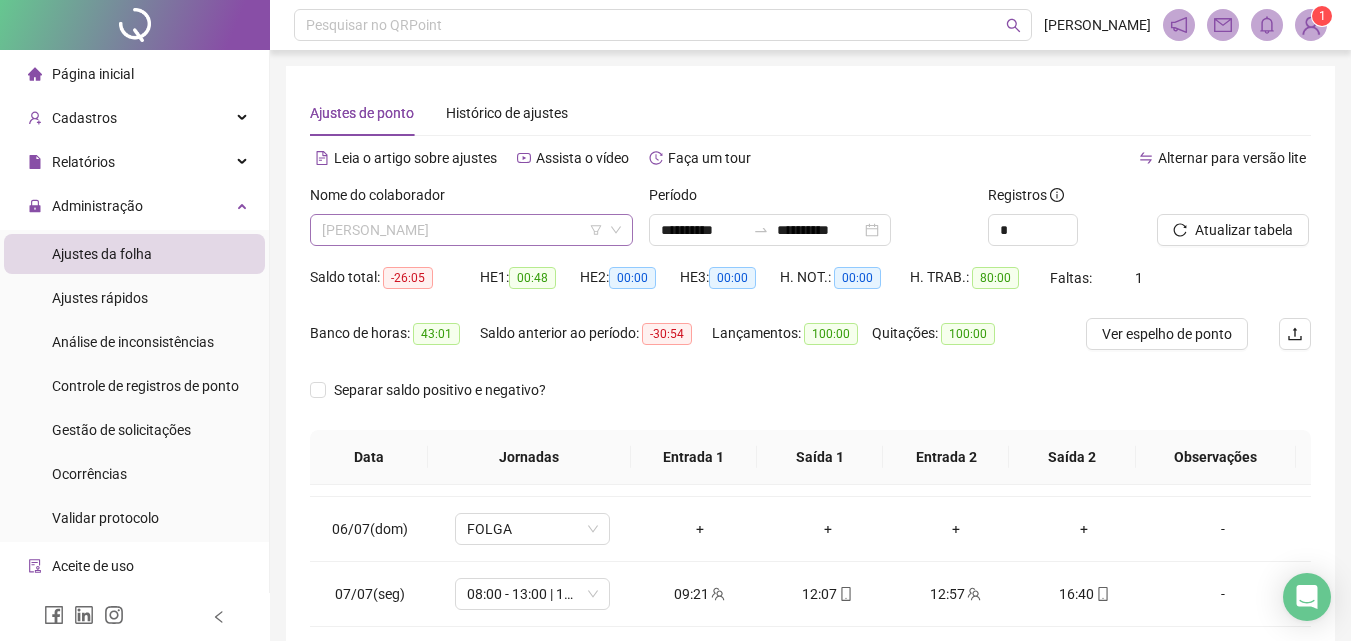 click on "[PERSON_NAME]" at bounding box center [471, 230] 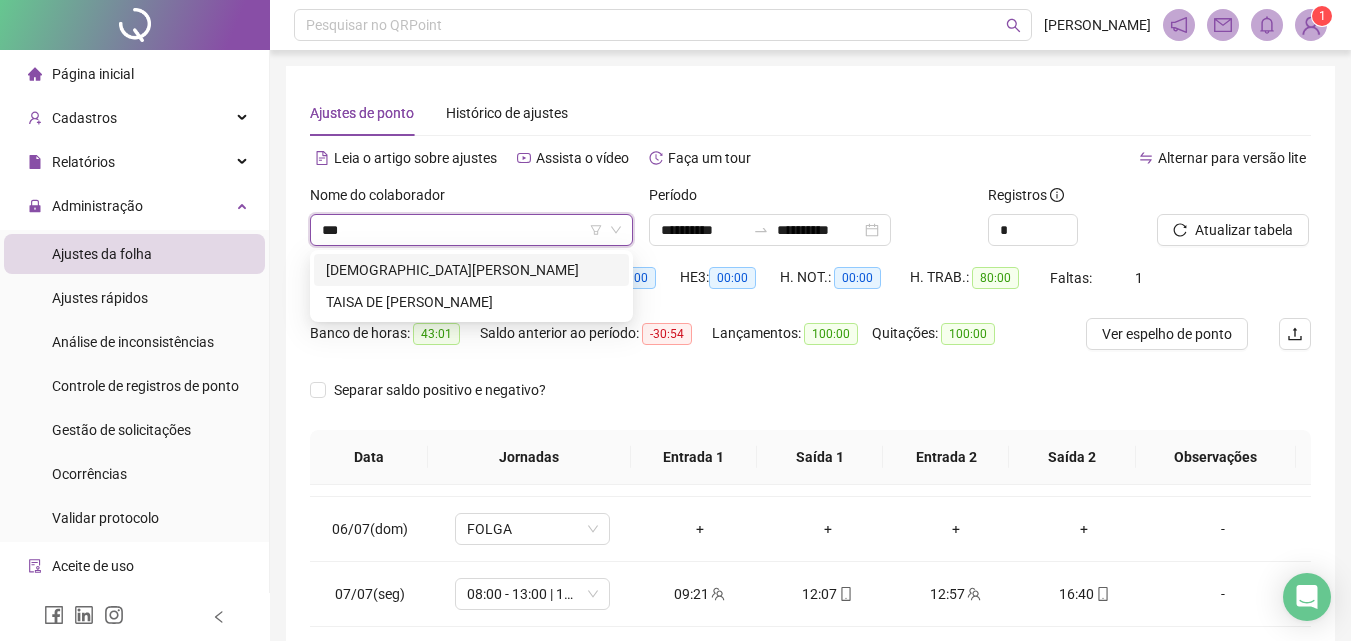 scroll, scrollTop: 0, scrollLeft: 0, axis: both 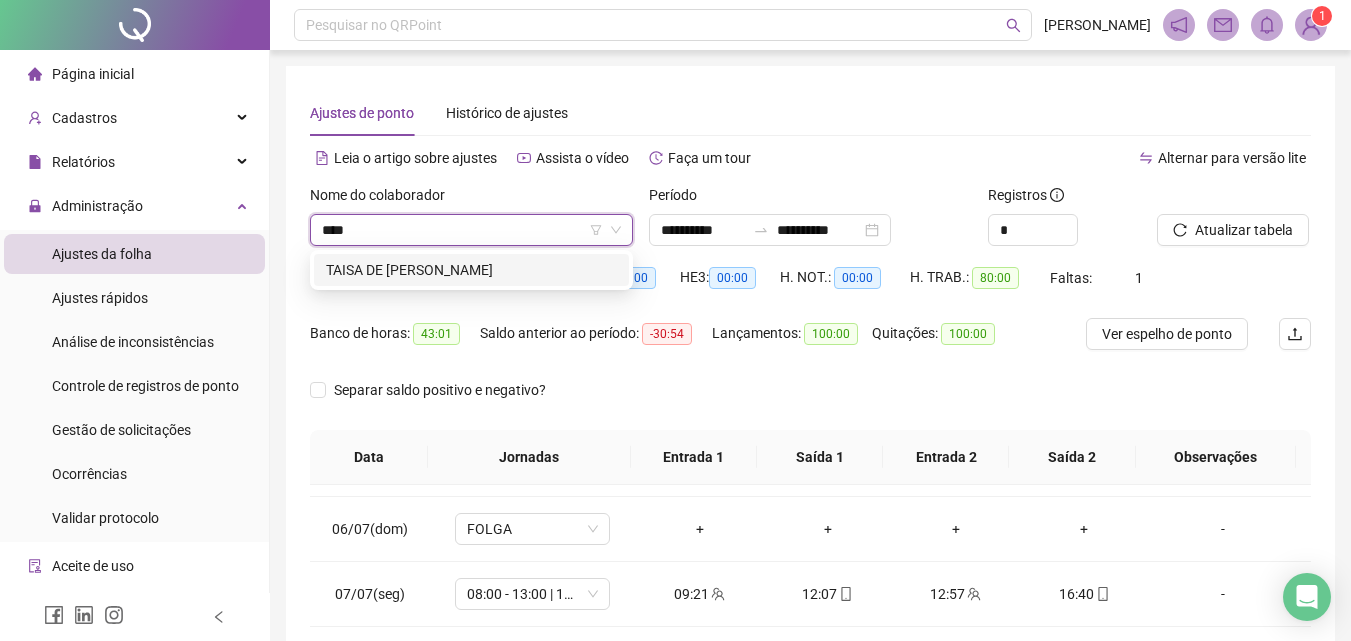 click on "TAISA DE [PERSON_NAME]" at bounding box center [471, 270] 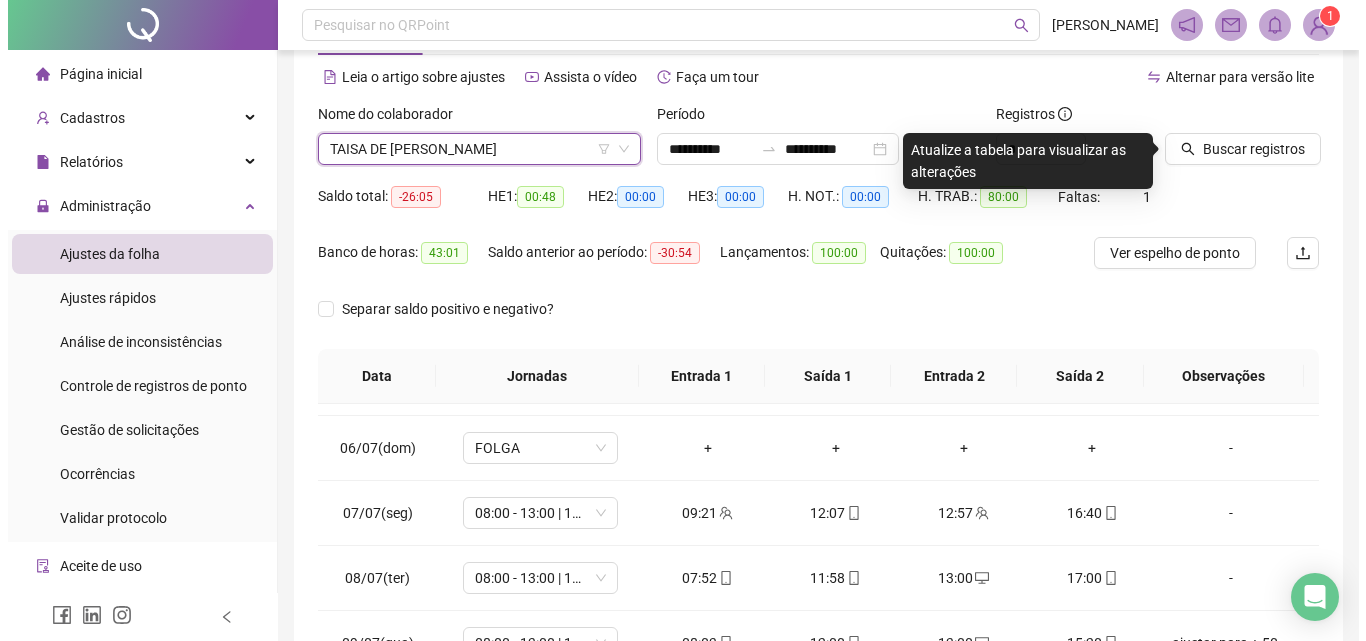 scroll, scrollTop: 0, scrollLeft: 0, axis: both 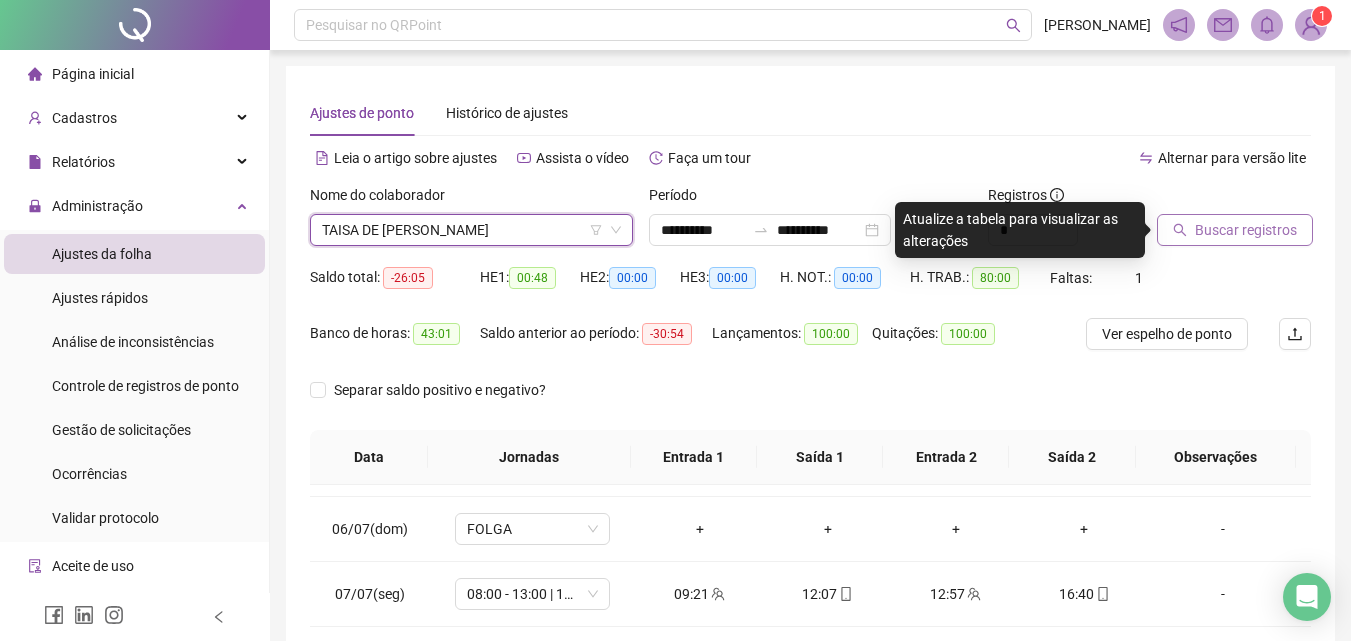 click on "Buscar registros" at bounding box center [1246, 230] 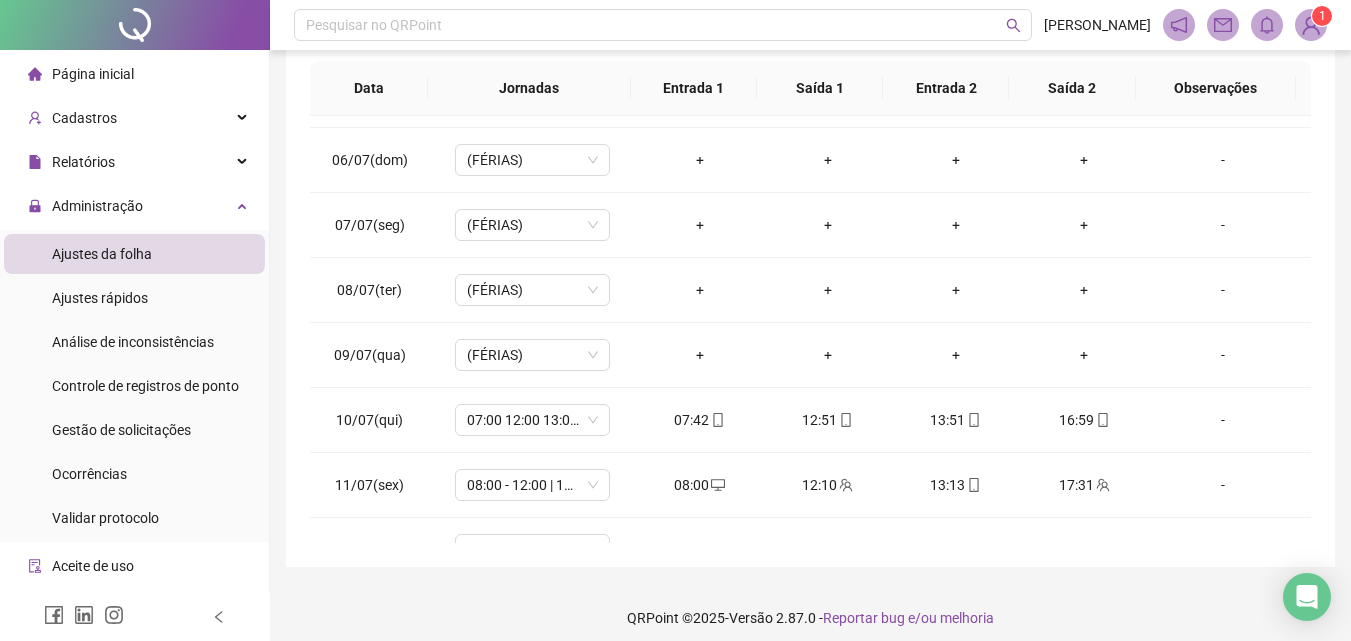 scroll, scrollTop: 381, scrollLeft: 0, axis: vertical 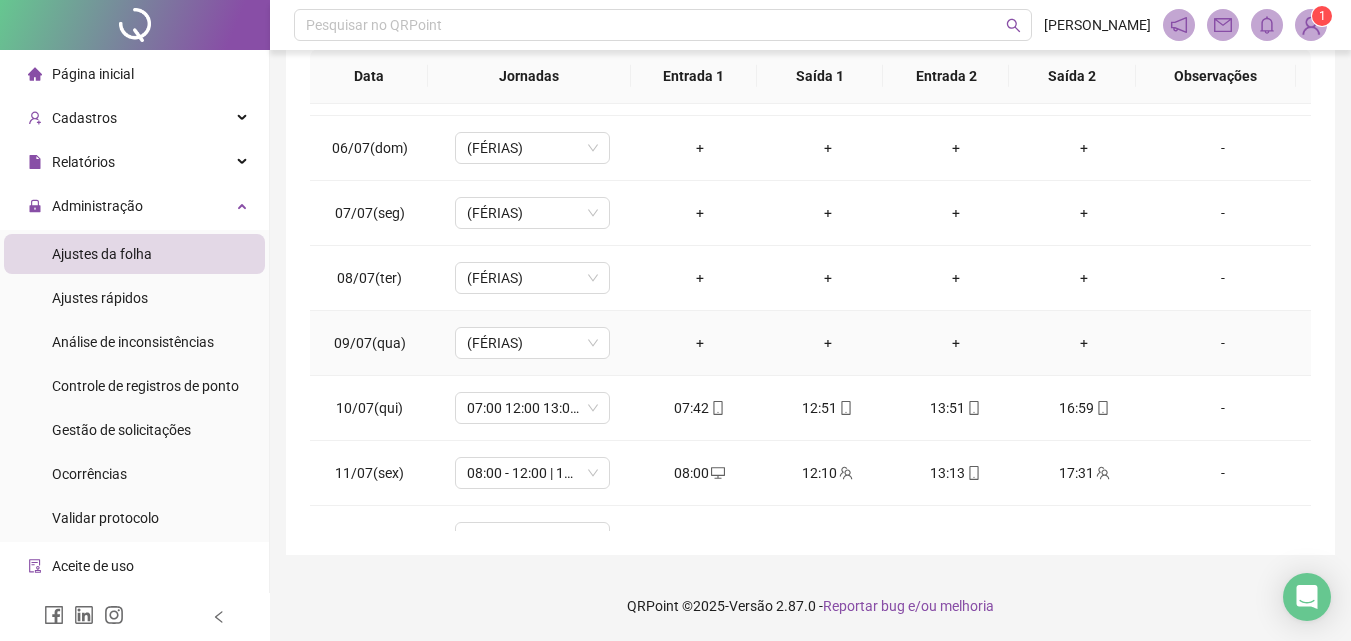 click on "-" at bounding box center (1223, 343) 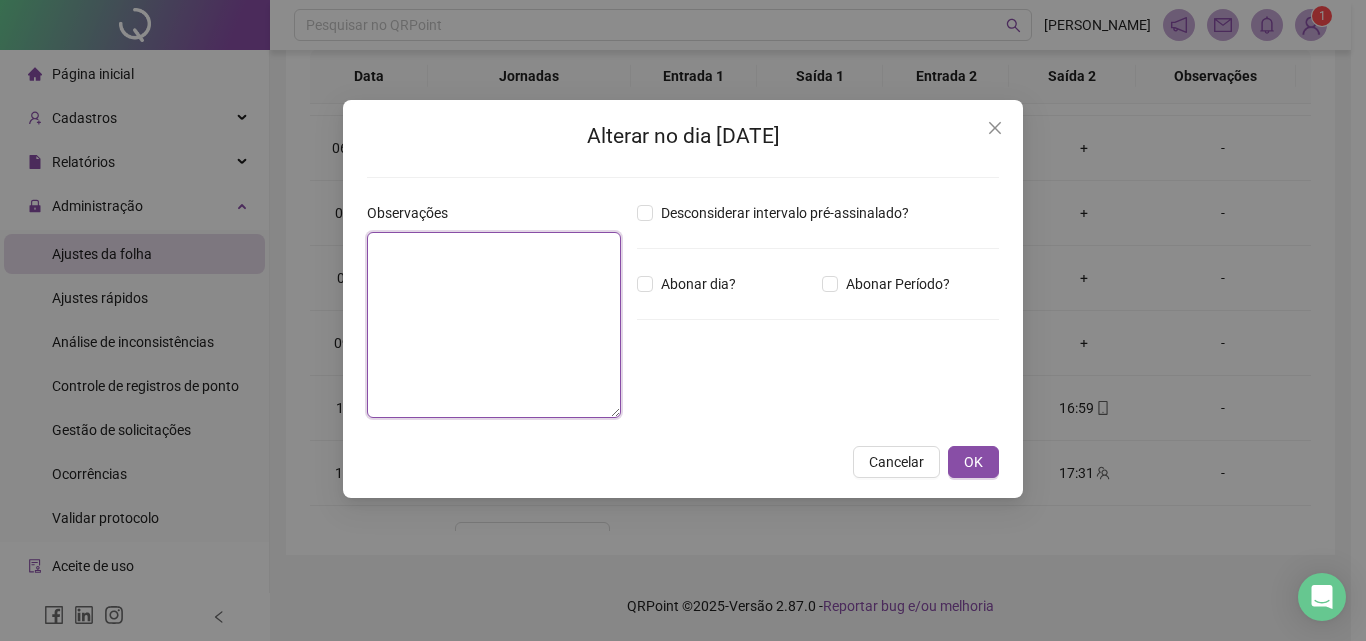 click at bounding box center (494, 325) 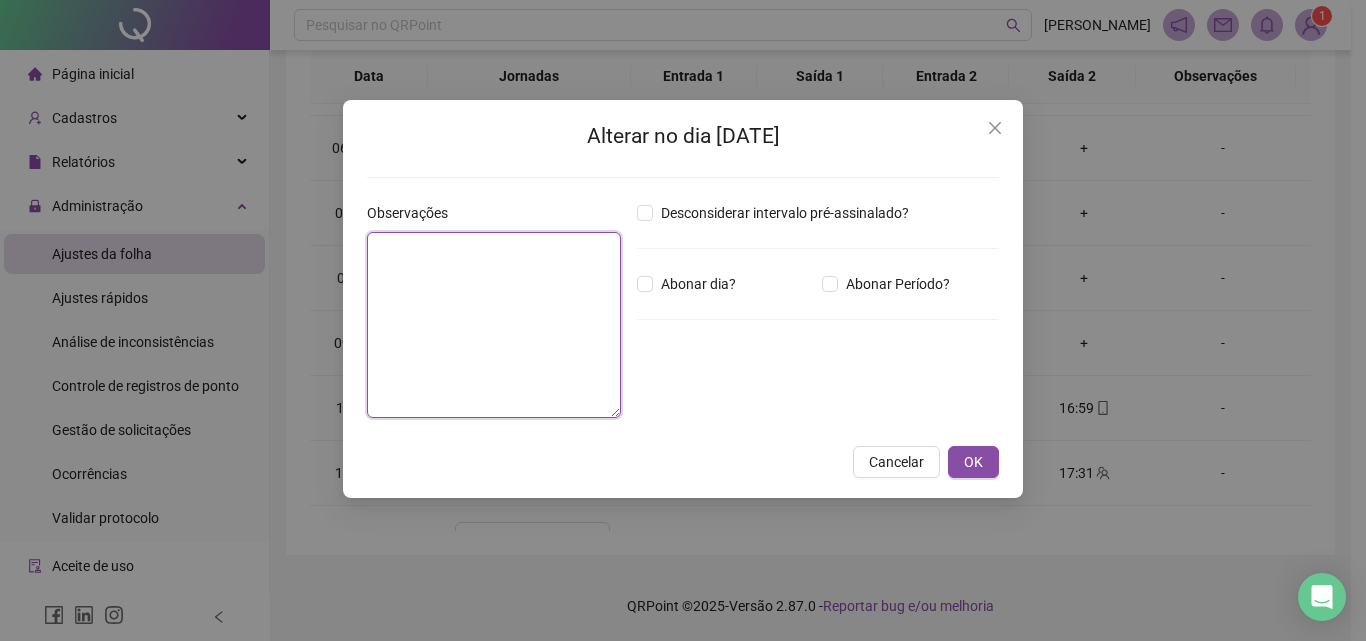 paste on "**********" 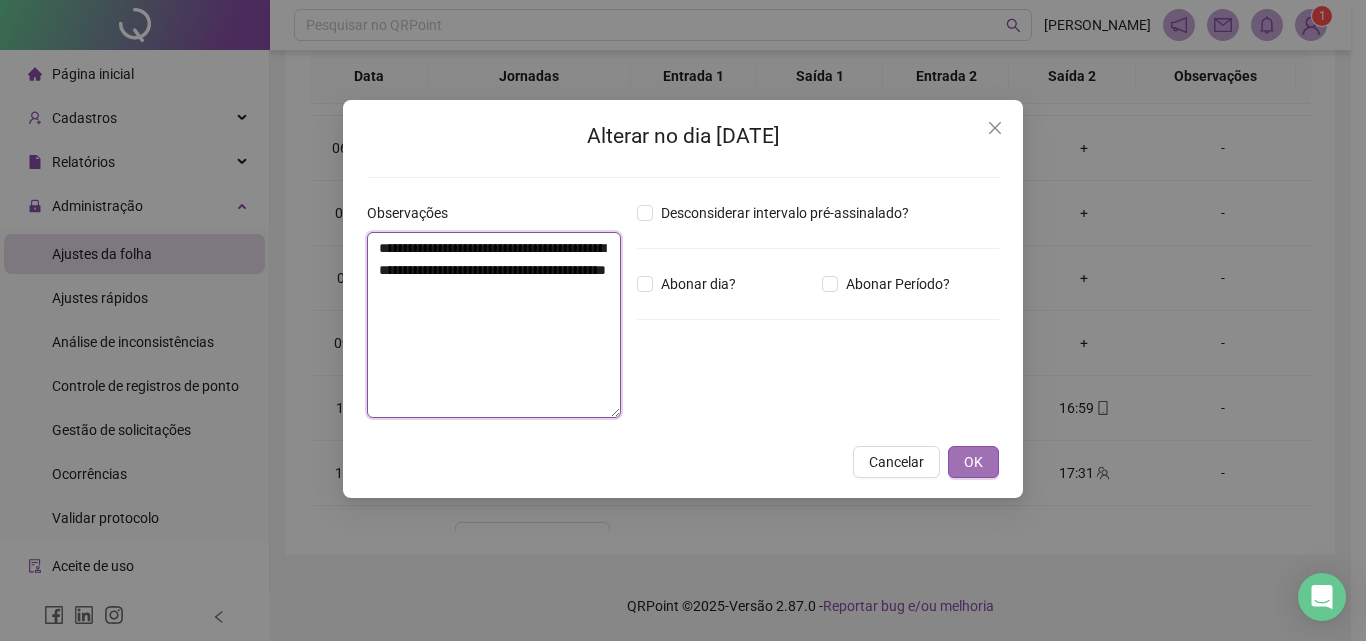 type on "**********" 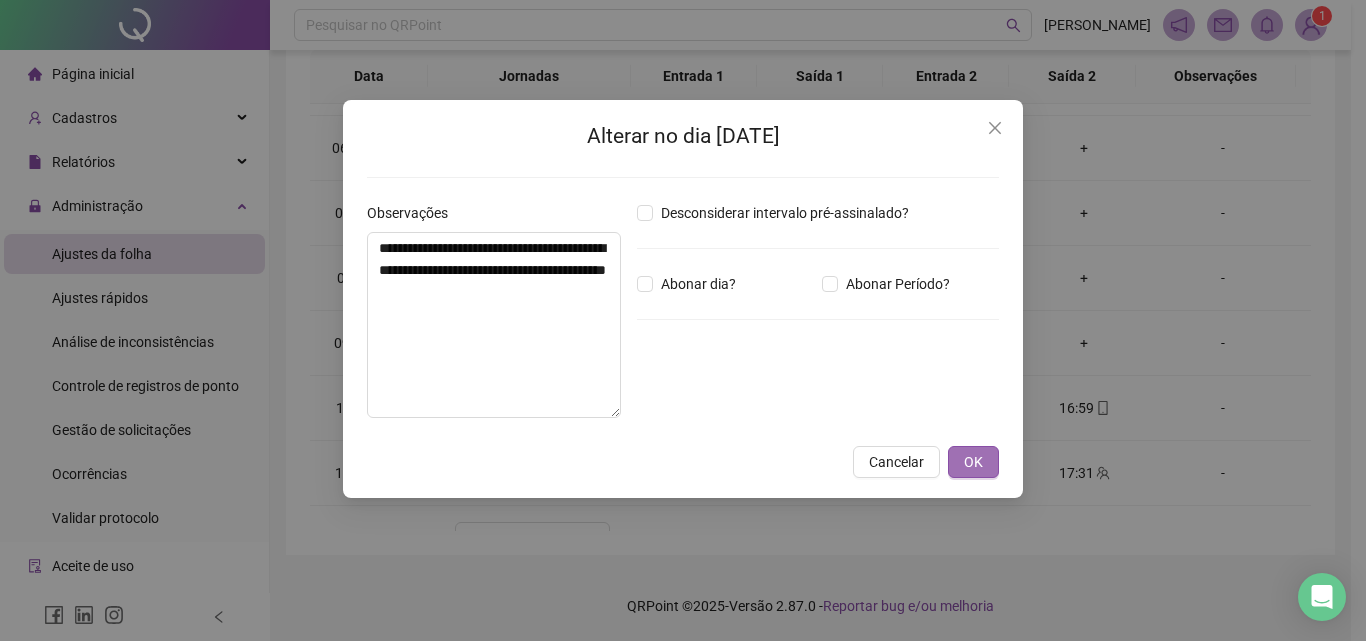 click on "OK" at bounding box center (973, 462) 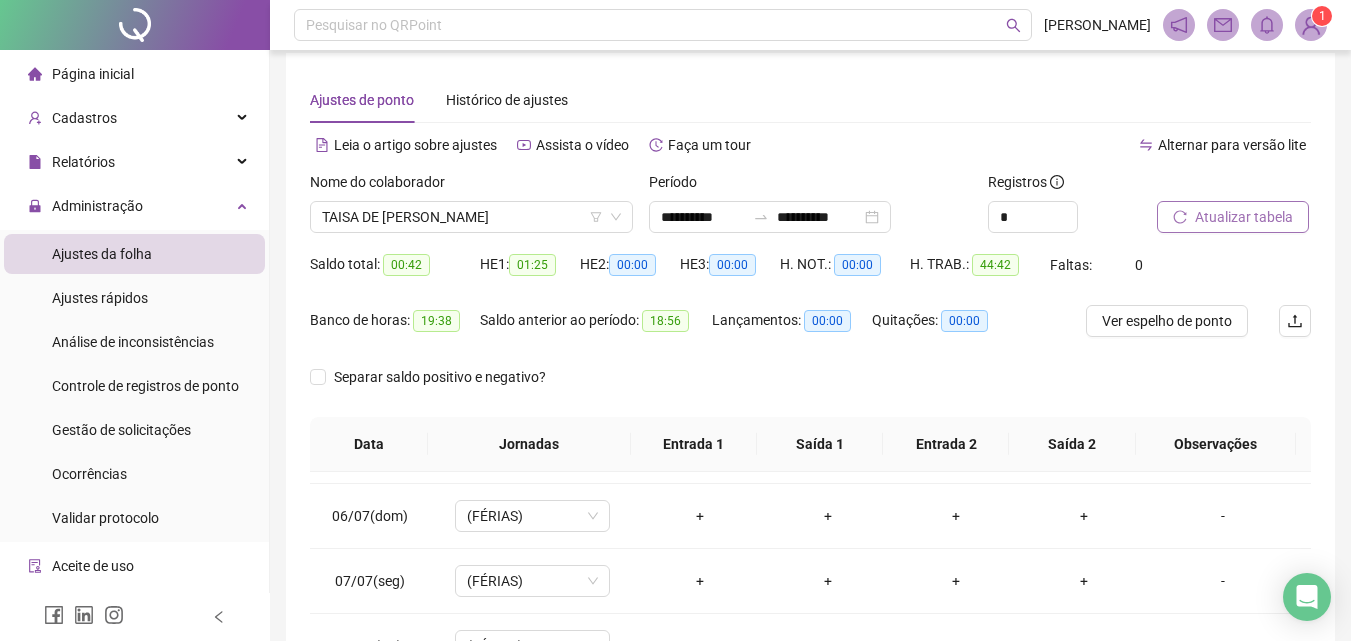 scroll, scrollTop: 0, scrollLeft: 0, axis: both 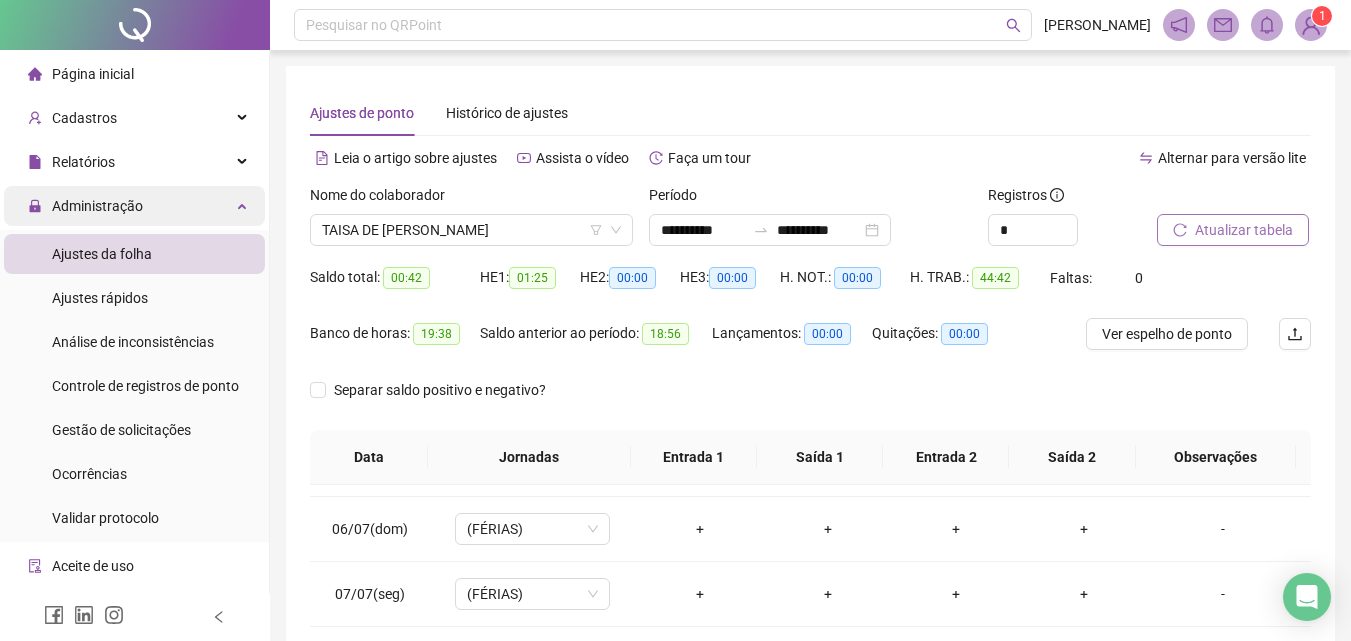 click on "Administração" at bounding box center [97, 206] 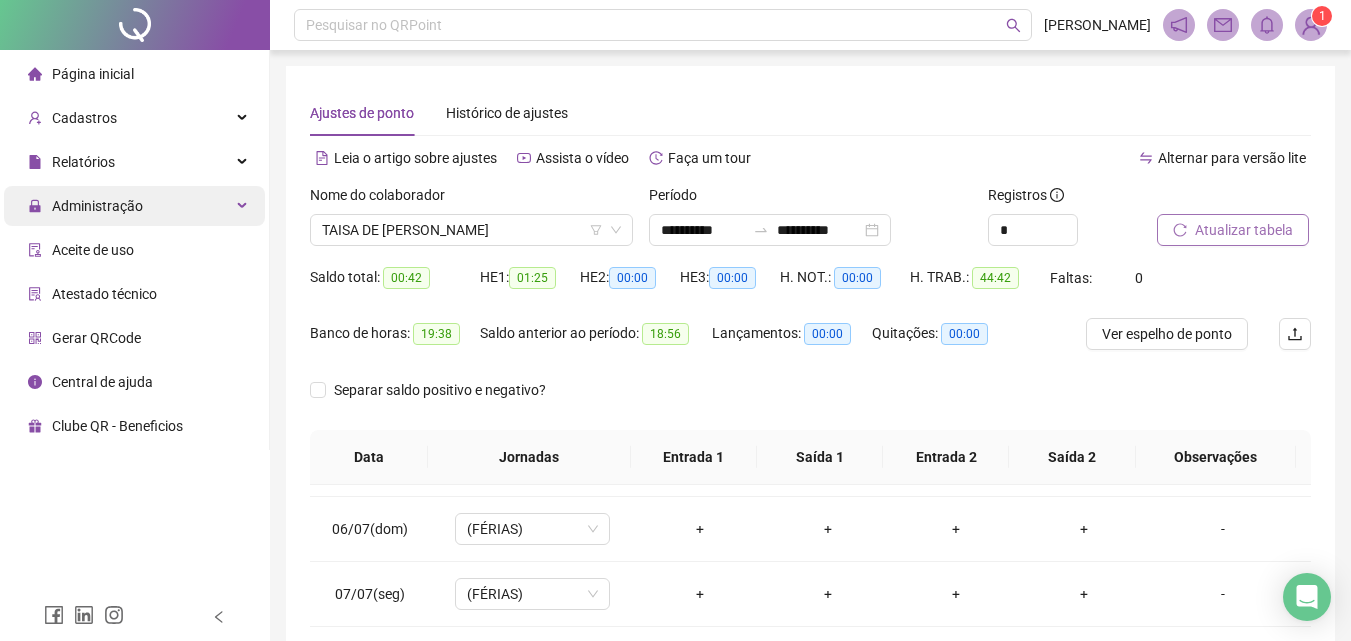 click on "Administração" at bounding box center (97, 206) 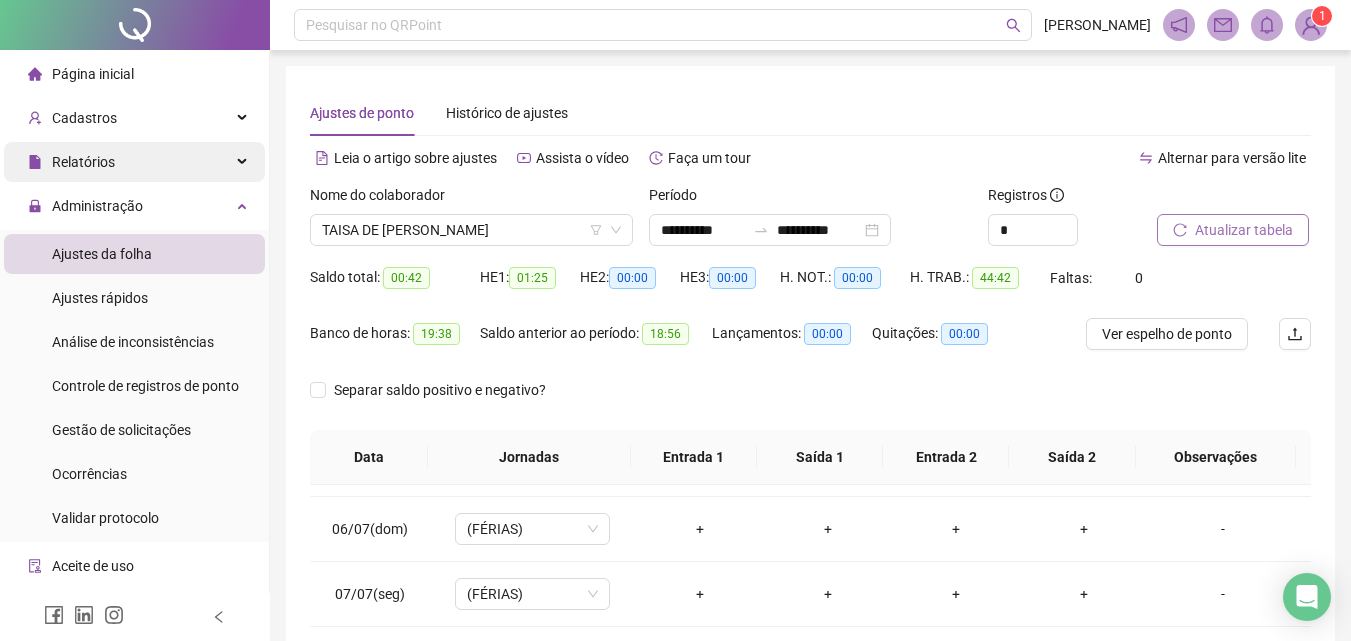 click on "Relatórios" at bounding box center (83, 162) 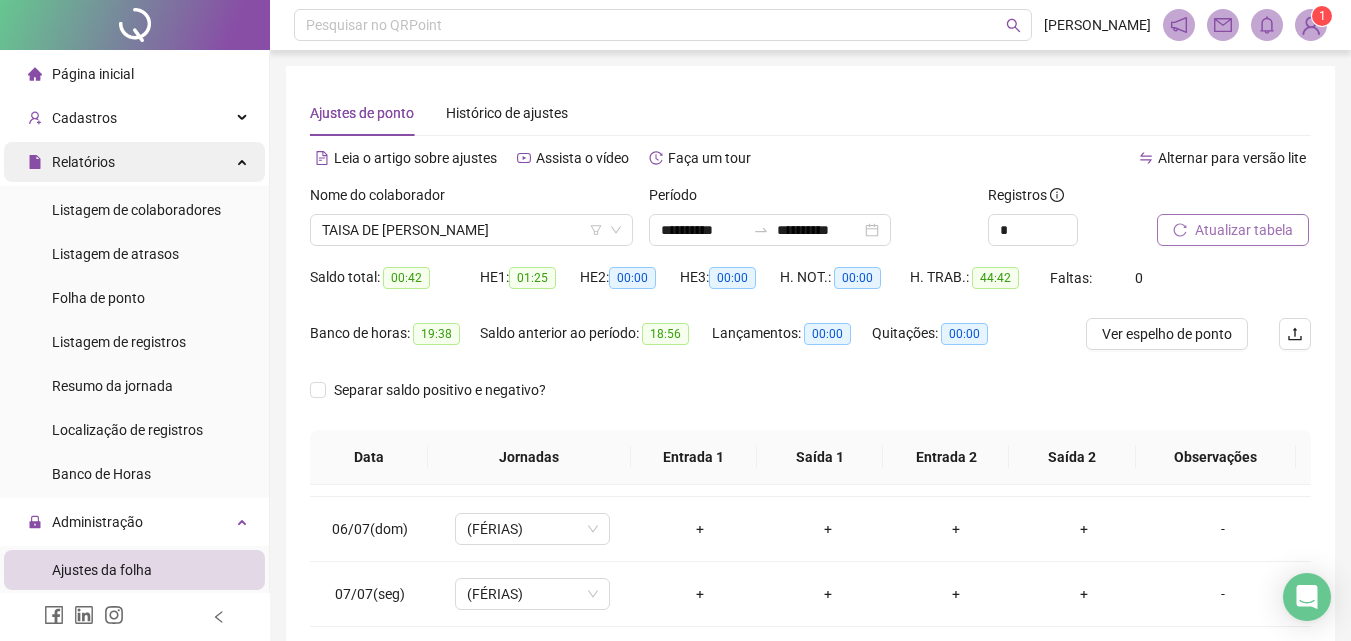 click on "Relatórios" at bounding box center (83, 162) 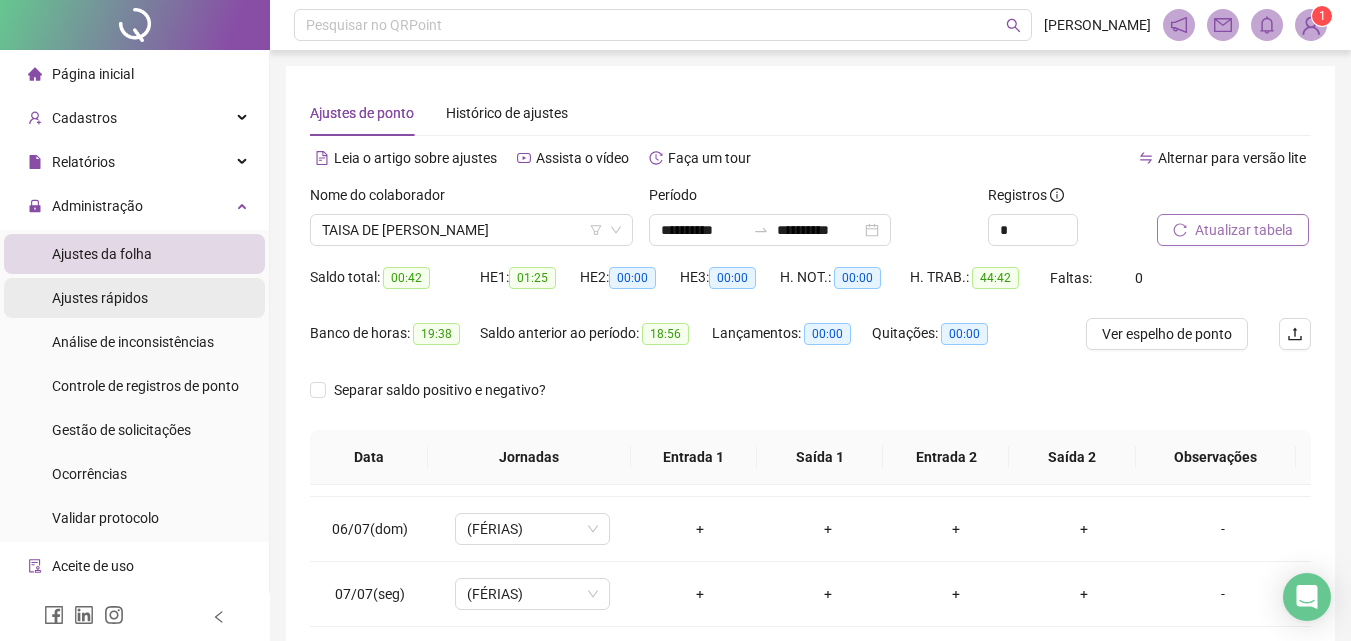 click on "Ajustes rápidos" at bounding box center [100, 298] 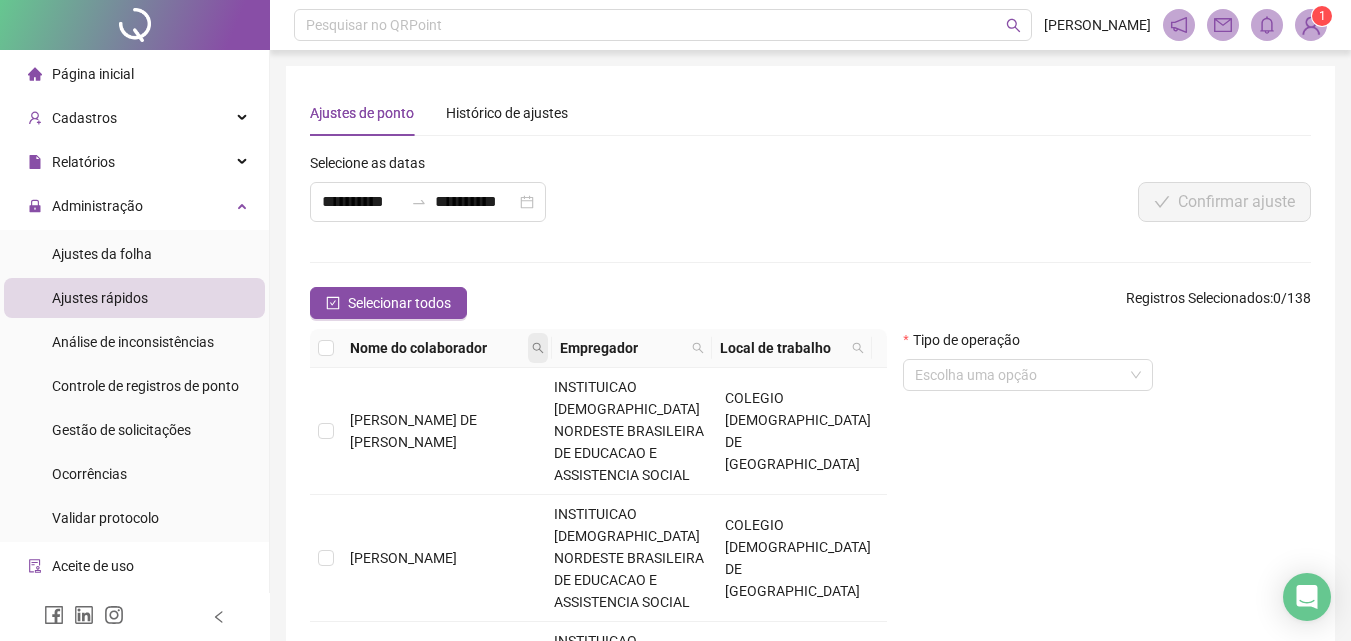 click at bounding box center (538, 348) 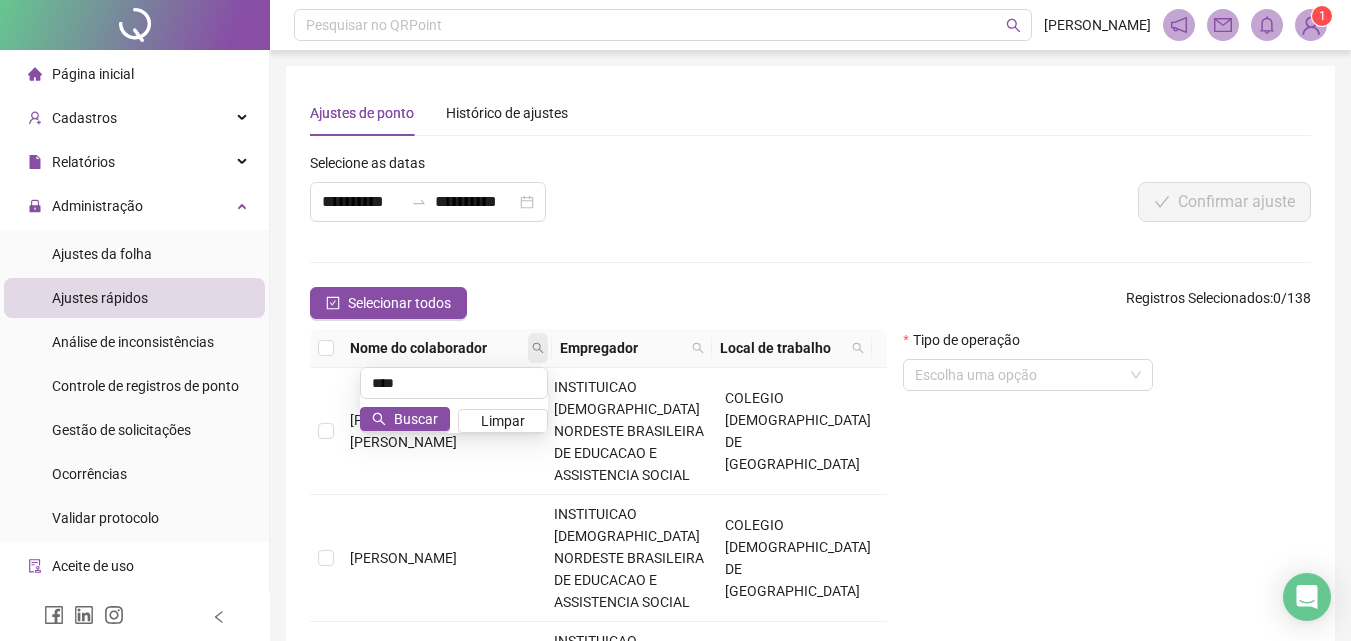 type on "****" 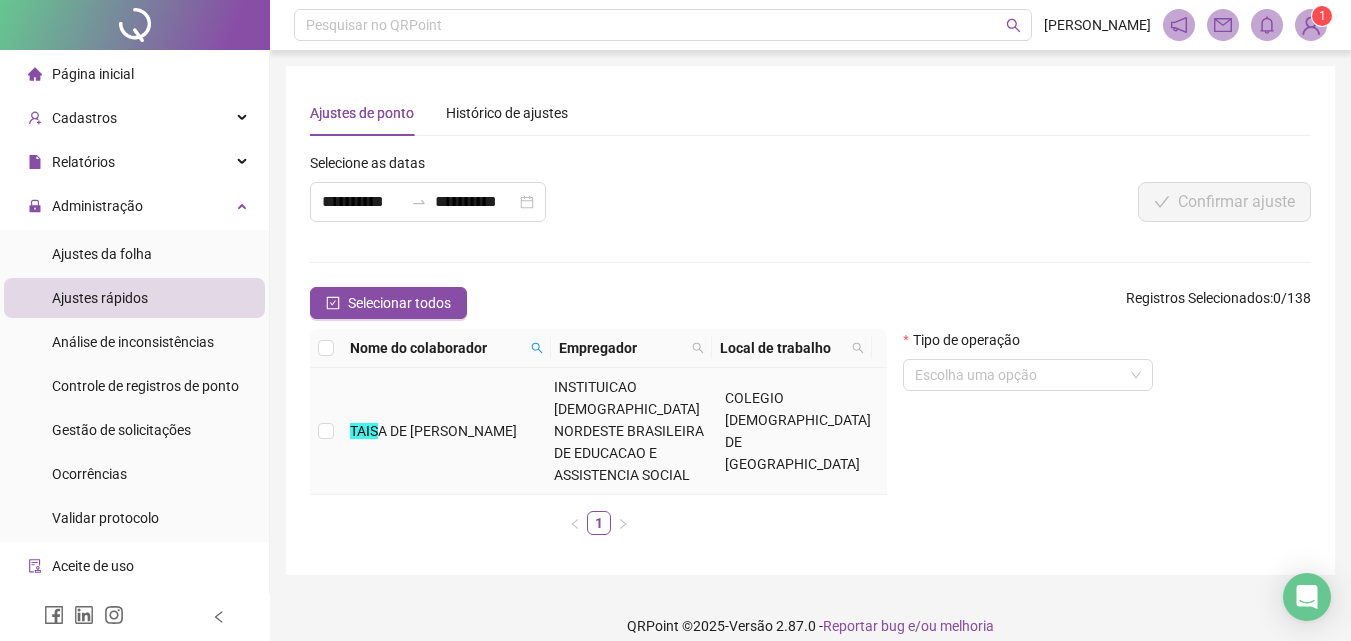click on "A DE [PERSON_NAME]" at bounding box center (447, 431) 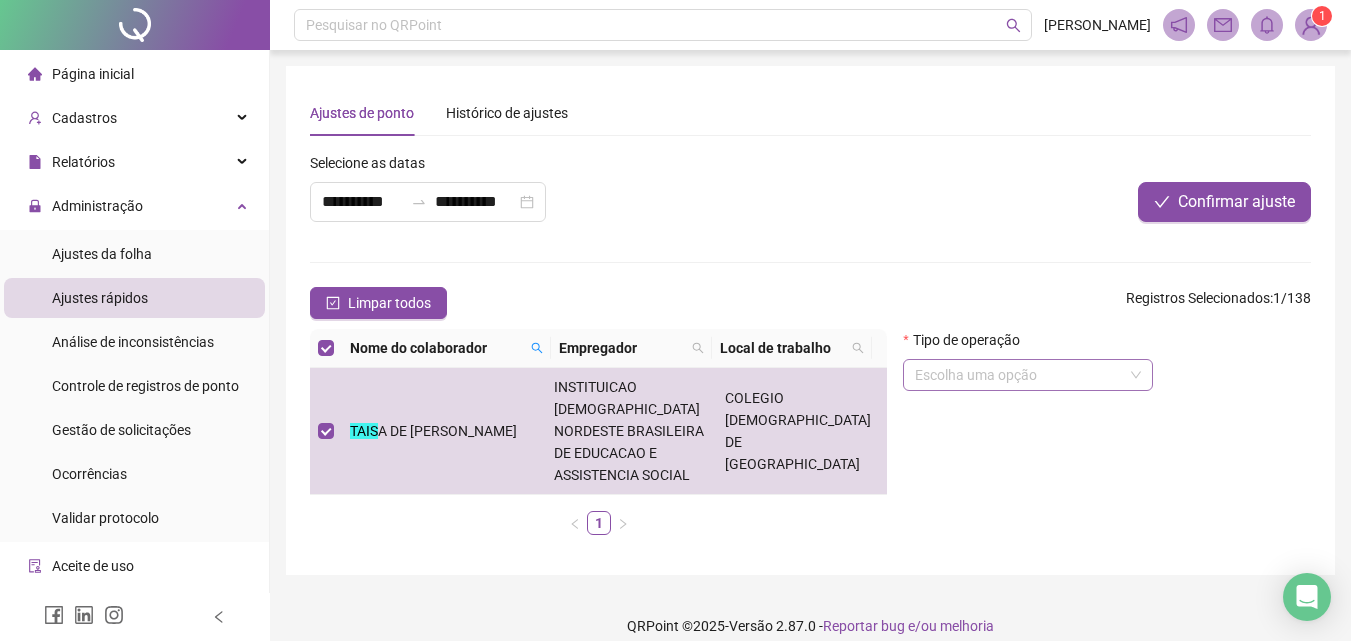 click at bounding box center (1022, 375) 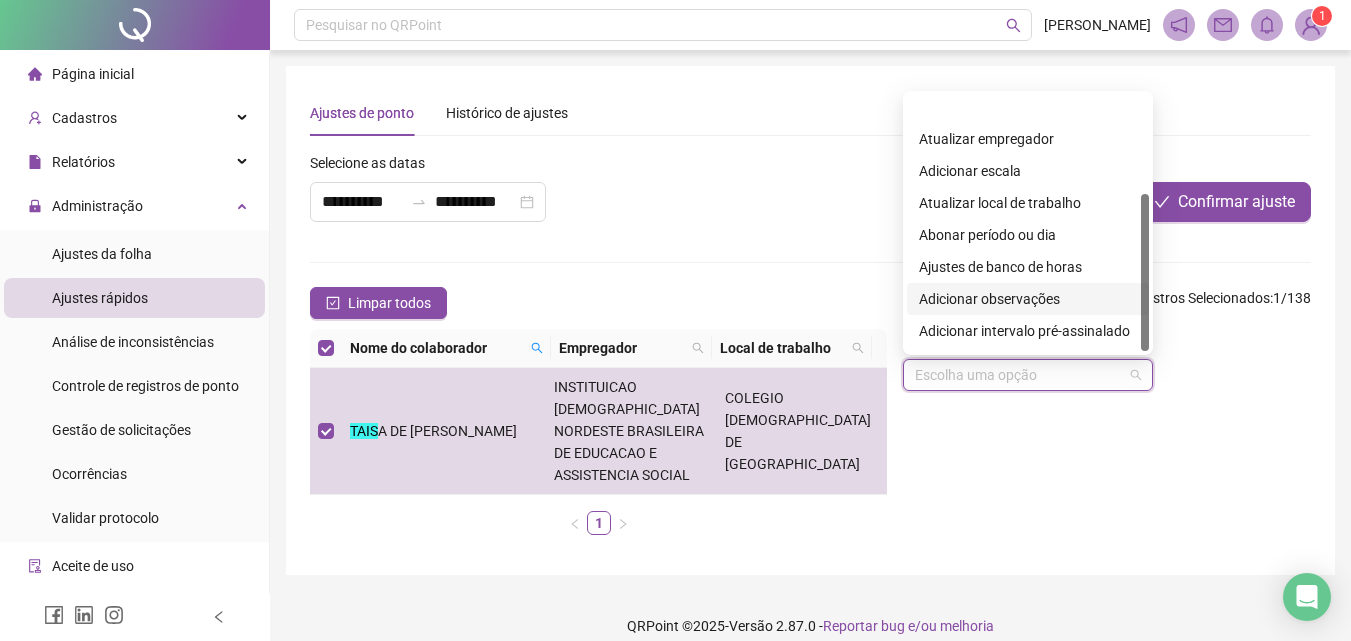 scroll, scrollTop: 160, scrollLeft: 0, axis: vertical 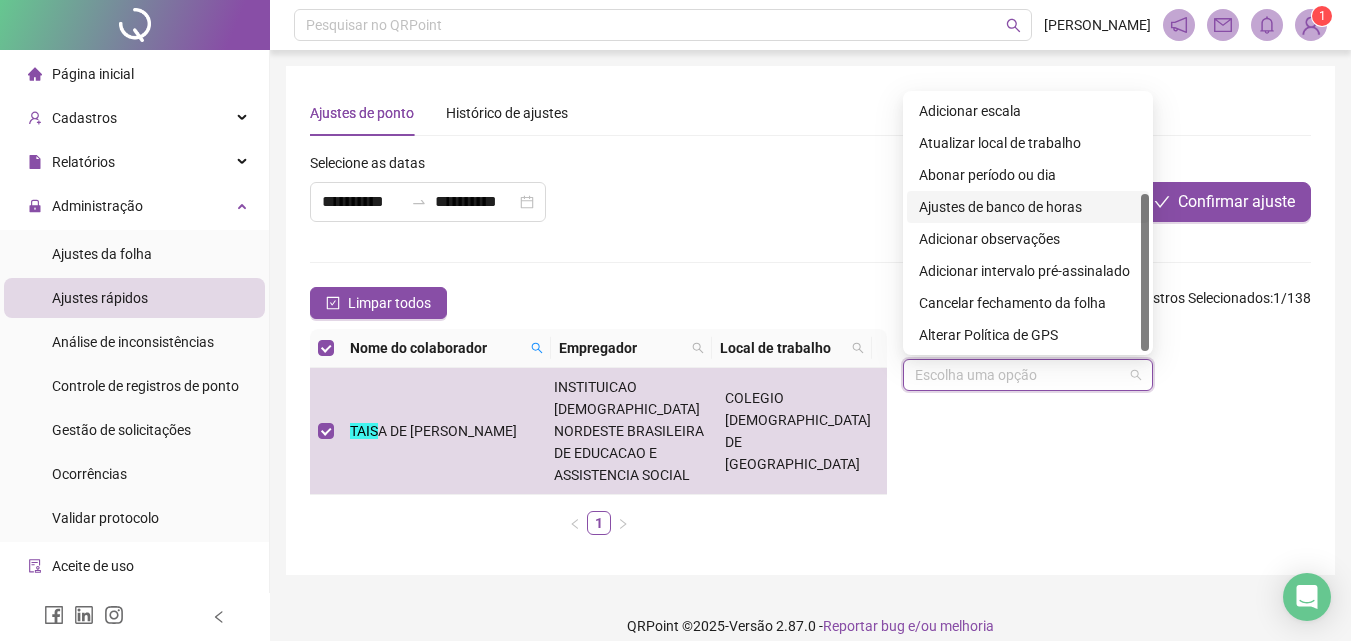 click on "Ajustes de banco de horas" at bounding box center [1028, 207] 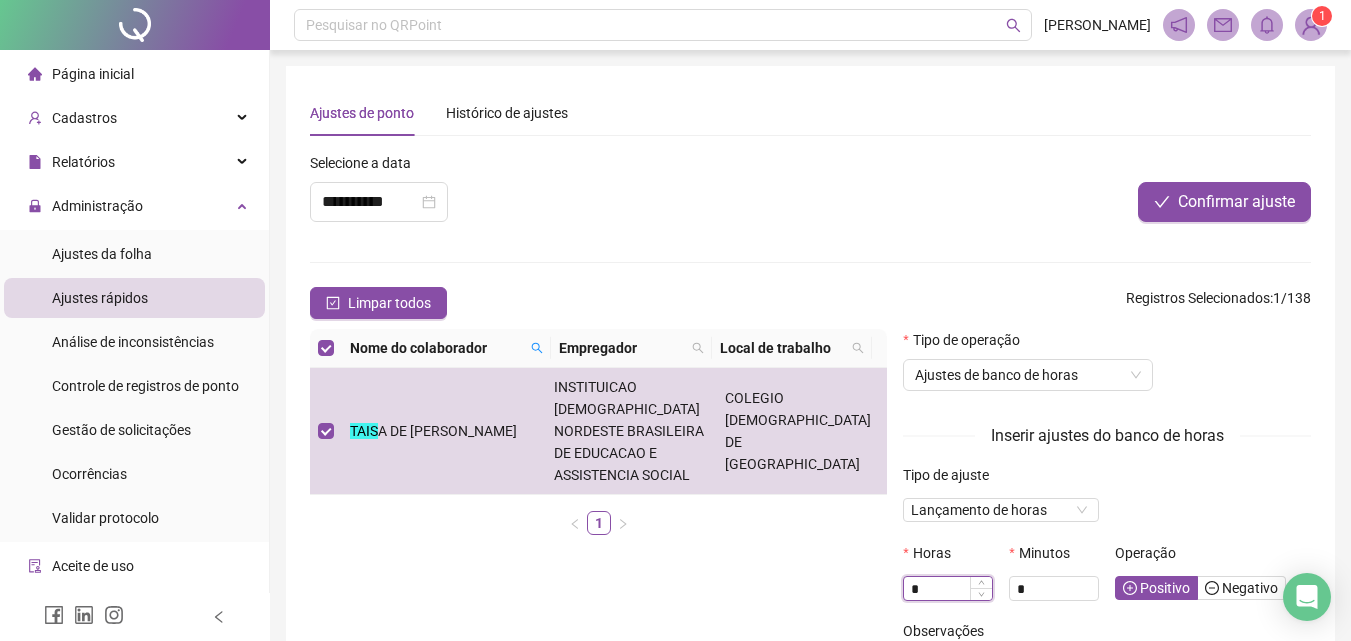 click on "*" at bounding box center (948, 589) 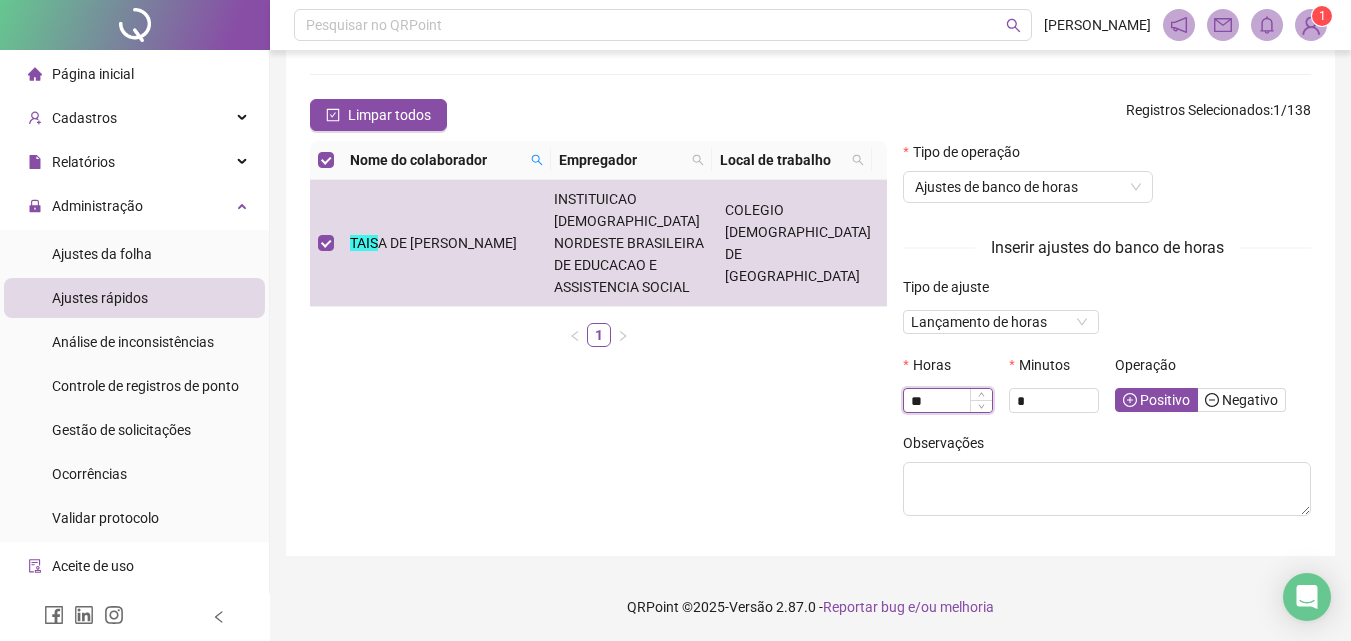 scroll, scrollTop: 189, scrollLeft: 0, axis: vertical 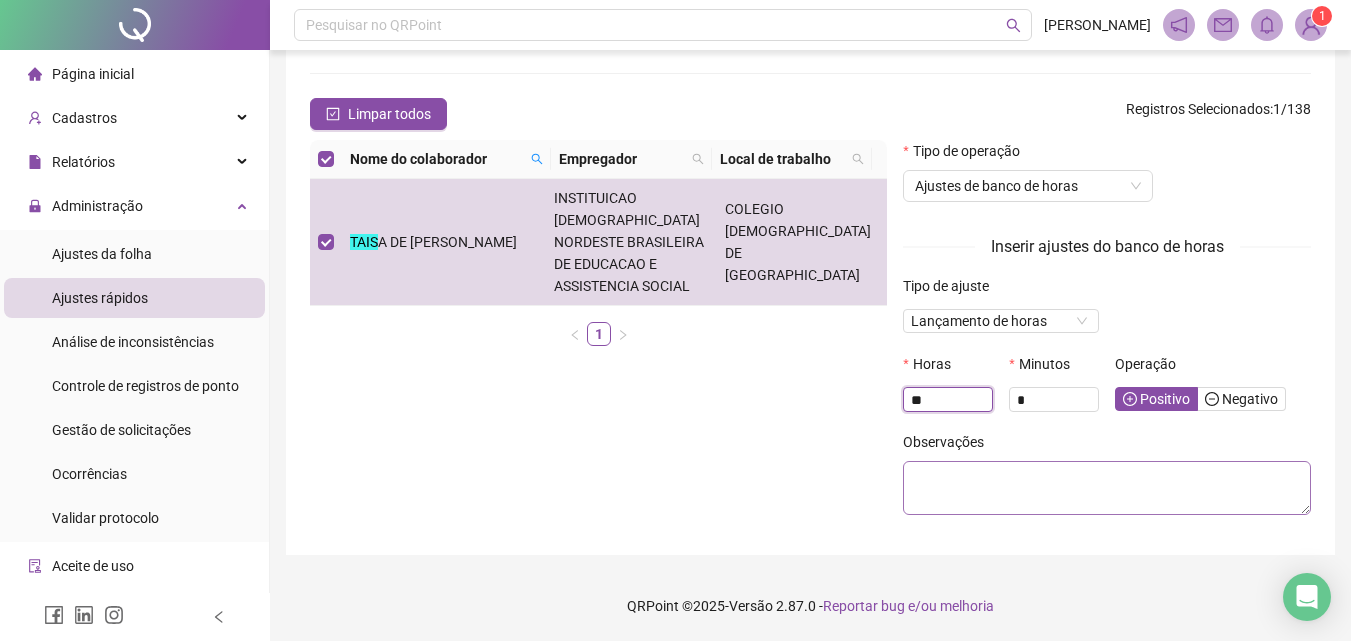 type on "**" 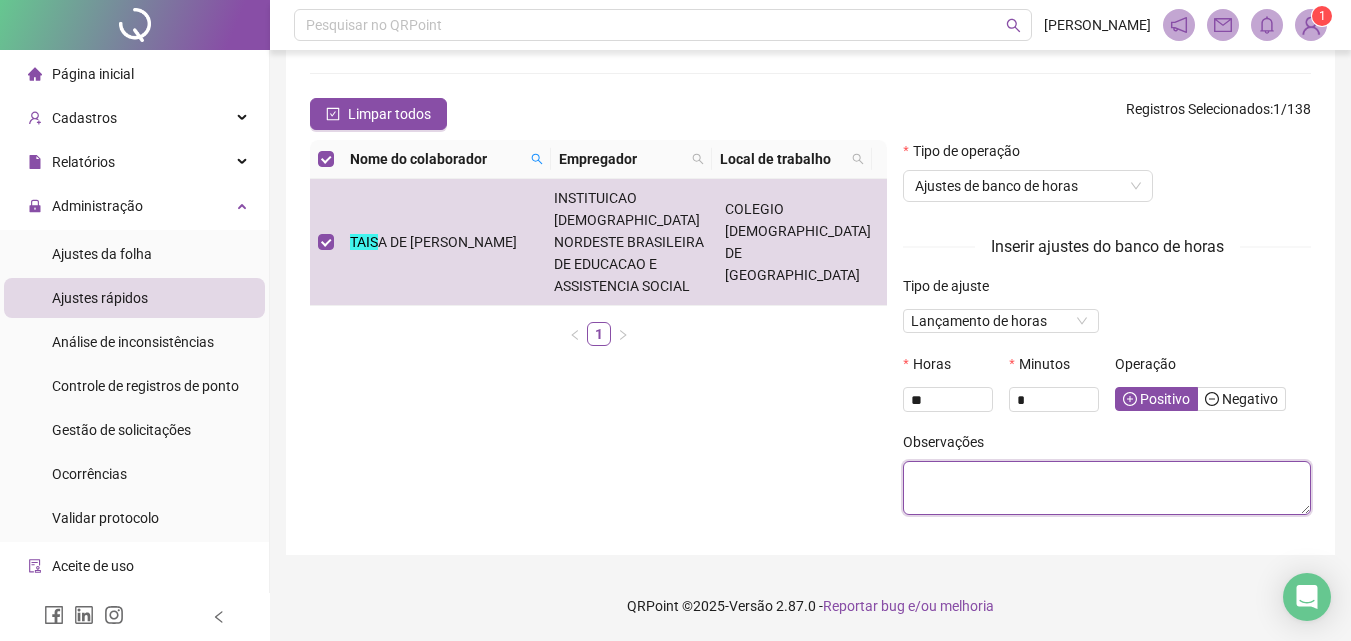 click at bounding box center (1107, 488) 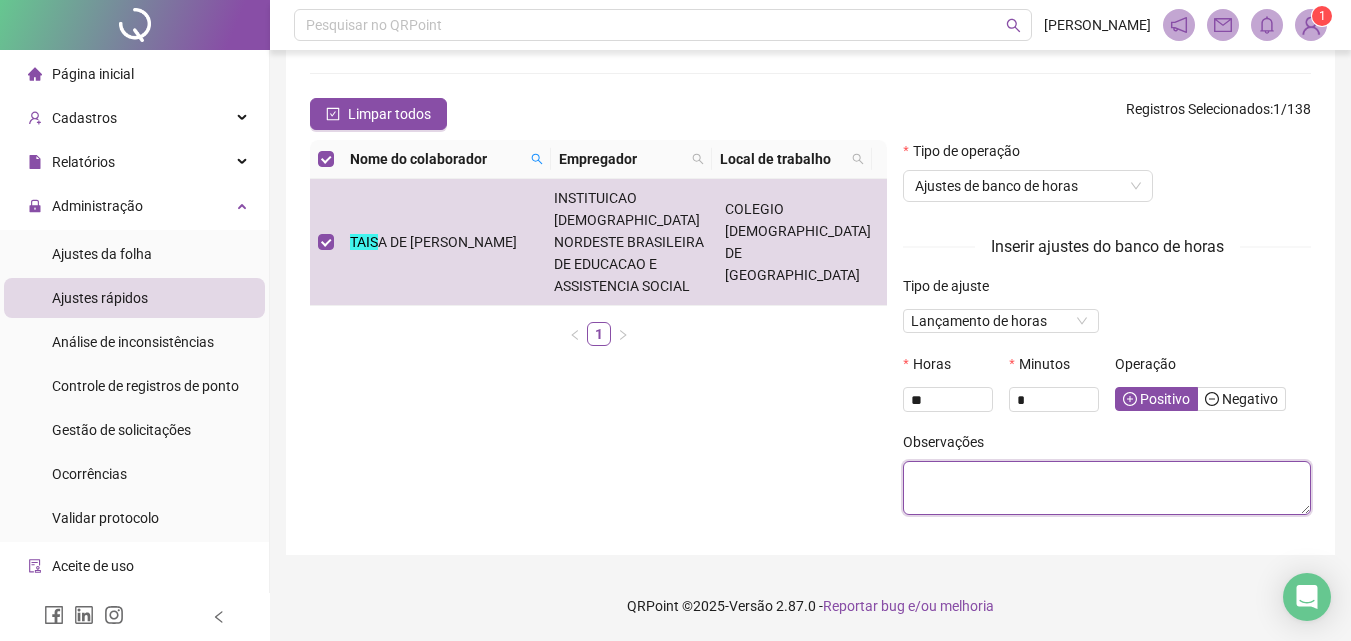 paste on "**********" 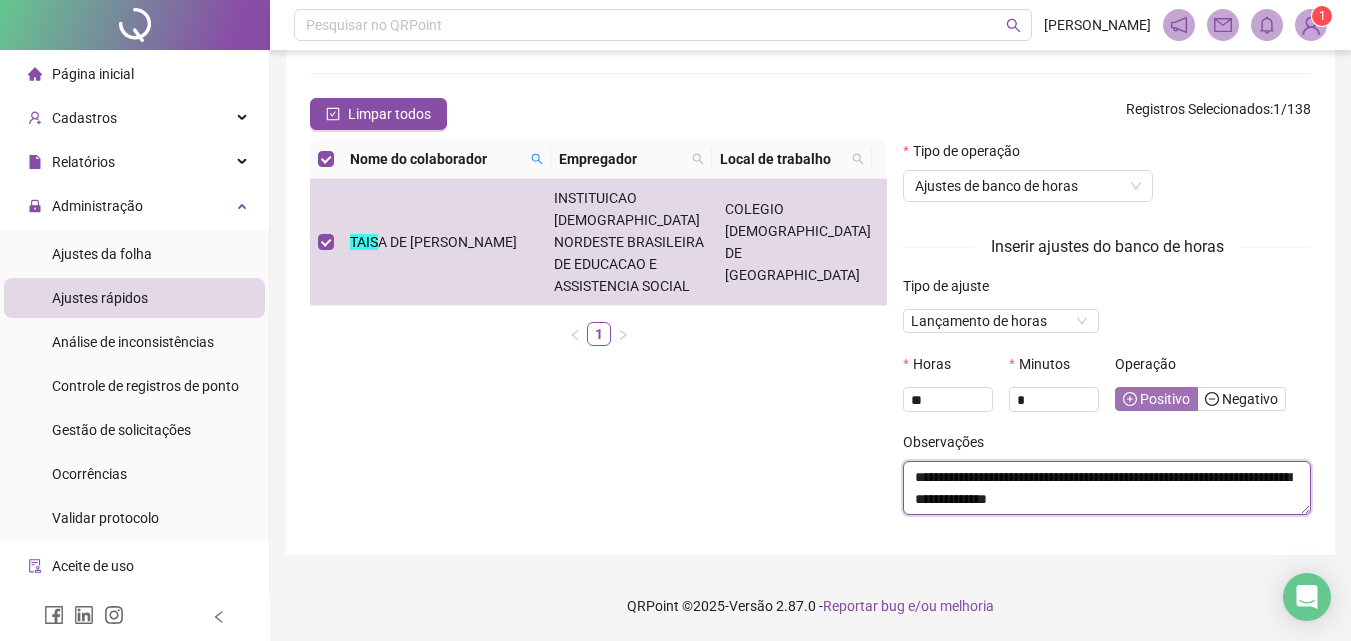 type on "**********" 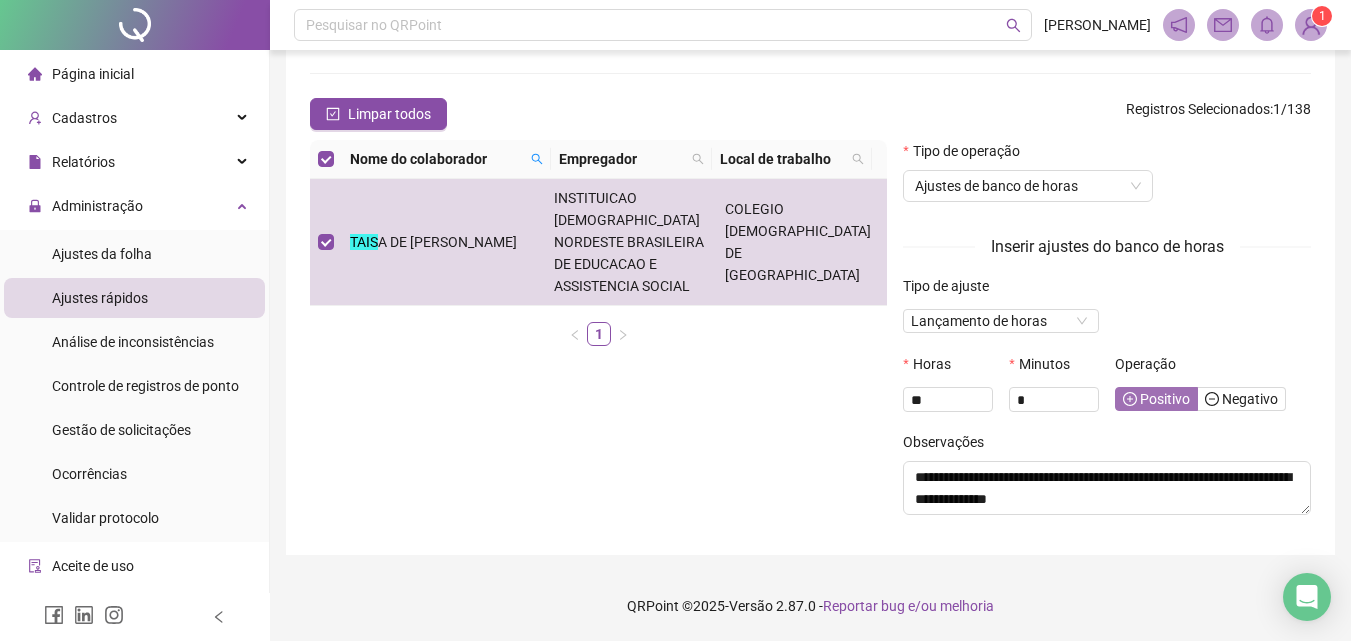 click on "Positivo" at bounding box center [1156, 399] 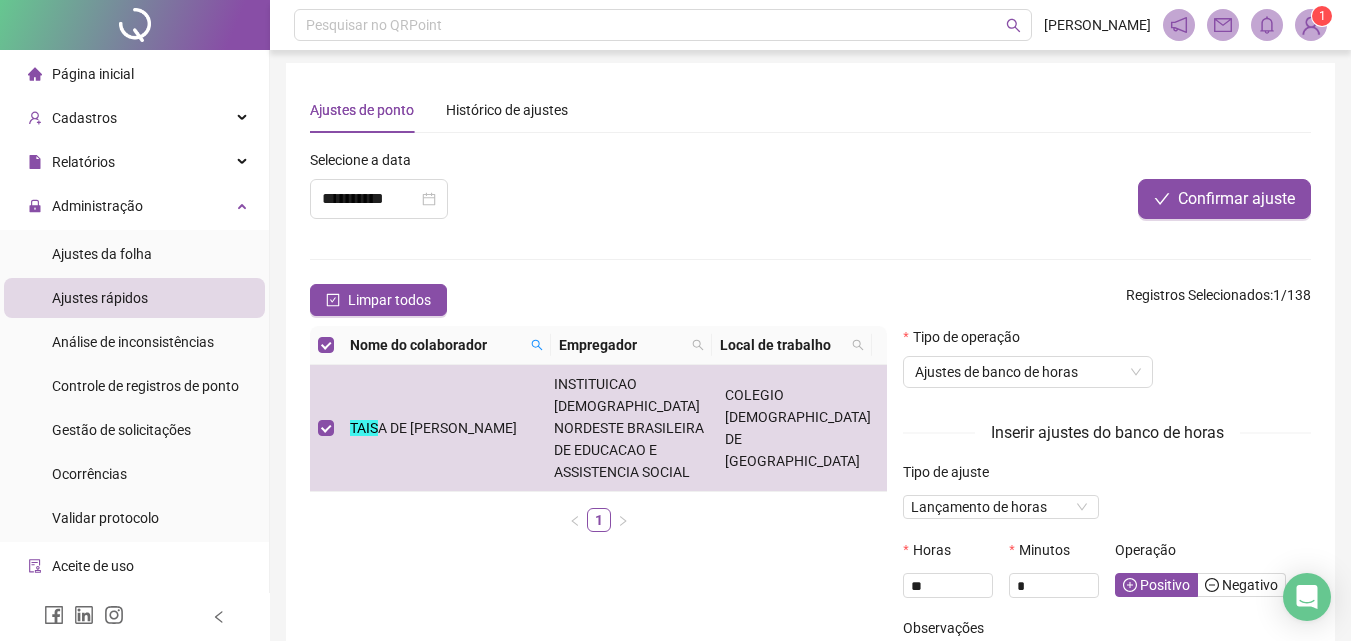scroll, scrollTop: 0, scrollLeft: 0, axis: both 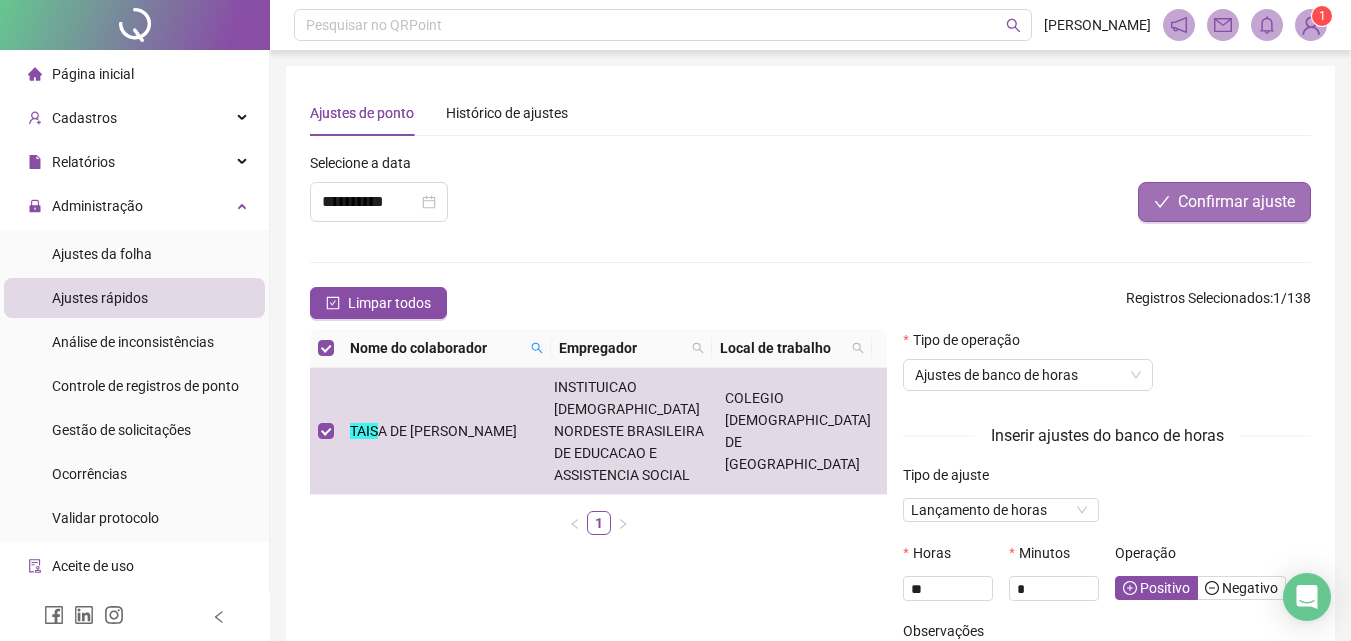 click on "Confirmar ajuste" at bounding box center (1224, 202) 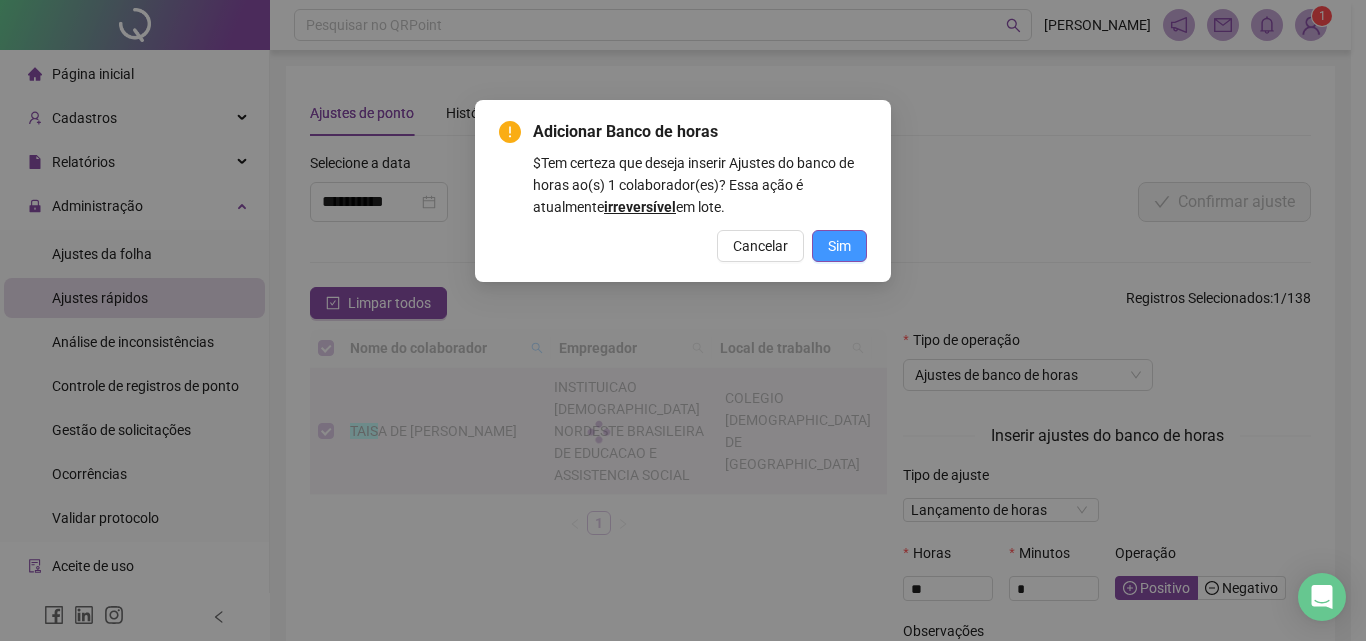 click on "Sim" at bounding box center (839, 246) 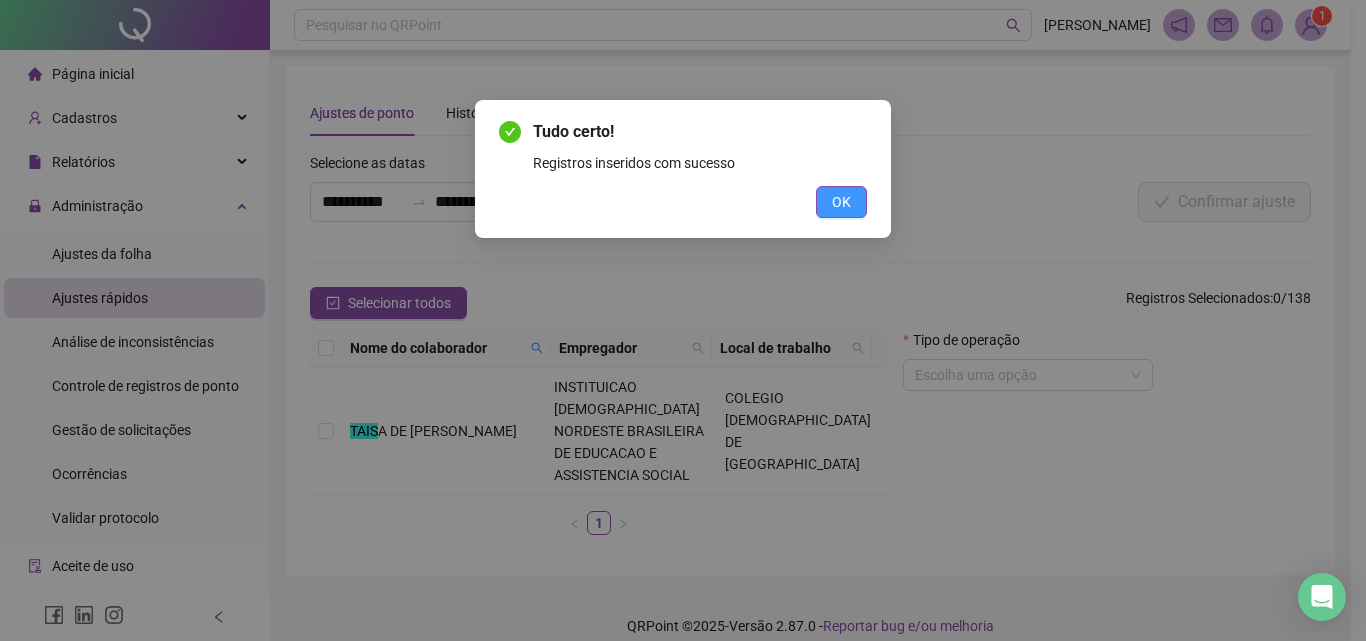 click on "OK" at bounding box center [841, 202] 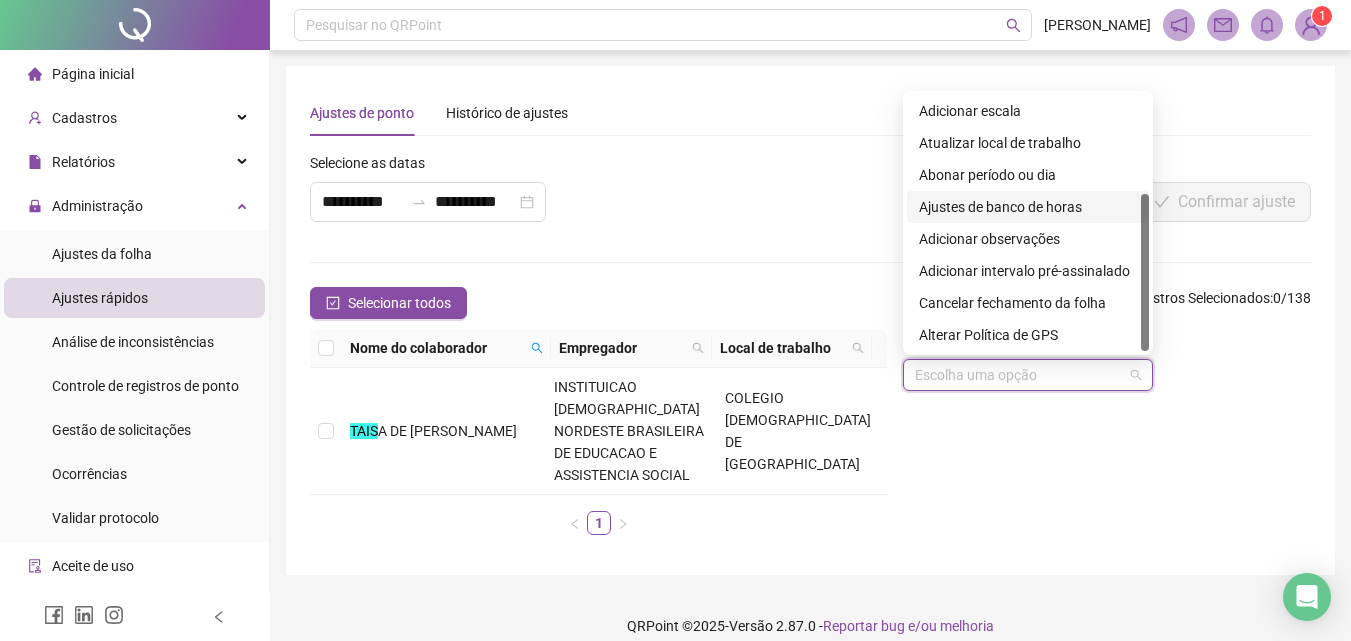 click at bounding box center (1022, 375) 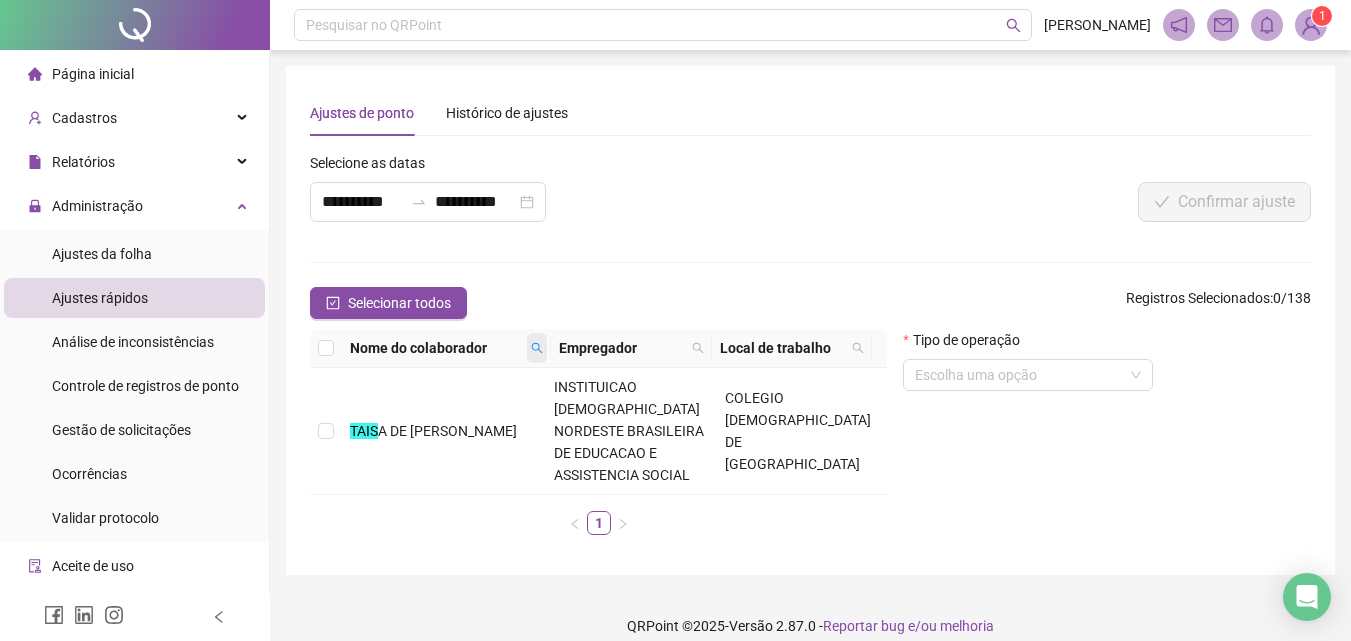 click 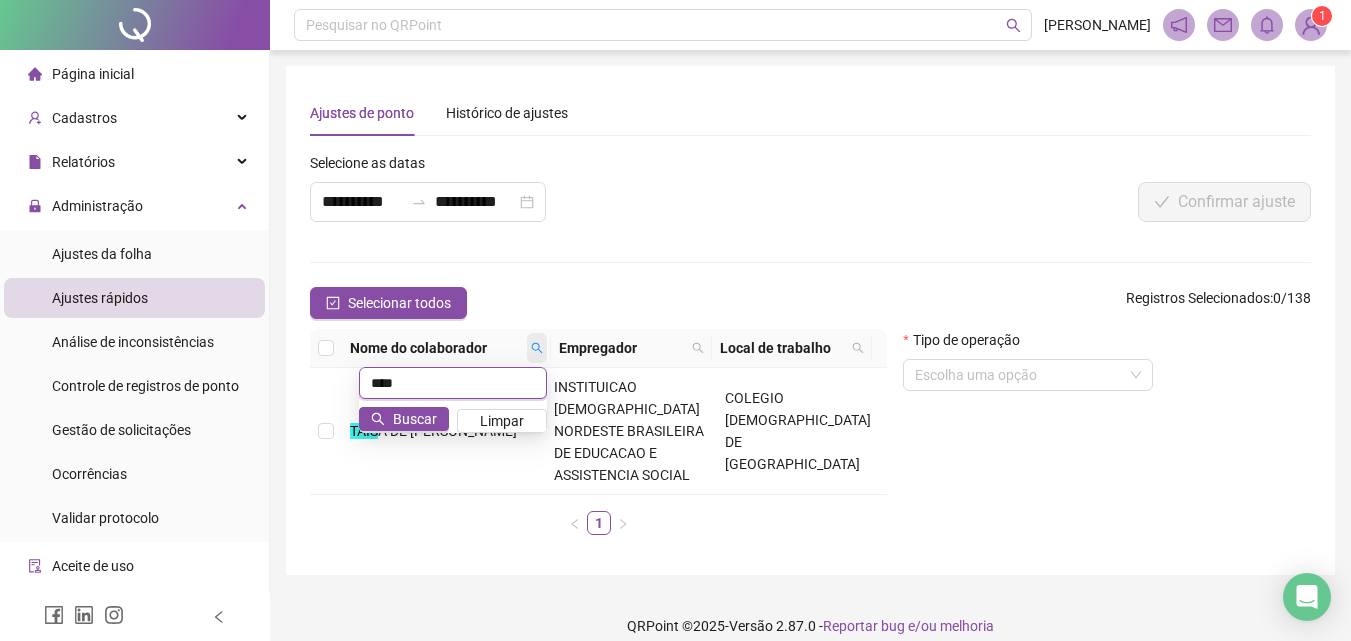 type on "****" 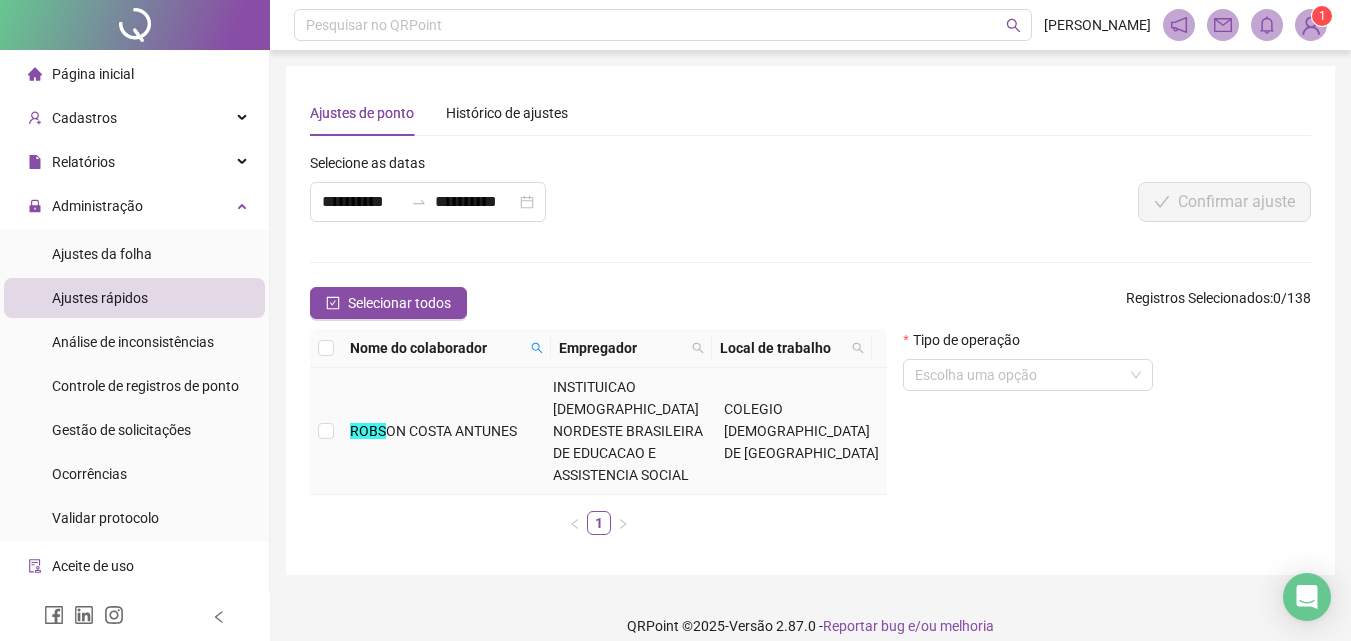 click on "ROBS ON COSTA ANTUNES" at bounding box center (443, 431) 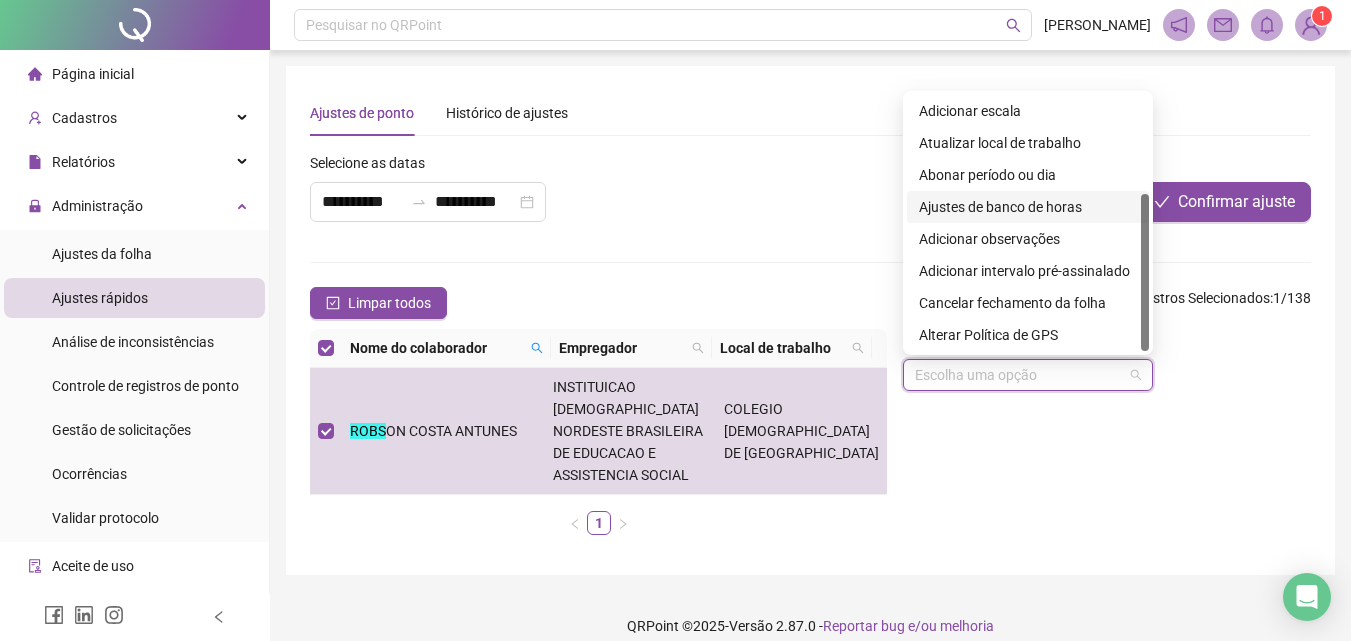 click at bounding box center (1022, 375) 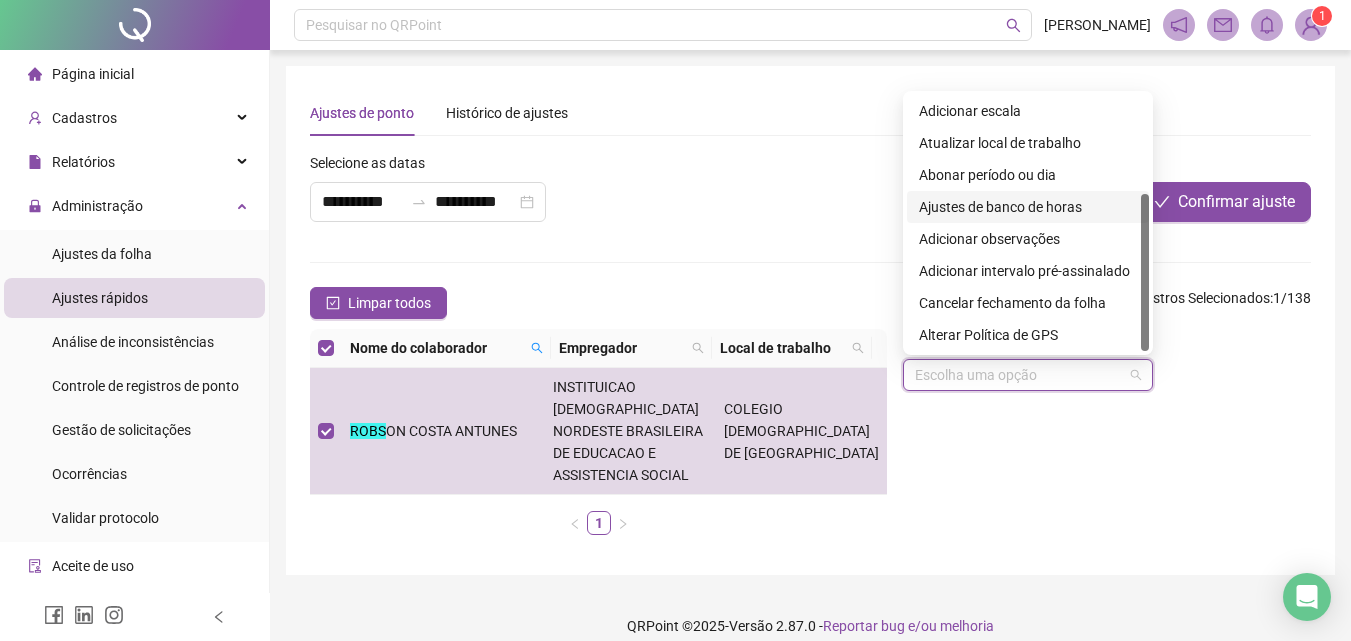 click on "Ajustes de banco de horas" at bounding box center [1028, 207] 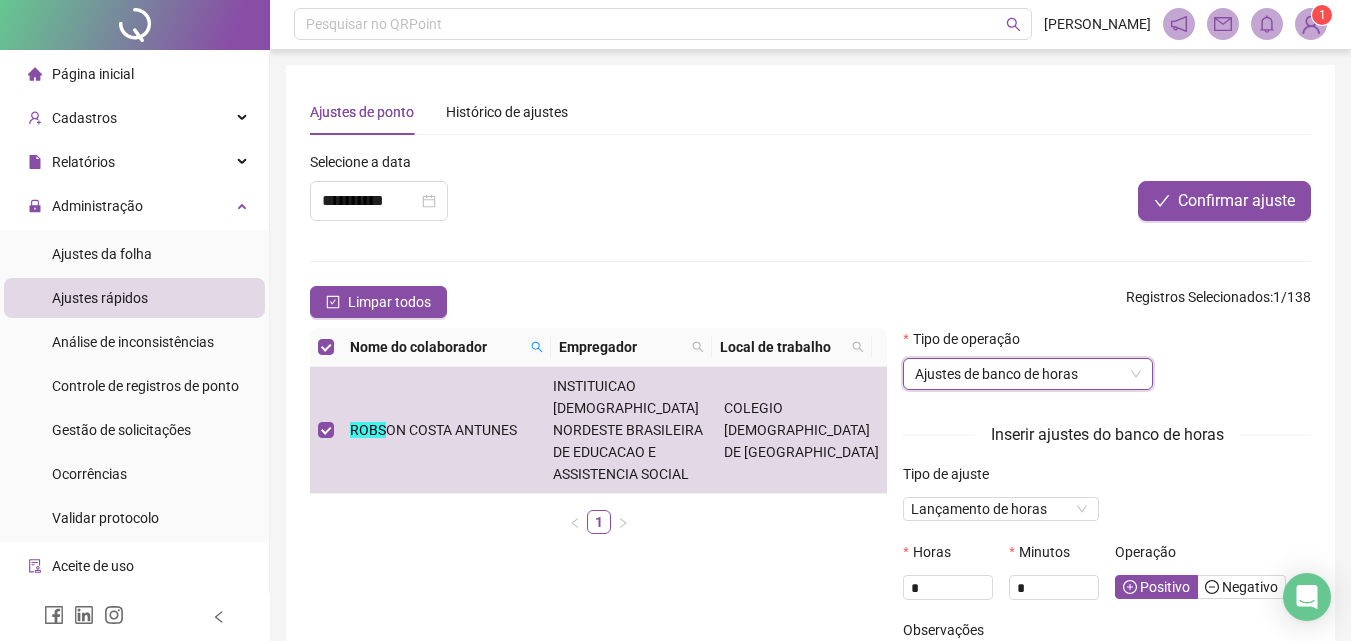 scroll, scrollTop: 100, scrollLeft: 0, axis: vertical 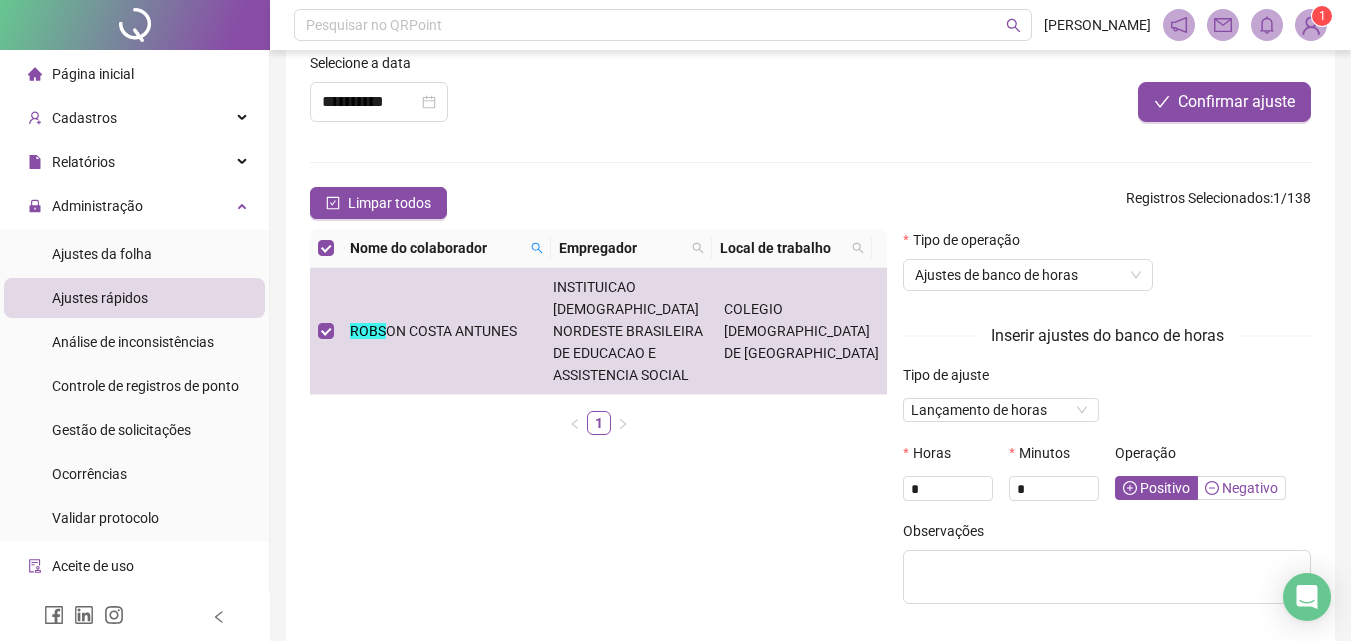 click on "Negativo" at bounding box center [1241, 488] 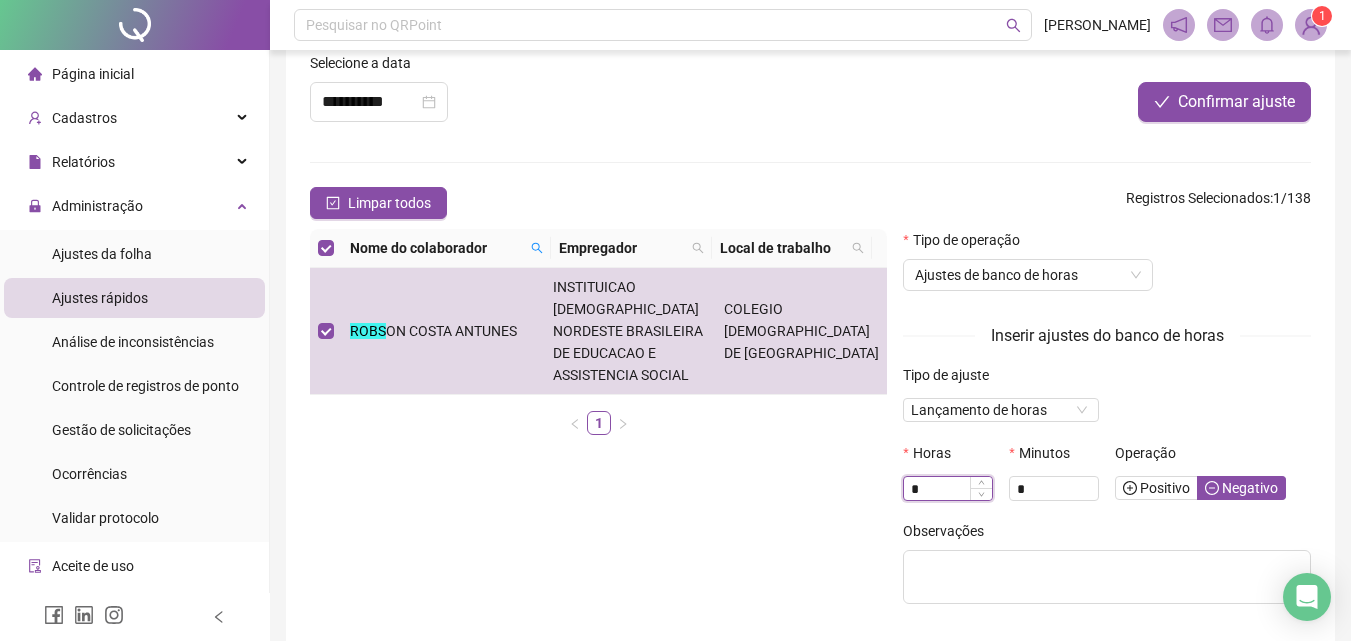click on "*" at bounding box center [948, 489] 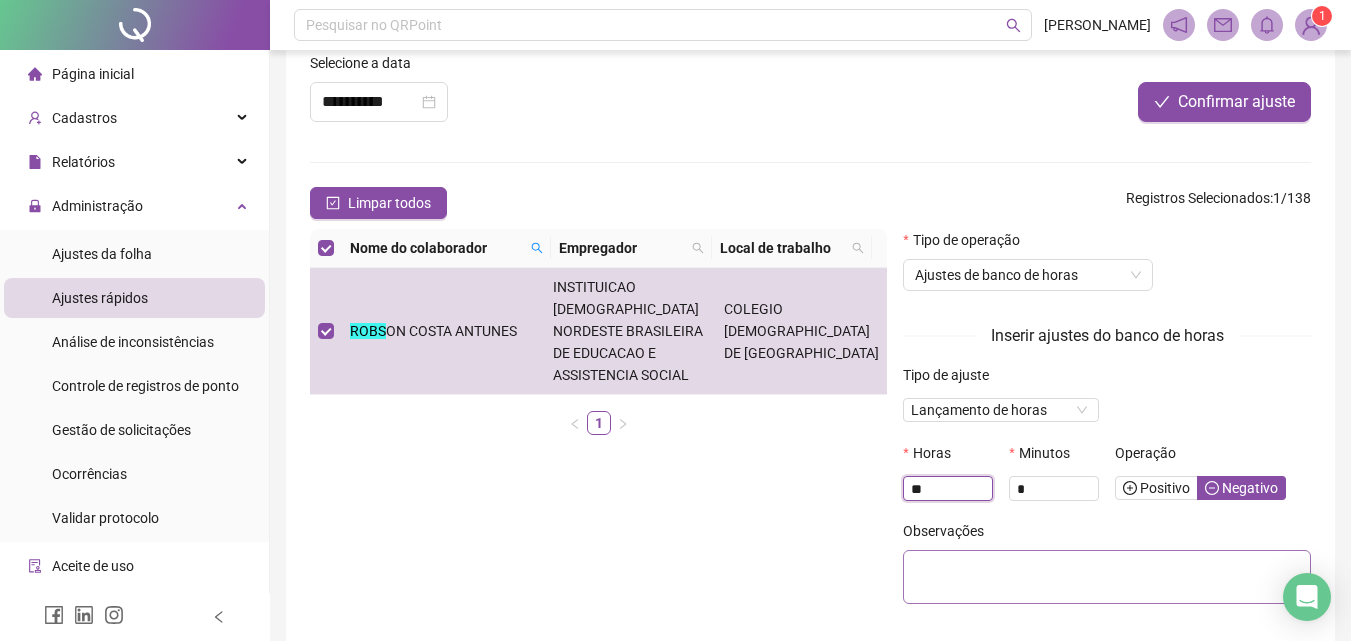type on "**" 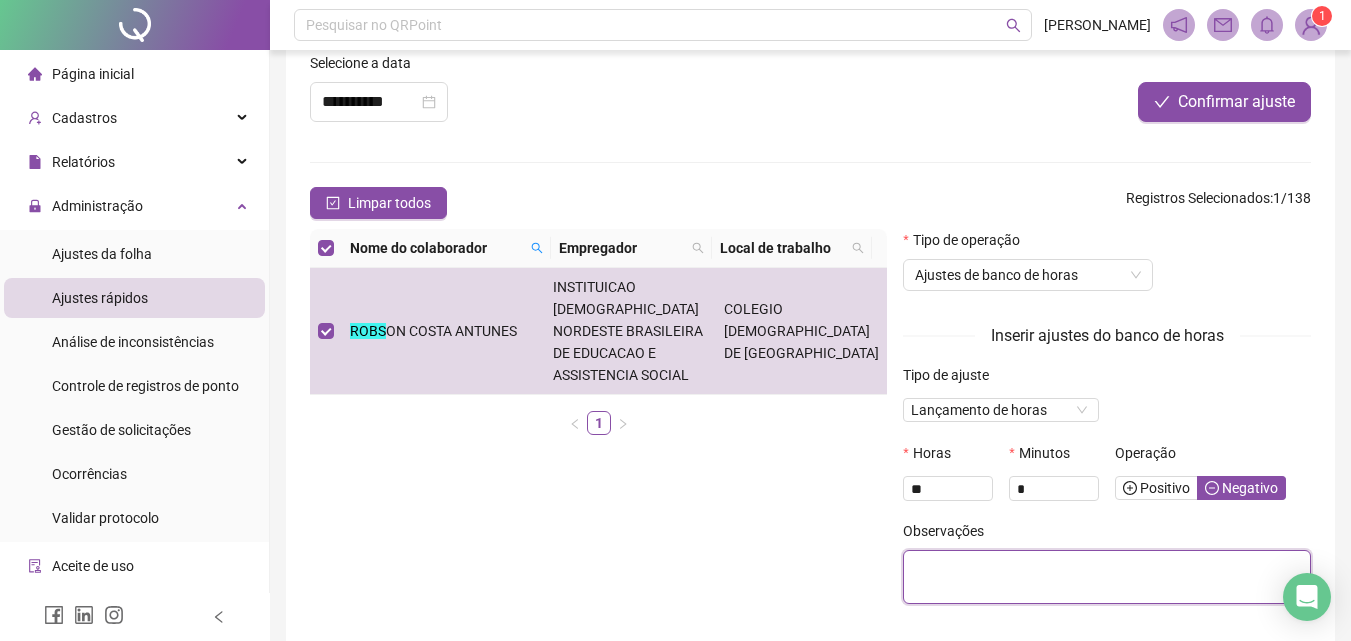 click at bounding box center (1107, 577) 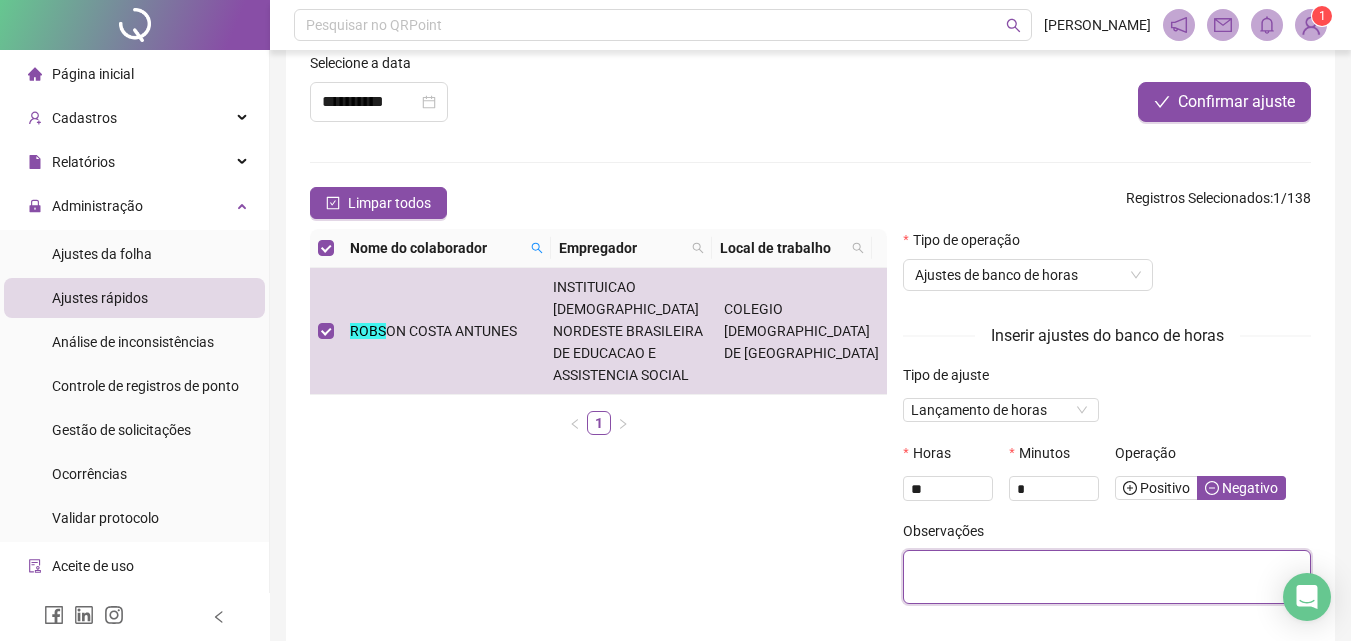 paste on "**********" 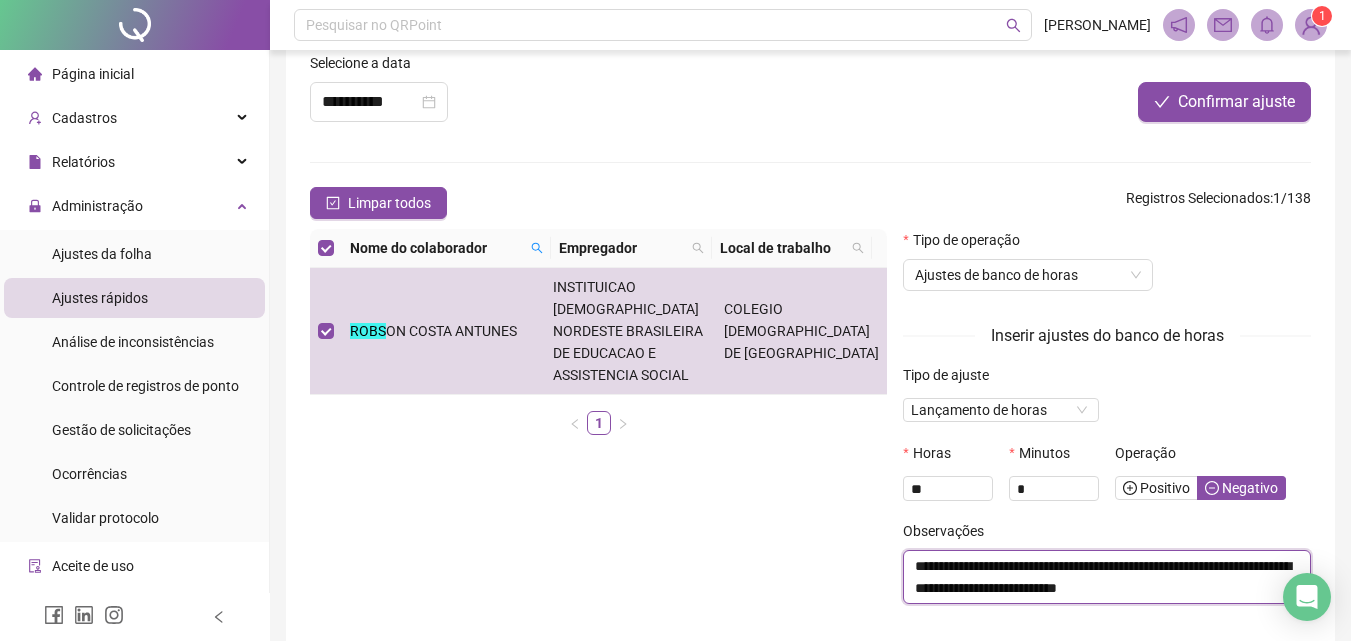 click on "**********" at bounding box center [1107, 577] 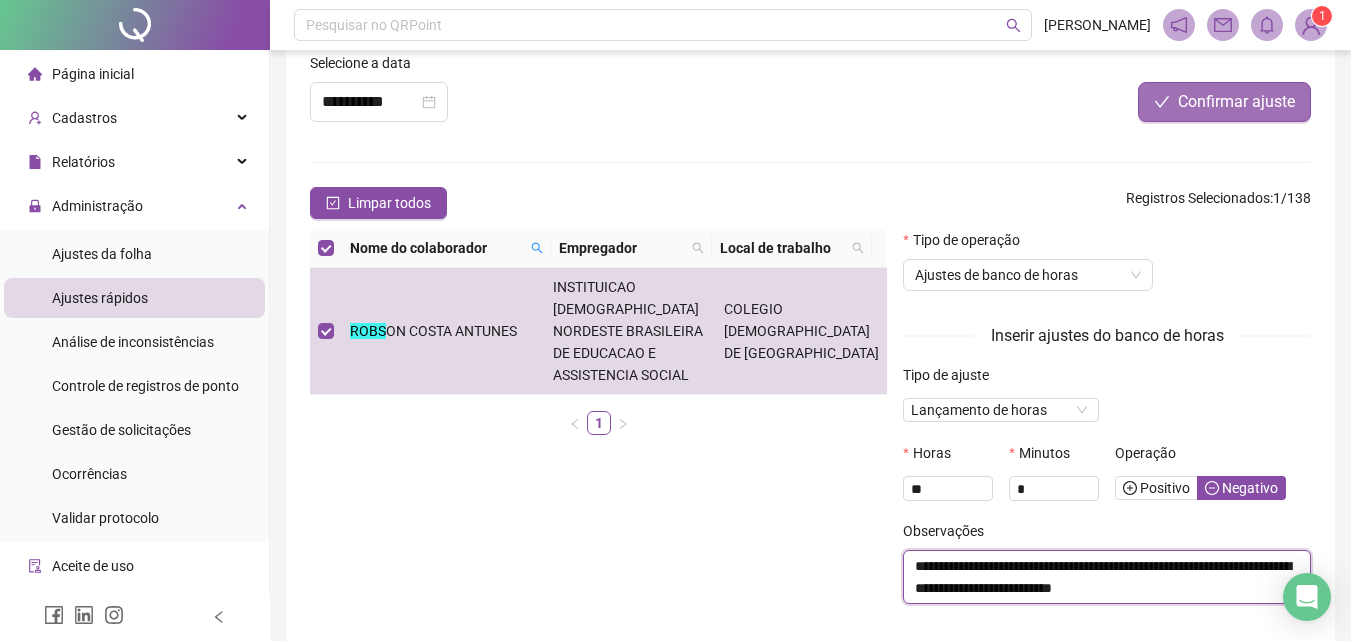 type on "**********" 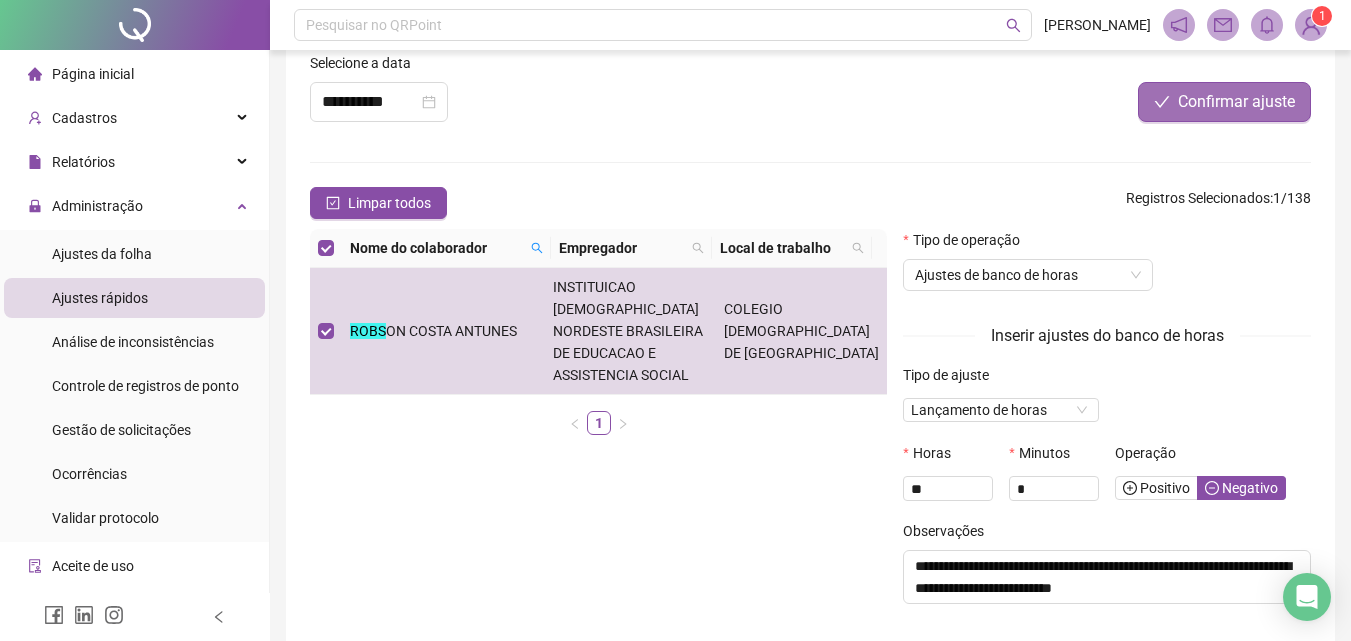 click on "Confirmar ajuste" at bounding box center [1236, 102] 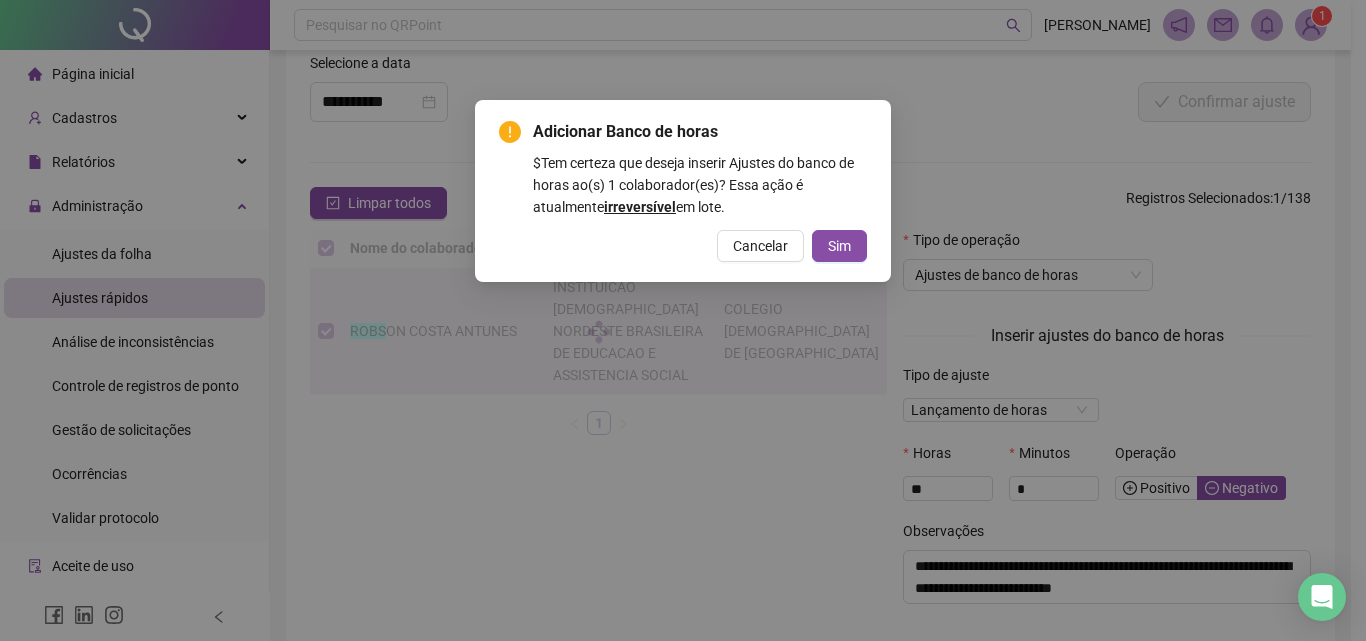 click on "Sim" at bounding box center (839, 246) 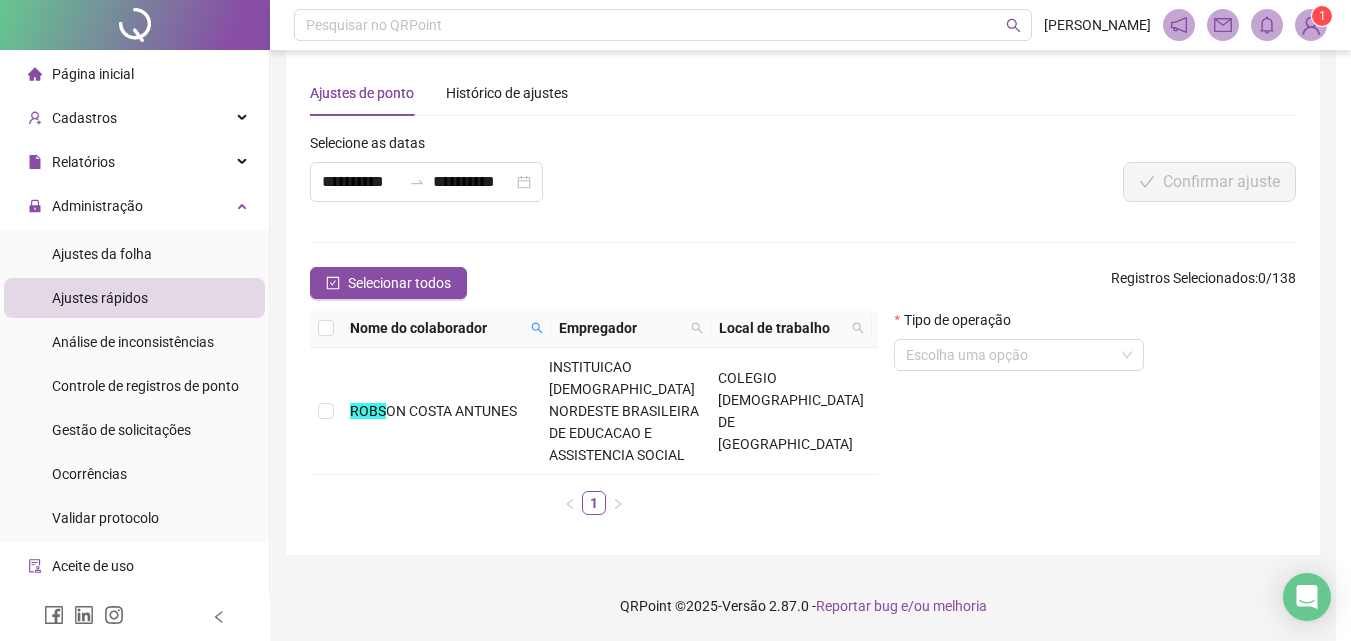 scroll, scrollTop: 20, scrollLeft: 0, axis: vertical 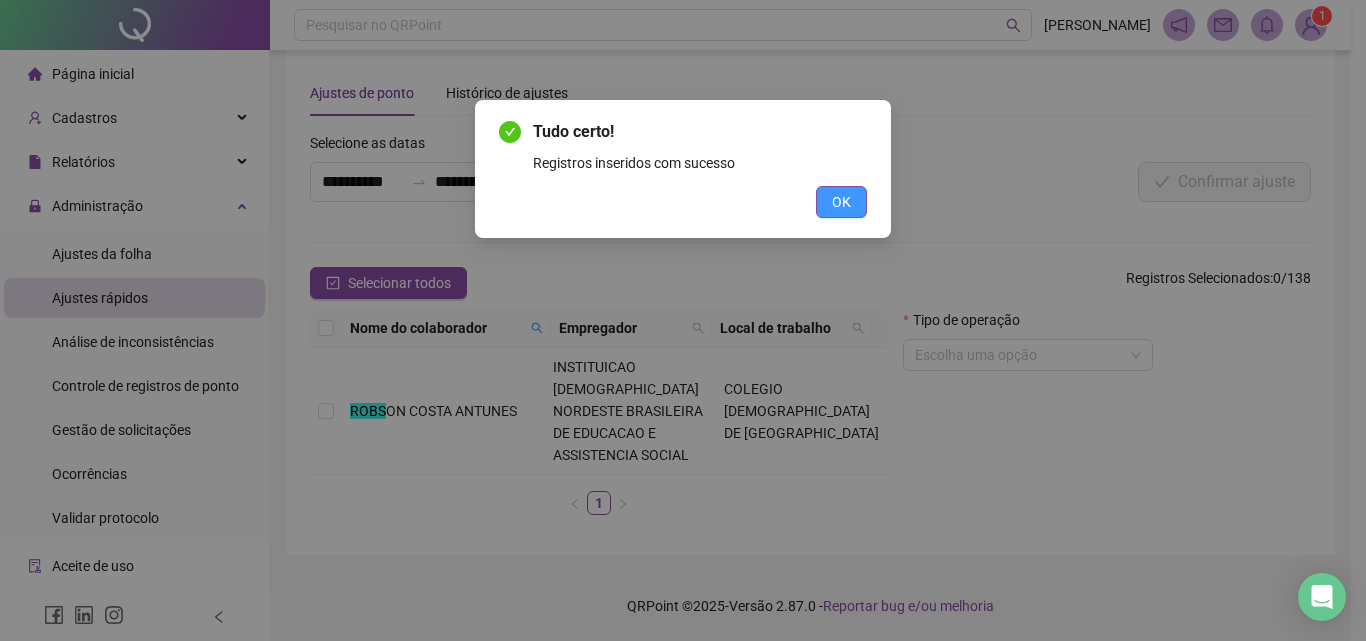 click on "OK" at bounding box center [841, 202] 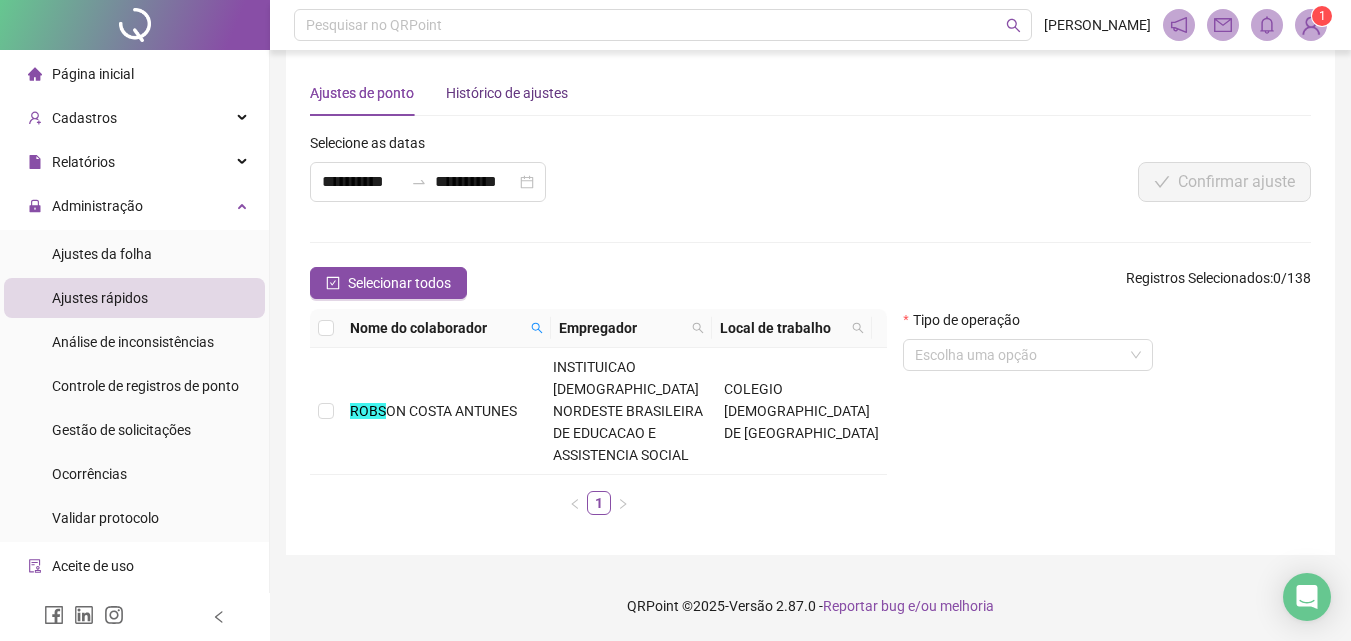 click on "Histórico de ajustes" at bounding box center [507, 93] 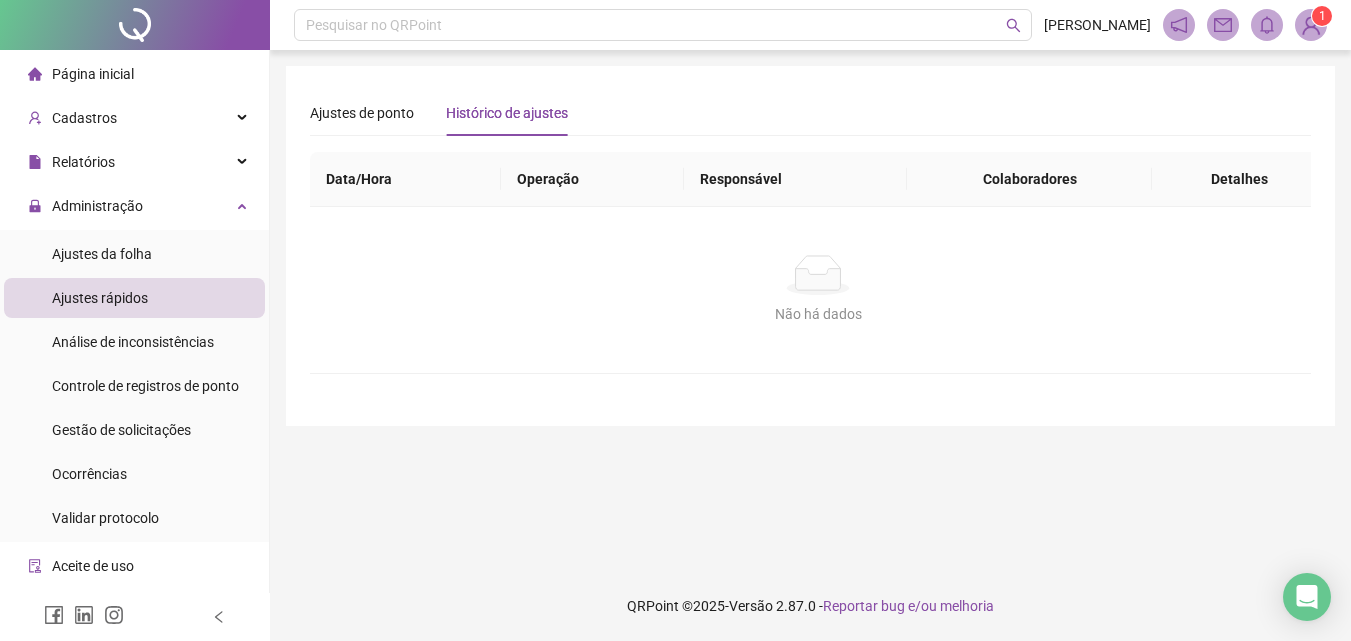 scroll, scrollTop: 0, scrollLeft: 0, axis: both 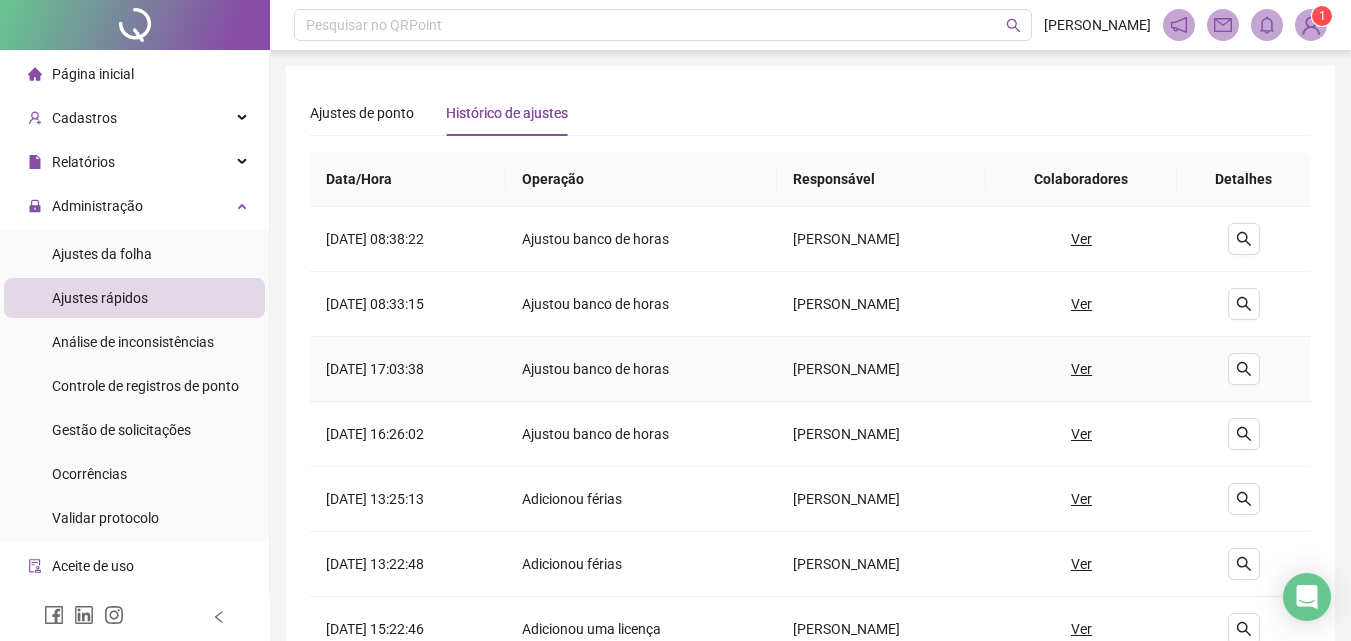 click on "Ver" at bounding box center (1081, 369) 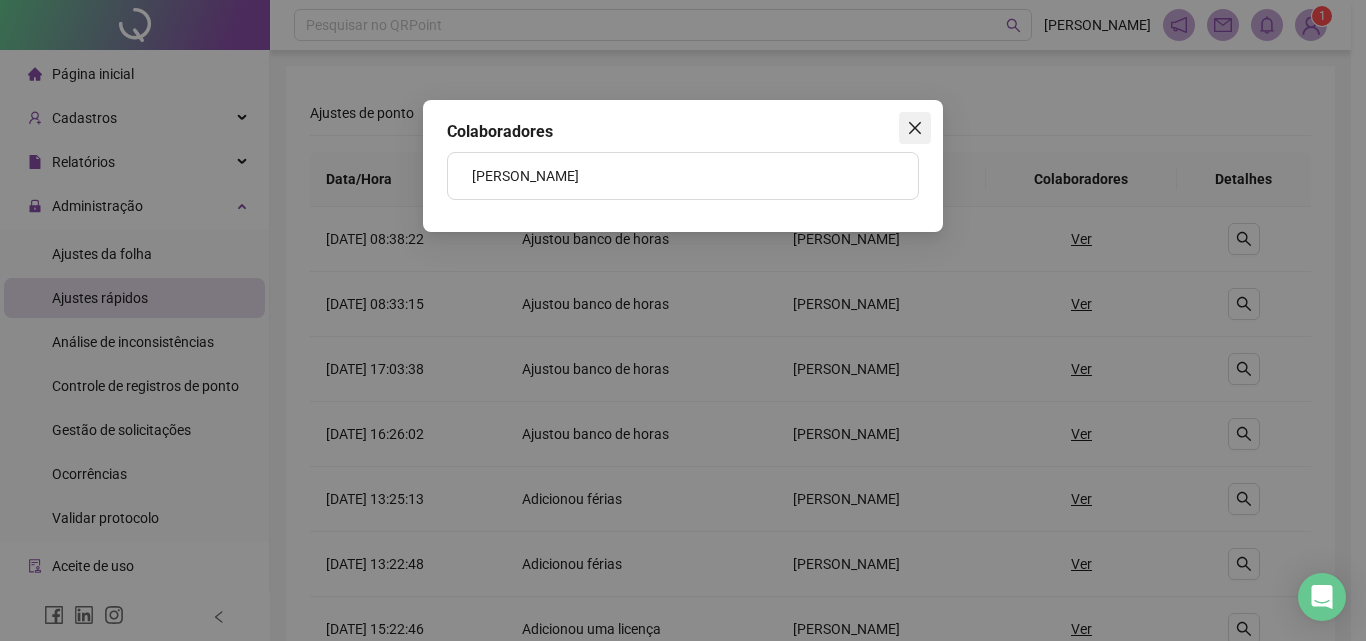 click 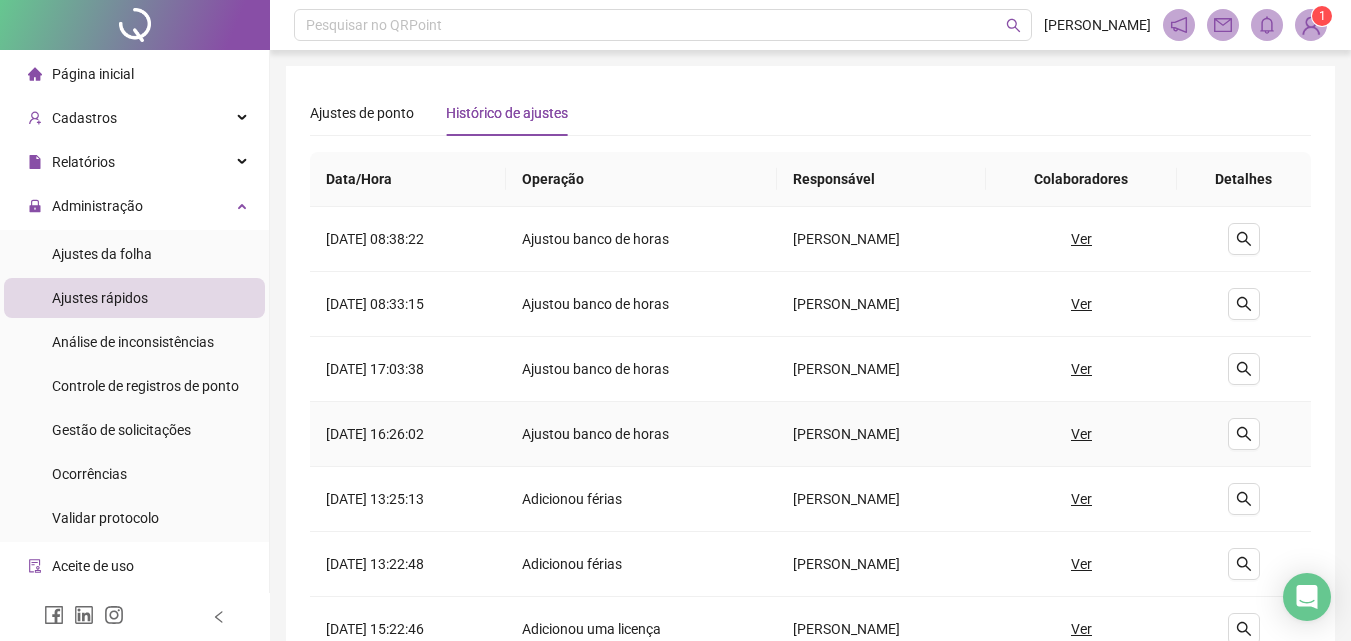 click on "Ver" at bounding box center [1081, 434] 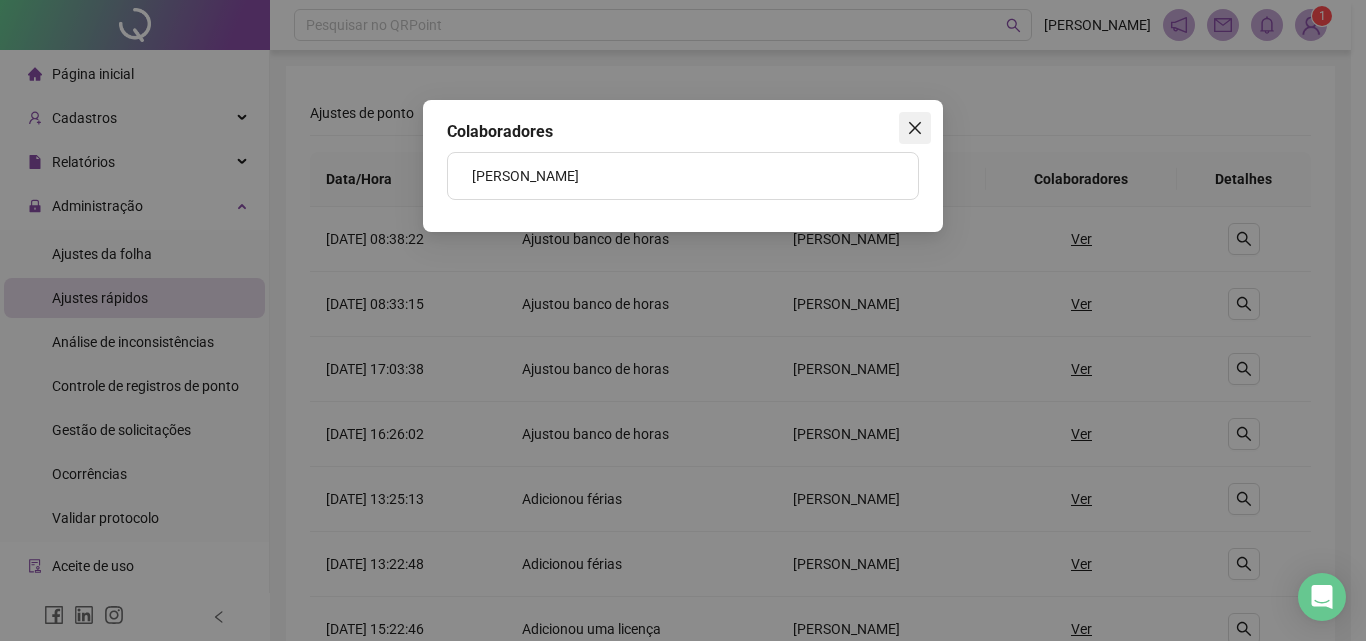 click 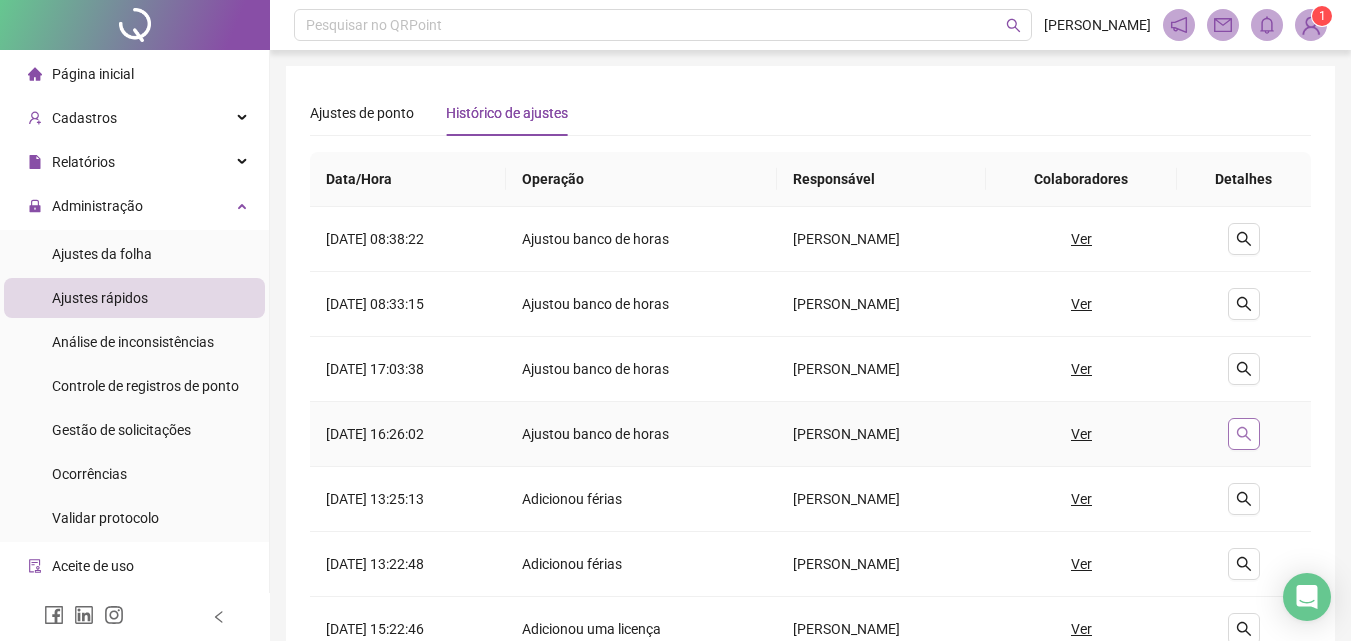 click 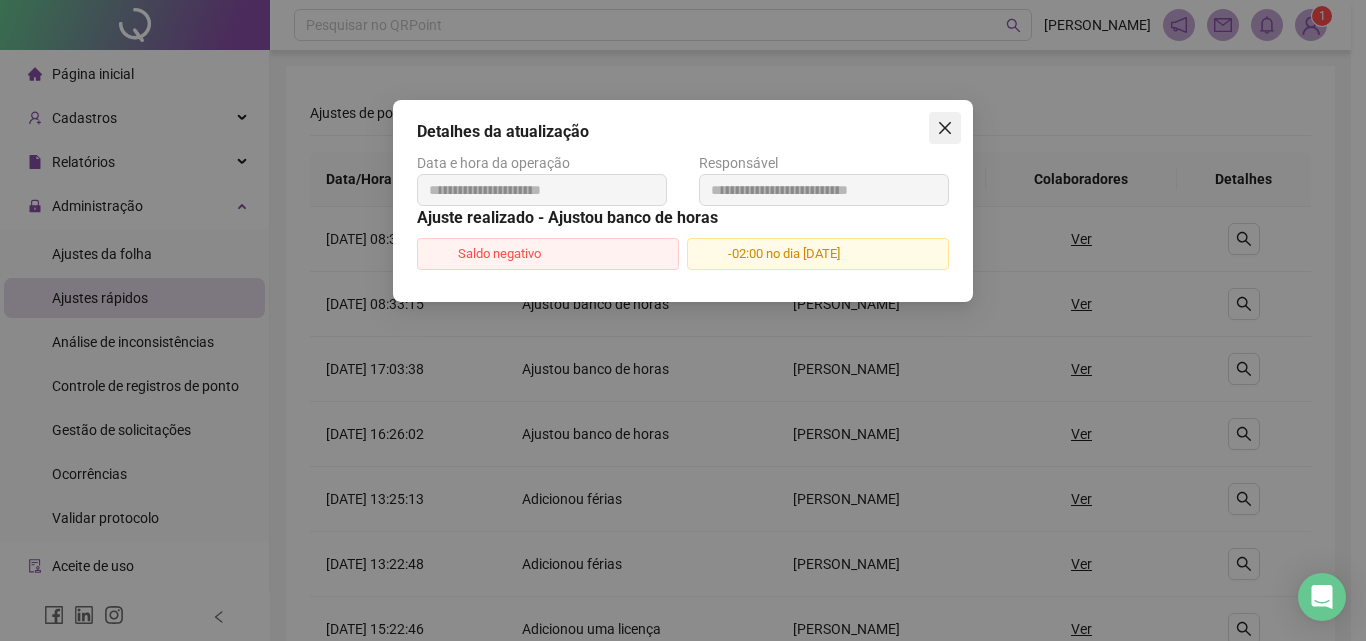 click at bounding box center [945, 128] 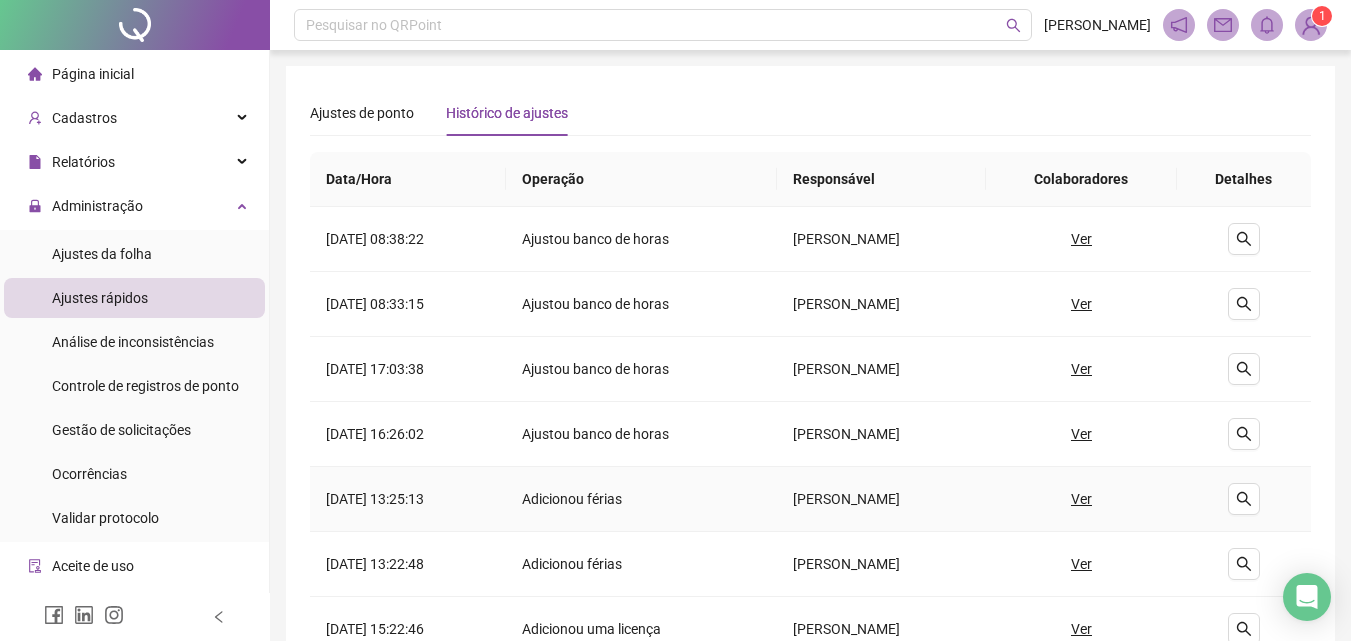 click on "Ver" at bounding box center (1081, 499) 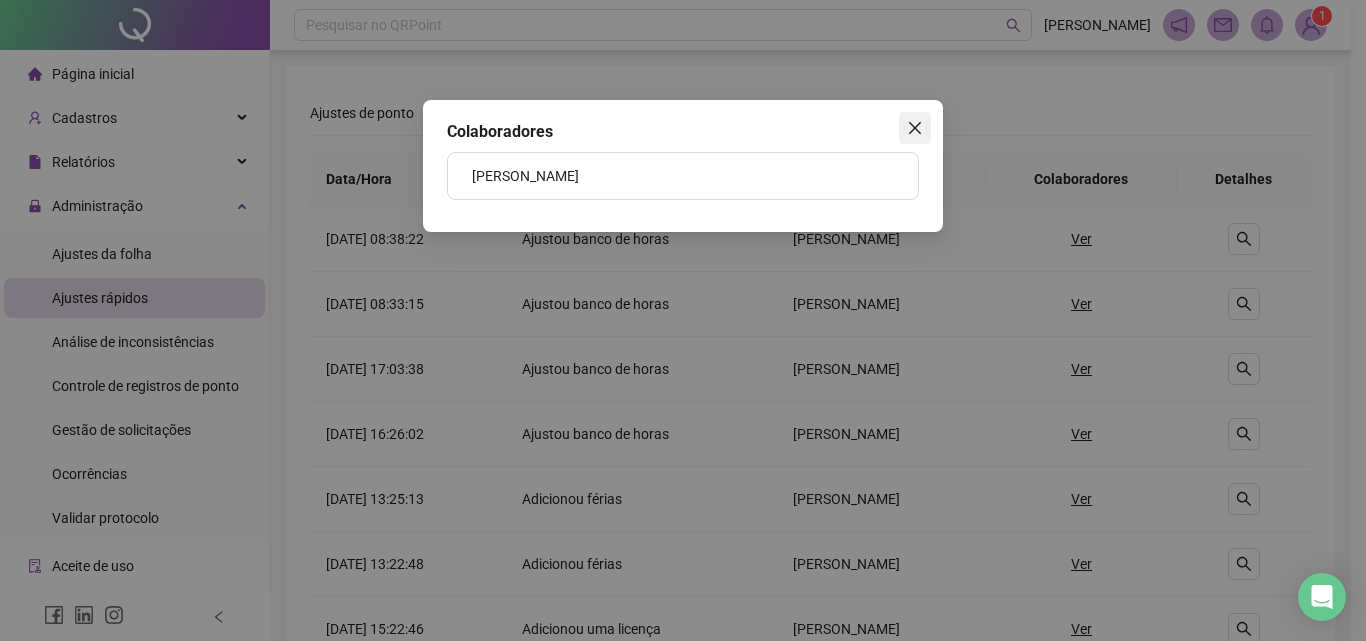 click 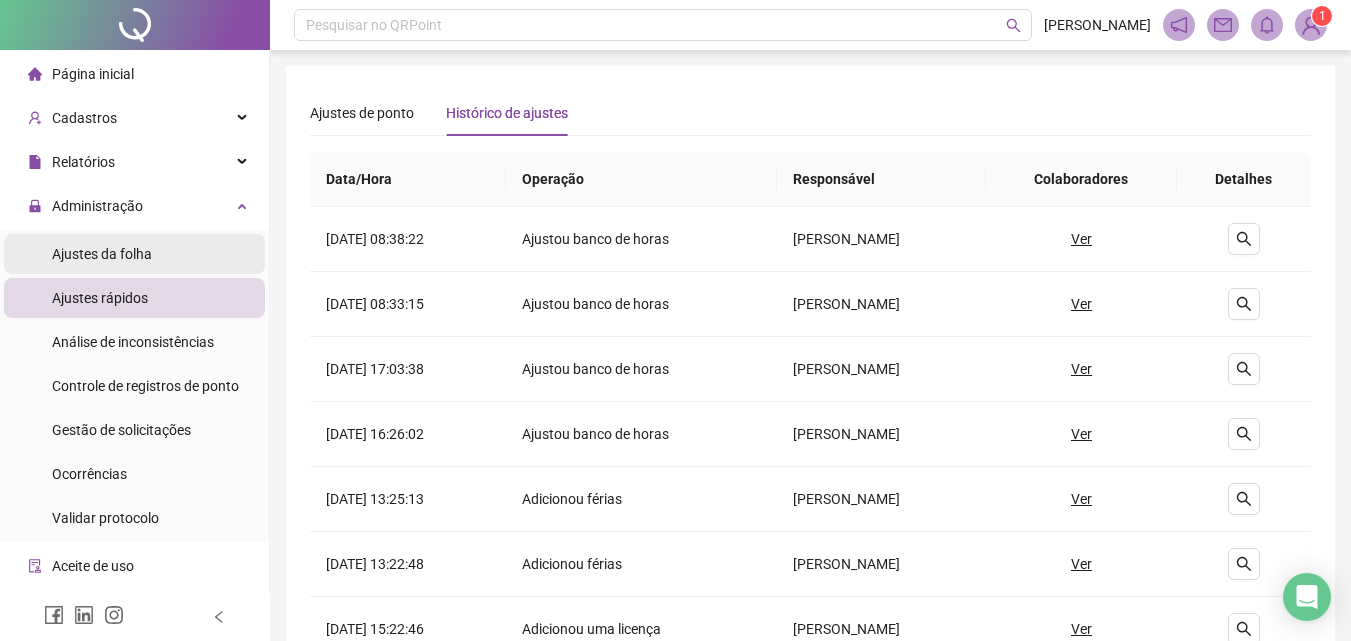 click on "Ajustes da folha" at bounding box center [102, 254] 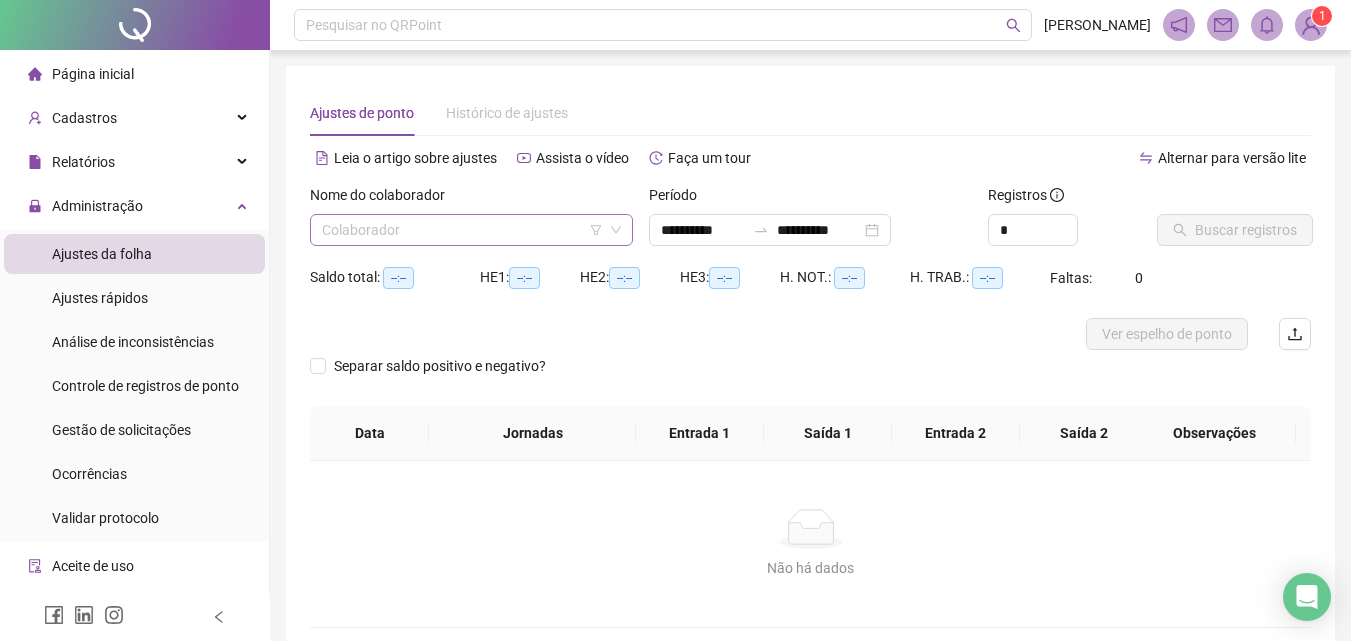 type on "**********" 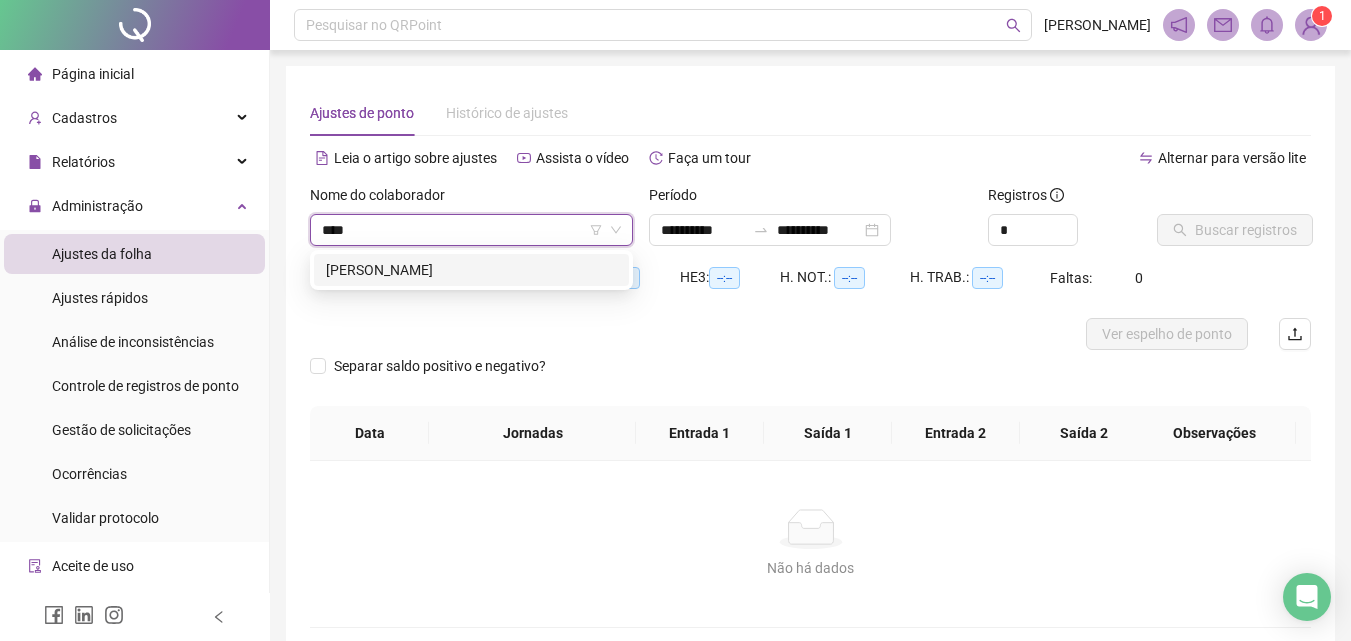 type on "***" 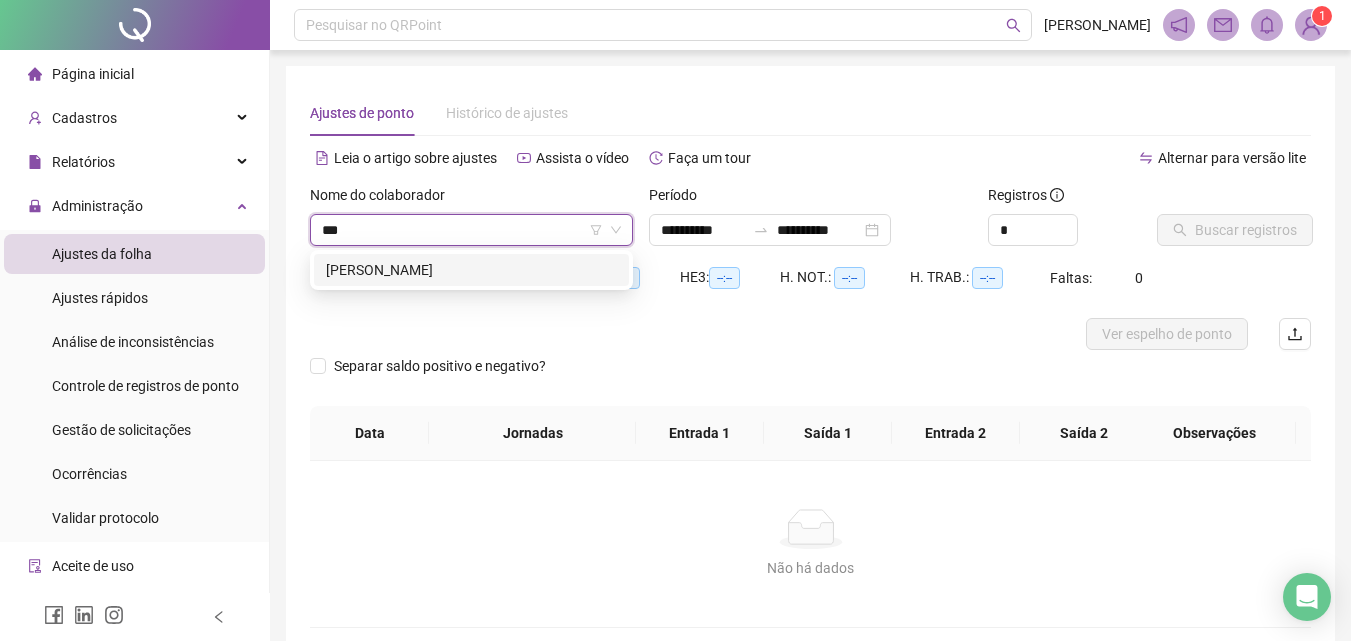 click on "[PERSON_NAME]" at bounding box center (471, 270) 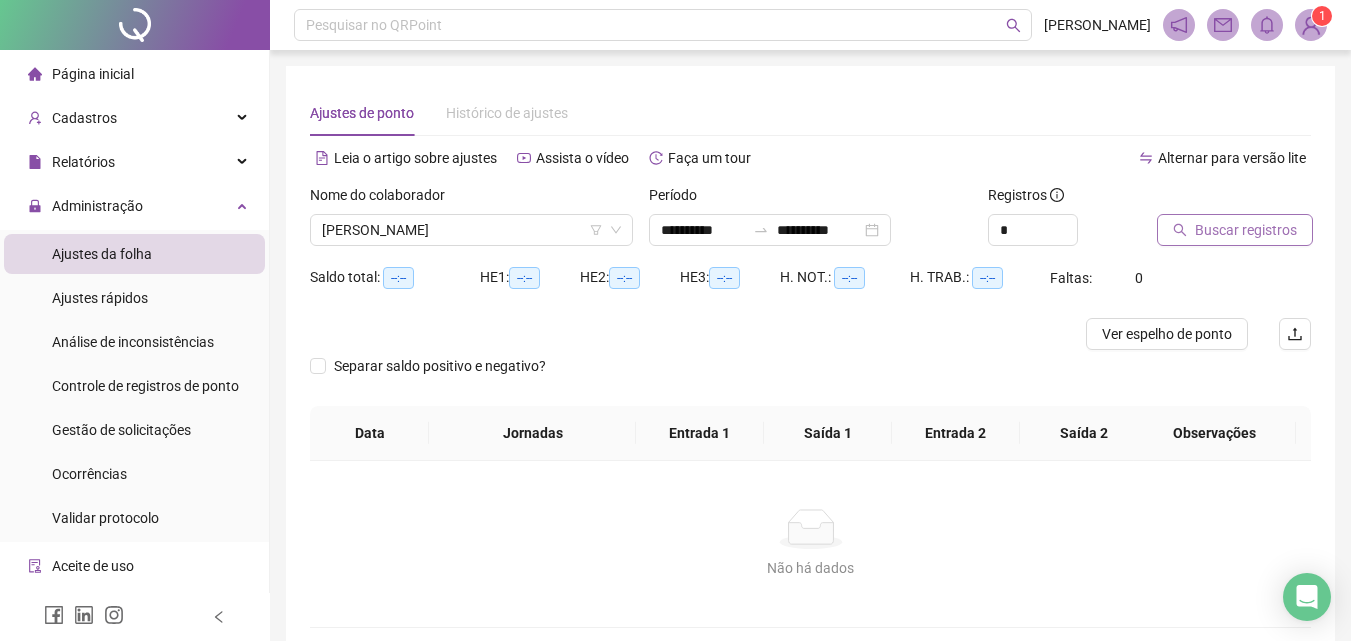 click on "Buscar registros" at bounding box center [1235, 230] 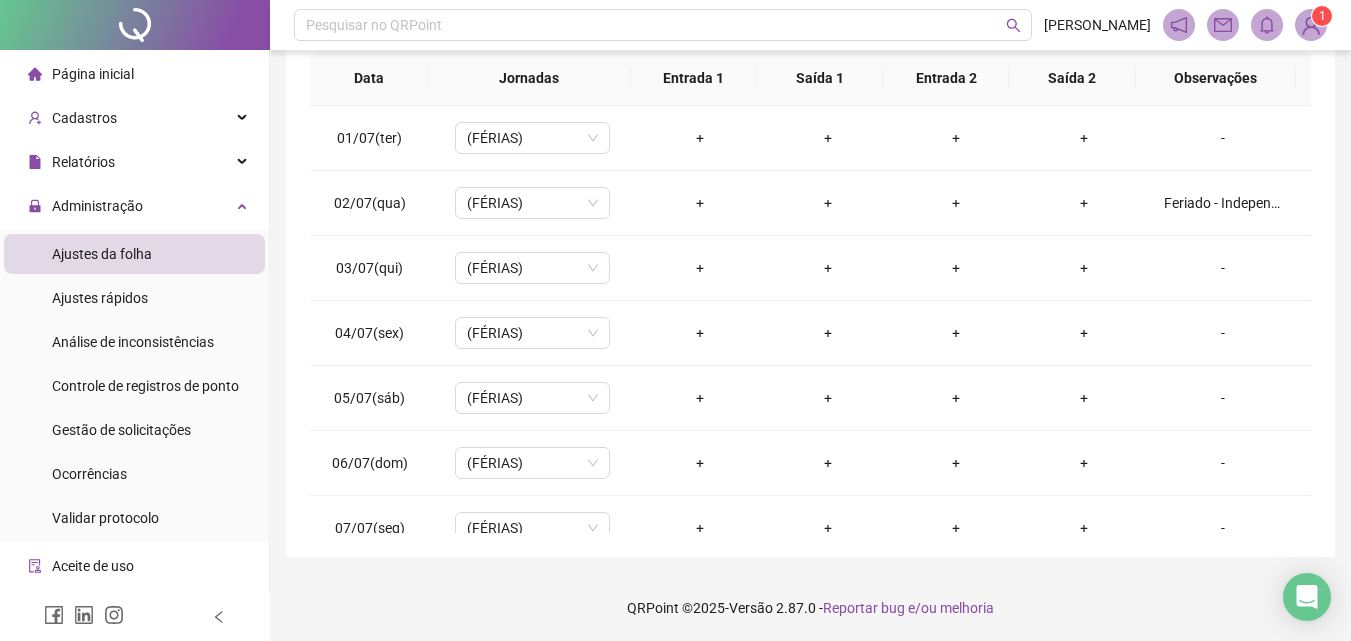 scroll, scrollTop: 381, scrollLeft: 0, axis: vertical 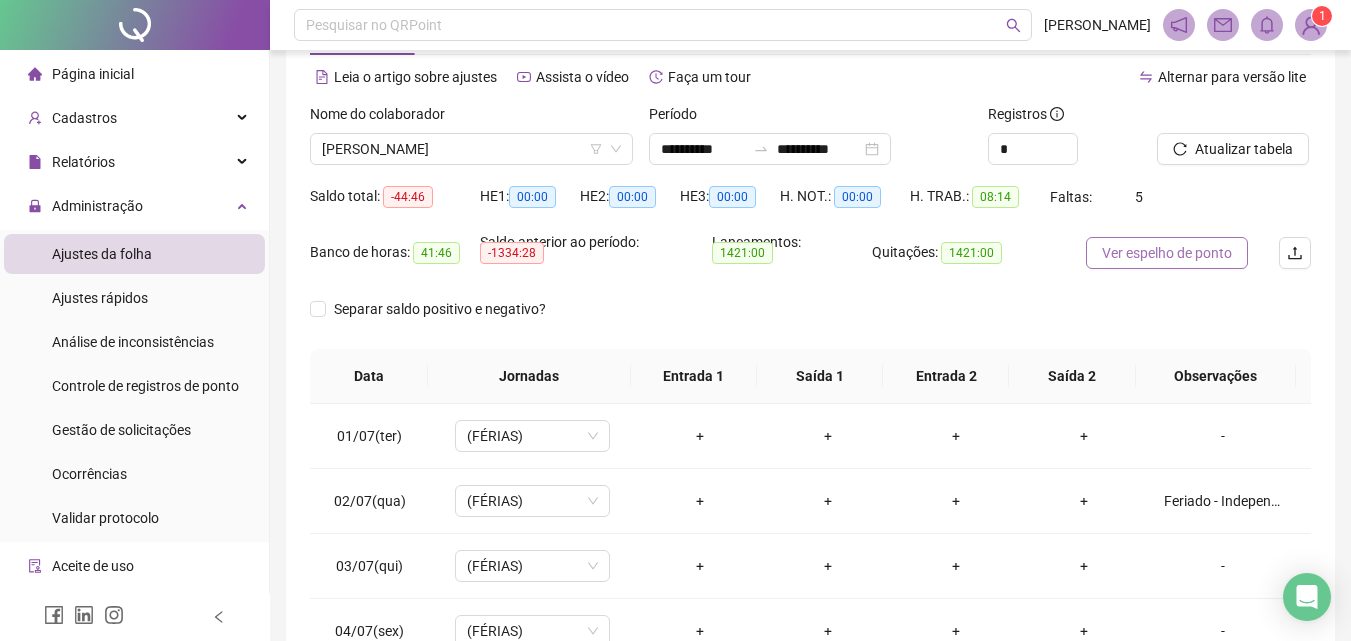 click on "Ver espelho de ponto" at bounding box center (1167, 253) 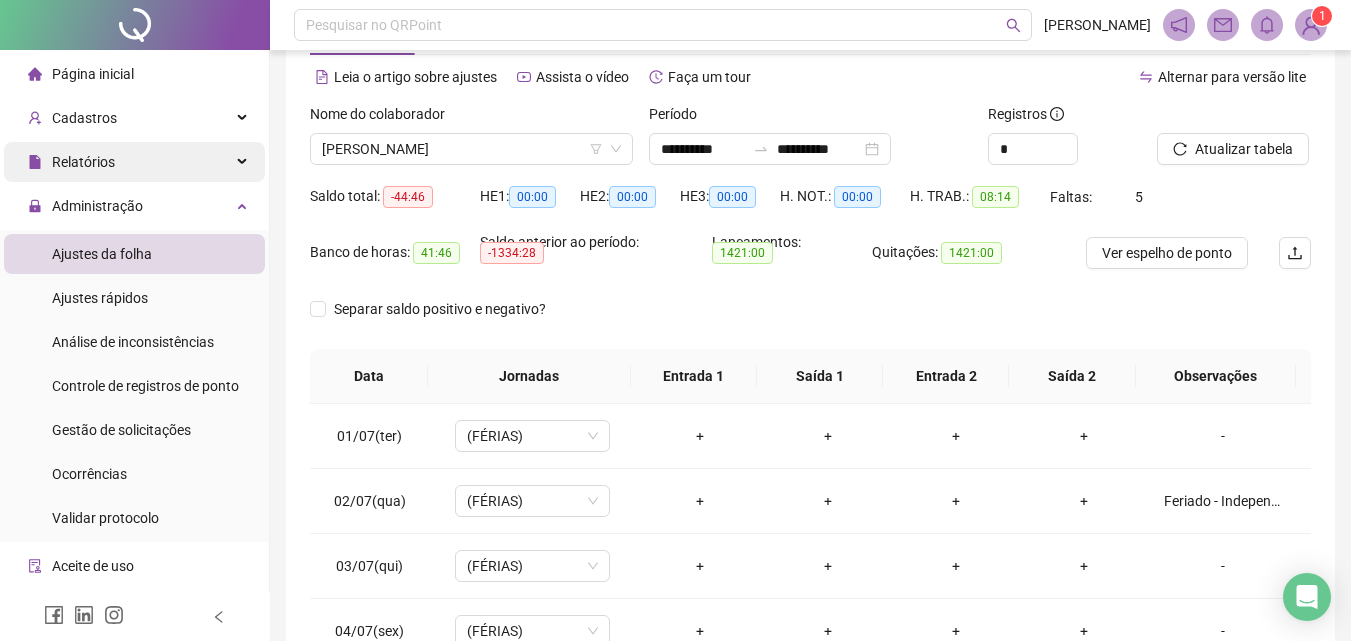 click on "Relatórios" at bounding box center (134, 162) 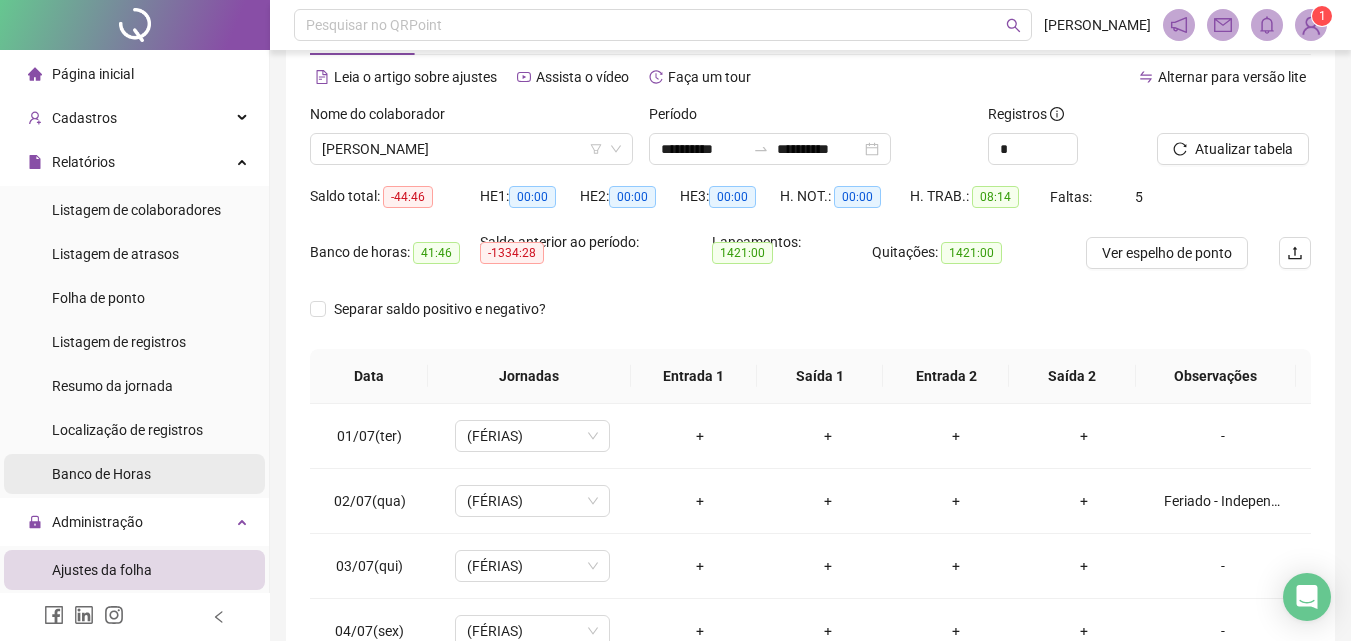 click on "Banco de Horas" at bounding box center [101, 474] 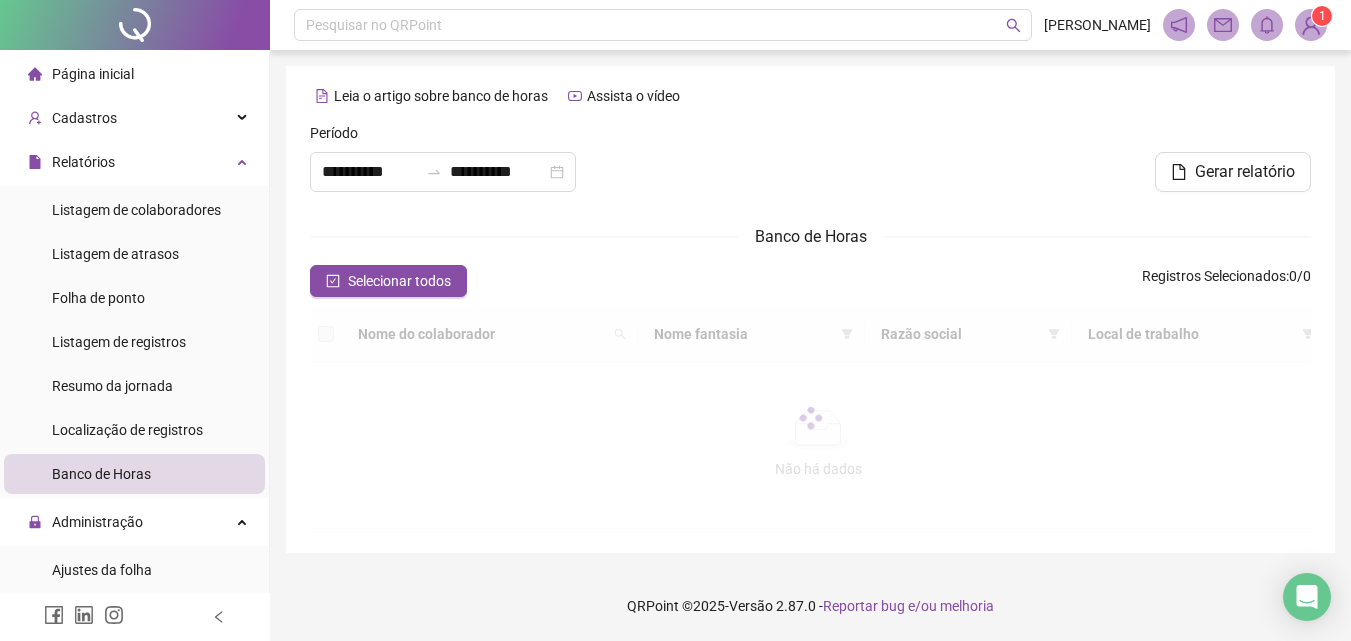 scroll, scrollTop: 0, scrollLeft: 0, axis: both 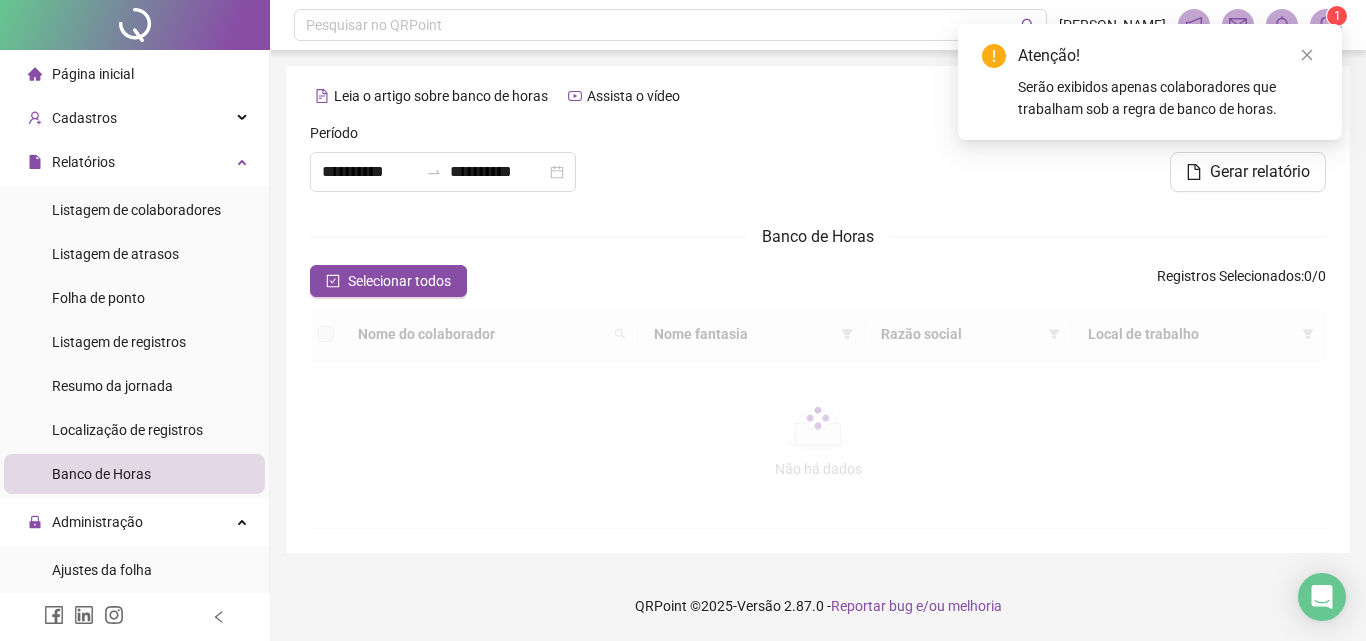 type on "**********" 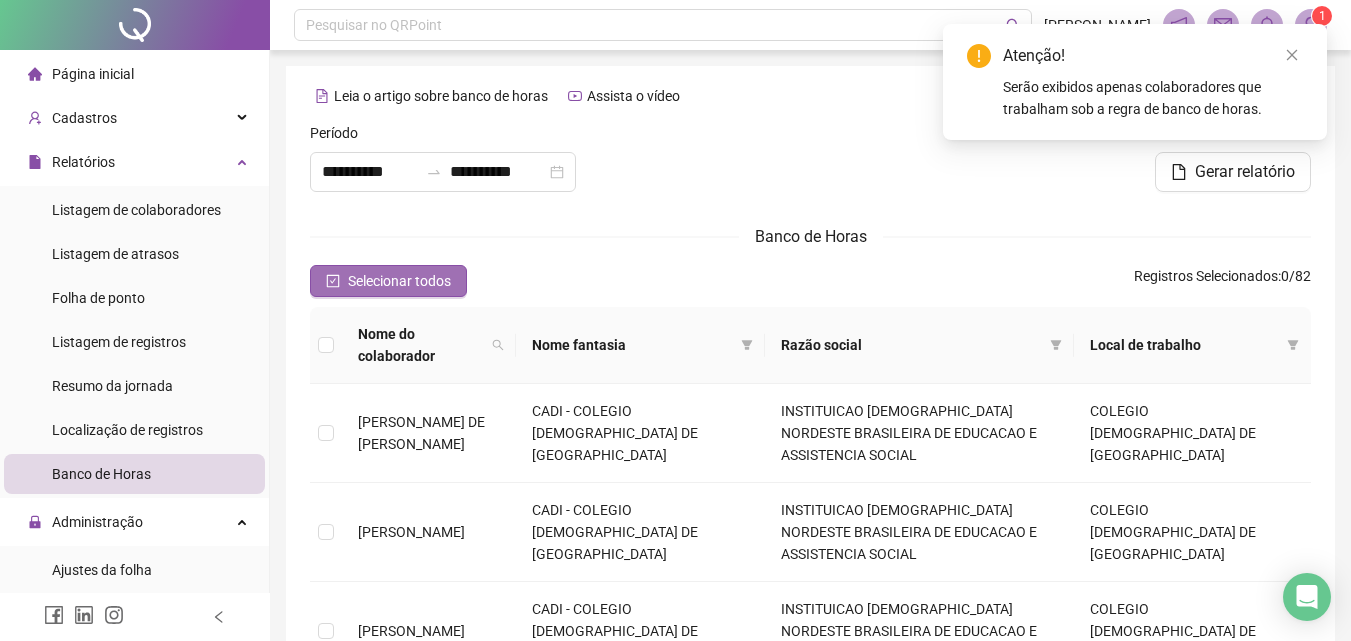 click on "Selecionar todos" at bounding box center (399, 281) 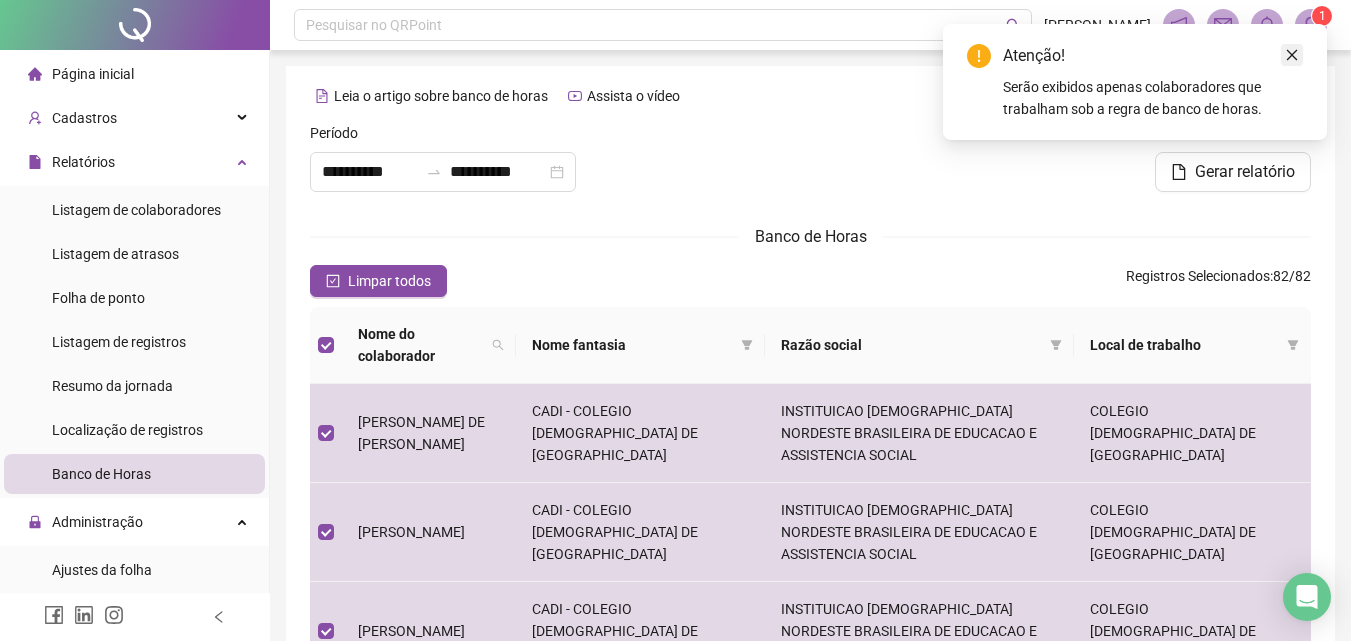 click at bounding box center [1292, 55] 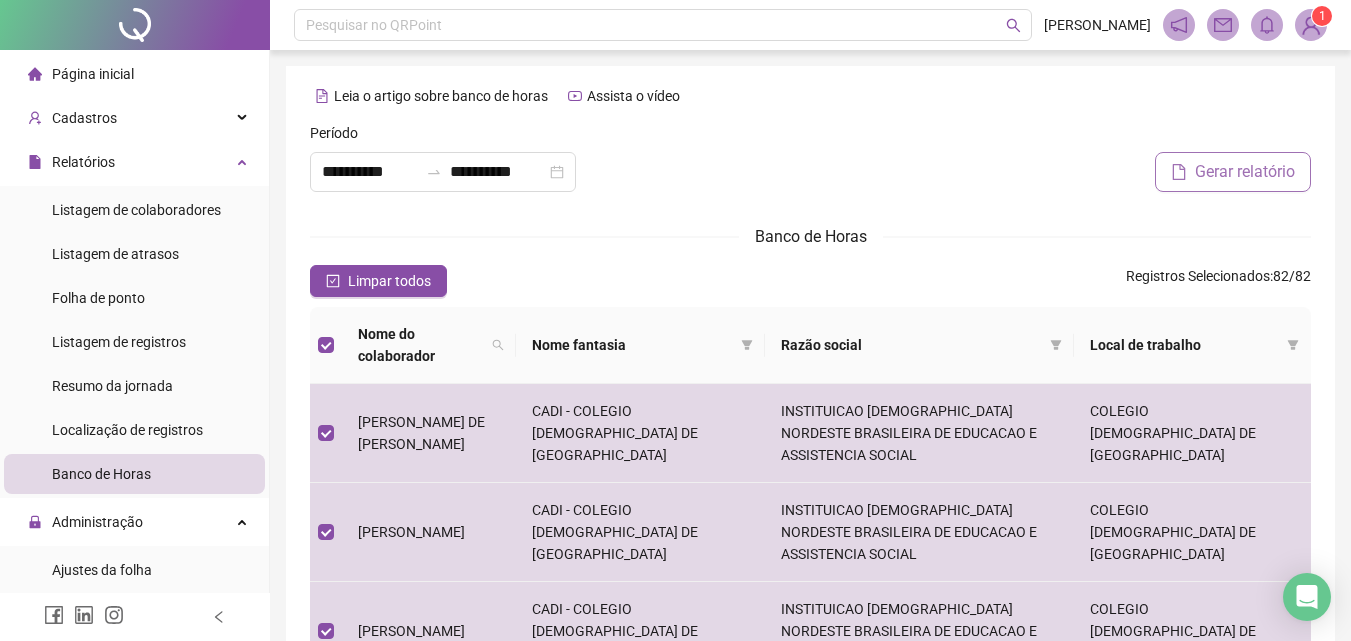 click on "Gerar relatório" at bounding box center [1245, 172] 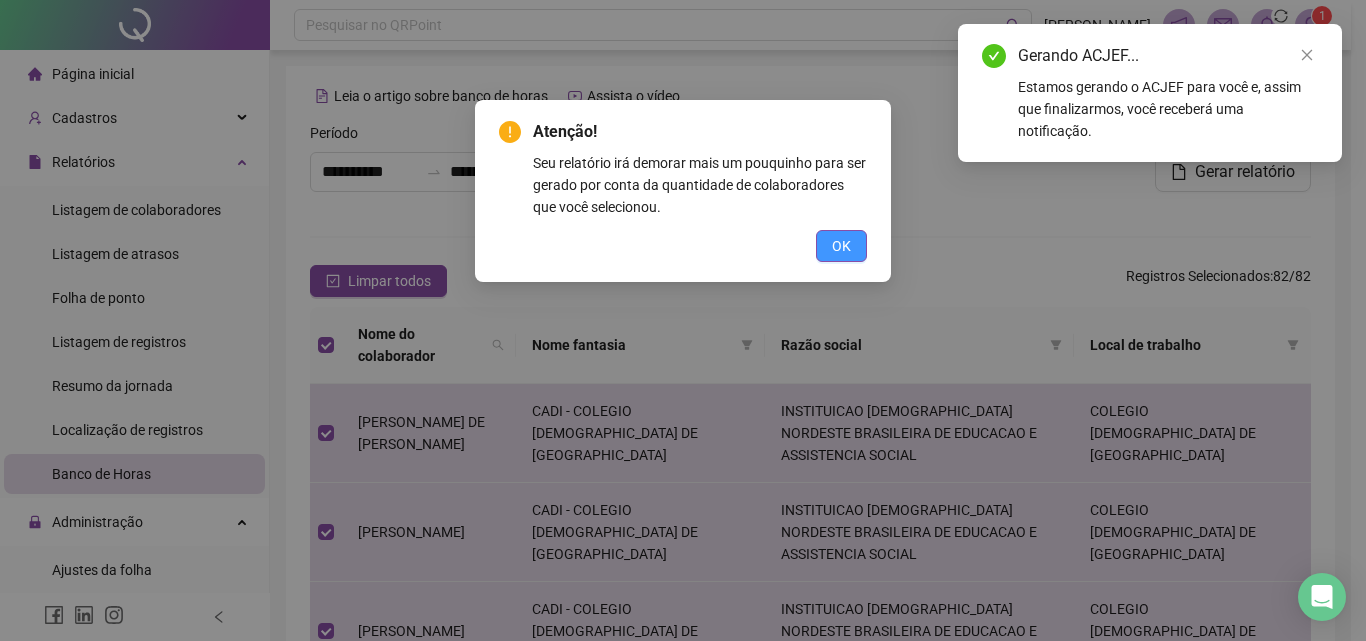 click on "OK" at bounding box center [841, 246] 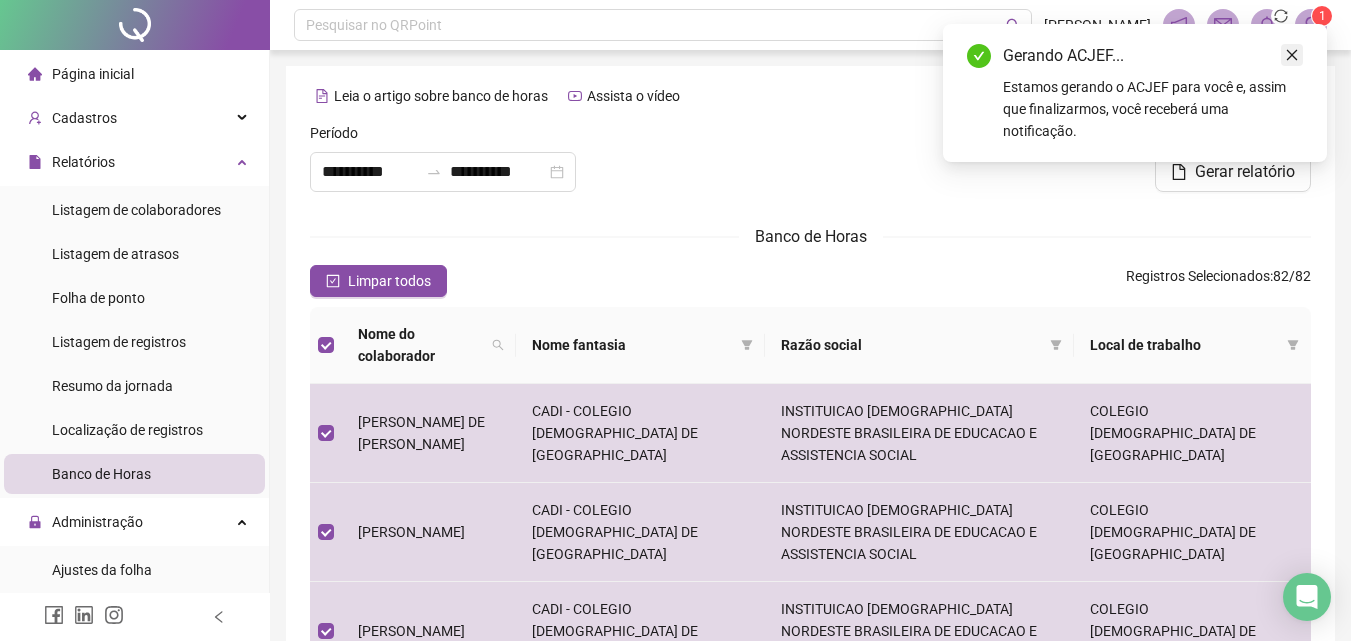 click at bounding box center (1292, 55) 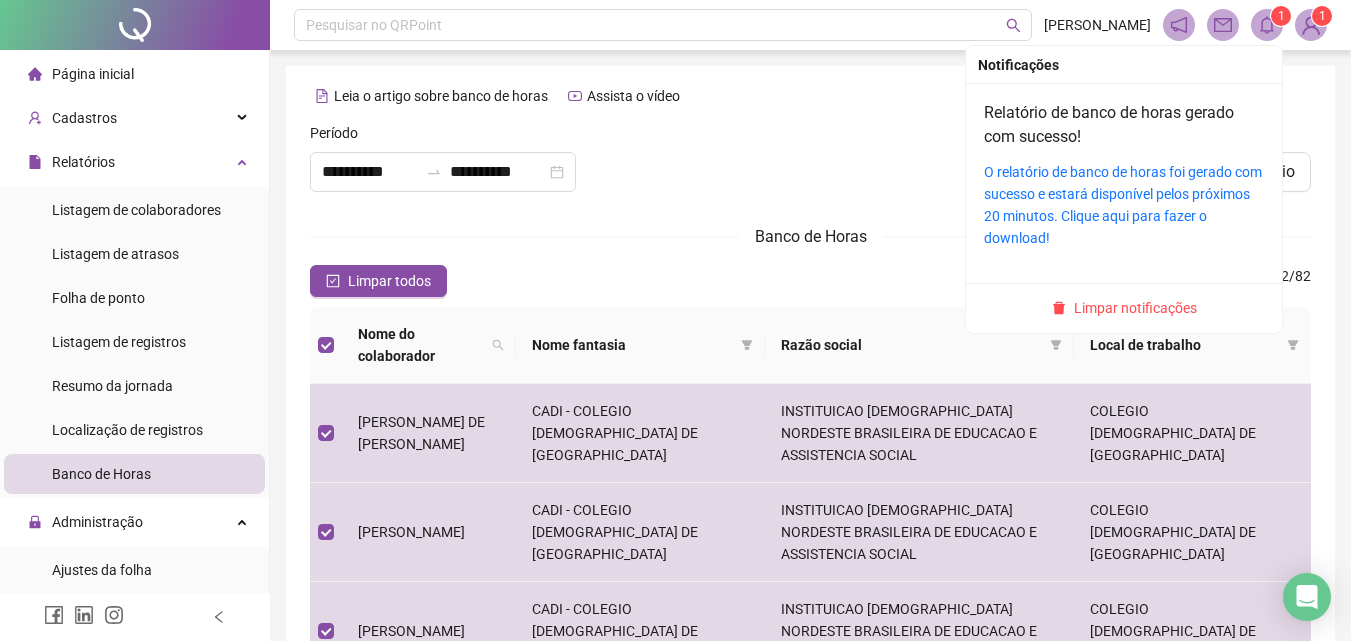 click at bounding box center [1267, 25] 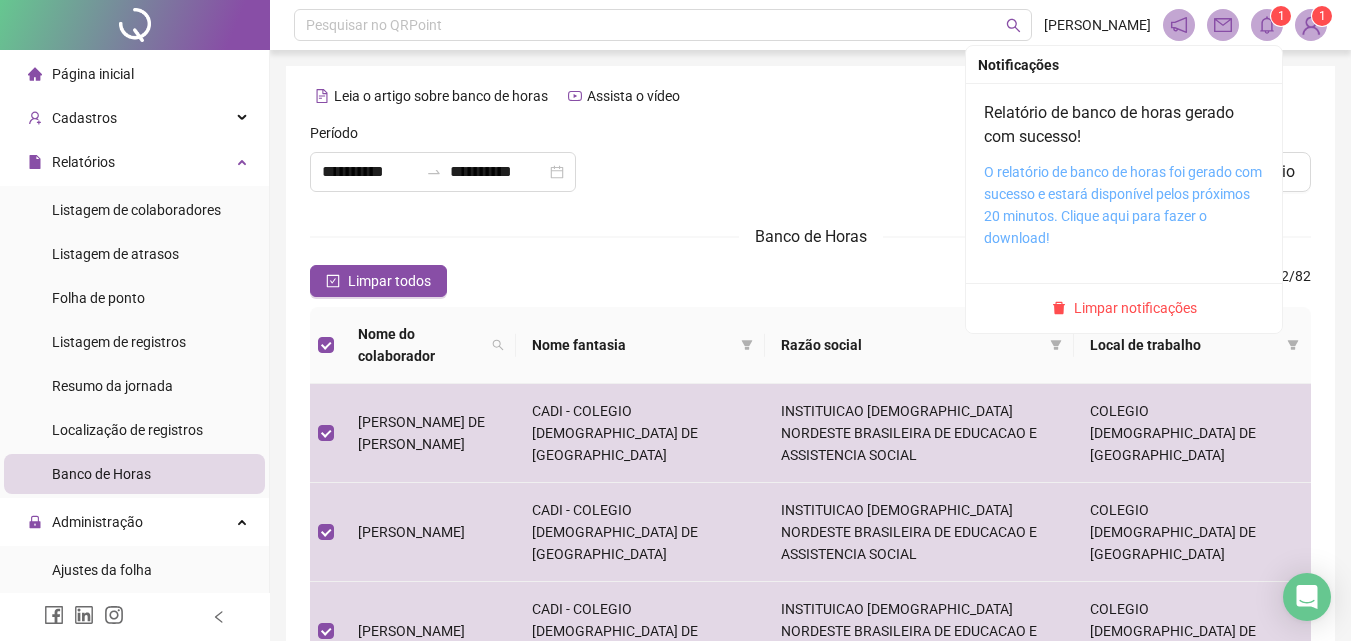 click on "O relatório de banco de horas foi gerado com sucesso e estará disponível pelos próximos 20 minutos.
Clique aqui para fazer o download!" at bounding box center [1123, 205] 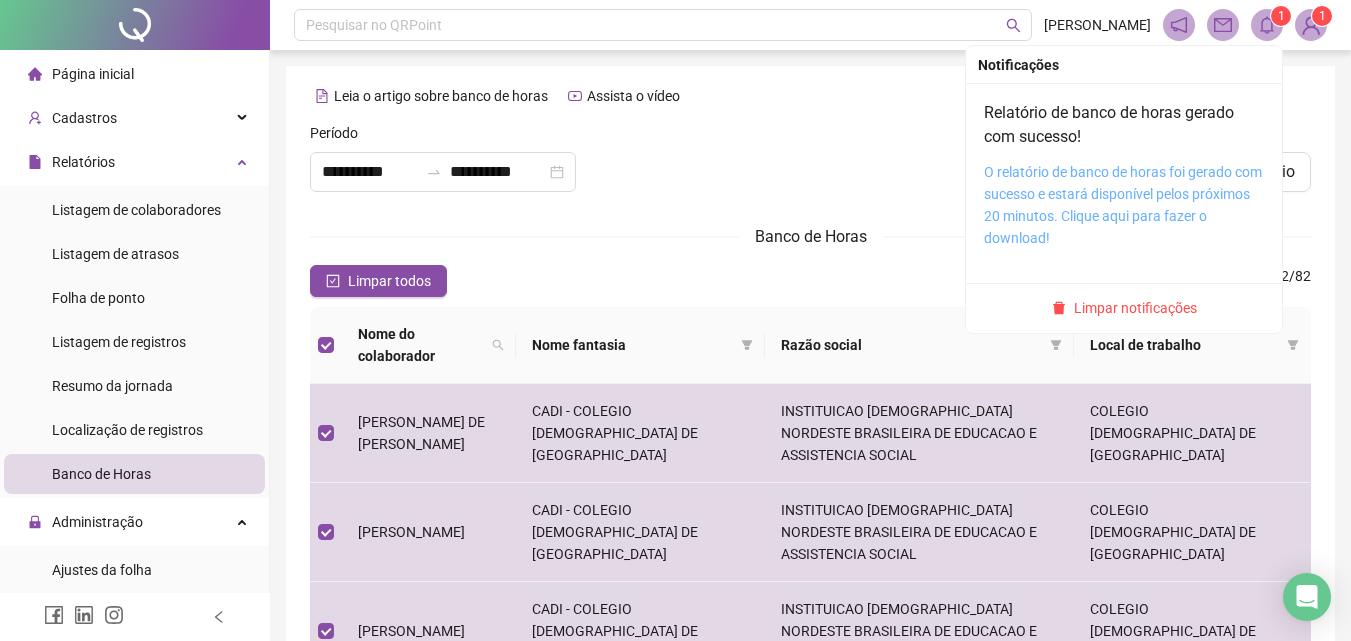 click on "O relatório de banco de horas foi gerado com sucesso e estará disponível pelos próximos 20 minutos.
Clique aqui para fazer o download!" at bounding box center (1123, 205) 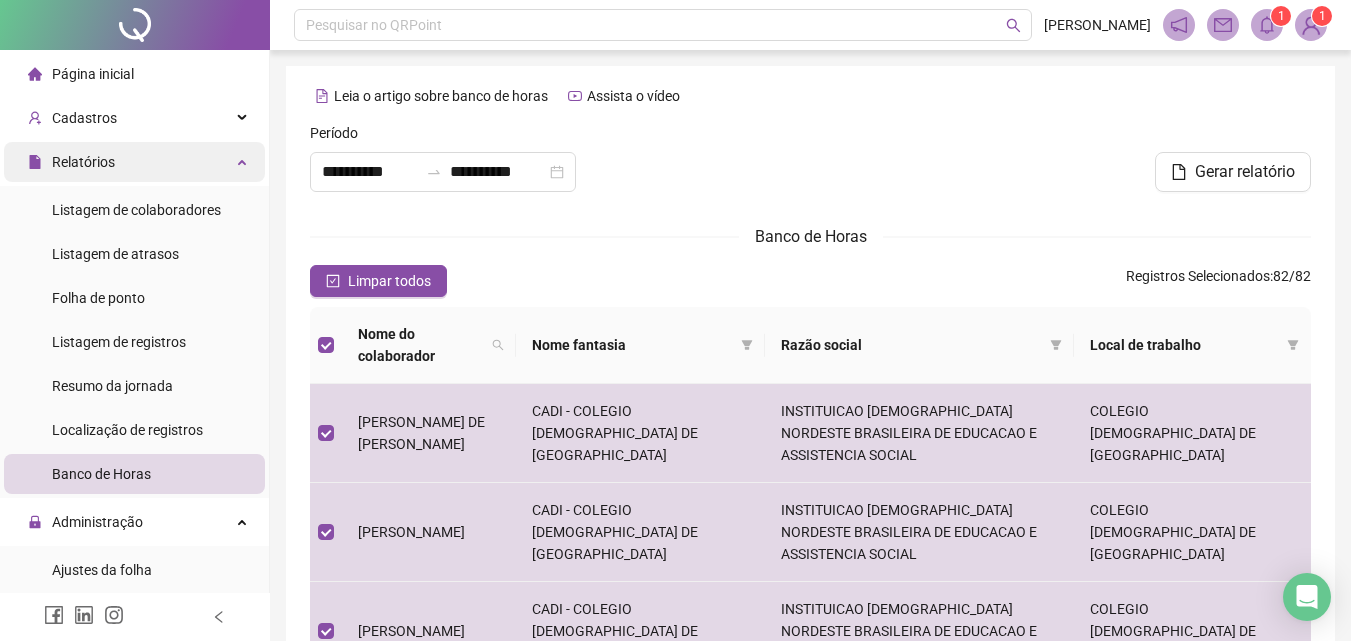 click on "Relatórios" at bounding box center (83, 162) 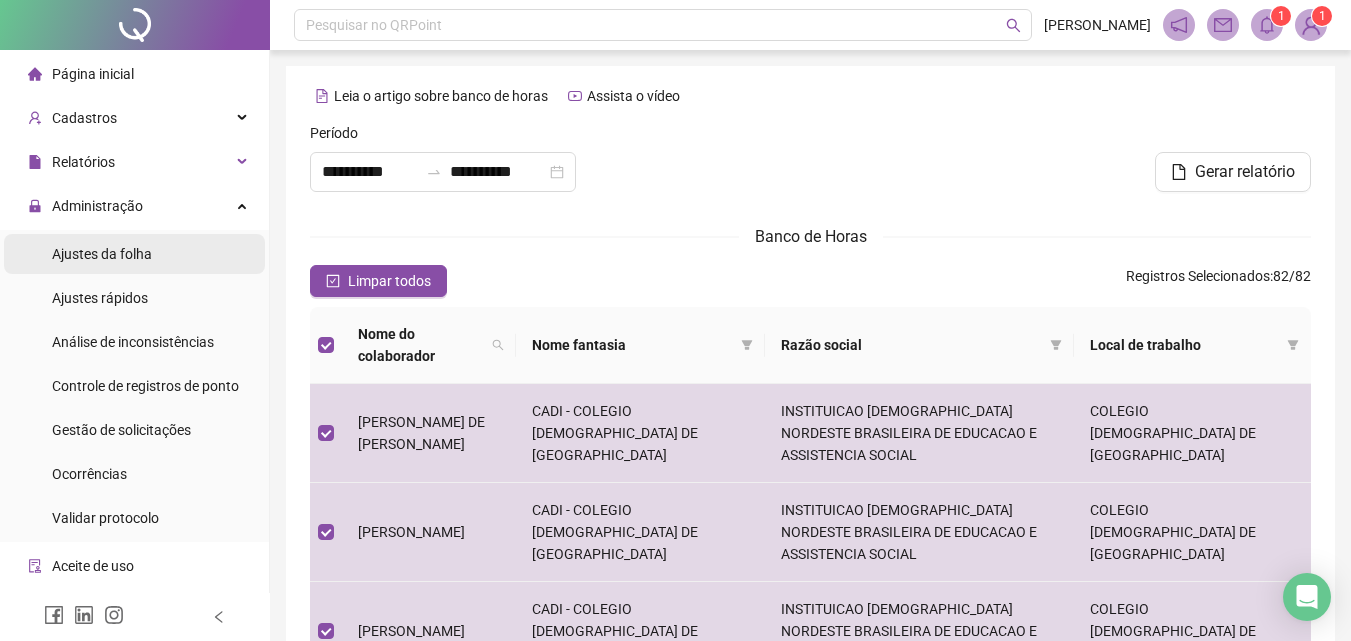 click on "Ajustes da folha" at bounding box center [102, 254] 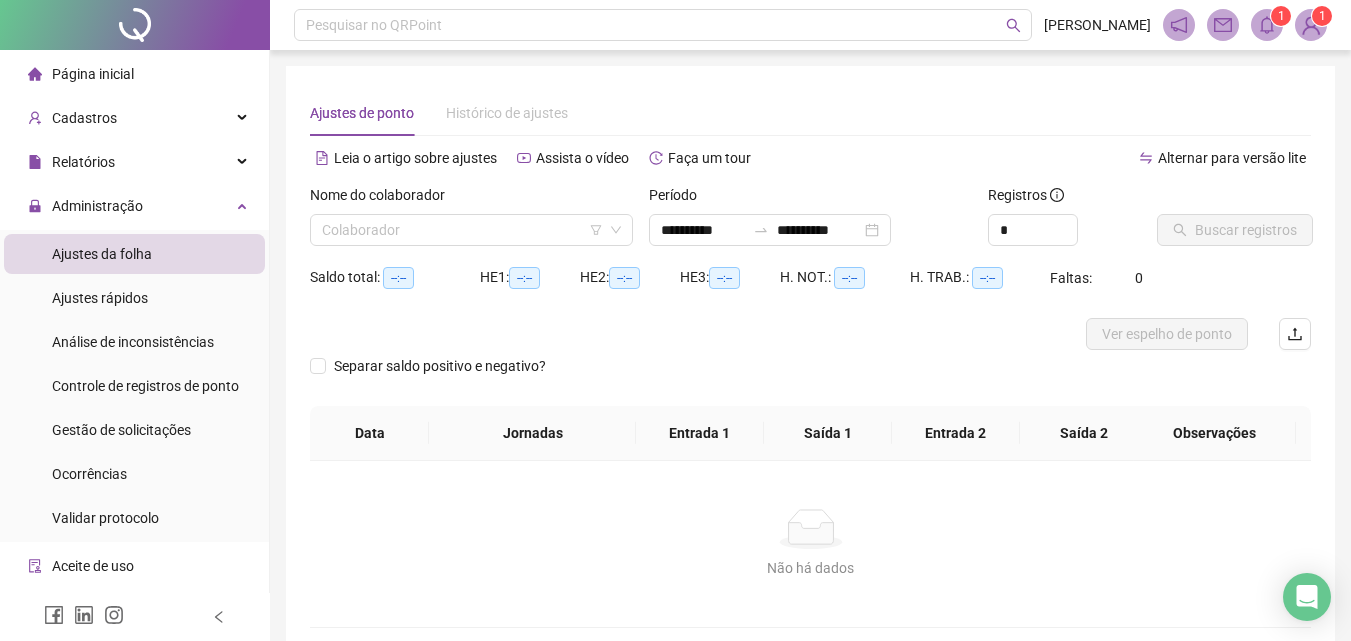 type on "**********" 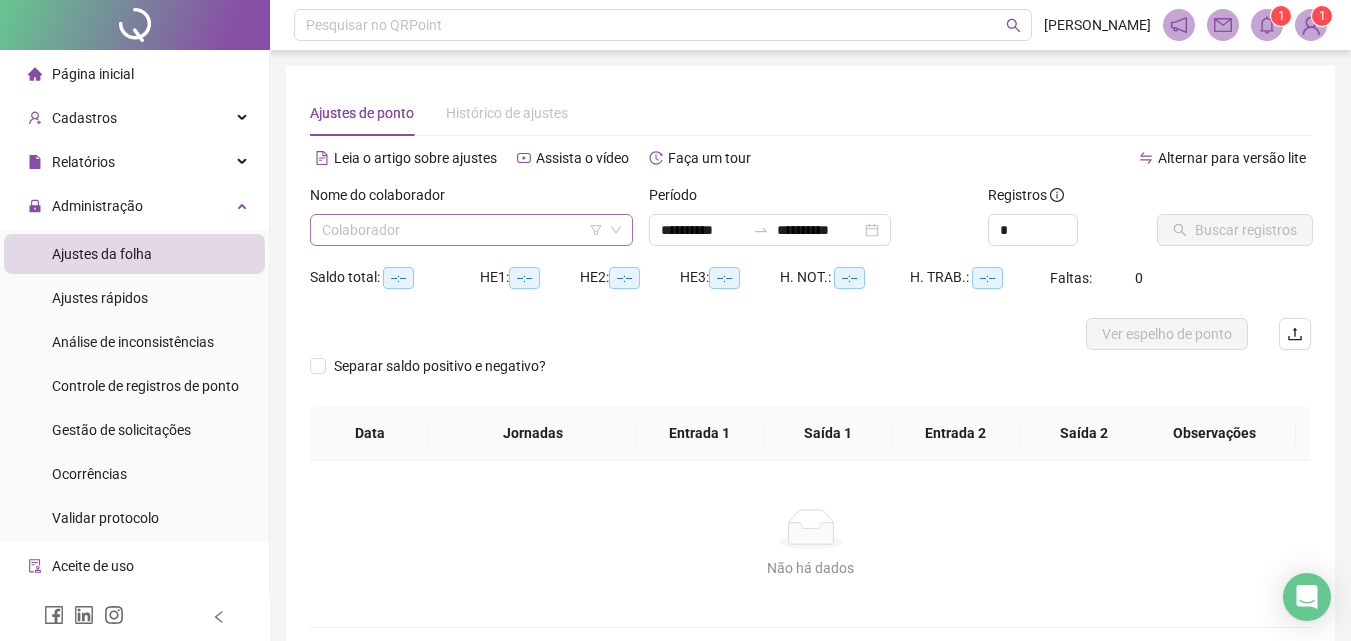 click at bounding box center (465, 230) 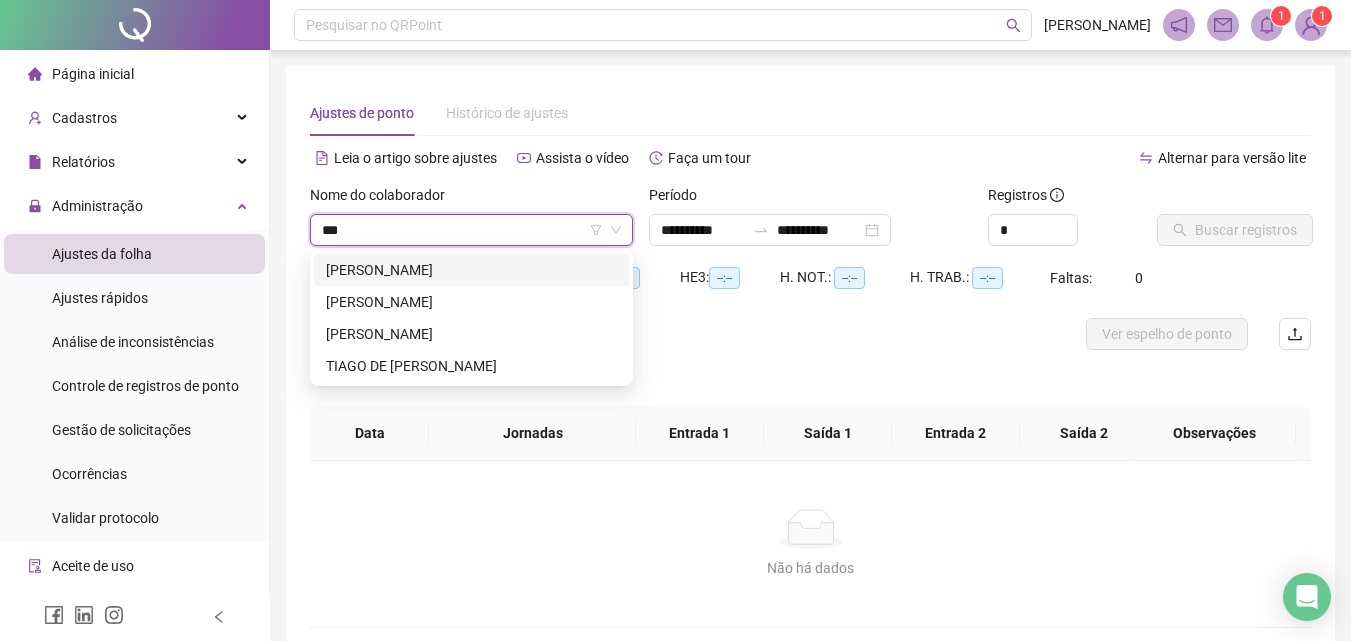 type on "****" 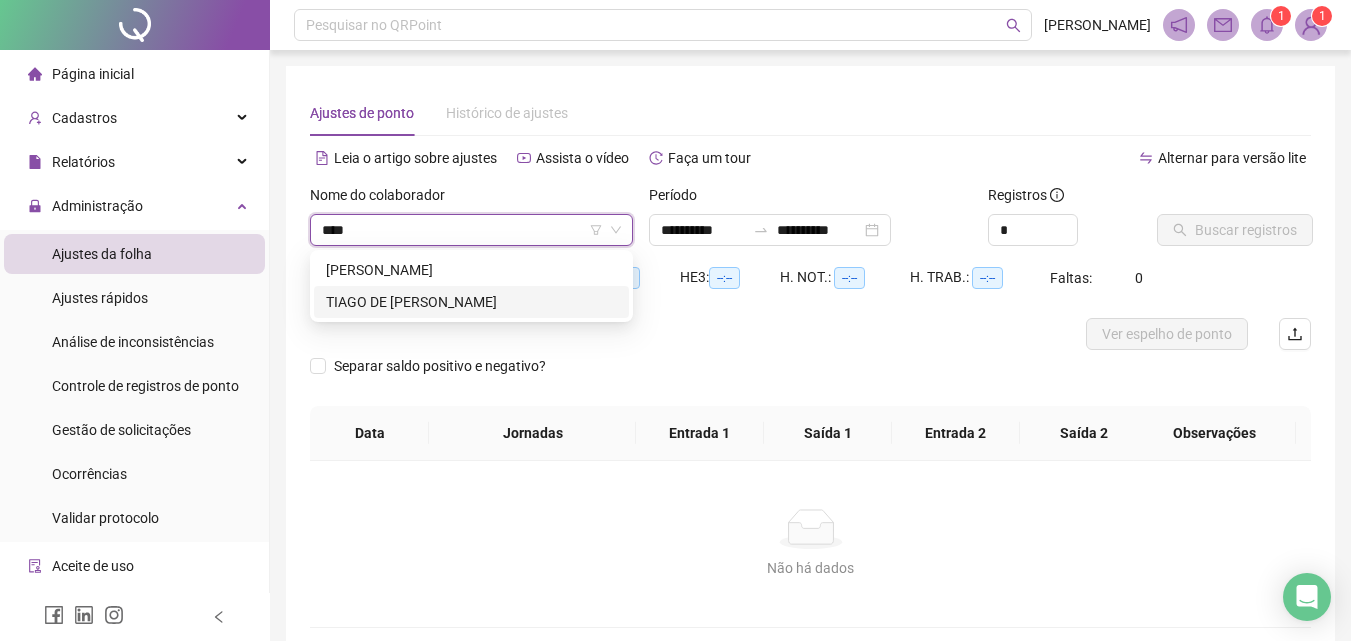 click on "TIAGO DE [PERSON_NAME]" at bounding box center (471, 302) 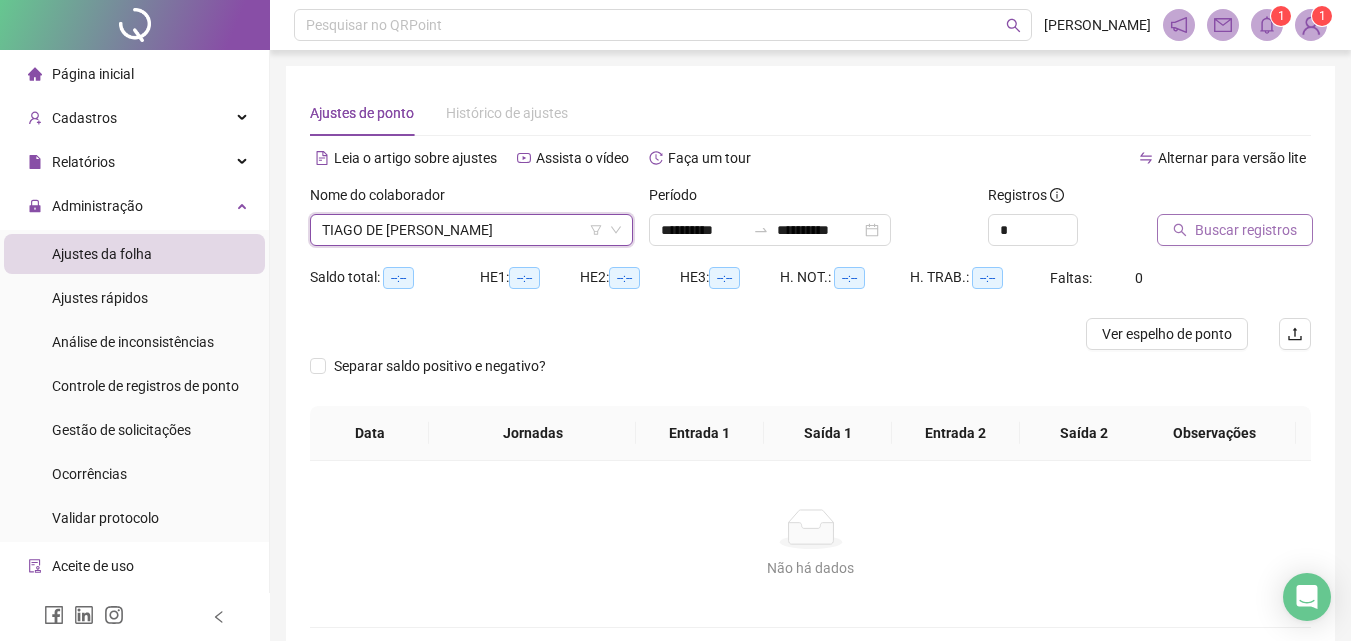 click on "Buscar registros" at bounding box center (1235, 230) 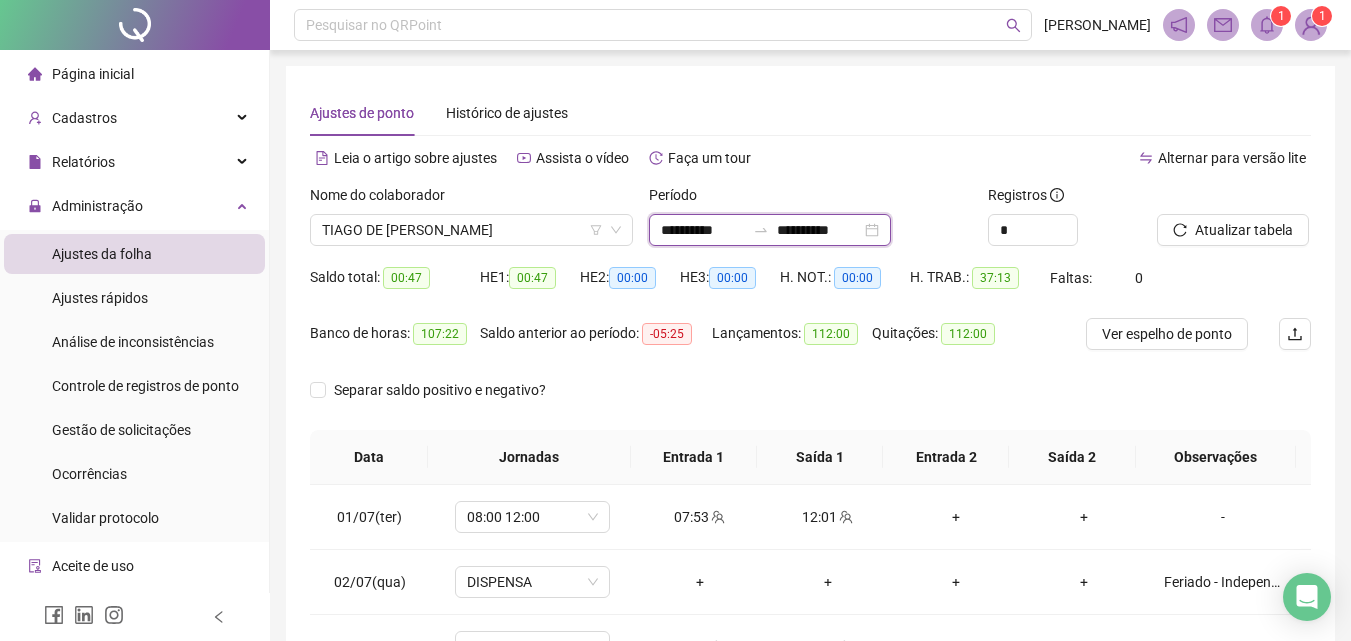 click on "**********" at bounding box center [703, 230] 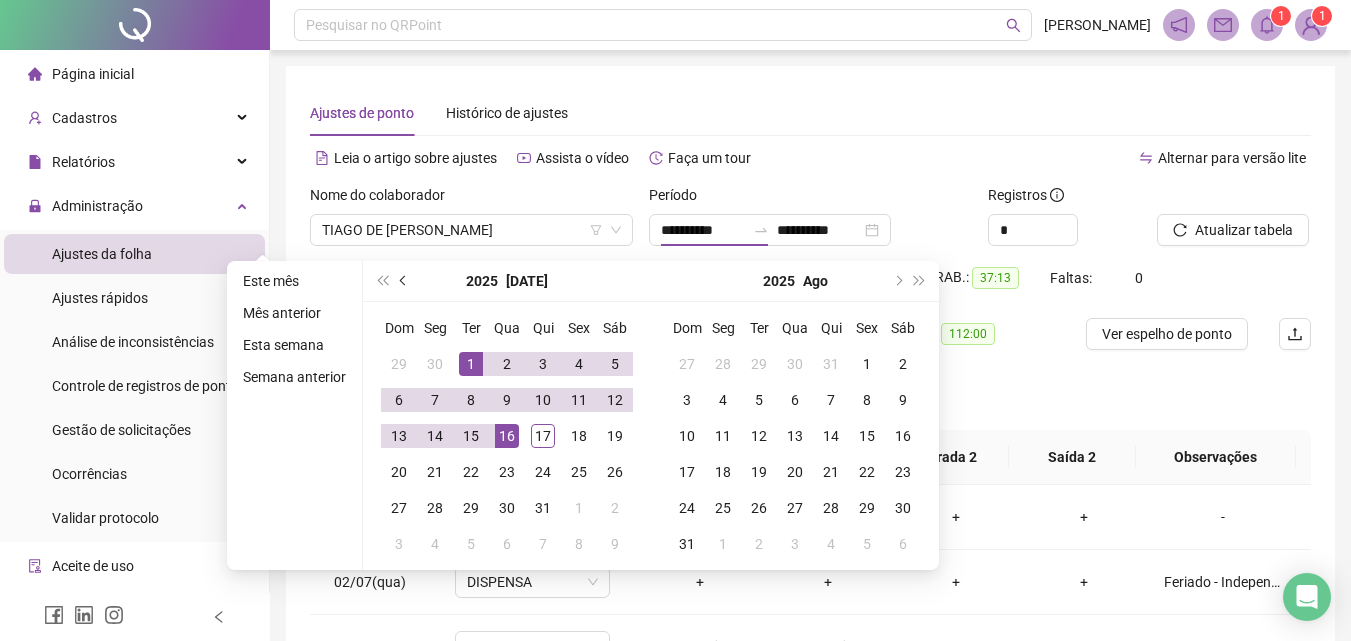 click at bounding box center (404, 281) 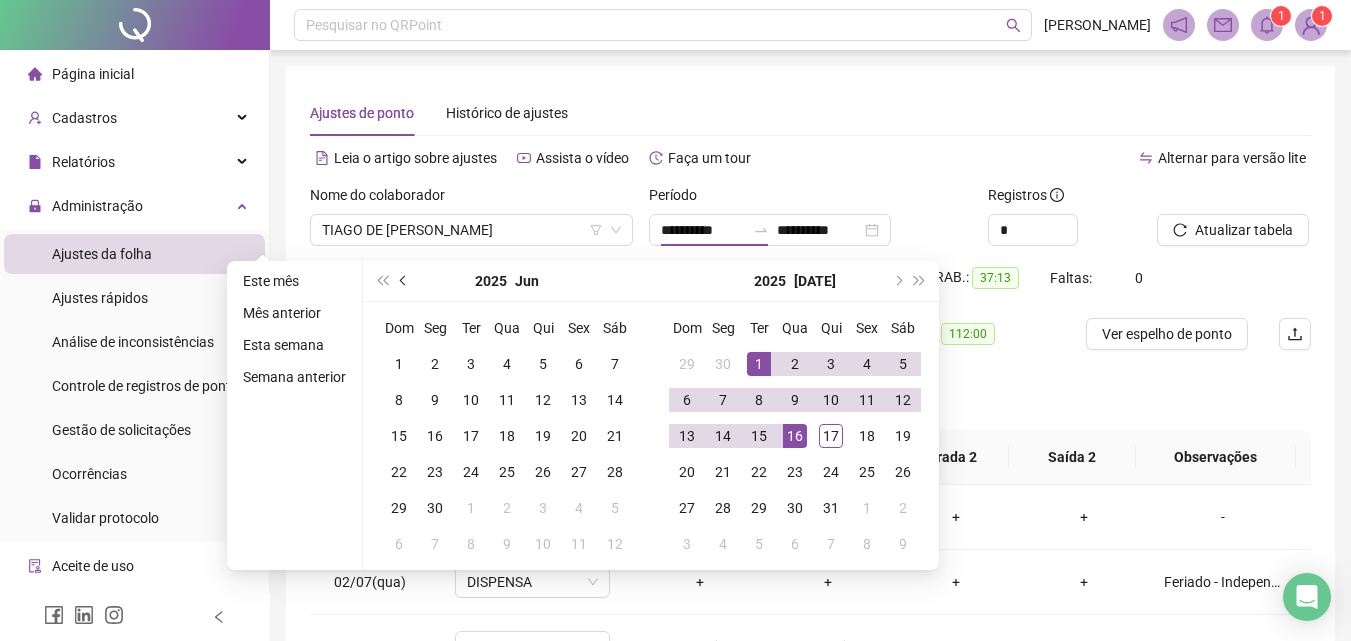 click at bounding box center [404, 281] 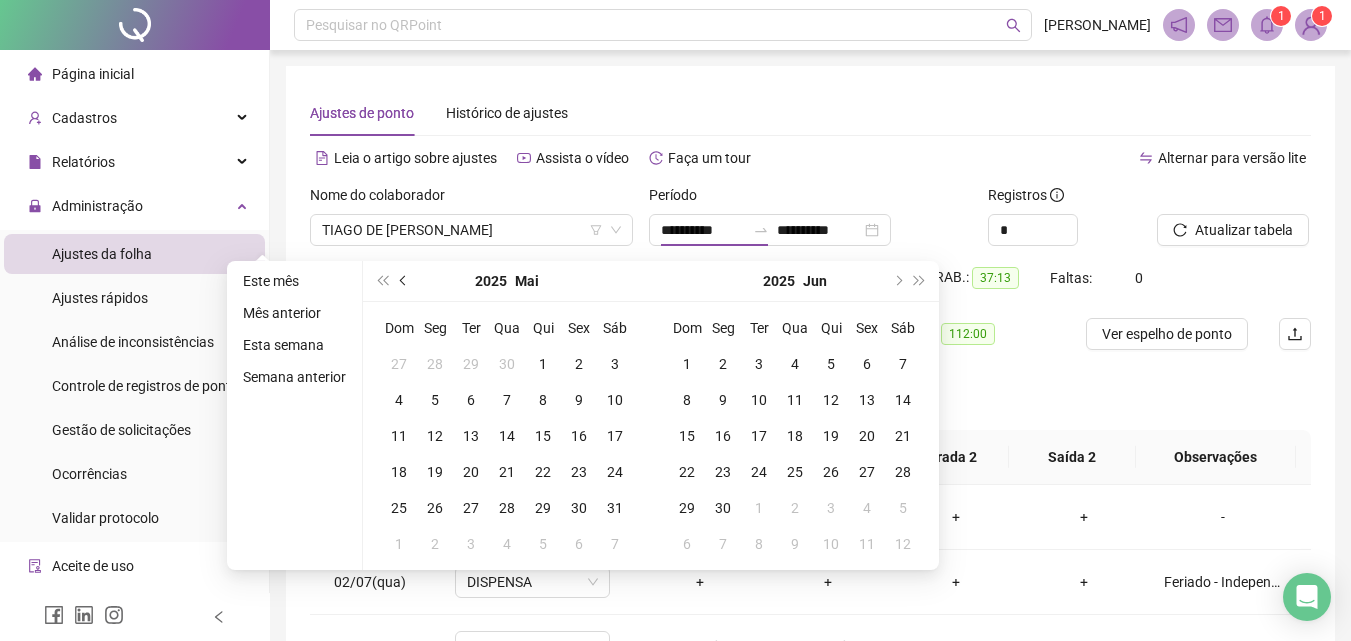 click at bounding box center (404, 281) 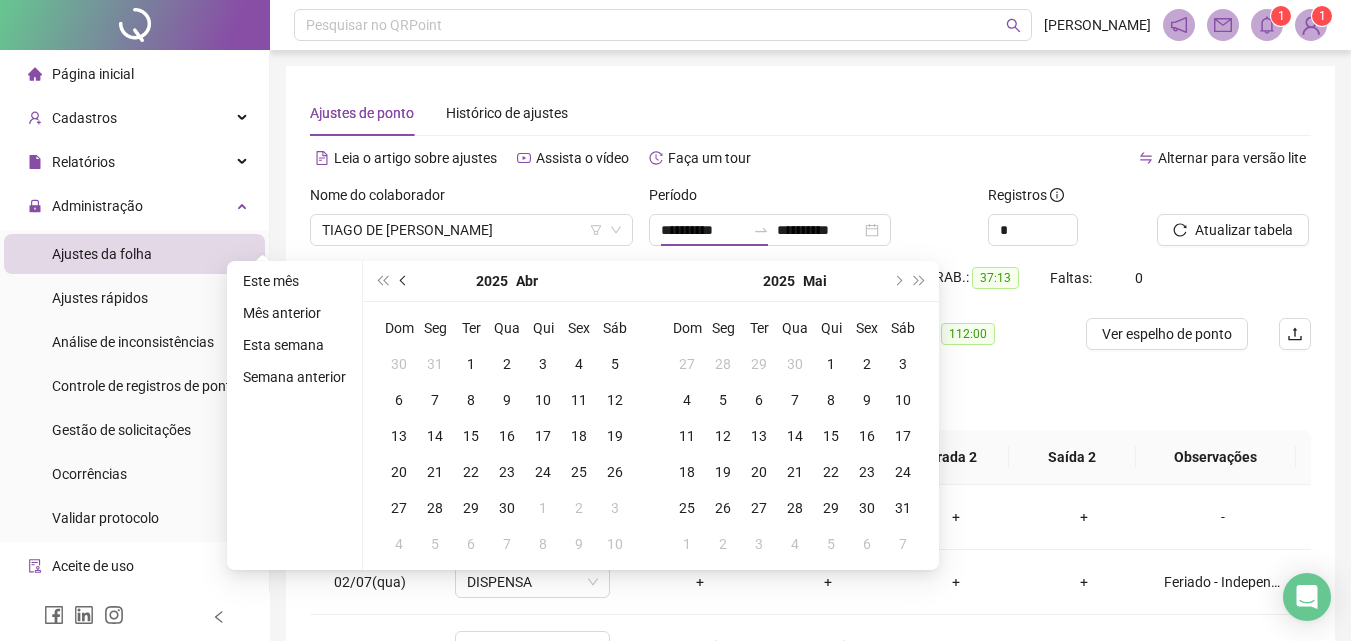 click at bounding box center (404, 281) 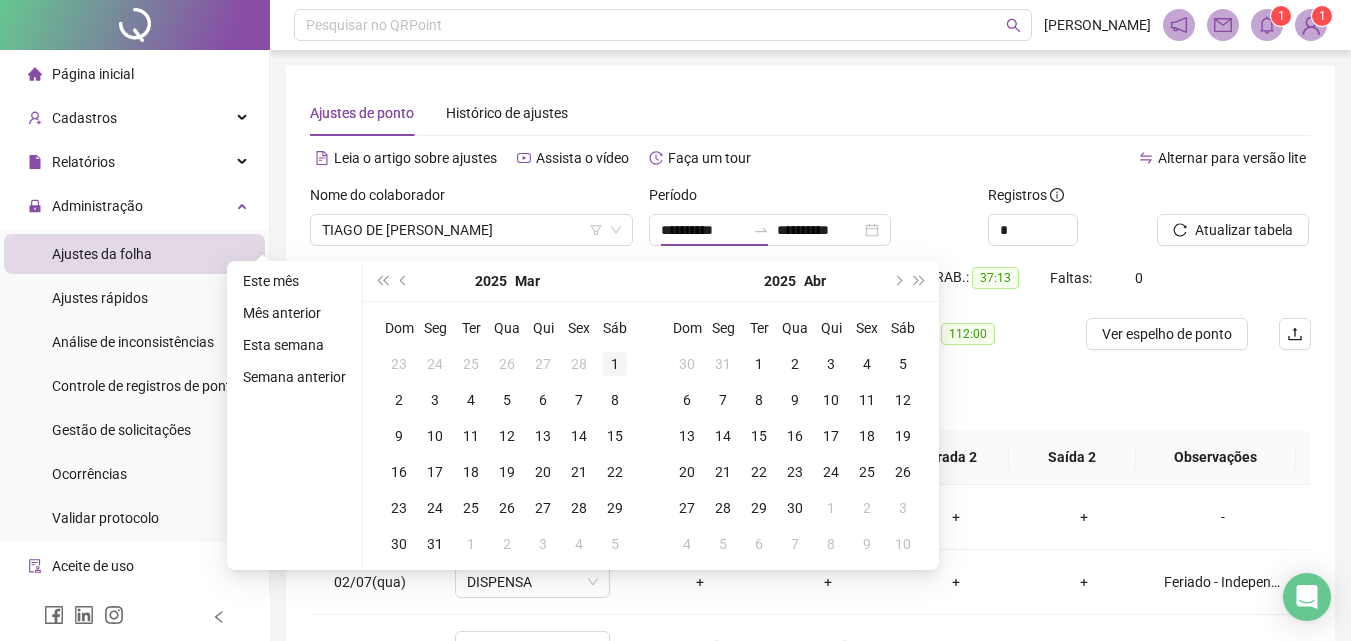 type on "**********" 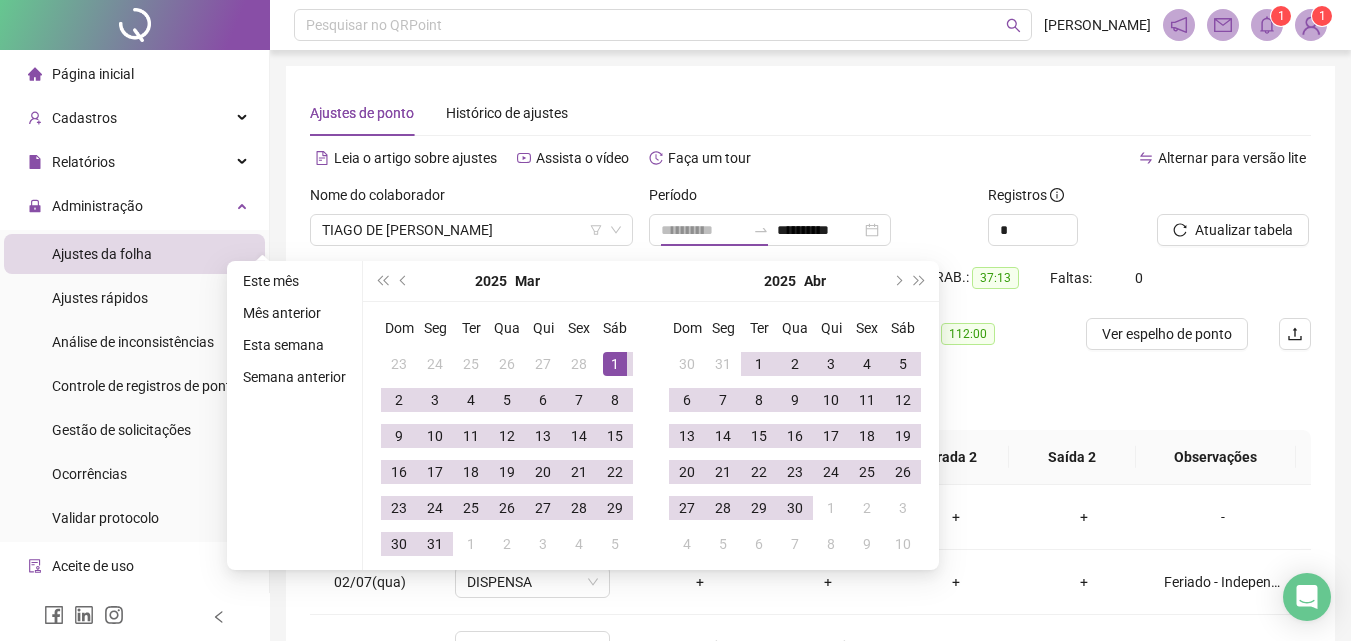 click on "1" at bounding box center (615, 364) 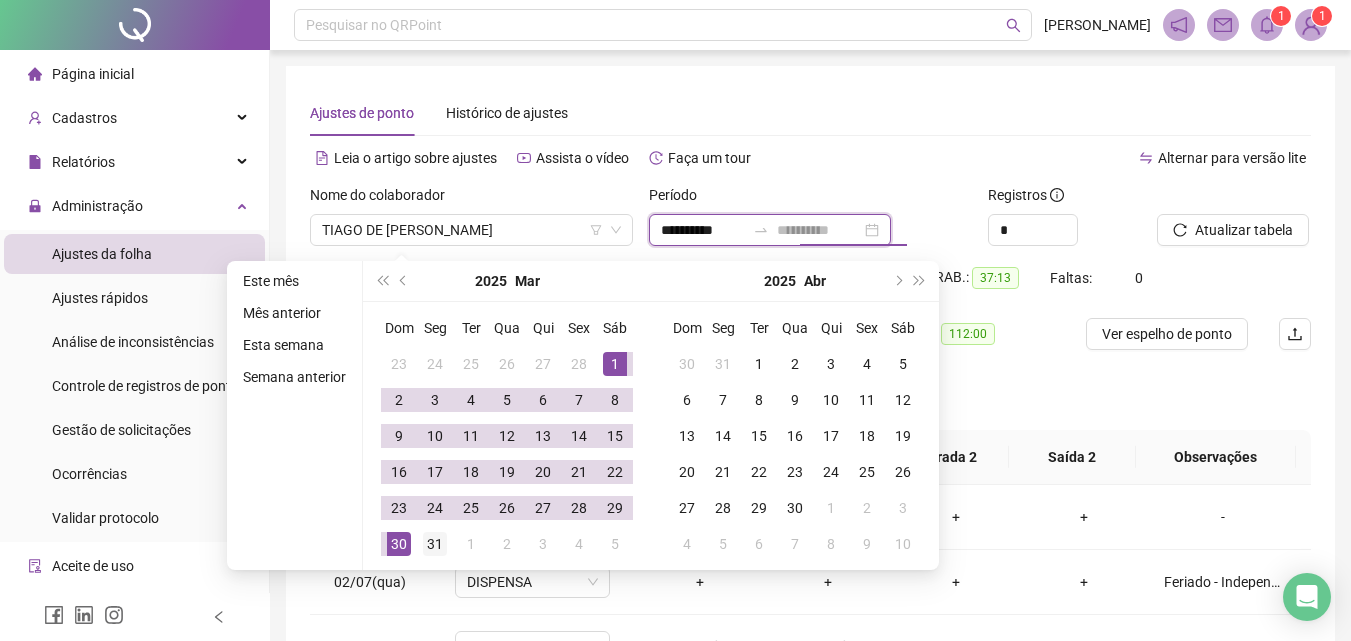 type on "**********" 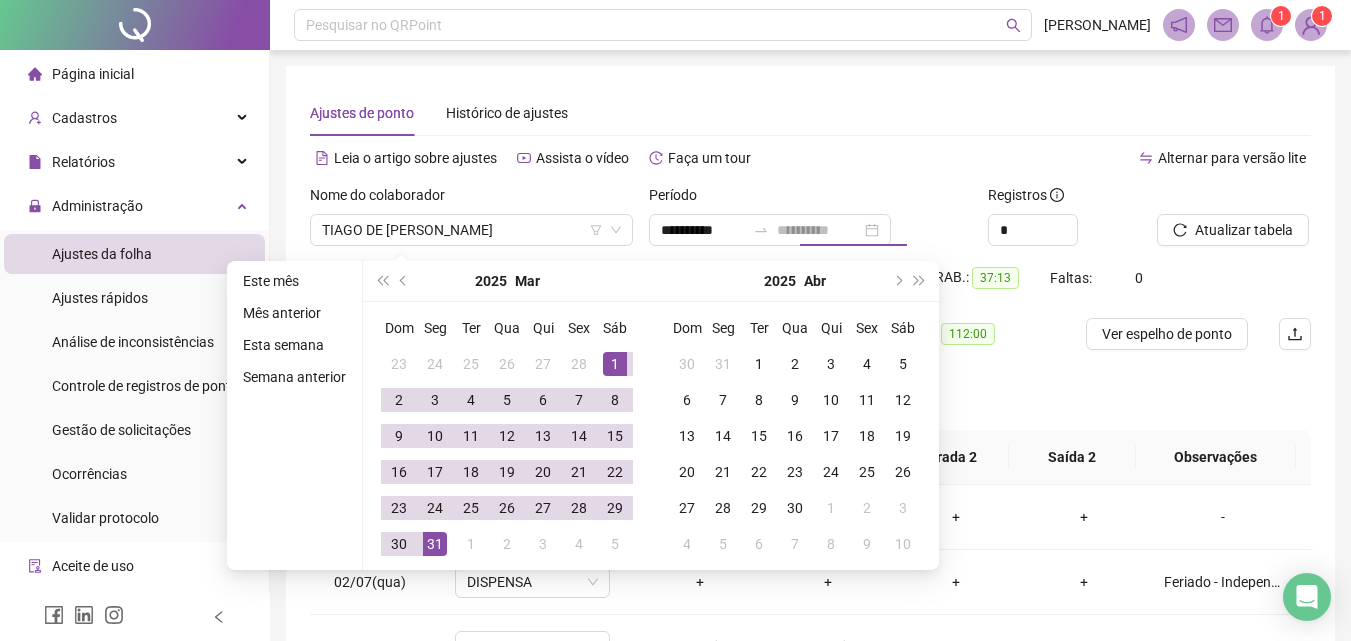 drag, startPoint x: 435, startPoint y: 546, endPoint x: 728, endPoint y: 410, distance: 323.02478 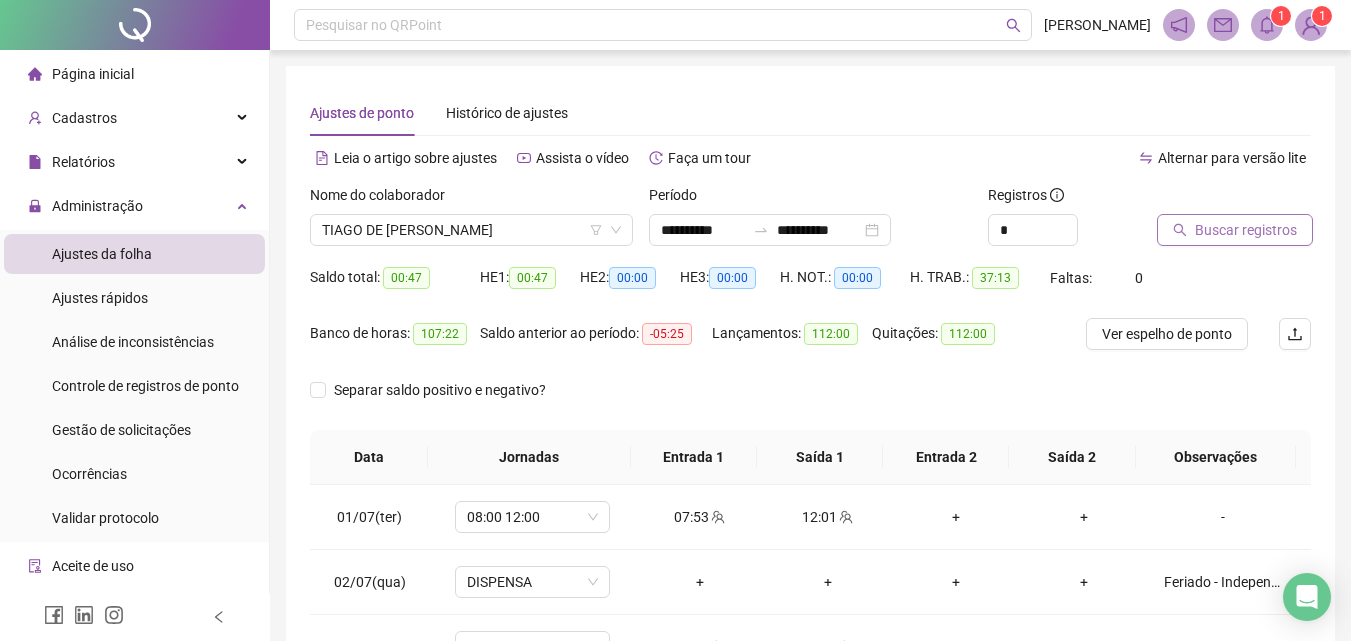 click on "Buscar registros" at bounding box center [1235, 230] 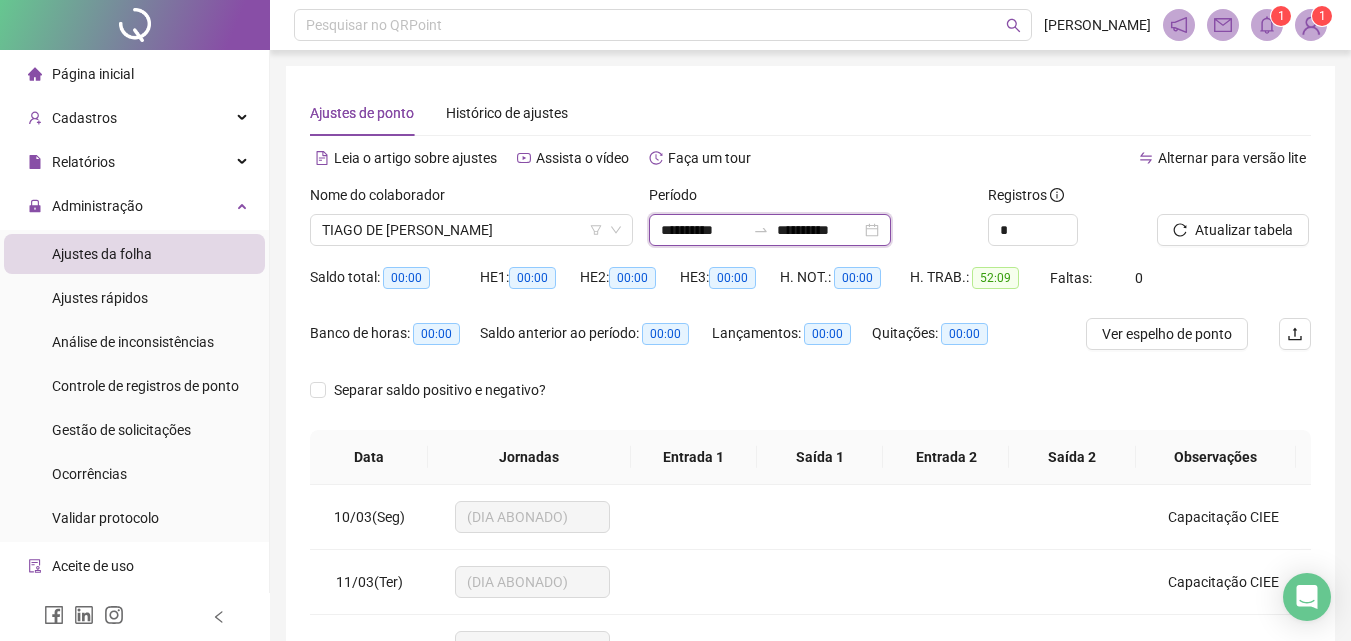click on "**********" at bounding box center [703, 230] 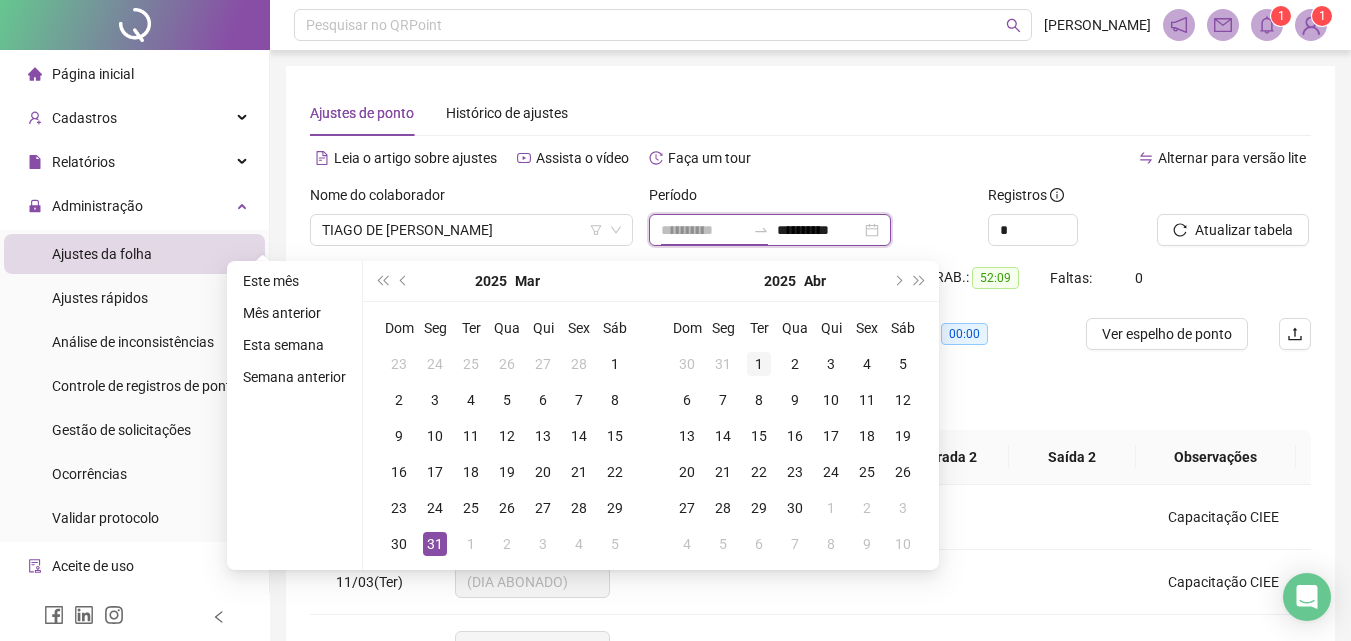 type on "**********" 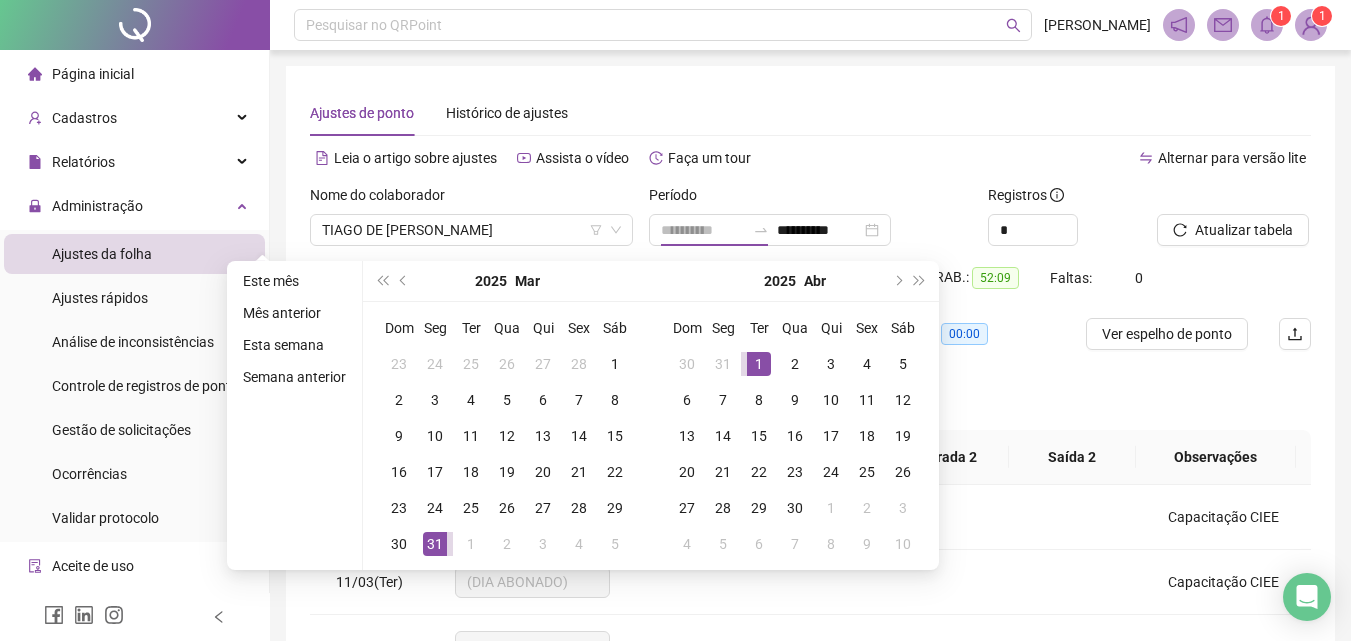 click on "1" at bounding box center [759, 364] 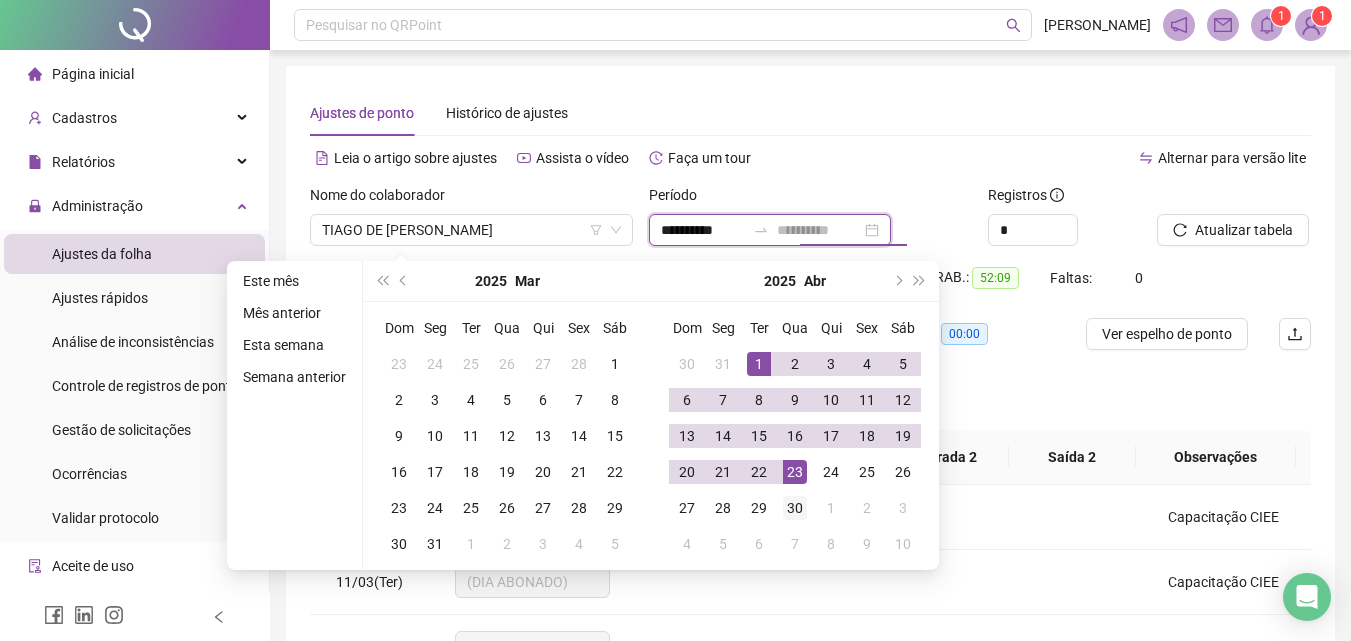 type on "**********" 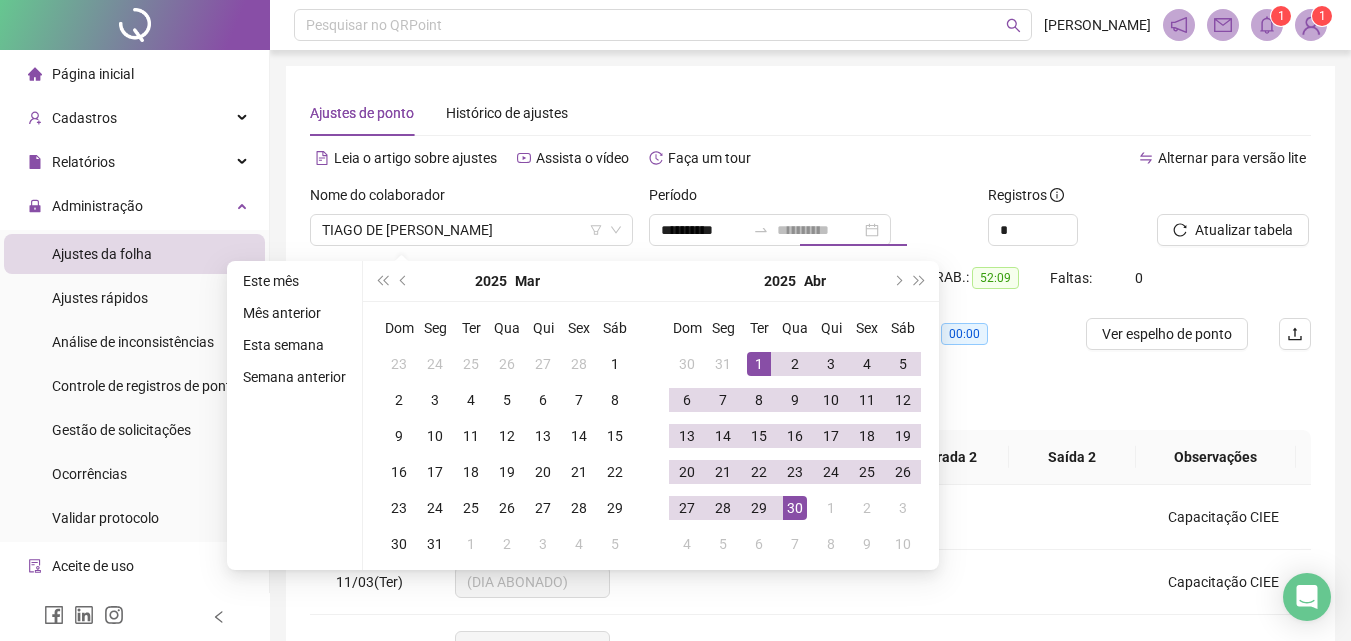 click on "30" at bounding box center [795, 508] 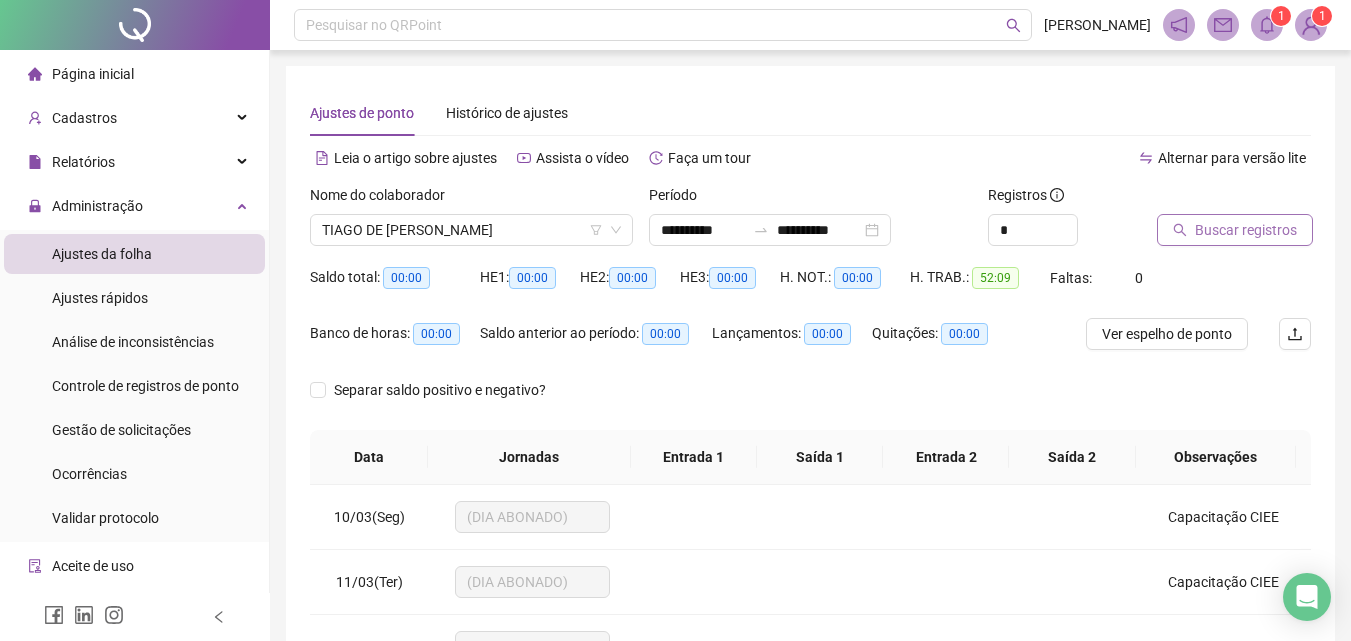 click on "Buscar registros" at bounding box center [1246, 230] 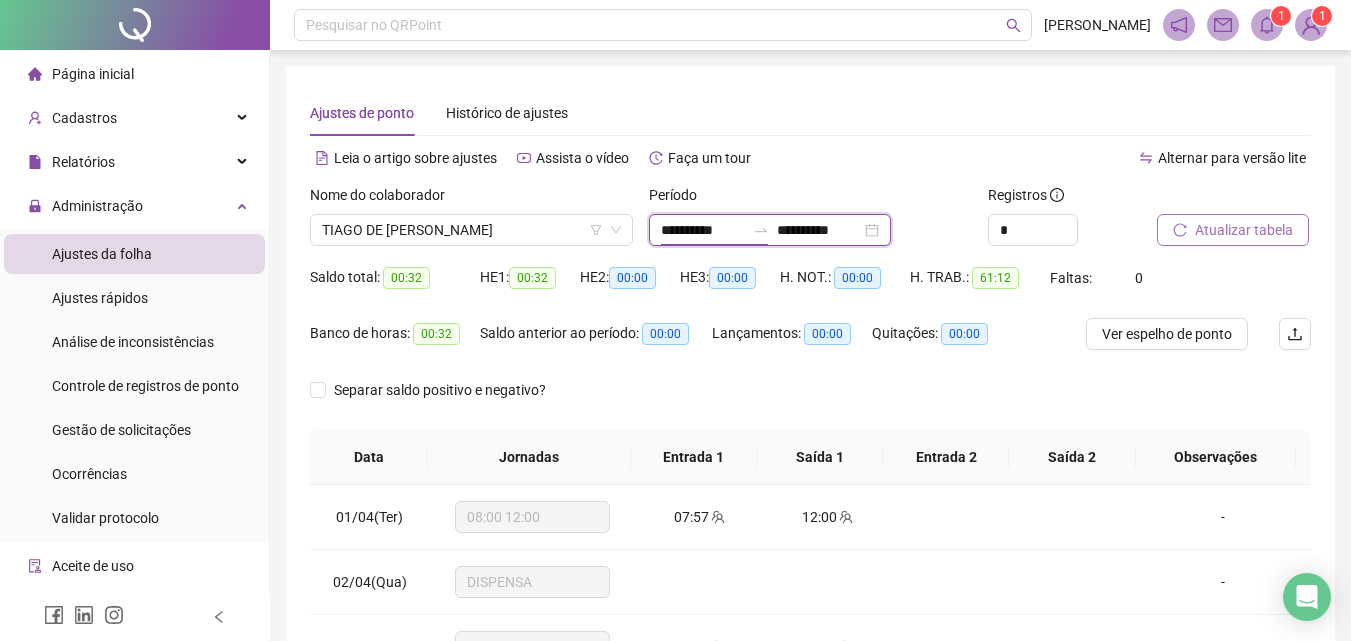 click on "**********" at bounding box center [703, 230] 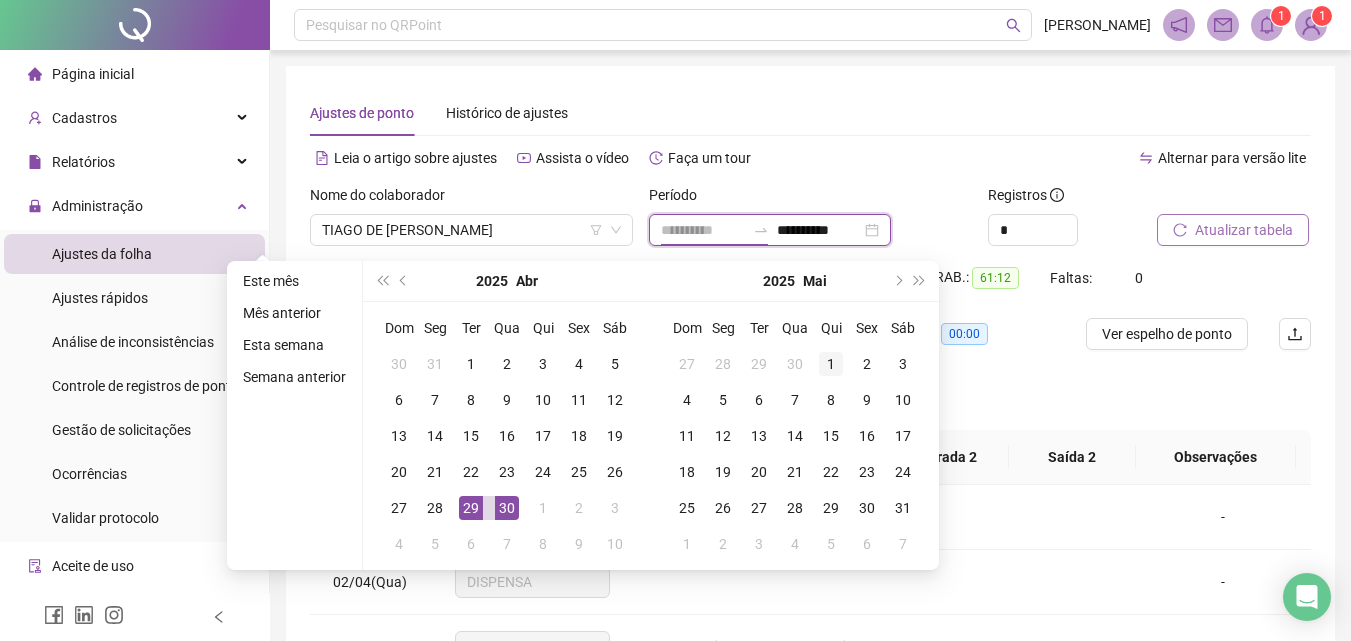 type on "**********" 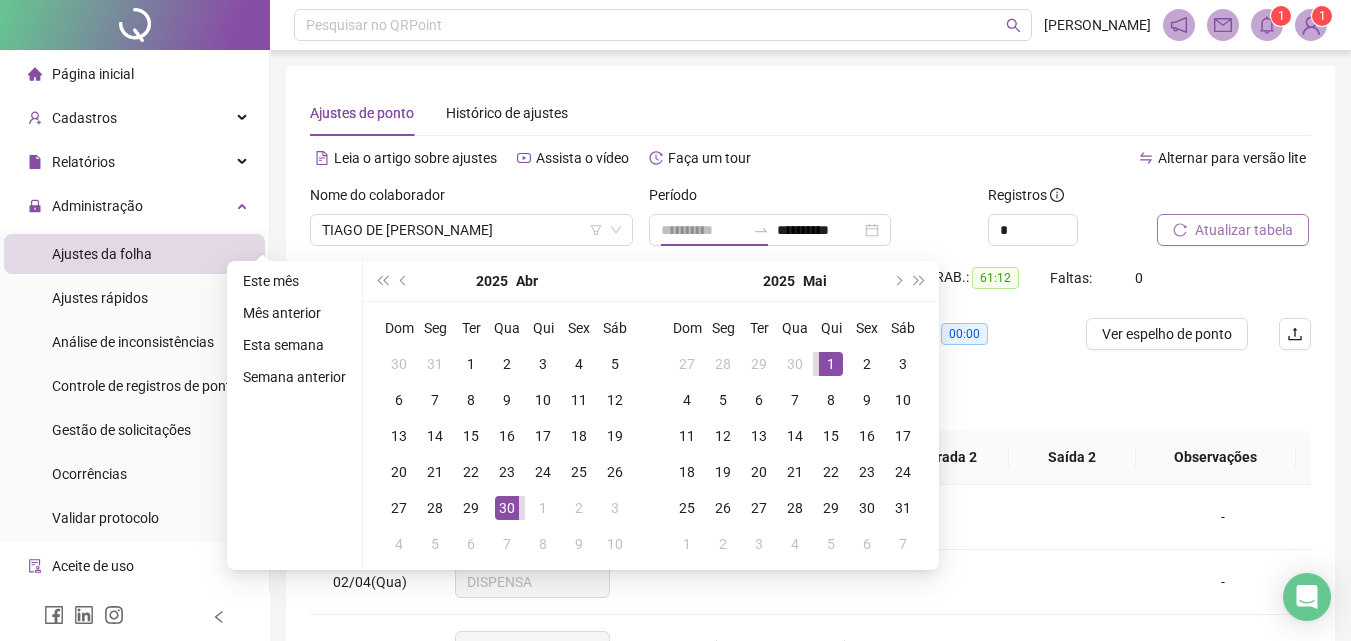 click on "1" at bounding box center [831, 364] 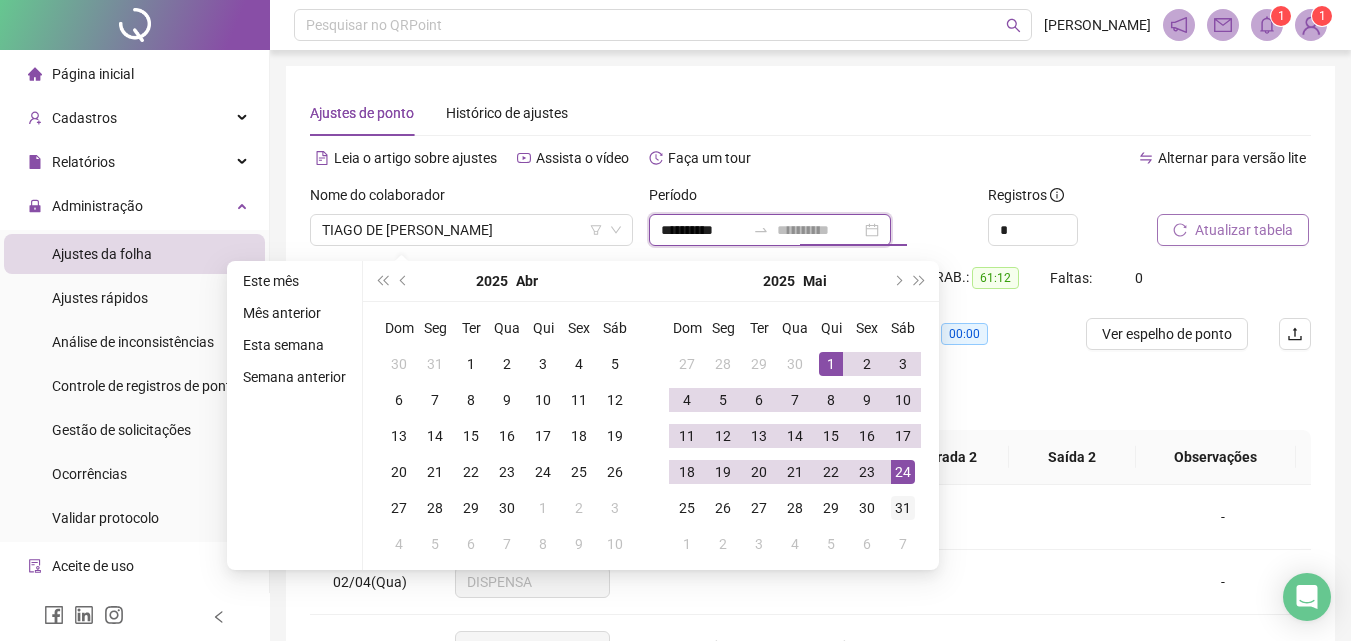type on "**********" 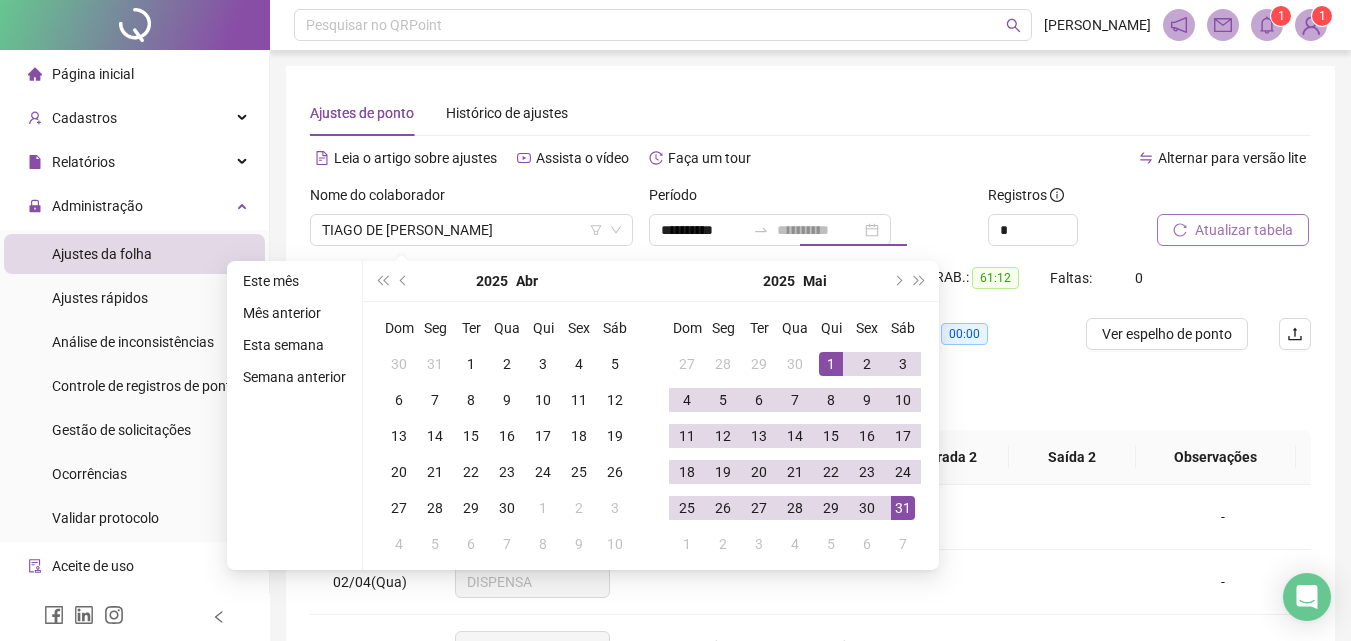 click on "31" at bounding box center (903, 508) 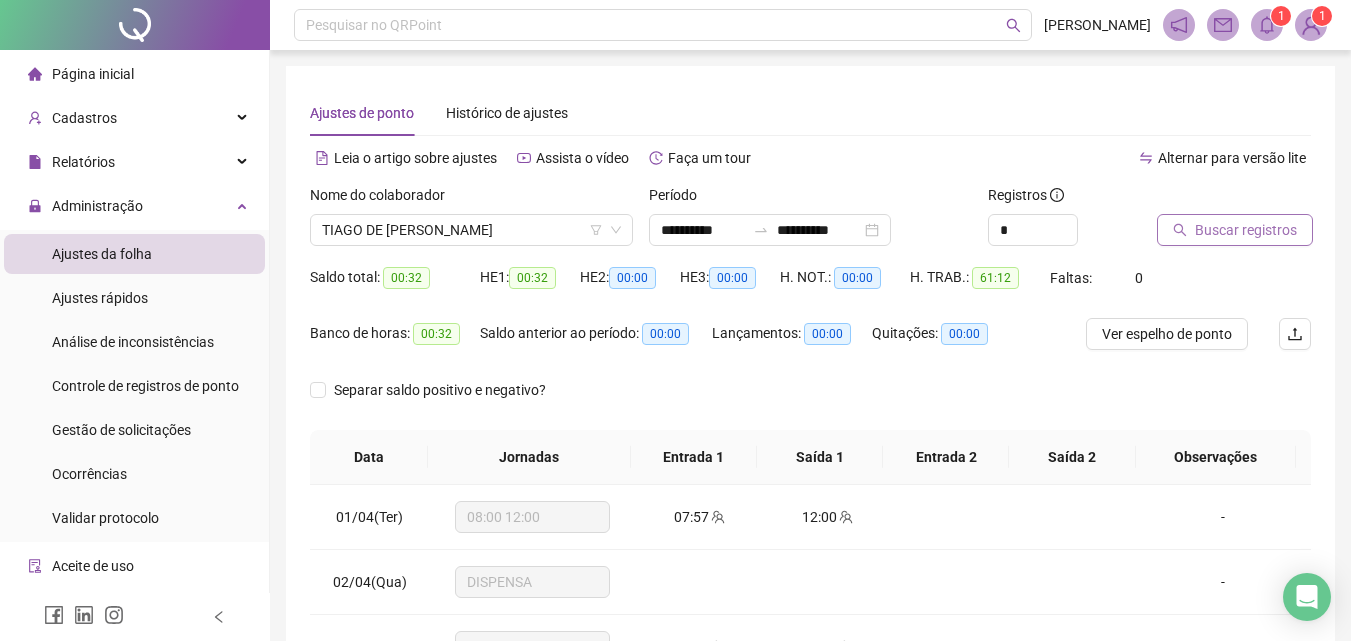 click on "Buscar registros" at bounding box center [1246, 230] 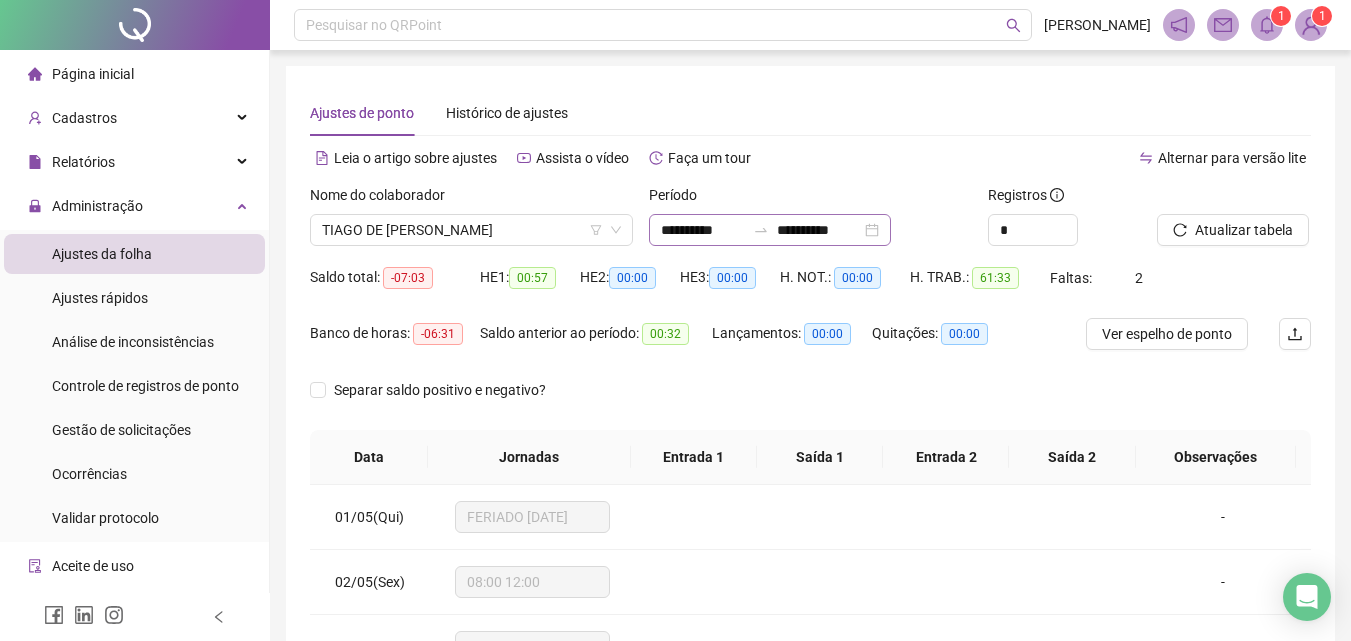 click on "**********" at bounding box center [770, 230] 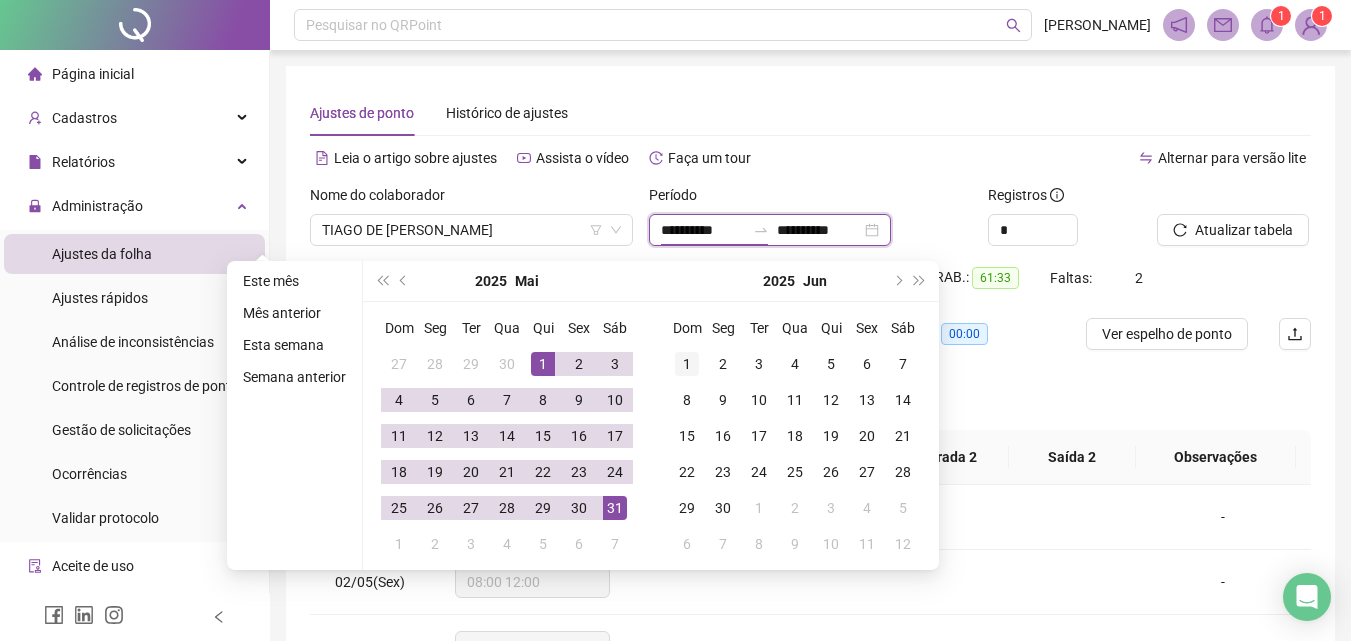 type on "**********" 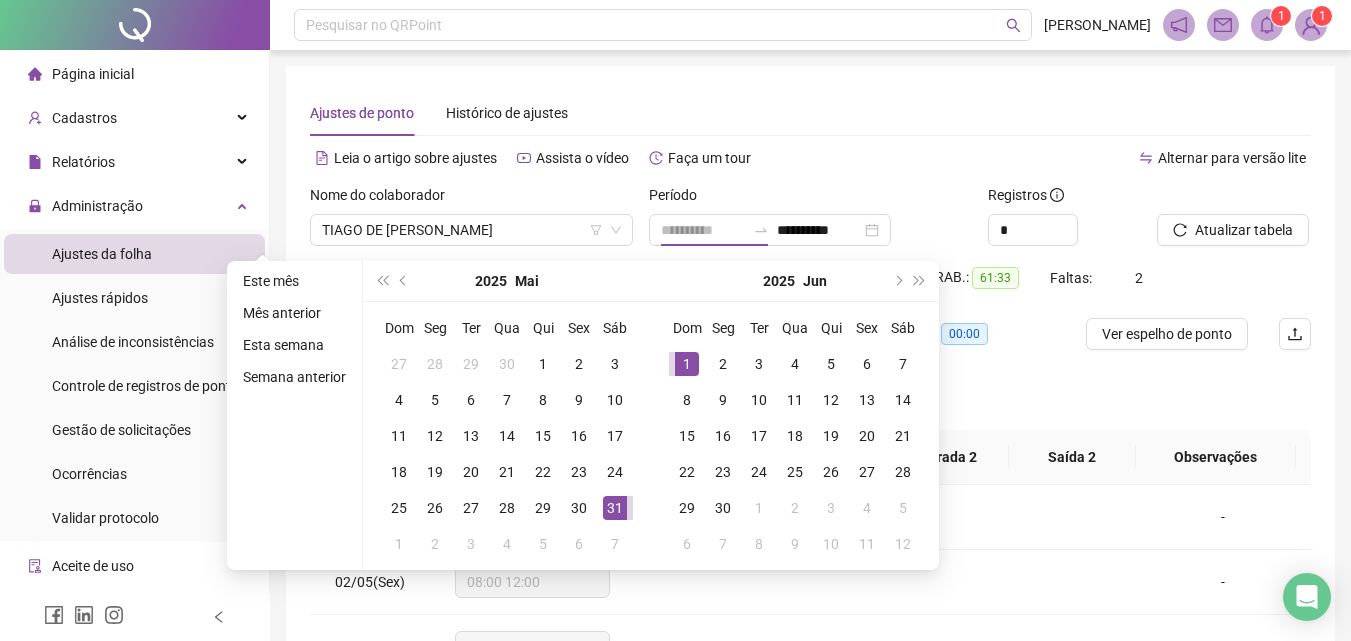 click on "1" at bounding box center (687, 364) 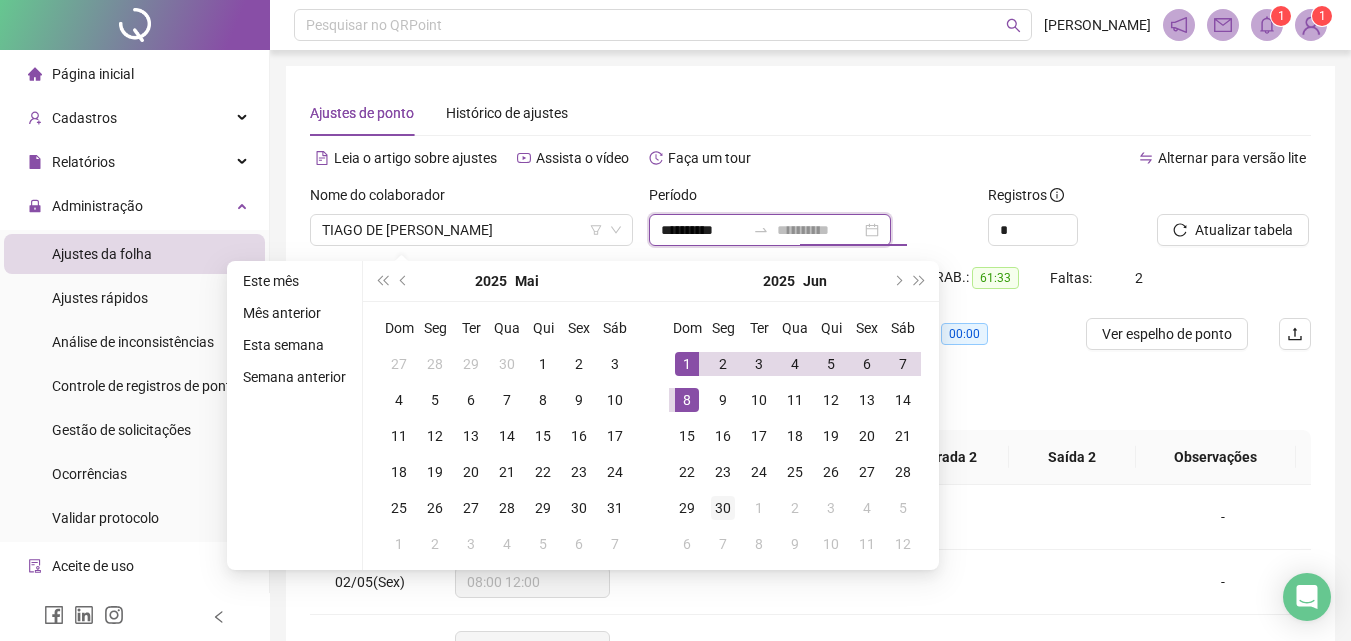 type on "**********" 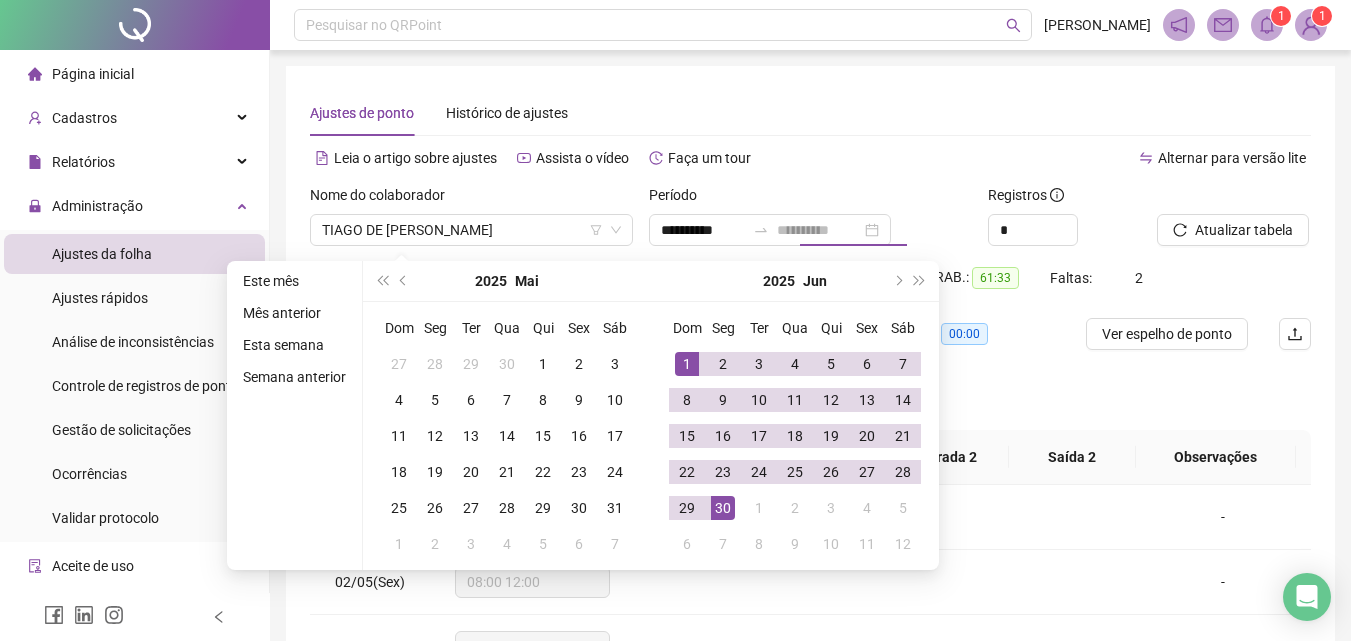 click on "30" at bounding box center [723, 508] 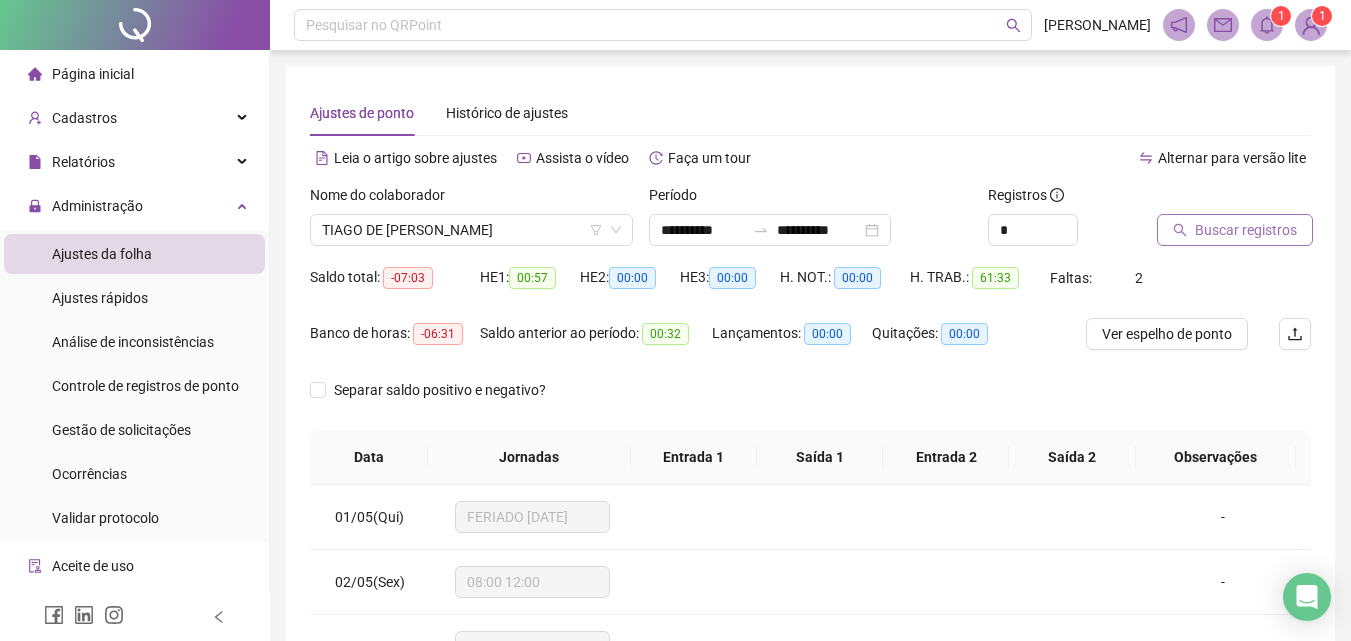click on "Buscar registros" at bounding box center [1246, 230] 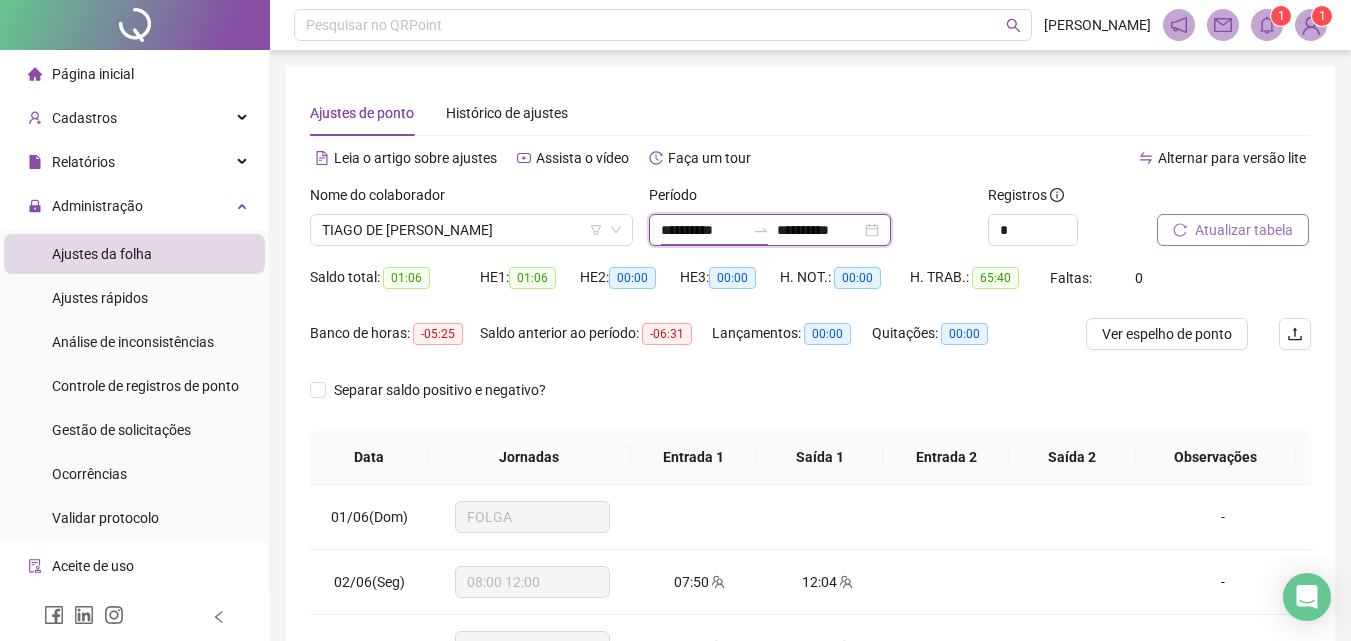 click on "**********" at bounding box center [703, 230] 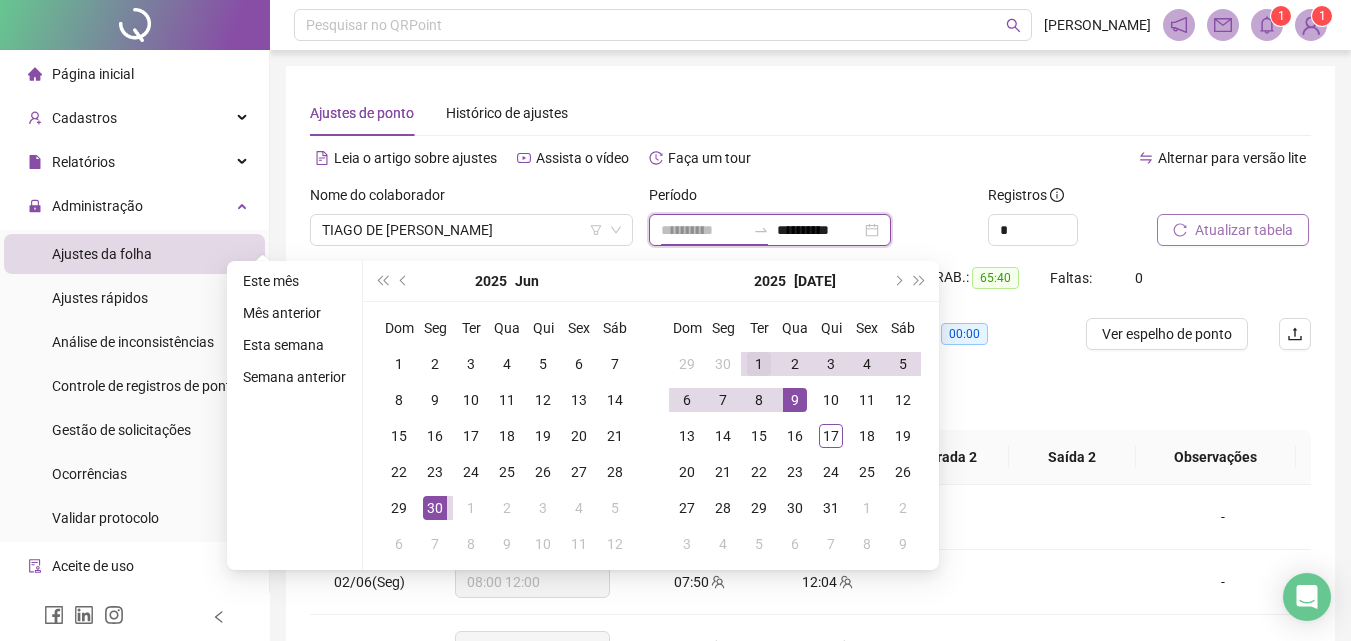 type on "**********" 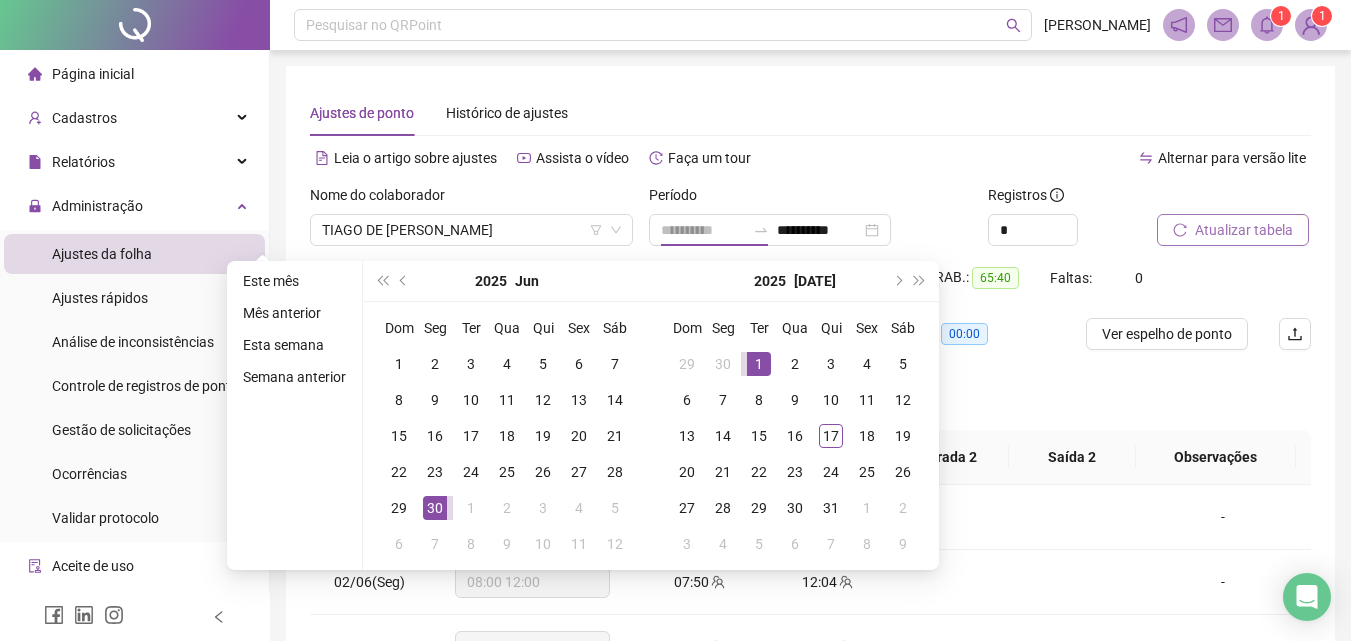 click on "1" at bounding box center [759, 364] 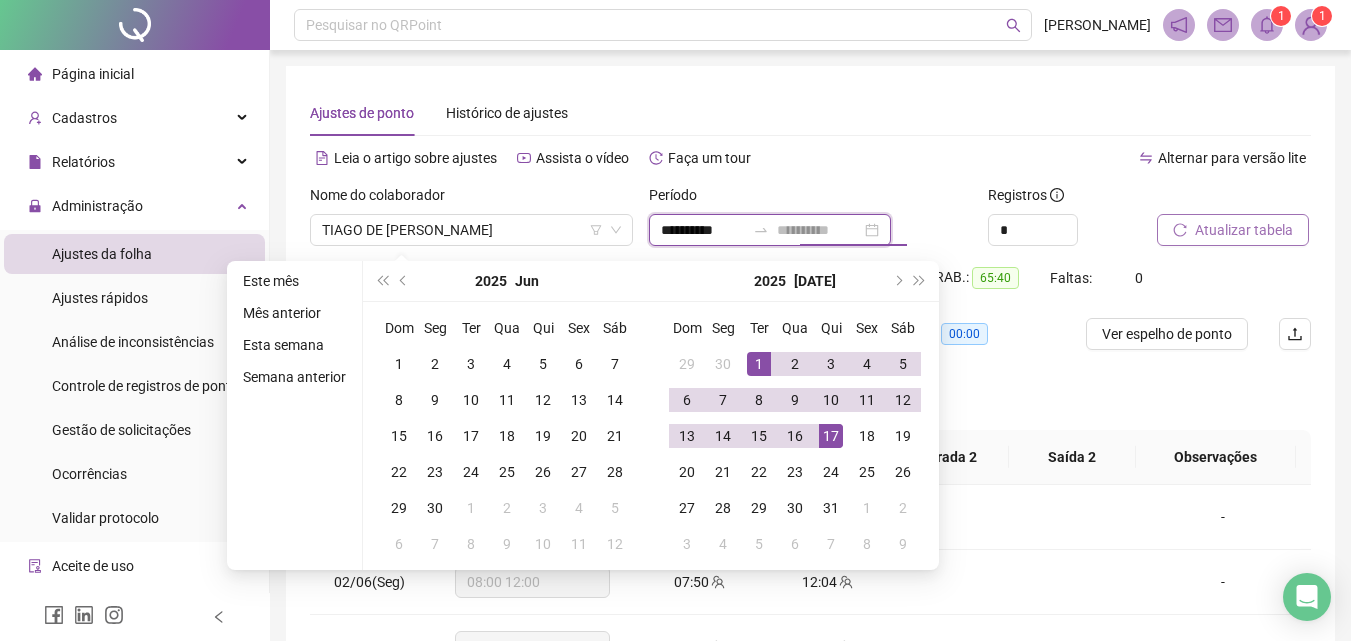 type on "**********" 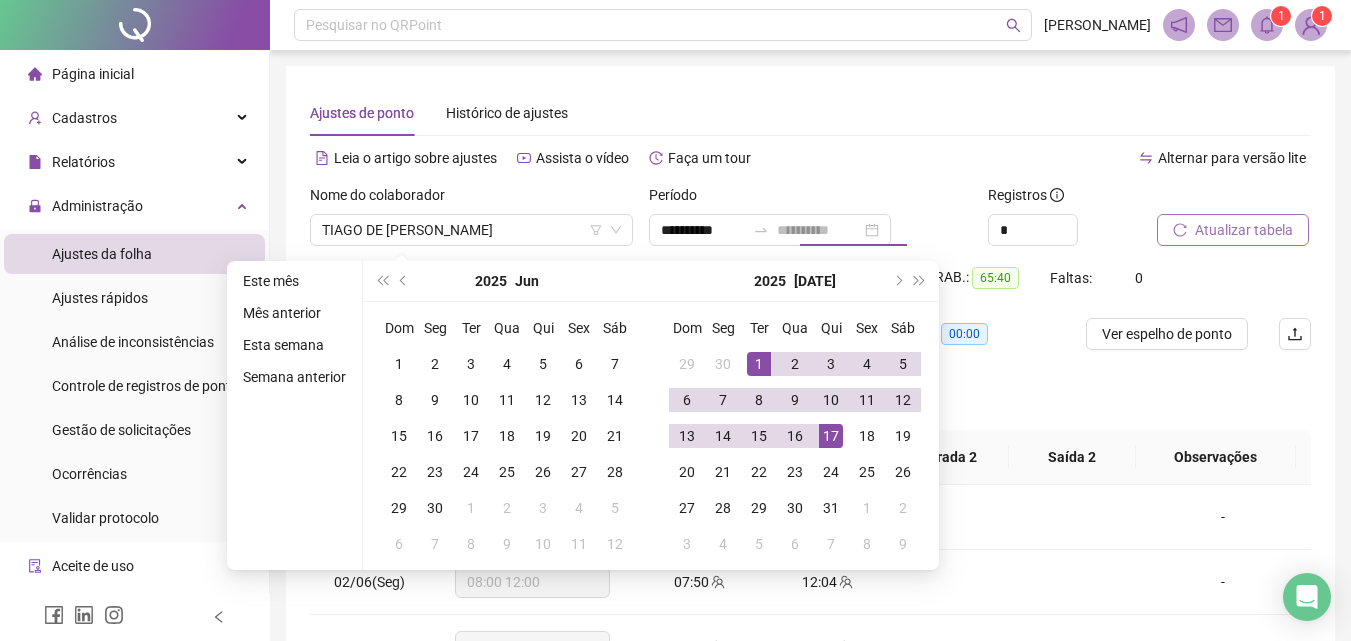 click on "17" at bounding box center [831, 436] 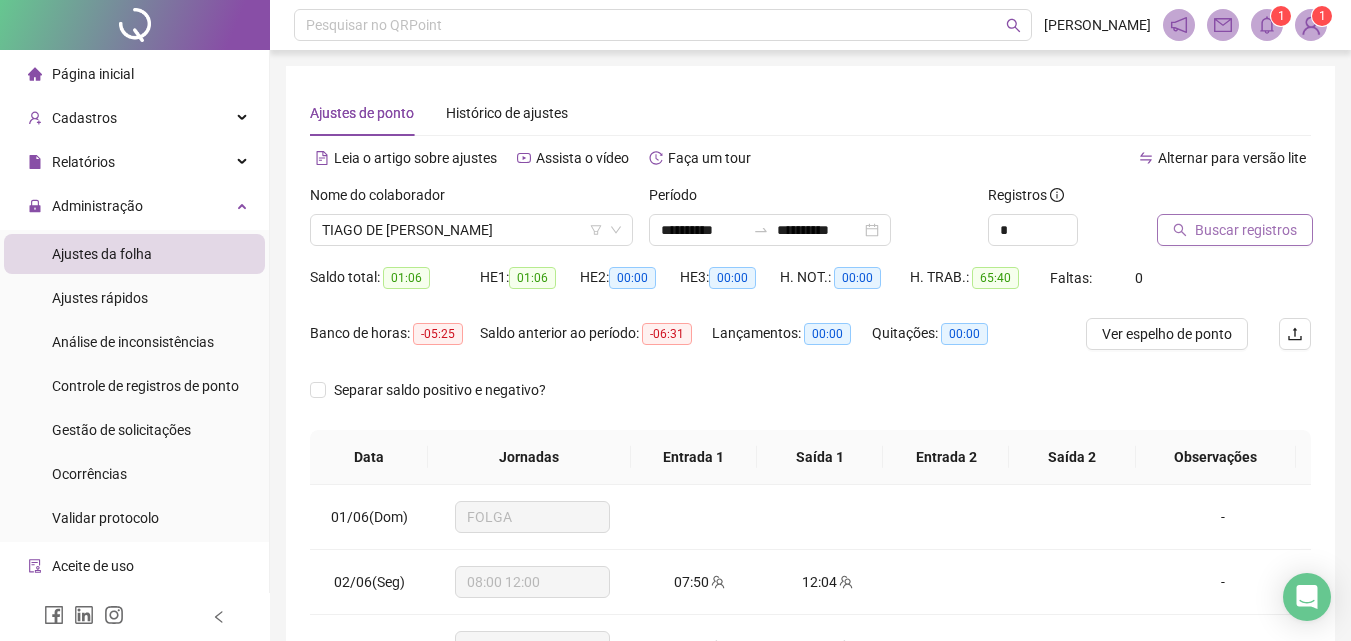 click on "Buscar registros" at bounding box center [1246, 230] 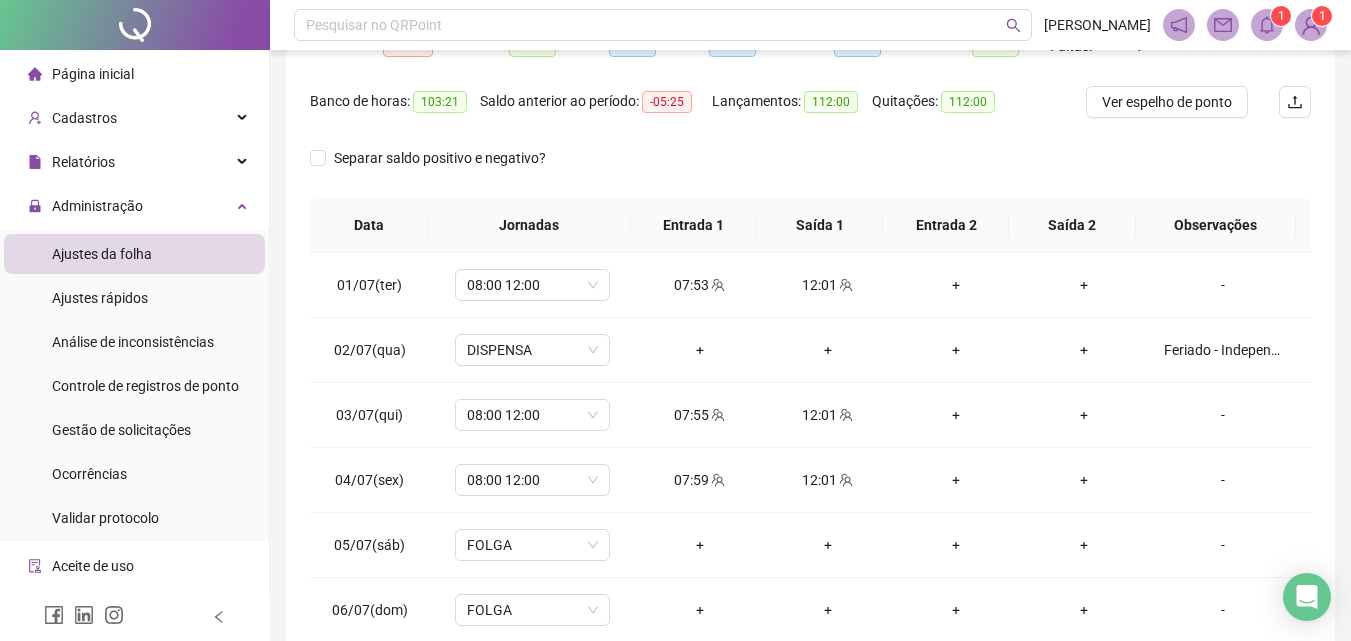 scroll, scrollTop: 300, scrollLeft: 0, axis: vertical 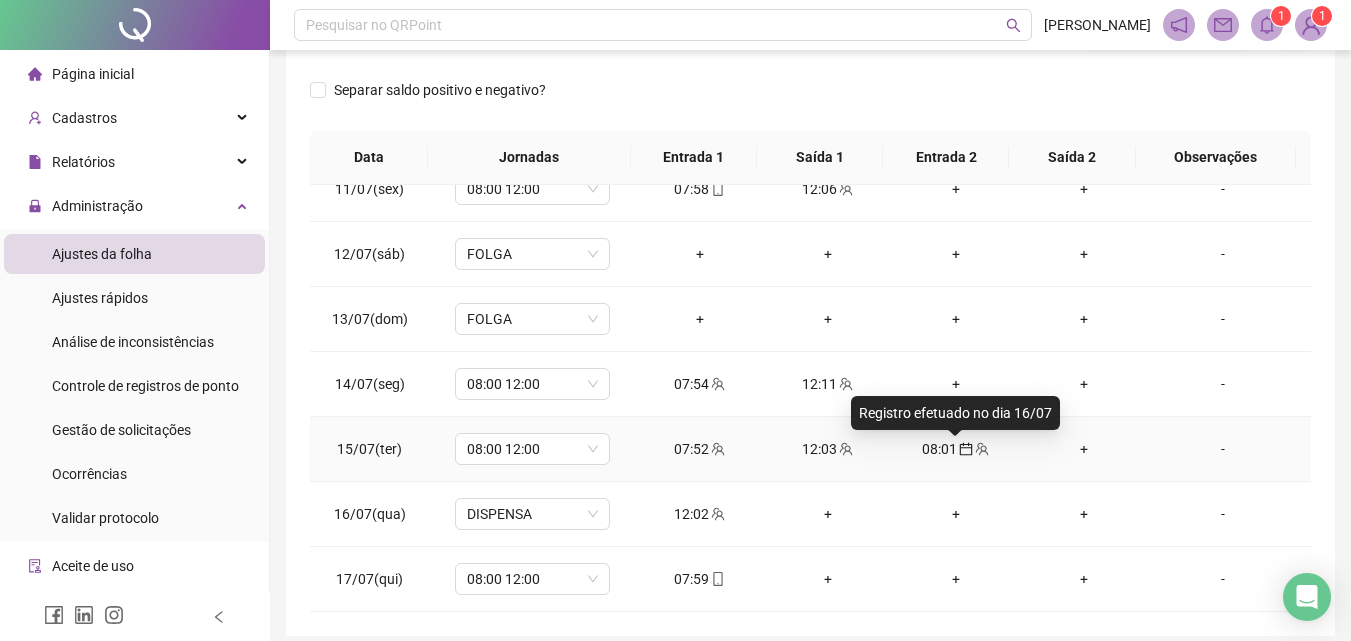 click 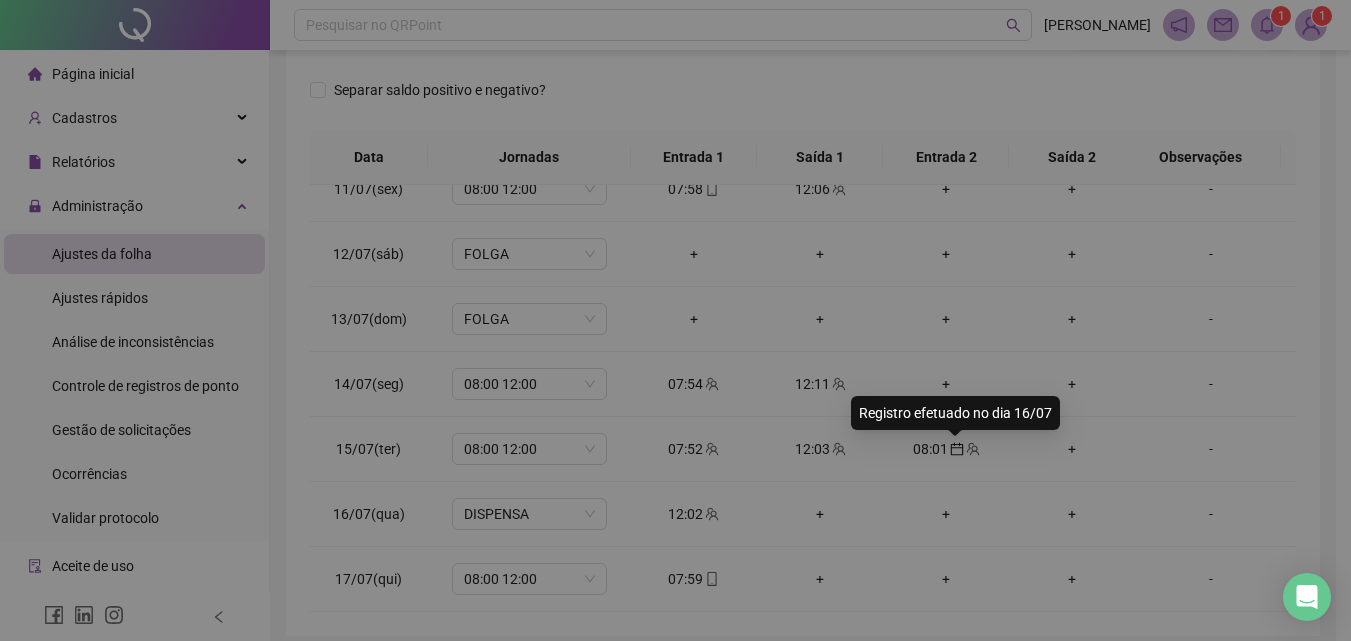 type on "**********" 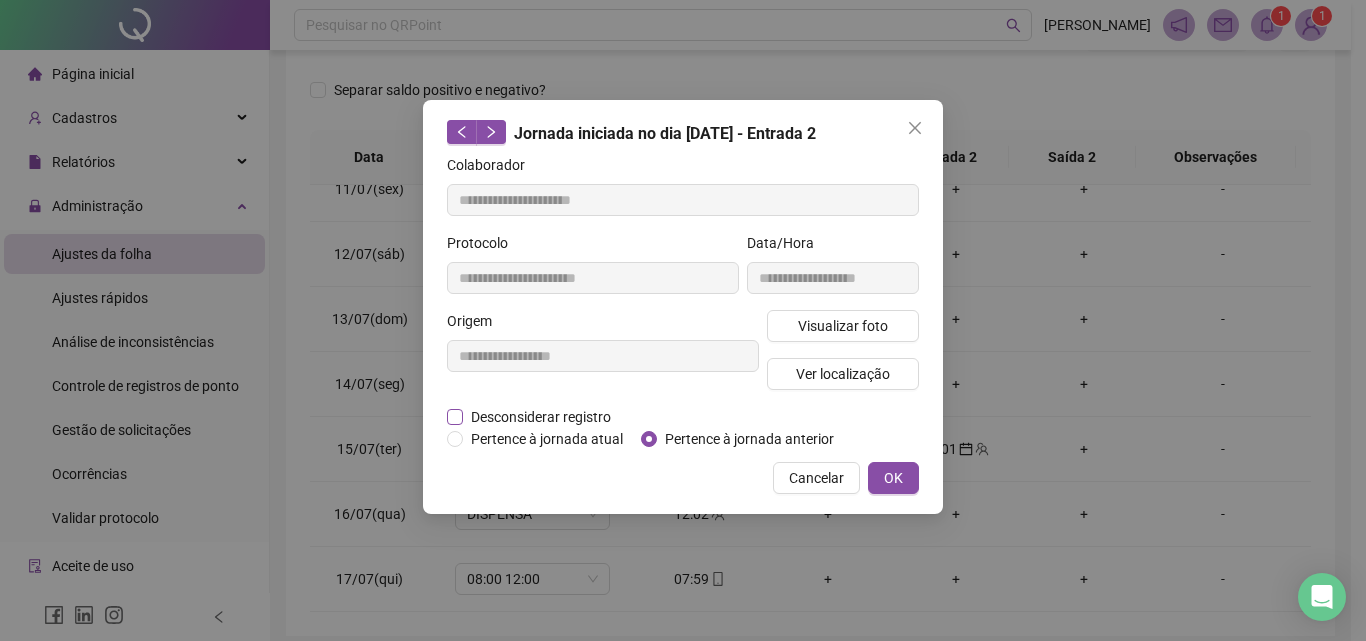 click on "Desconsiderar registro" at bounding box center [541, 417] 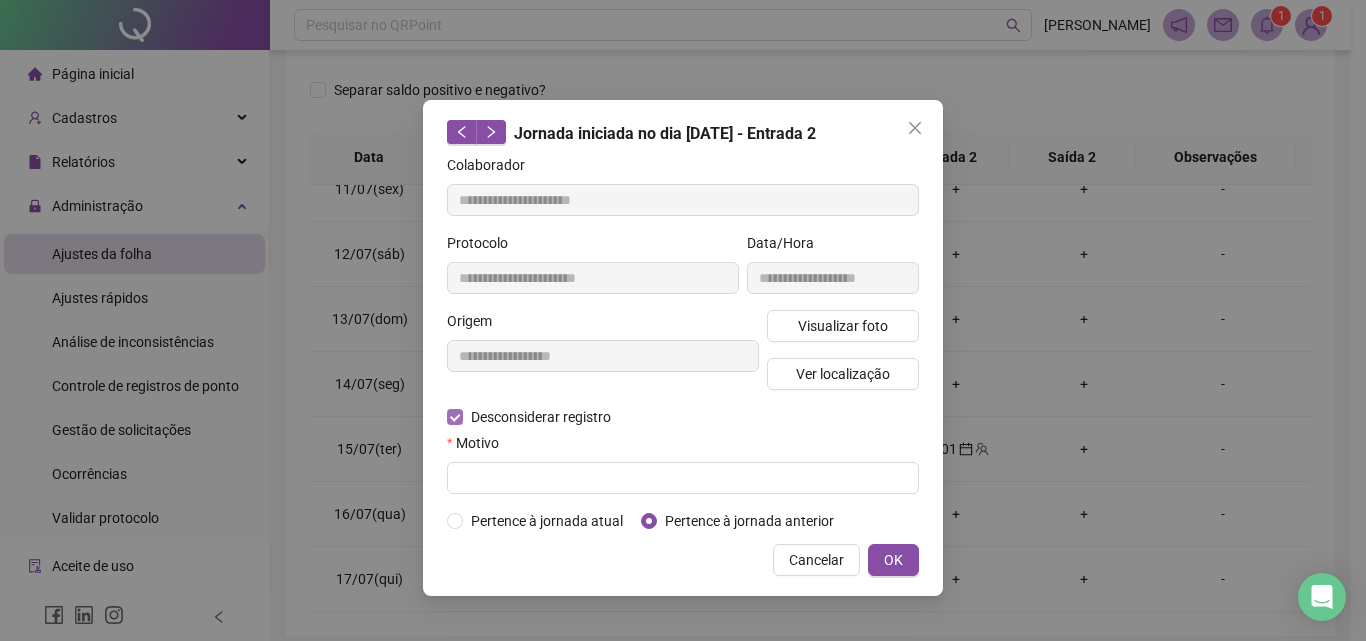 click on "Desconsiderar registro" at bounding box center [541, 417] 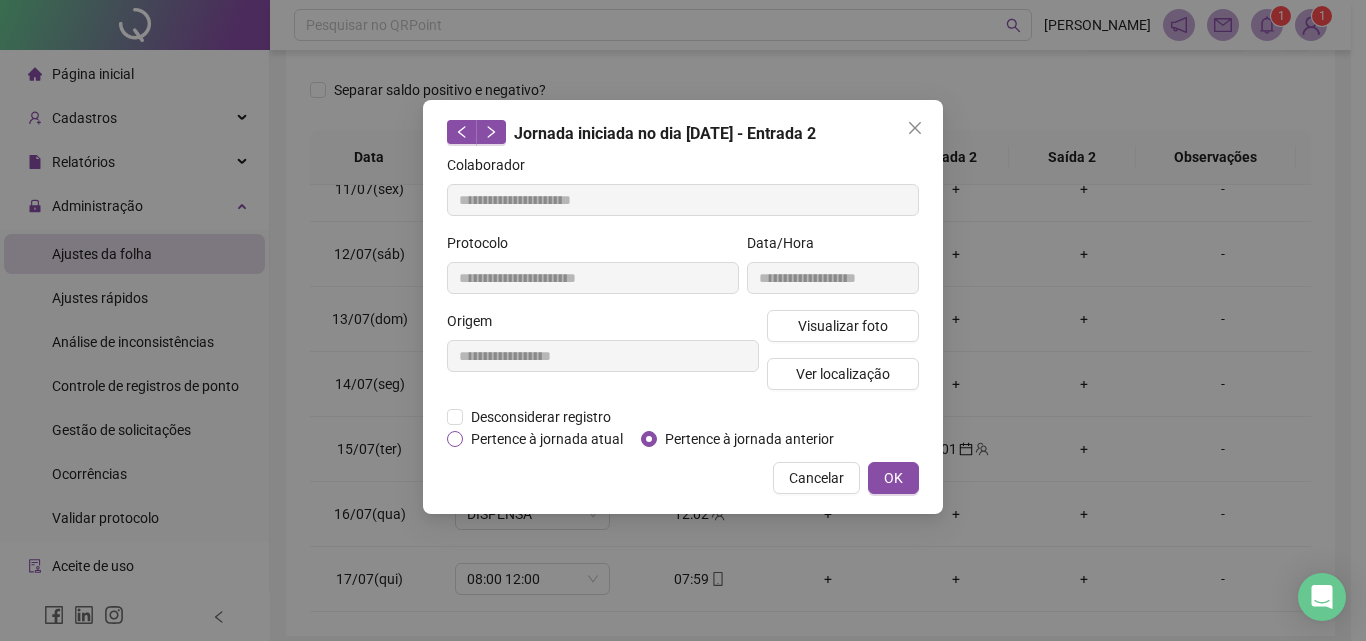 click on "Pertence à jornada atual" at bounding box center (547, 439) 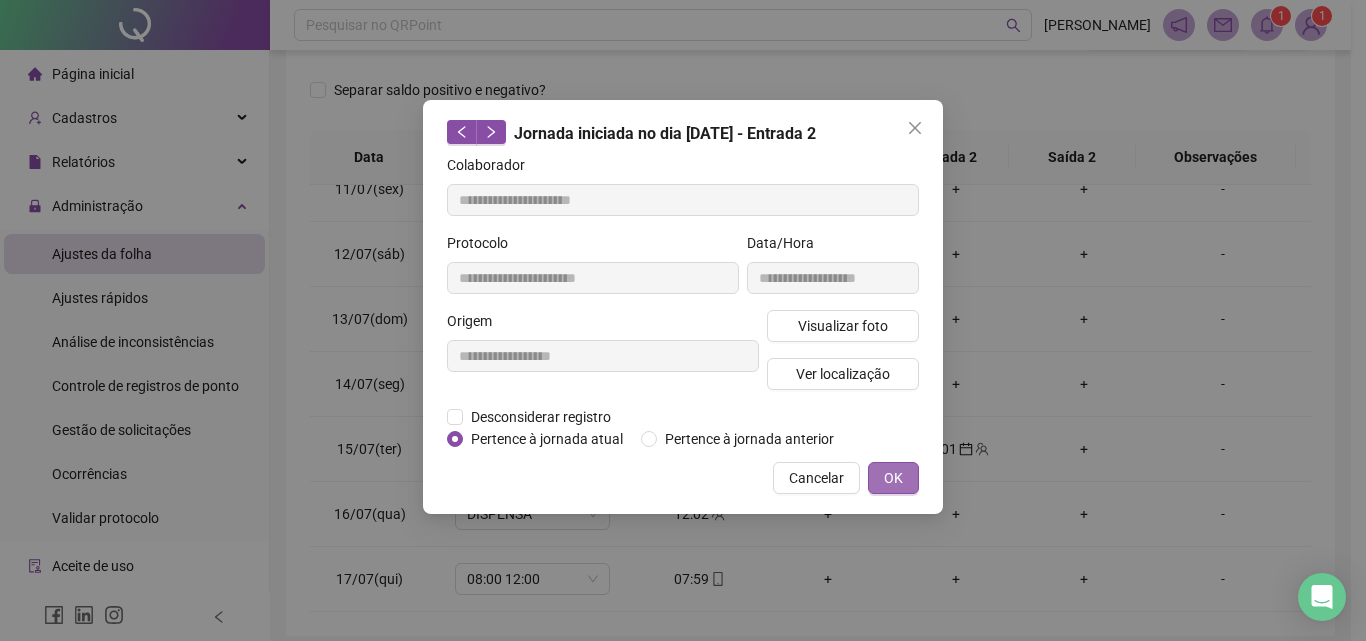 click on "OK" at bounding box center (893, 478) 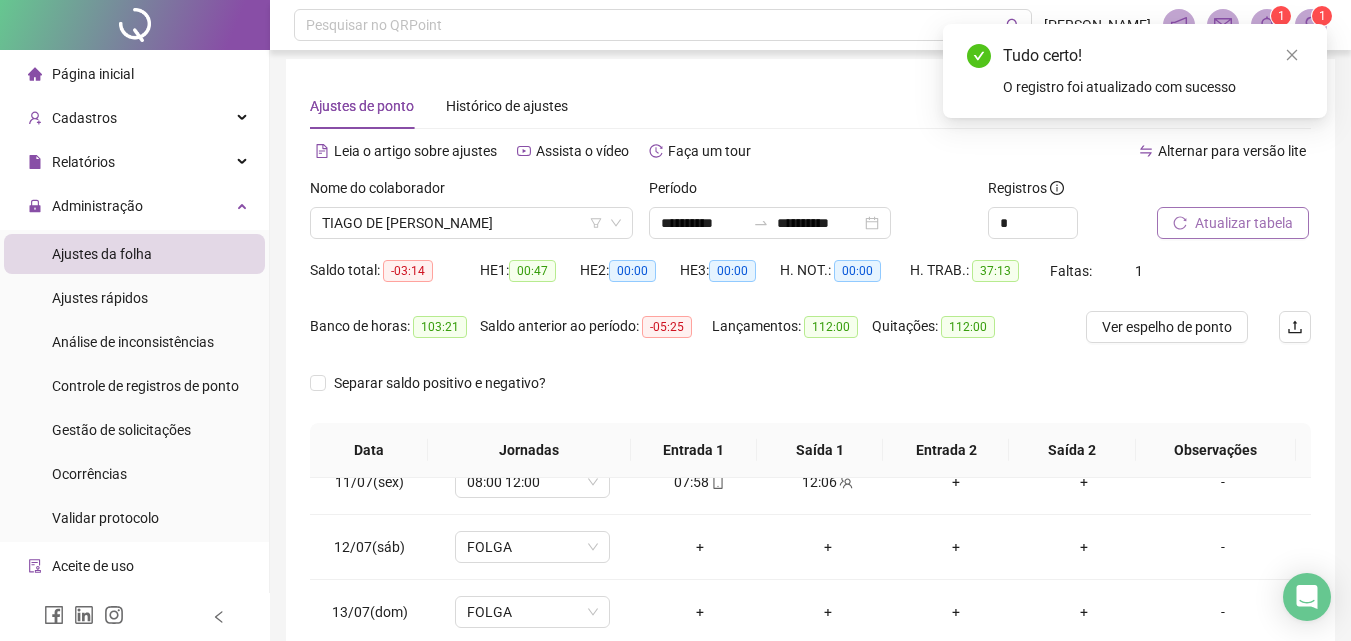 scroll, scrollTop: 0, scrollLeft: 0, axis: both 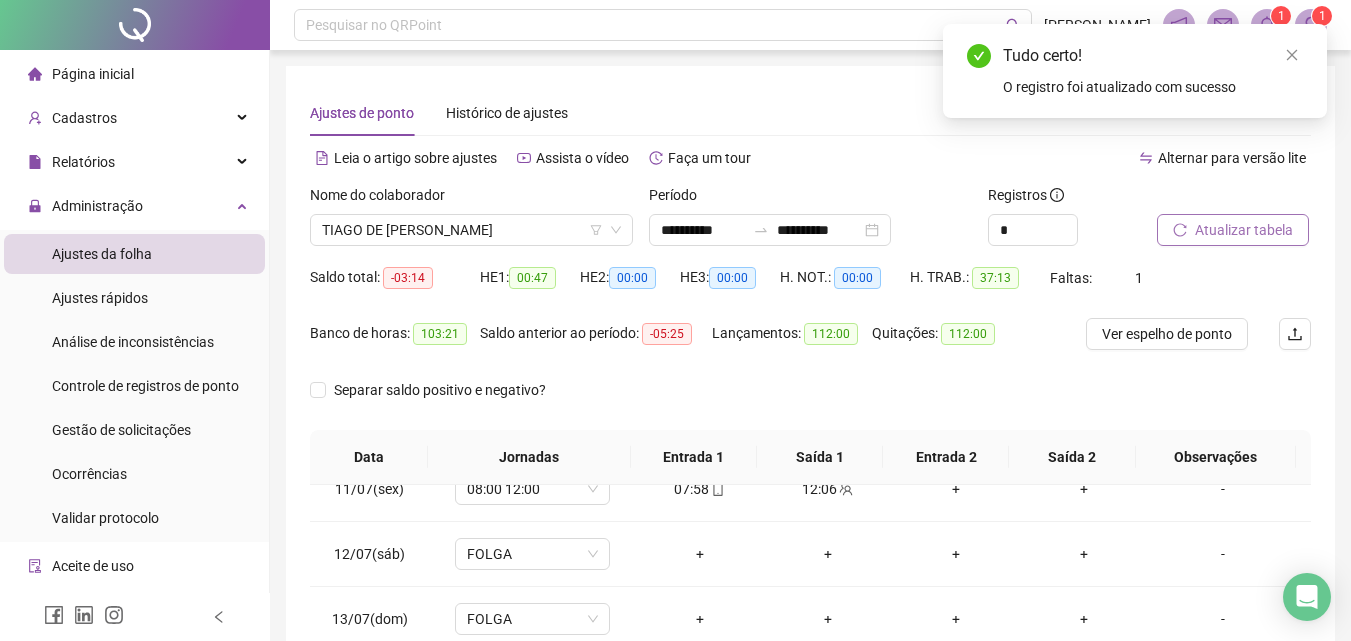 click on "Atualizar tabela" at bounding box center (1244, 230) 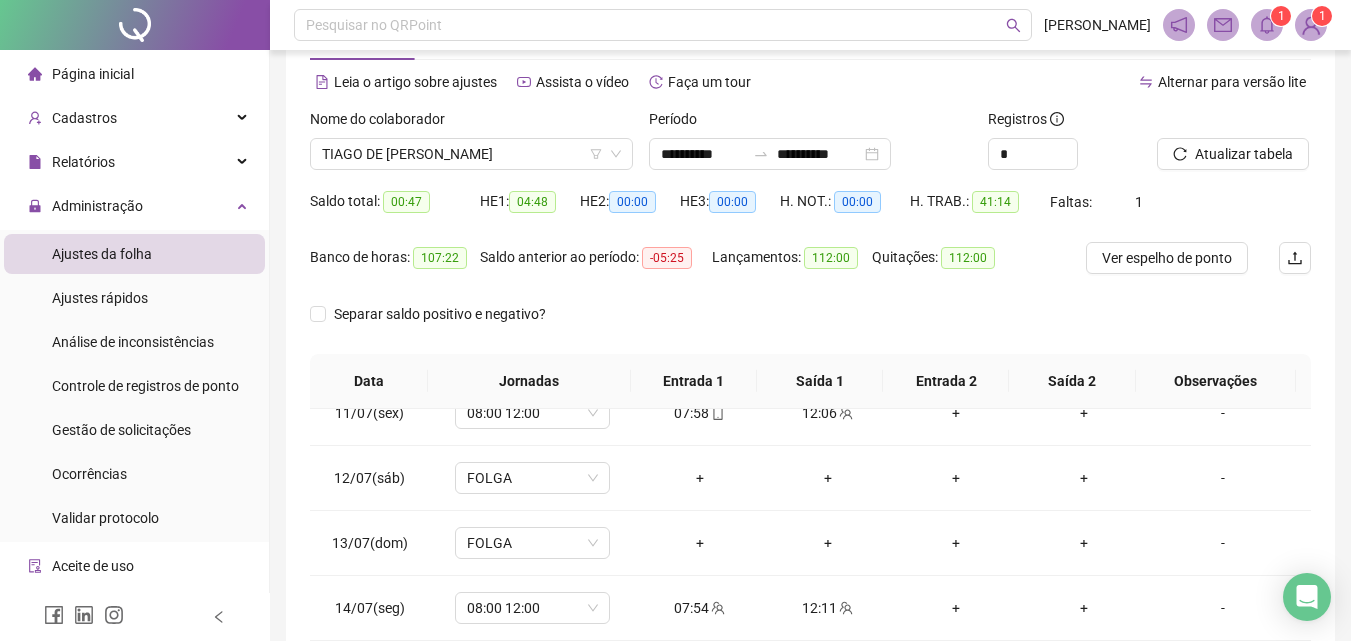 scroll, scrollTop: 381, scrollLeft: 0, axis: vertical 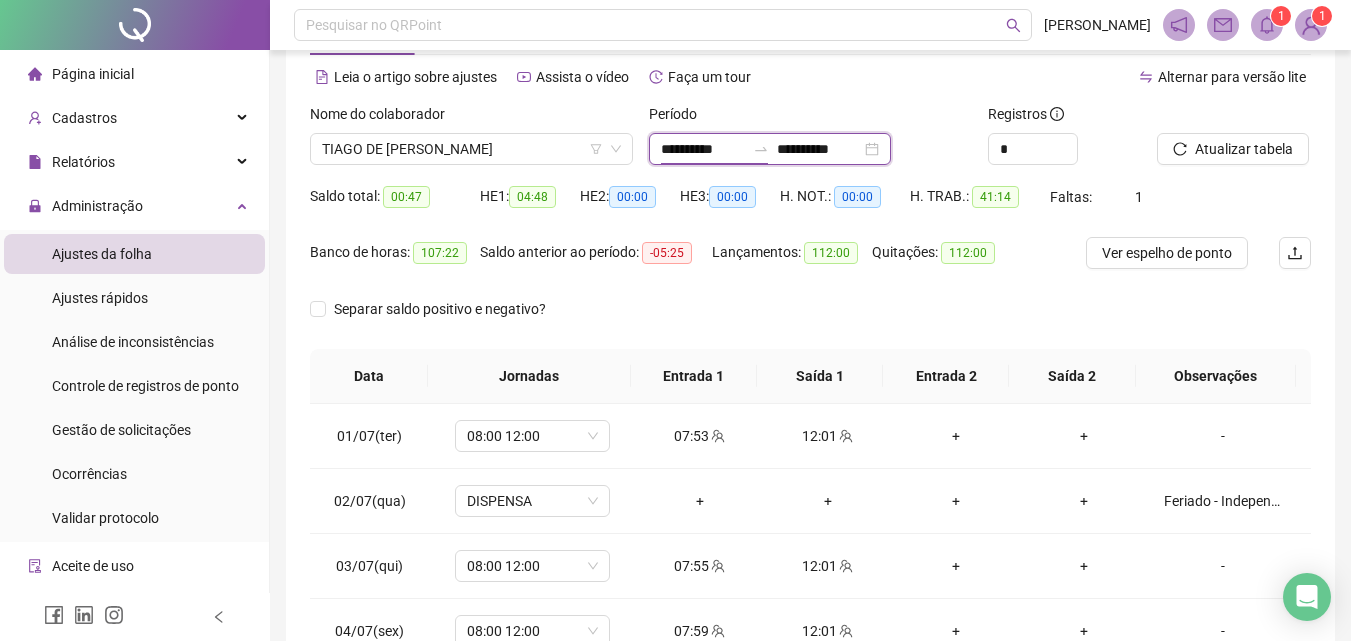 click on "**********" at bounding box center (703, 149) 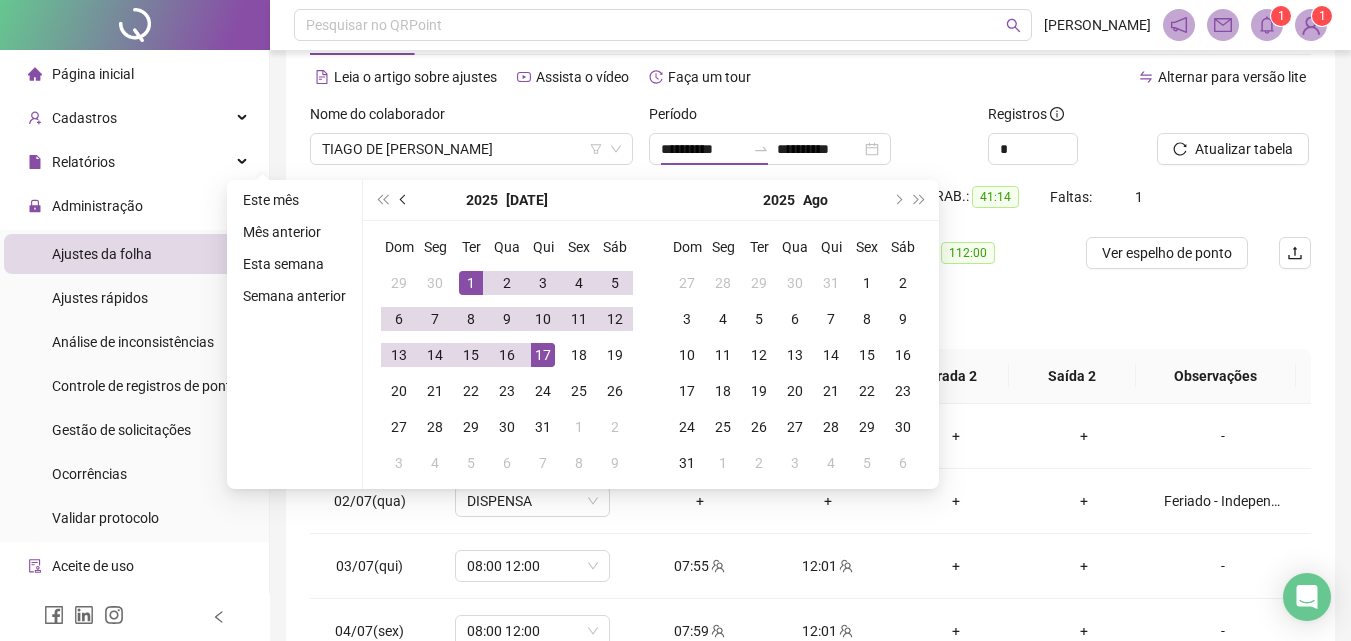 click at bounding box center [404, 200] 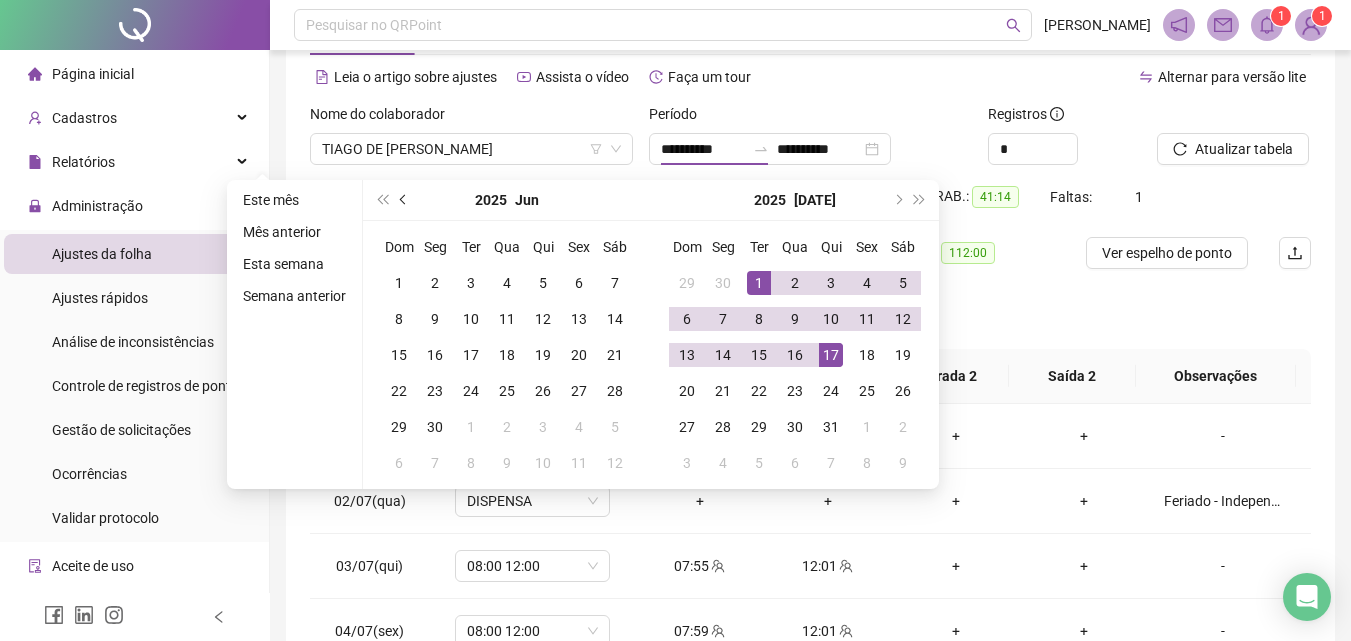 click at bounding box center [404, 200] 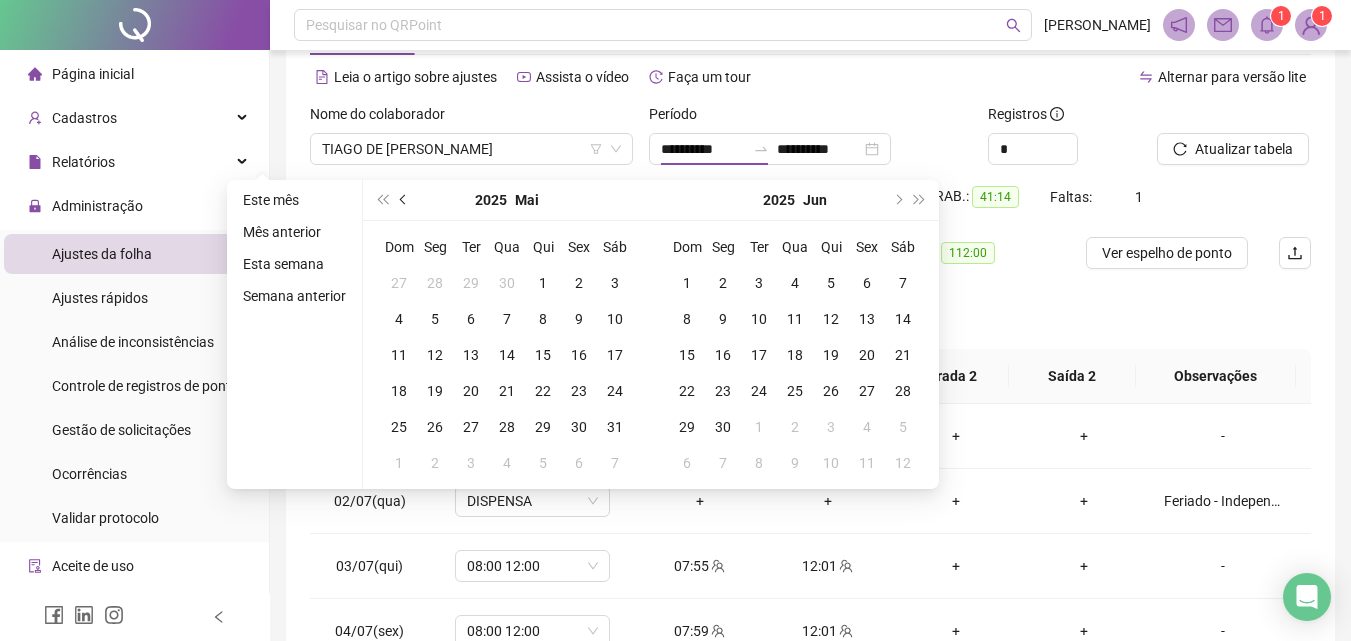 click at bounding box center [404, 200] 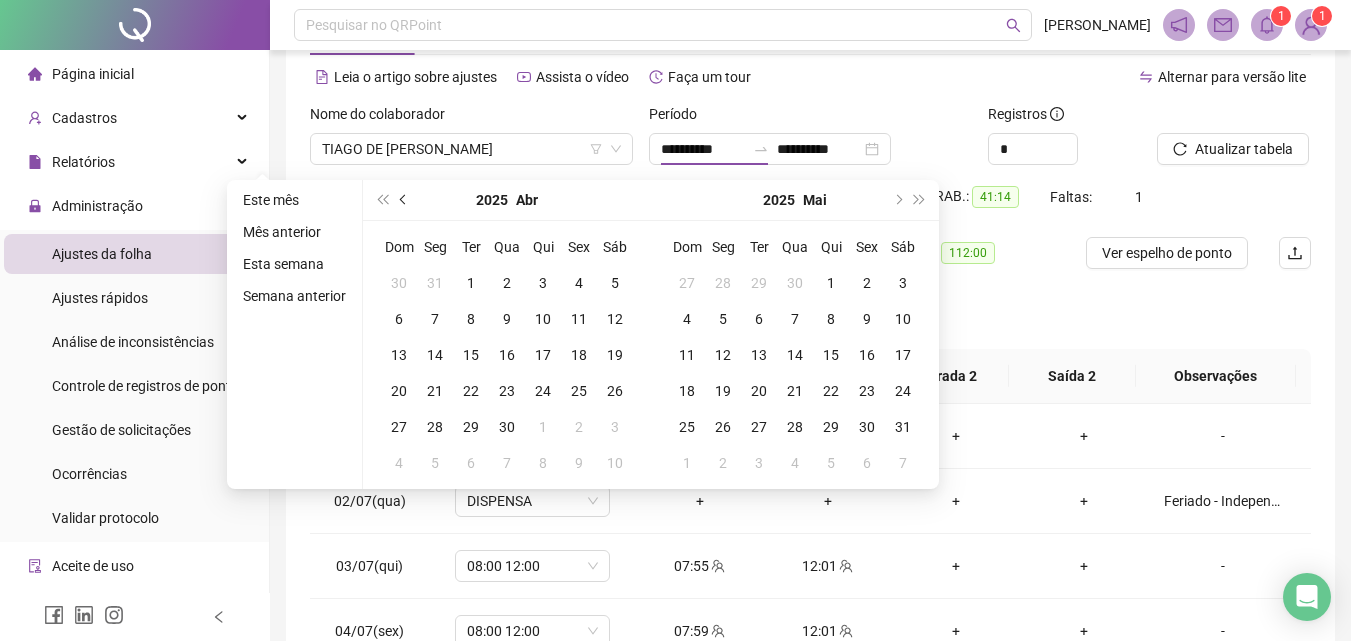 click at bounding box center [404, 200] 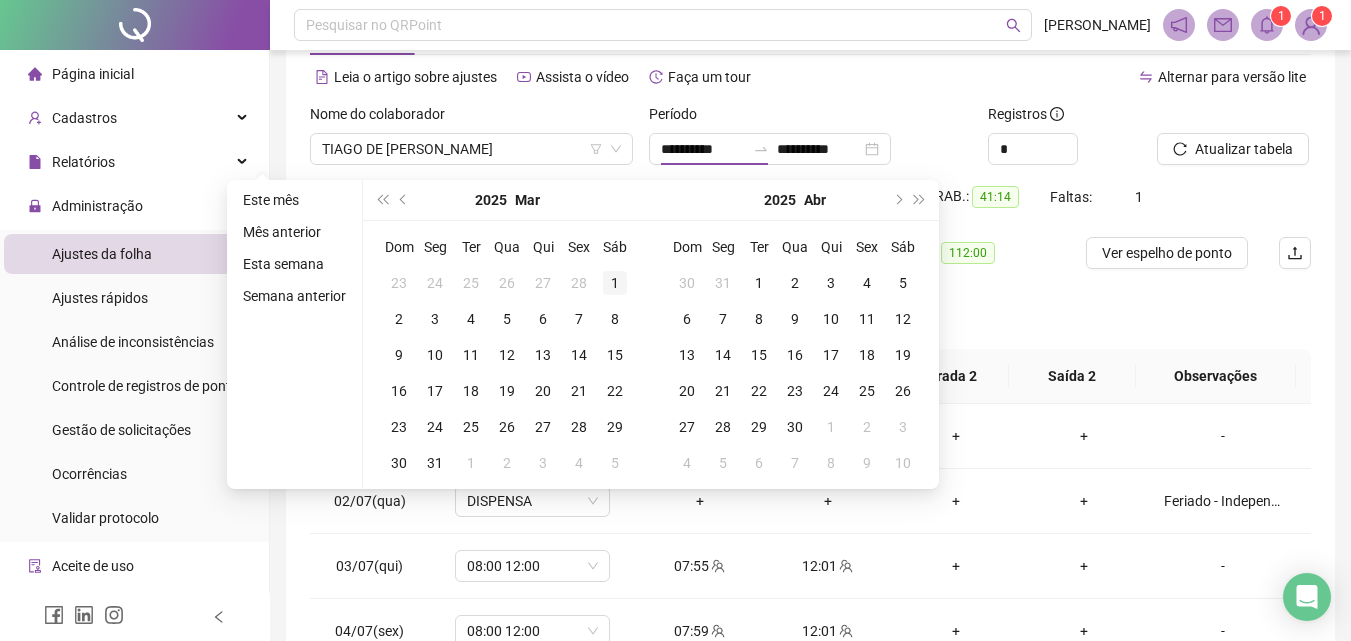 type on "**********" 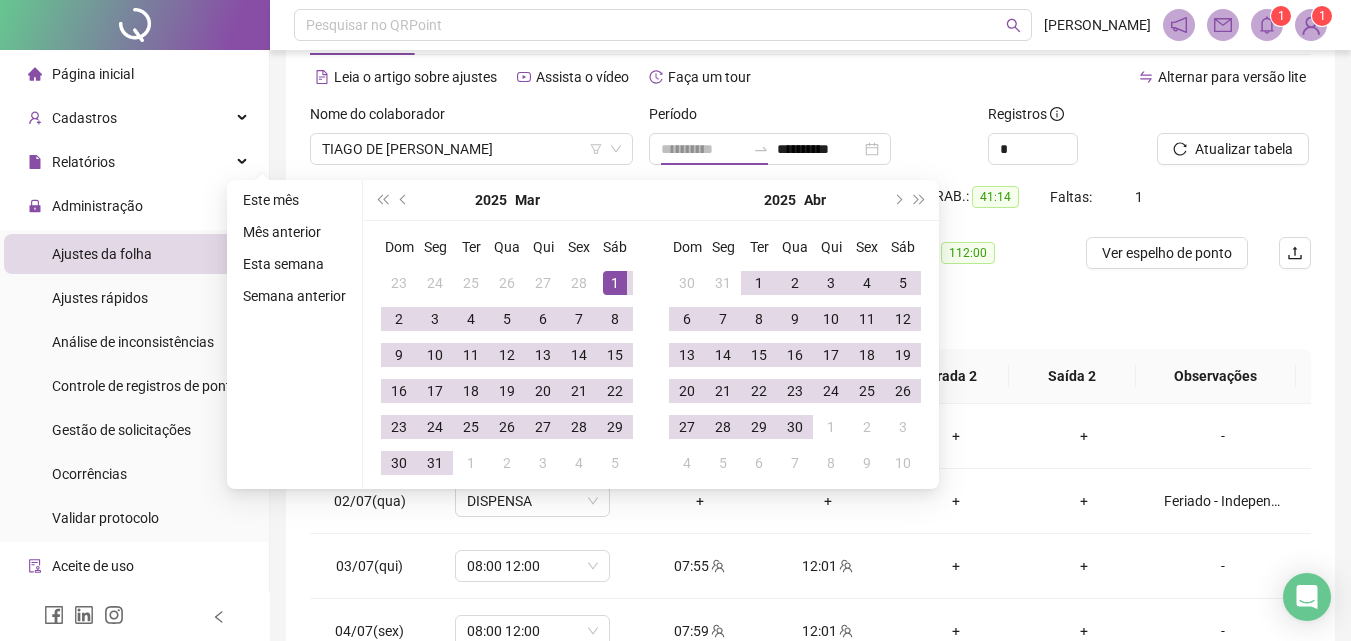 click on "1" at bounding box center (615, 283) 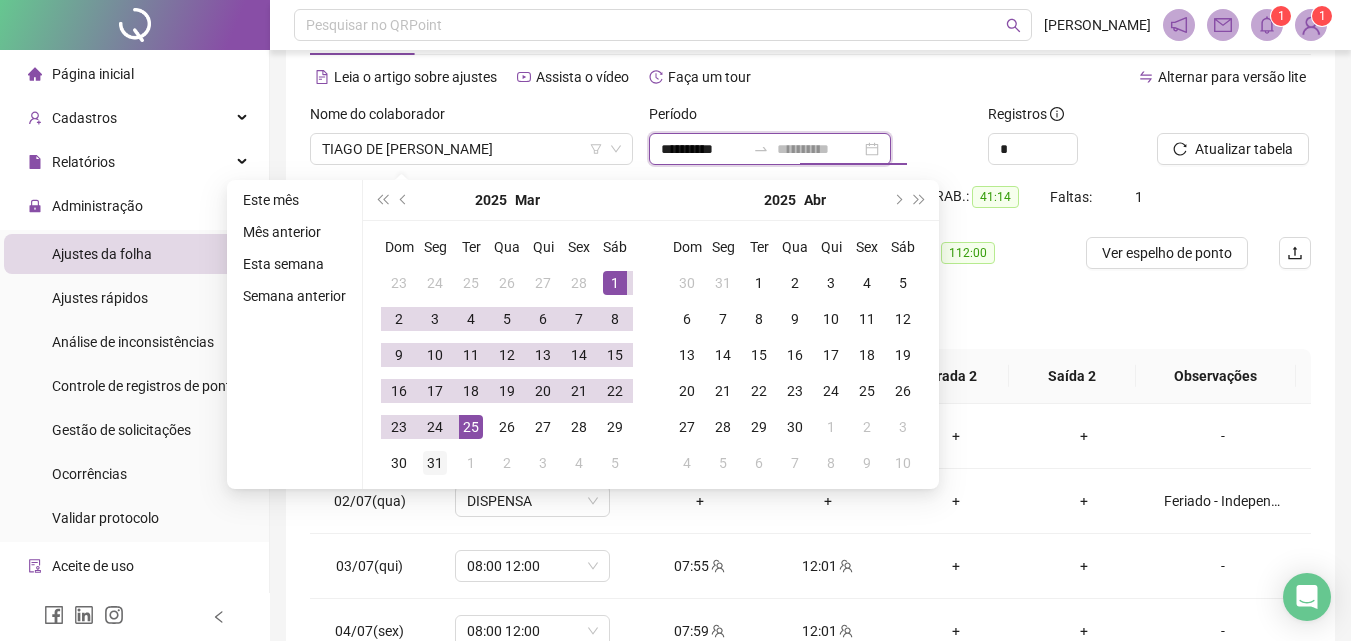 type on "**********" 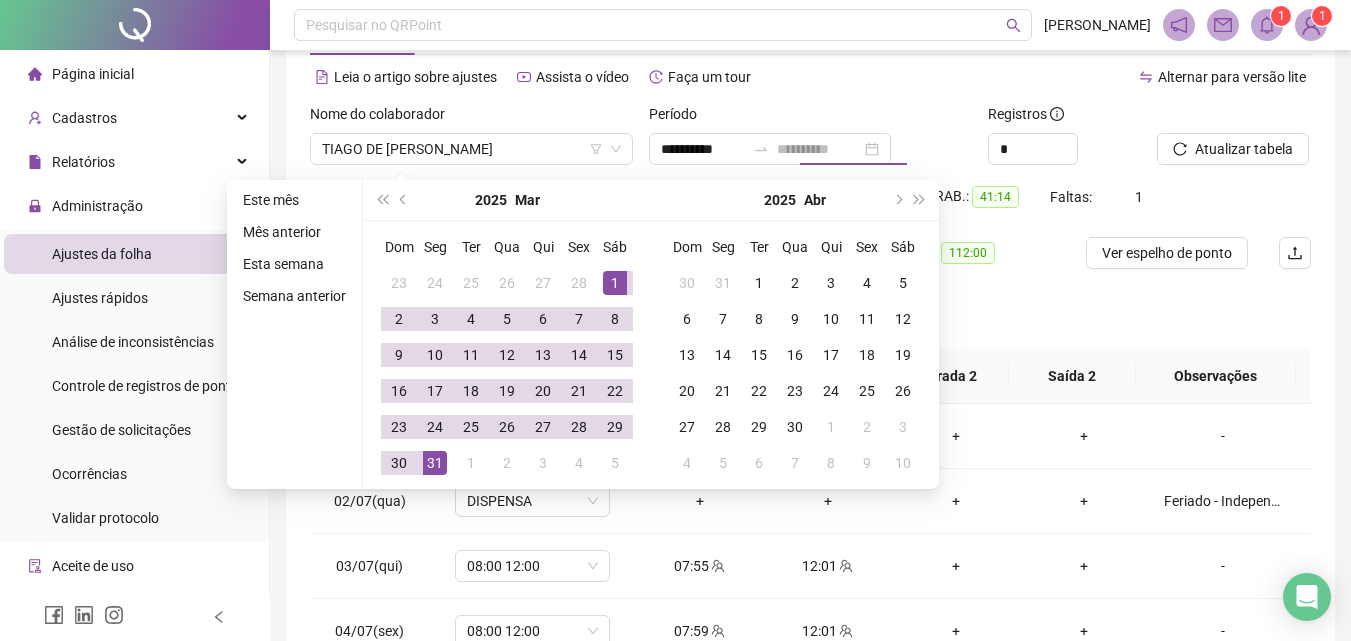click on "31" at bounding box center (435, 463) 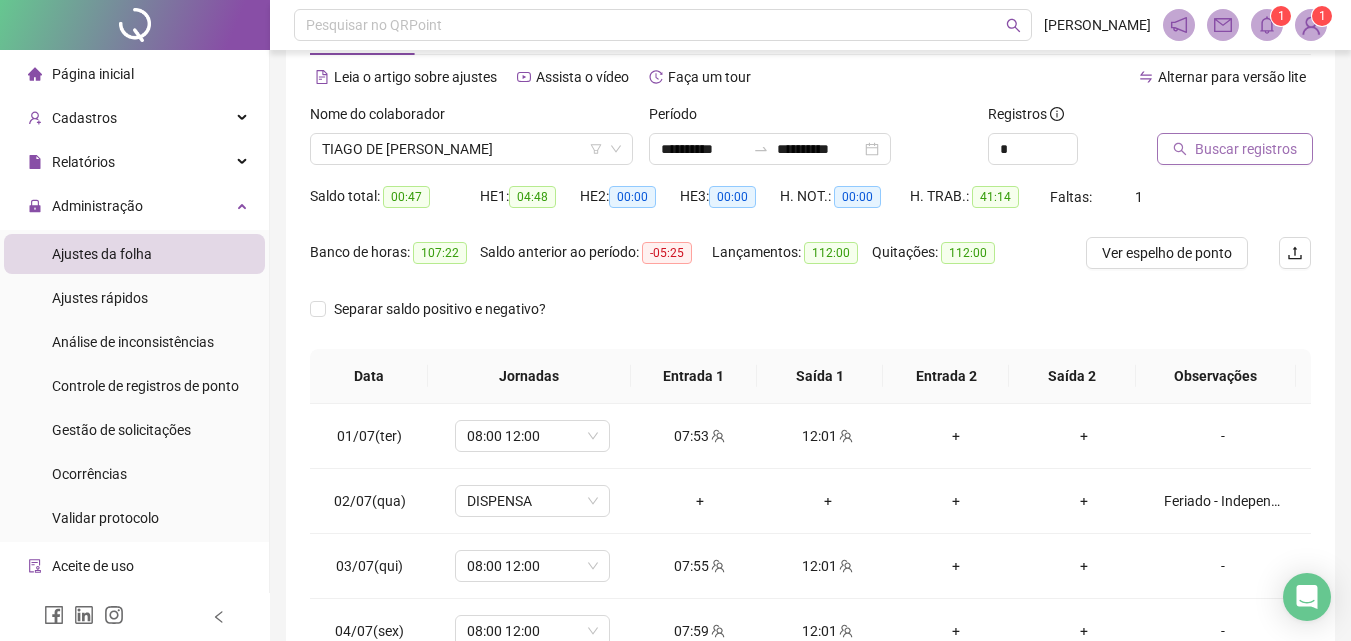 click on "Buscar registros" at bounding box center [1246, 149] 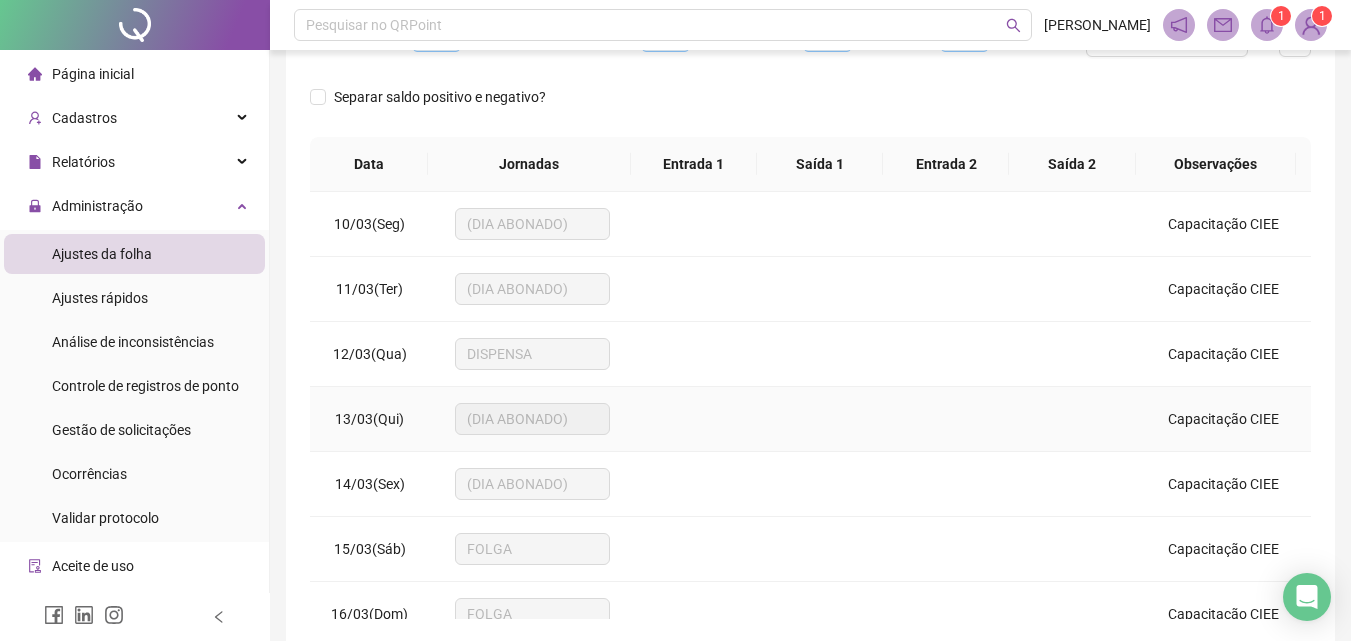 scroll, scrollTop: 381, scrollLeft: 0, axis: vertical 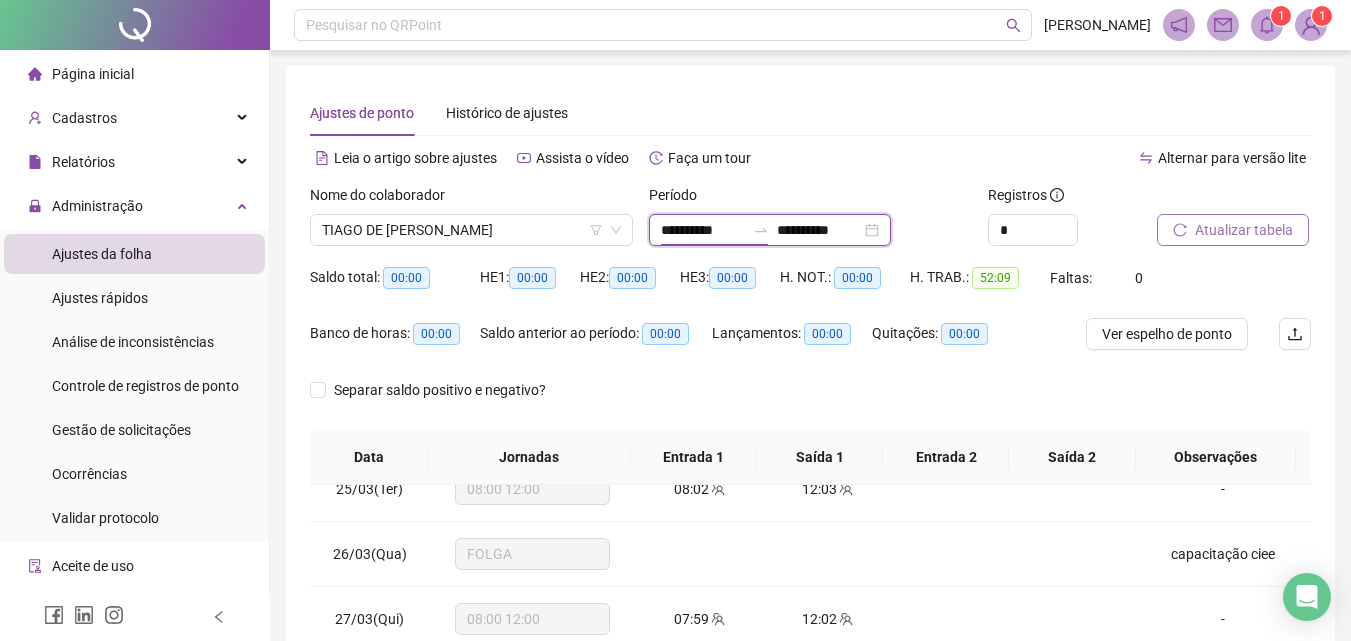click on "**********" at bounding box center [703, 230] 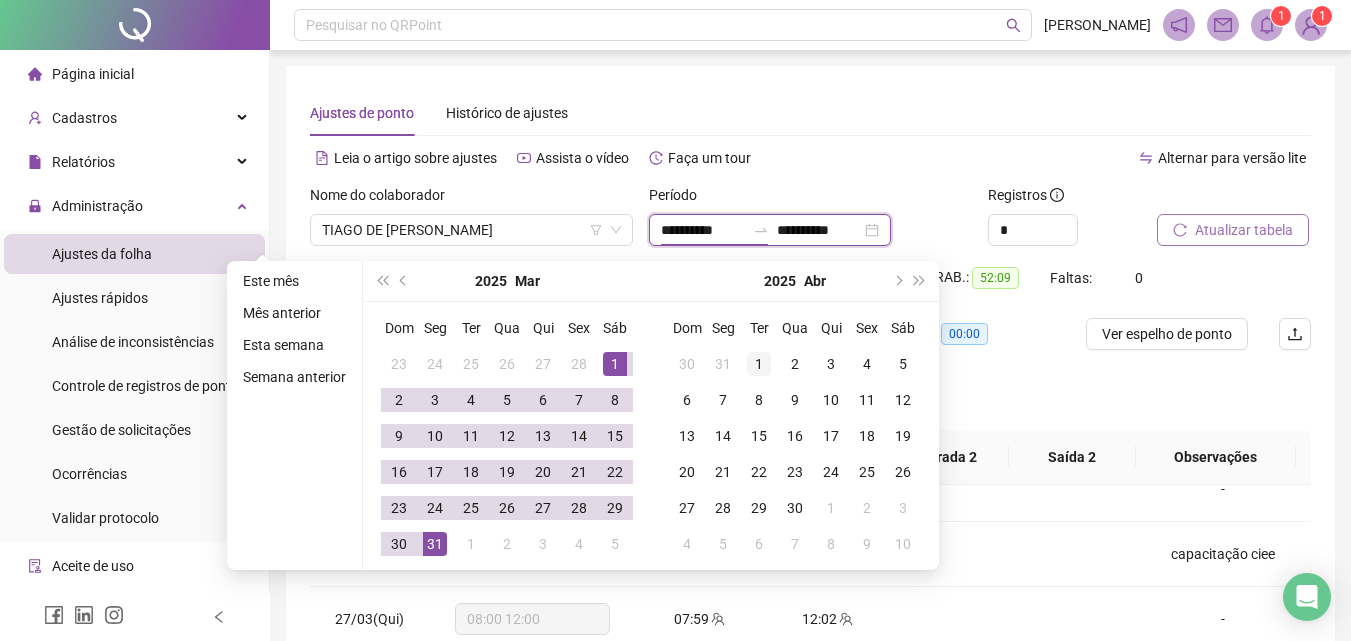 type on "**********" 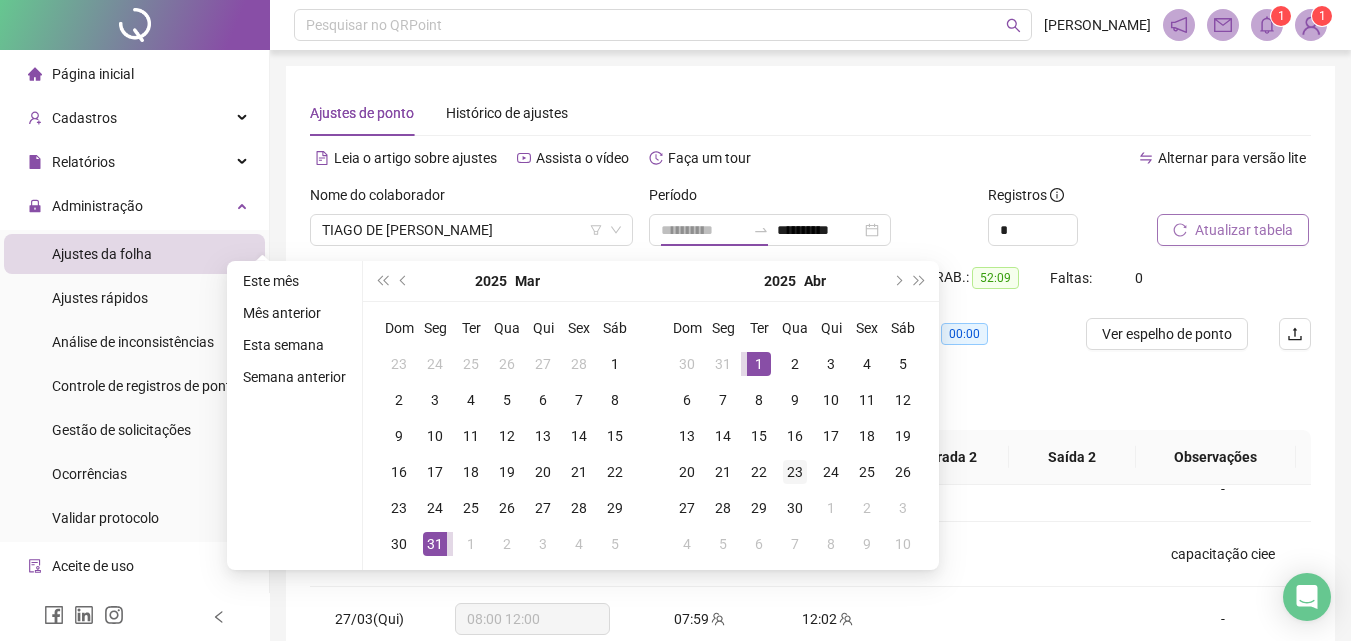 drag, startPoint x: 758, startPoint y: 355, endPoint x: 793, endPoint y: 456, distance: 106.89247 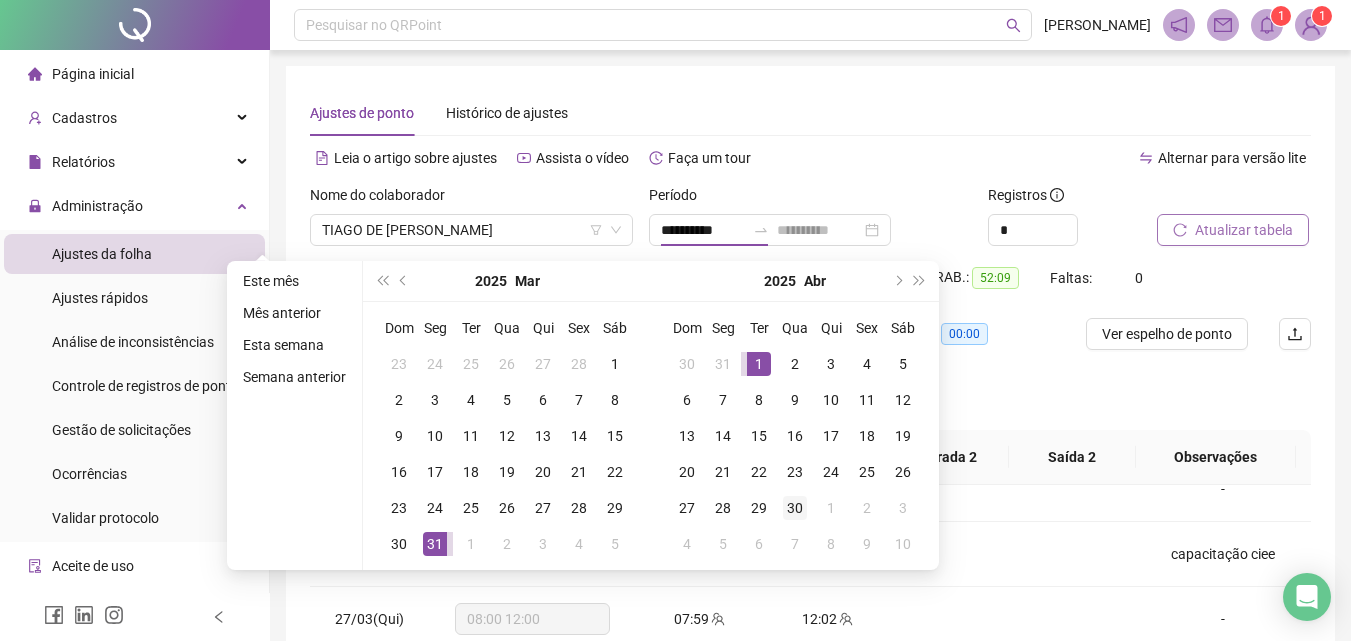 click on "30" at bounding box center (795, 508) 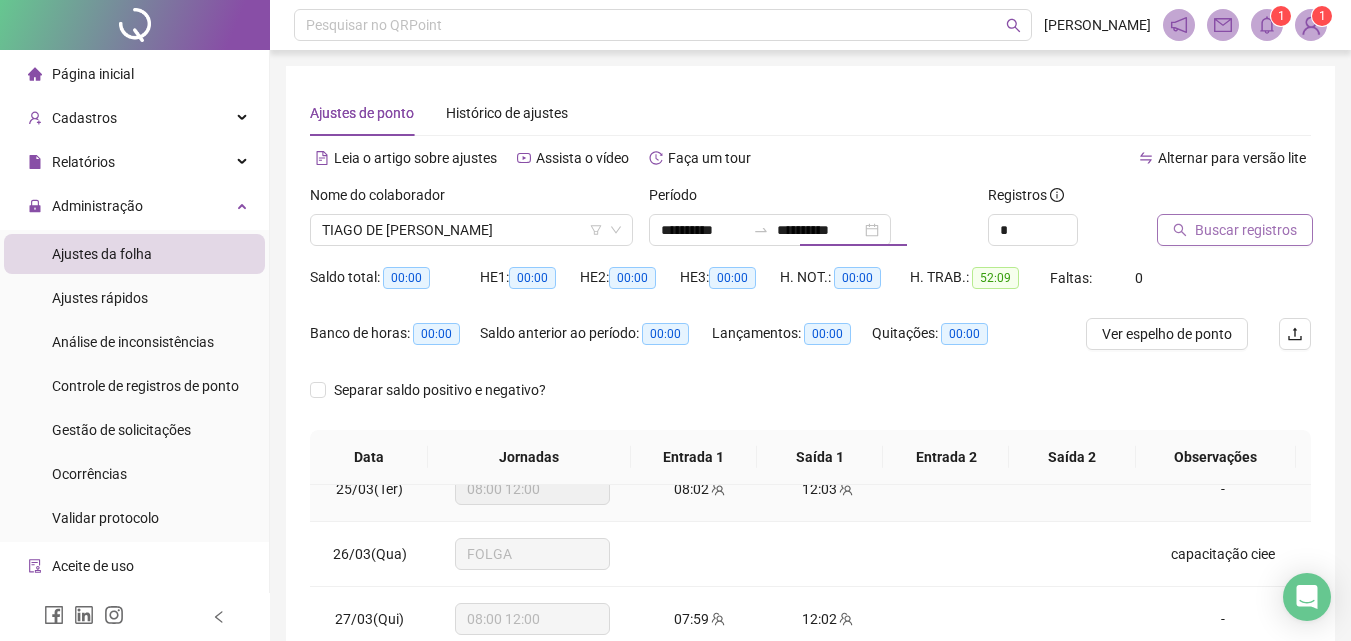 type on "**********" 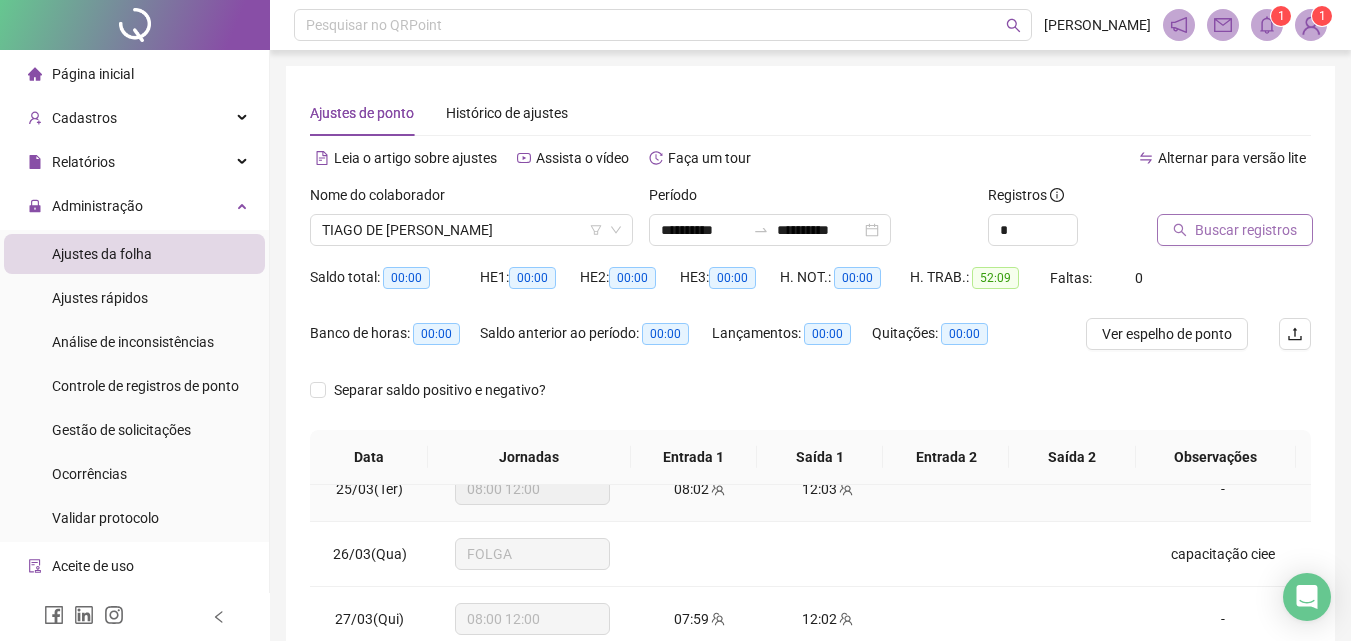 click on "12:03" at bounding box center [828, 489] 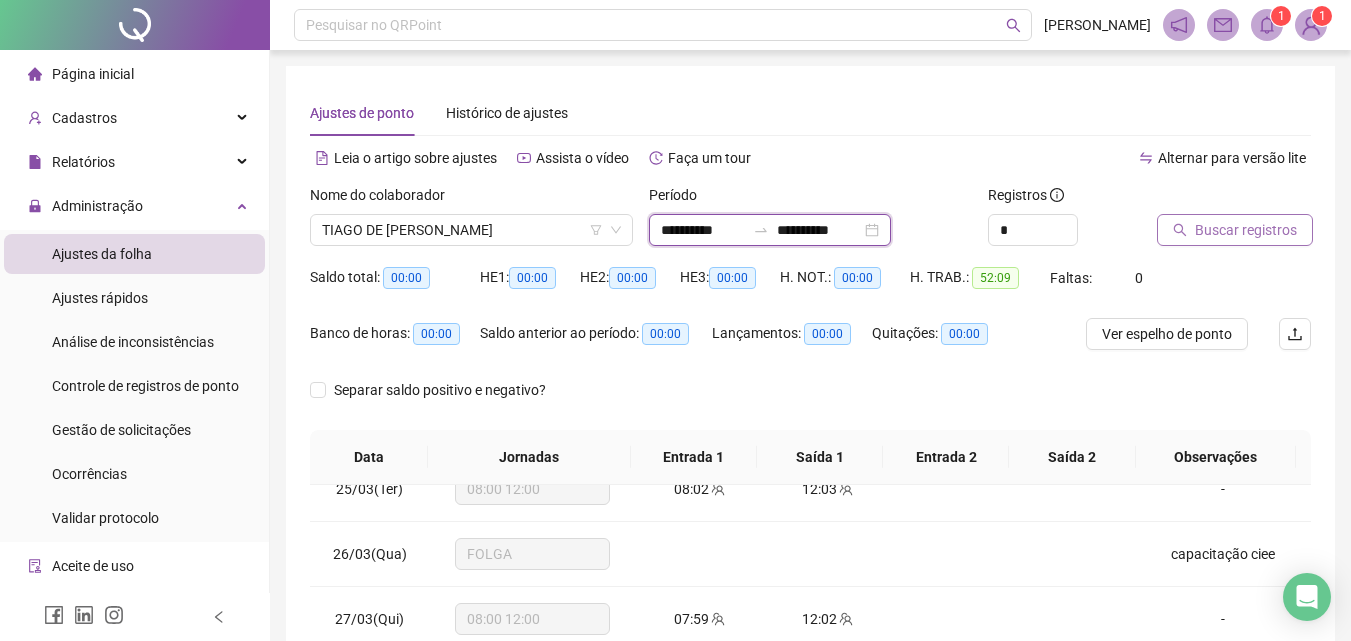 click on "**********" at bounding box center (703, 230) 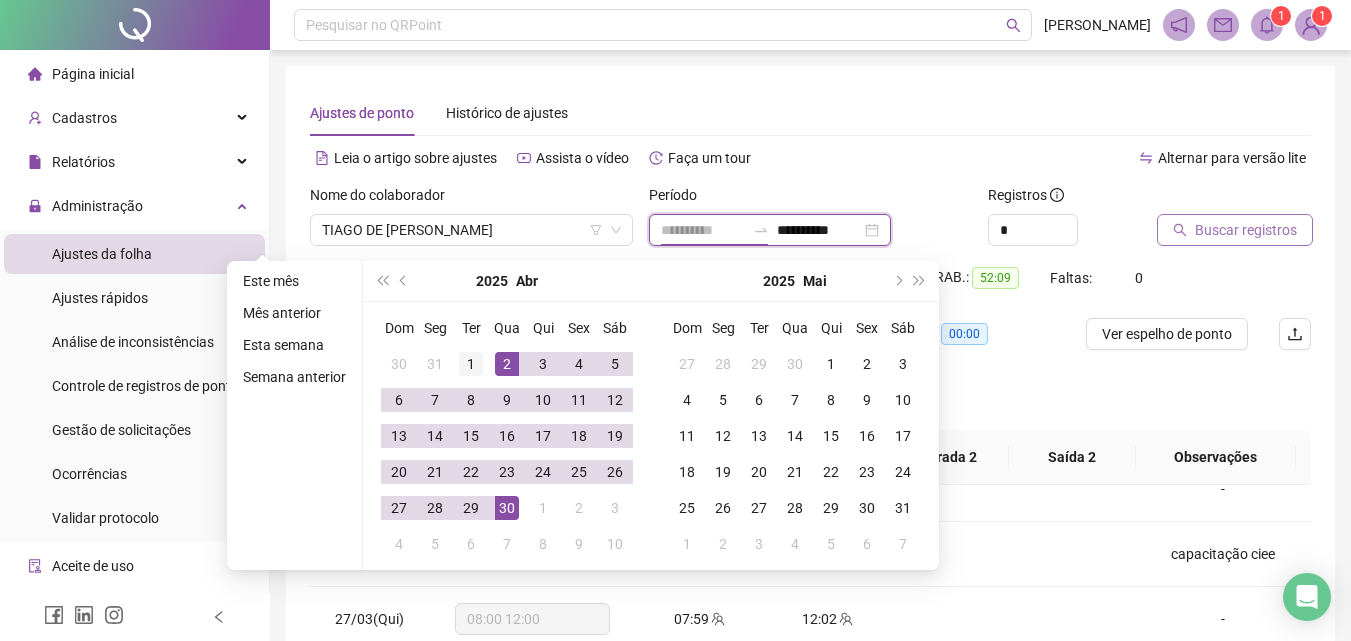 type on "**********" 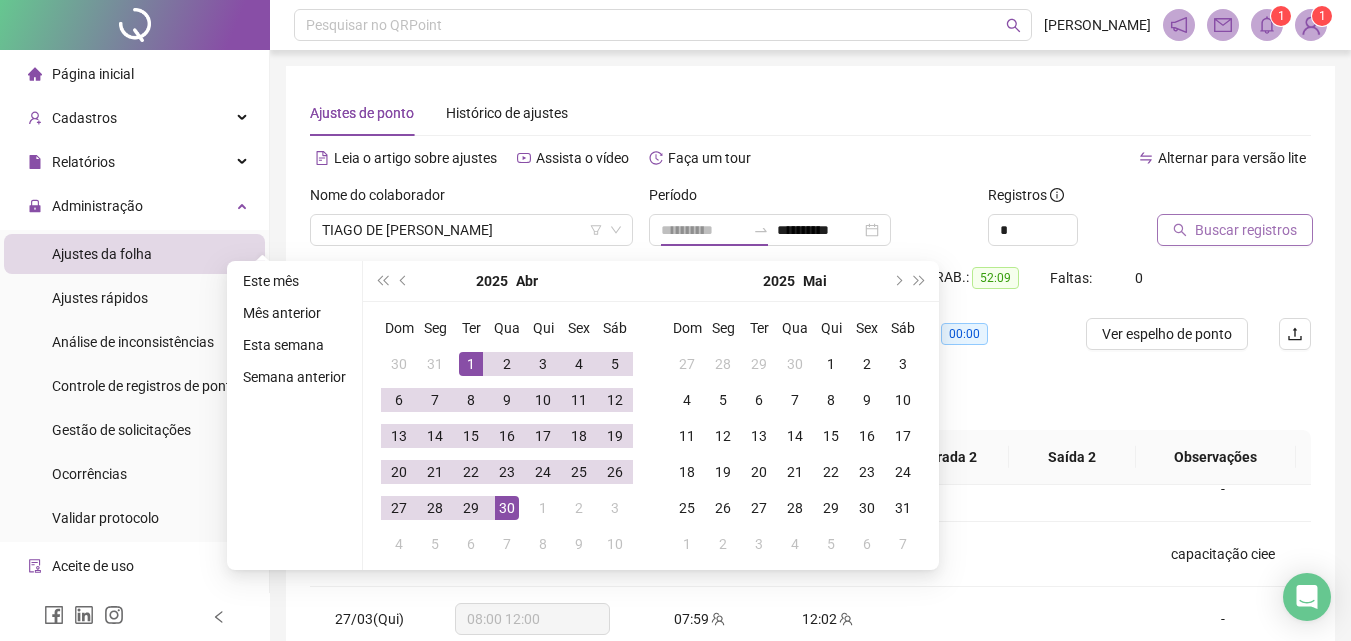 click on "1" at bounding box center (471, 364) 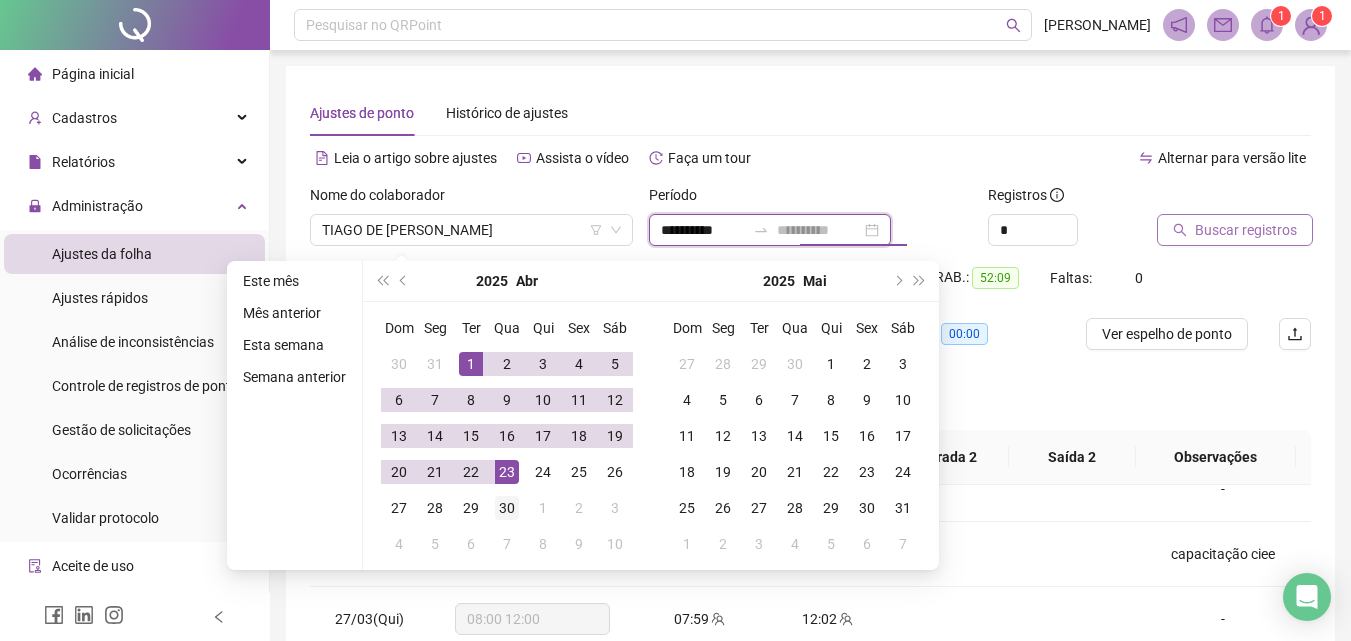 type on "**********" 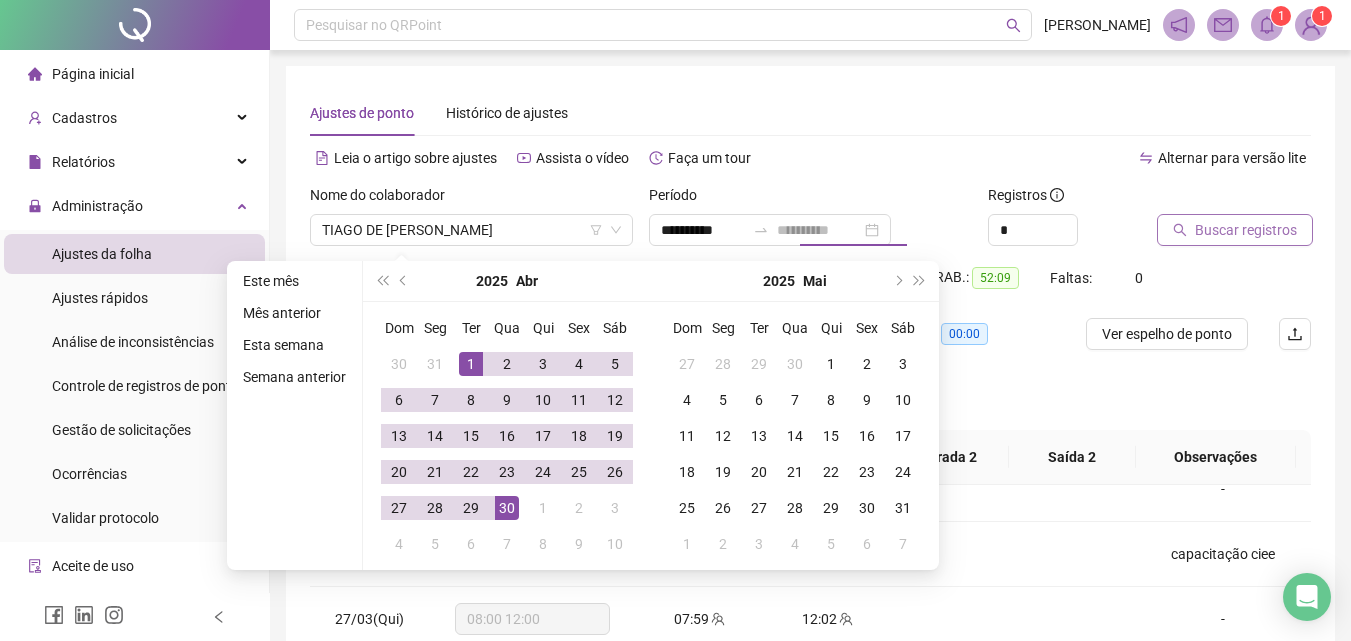 click on "30" at bounding box center [507, 508] 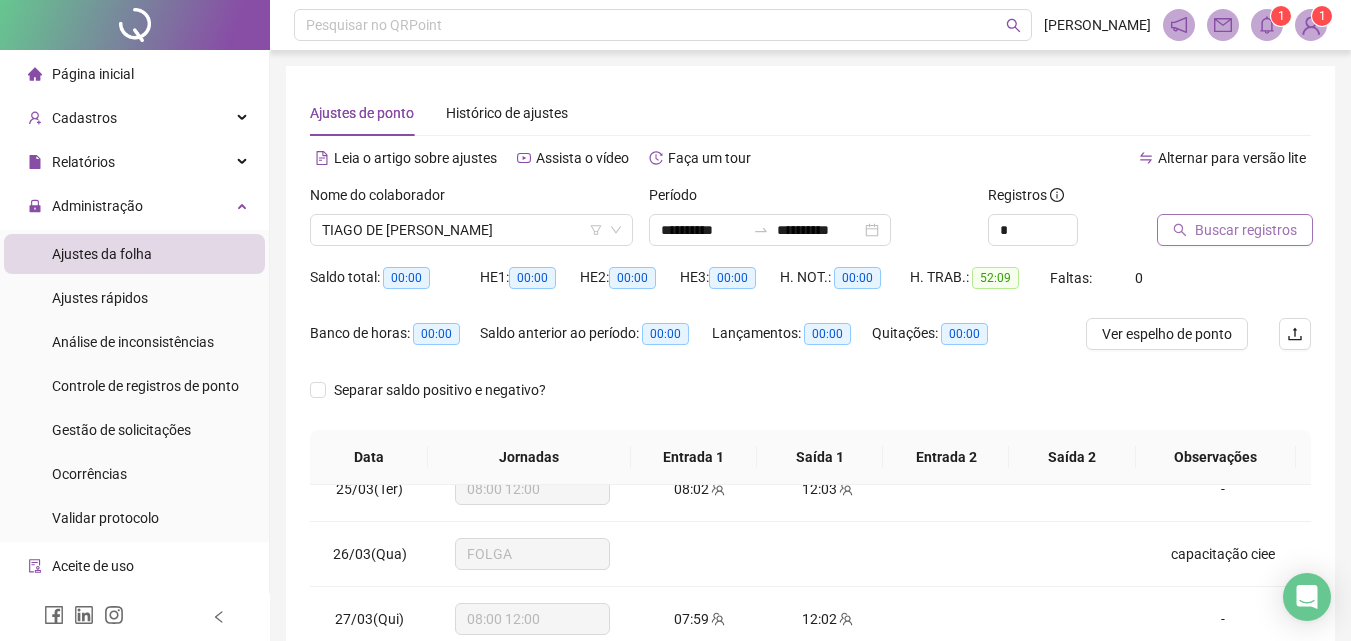 click on "Buscar registros" at bounding box center (1246, 230) 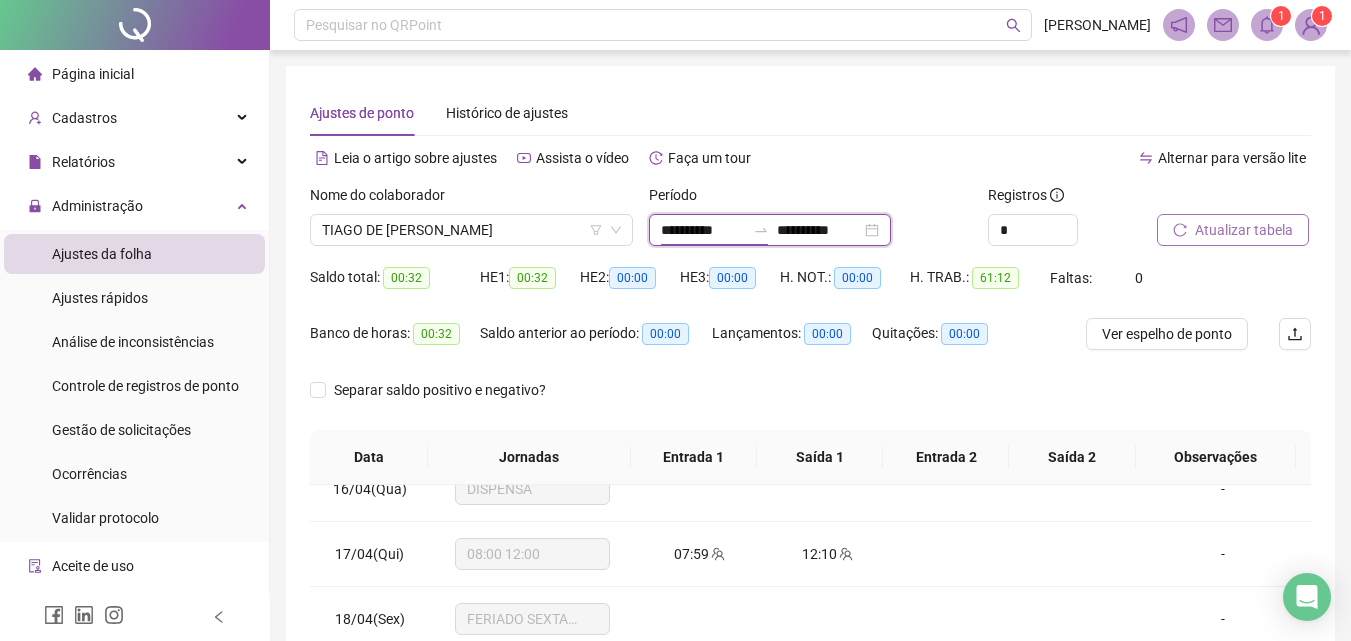 click on "**********" at bounding box center [703, 230] 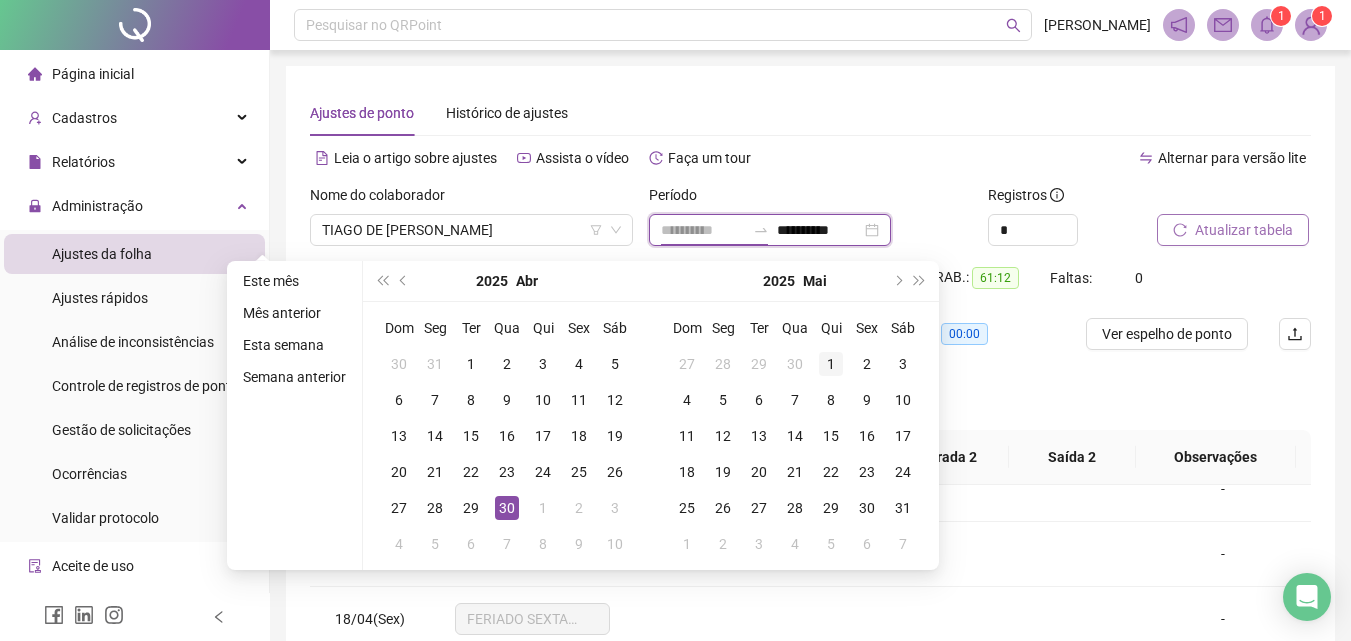 type on "**********" 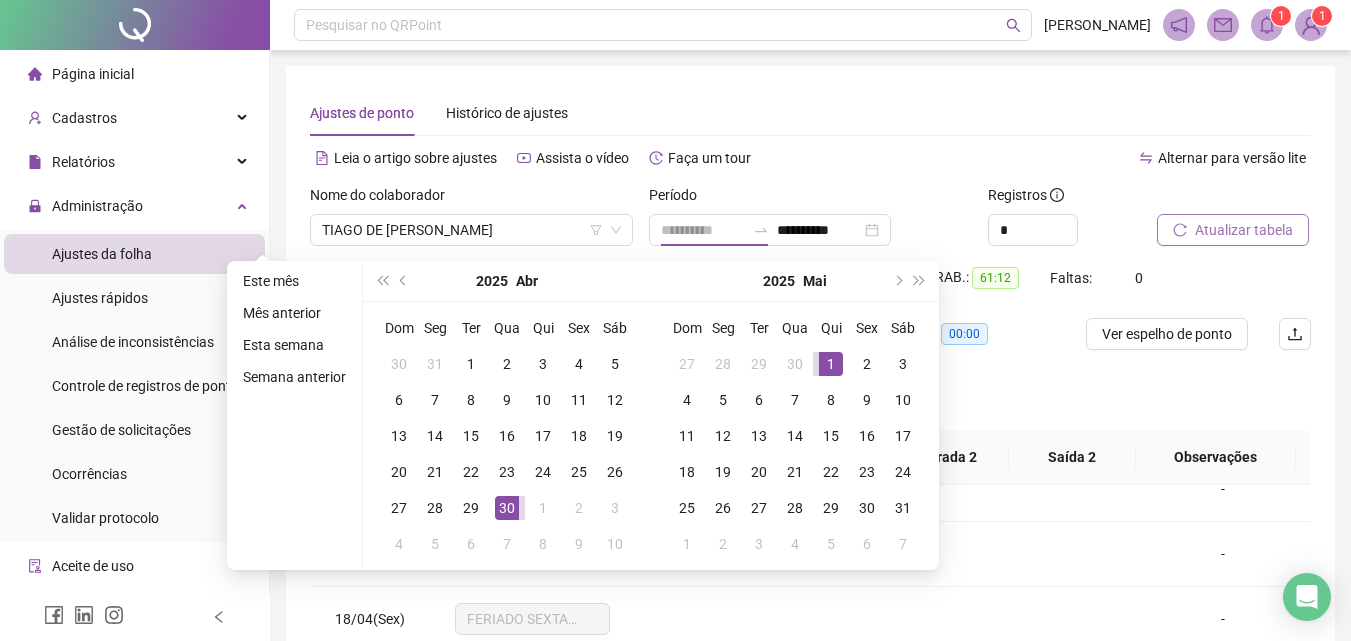 click on "1" at bounding box center (831, 364) 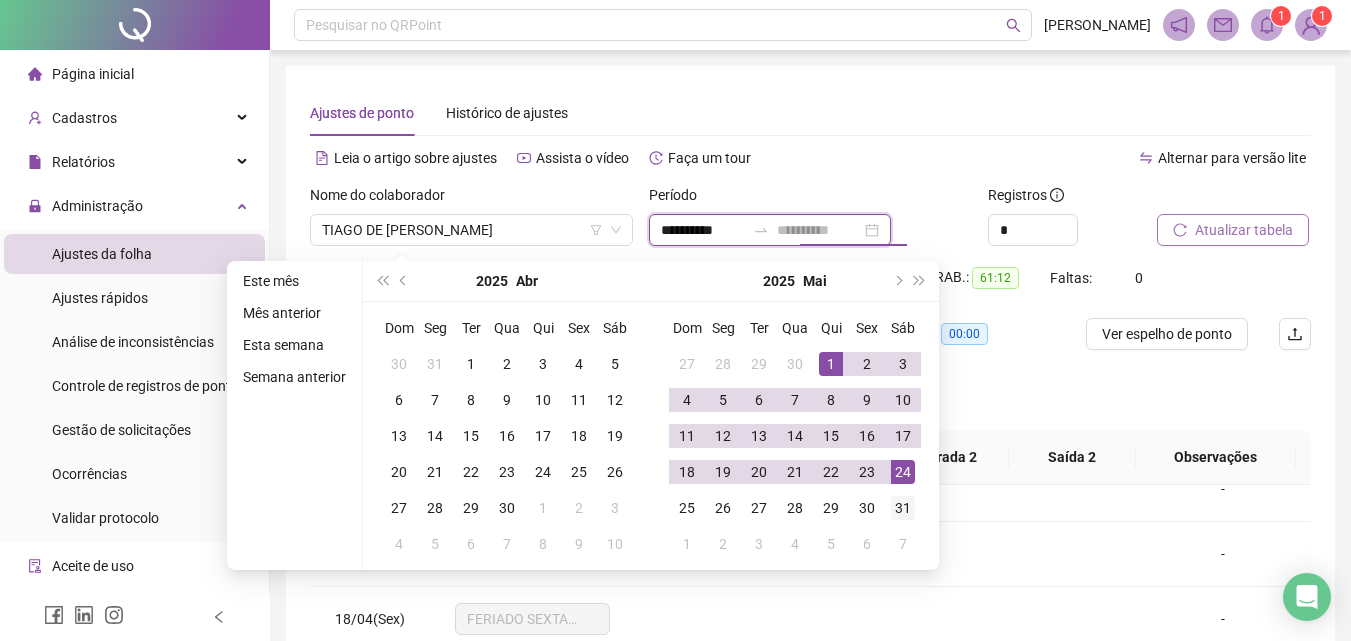 type on "**********" 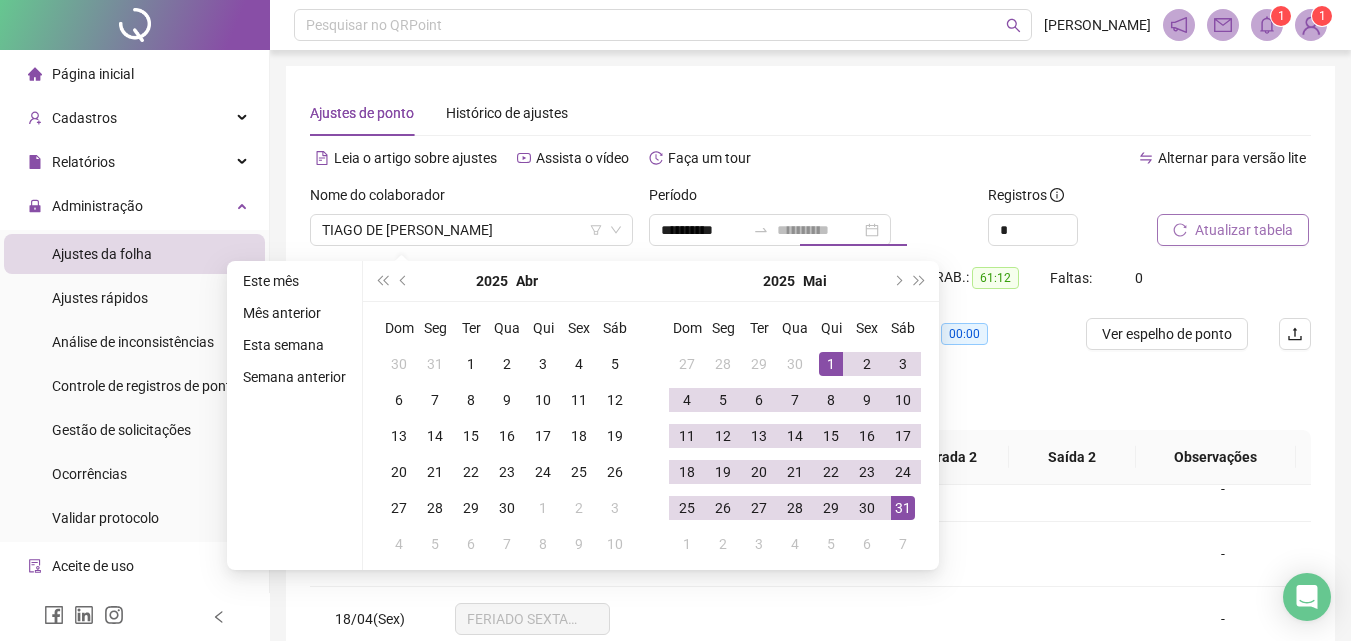 click on "31" at bounding box center (903, 508) 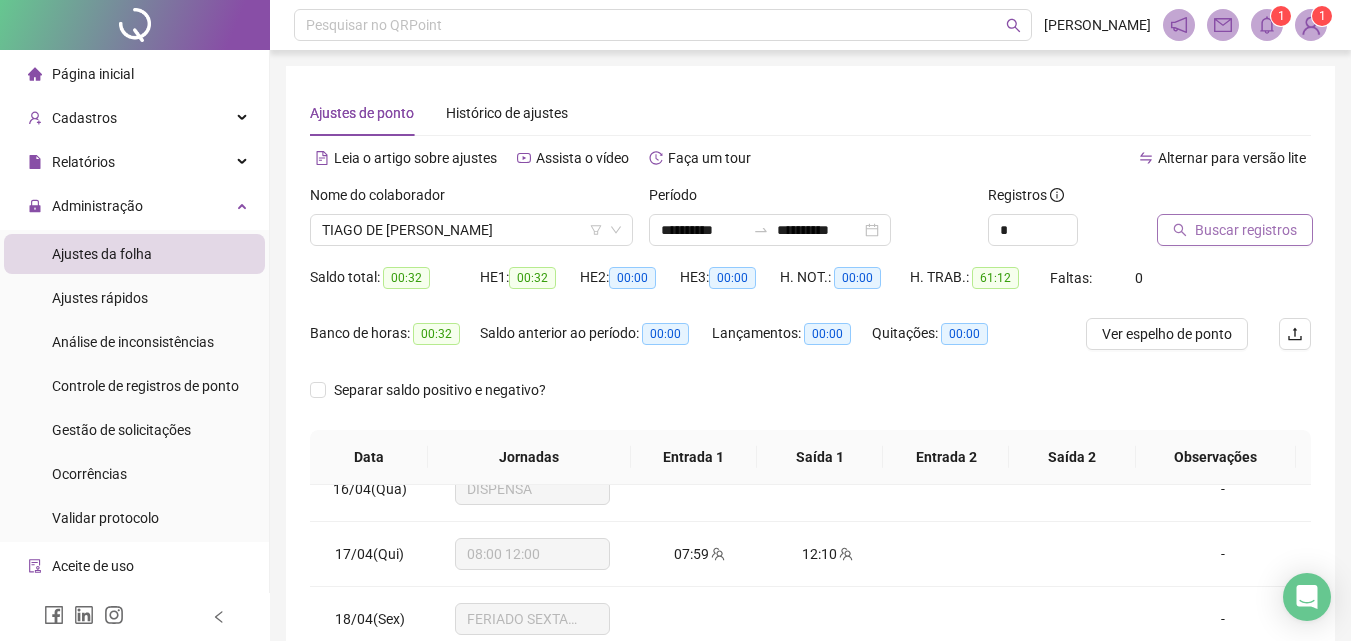 click on "Buscar registros" at bounding box center (1246, 230) 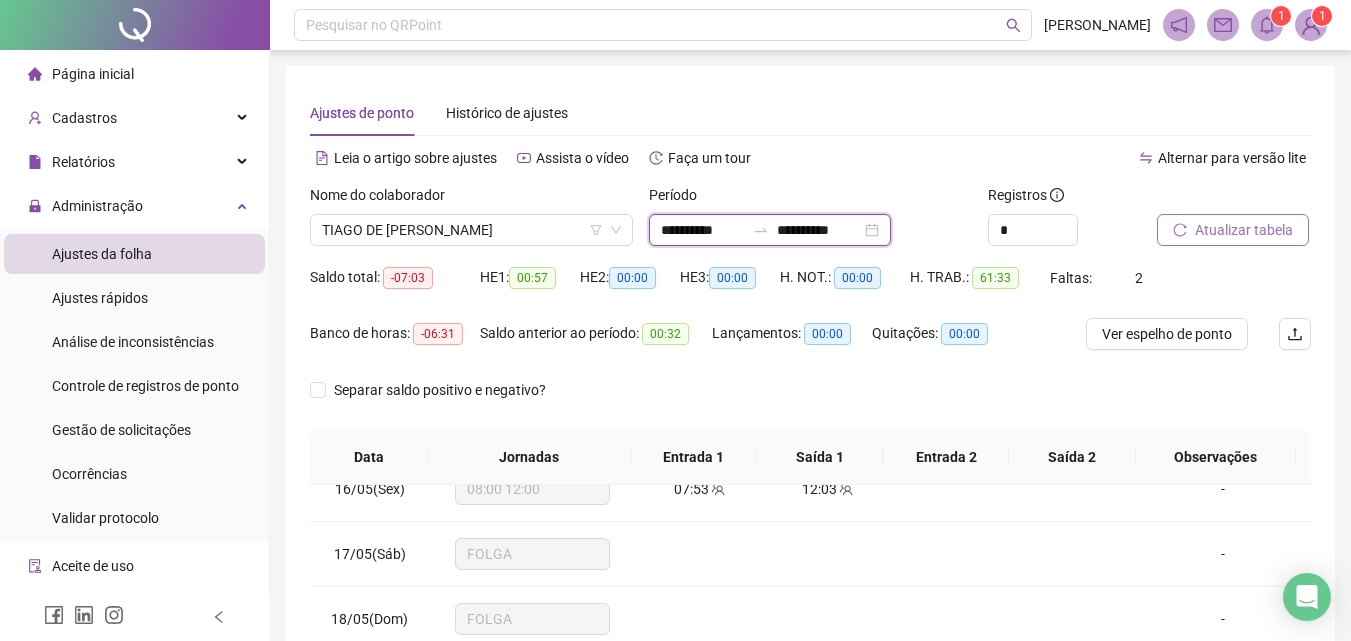 click on "**********" at bounding box center [703, 230] 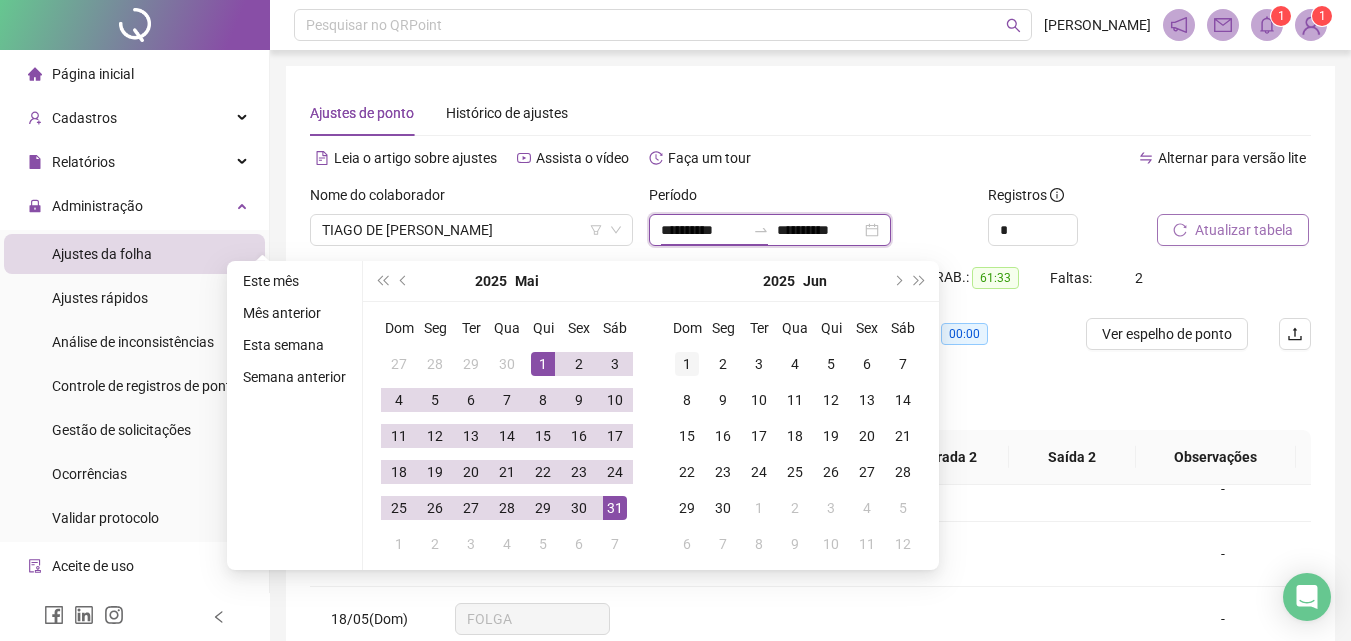type on "**********" 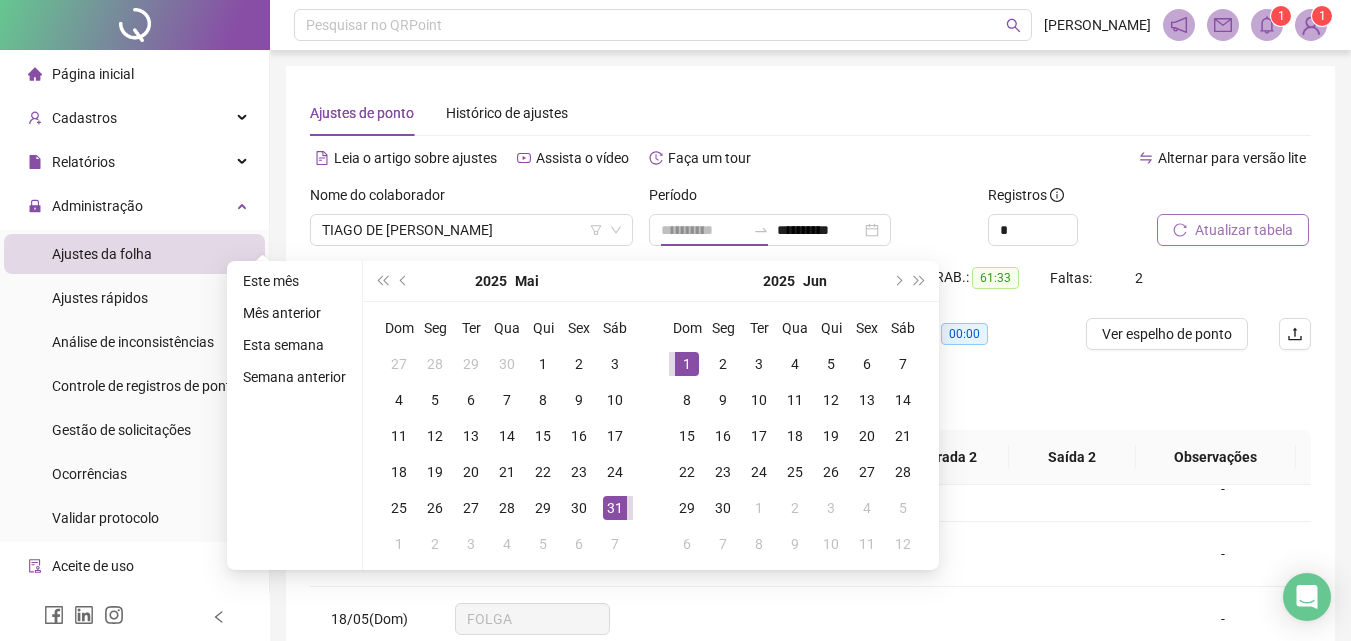 click on "1" at bounding box center [687, 364] 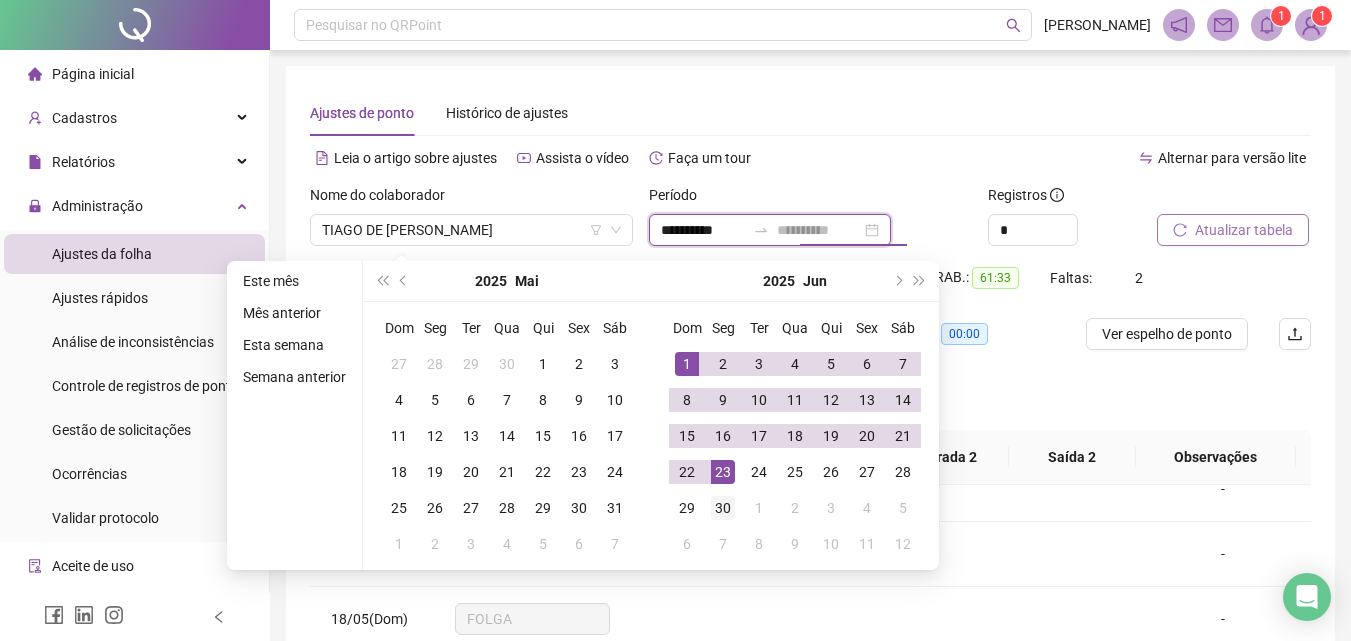 type on "**********" 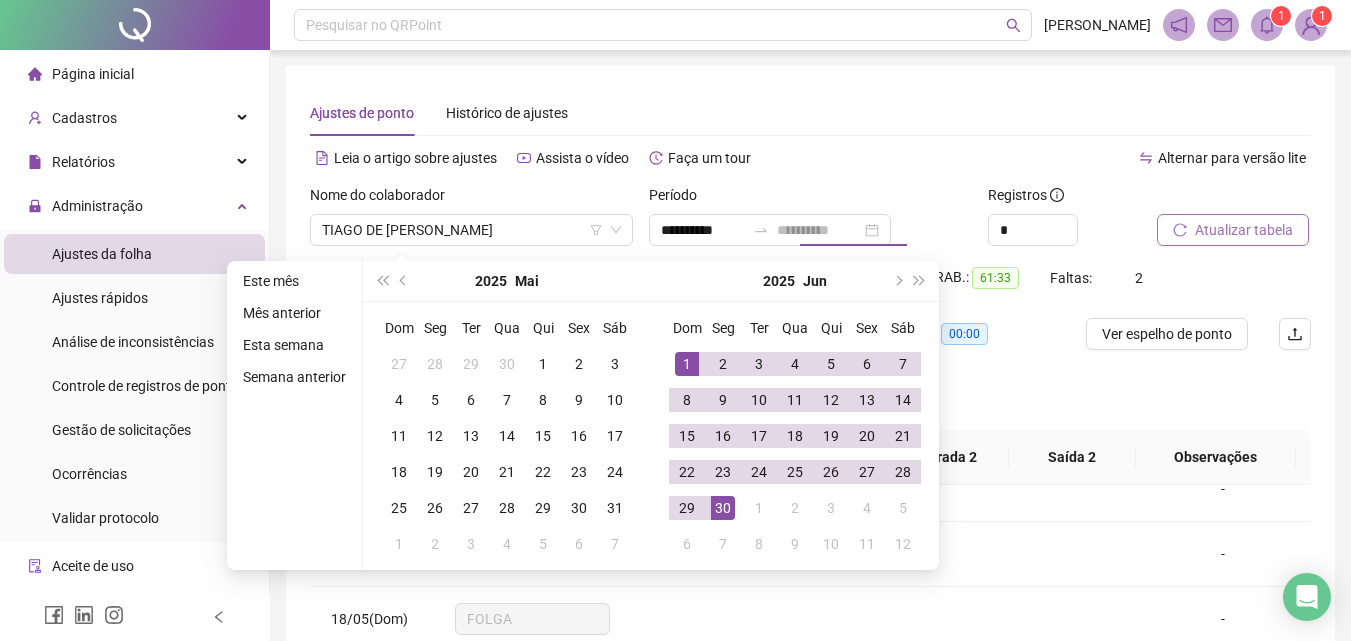 drag, startPoint x: 725, startPoint y: 506, endPoint x: 1032, endPoint y: 326, distance: 355.87778 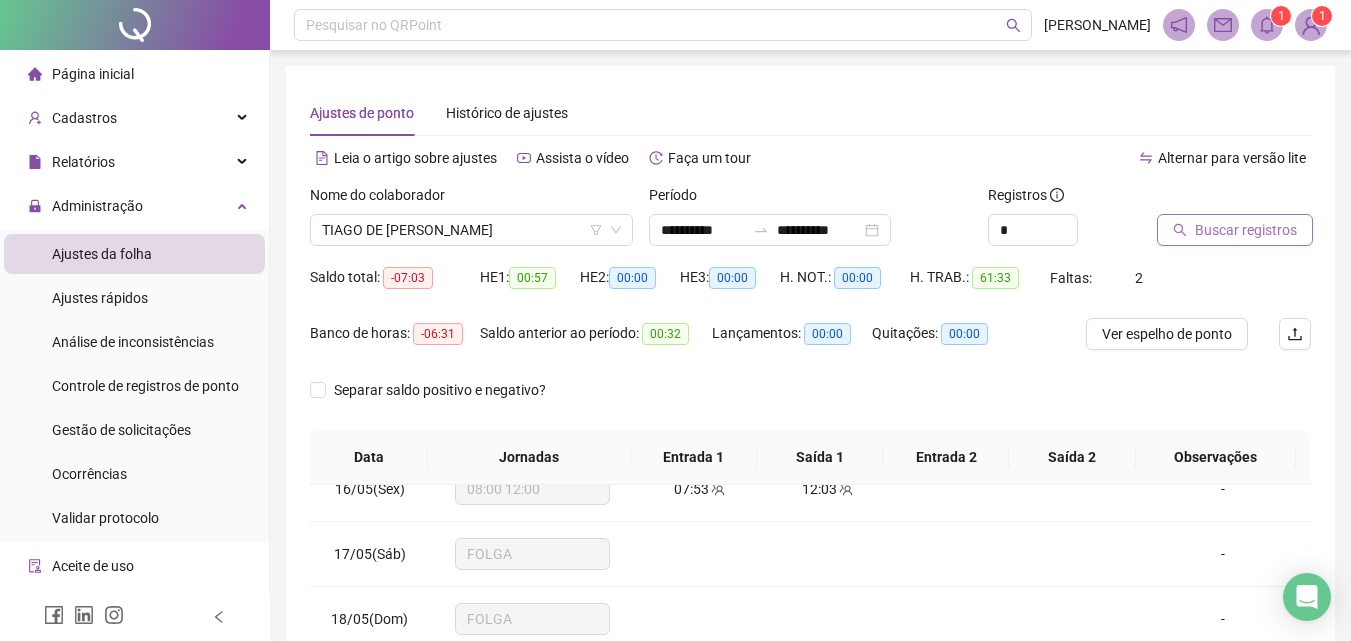 click on "Buscar registros" at bounding box center [1246, 230] 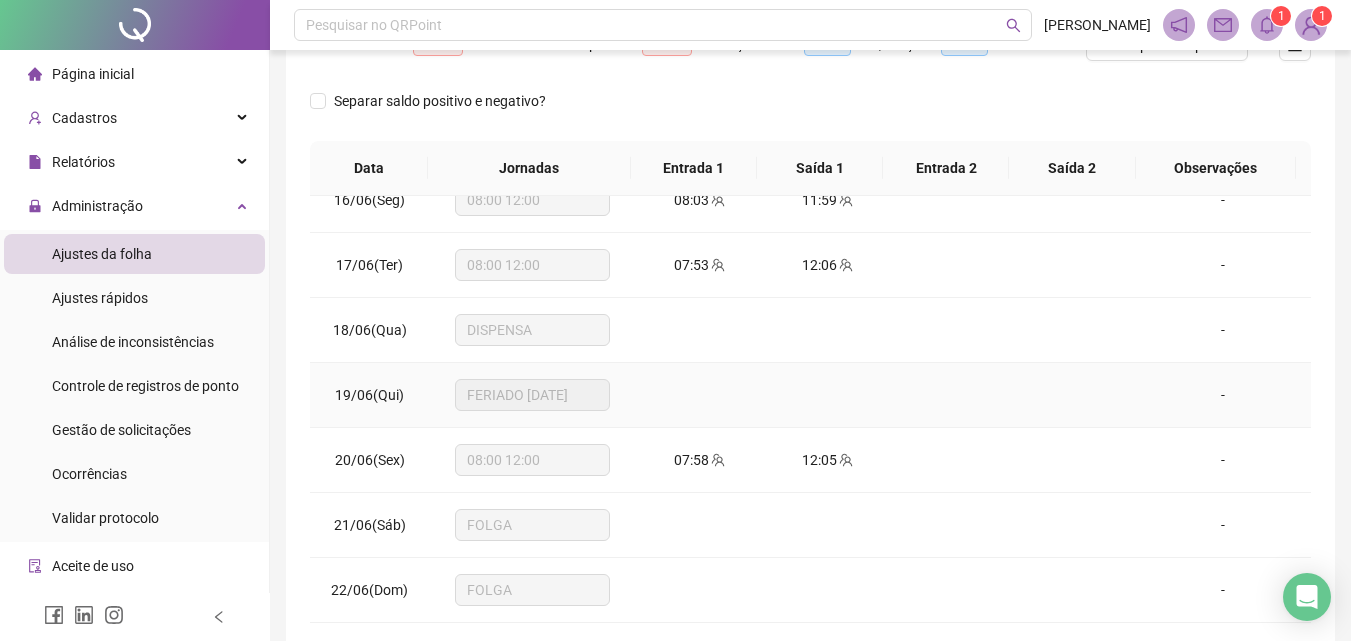 scroll, scrollTop: 300, scrollLeft: 0, axis: vertical 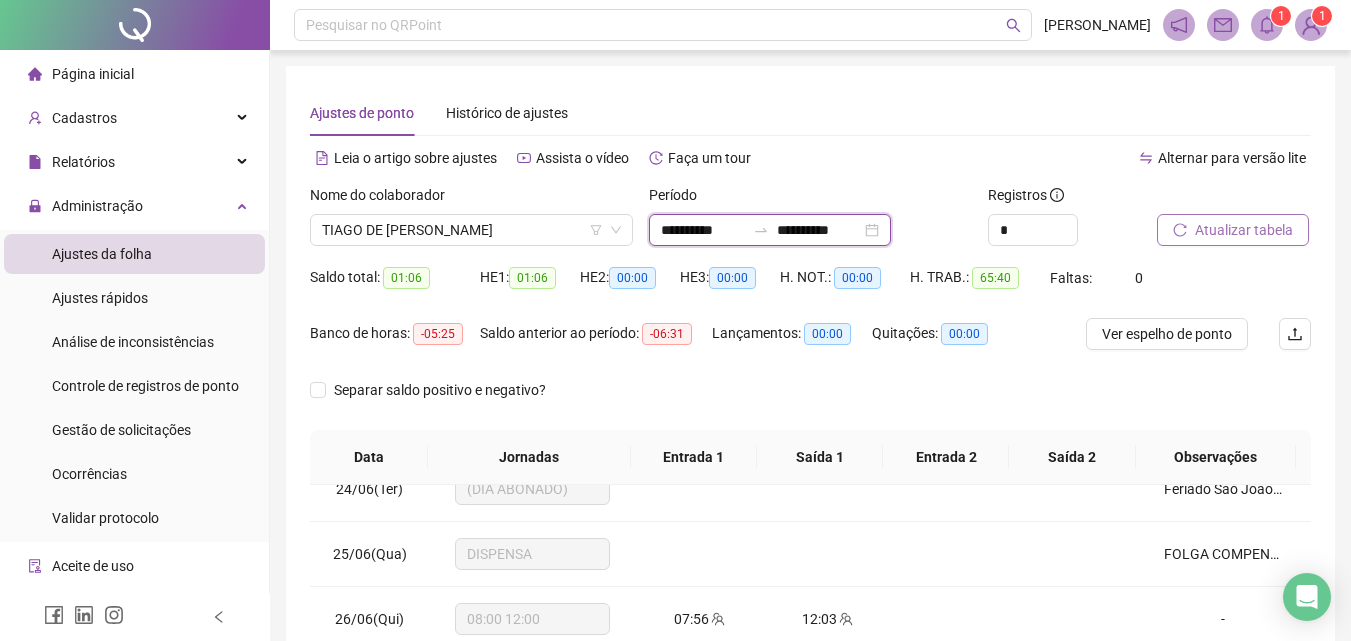 click on "**********" at bounding box center (703, 230) 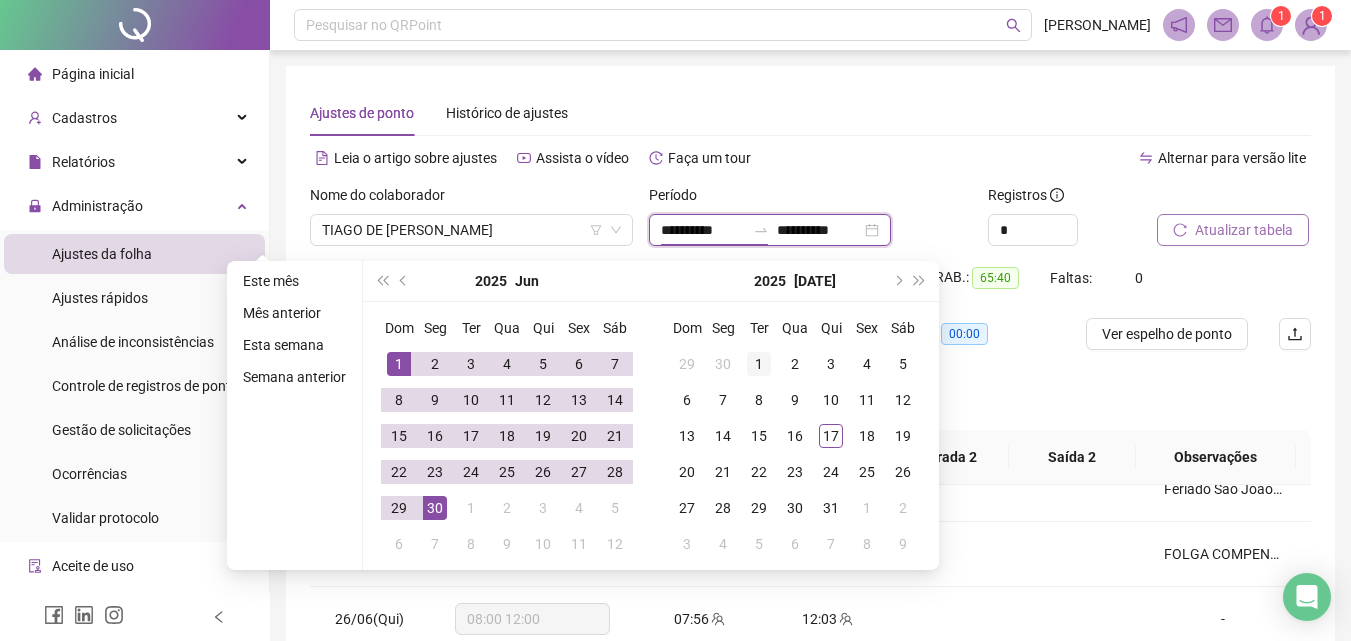 type on "**********" 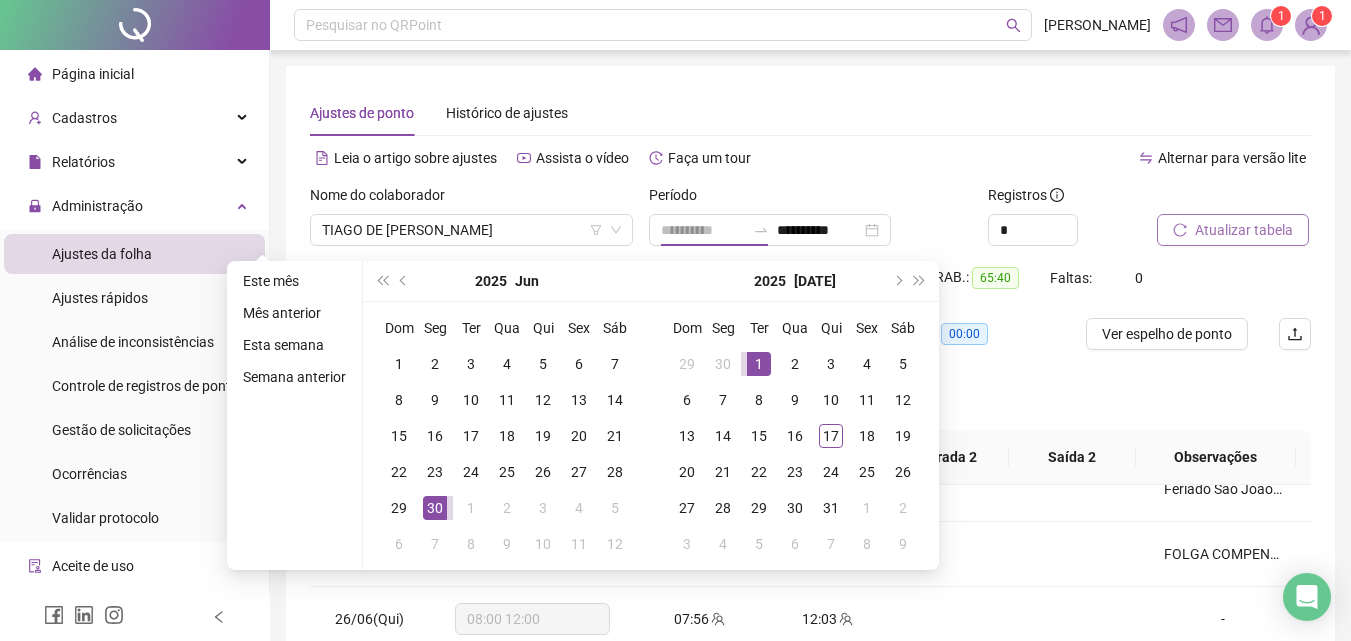 click on "1" at bounding box center (759, 364) 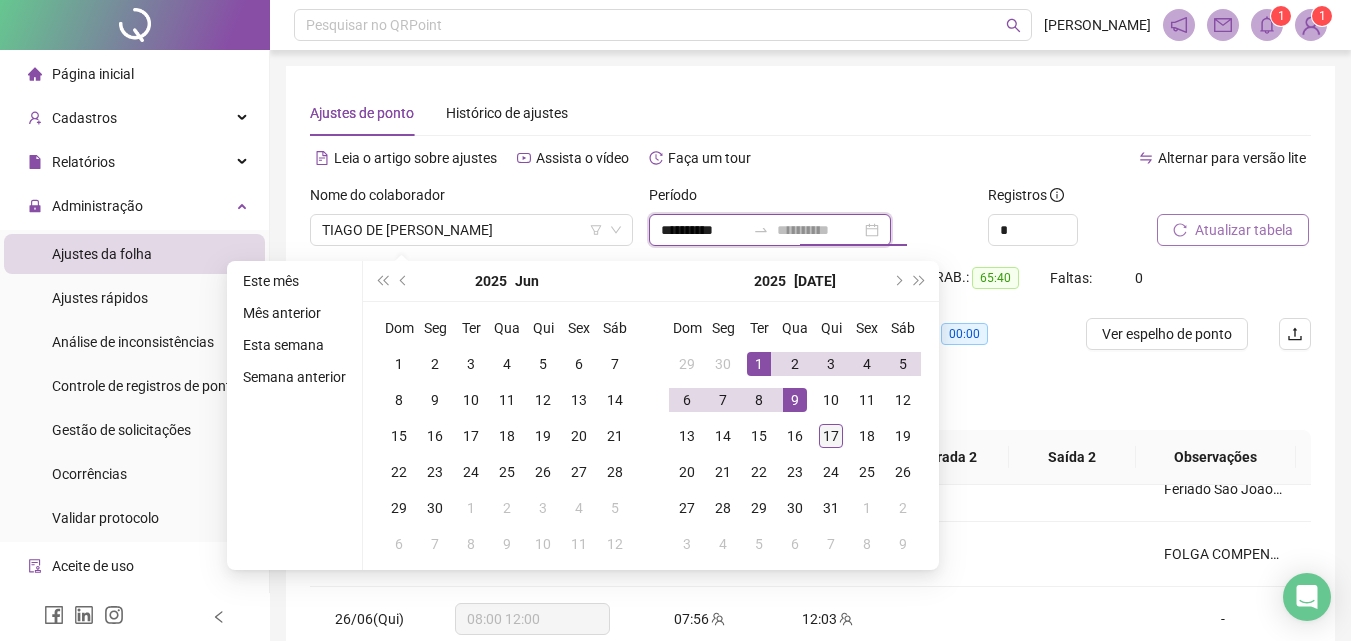 type on "**********" 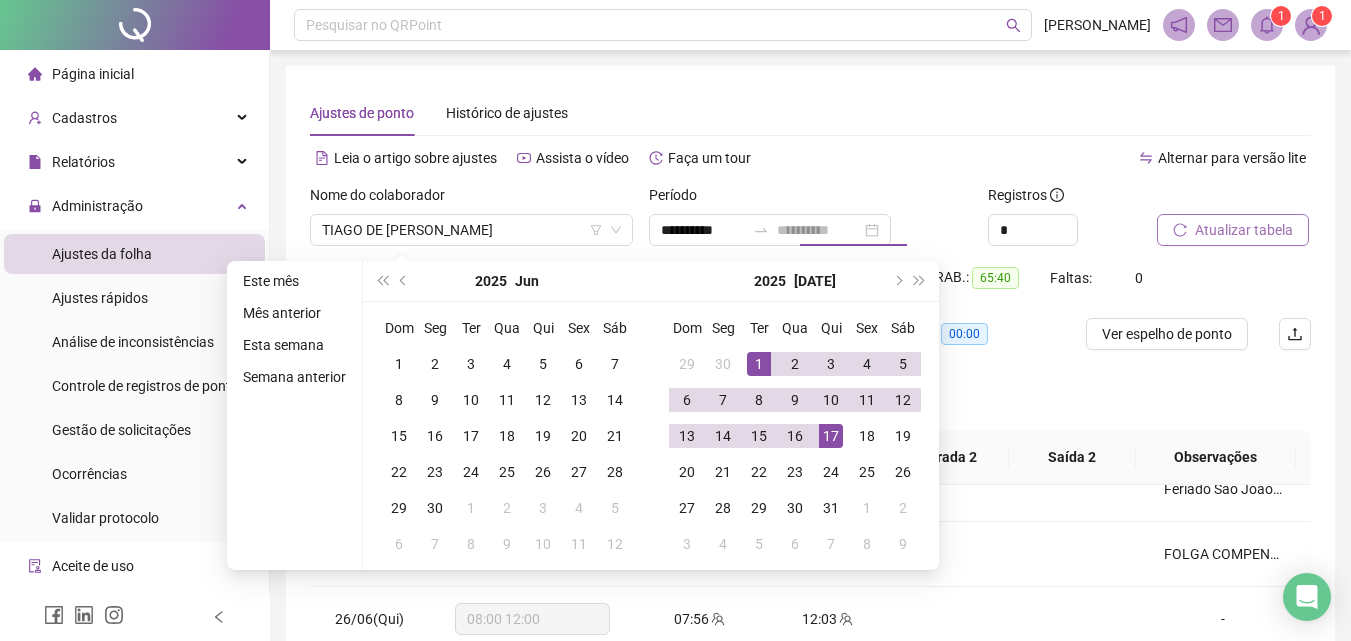 click on "17" at bounding box center [831, 436] 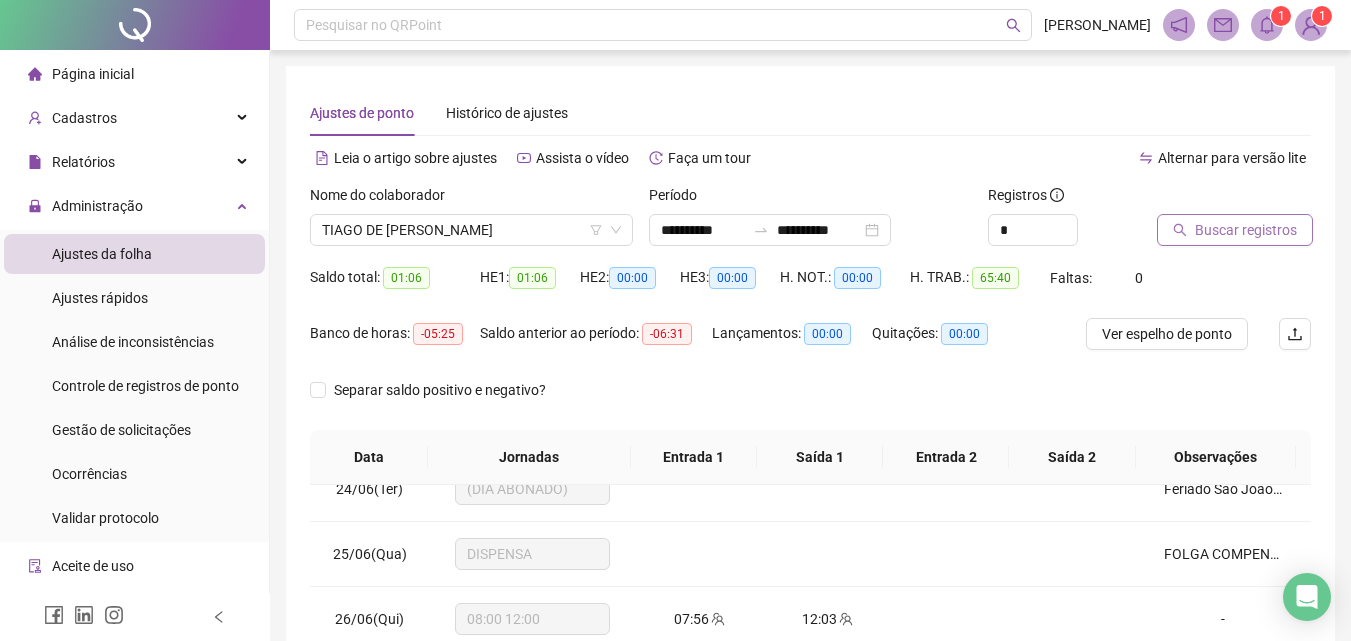 click on "Buscar registros" at bounding box center [1246, 230] 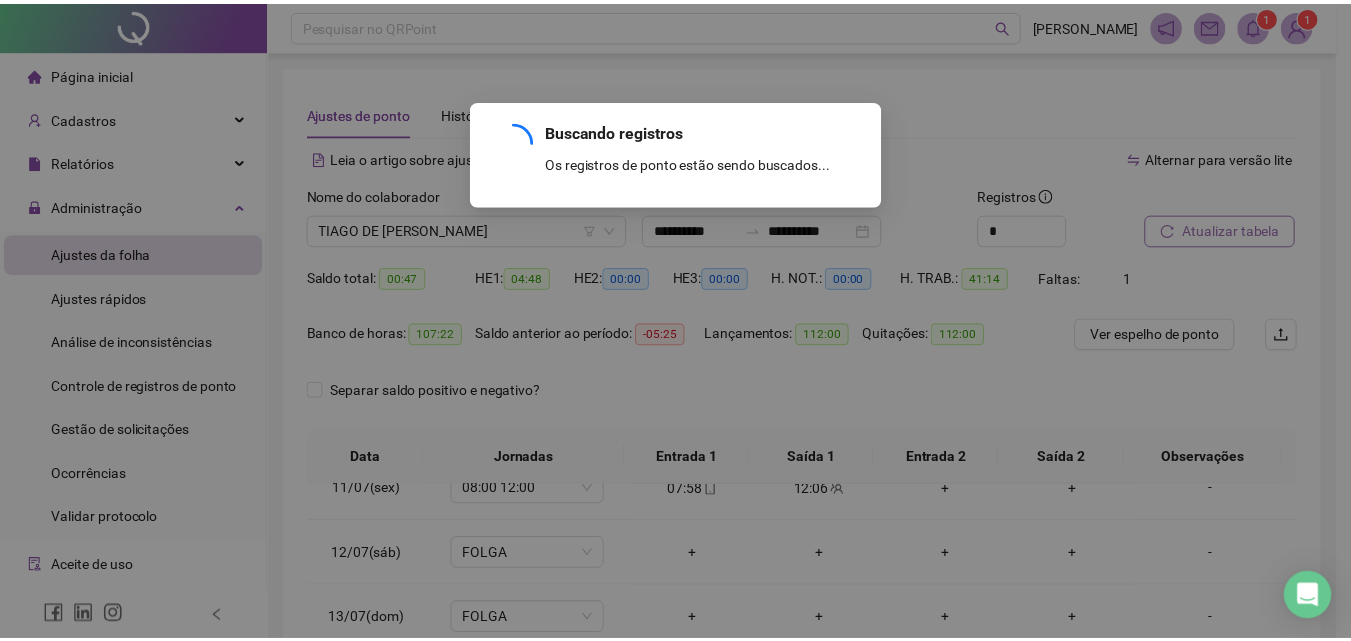 scroll, scrollTop: 678, scrollLeft: 0, axis: vertical 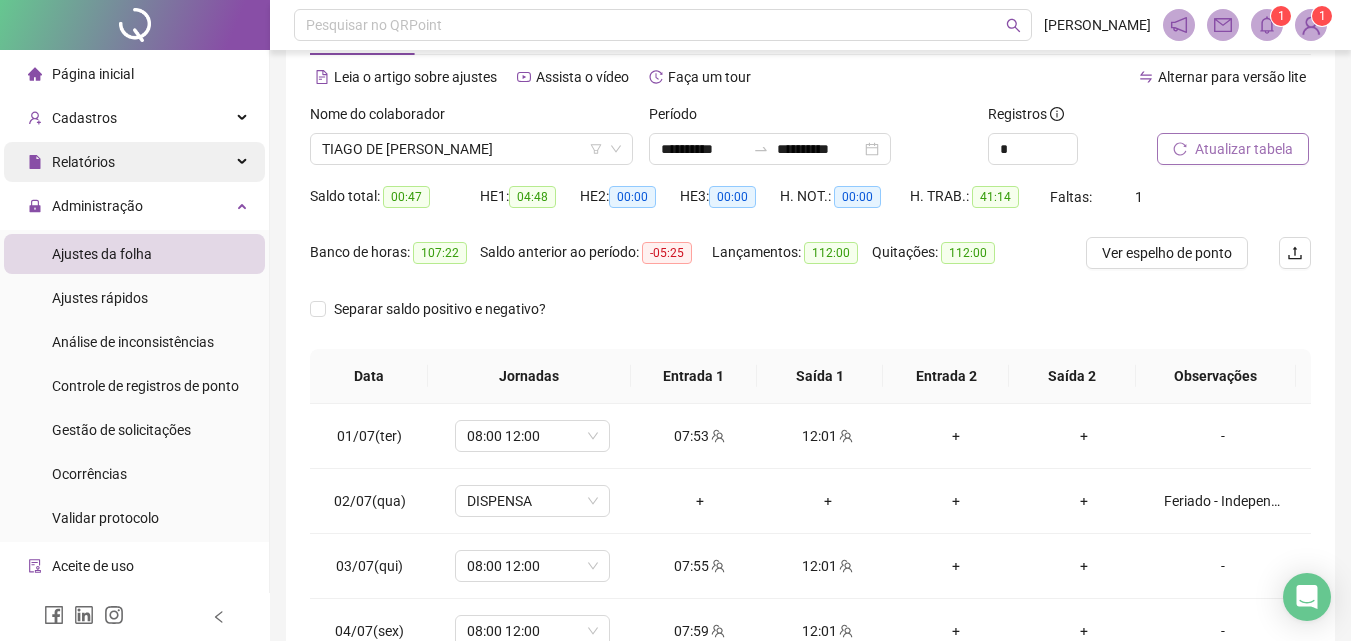 click on "Relatórios" at bounding box center (83, 162) 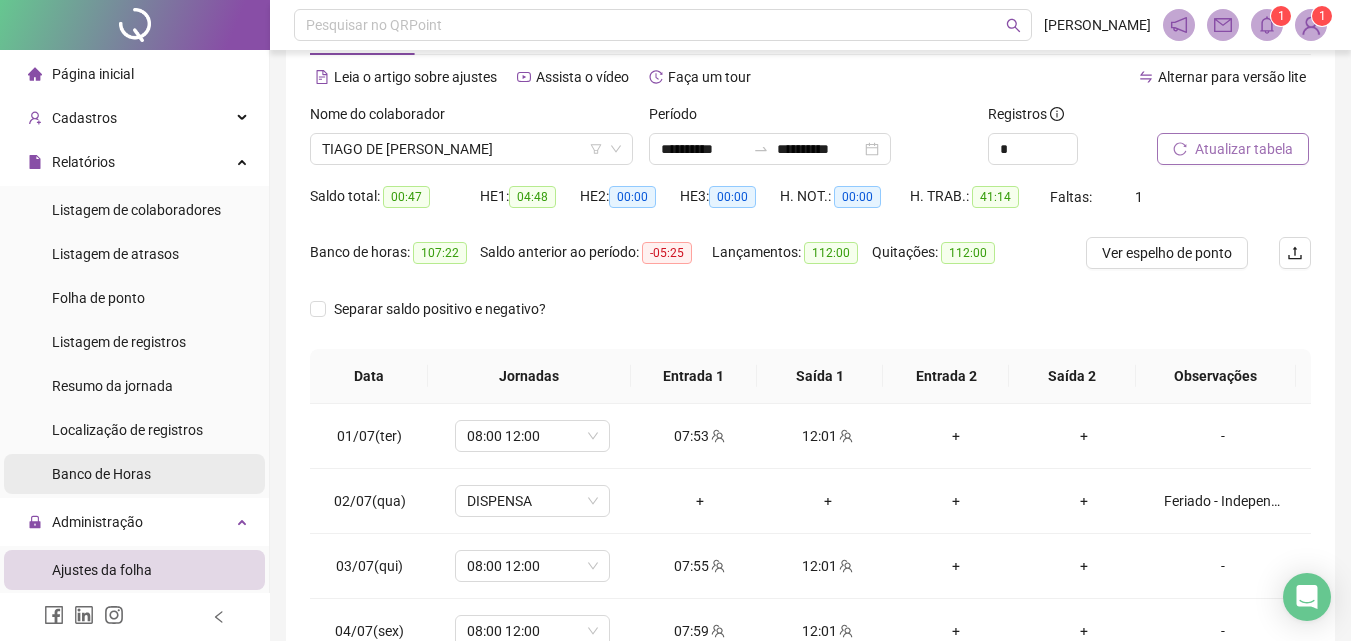 click on "Banco de Horas" at bounding box center [101, 474] 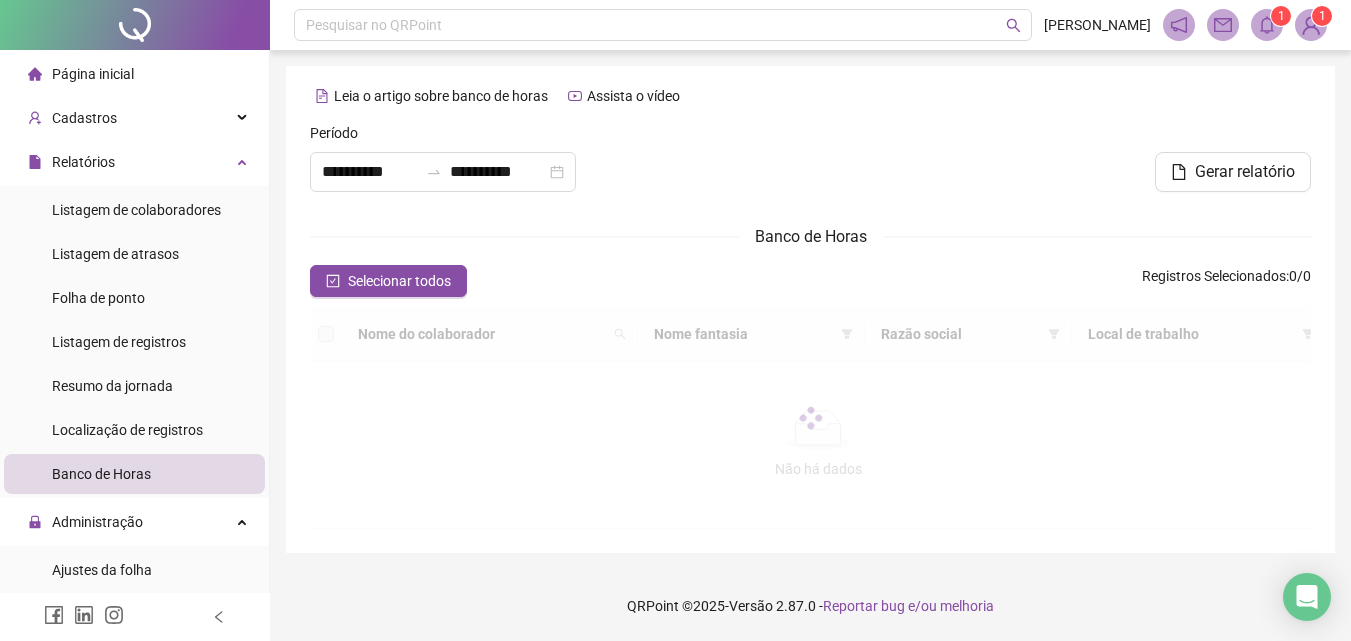 scroll, scrollTop: 0, scrollLeft: 0, axis: both 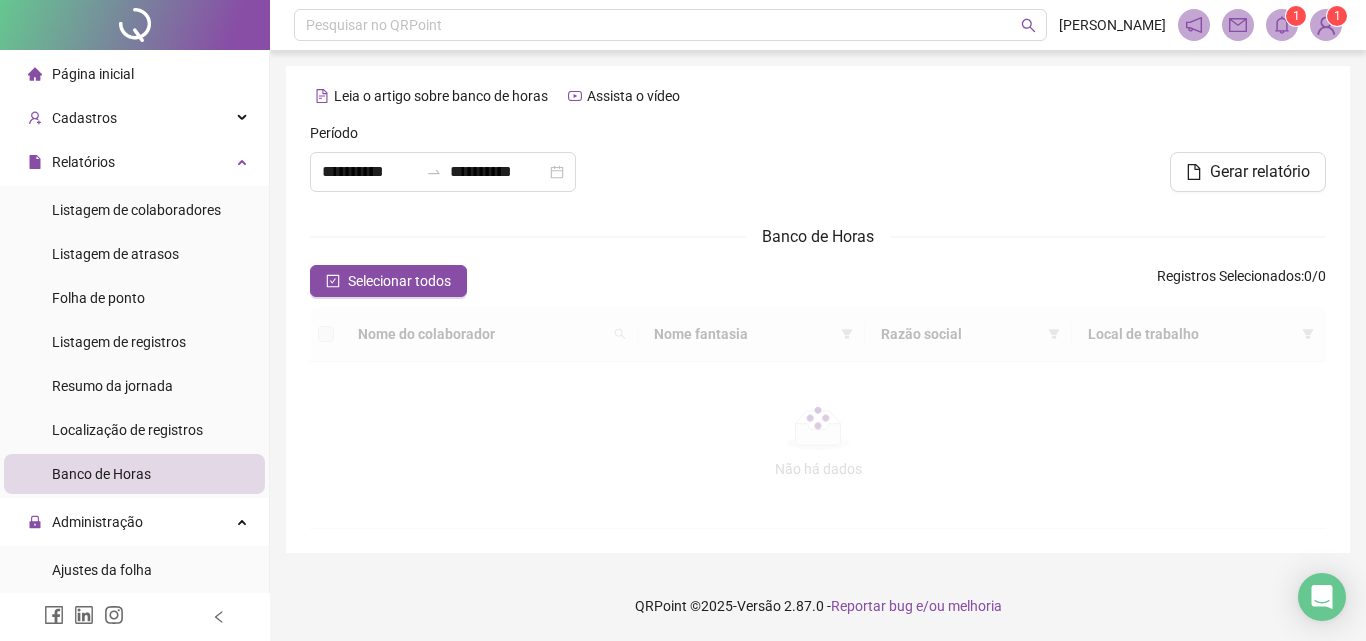 type on "**********" 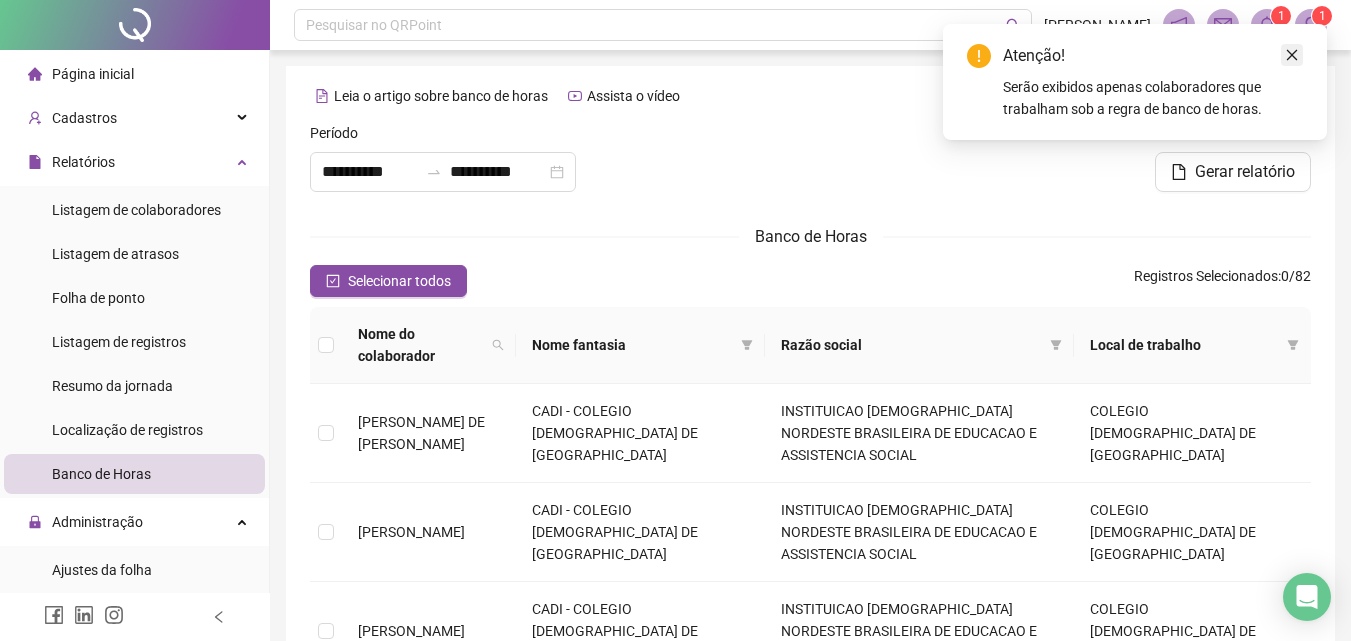 click 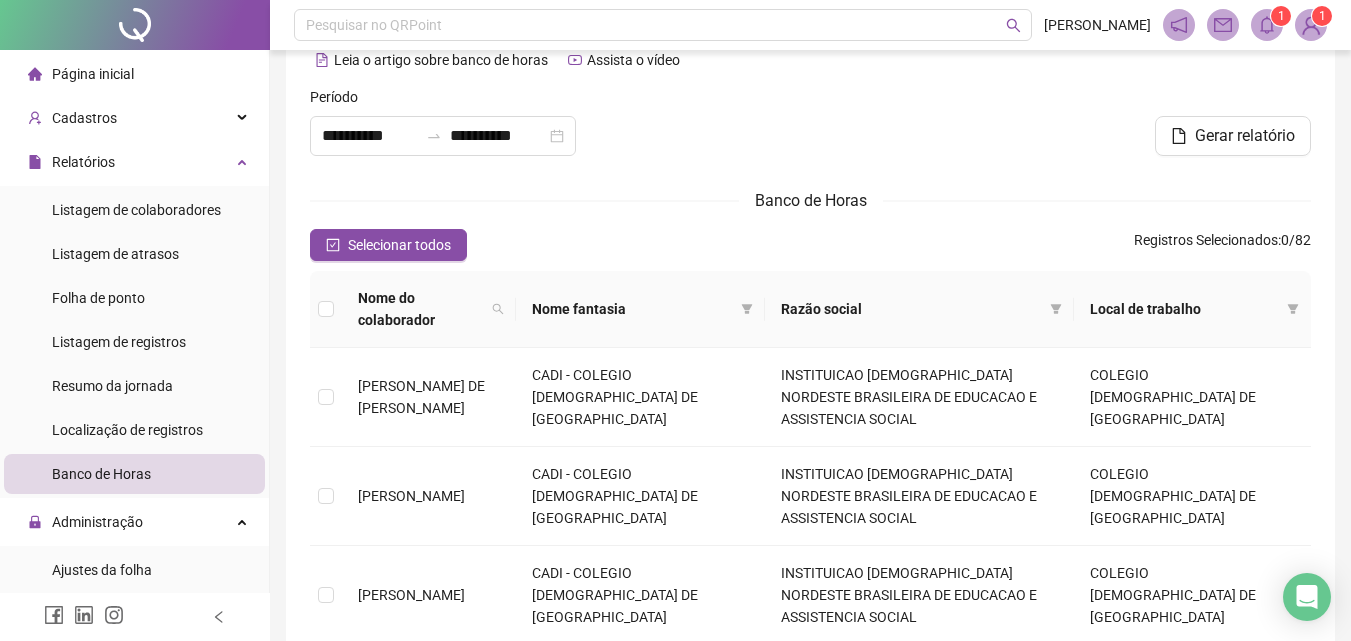 scroll, scrollTop: 0, scrollLeft: 0, axis: both 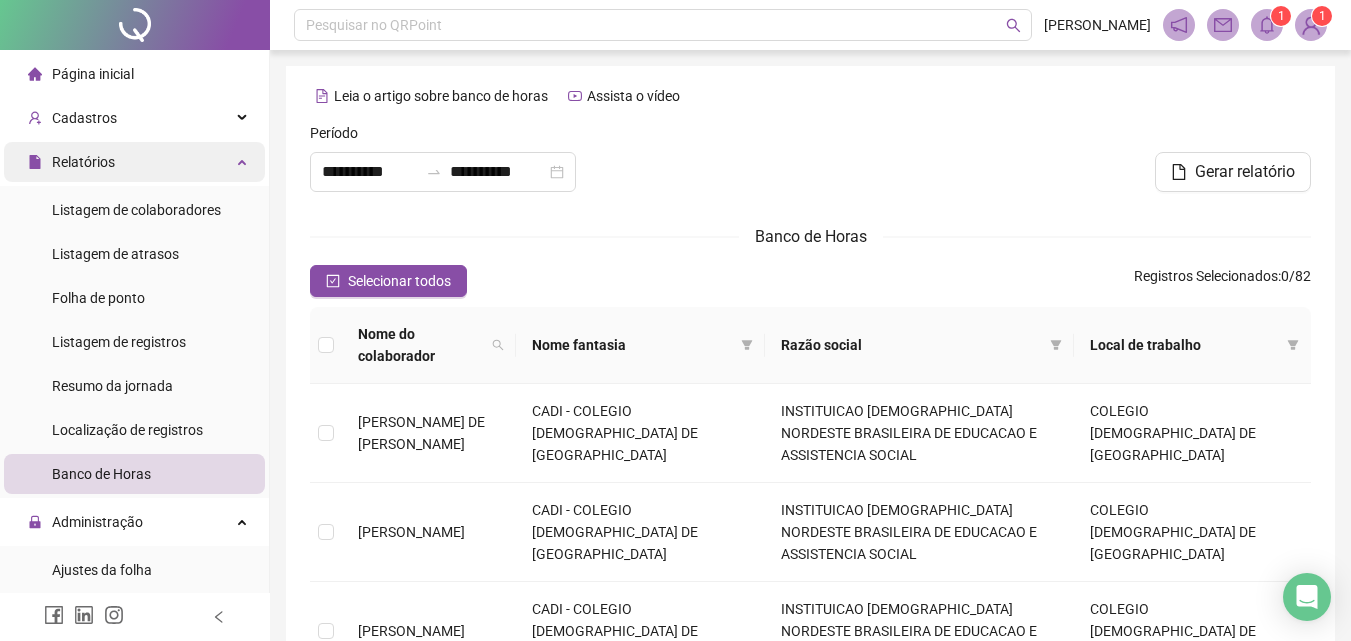 click on "Relatórios" at bounding box center [83, 162] 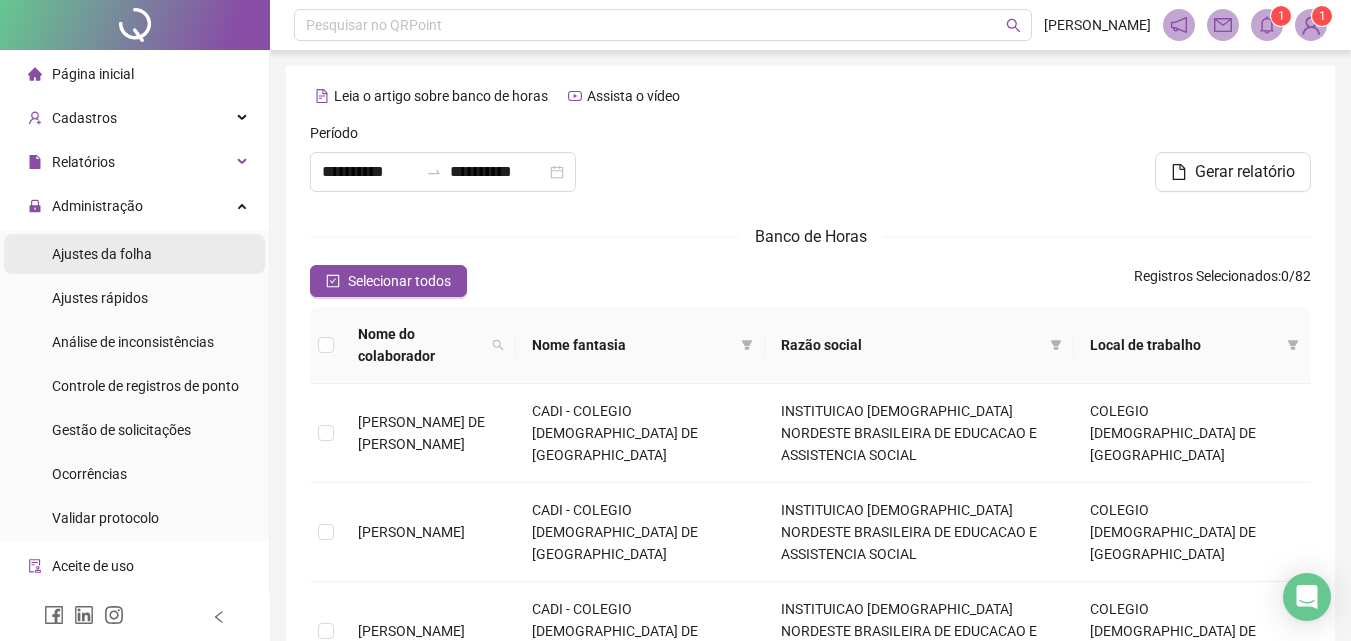 click on "Ajustes da folha" at bounding box center [102, 254] 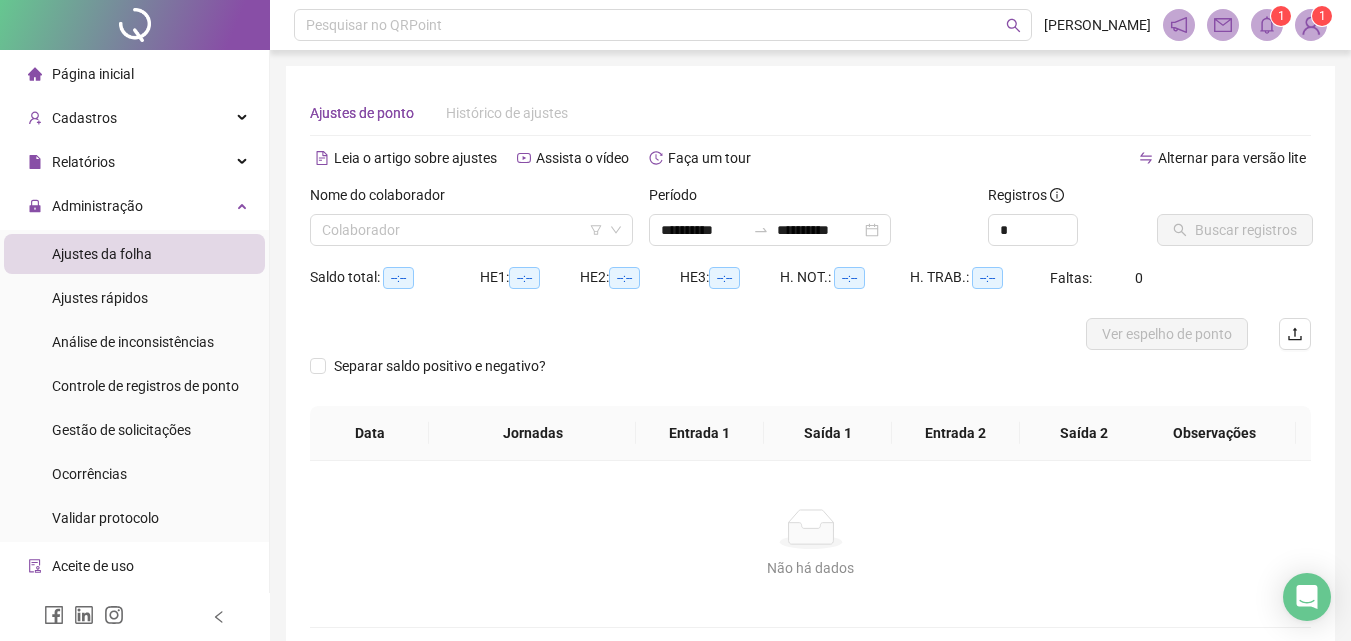 type on "**********" 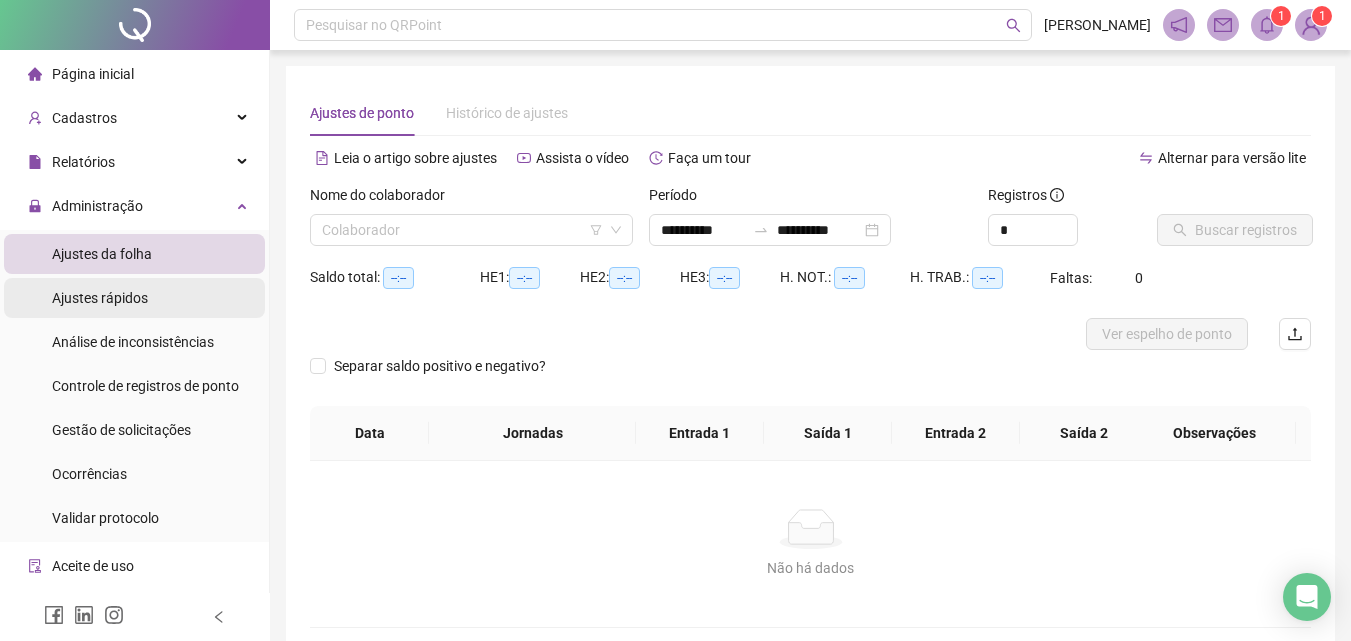 click on "Ajustes rápidos" at bounding box center [100, 298] 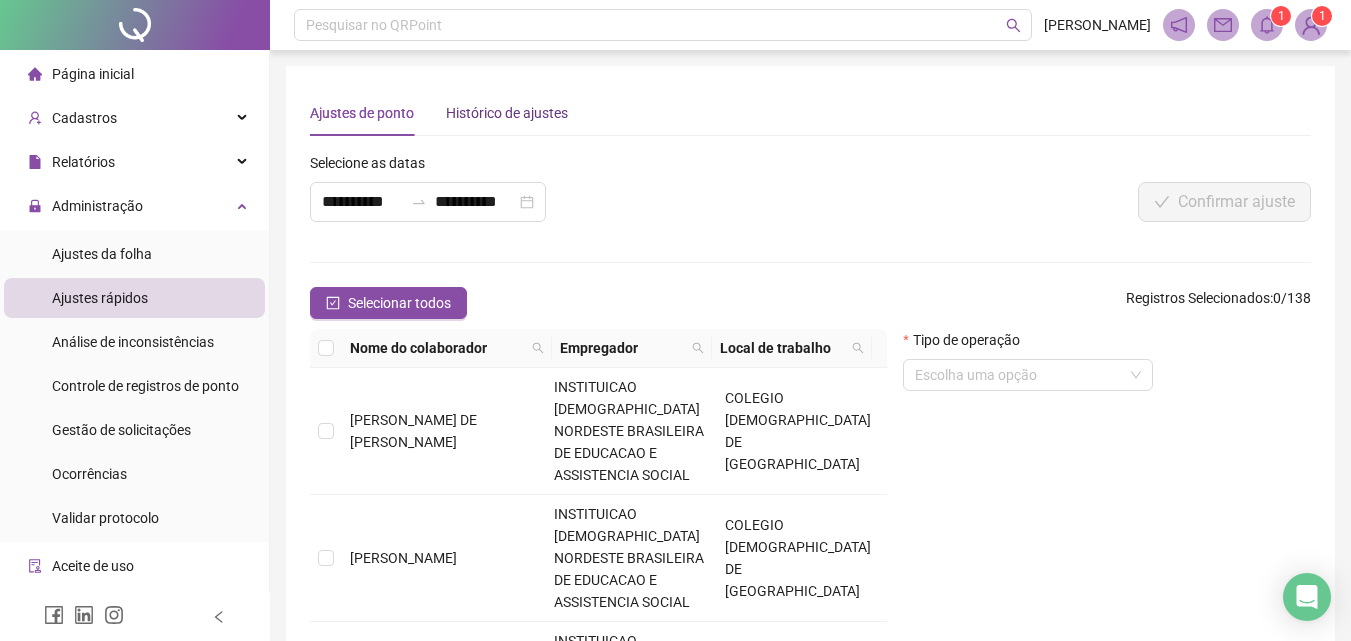 click on "Histórico de ajustes" at bounding box center (507, 113) 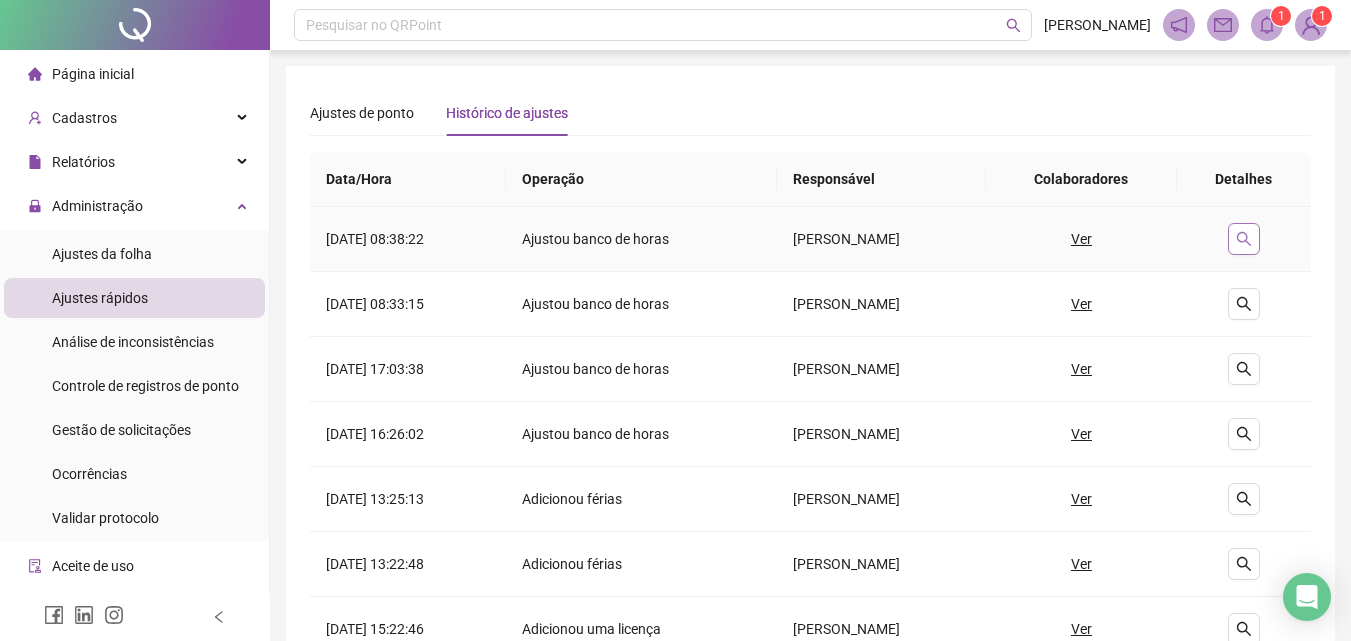 click 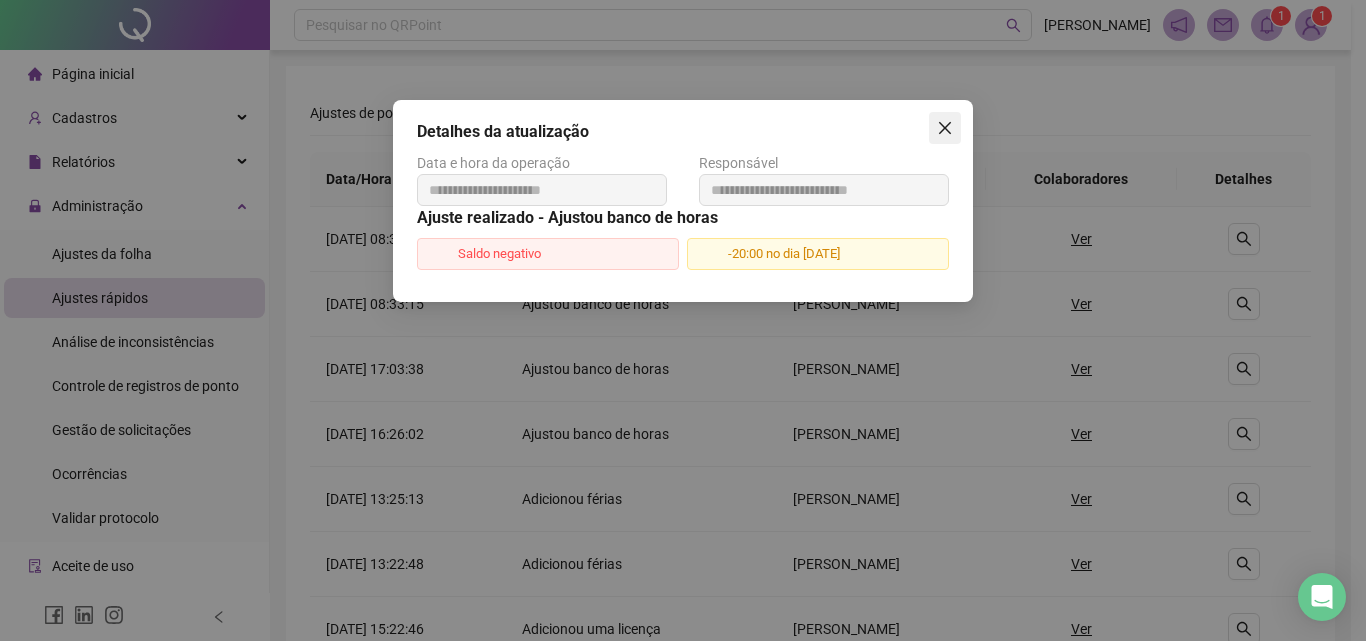 click 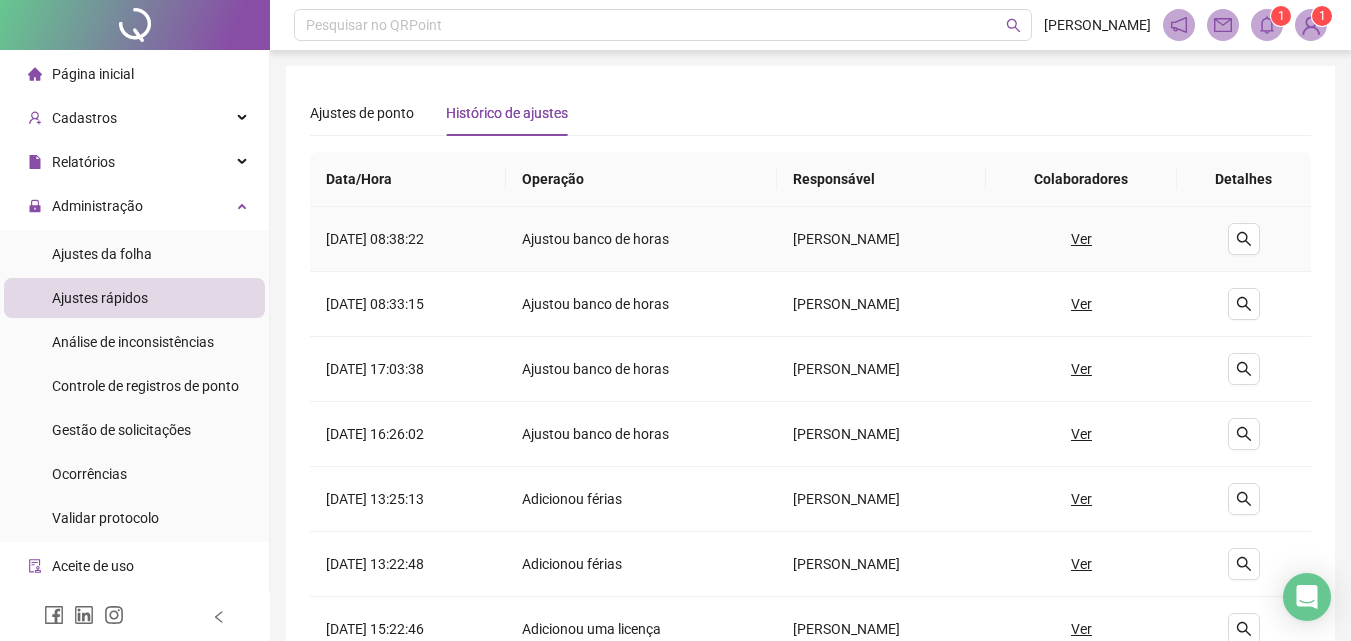 click on "Ver" at bounding box center (1081, 239) 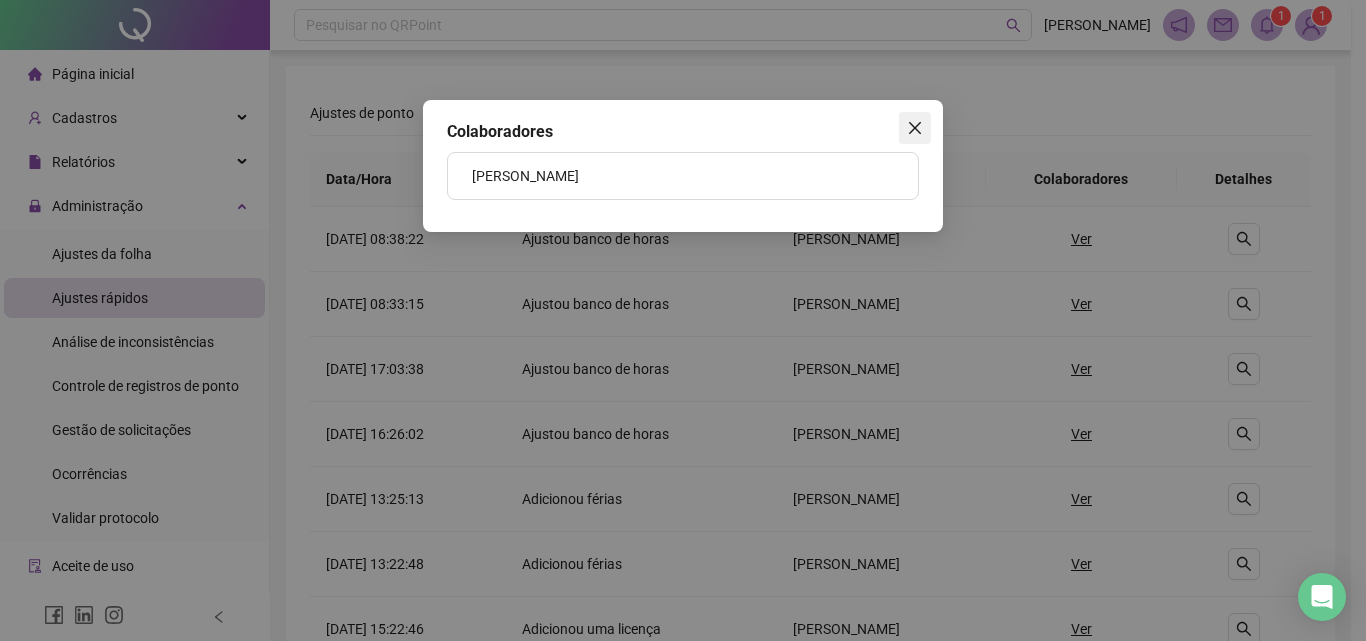 click 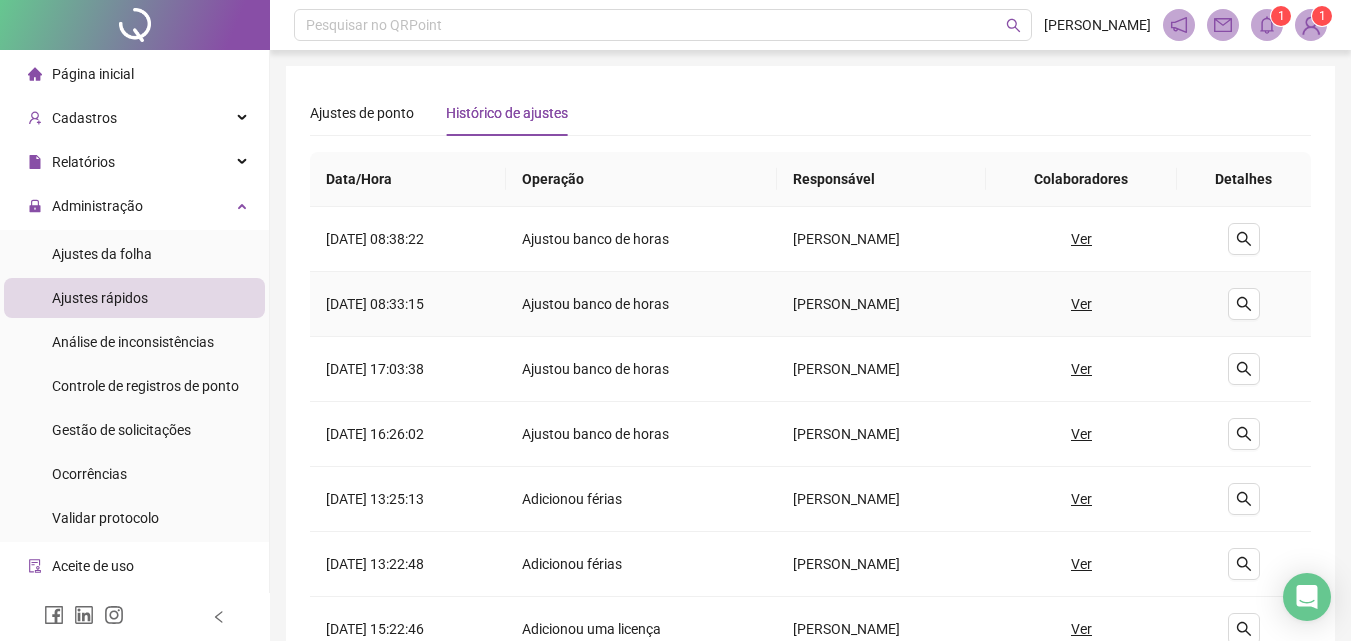 click on "Ver" at bounding box center (1081, 304) 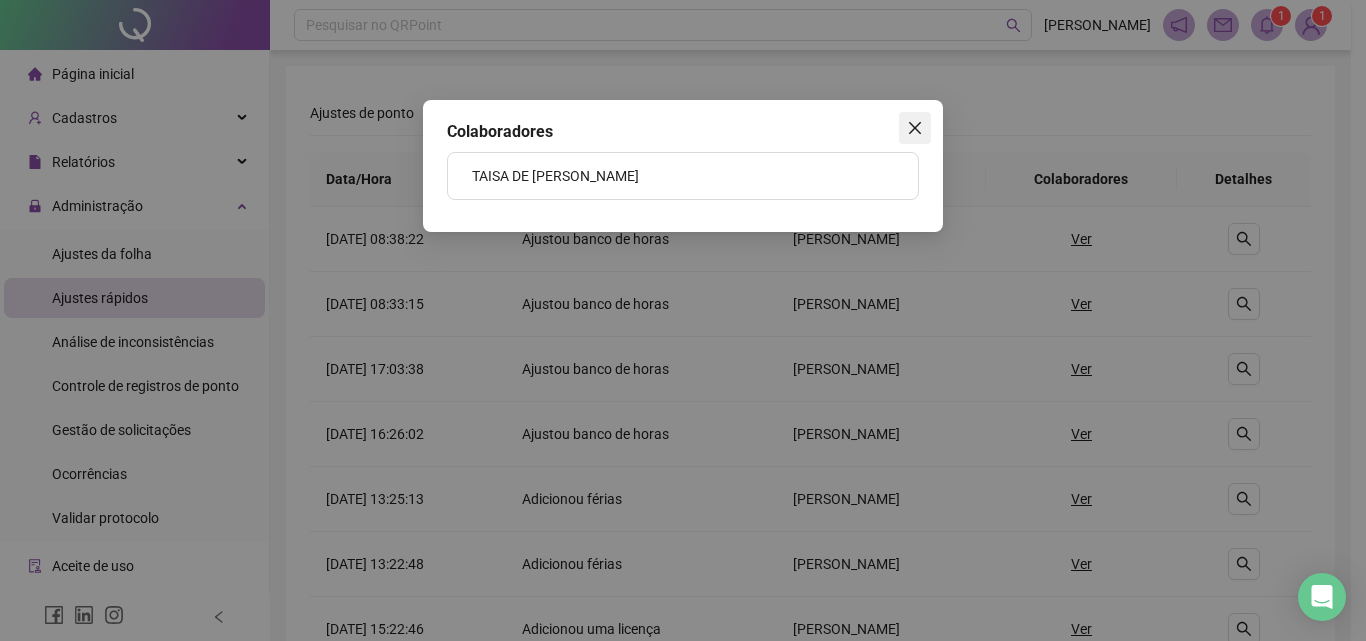 click 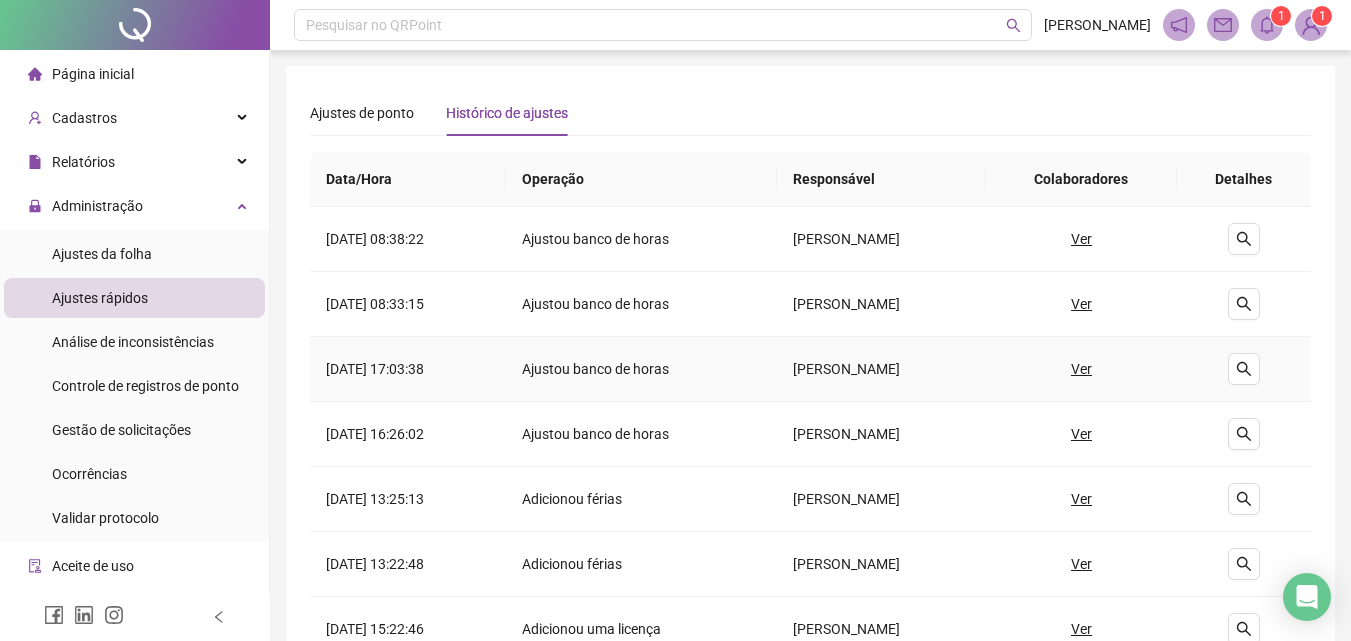 click on "Ver" at bounding box center (1081, 369) 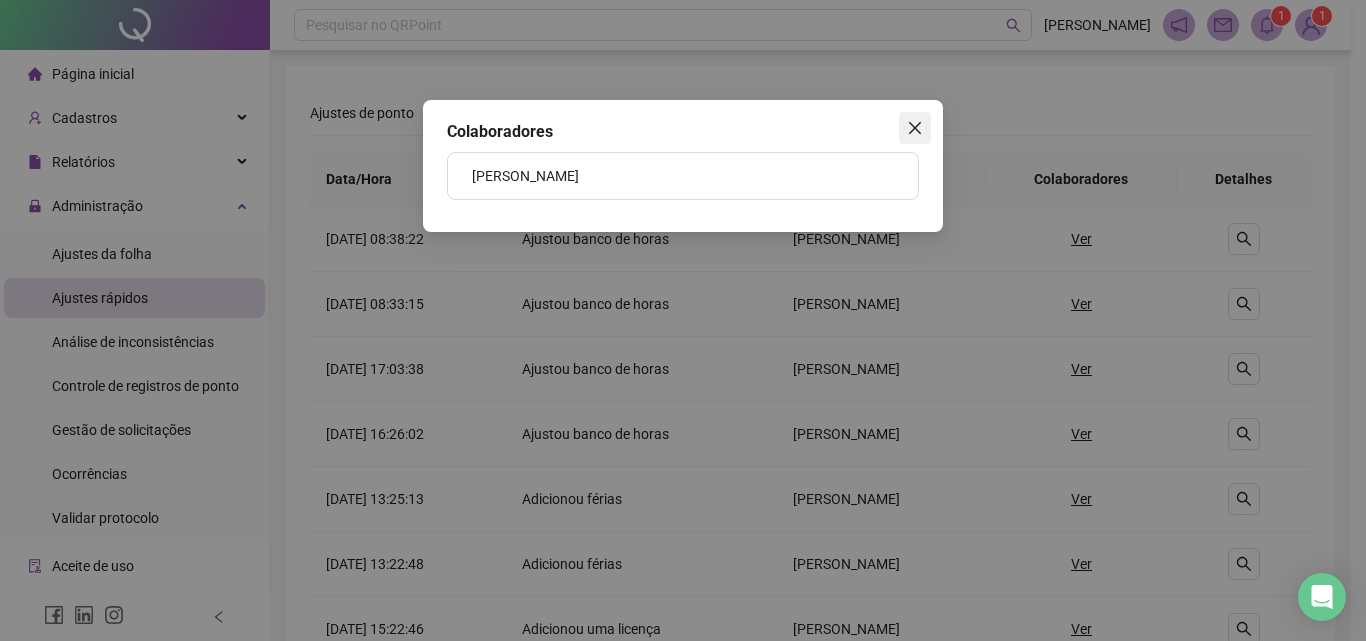 click 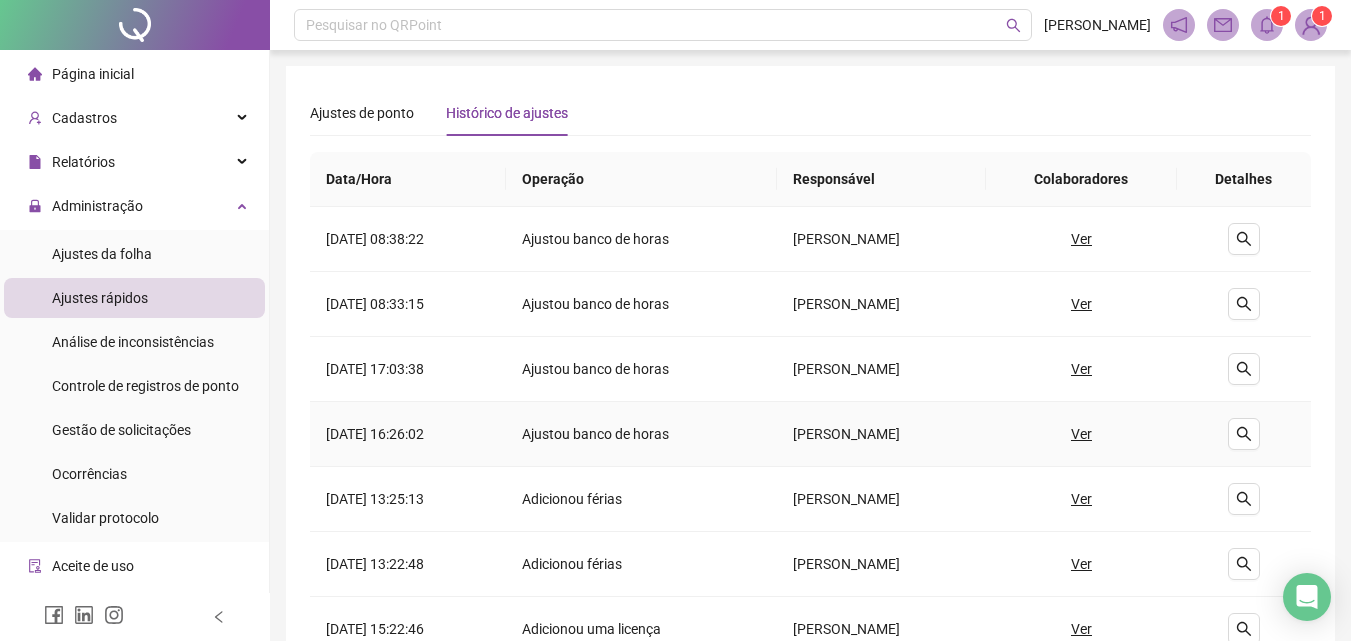 click on "Ver" at bounding box center [1081, 434] 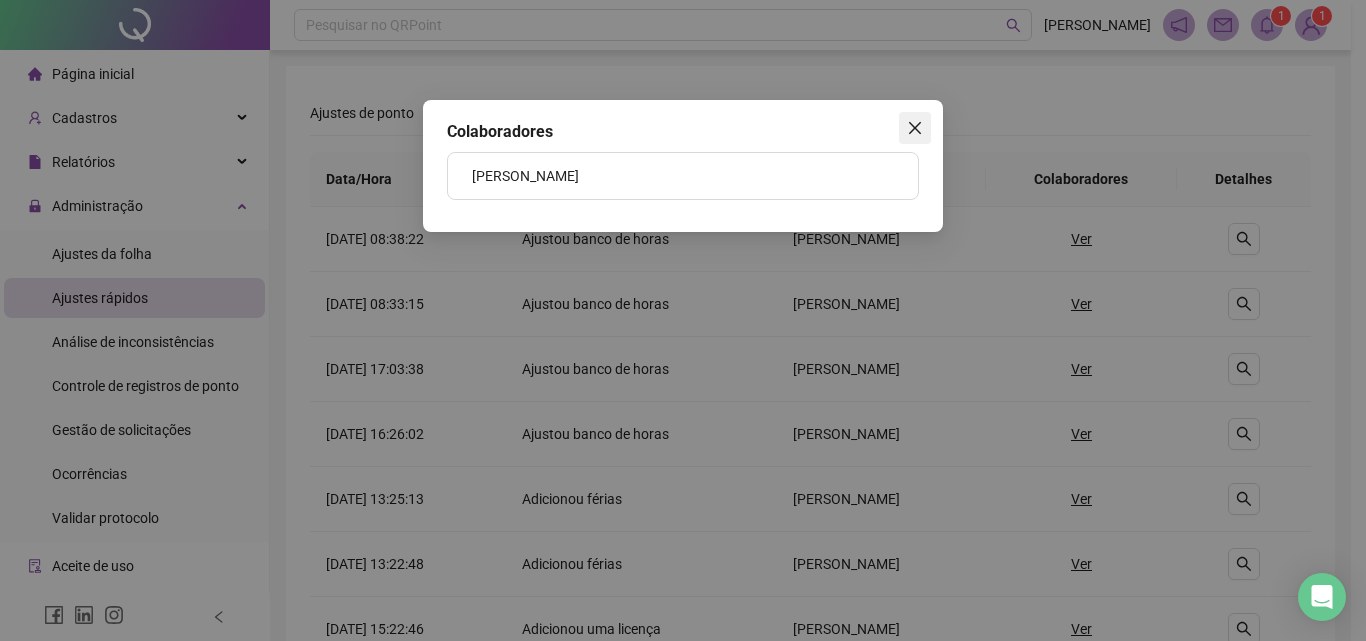 click at bounding box center [915, 128] 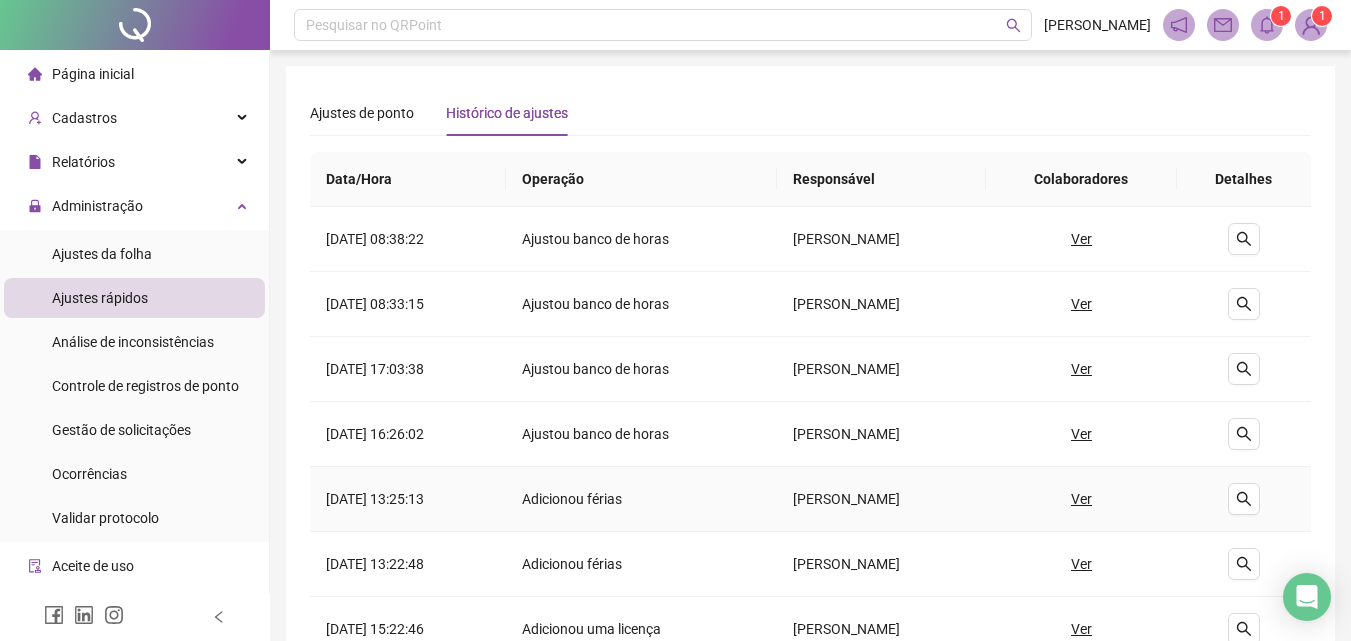 click on "Ver" at bounding box center [1081, 499] 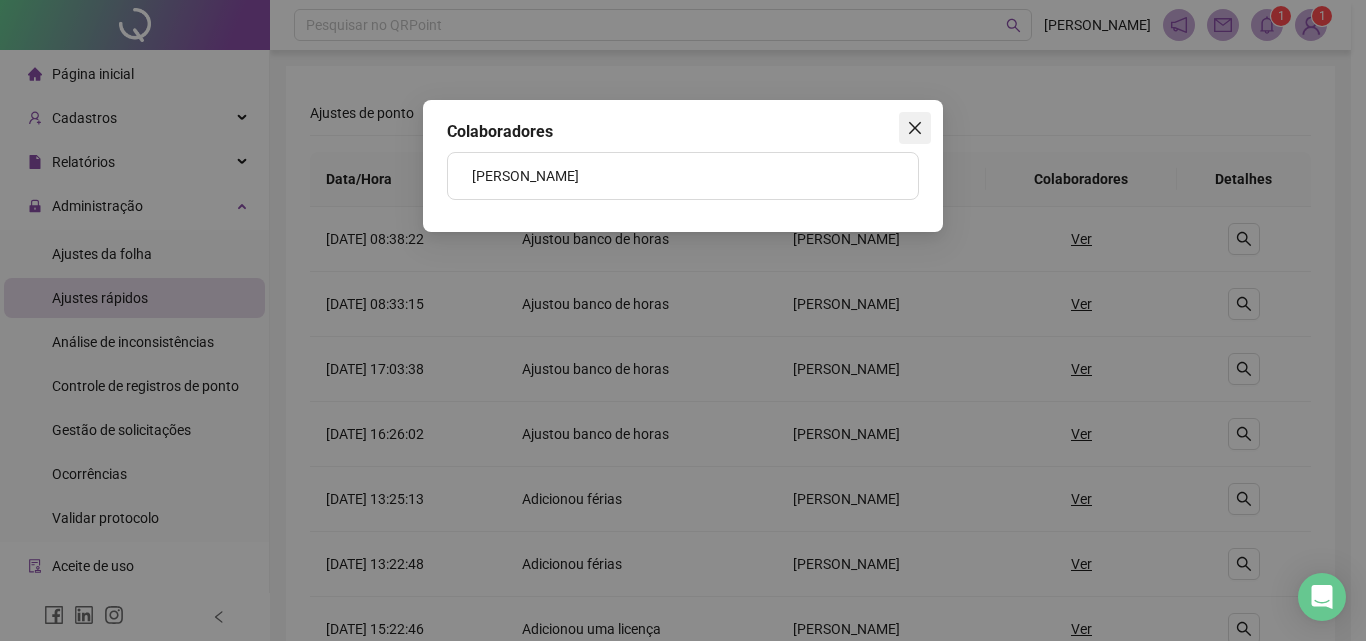 click 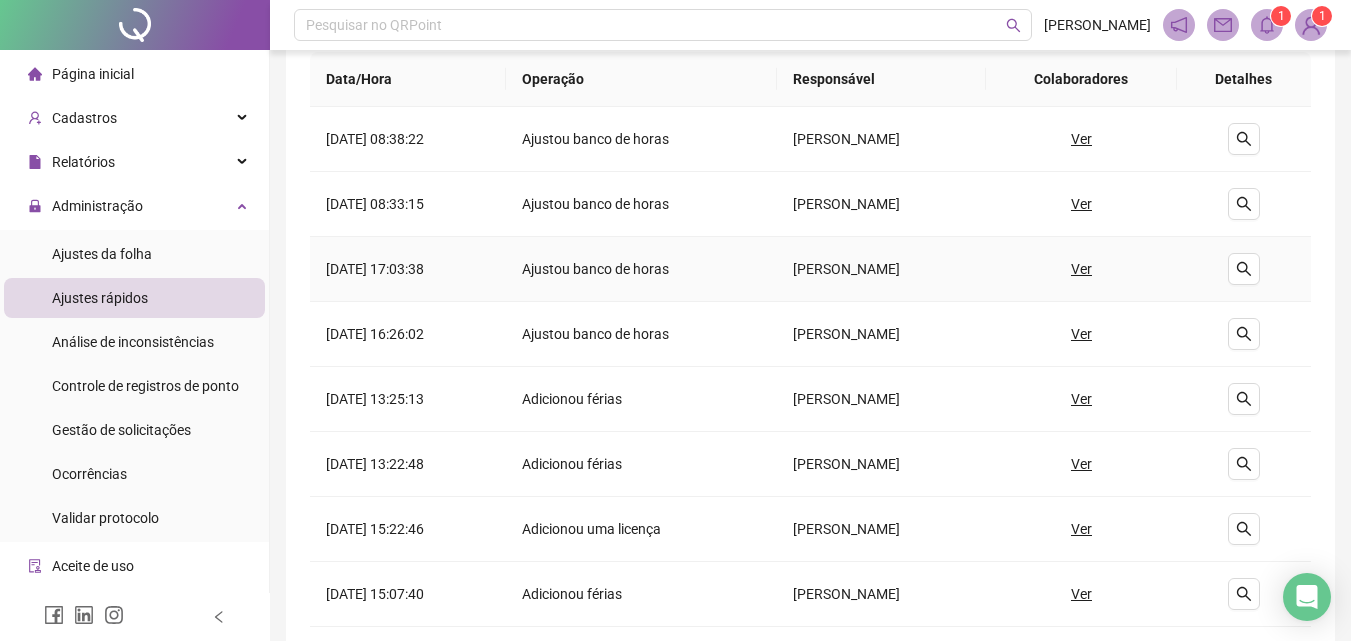 scroll, scrollTop: 200, scrollLeft: 0, axis: vertical 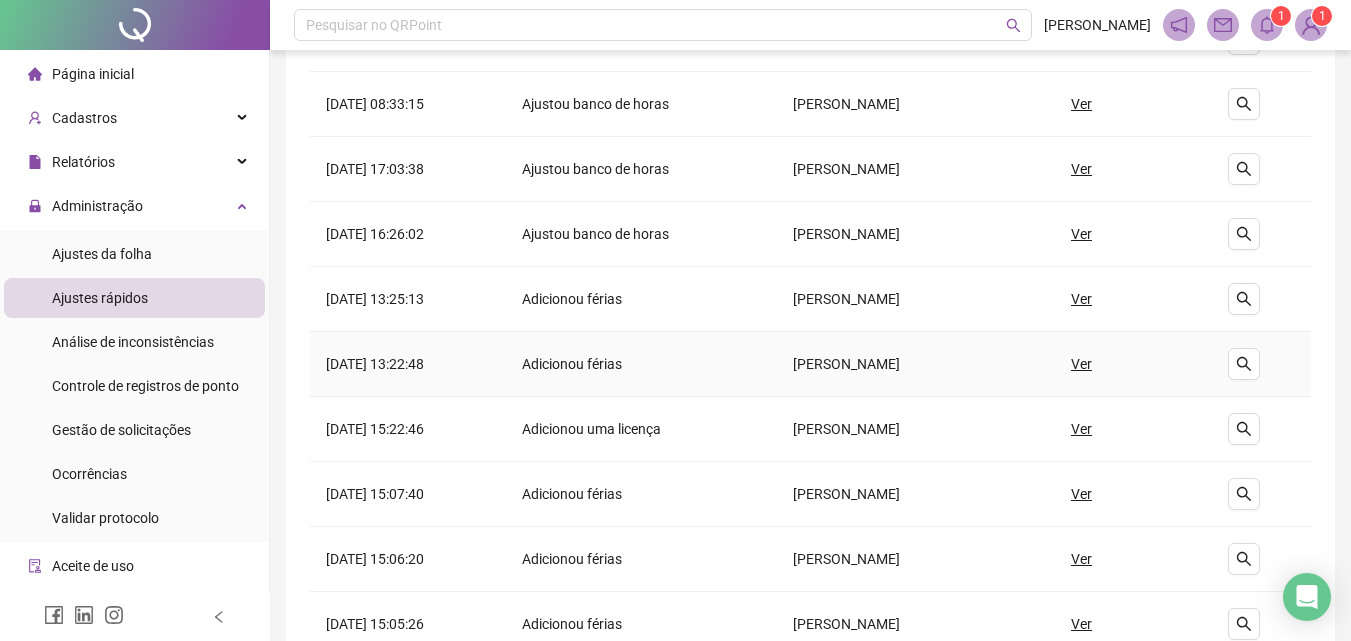 click on "Ver" at bounding box center (1081, 364) 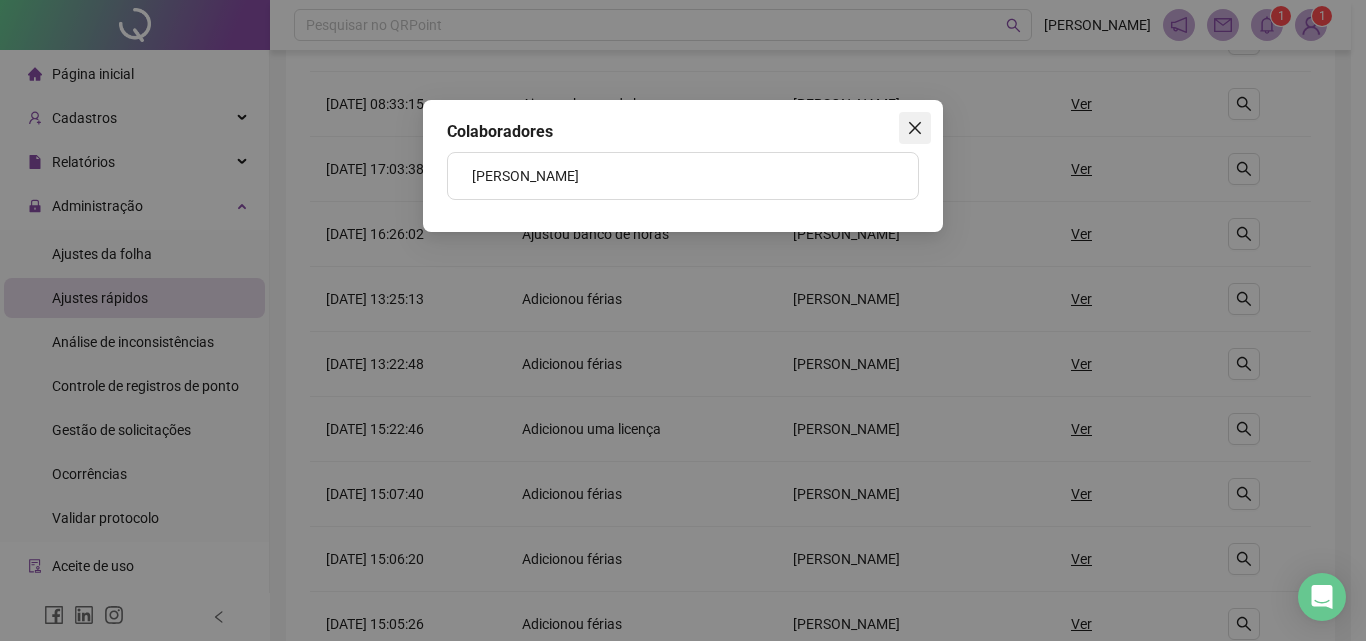 click 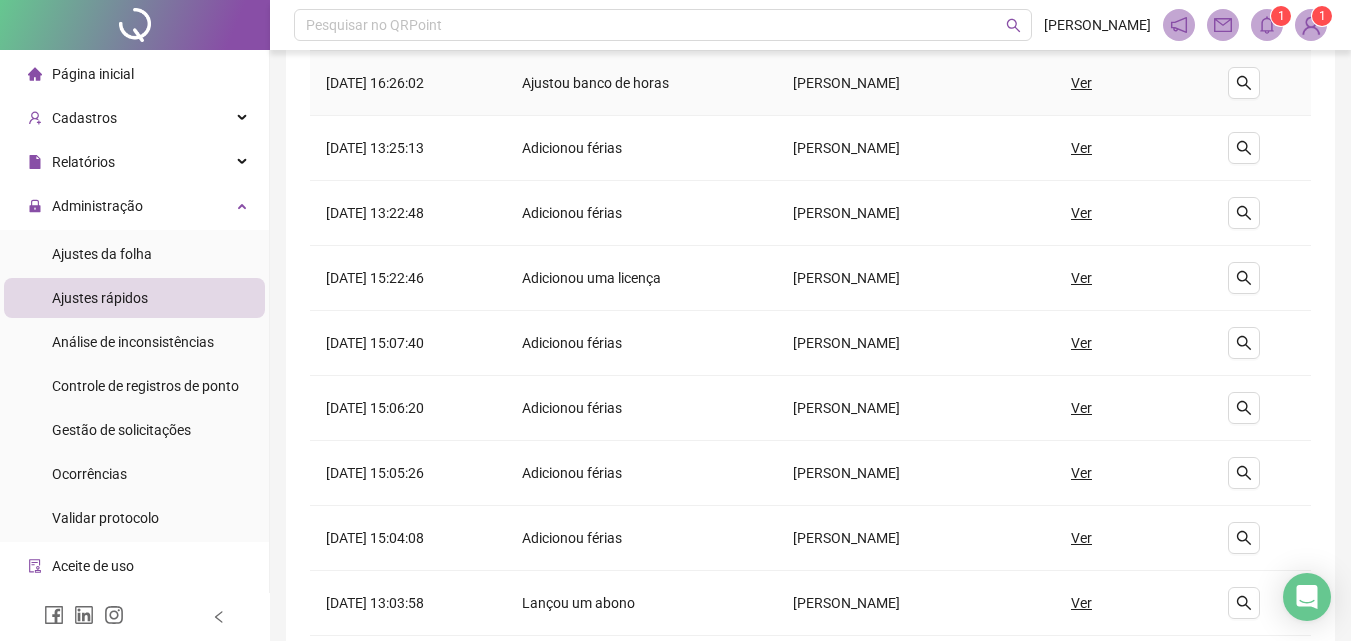 scroll, scrollTop: 400, scrollLeft: 0, axis: vertical 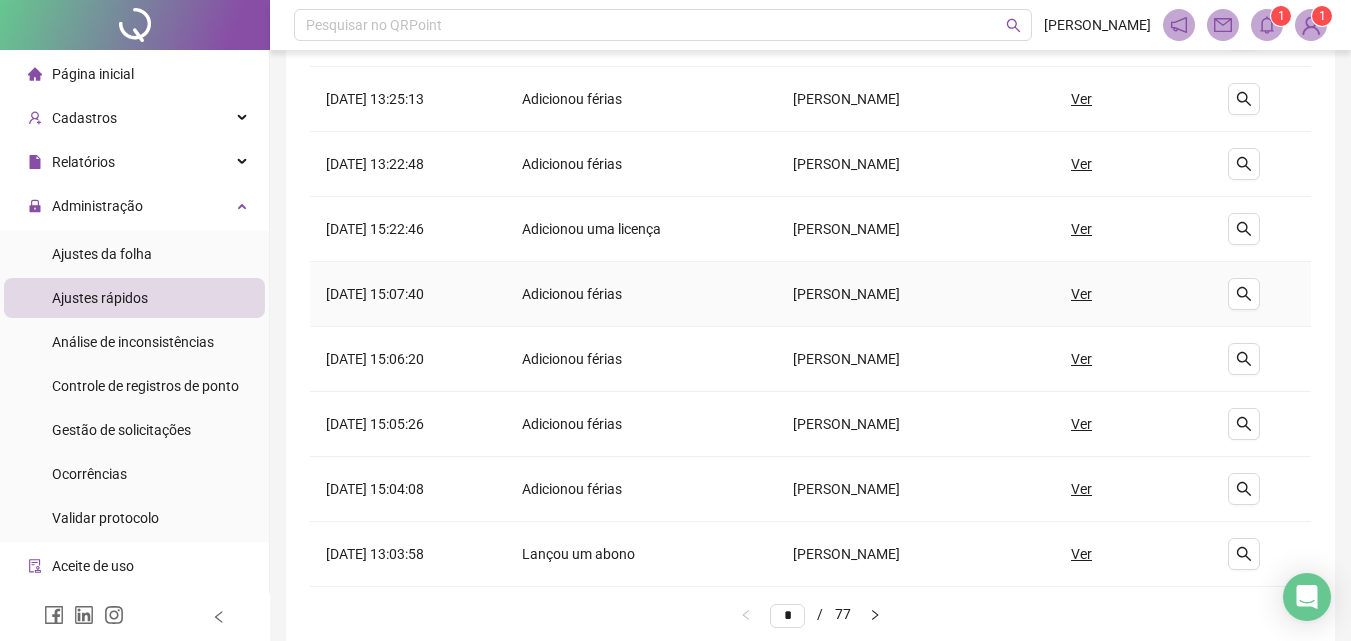 click on "Ver" at bounding box center (1081, 294) 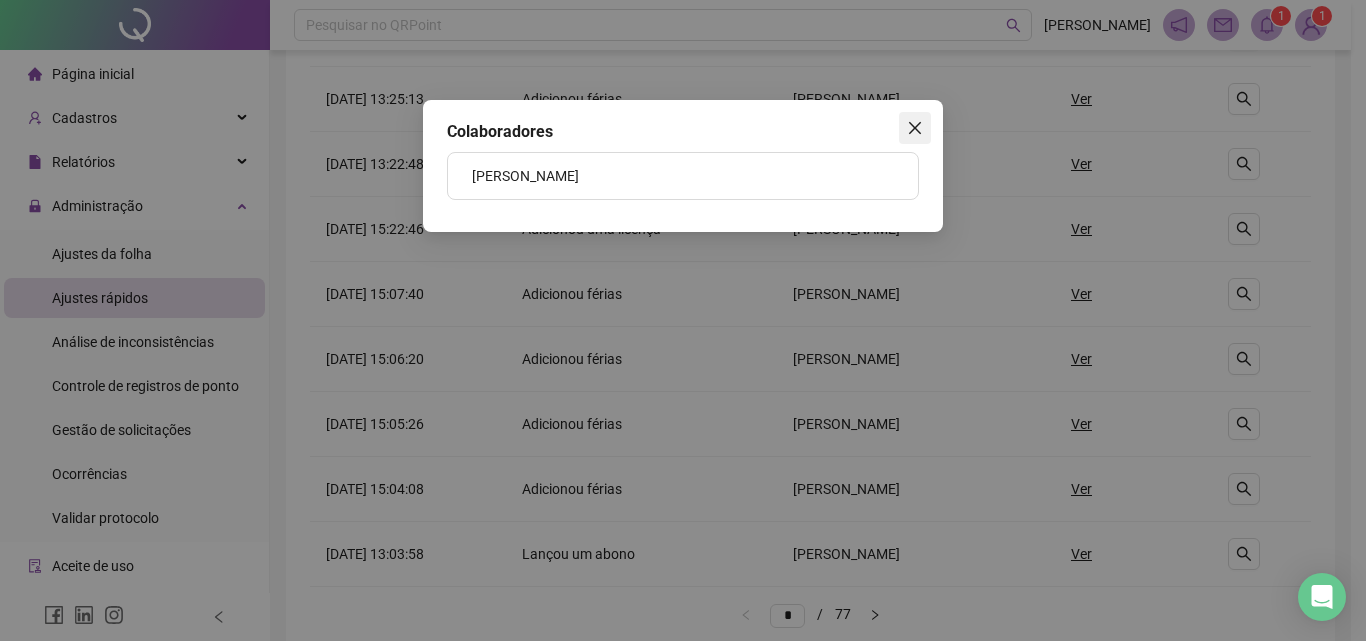 click 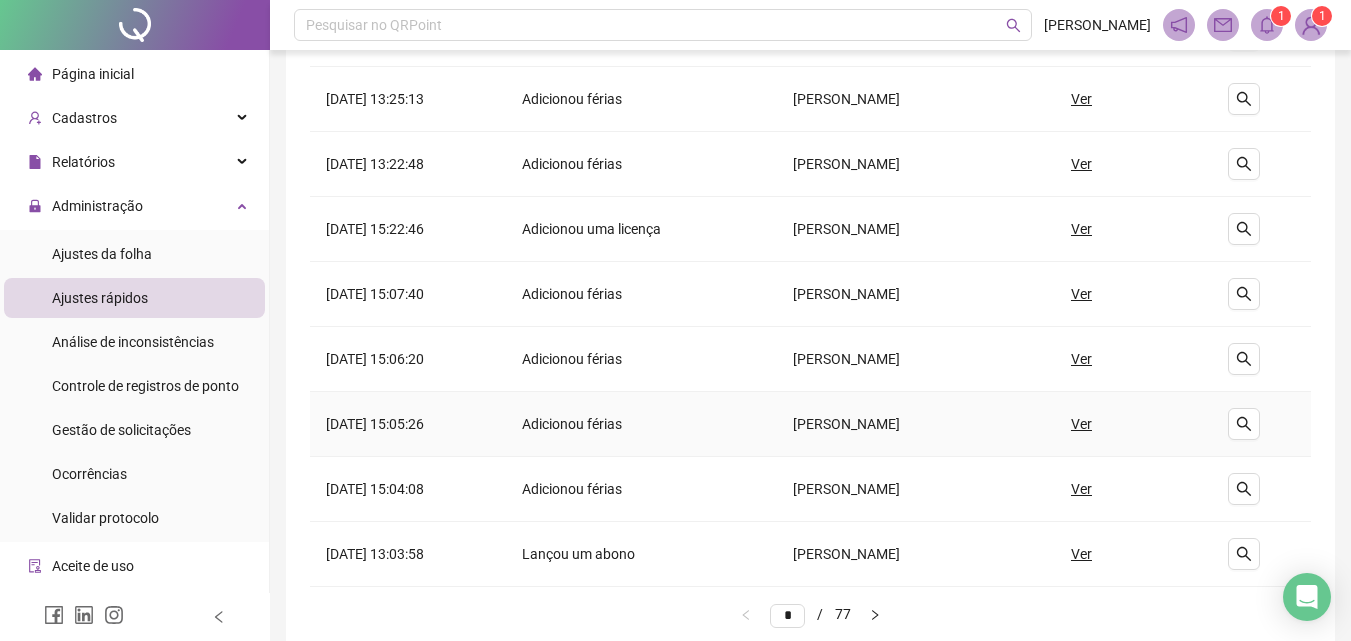 click on "Ver" at bounding box center (1081, 424) 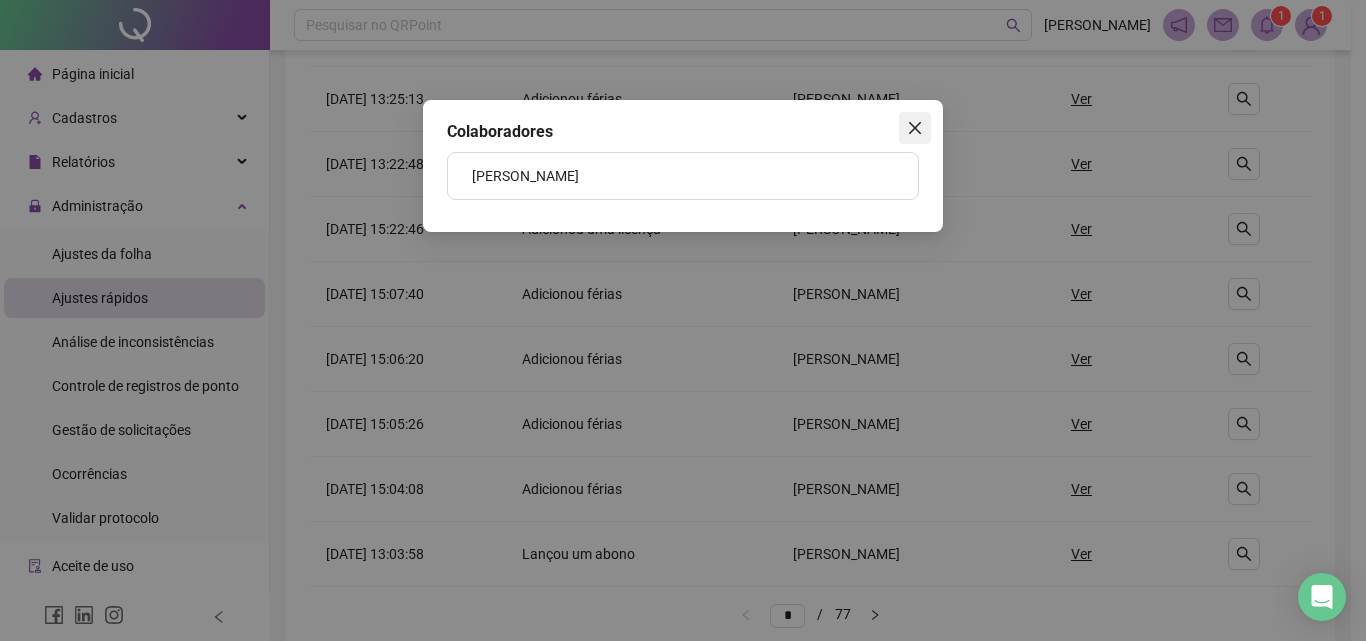 click 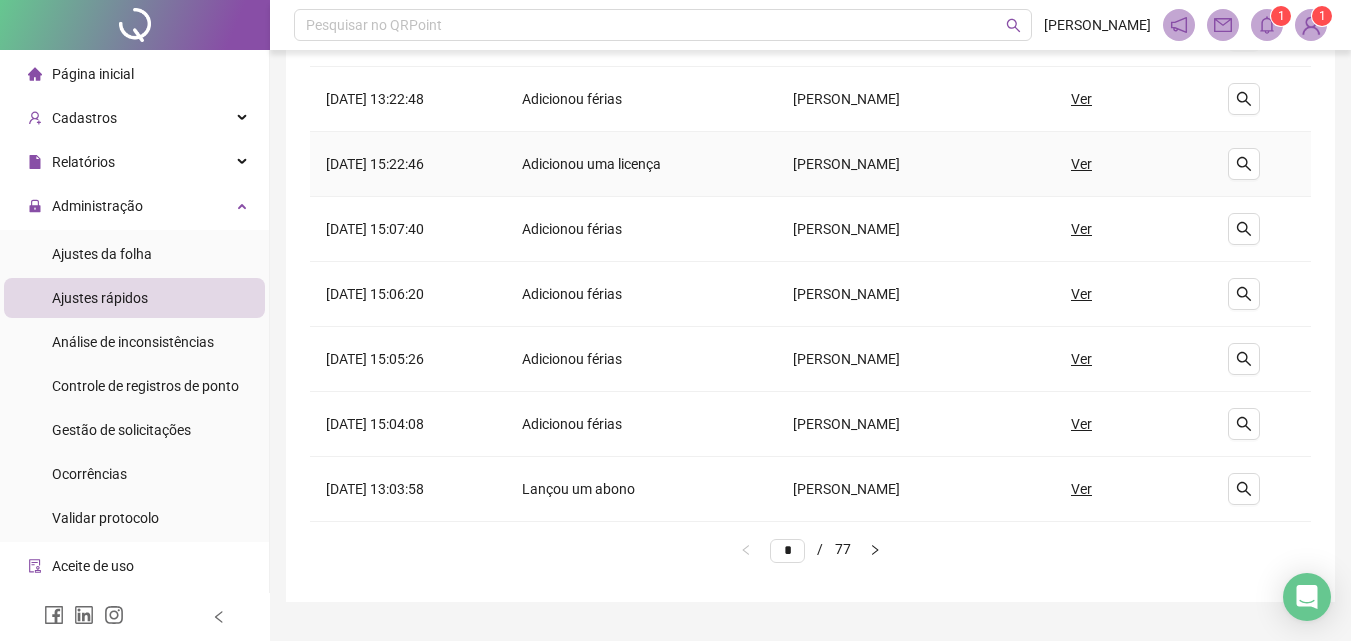 scroll, scrollTop: 512, scrollLeft: 0, axis: vertical 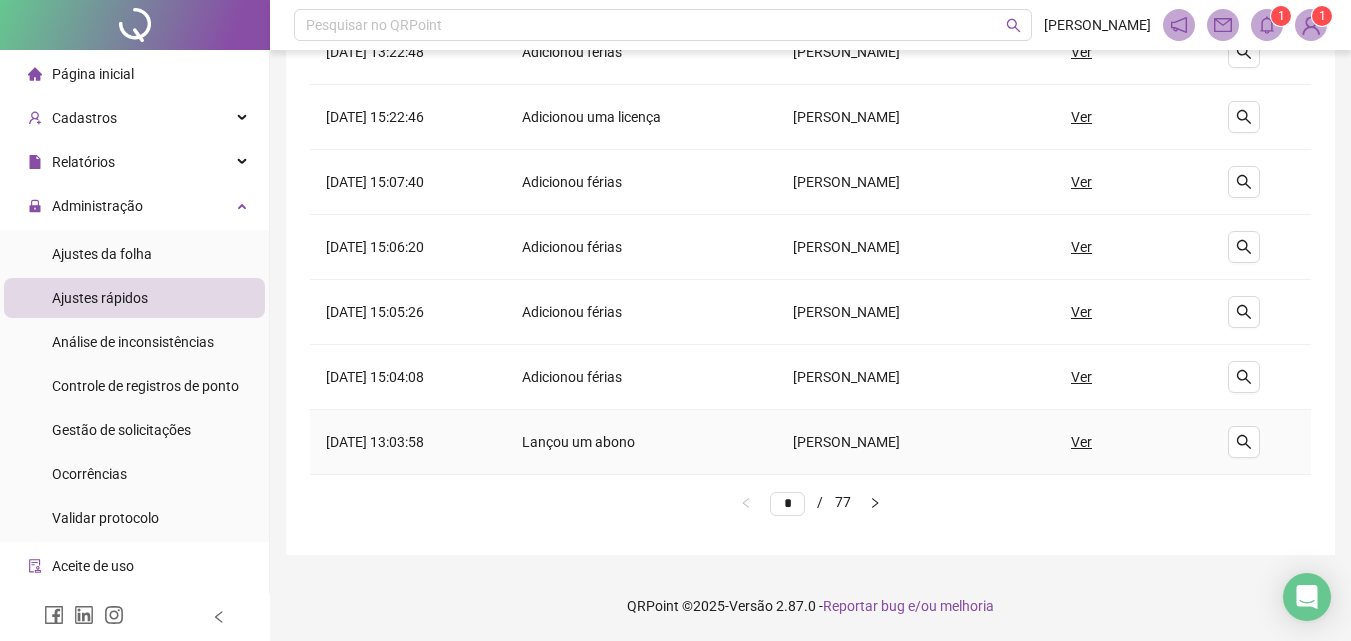 click on "Ver" at bounding box center [1081, 442] 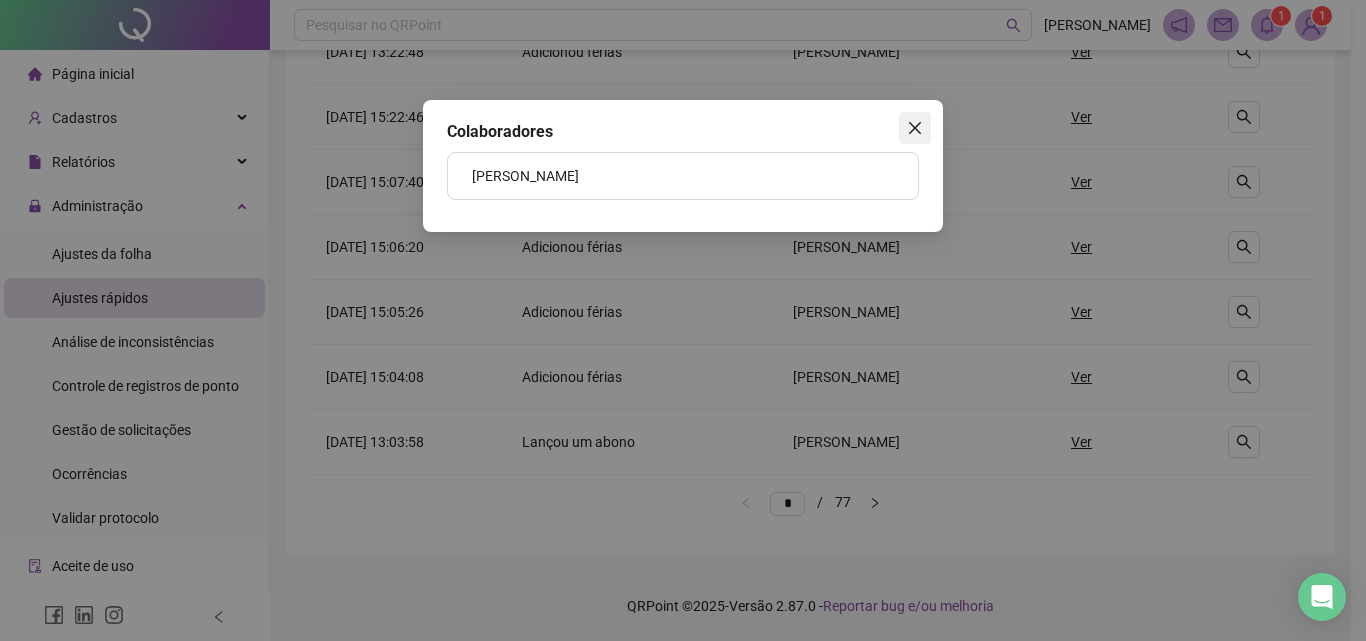 click 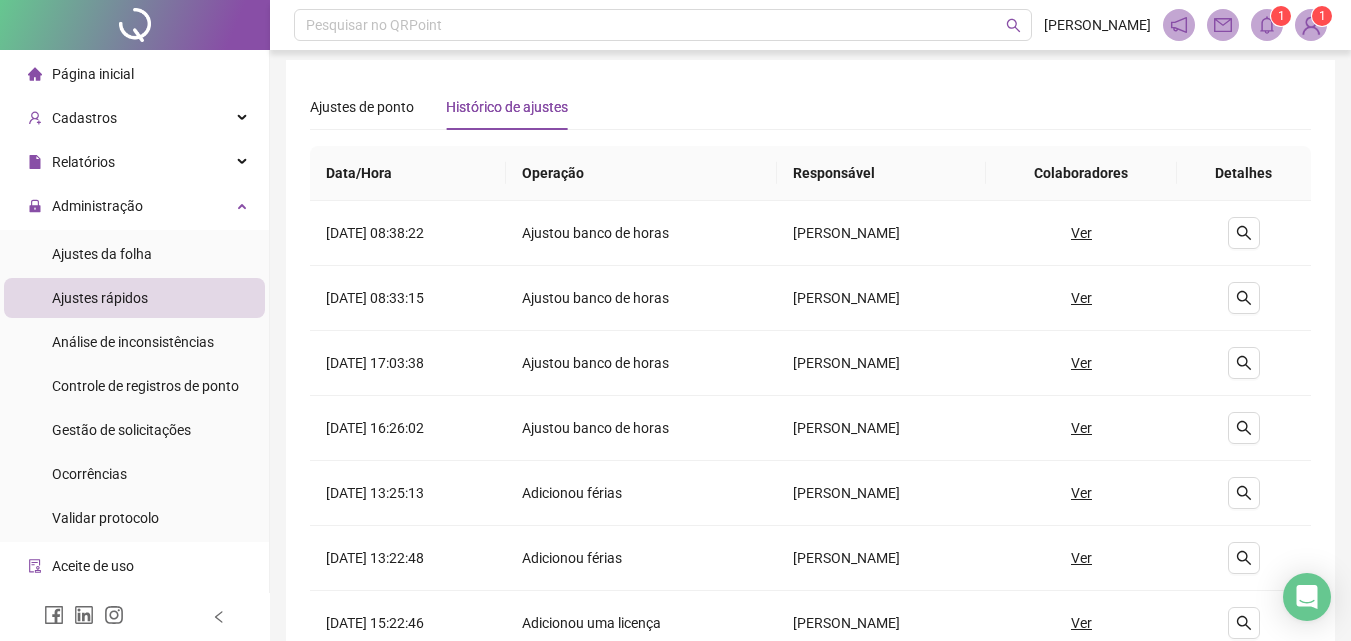 scroll, scrollTop: 0, scrollLeft: 0, axis: both 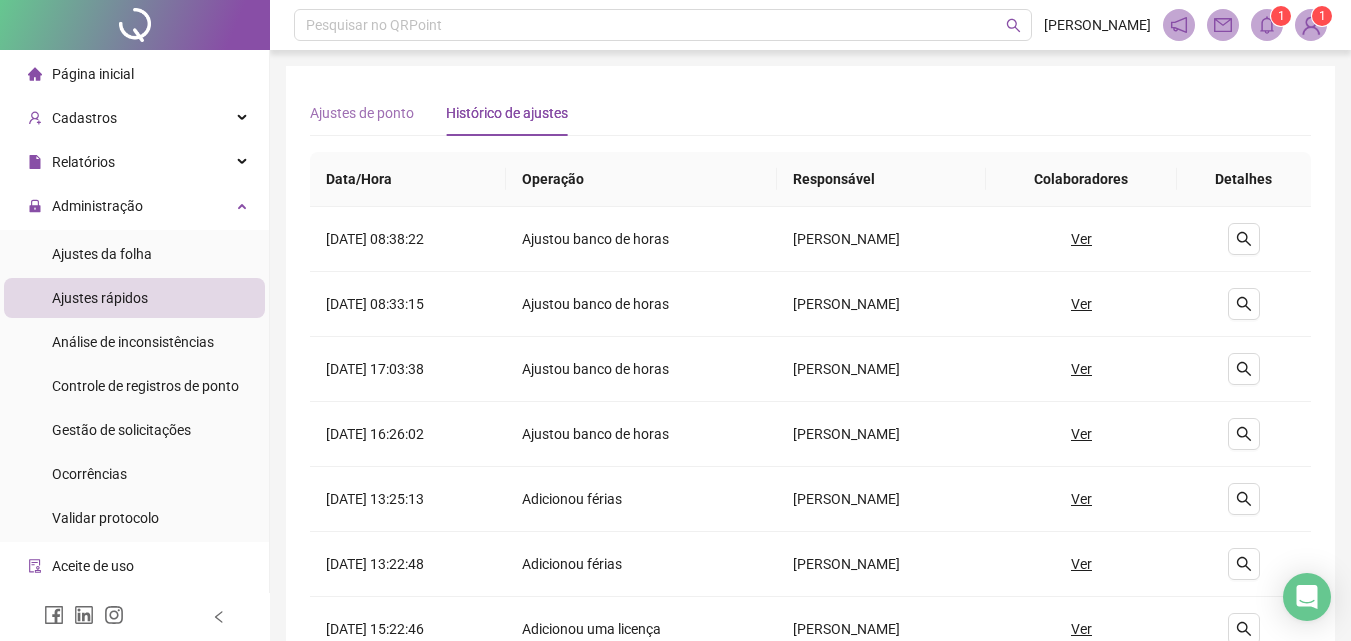 click on "Ajustes de ponto" at bounding box center [362, 113] 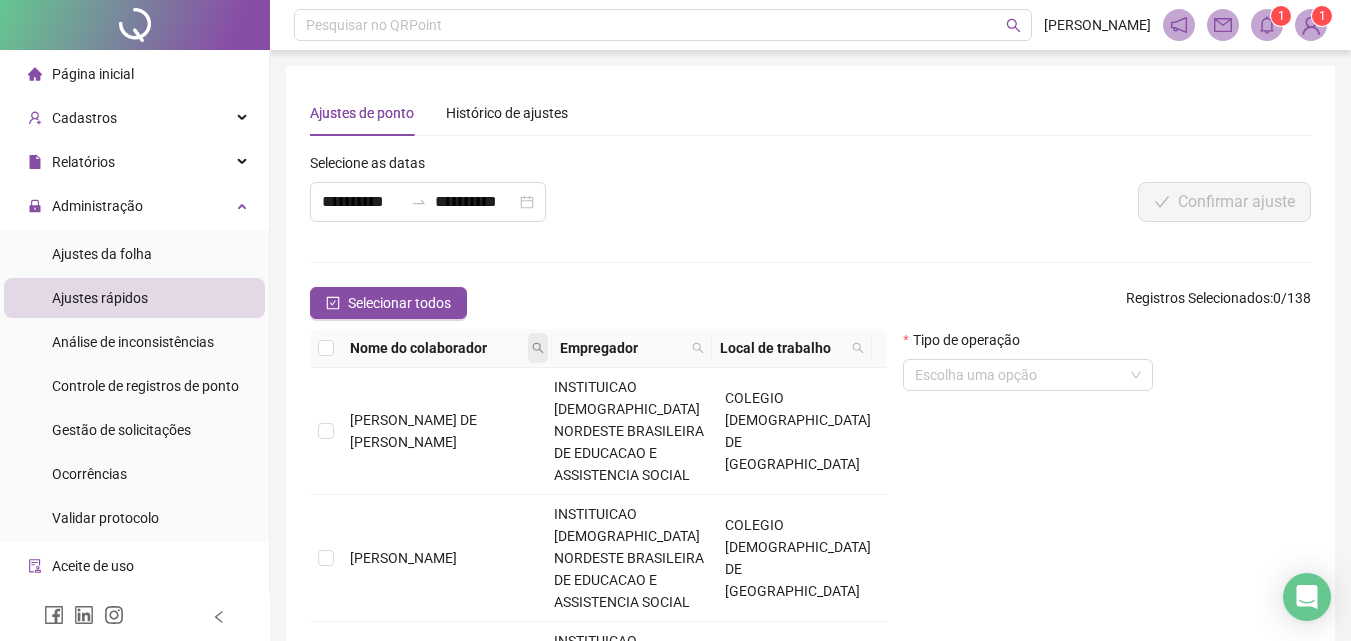 click 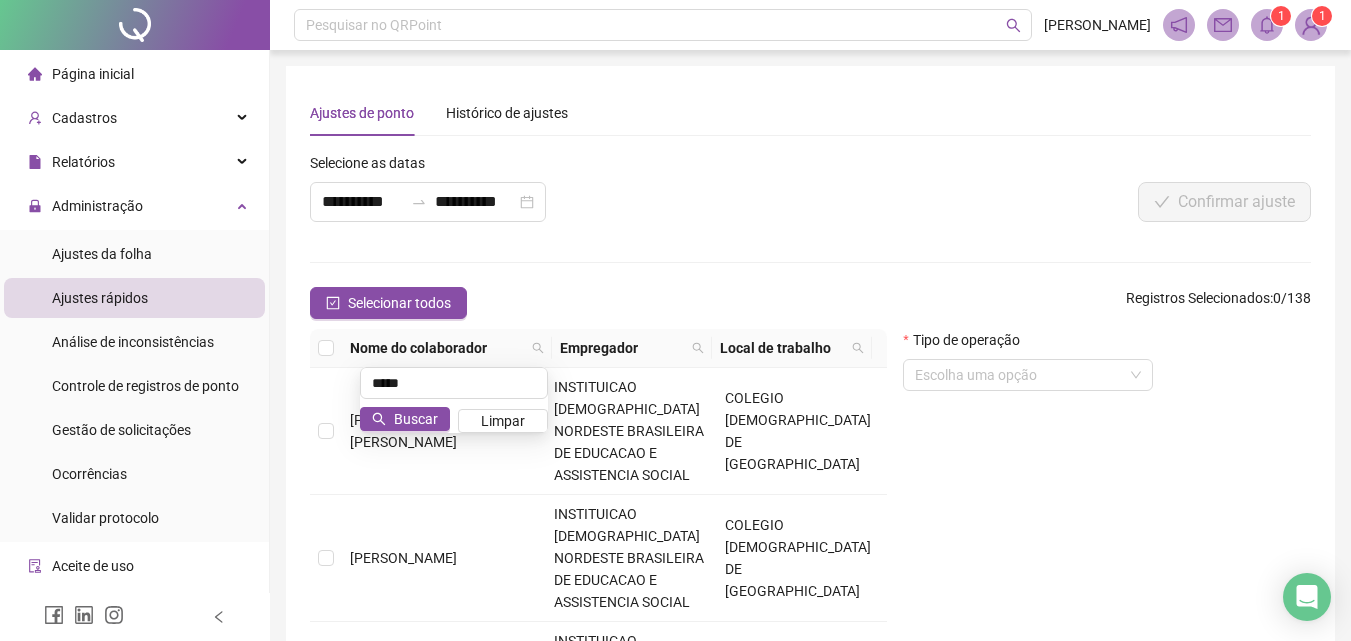 type on "*****" 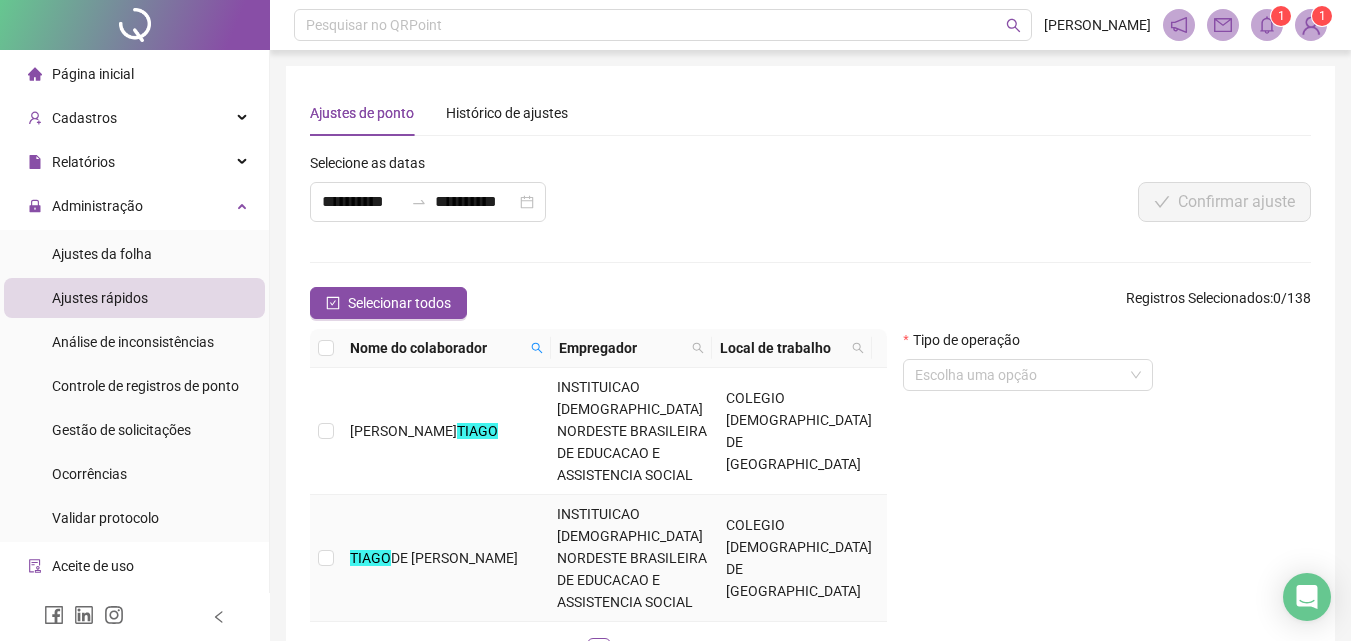 click on "TIAGO  DE [PERSON_NAME]" at bounding box center [445, 558] 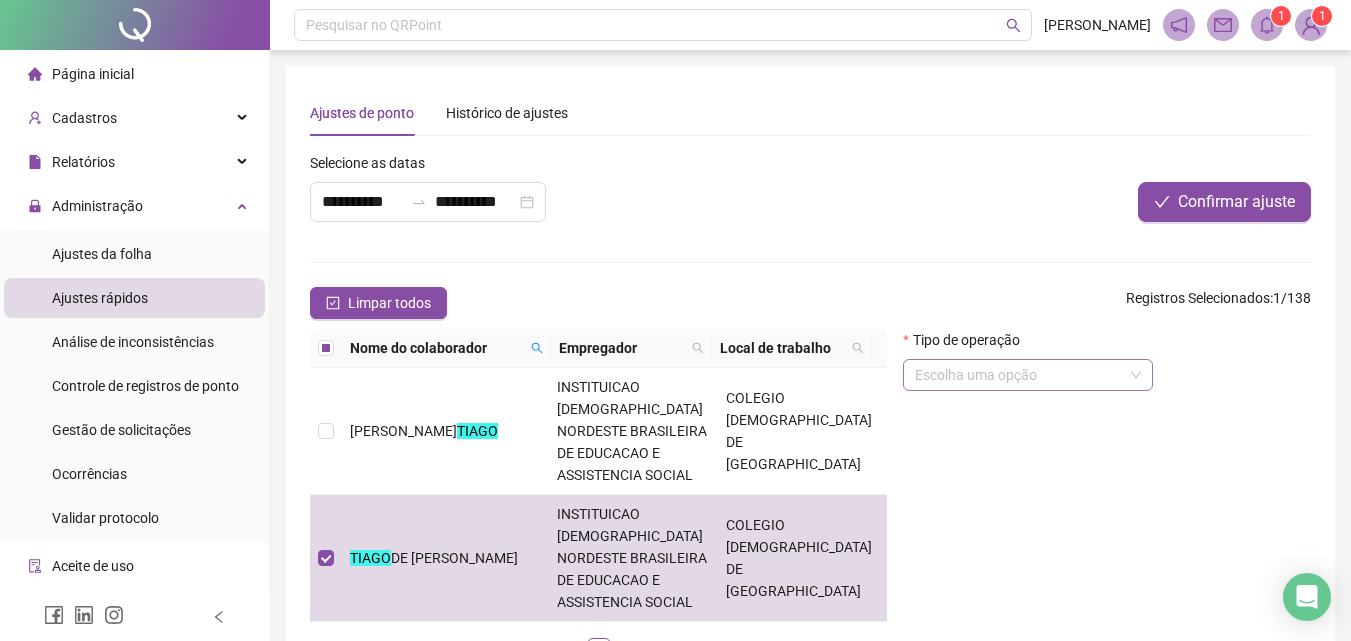 click at bounding box center (1022, 375) 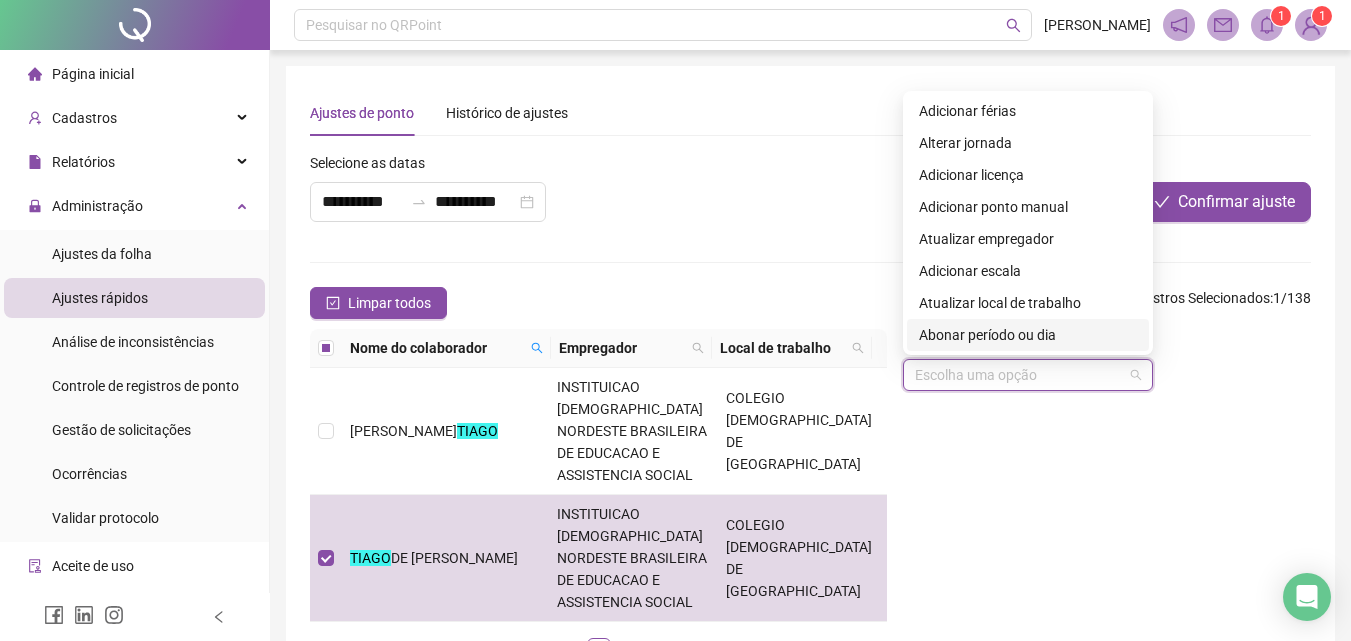 scroll, scrollTop: 100, scrollLeft: 0, axis: vertical 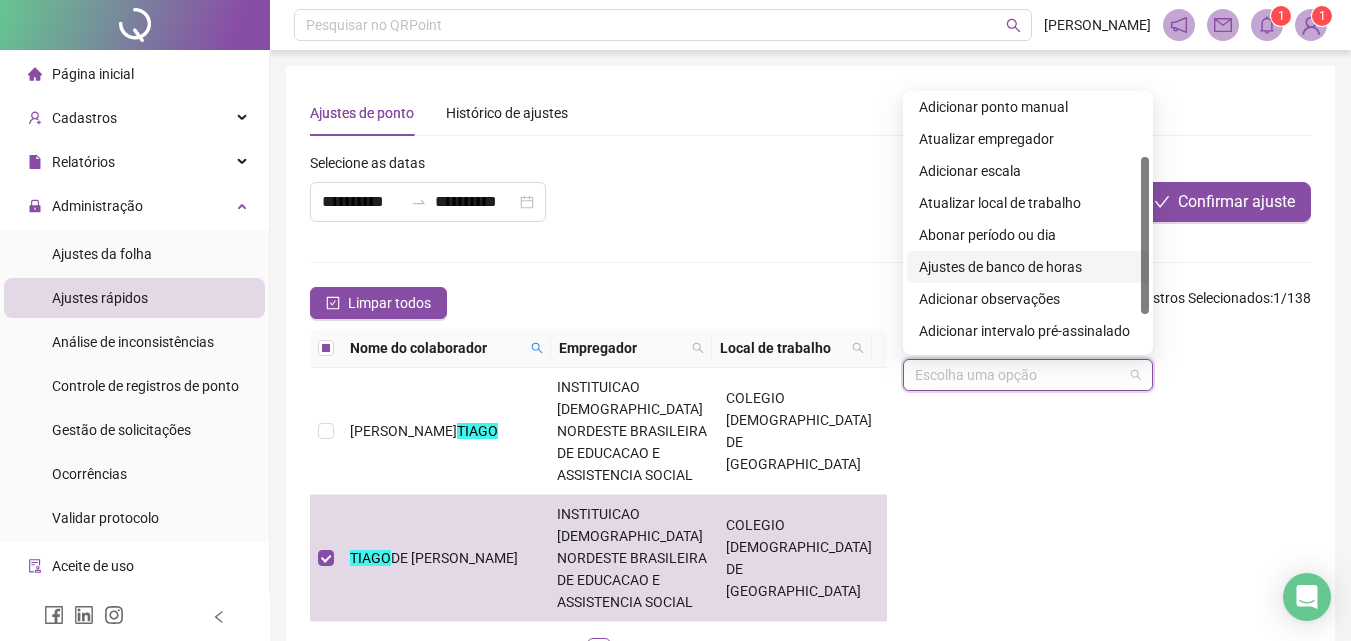 click on "Ajustes de banco de horas" at bounding box center [1028, 267] 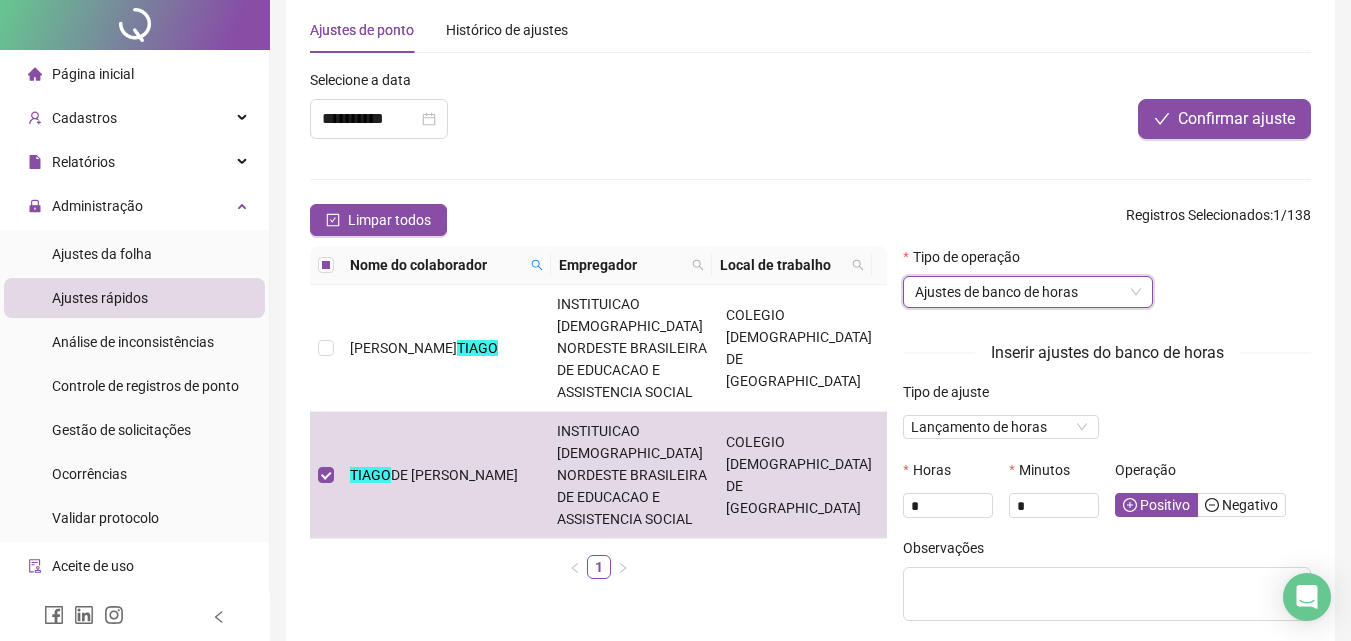 scroll, scrollTop: 189, scrollLeft: 0, axis: vertical 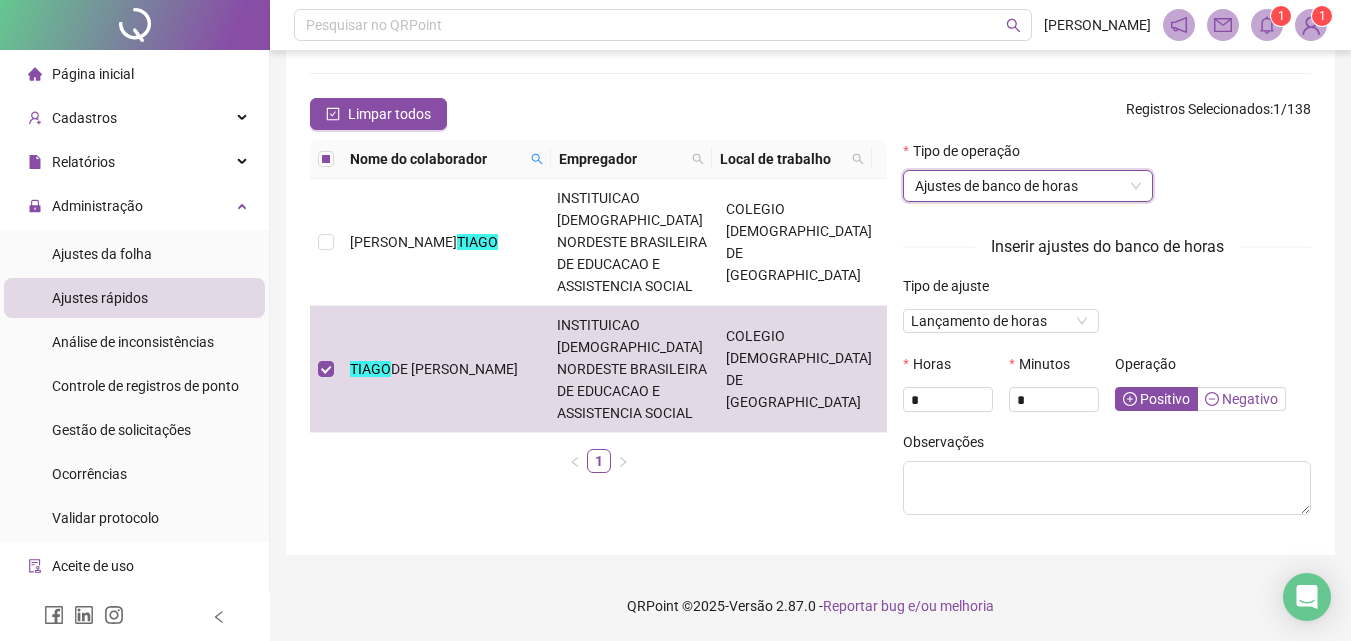 click on "Negativo" at bounding box center [1241, 399] 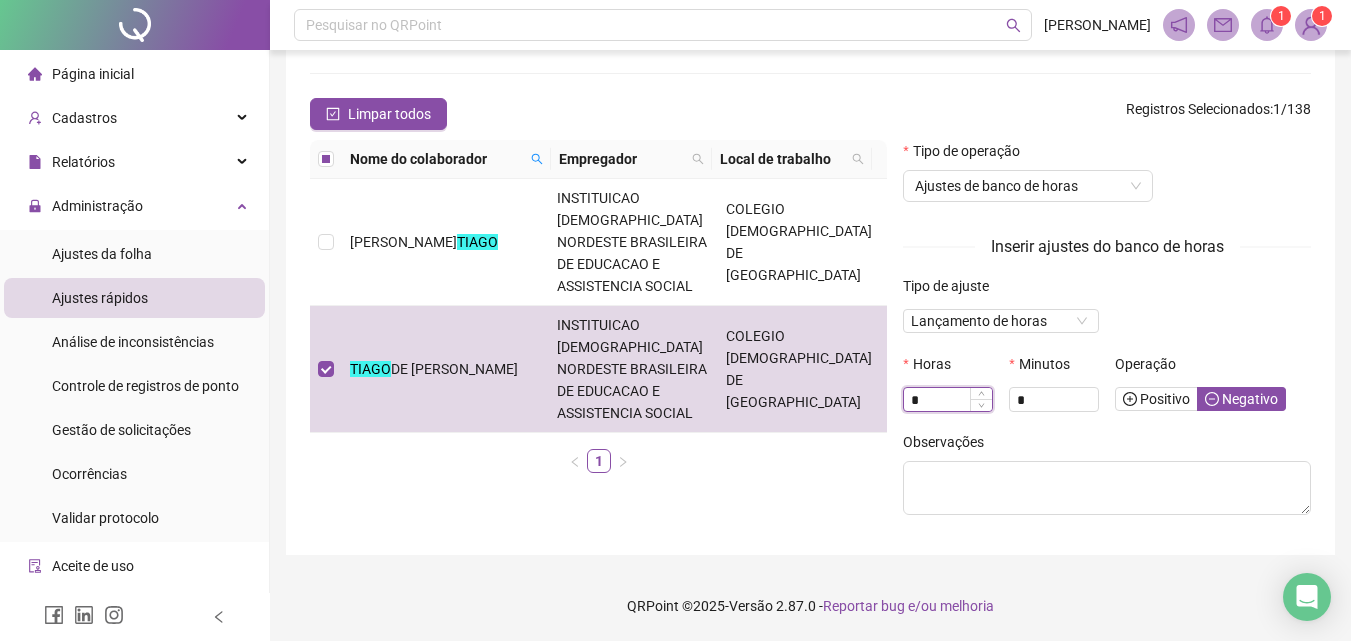 click on "*" at bounding box center (948, 400) 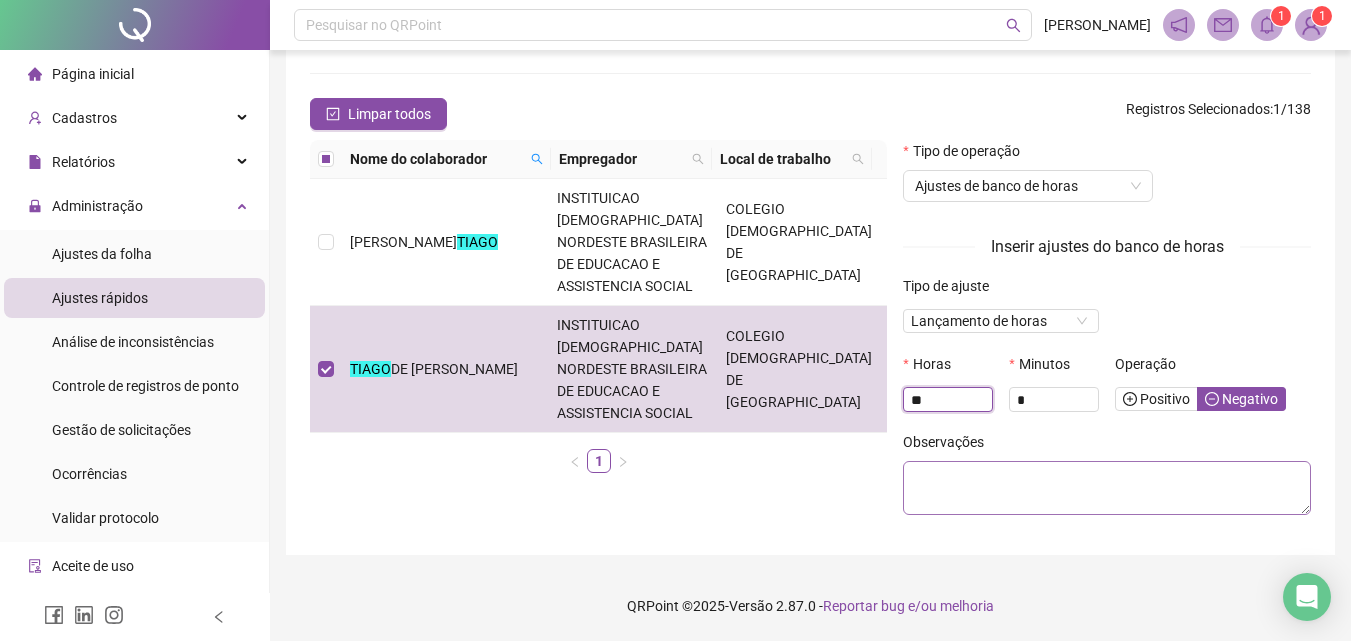 type on "**" 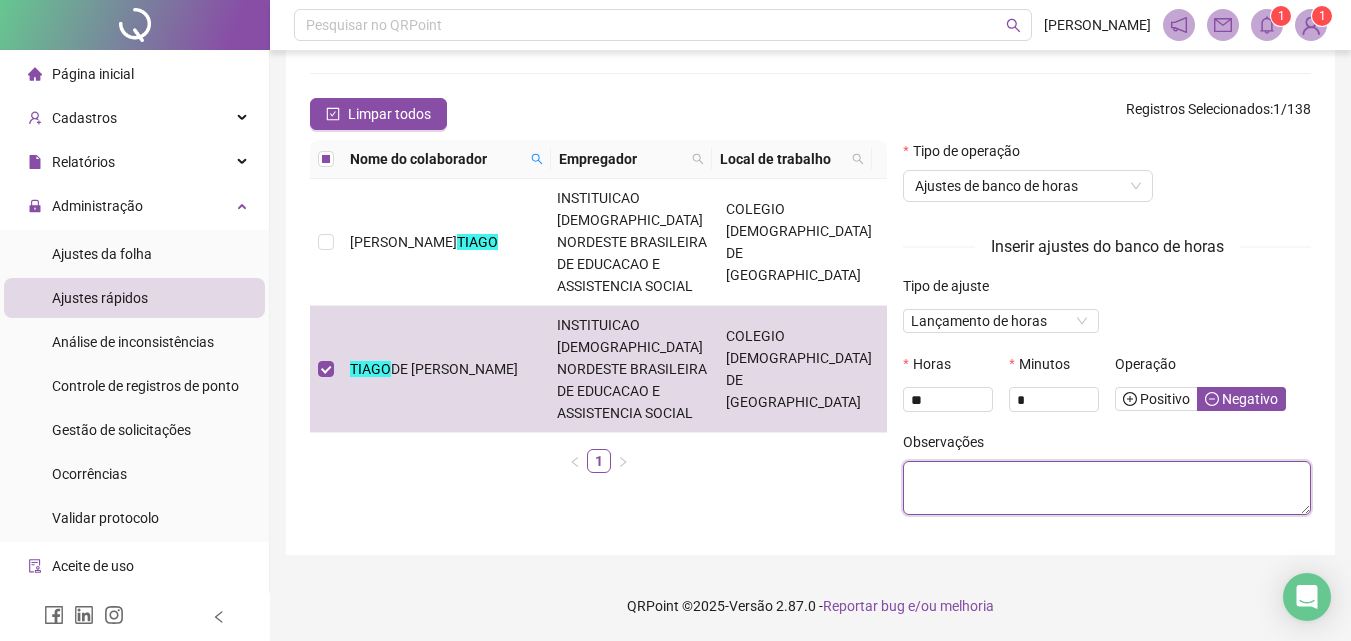click at bounding box center [1107, 488] 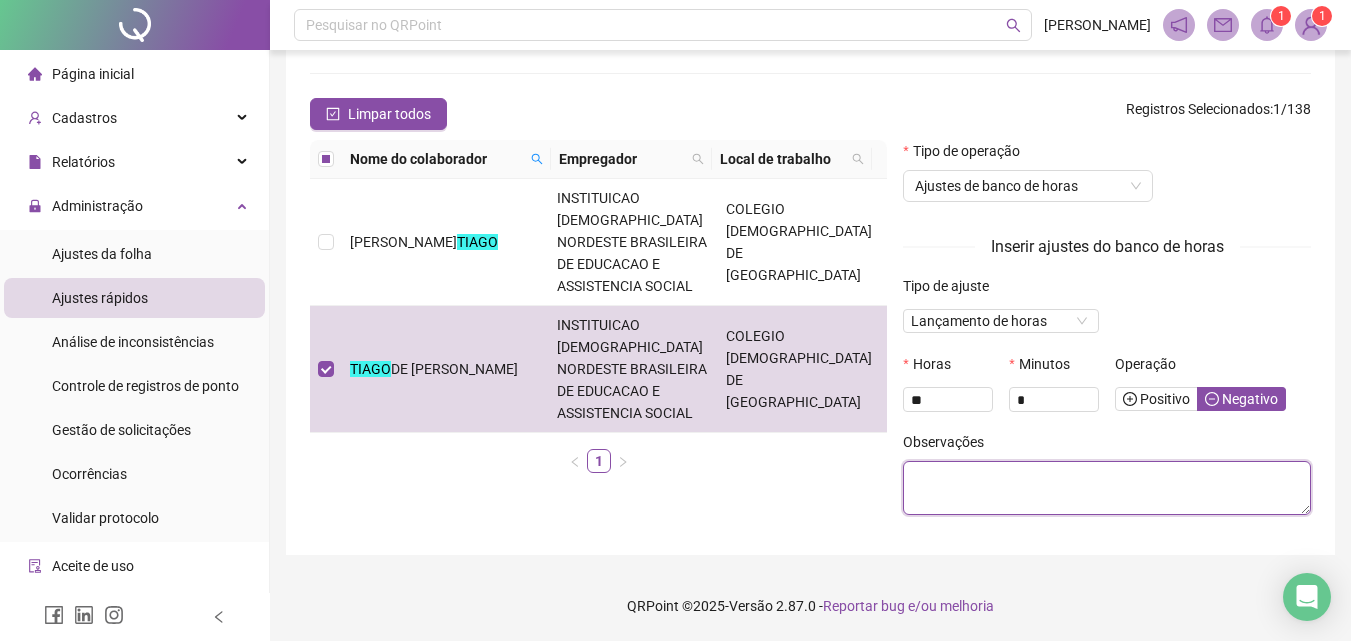 paste on "**********" 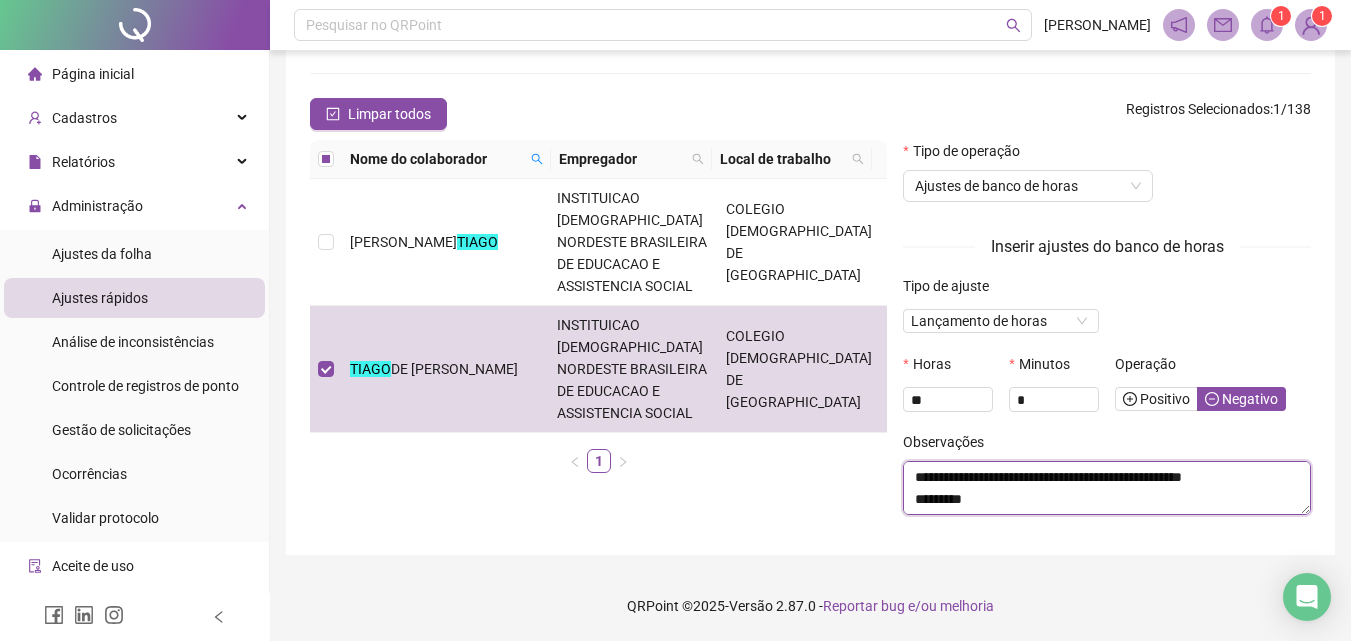 scroll, scrollTop: 589, scrollLeft: 0, axis: vertical 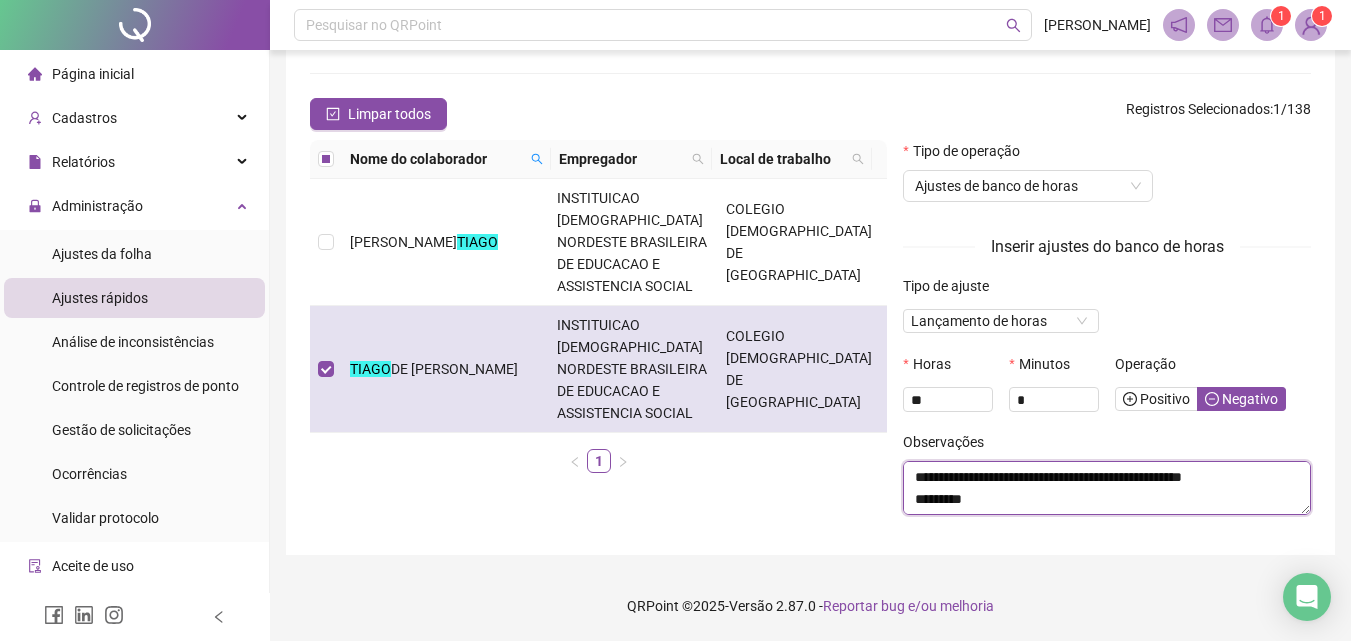 drag, startPoint x: 1024, startPoint y: 490, endPoint x: 856, endPoint y: 379, distance: 201.3579 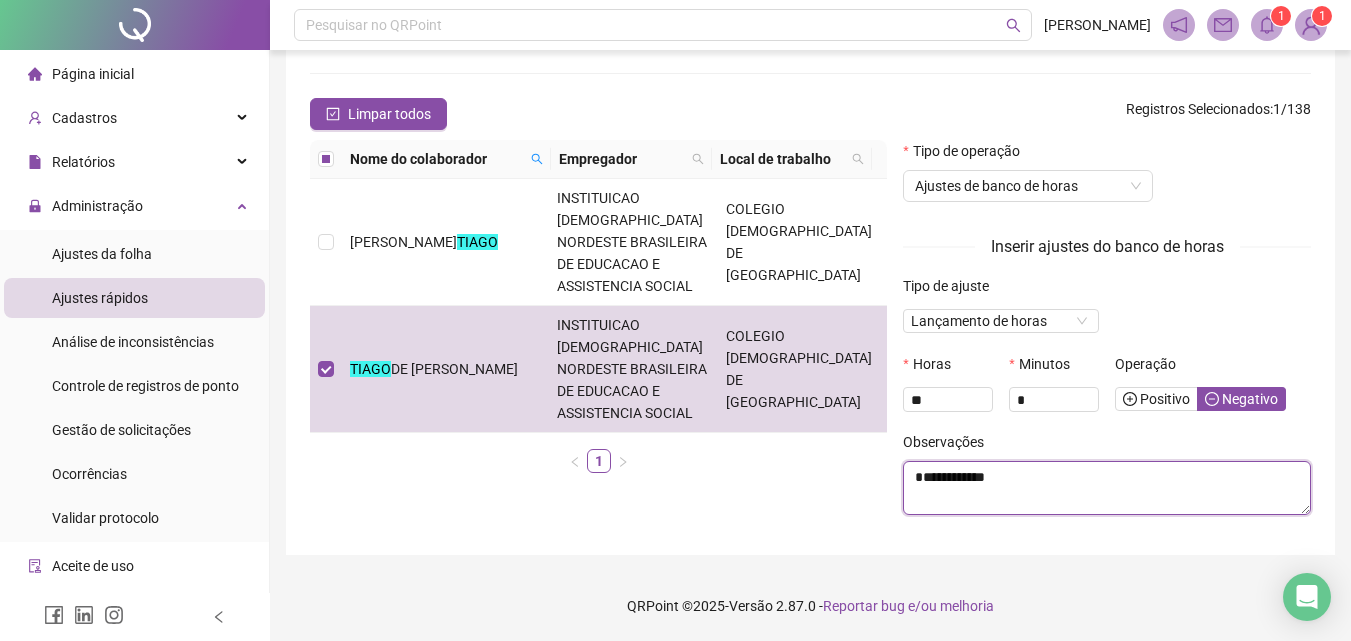 drag, startPoint x: 1000, startPoint y: 500, endPoint x: 864, endPoint y: 497, distance: 136.03308 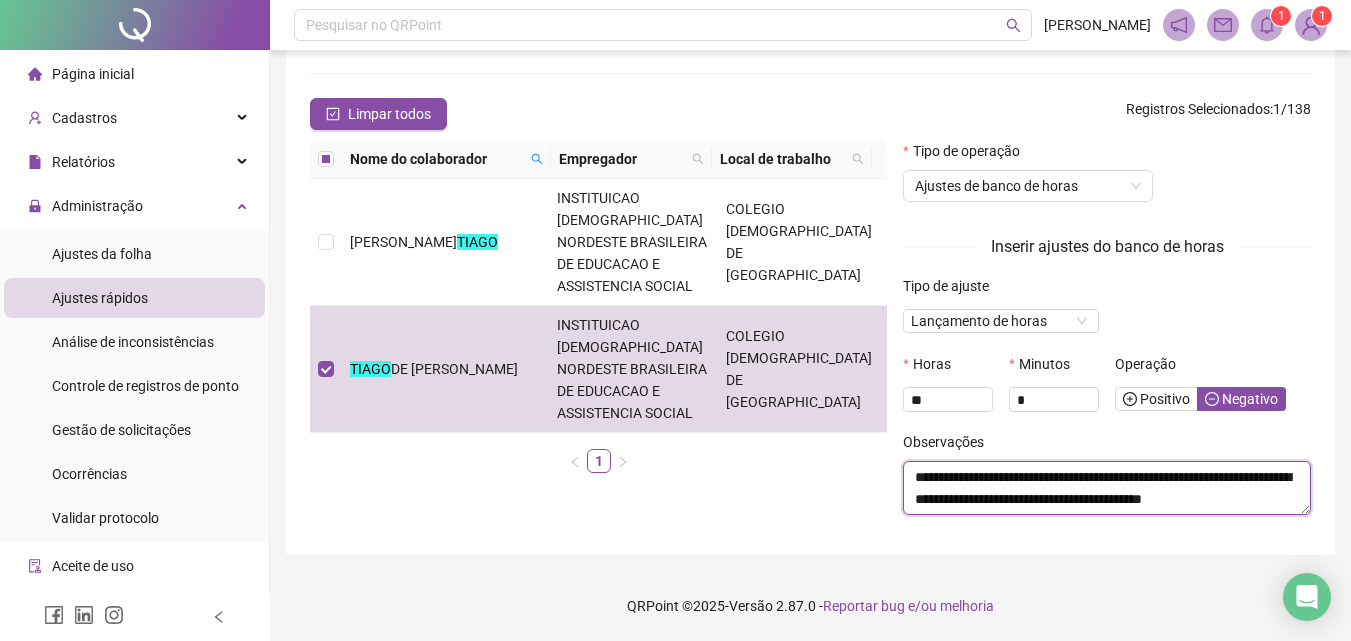 scroll, scrollTop: 17, scrollLeft: 0, axis: vertical 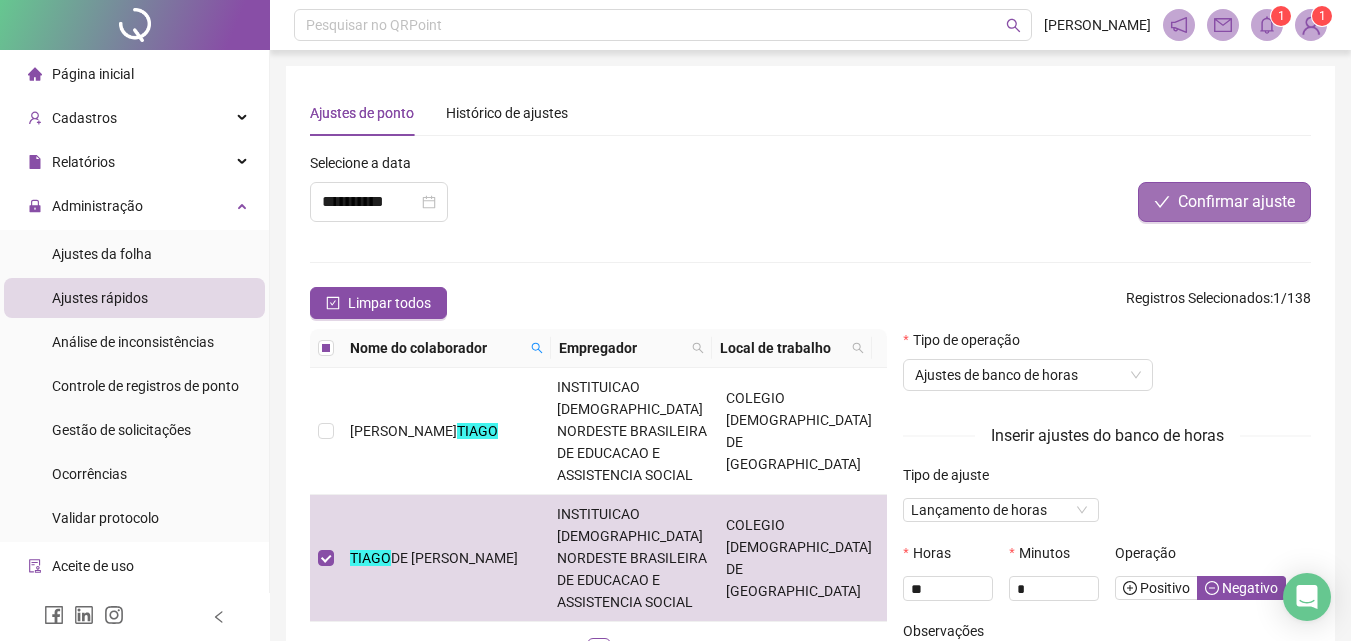 type on "**********" 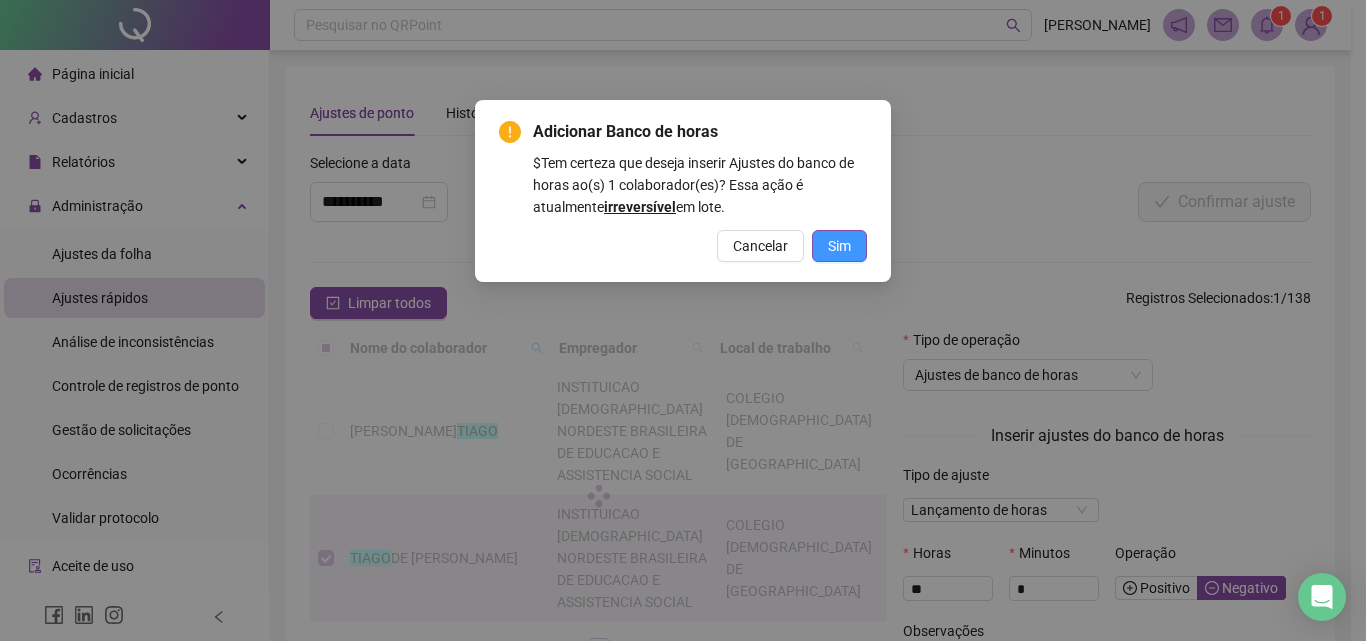 click on "Sim" at bounding box center (839, 246) 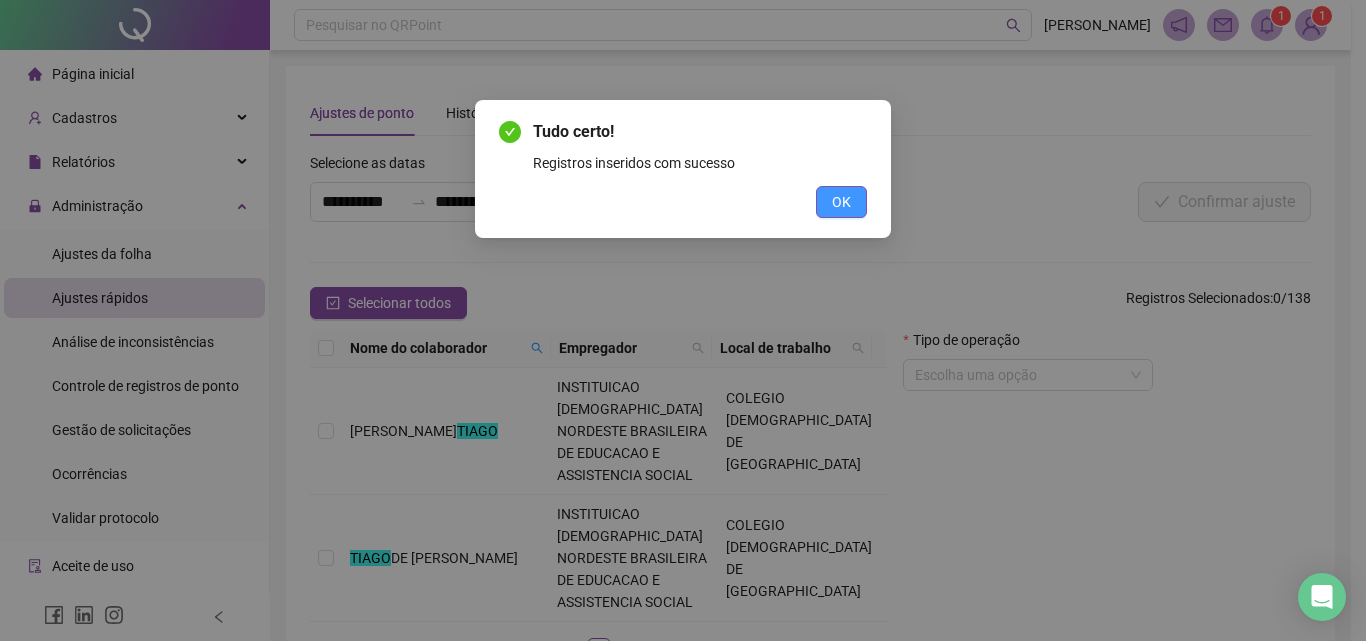 click on "OK" at bounding box center (841, 202) 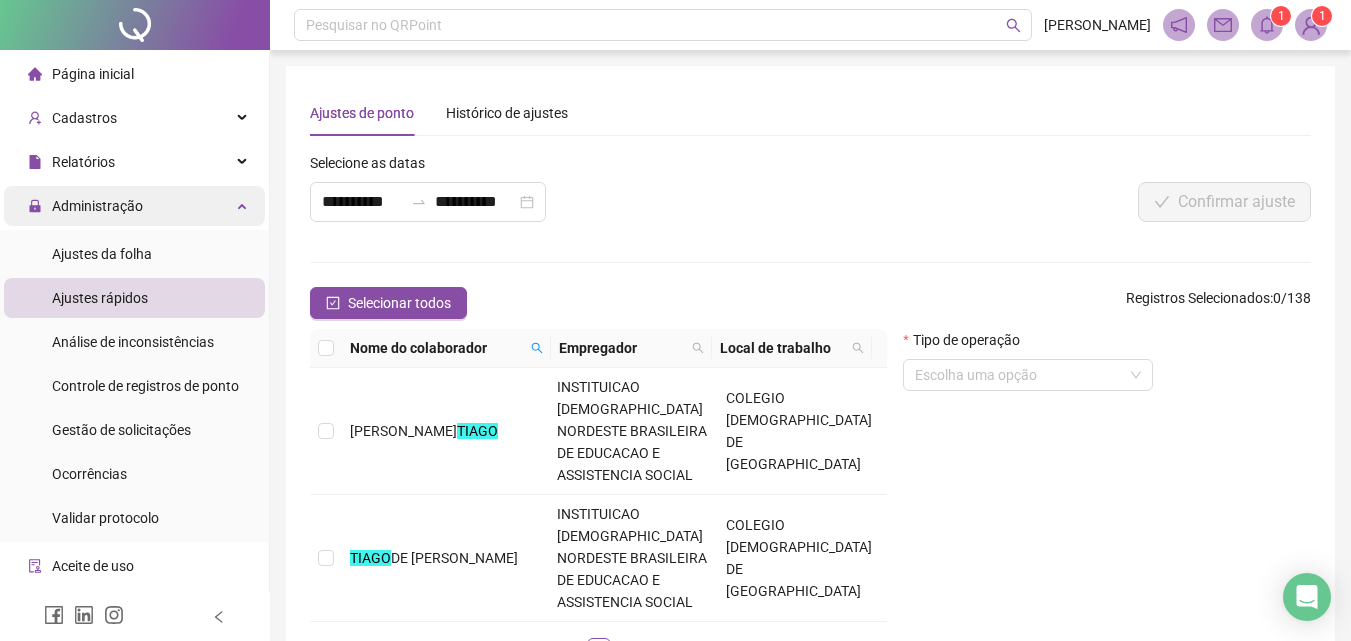click on "Administração" at bounding box center [97, 206] 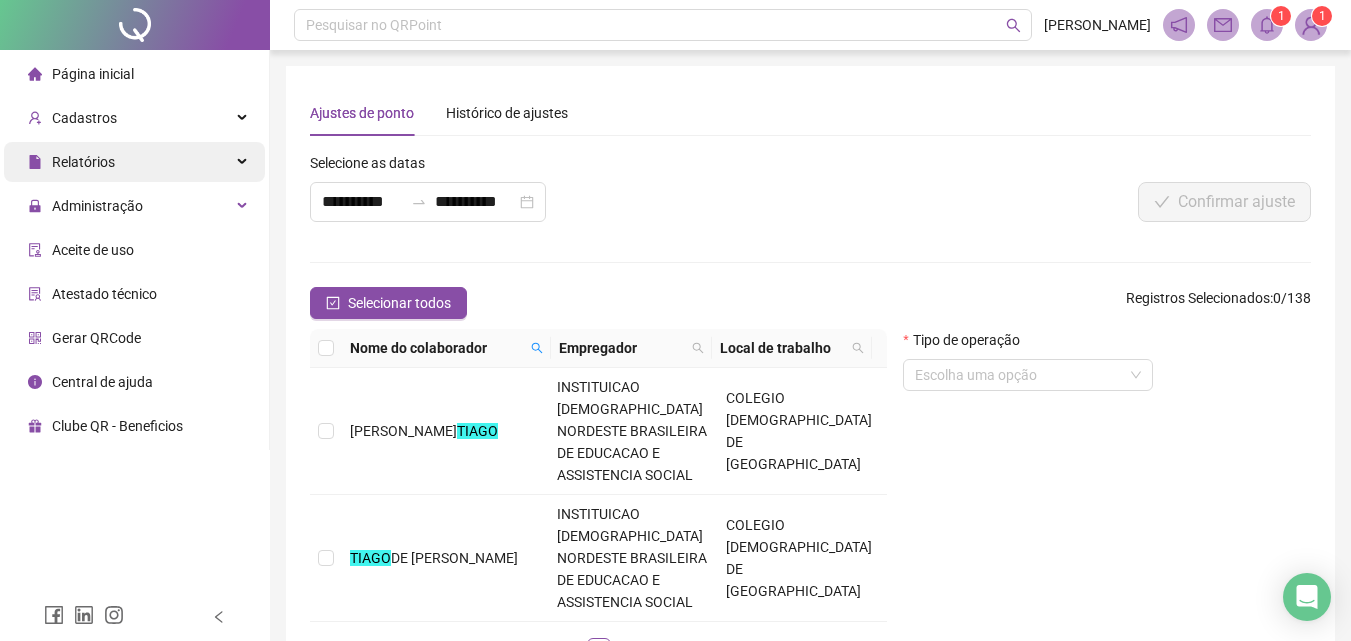 click on "Relatórios" at bounding box center [134, 162] 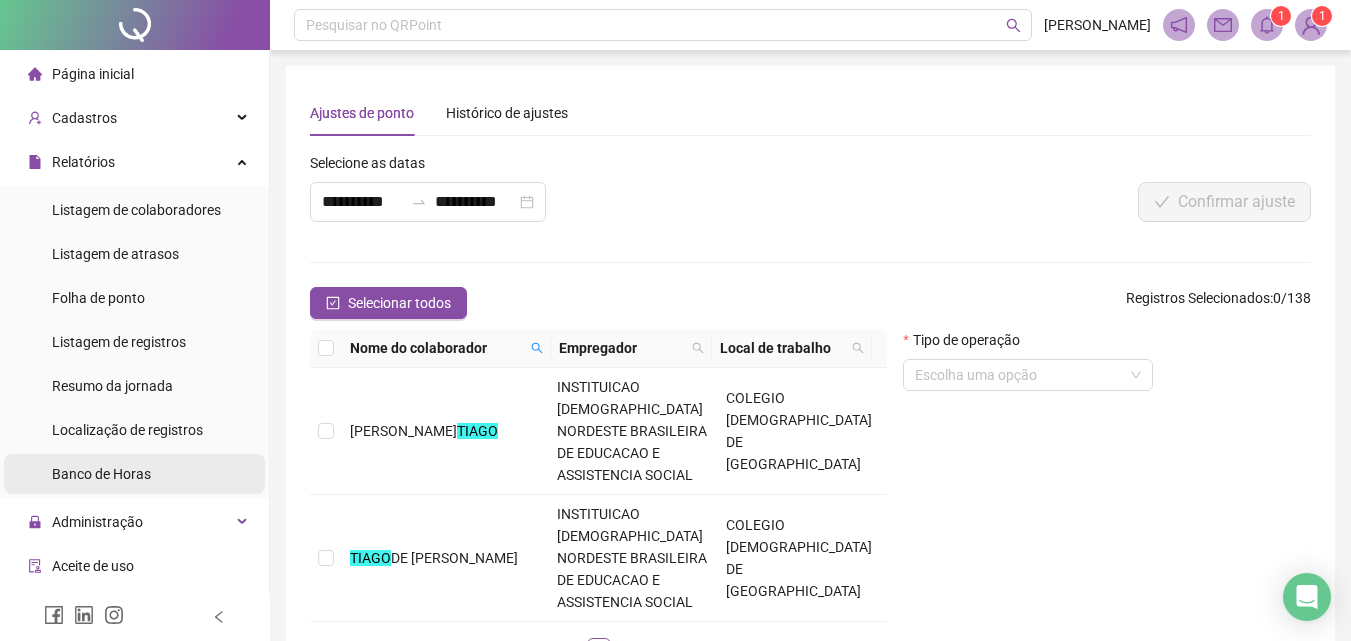 click on "Banco de Horas" at bounding box center (101, 474) 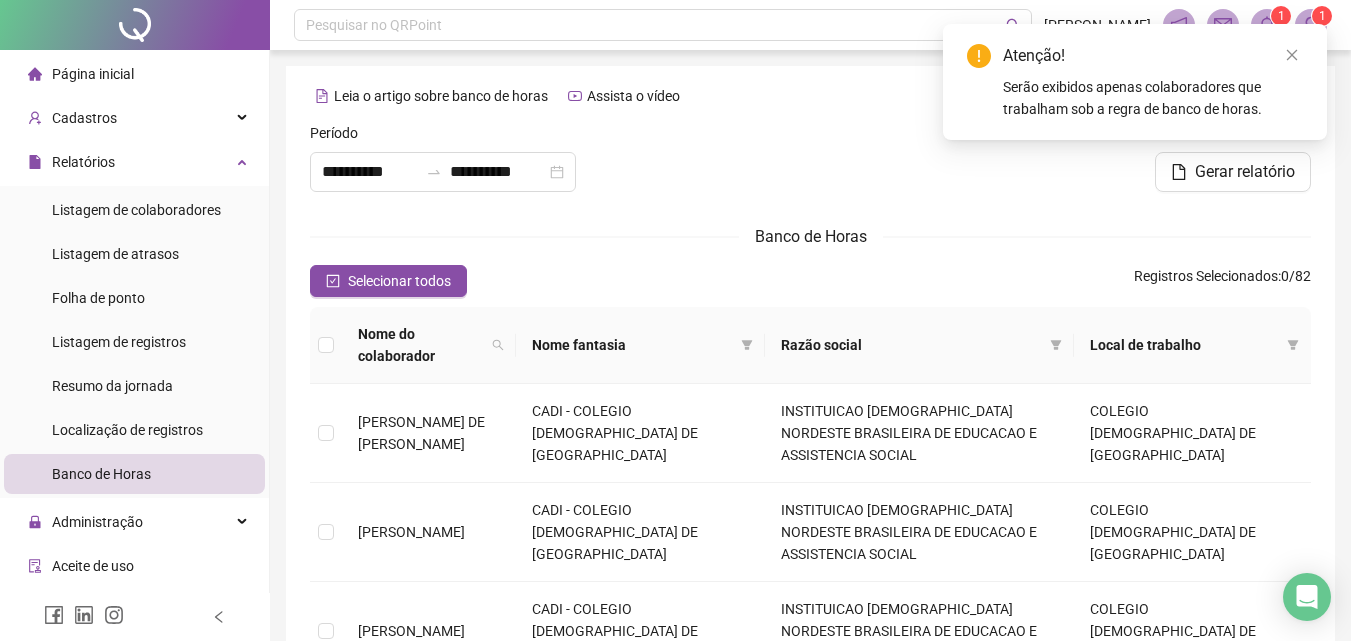 type on "**********" 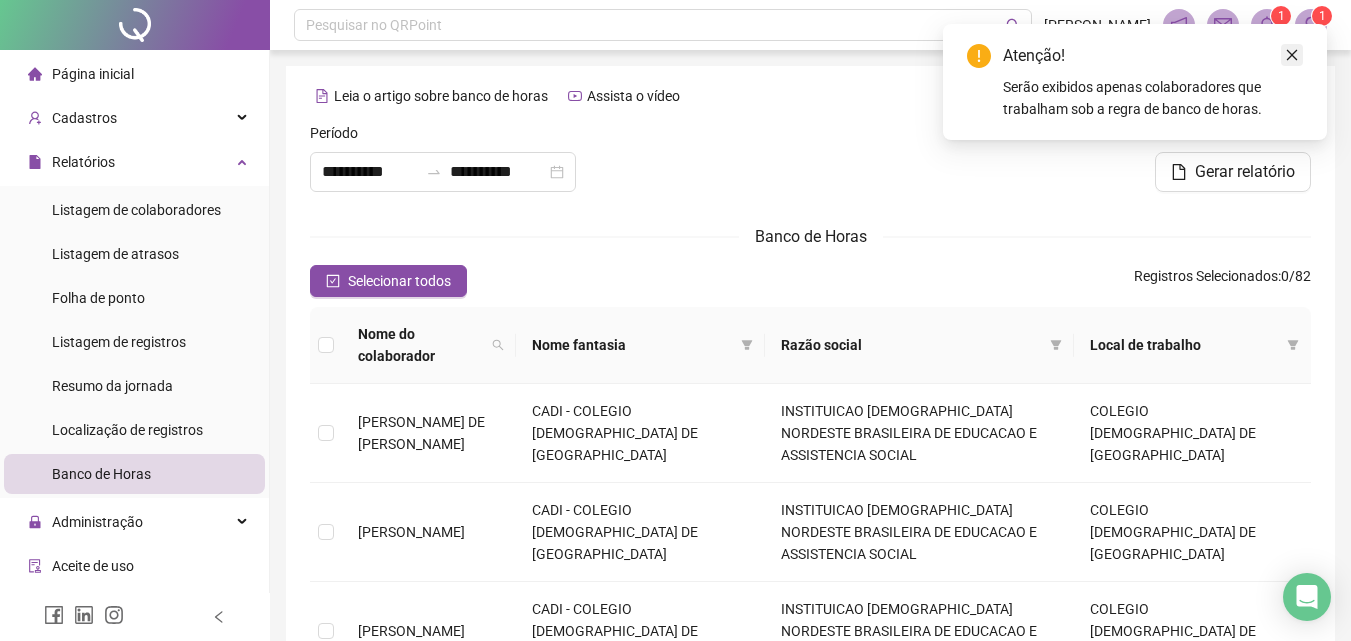 click 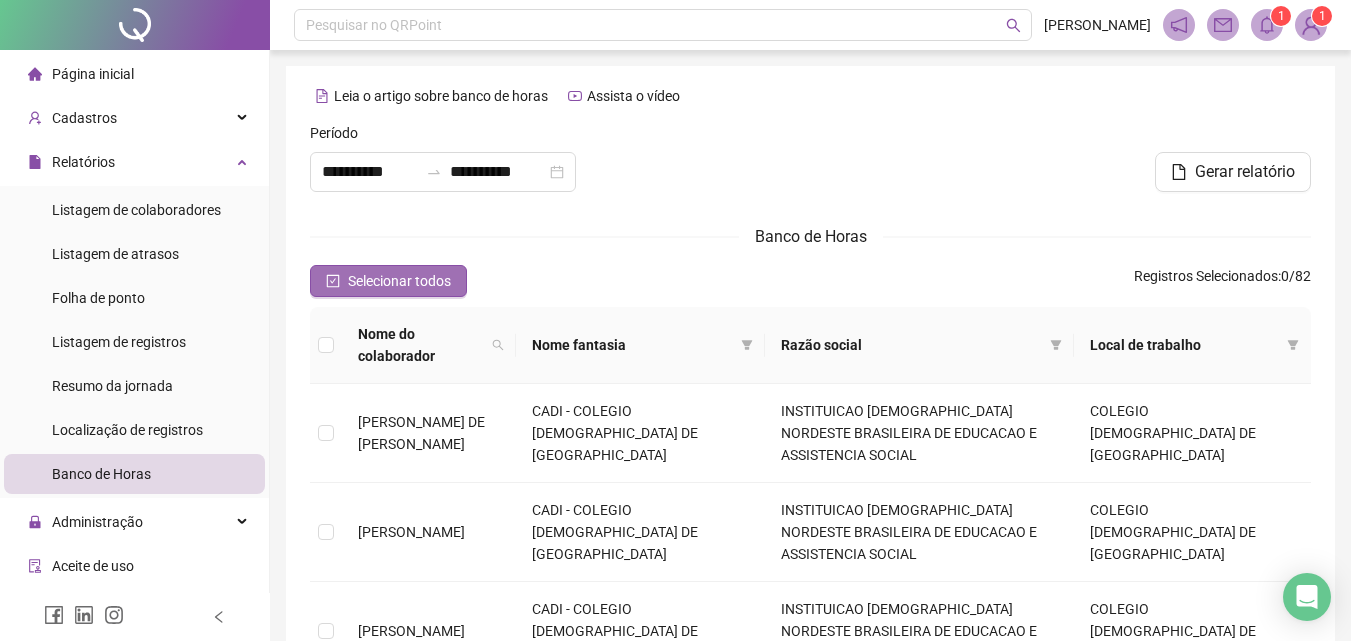 click on "Selecionar todos" at bounding box center [388, 281] 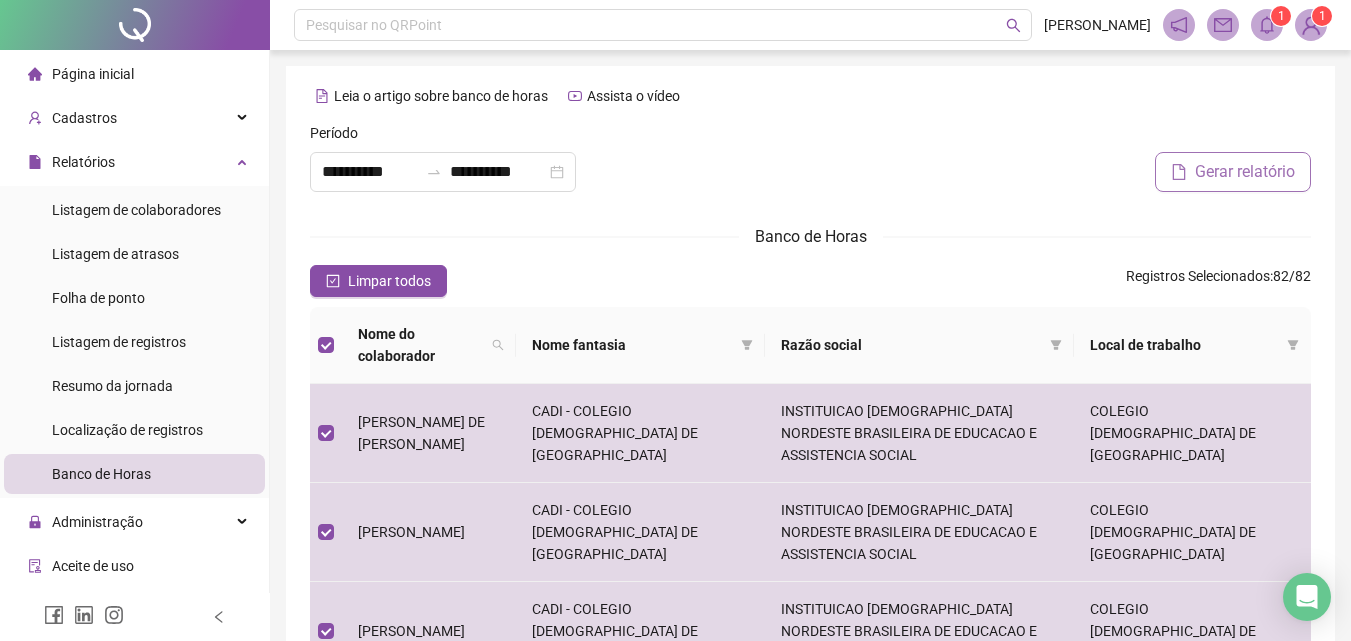 click on "Gerar relatório" at bounding box center (1245, 172) 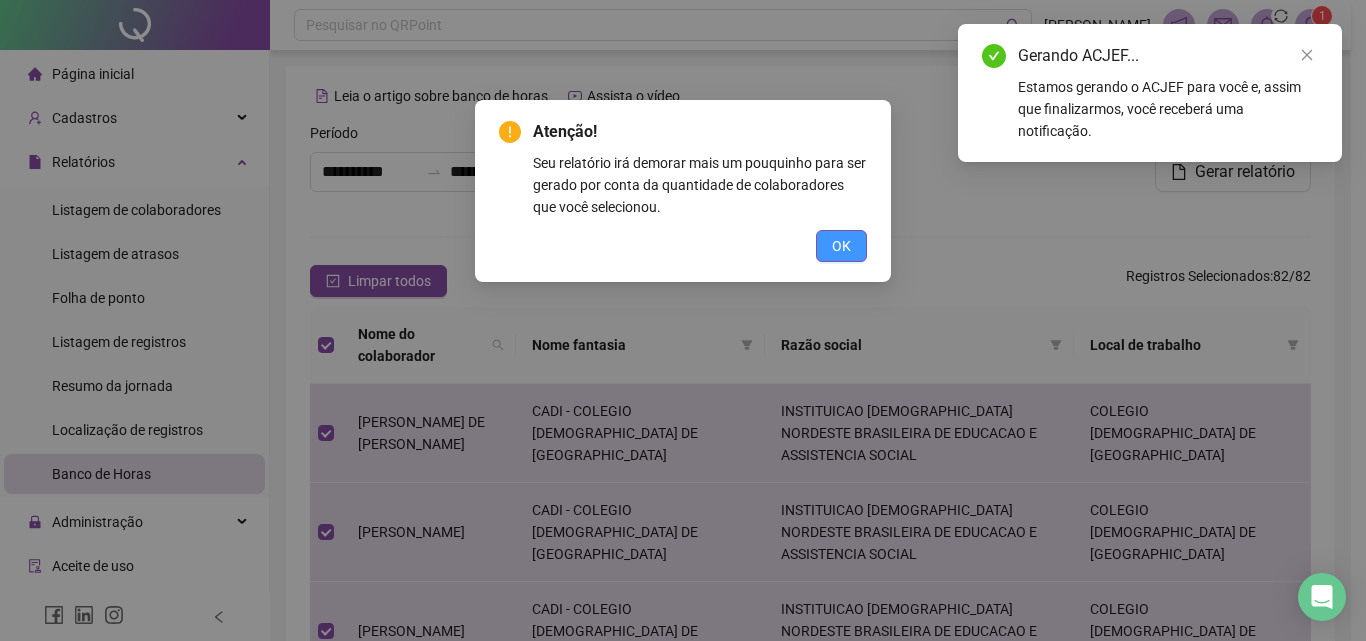 click on "OK" at bounding box center [841, 246] 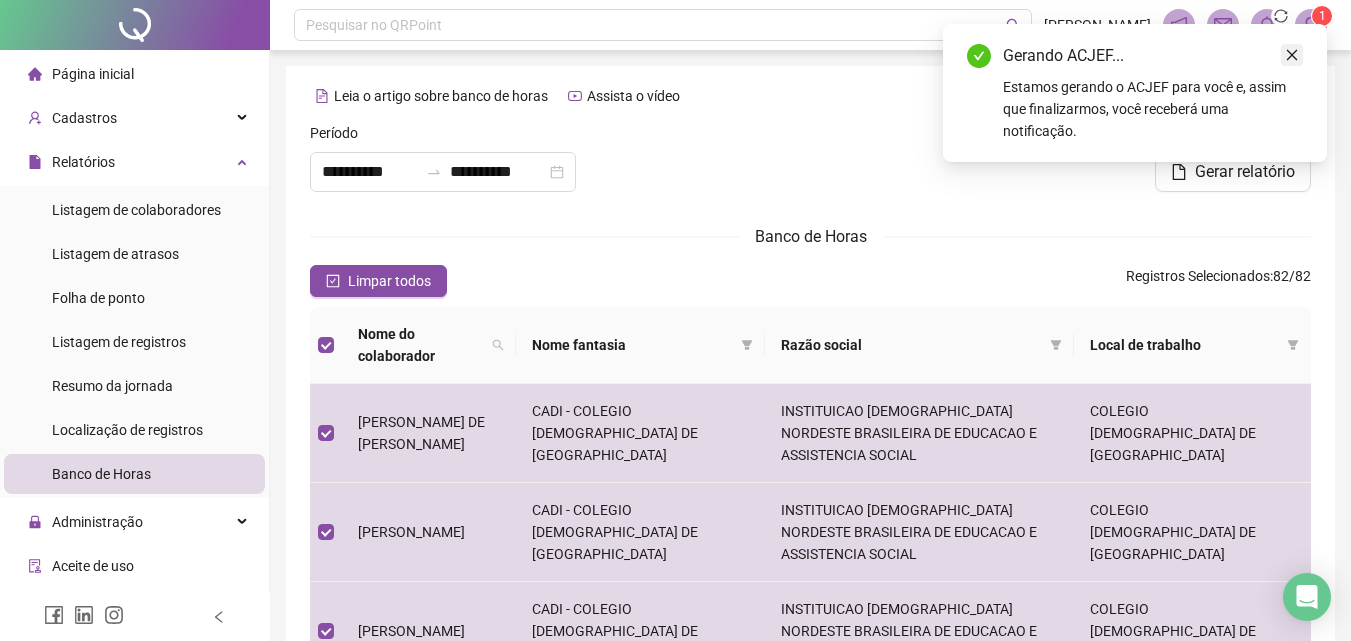 click 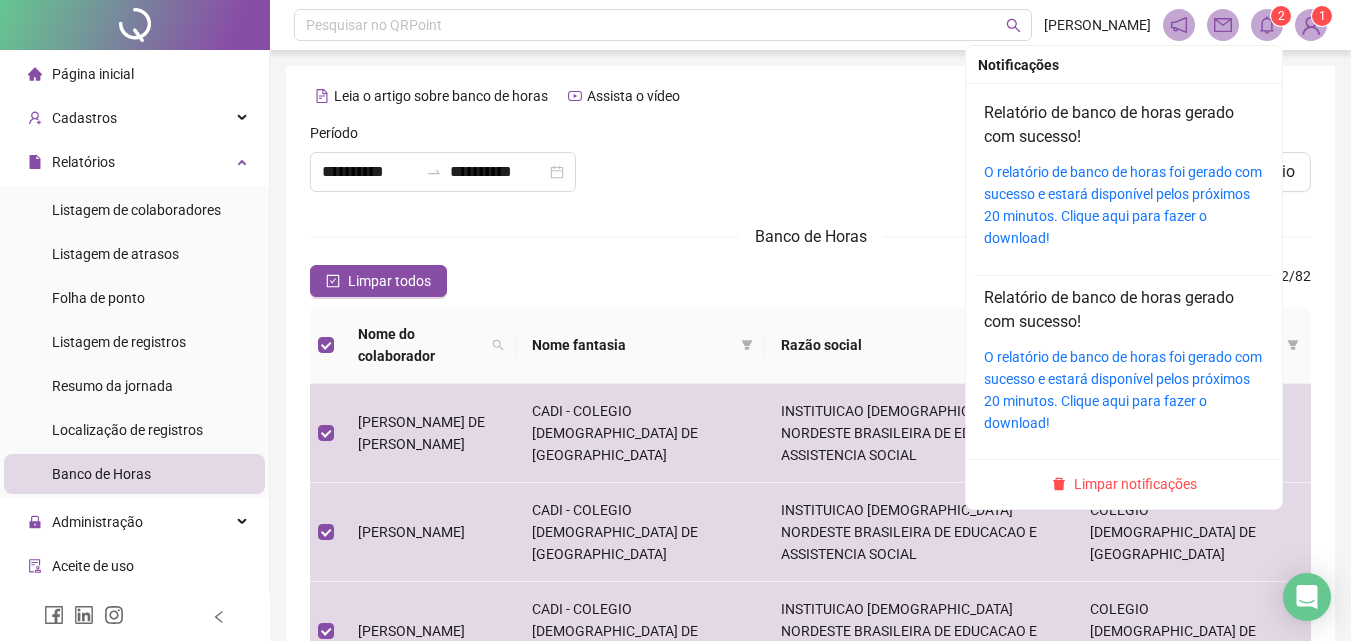 click on "2" at bounding box center (1281, 16) 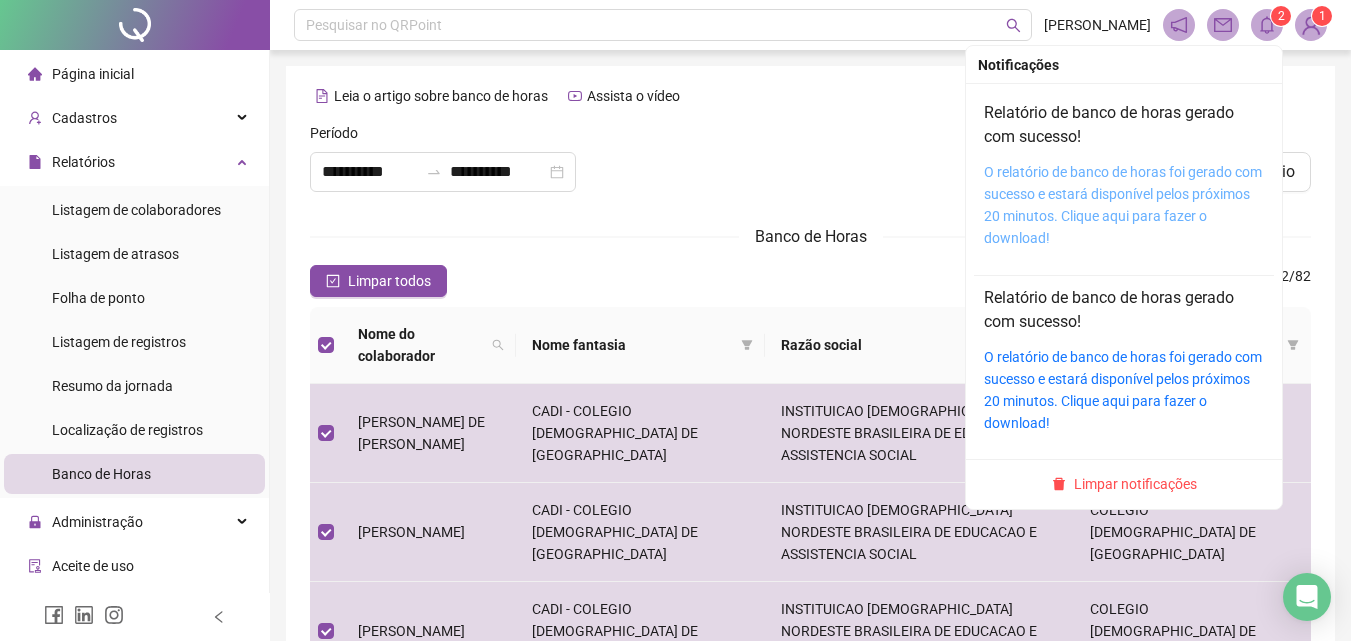 click on "O relatório de banco de horas foi gerado com sucesso e estará disponível pelos próximos 20 minutos.
Clique aqui para fazer o download!" at bounding box center [1123, 205] 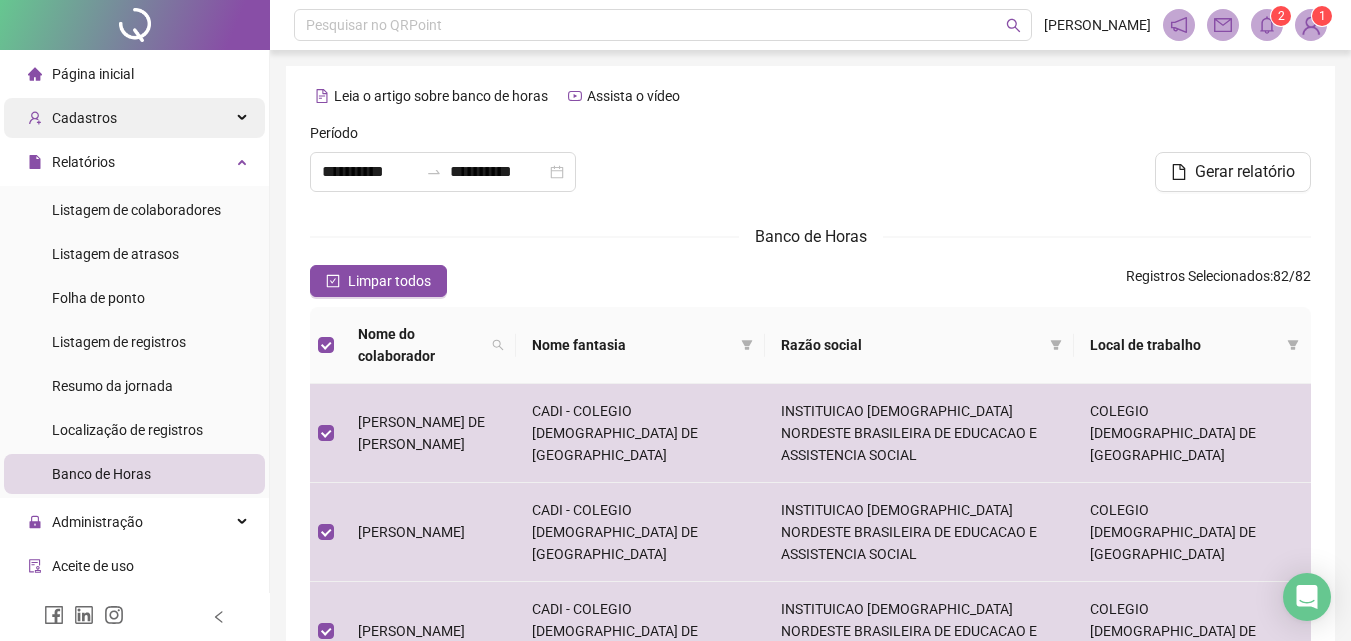 click on "Cadastros" at bounding box center [134, 118] 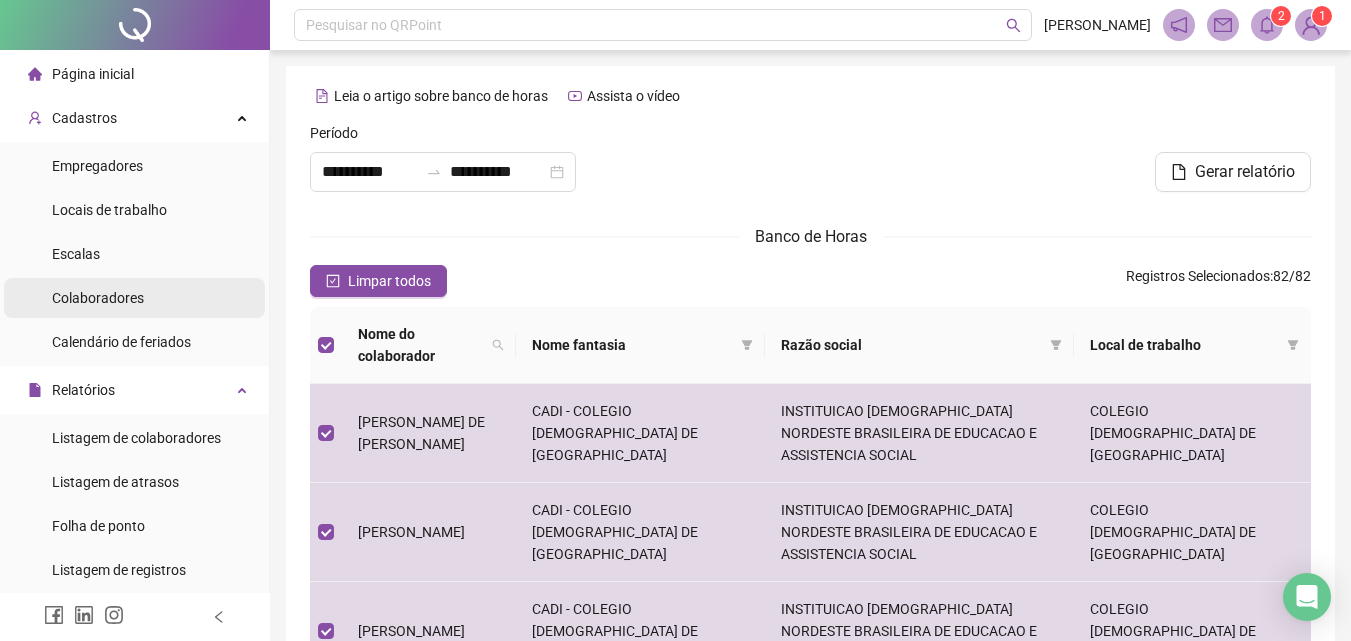 click on "Colaboradores" at bounding box center (98, 298) 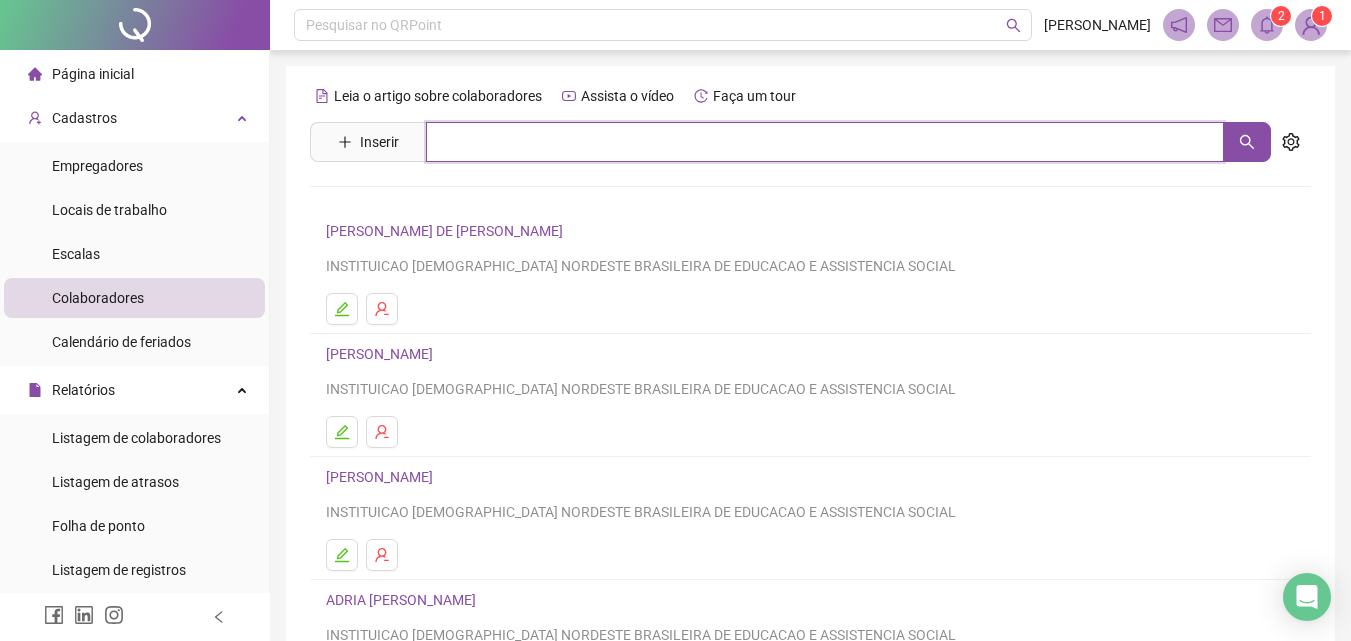 click at bounding box center (825, 142) 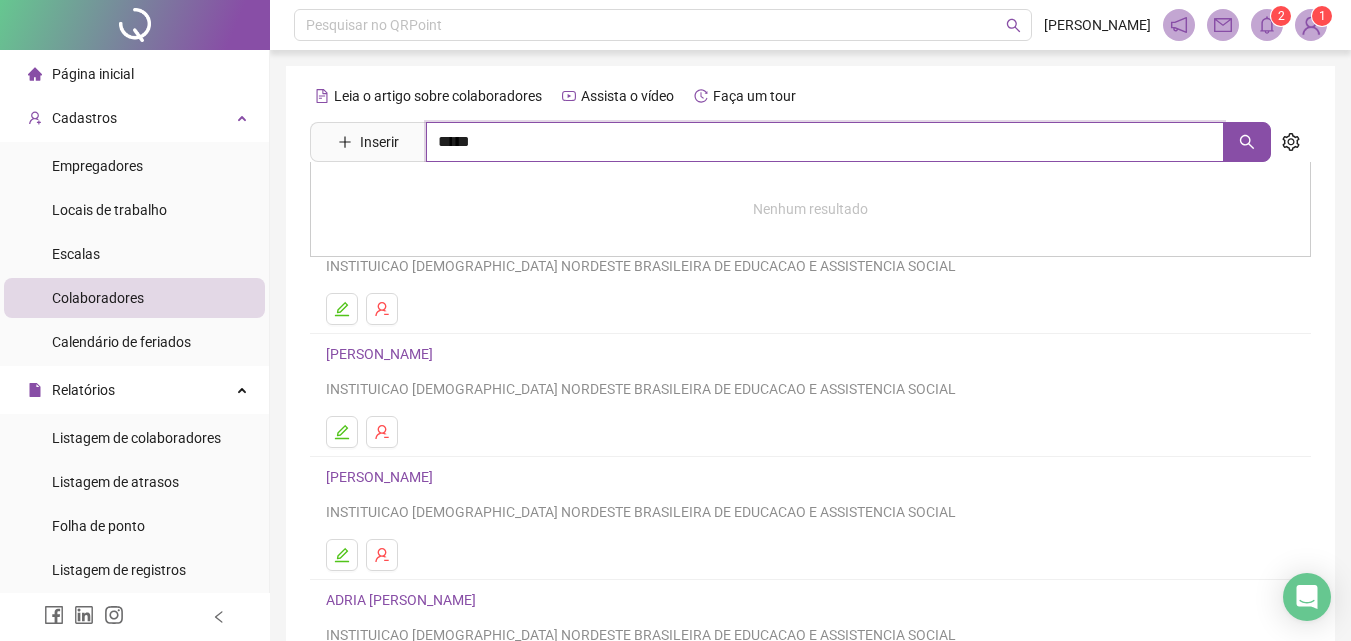 type on "*****" 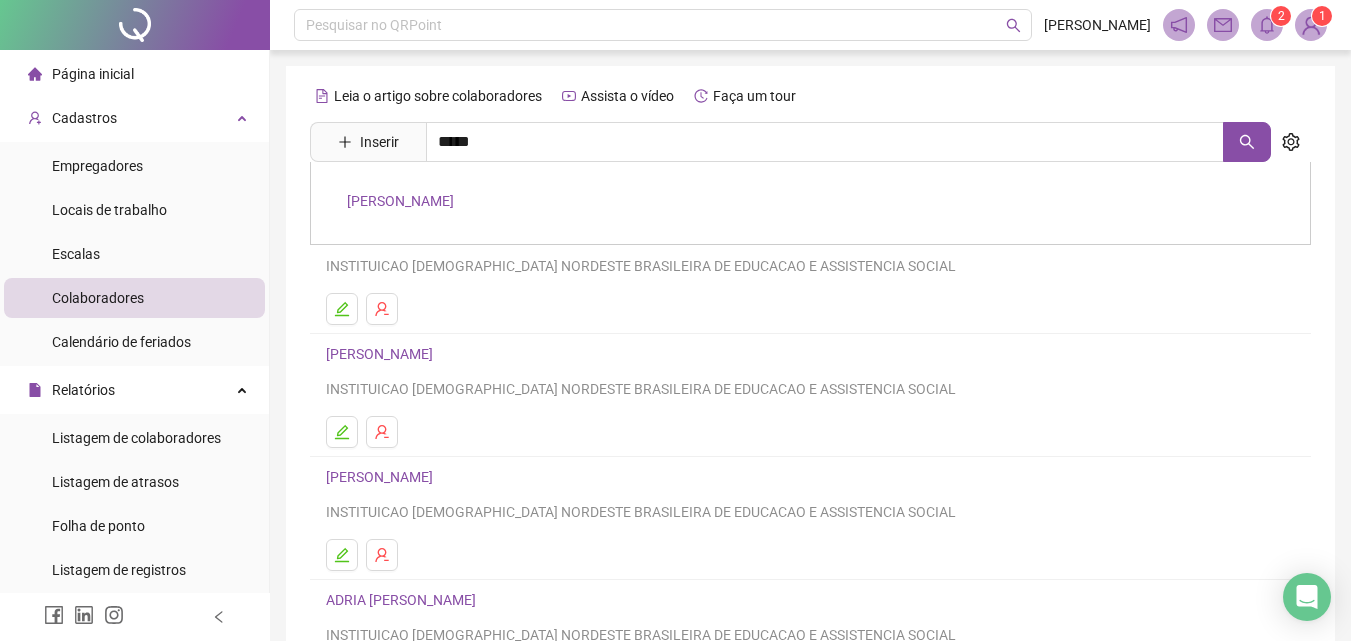 click on "[PERSON_NAME]" at bounding box center [400, 201] 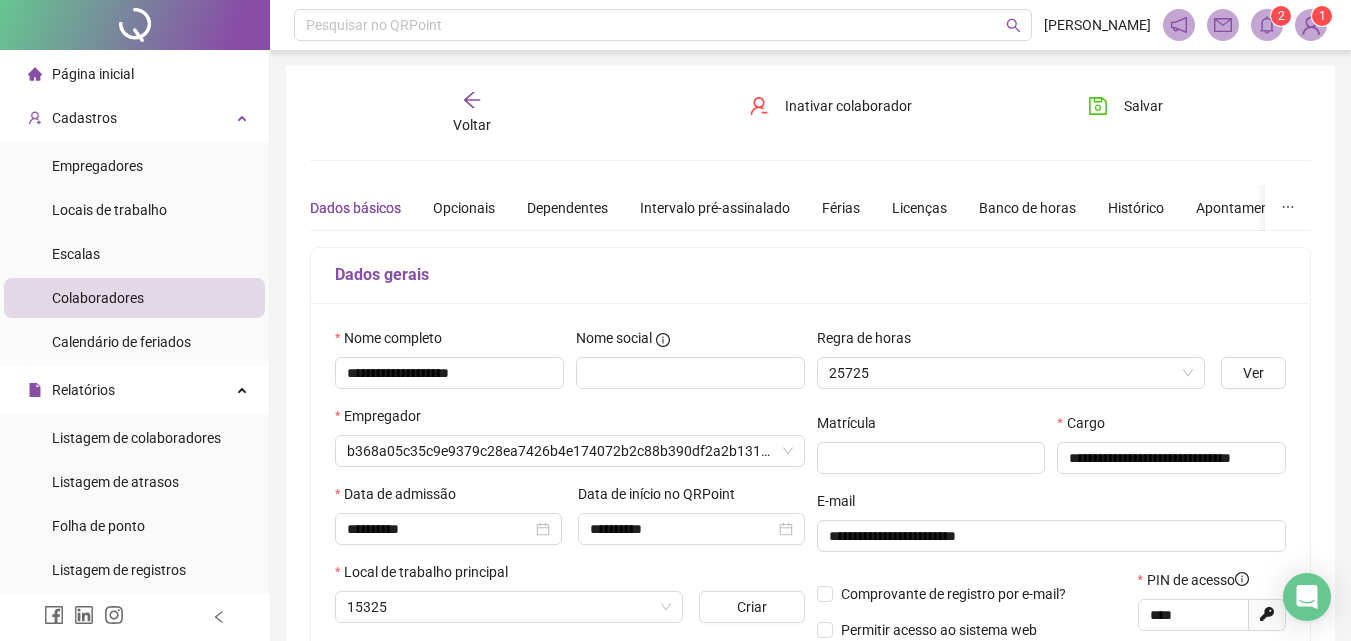 type on "**********" 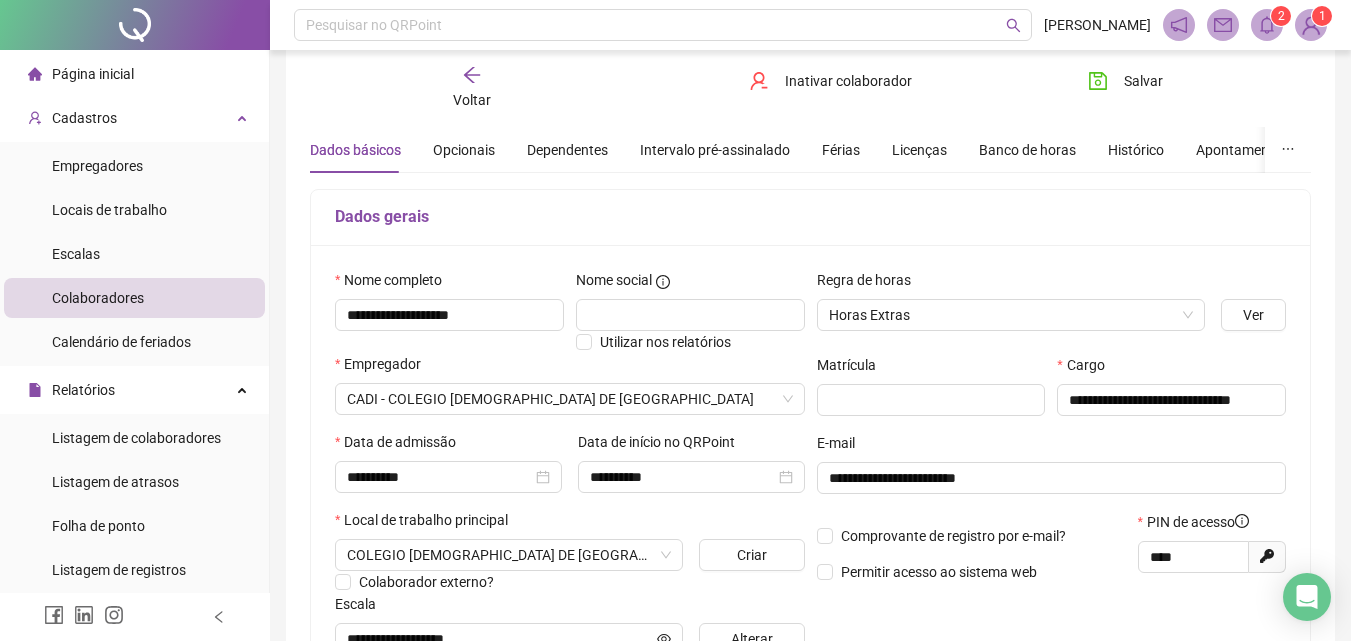 scroll, scrollTop: 0, scrollLeft: 0, axis: both 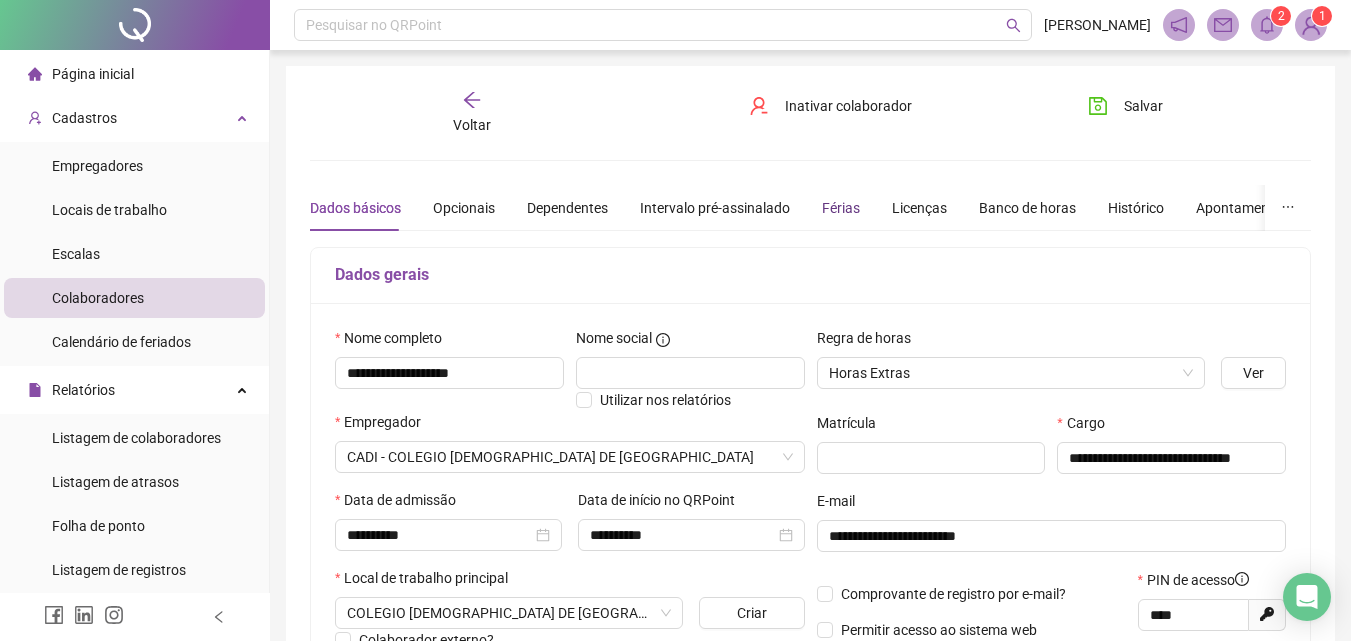 click on "Férias" at bounding box center (841, 208) 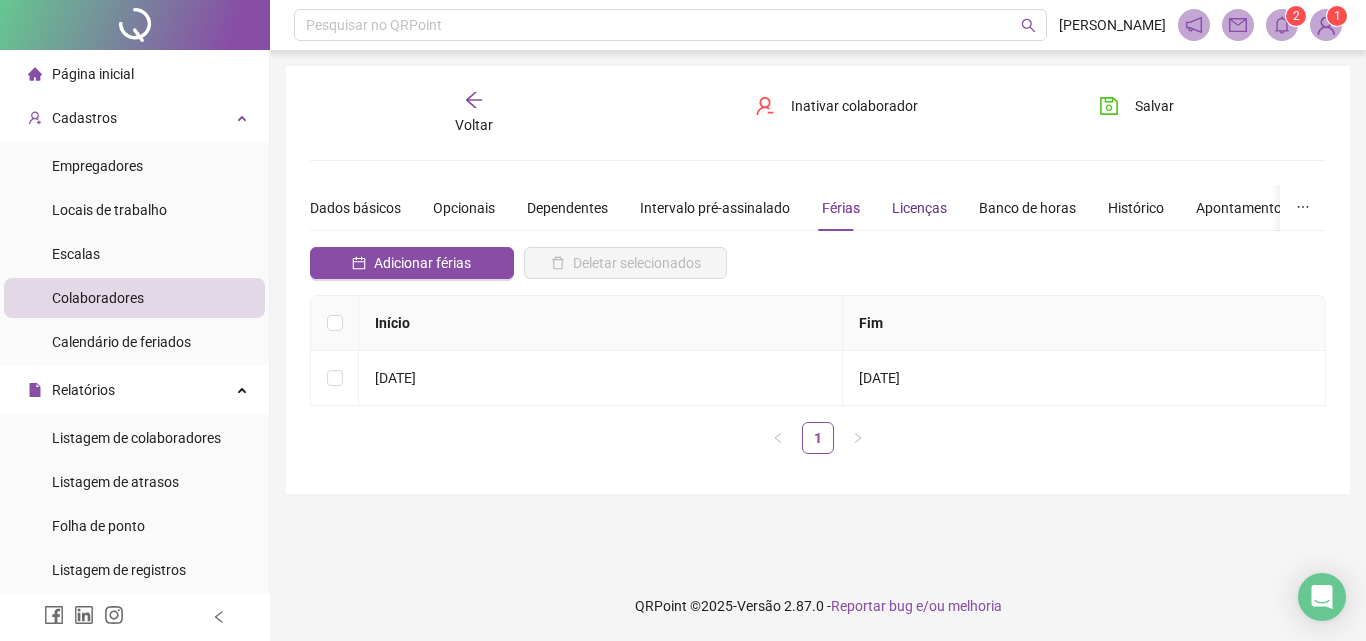 click on "Licenças" at bounding box center [919, 208] 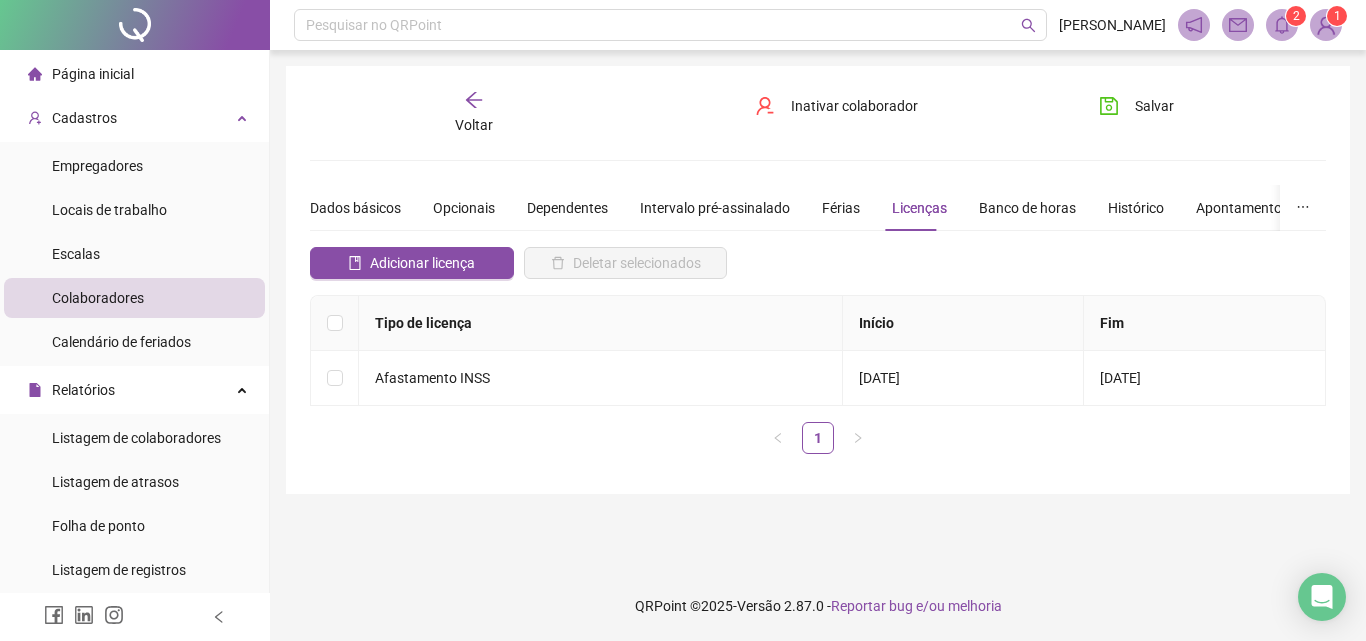 click on "Voltar" at bounding box center (474, 125) 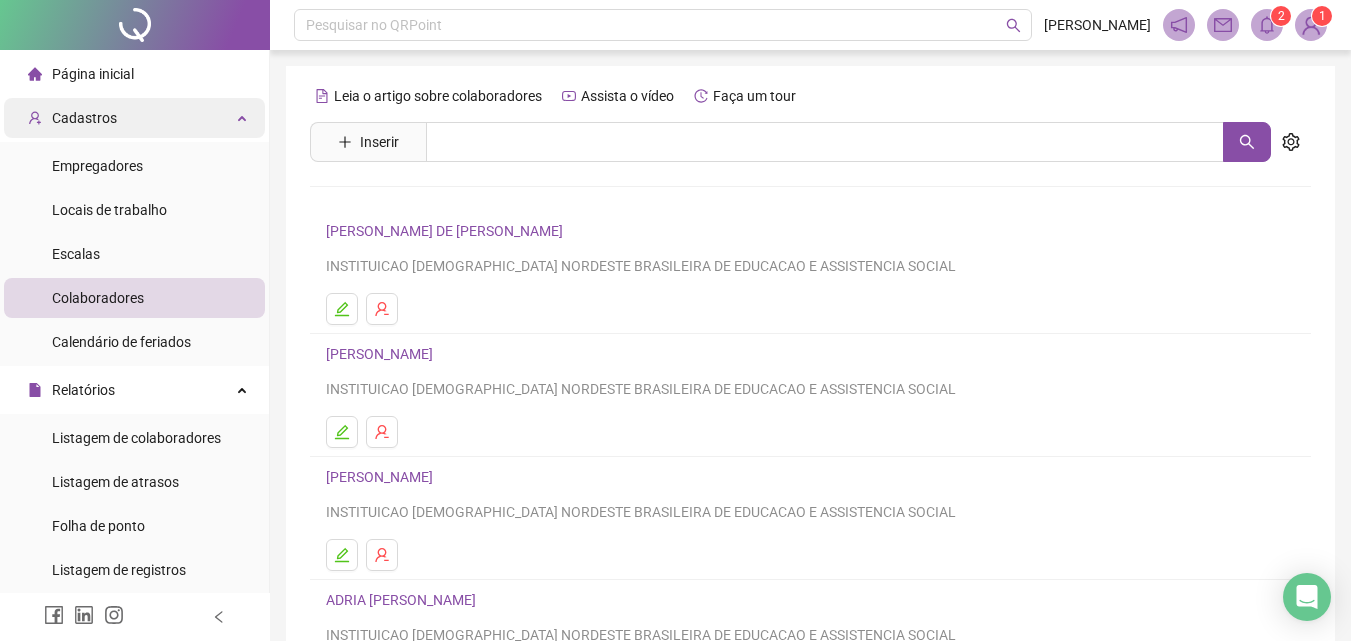 click on "Cadastros" at bounding box center (134, 118) 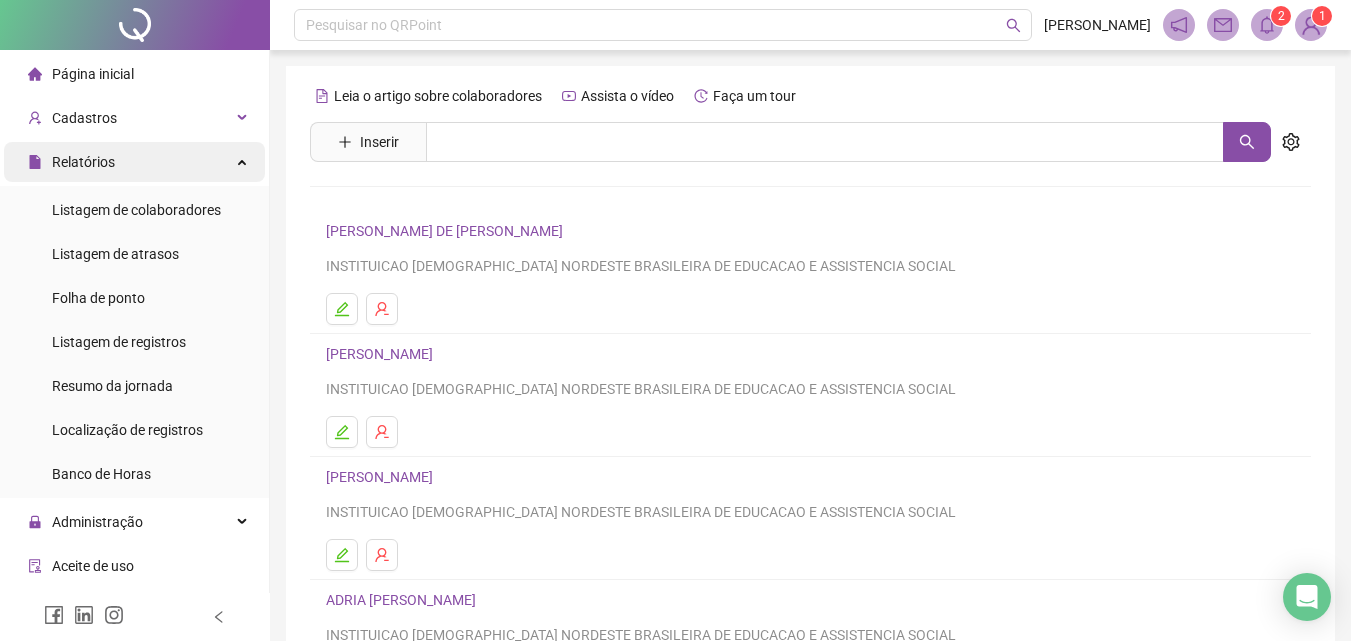 click on "Relatórios" at bounding box center [134, 162] 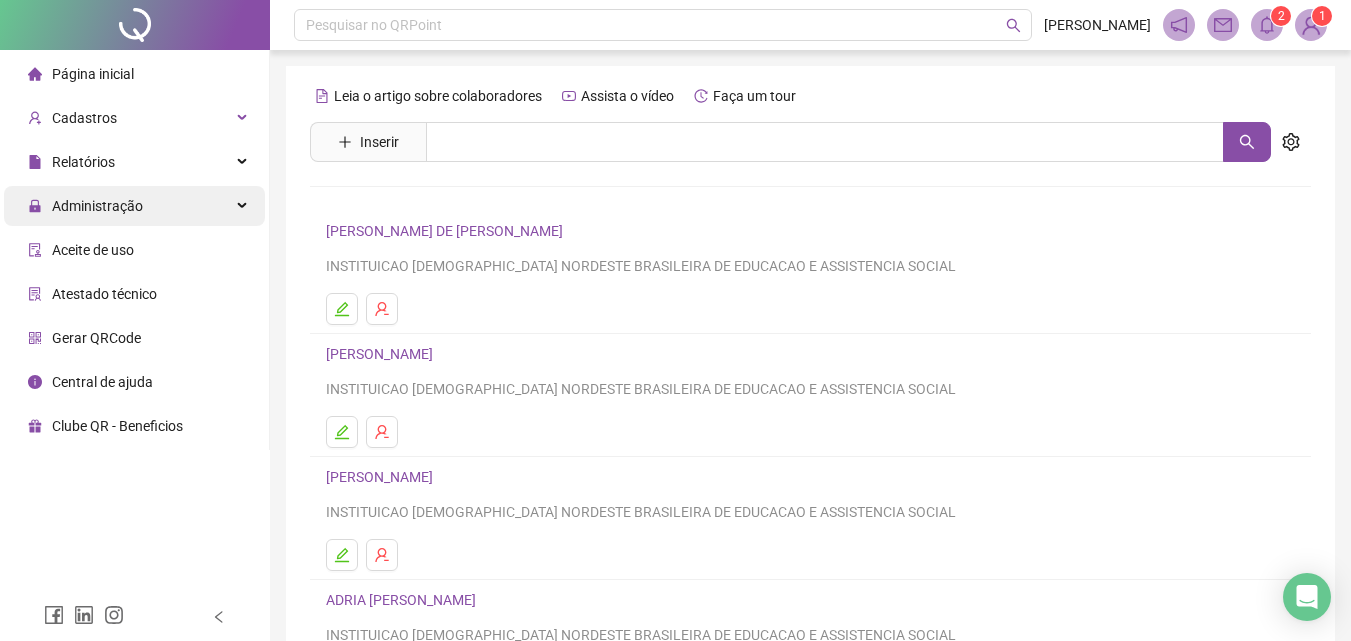click on "Administração" at bounding box center (97, 206) 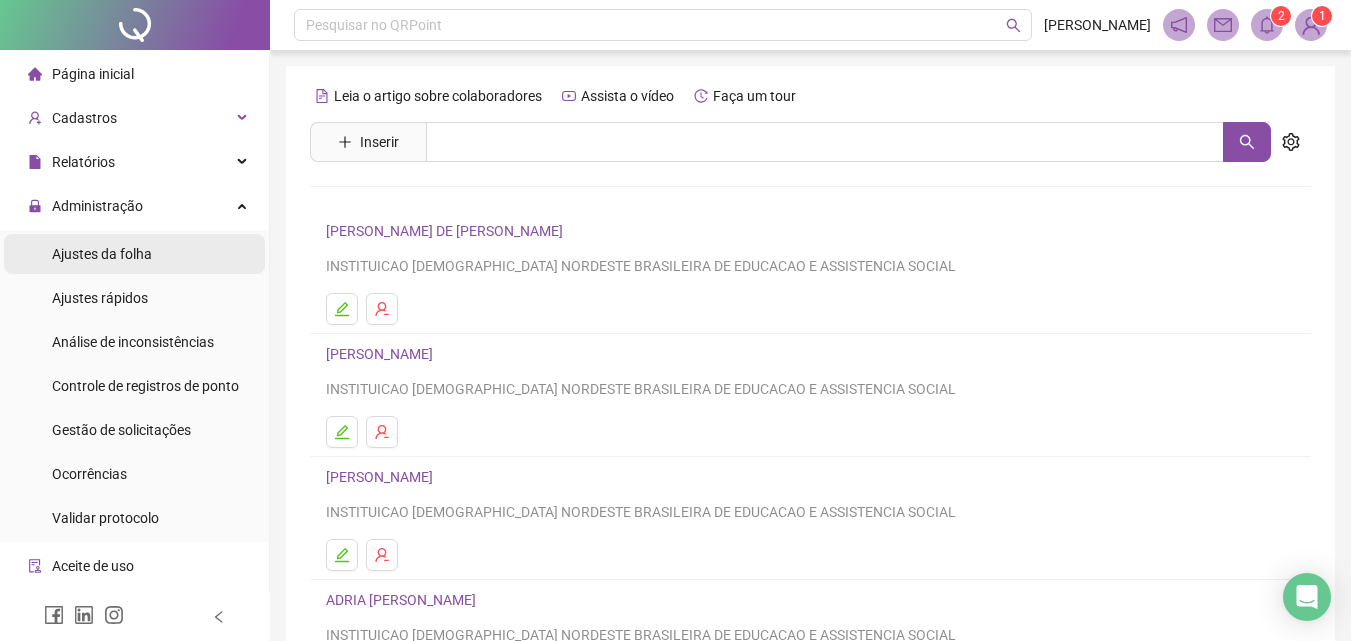 click on "Ajustes da folha" at bounding box center (102, 254) 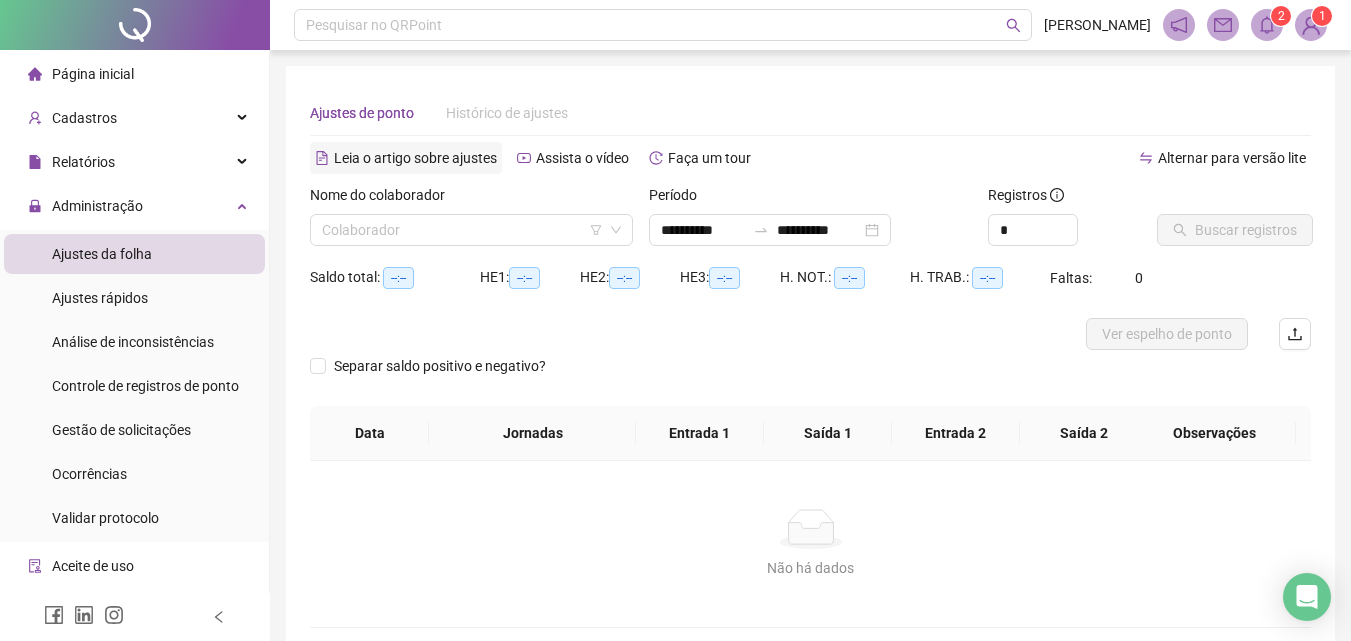 type on "**********" 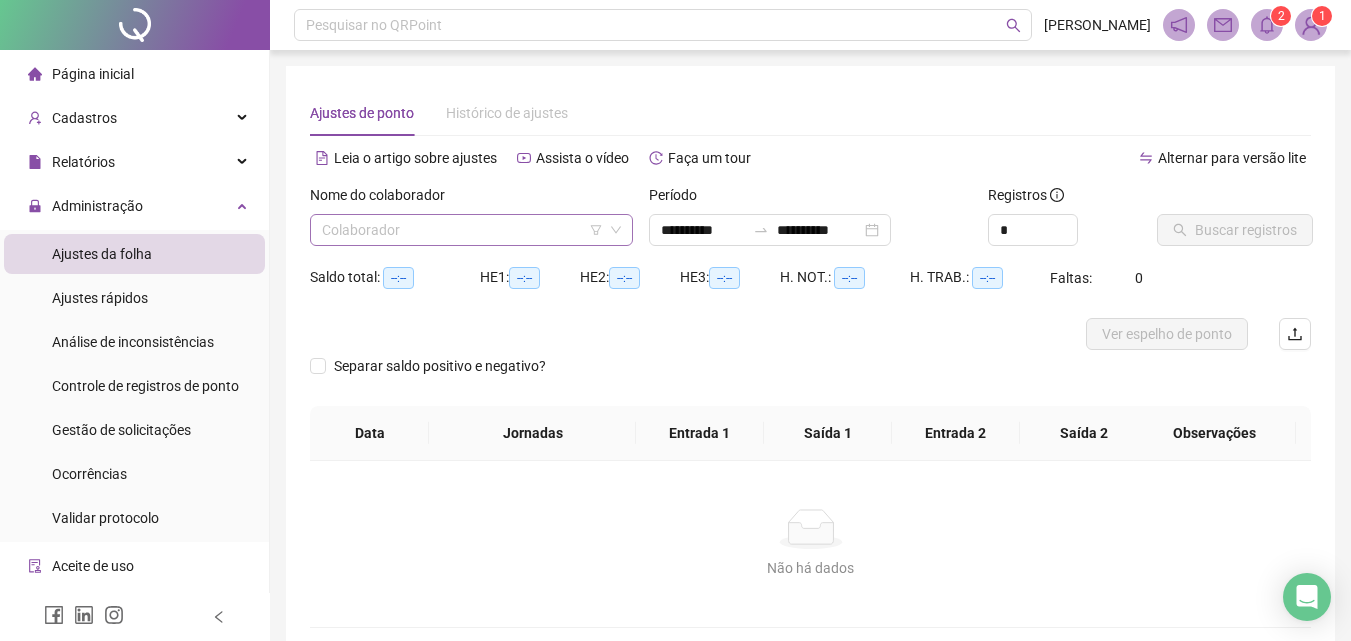 click at bounding box center [465, 230] 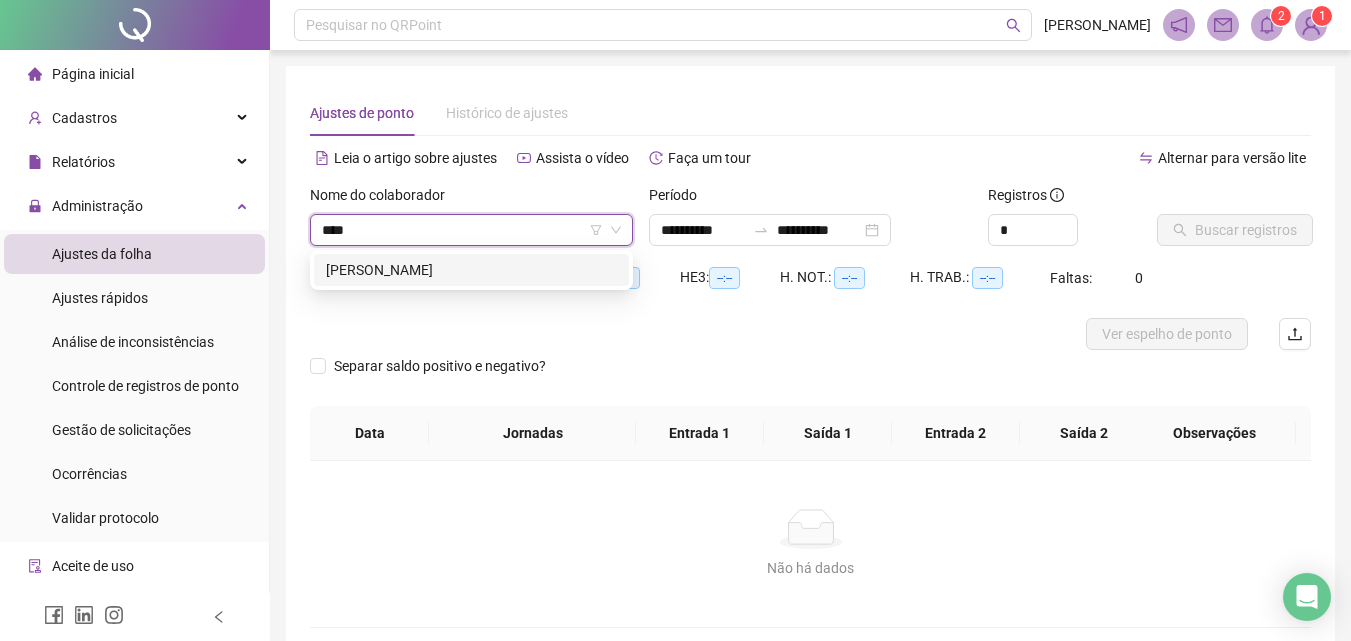 type on "*****" 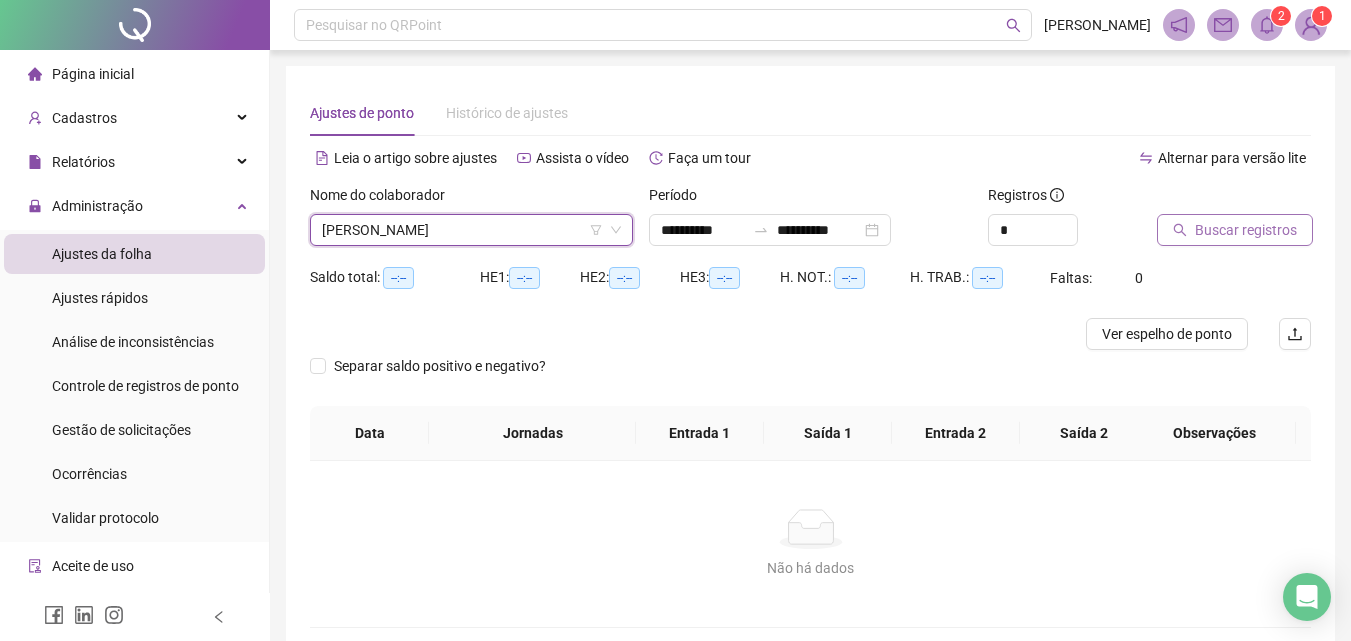 click on "Buscar registros" at bounding box center (1246, 230) 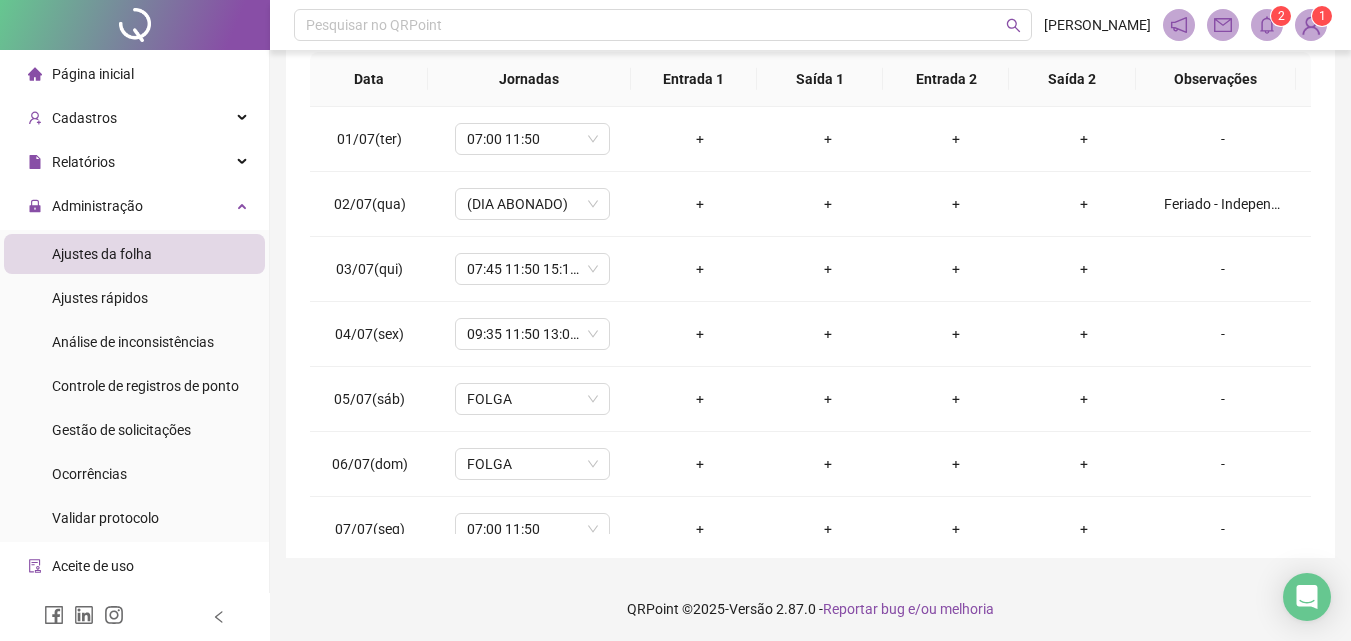 scroll, scrollTop: 357, scrollLeft: 0, axis: vertical 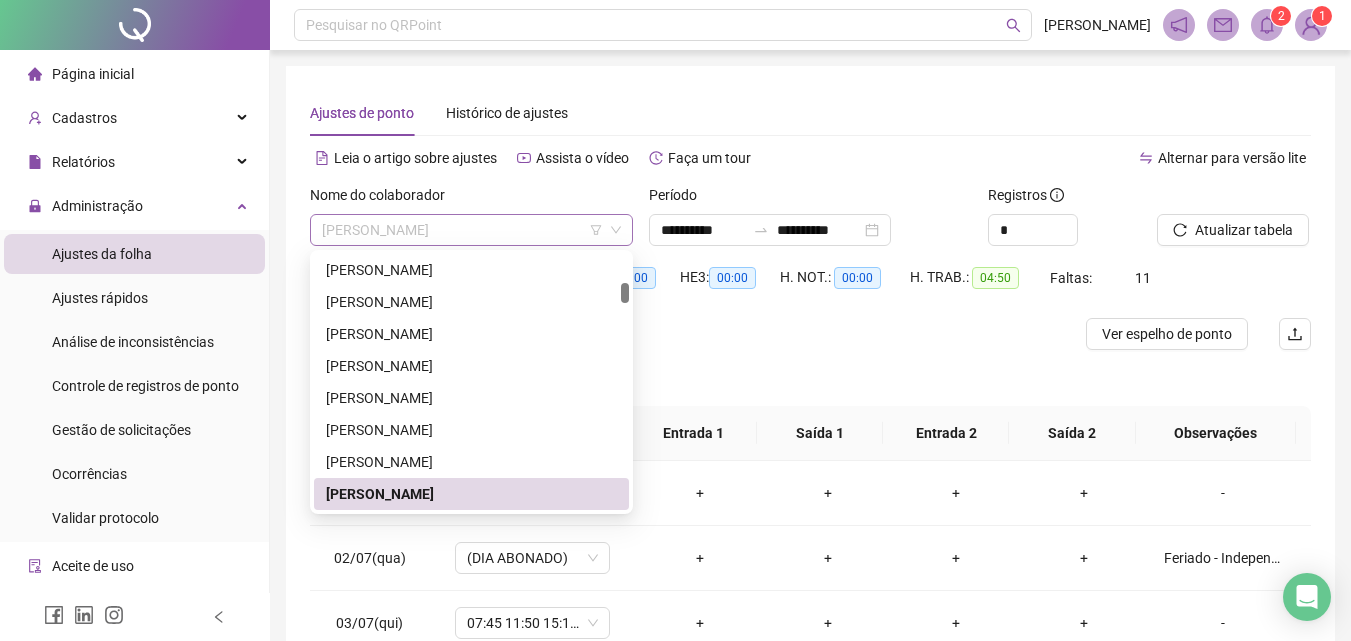drag, startPoint x: 517, startPoint y: 228, endPoint x: 369, endPoint y: 232, distance: 148.05405 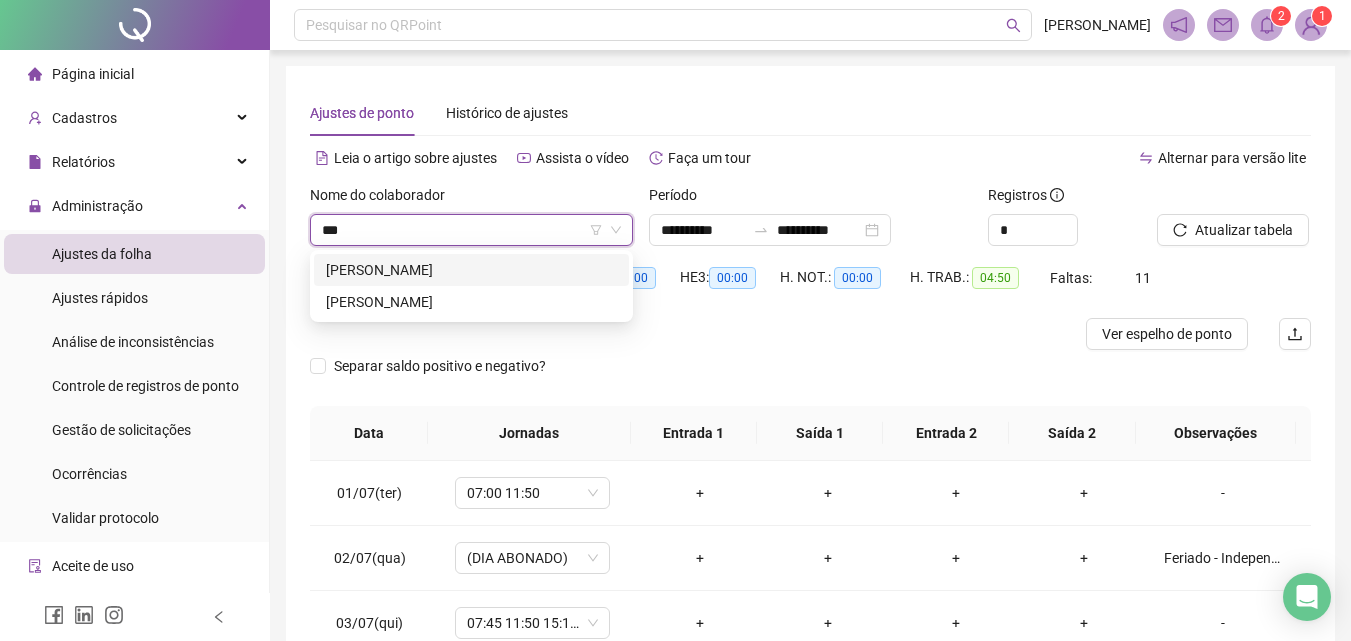 scroll, scrollTop: 0, scrollLeft: 0, axis: both 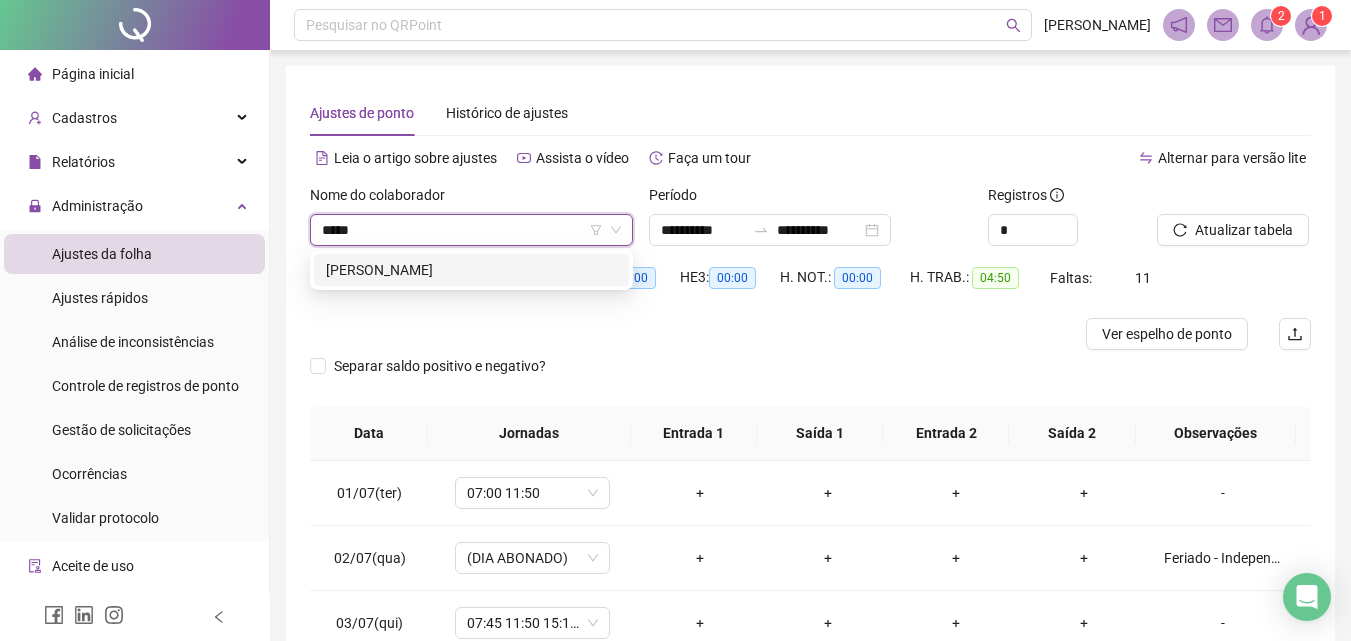 type on "******" 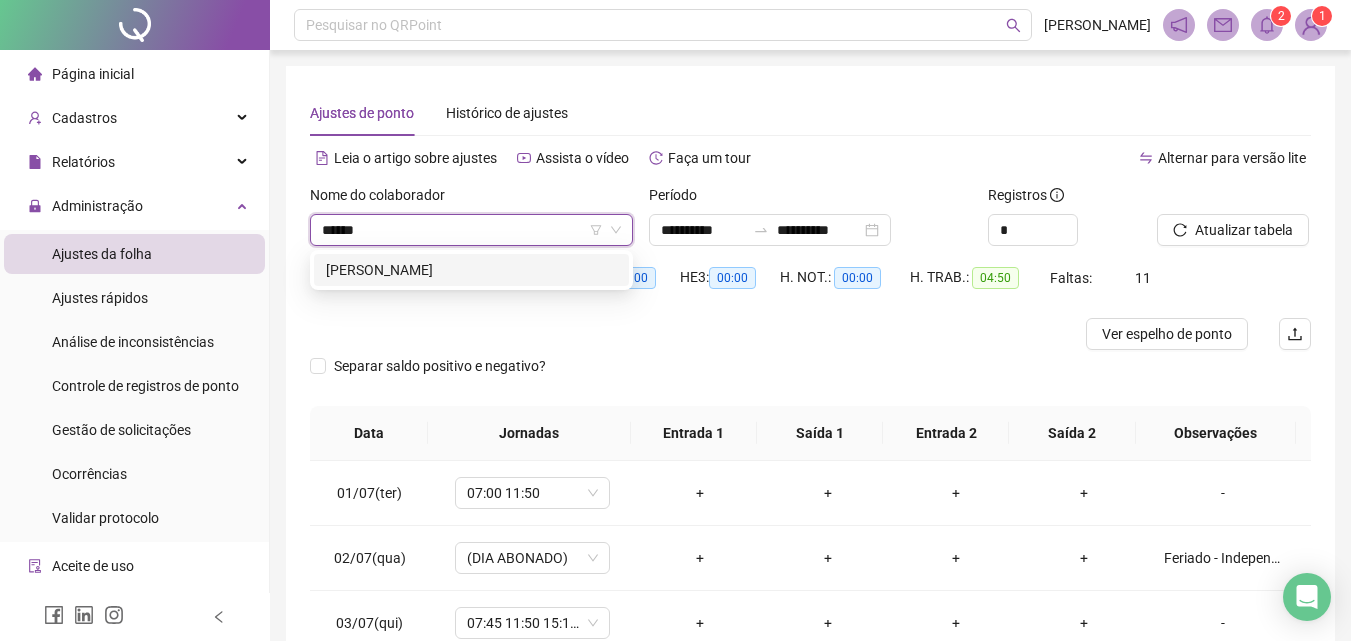 click on "[PERSON_NAME]" at bounding box center [471, 270] 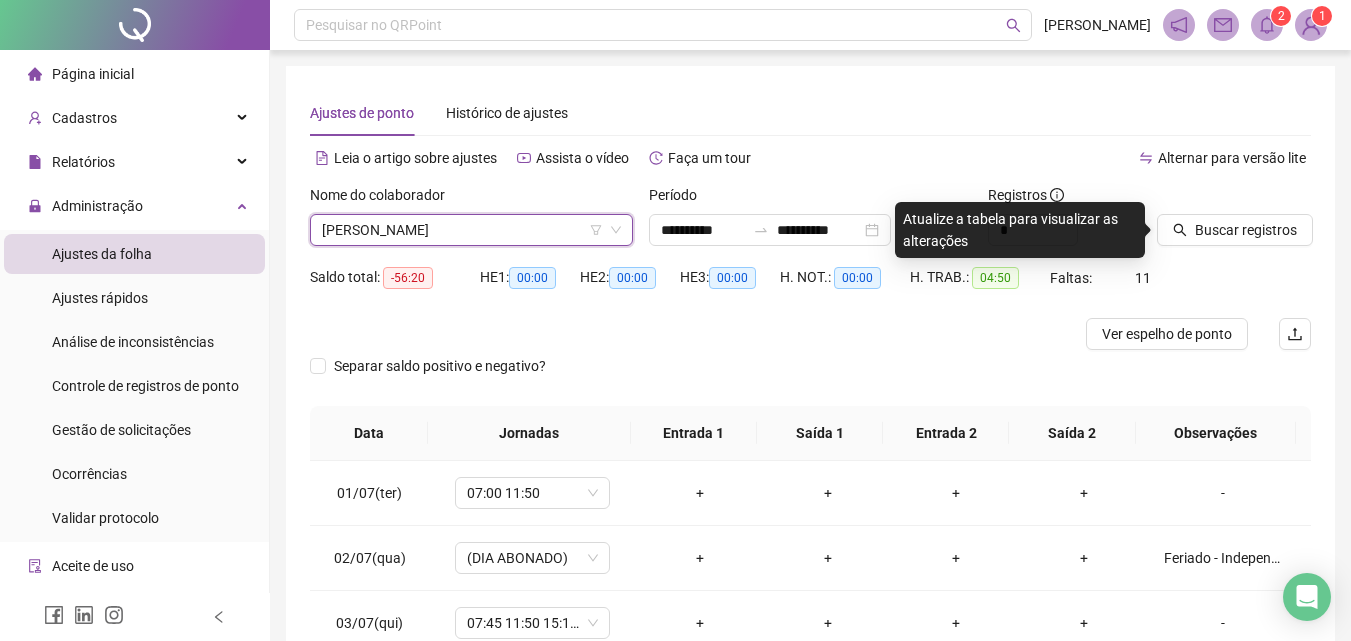 scroll, scrollTop: 3104, scrollLeft: 0, axis: vertical 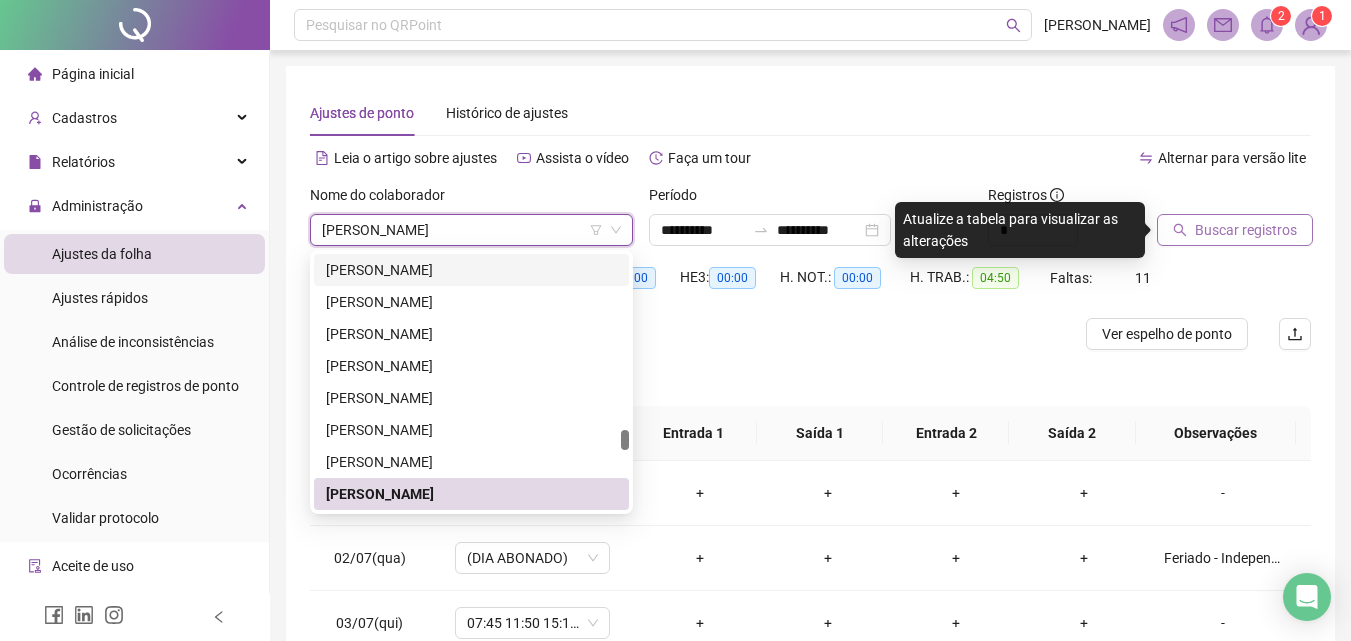 click on "Buscar registros" at bounding box center [1246, 230] 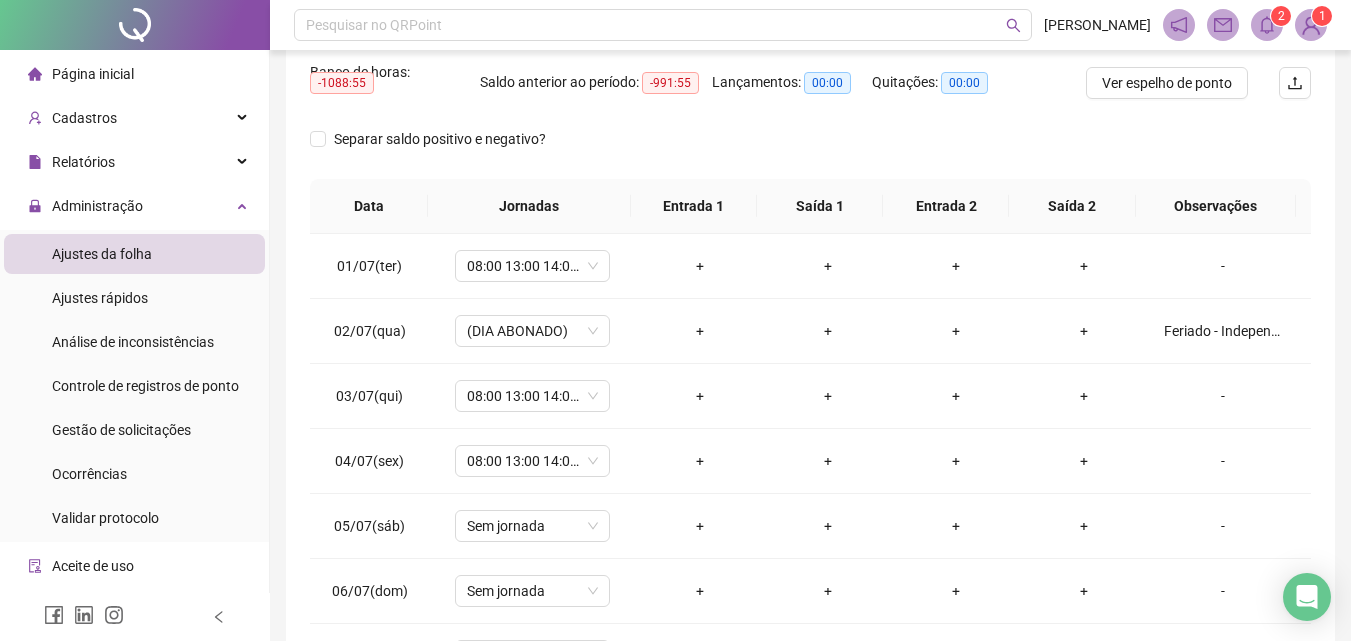 scroll, scrollTop: 300, scrollLeft: 0, axis: vertical 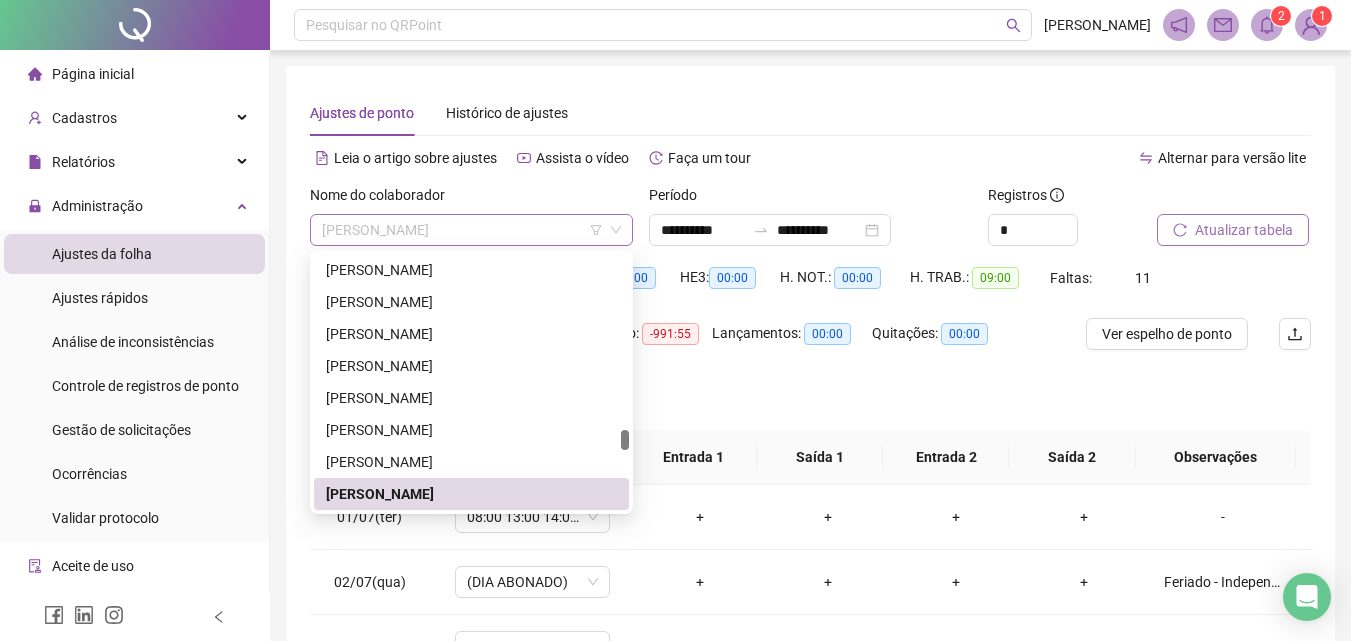 click on "[PERSON_NAME]" at bounding box center [471, 230] 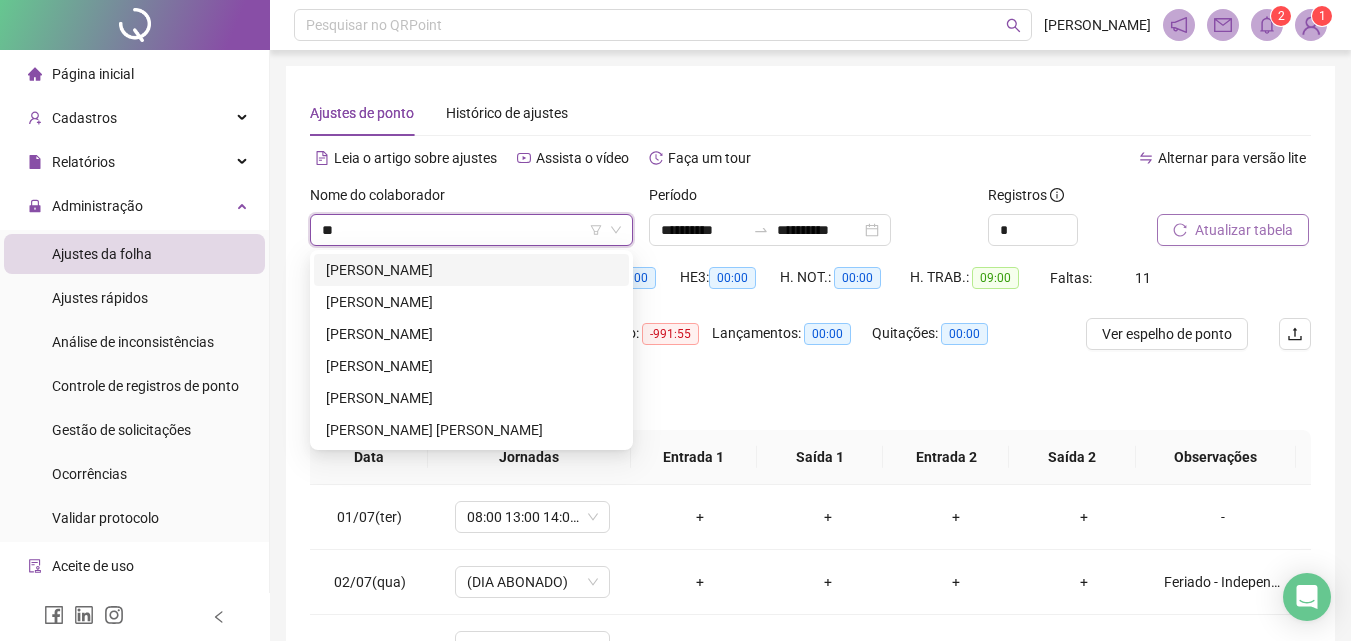 scroll, scrollTop: 0, scrollLeft: 0, axis: both 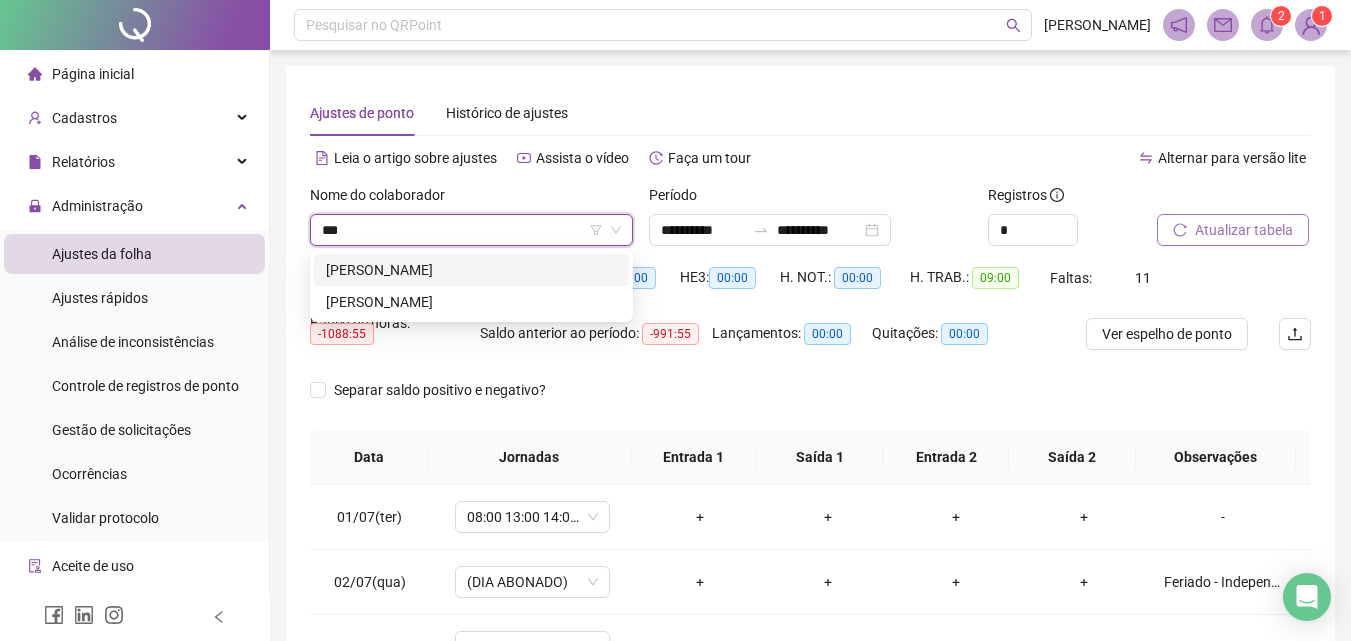 type on "****" 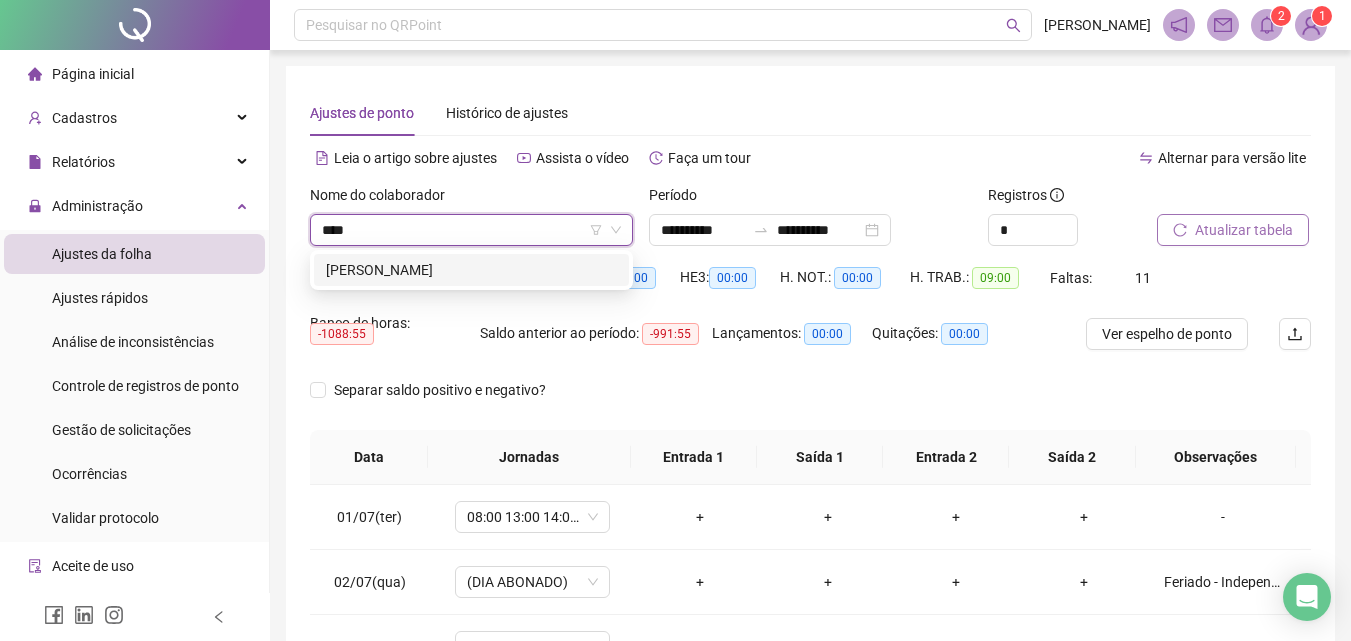 click on "[PERSON_NAME]" at bounding box center [471, 270] 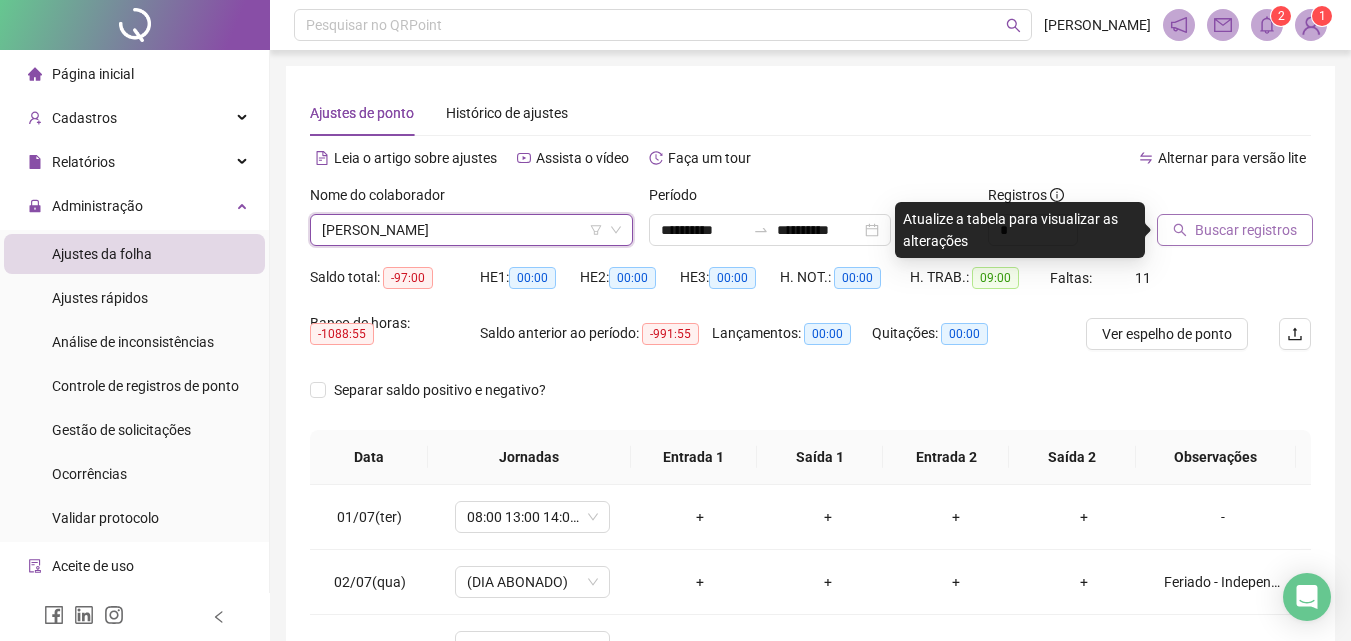 click on "Buscar registros" at bounding box center (1246, 230) 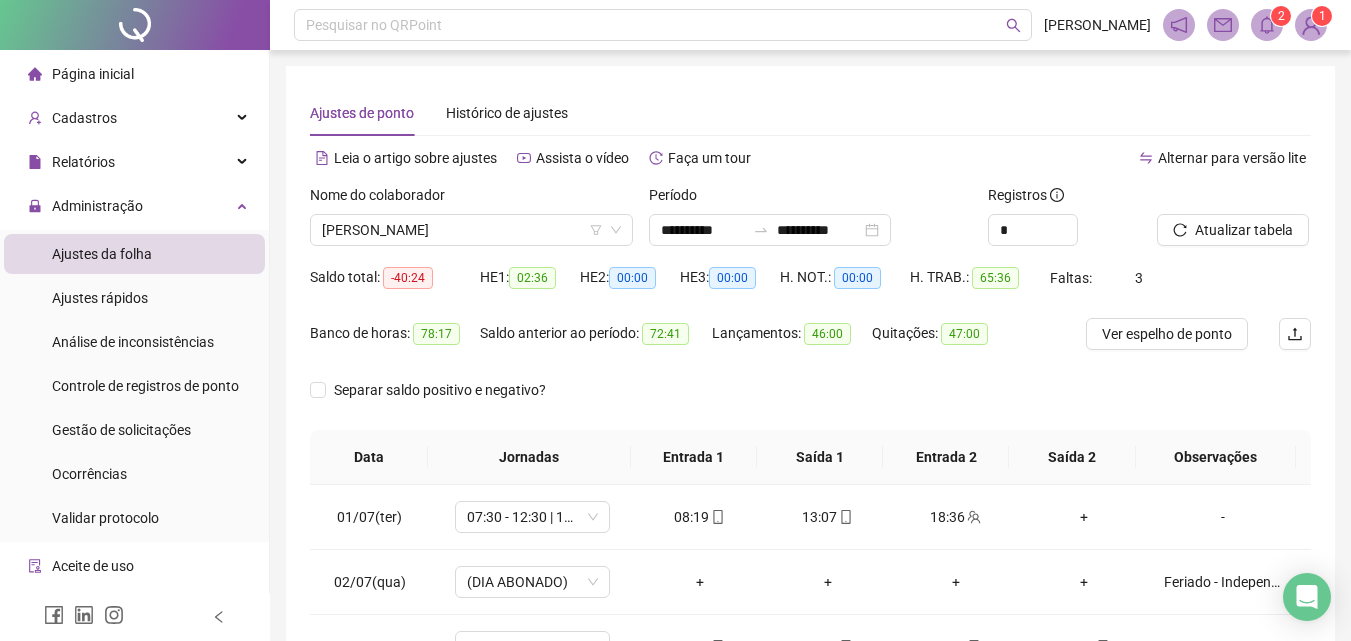 scroll, scrollTop: 200, scrollLeft: 0, axis: vertical 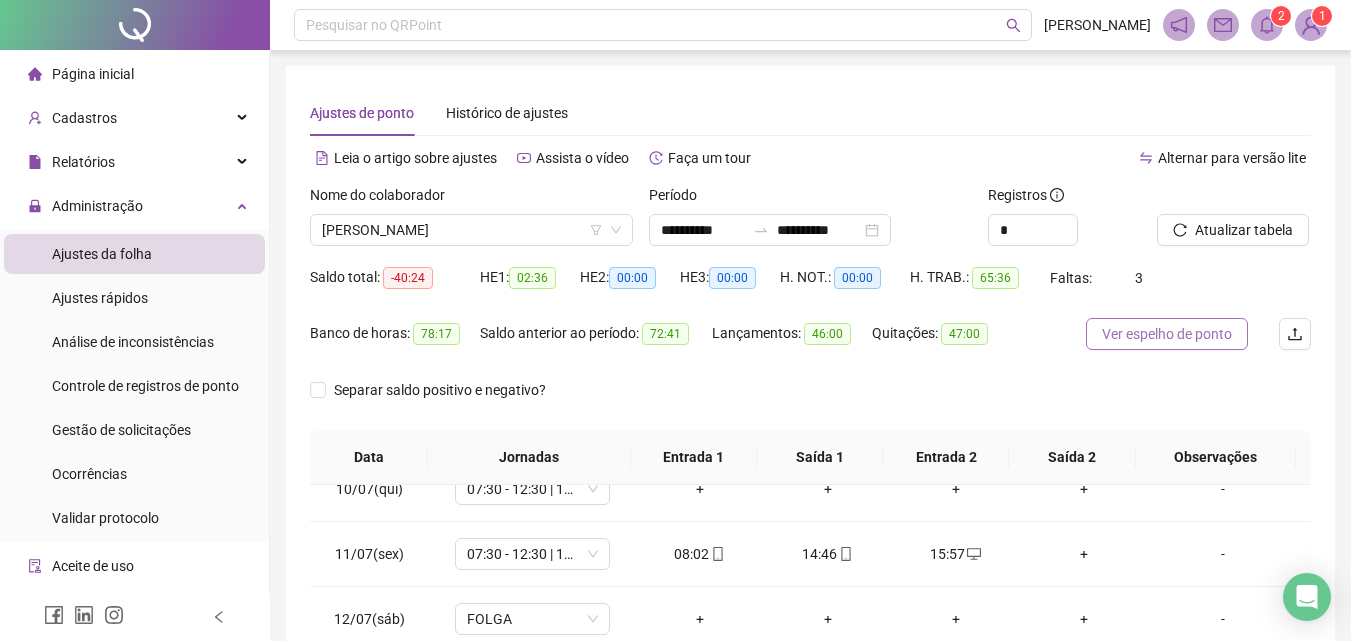 click on "Ver espelho de ponto" at bounding box center [1167, 334] 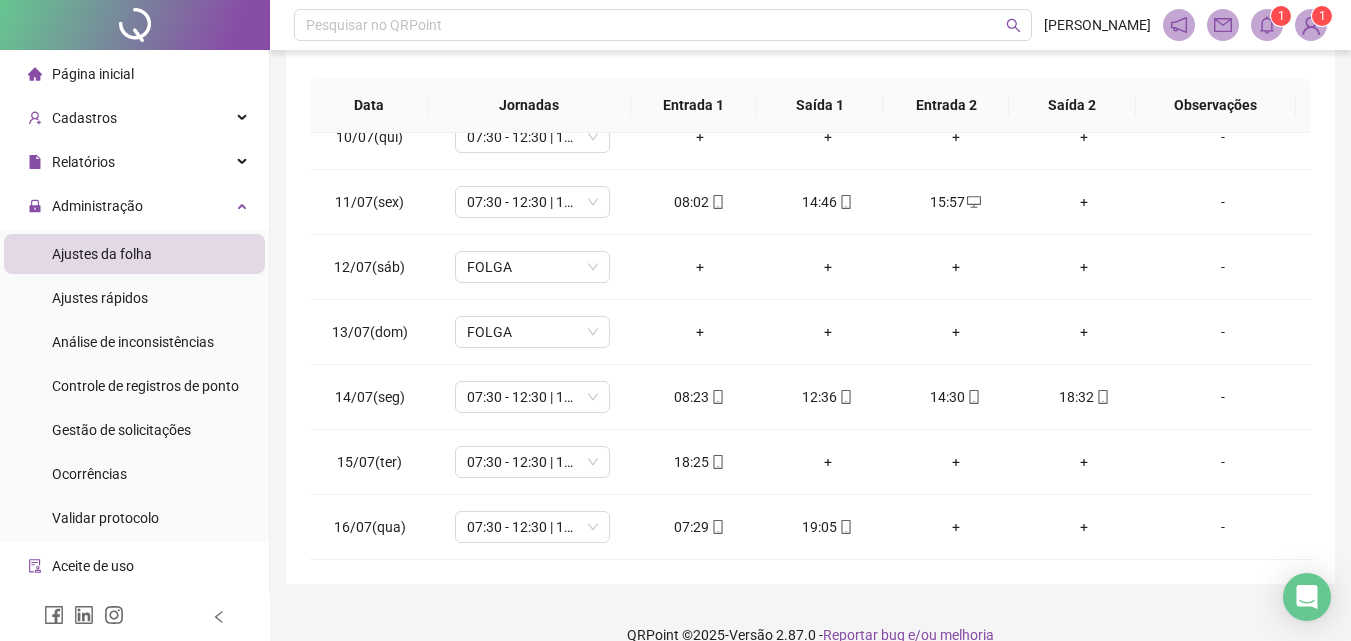 scroll, scrollTop: 381, scrollLeft: 0, axis: vertical 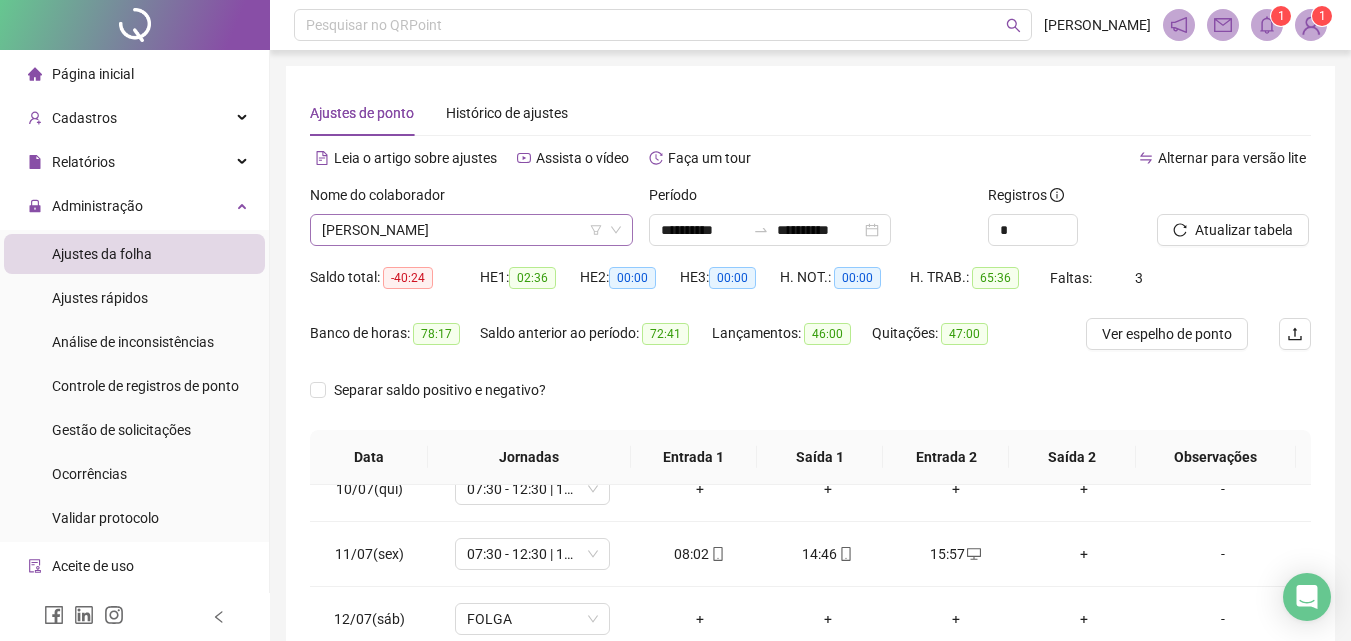 click on "[PERSON_NAME]" at bounding box center (471, 230) 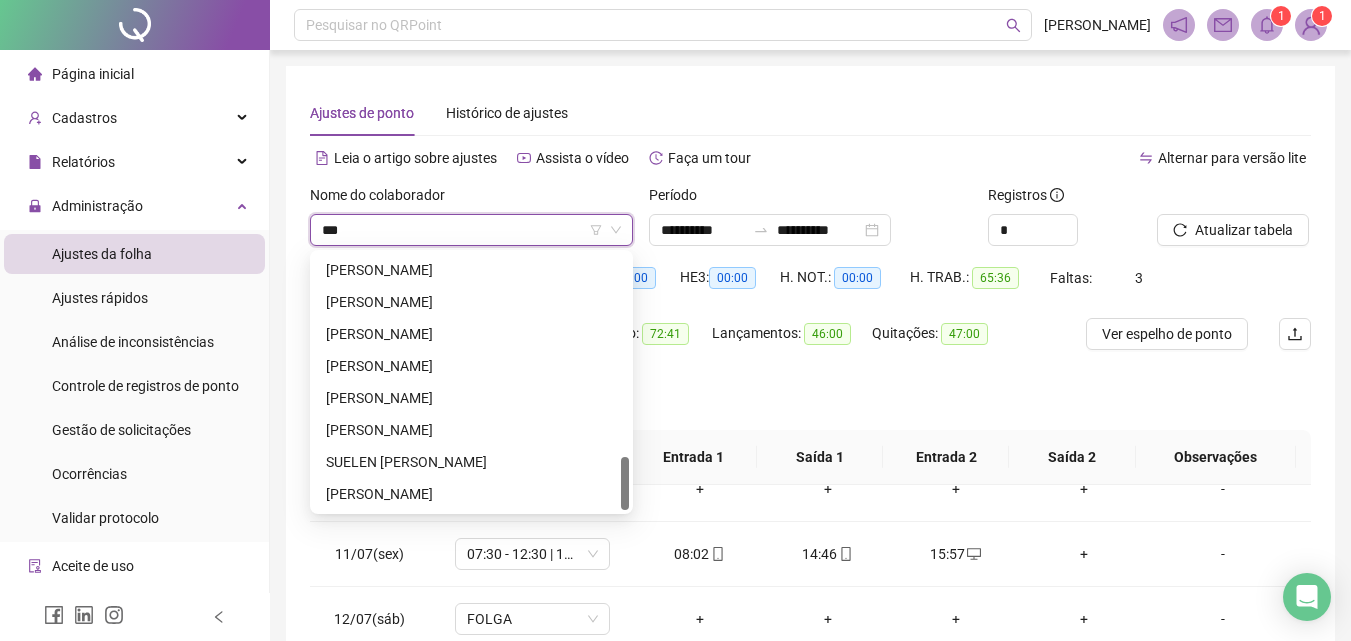 scroll, scrollTop: 0, scrollLeft: 0, axis: both 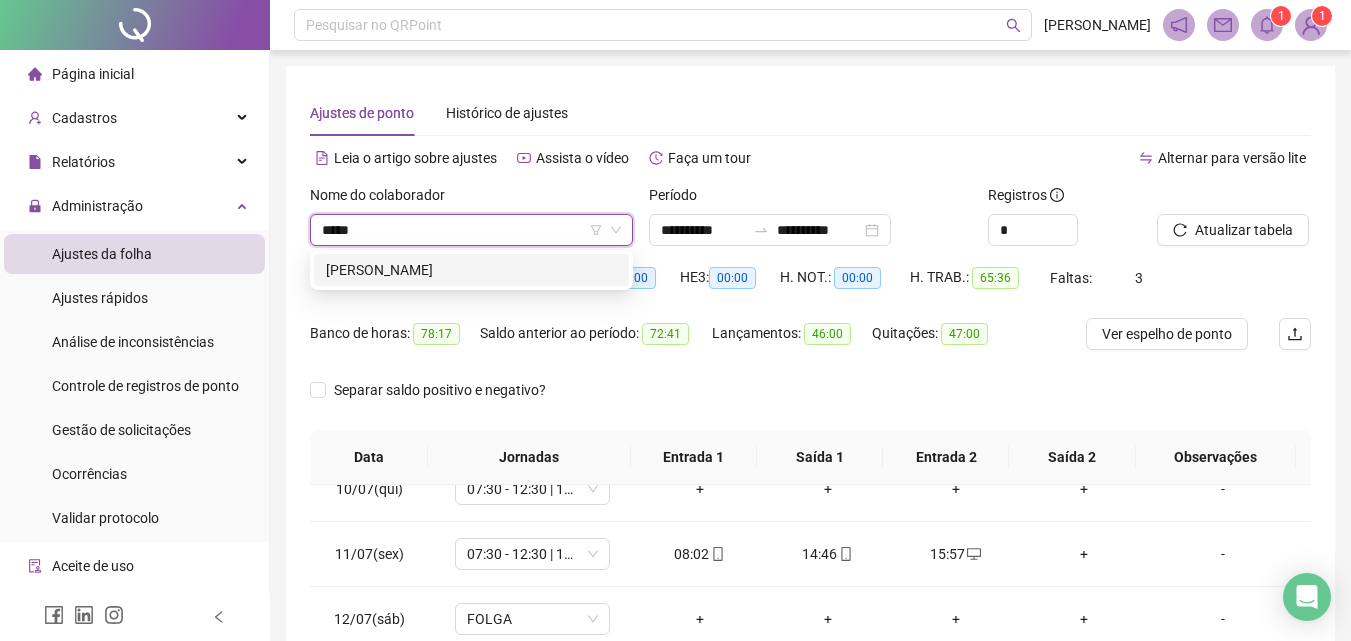 type on "******" 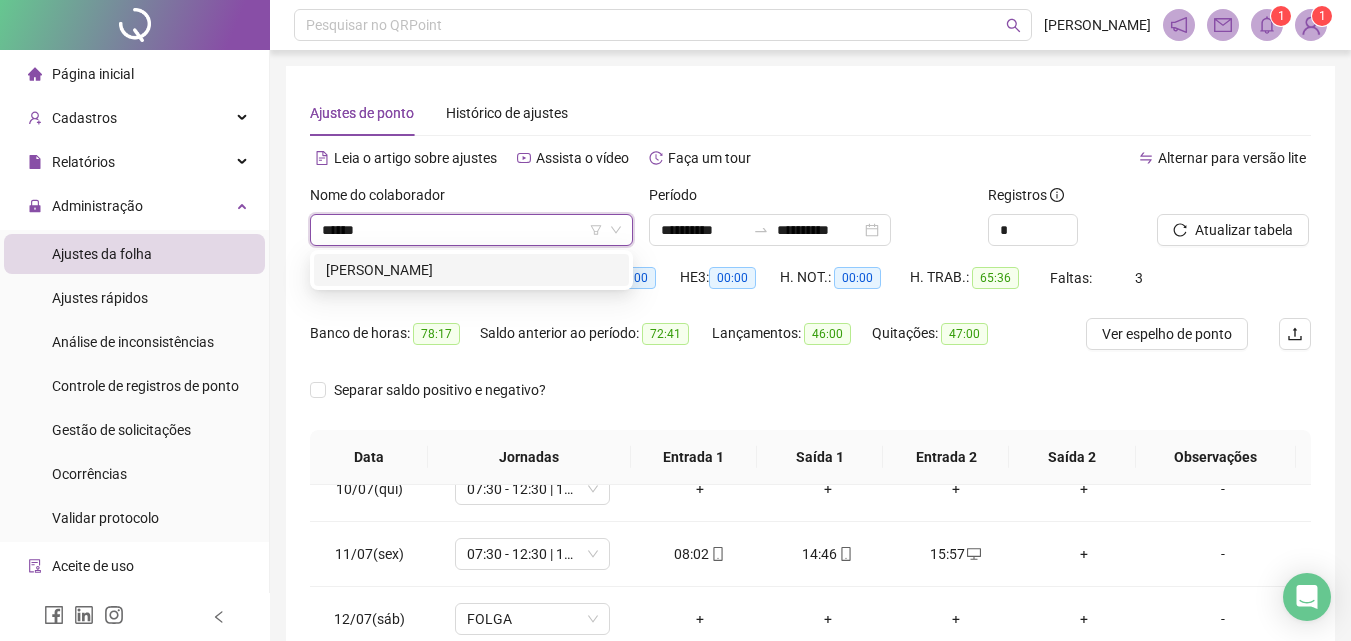 type 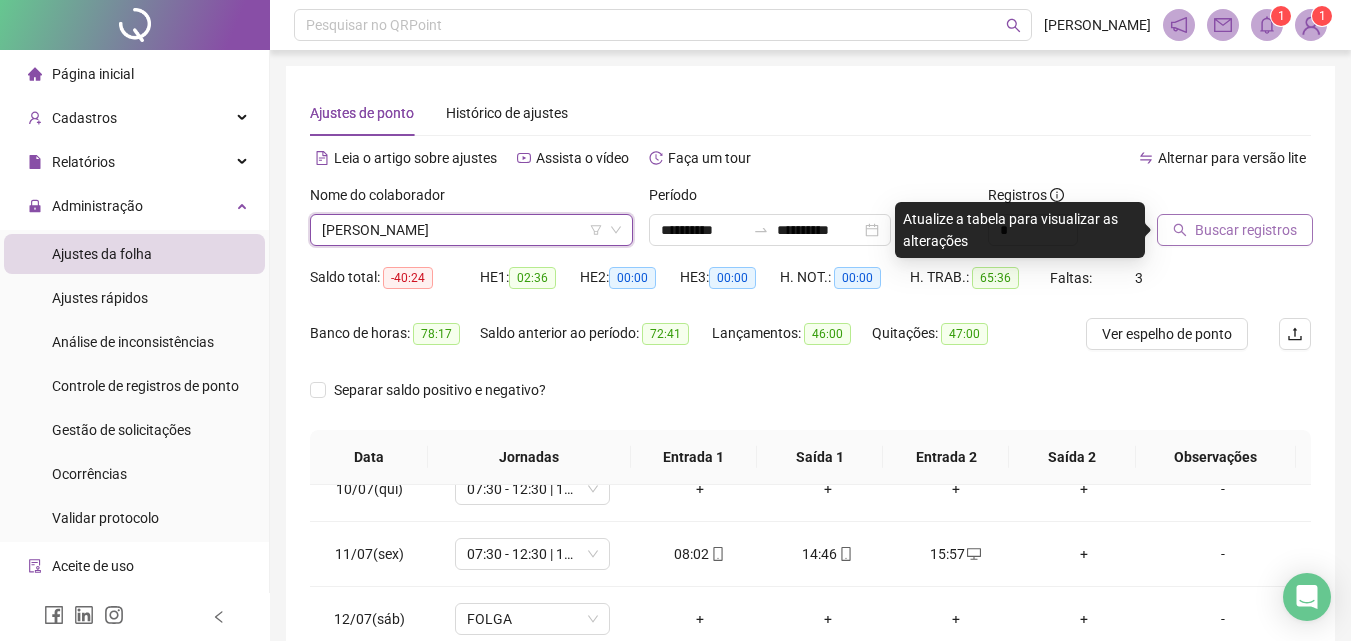 click on "Buscar registros" at bounding box center [1235, 230] 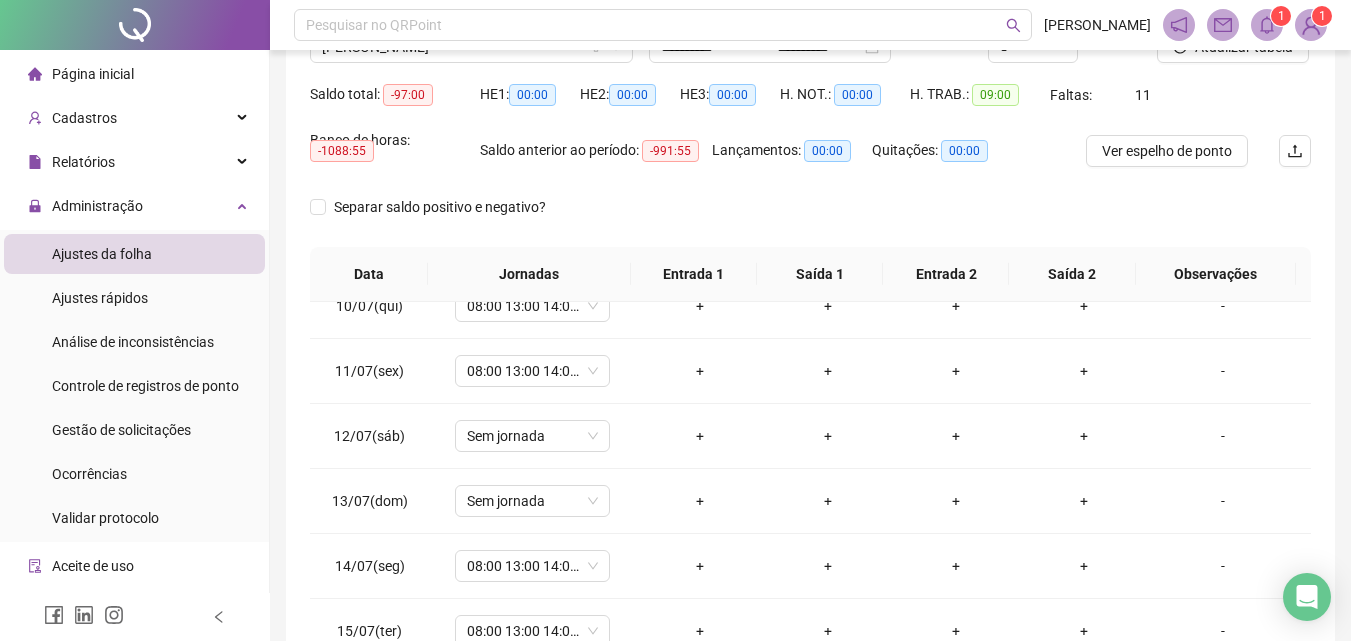 scroll, scrollTop: 381, scrollLeft: 0, axis: vertical 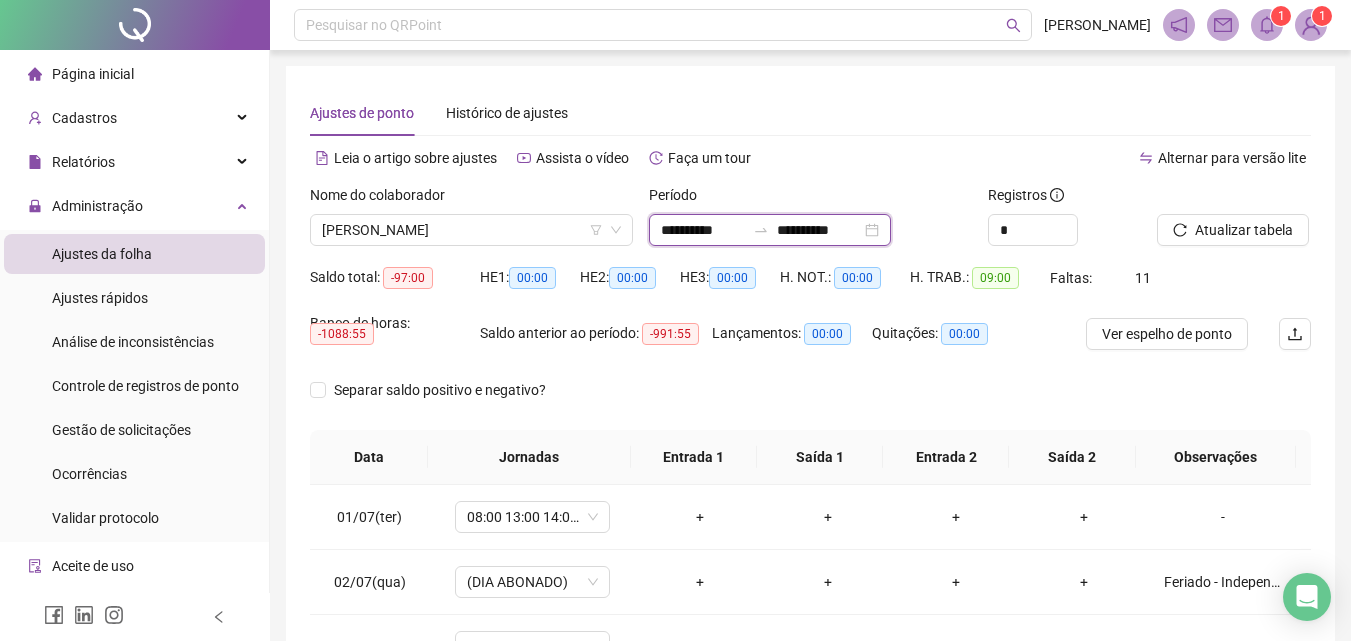 click on "**********" at bounding box center (703, 230) 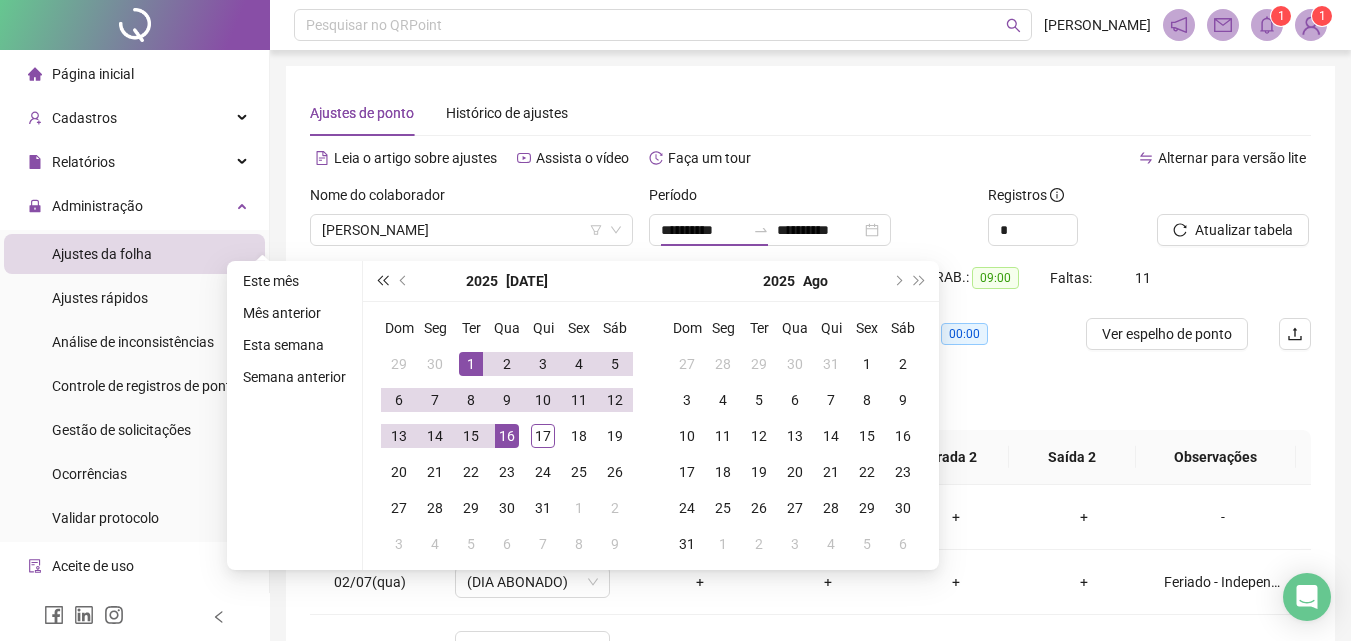click at bounding box center (382, 281) 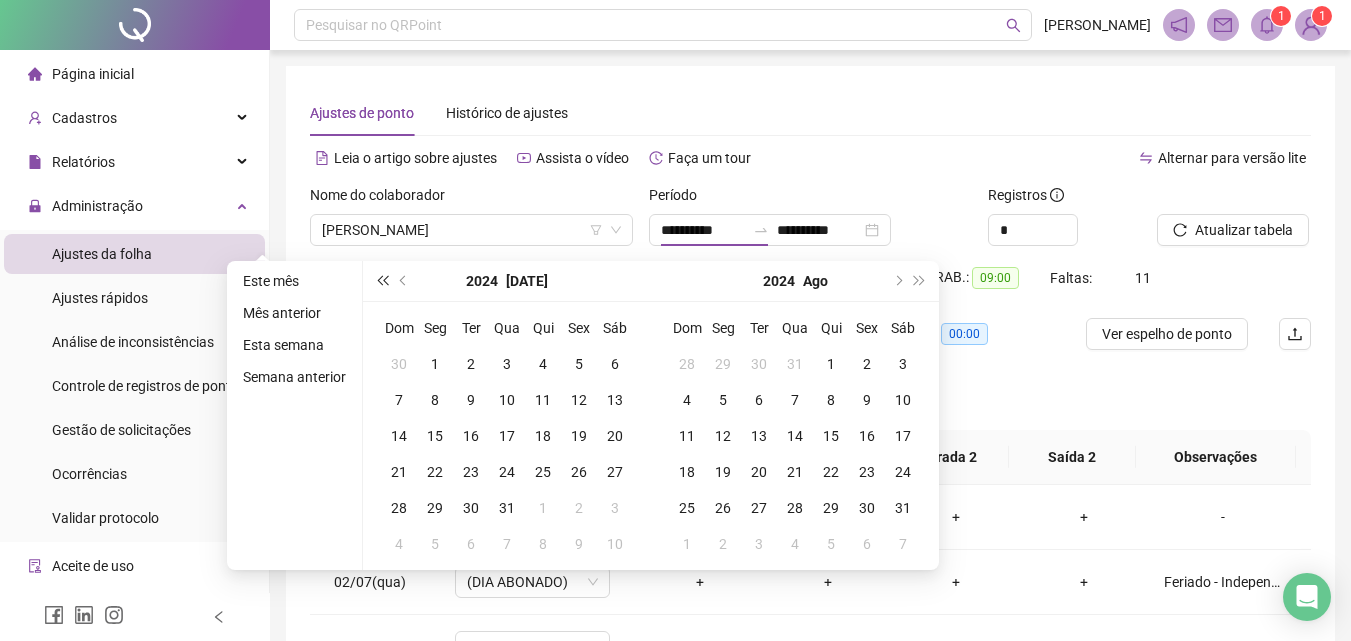 click at bounding box center [382, 281] 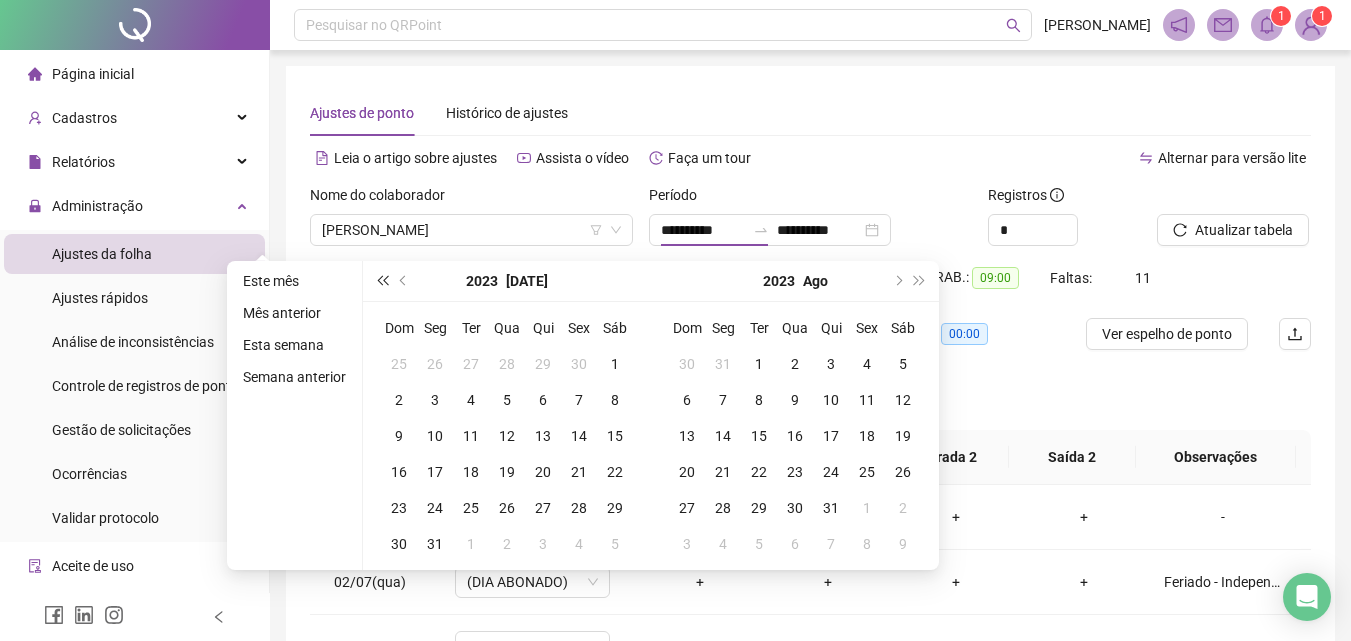 click at bounding box center [382, 281] 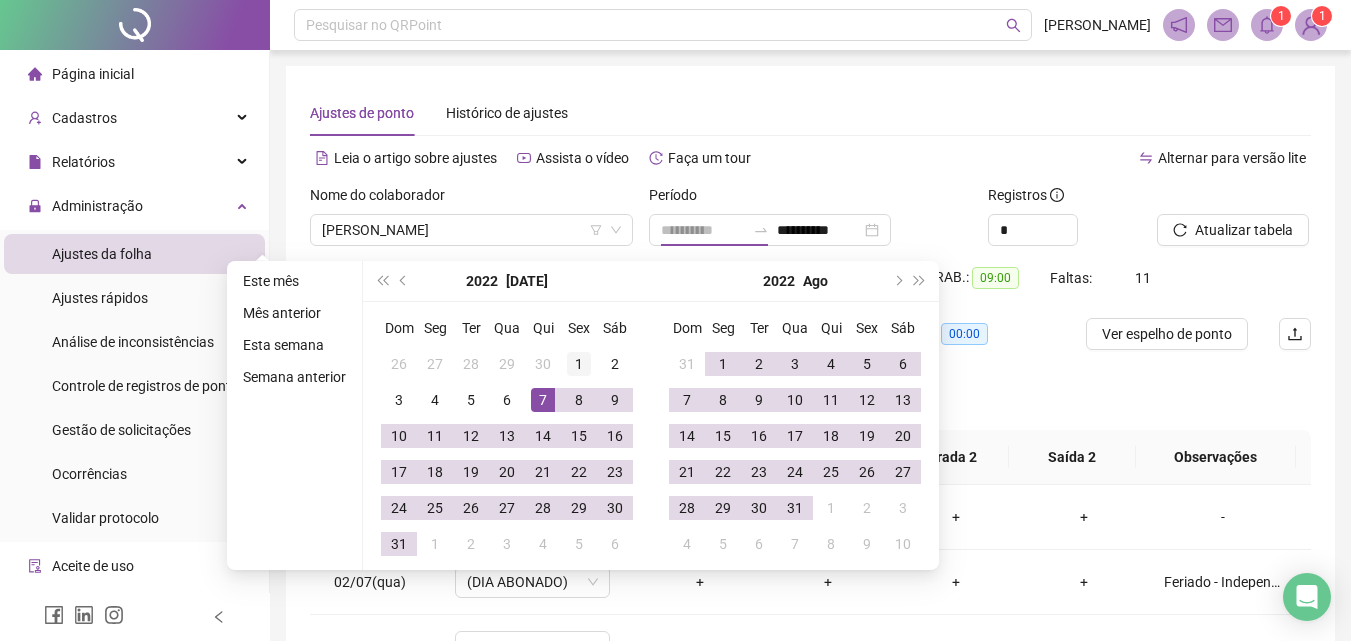 type on "**********" 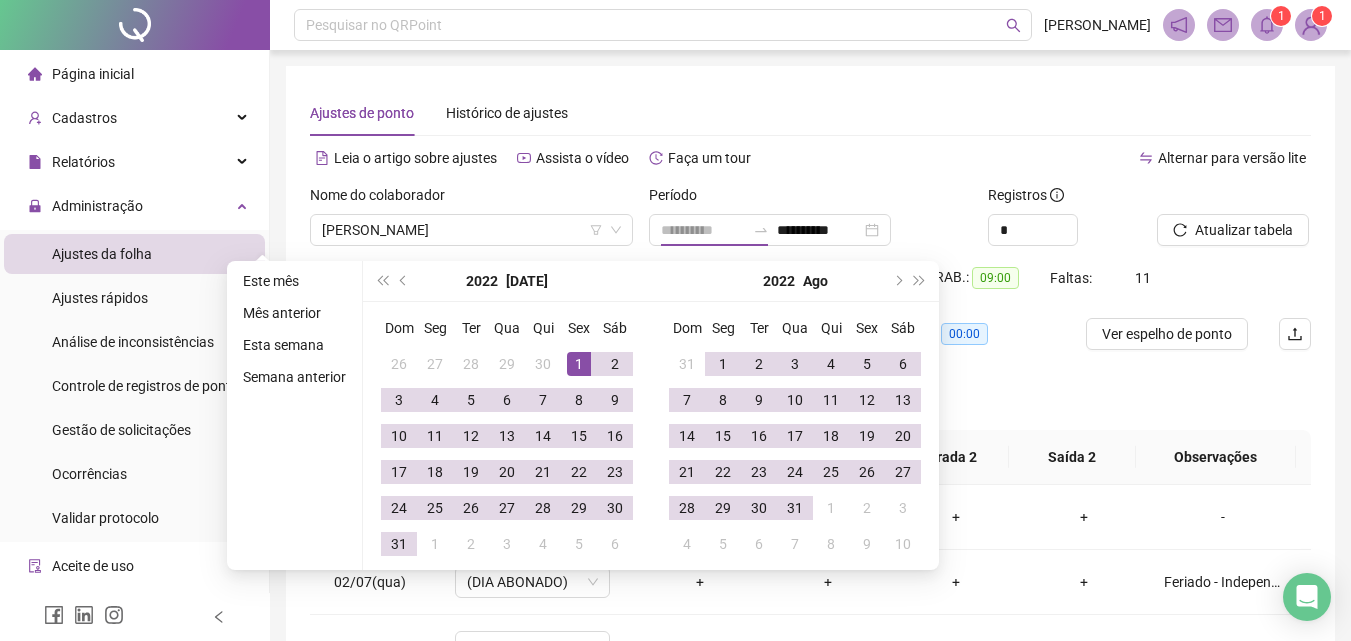 click on "1" at bounding box center (579, 364) 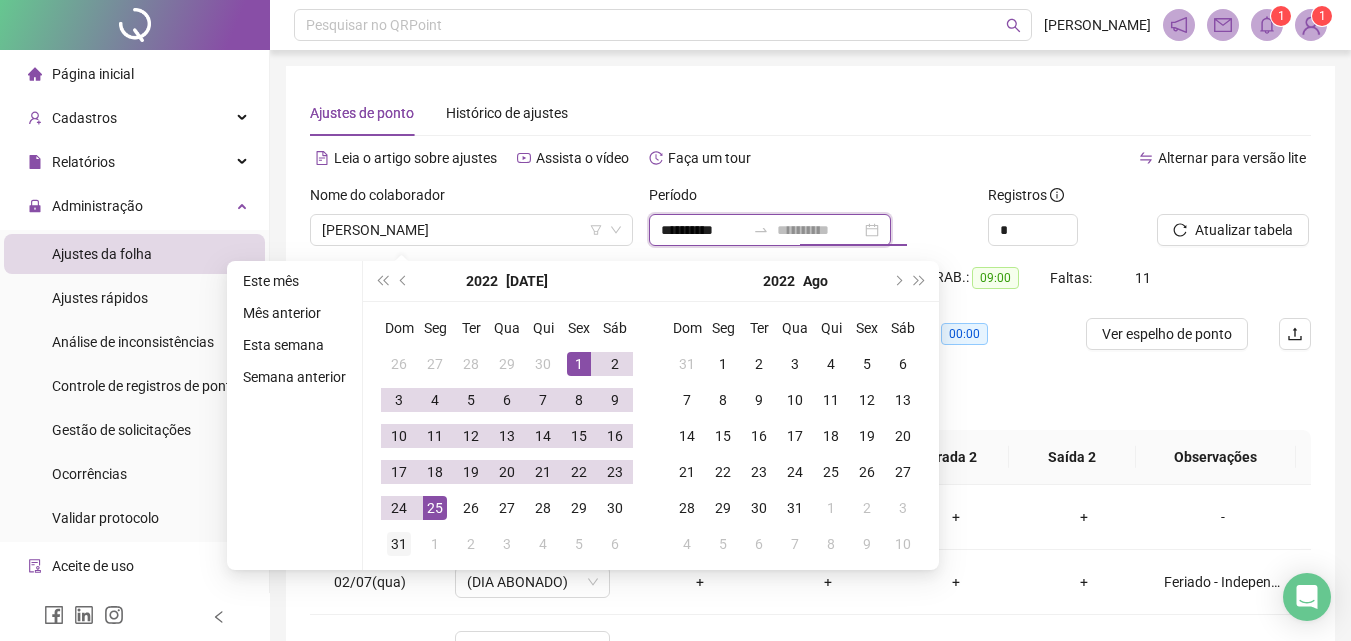 type on "**********" 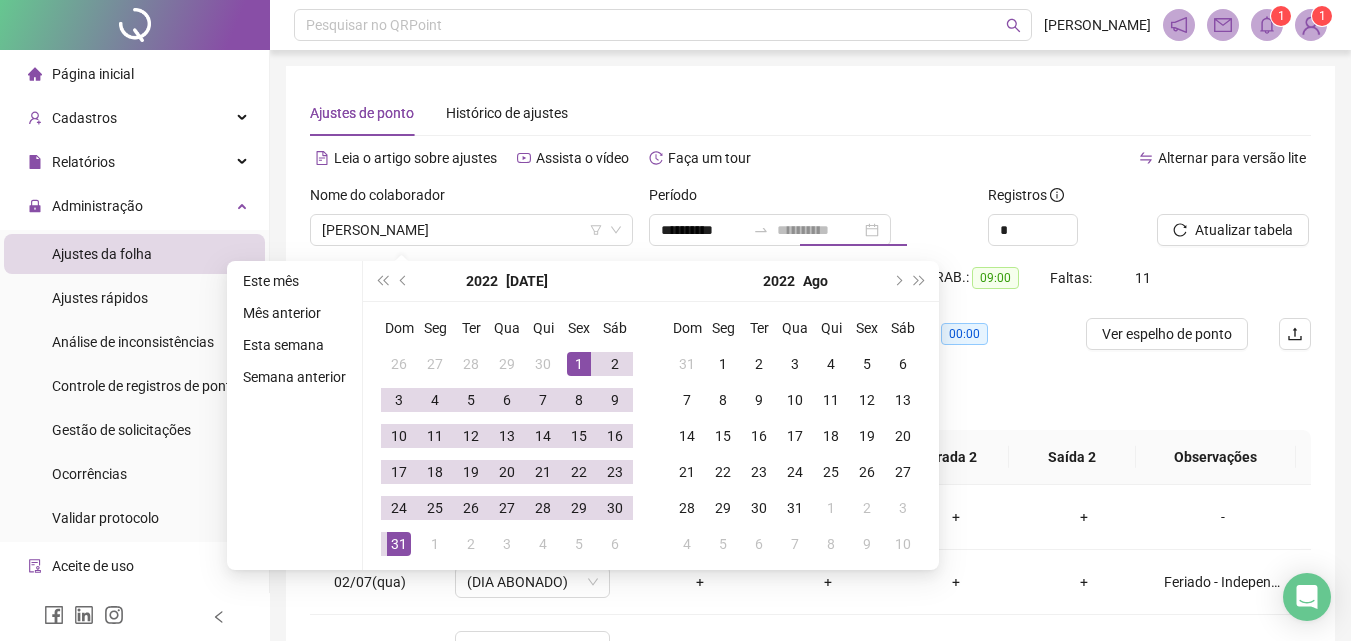 click on "31" at bounding box center [399, 544] 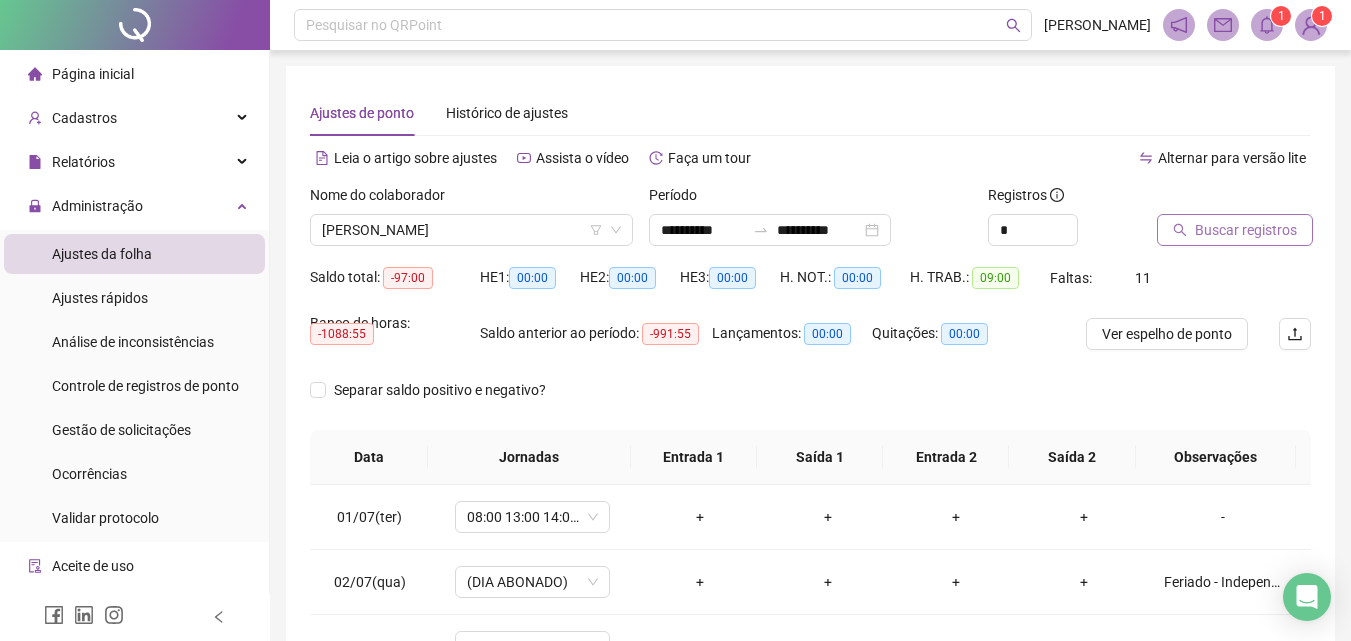 click 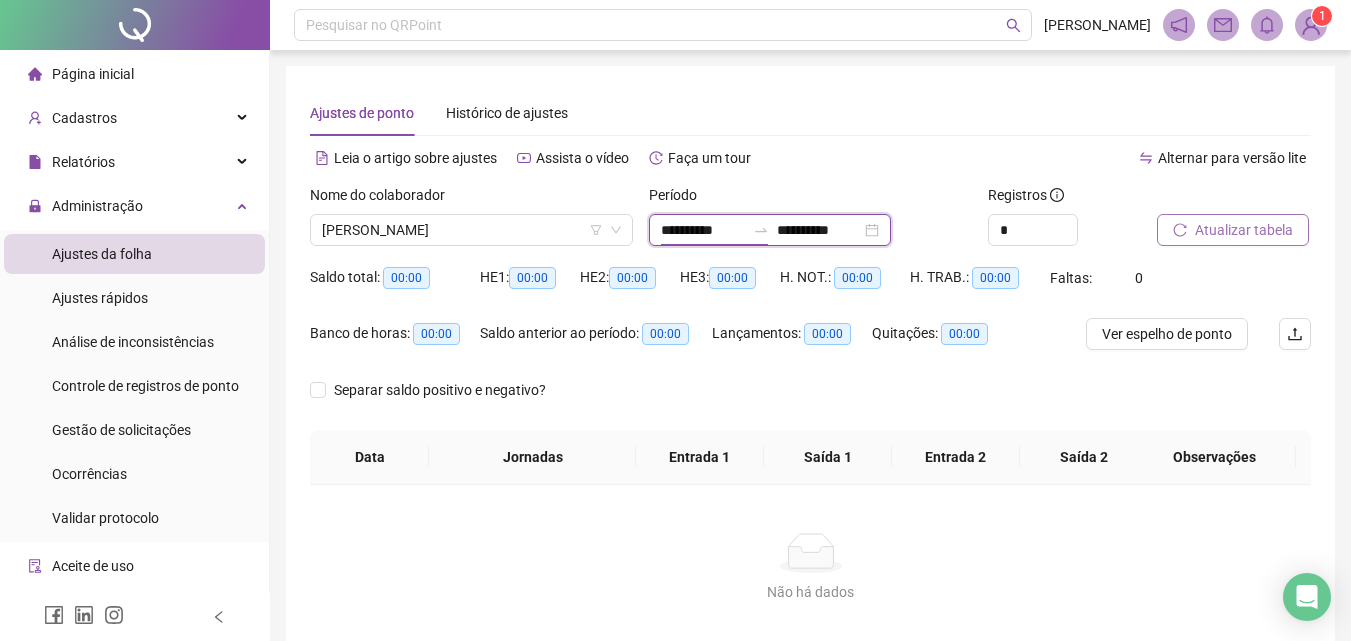 click on "**********" at bounding box center [703, 230] 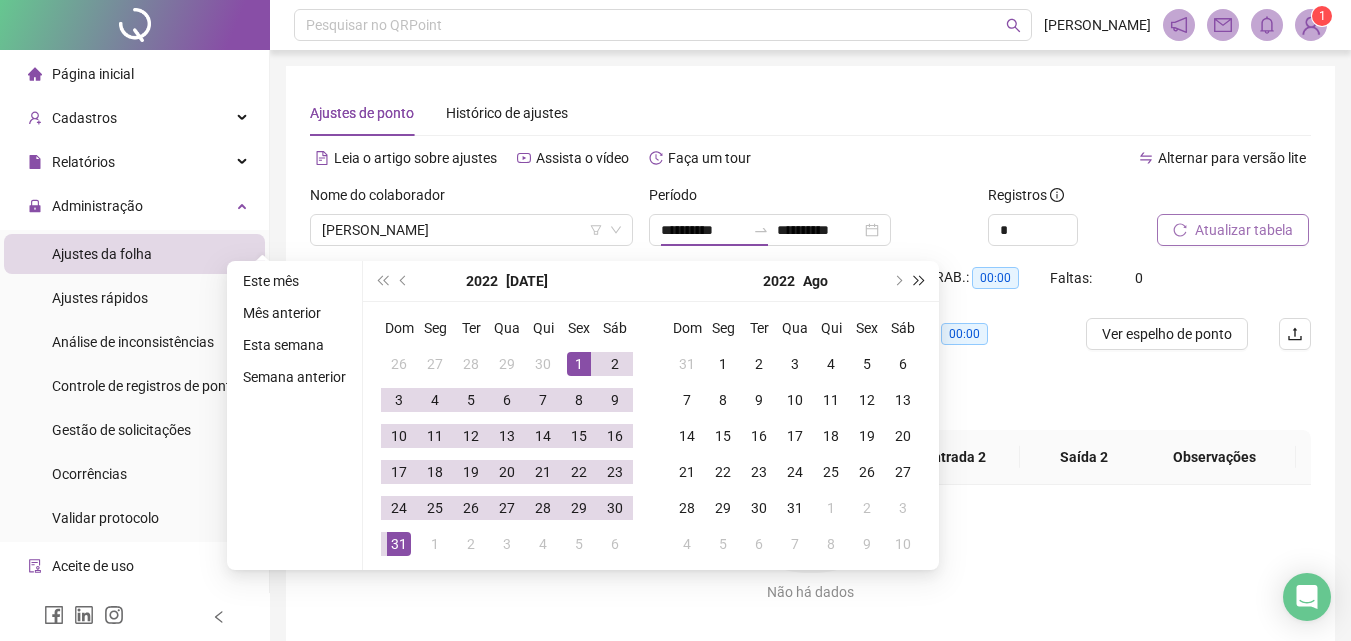 click at bounding box center [920, 281] 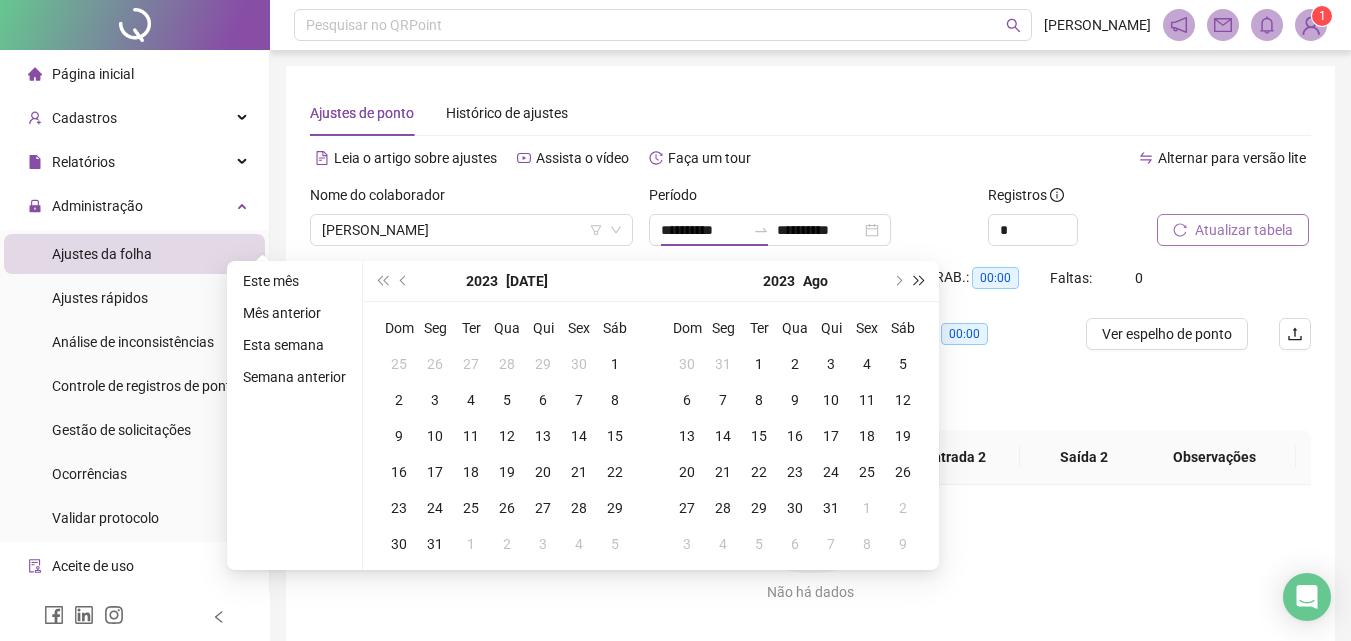 click at bounding box center (920, 281) 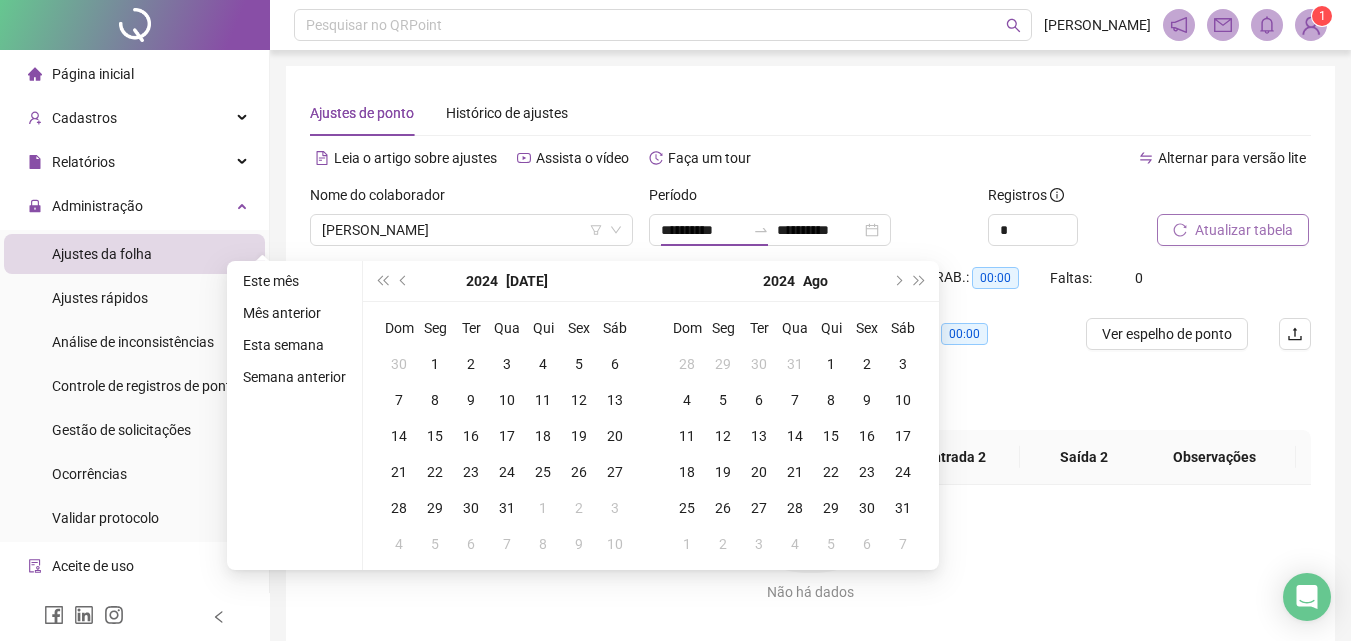 click on "Ajustes de ponto Histórico de ajustes" at bounding box center [810, 113] 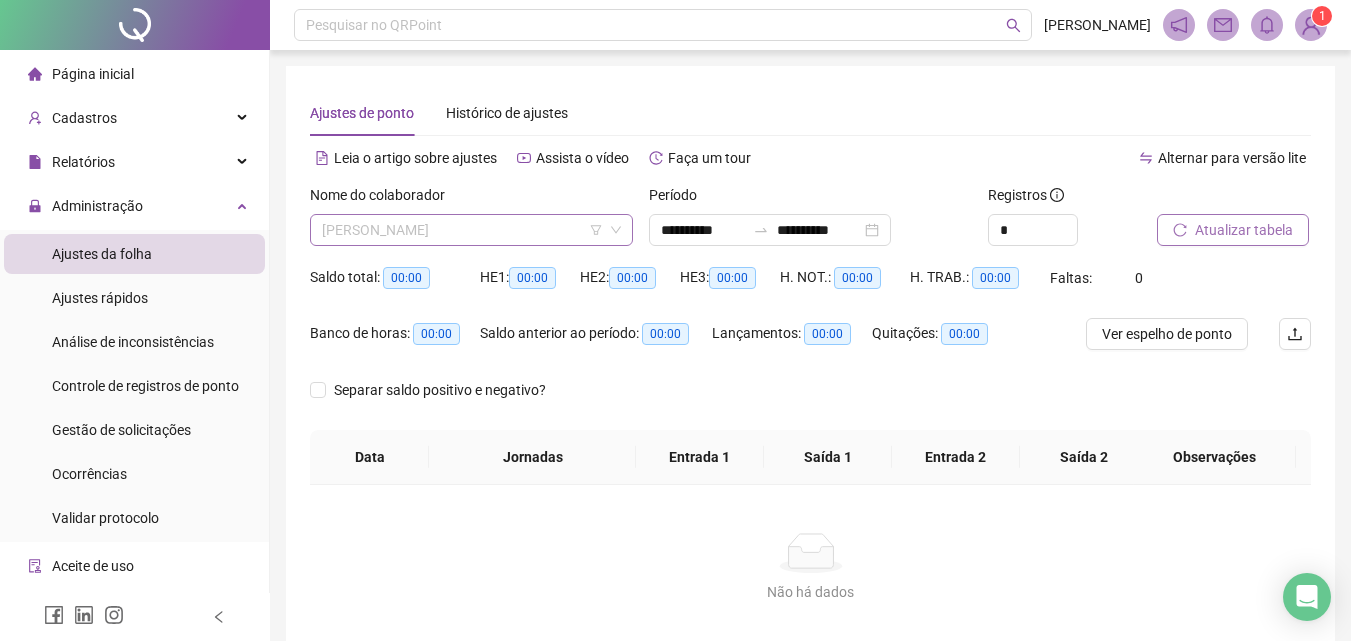 click on "[PERSON_NAME]" at bounding box center (471, 230) 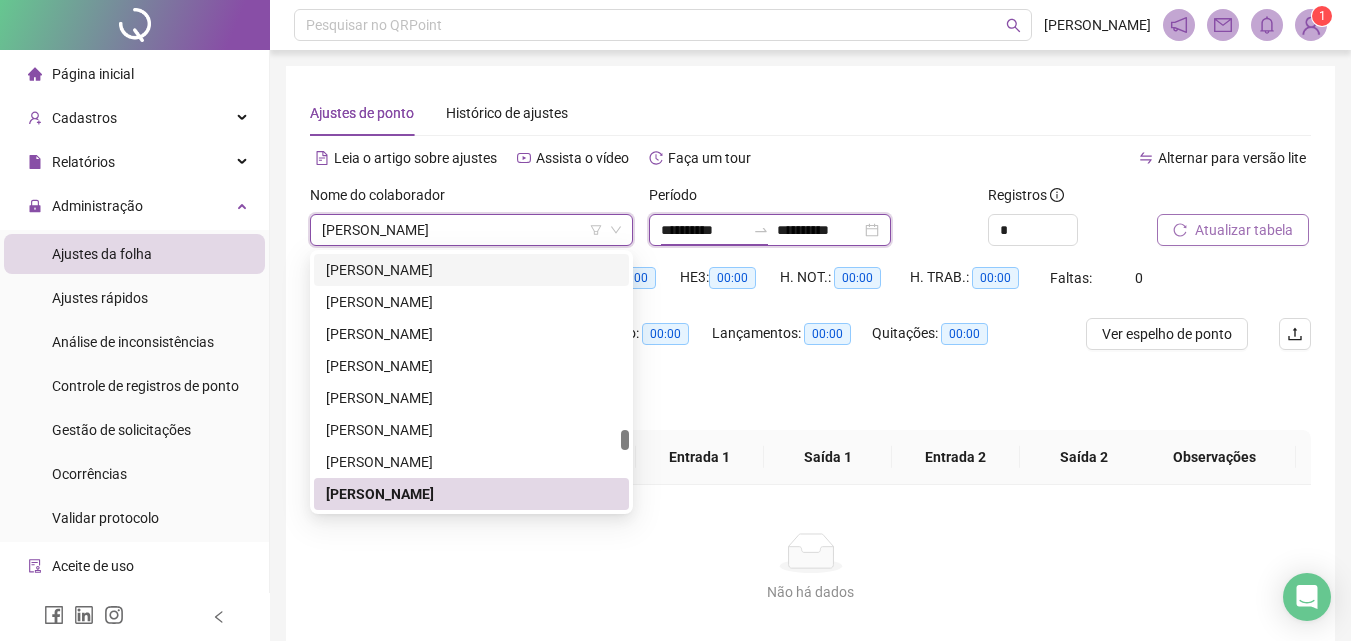 click on "**********" at bounding box center (703, 230) 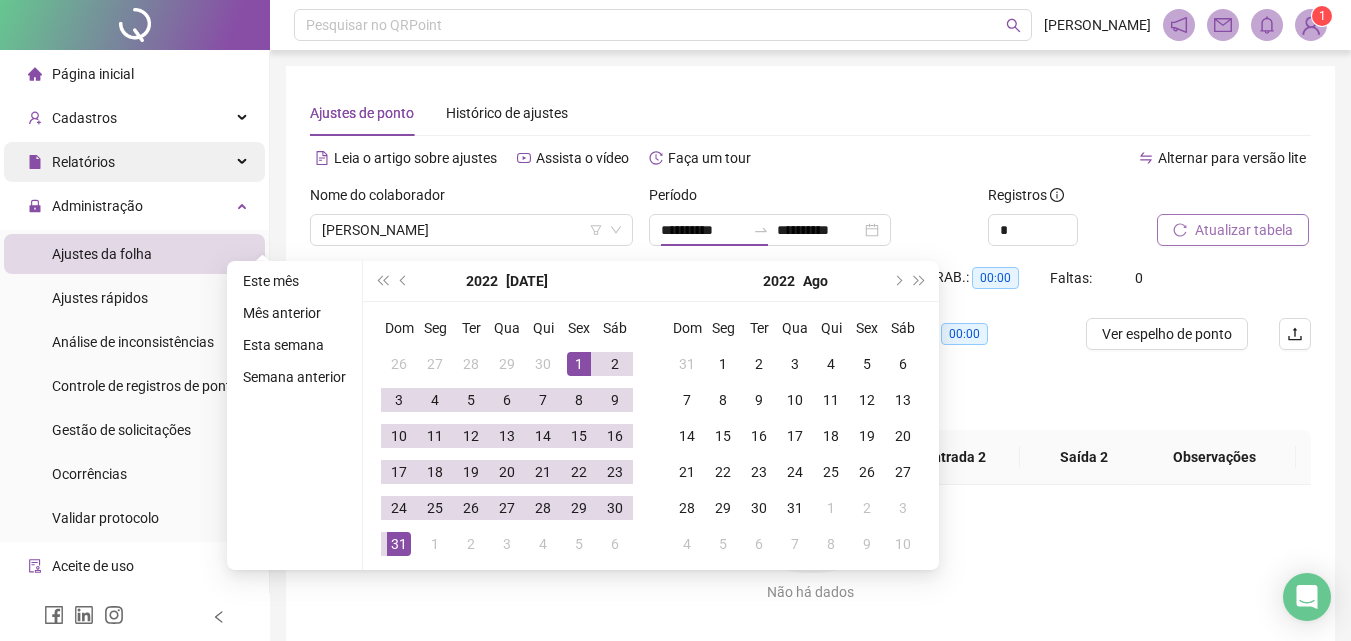 click on "Relatórios" at bounding box center (134, 162) 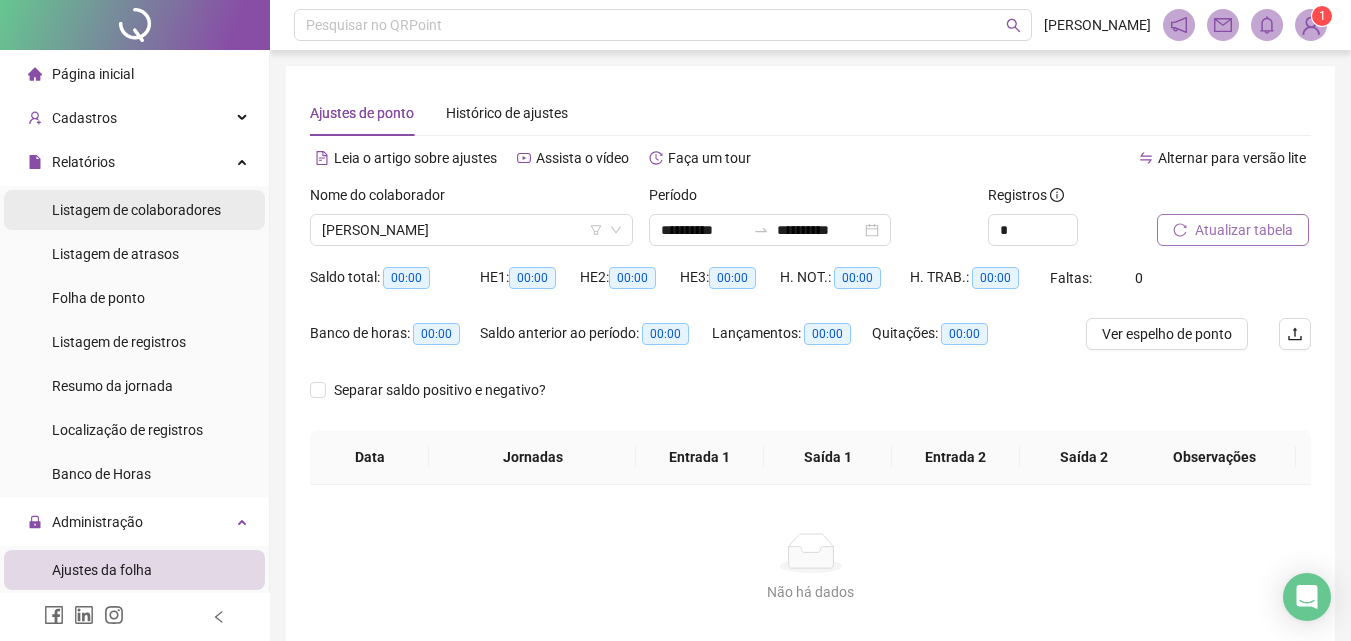 click on "Listagem de colaboradores" at bounding box center (136, 210) 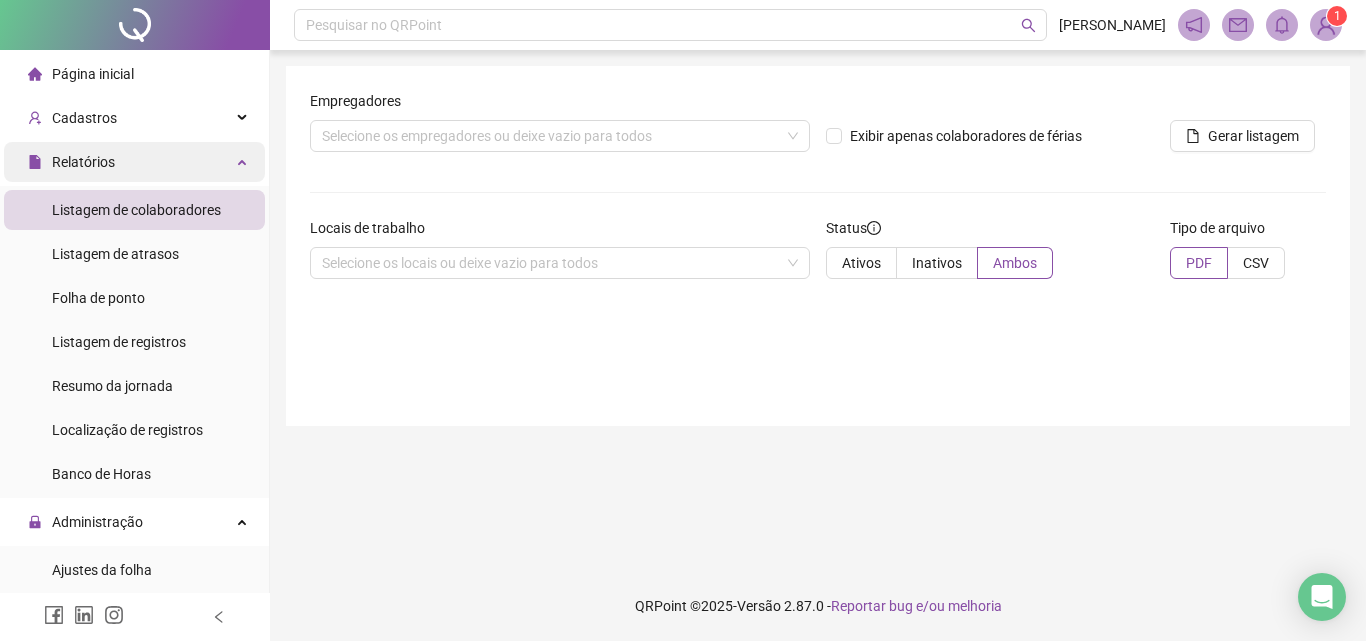 click on "Relatórios" at bounding box center (83, 162) 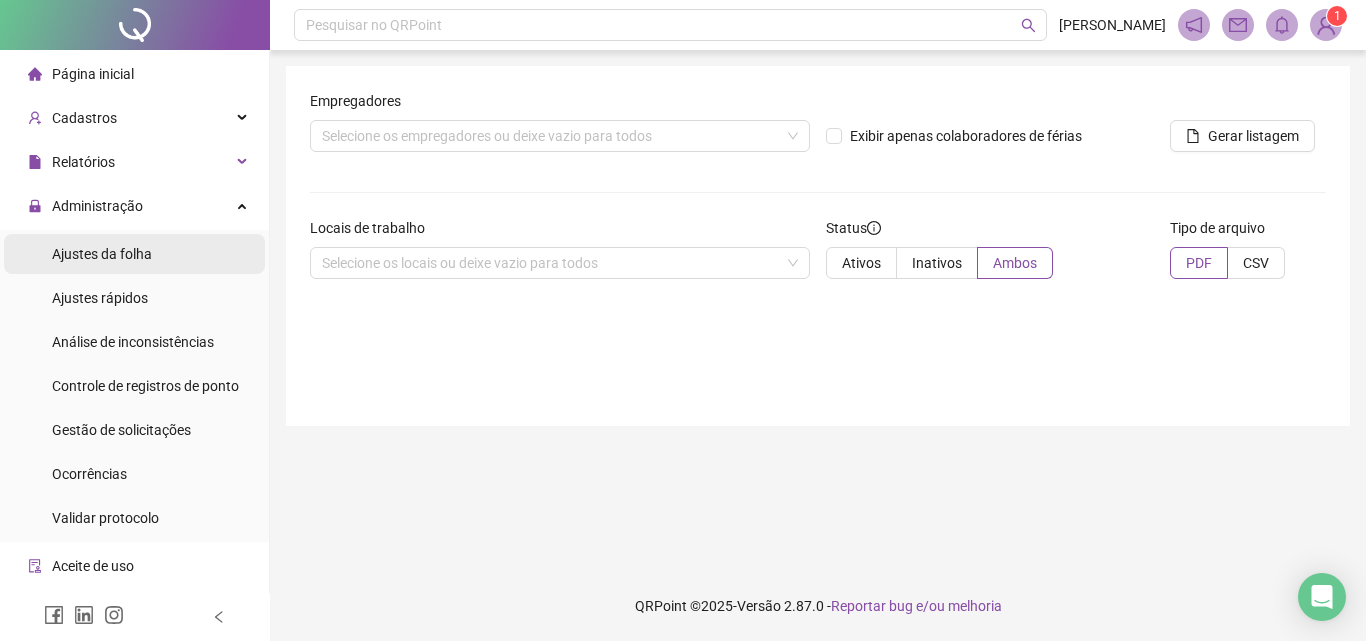 click on "Ajustes da folha" at bounding box center (102, 254) 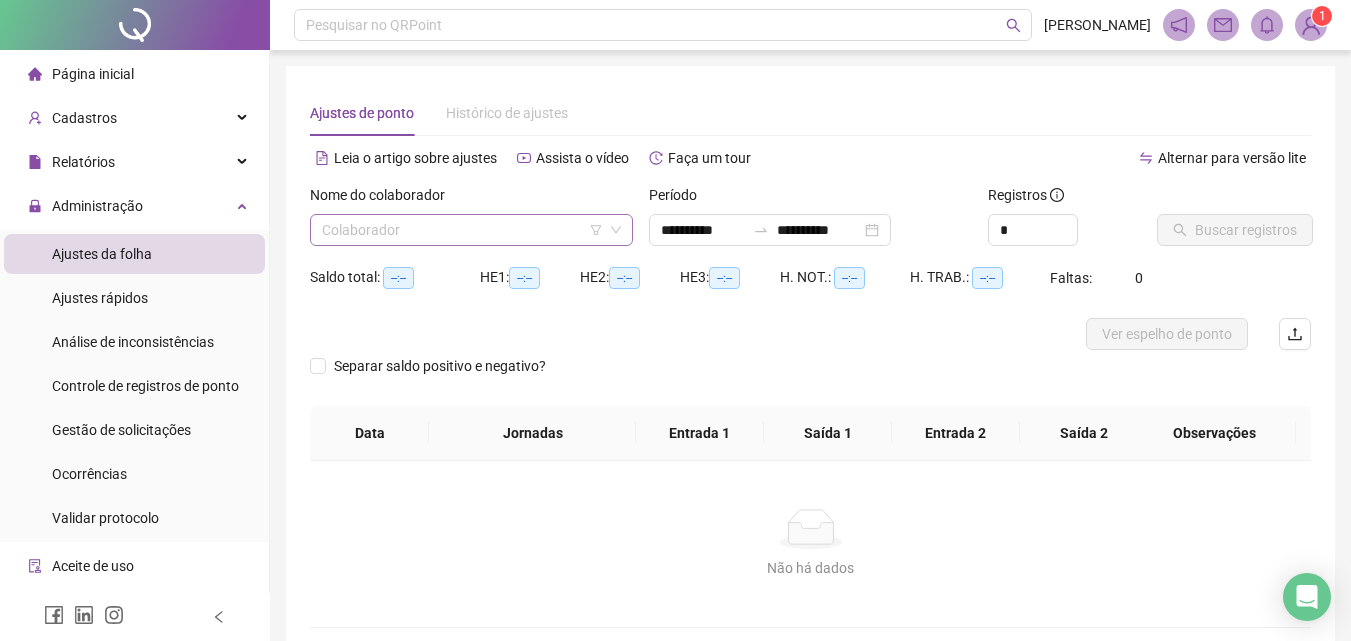 type on "**********" 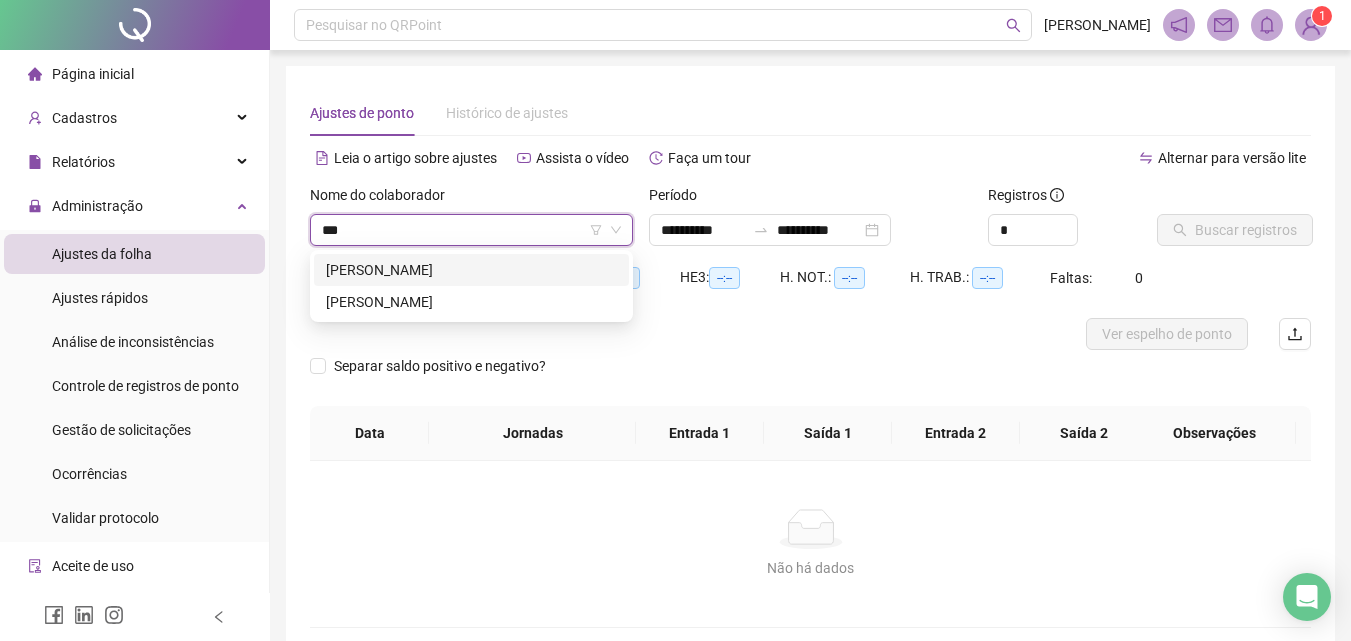 type on "****" 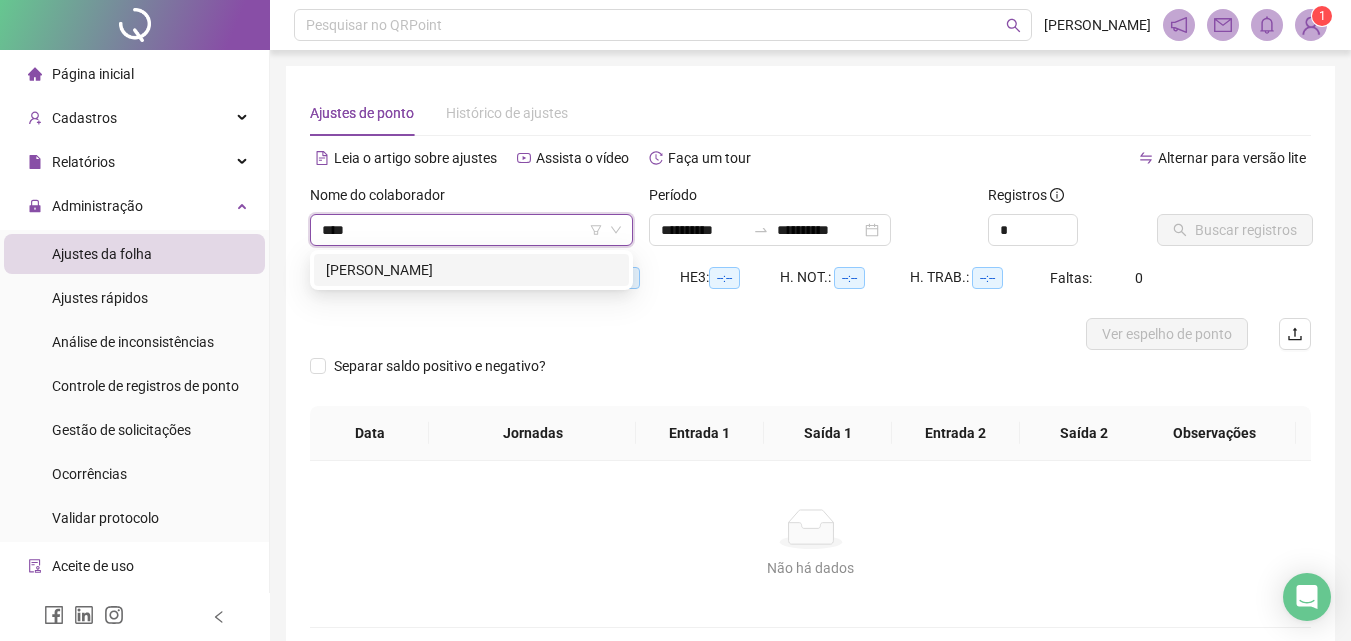 click on "[PERSON_NAME]" at bounding box center [471, 270] 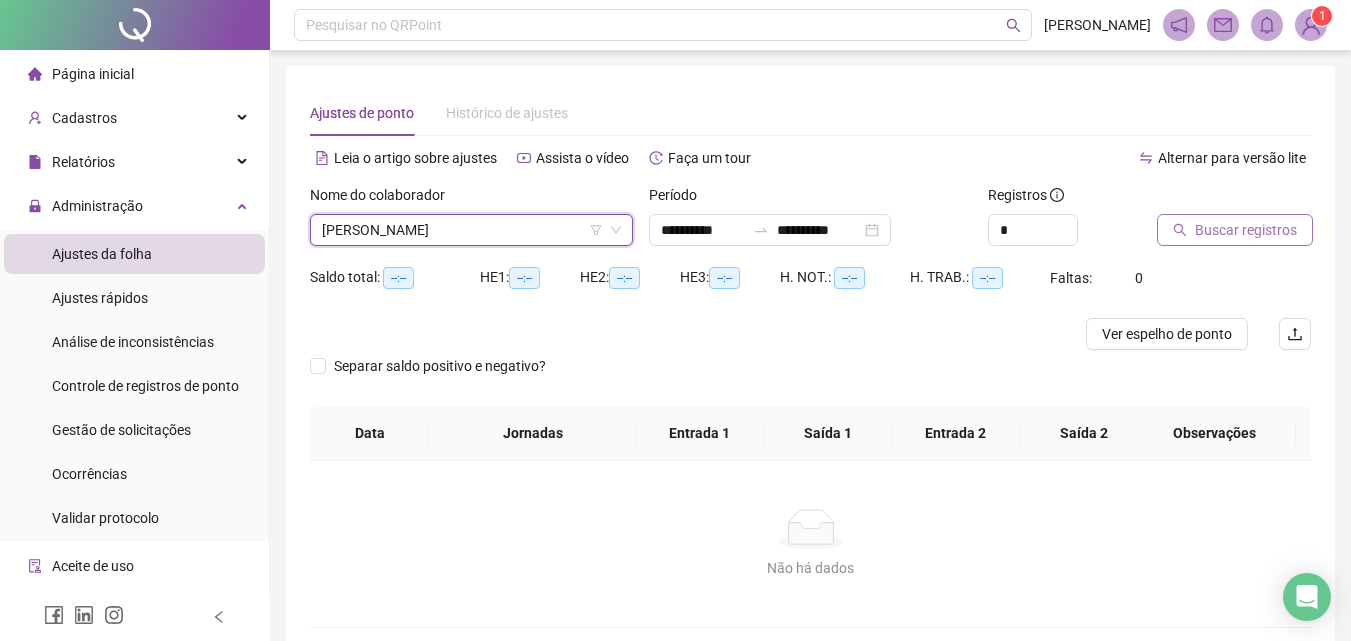 click on "Buscar registros" at bounding box center (1235, 230) 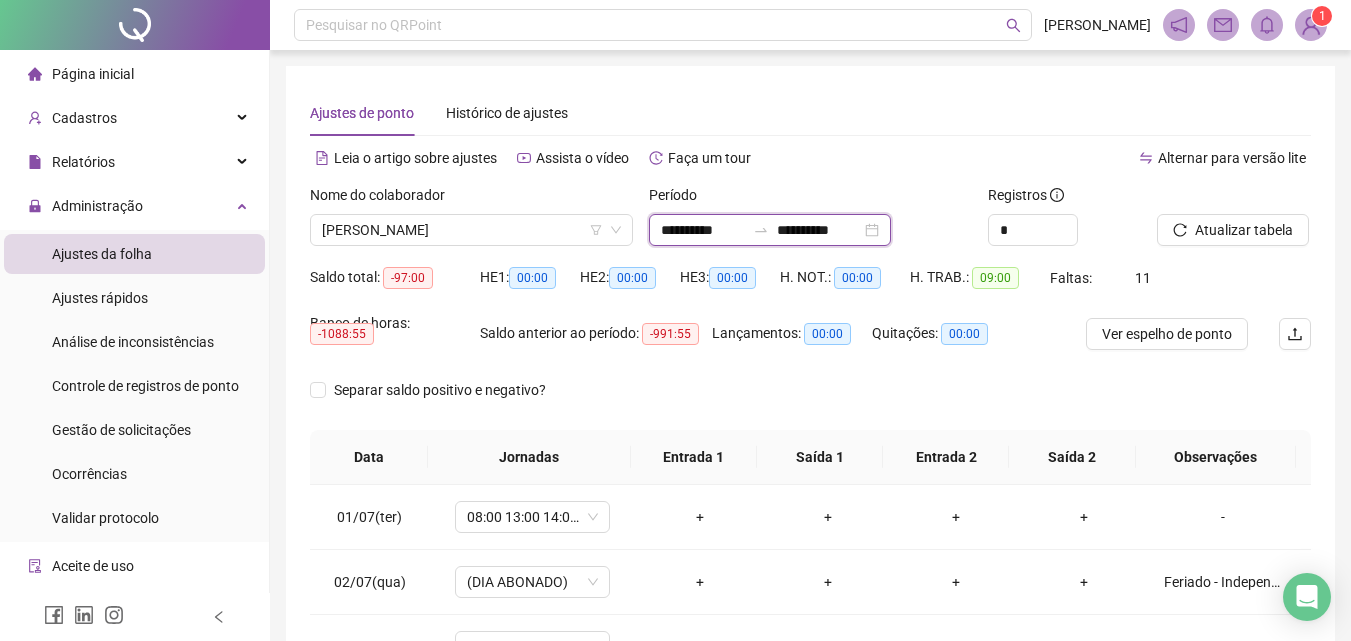 click on "**********" at bounding box center [703, 230] 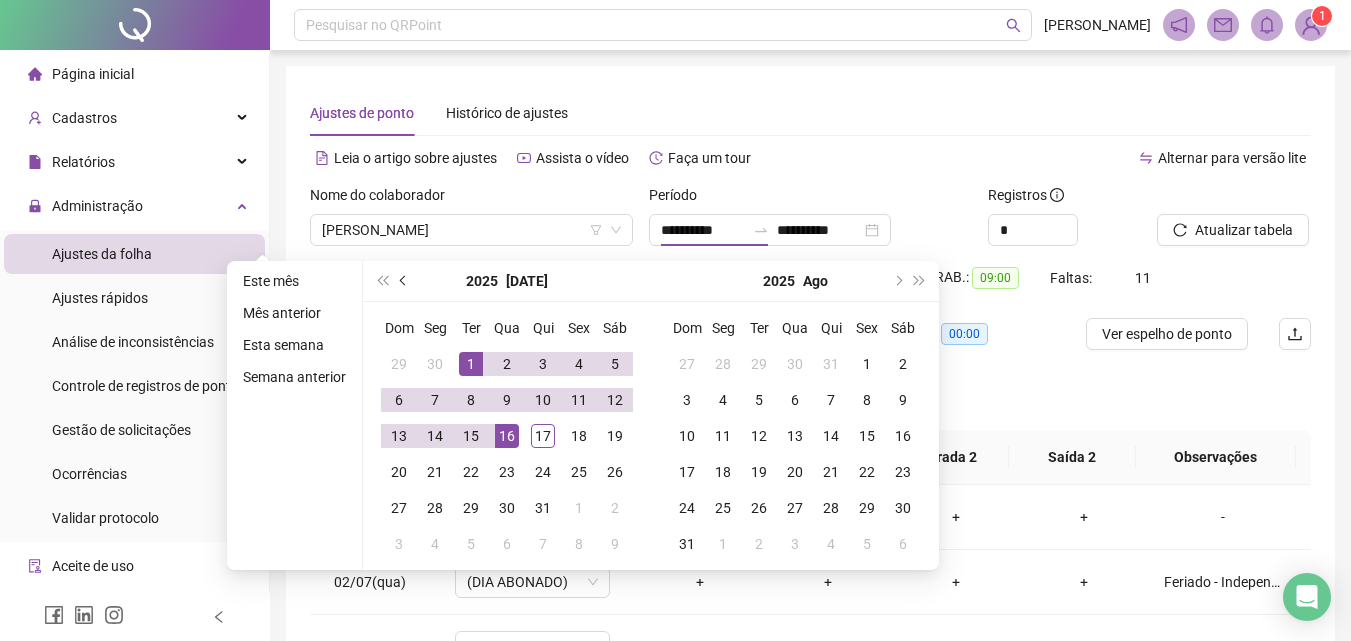 click at bounding box center (405, 281) 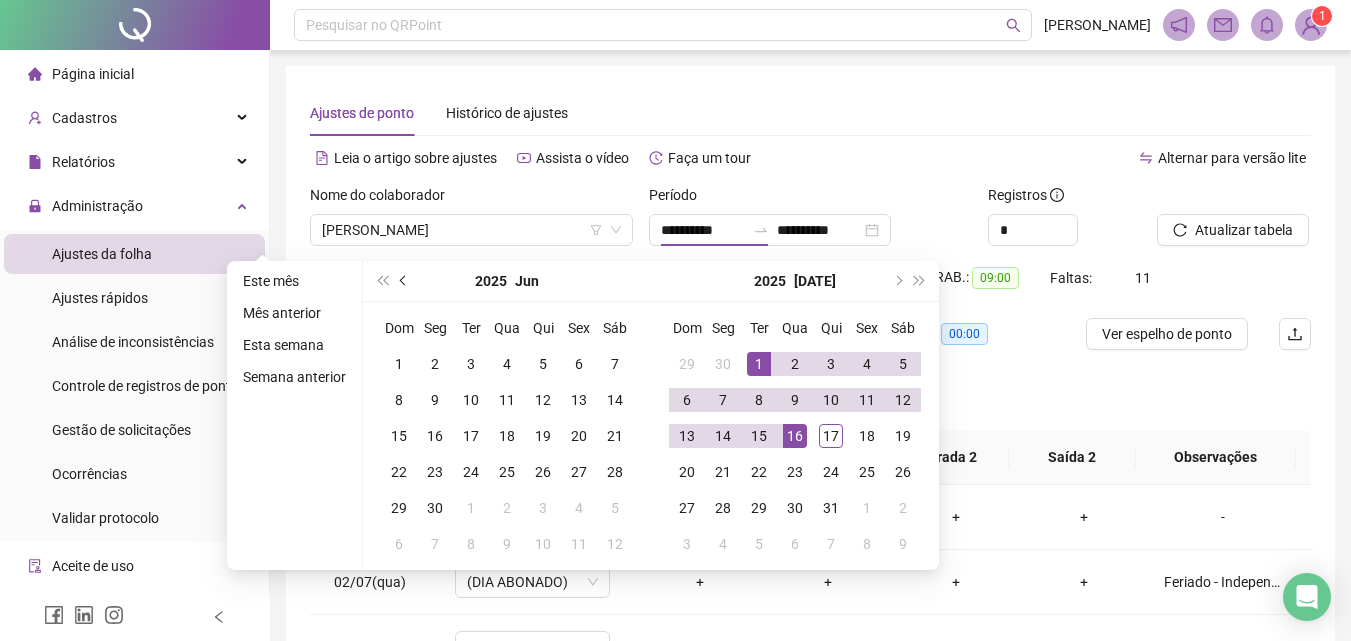 click at bounding box center (405, 281) 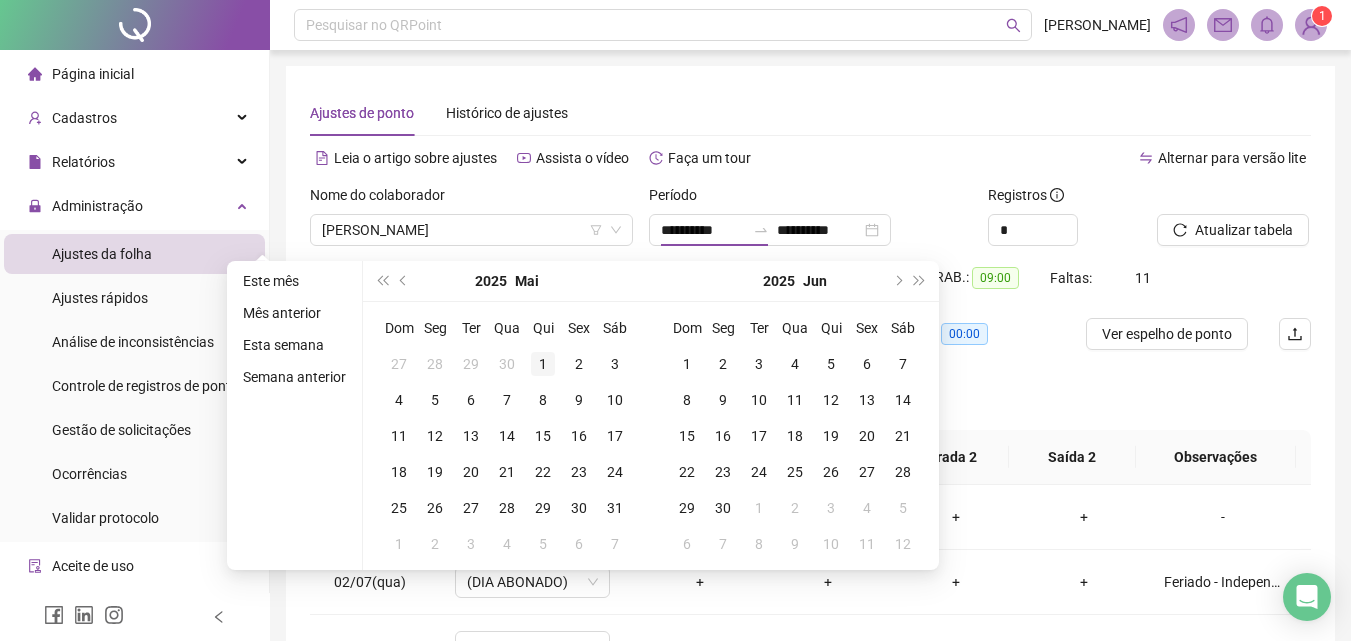 type on "**********" 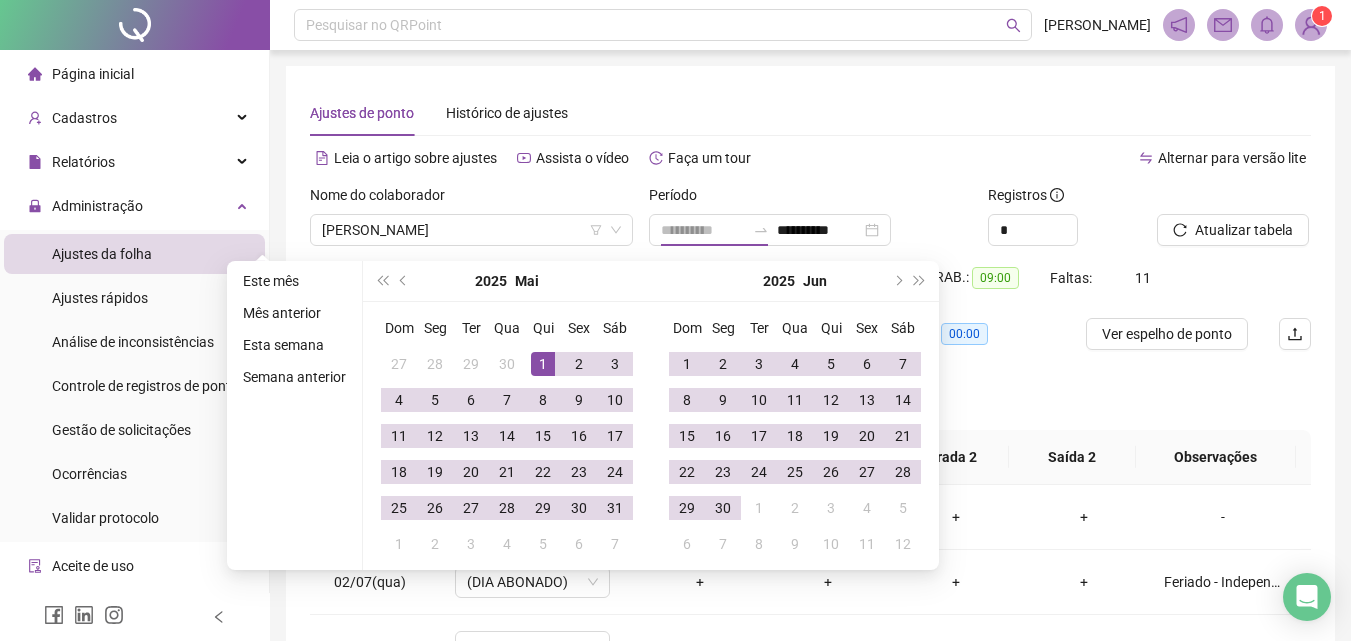 click on "1" at bounding box center (543, 364) 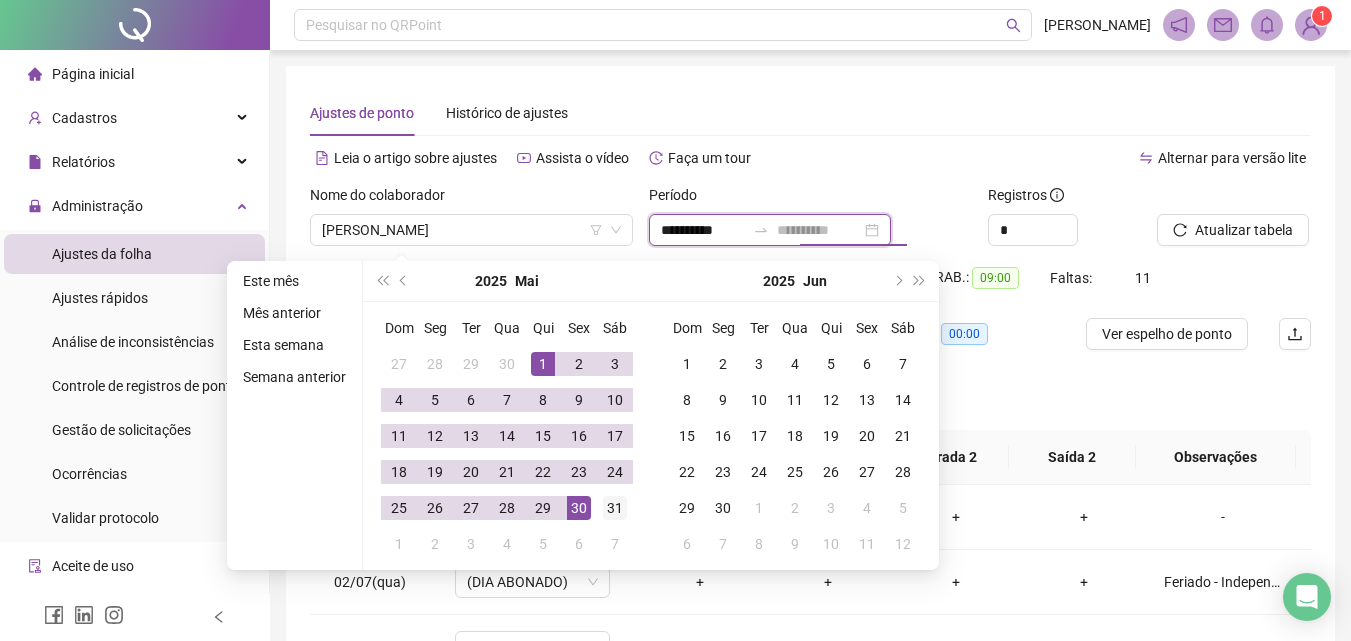 type on "**********" 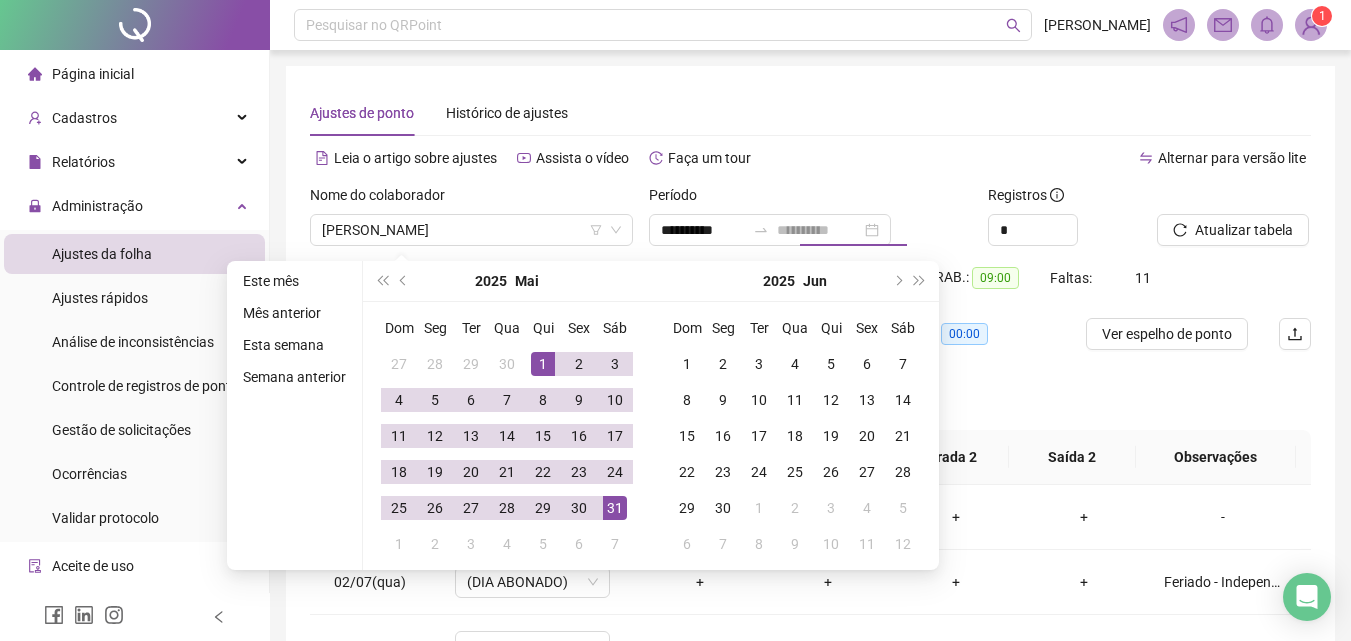 click on "31" at bounding box center [615, 508] 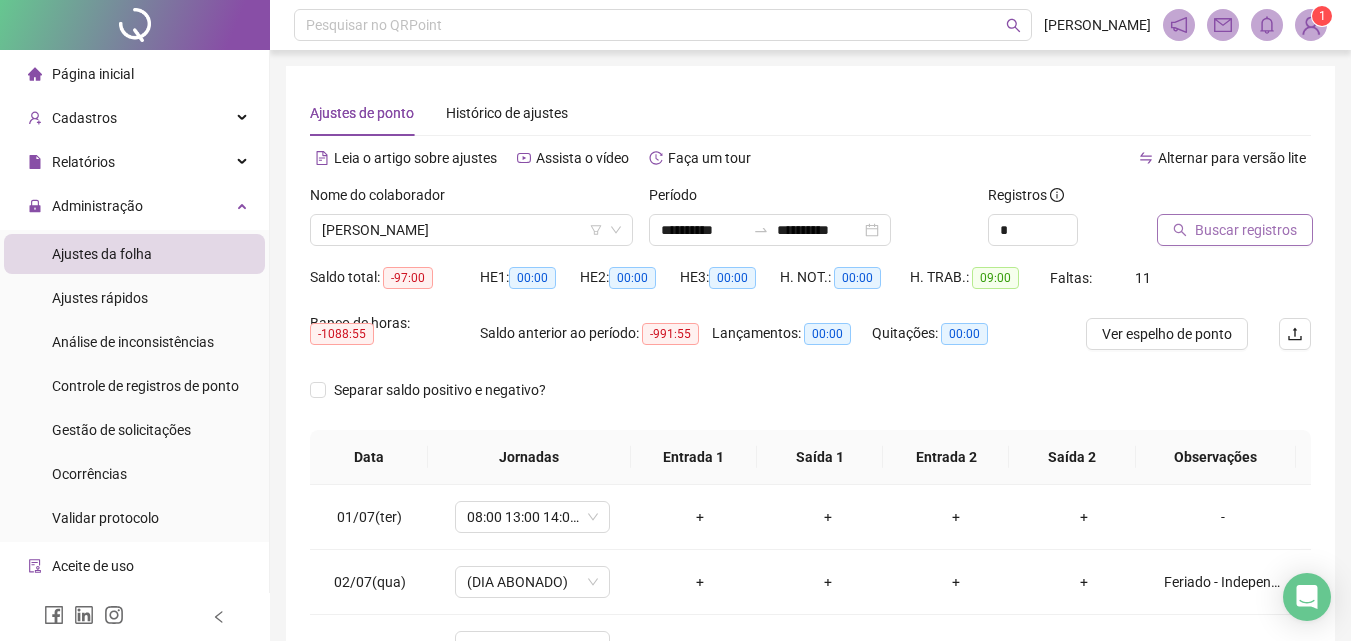 click on "Buscar registros" at bounding box center (1246, 230) 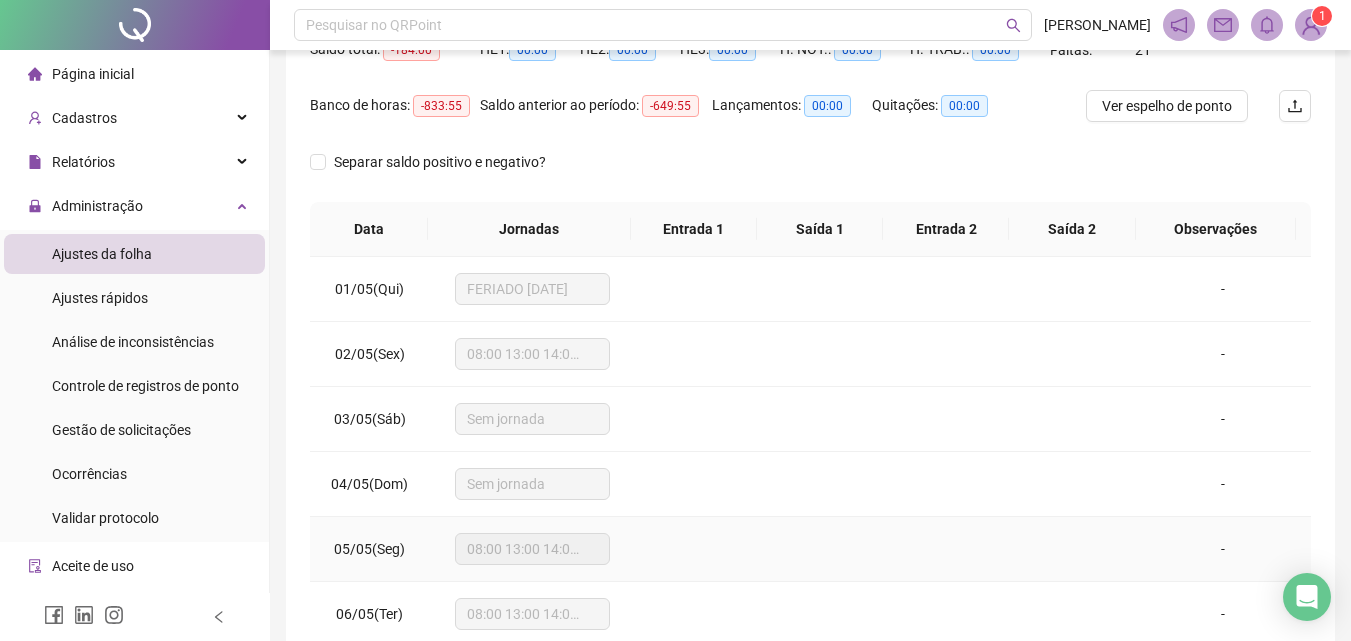 scroll, scrollTop: 0, scrollLeft: 0, axis: both 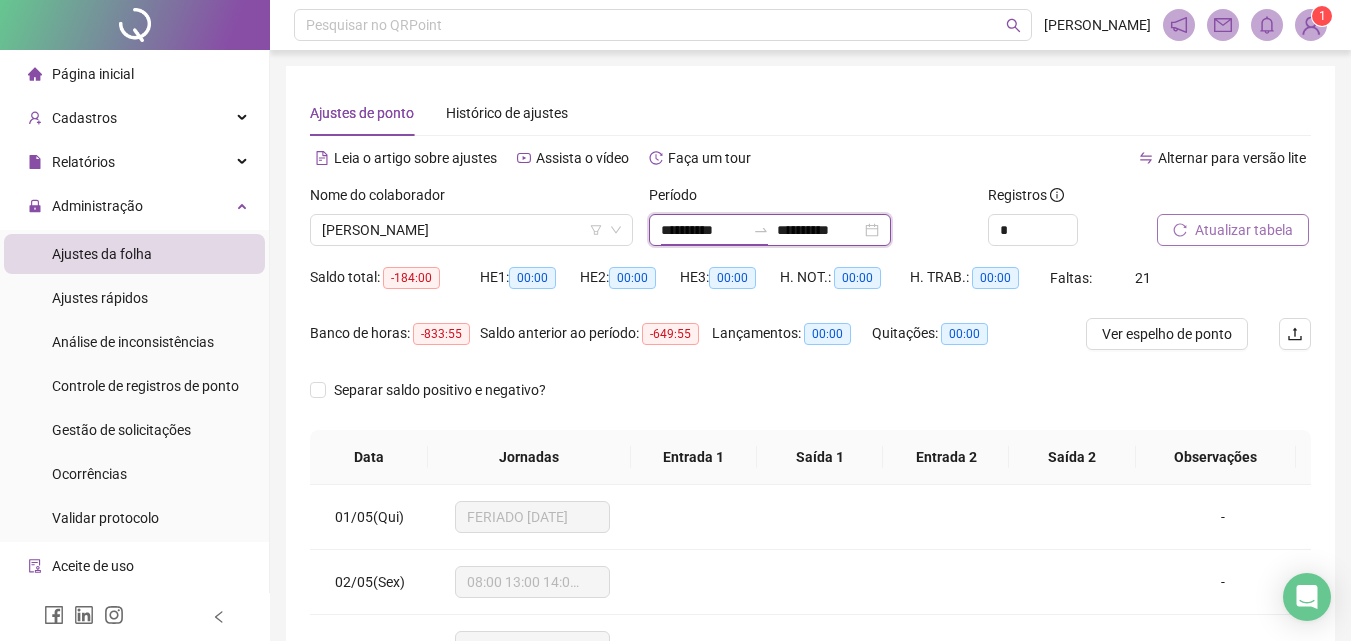 click on "**********" at bounding box center [703, 230] 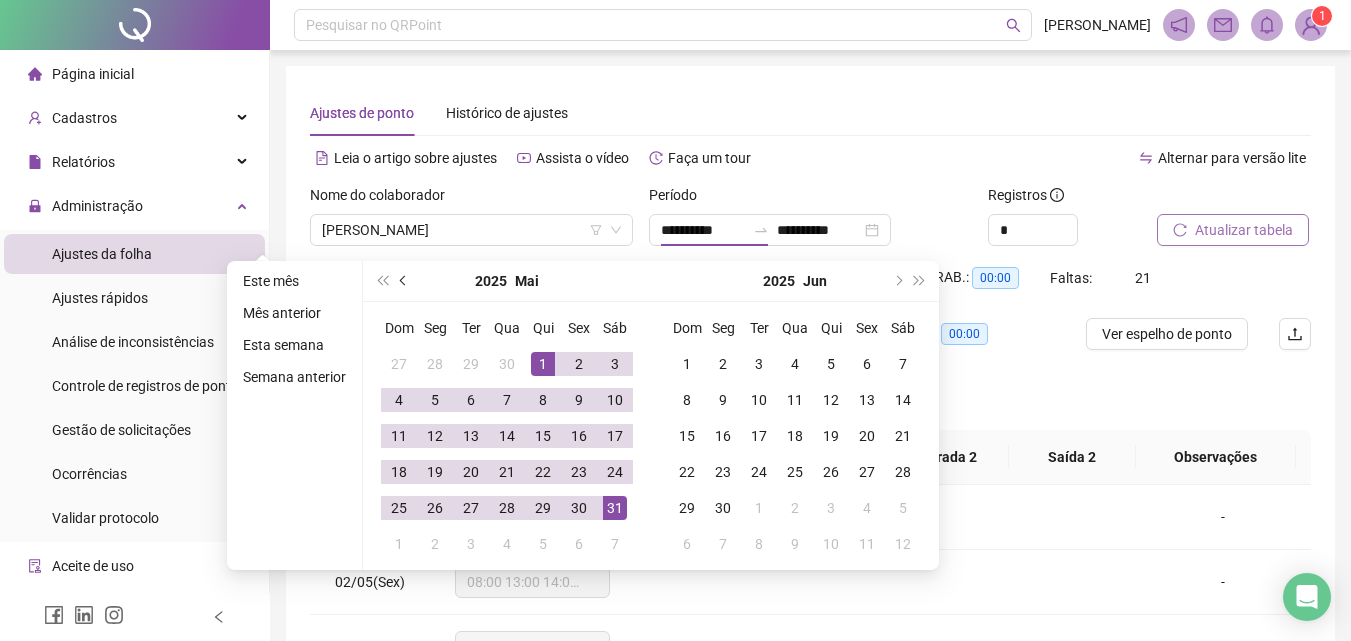 click at bounding box center (405, 281) 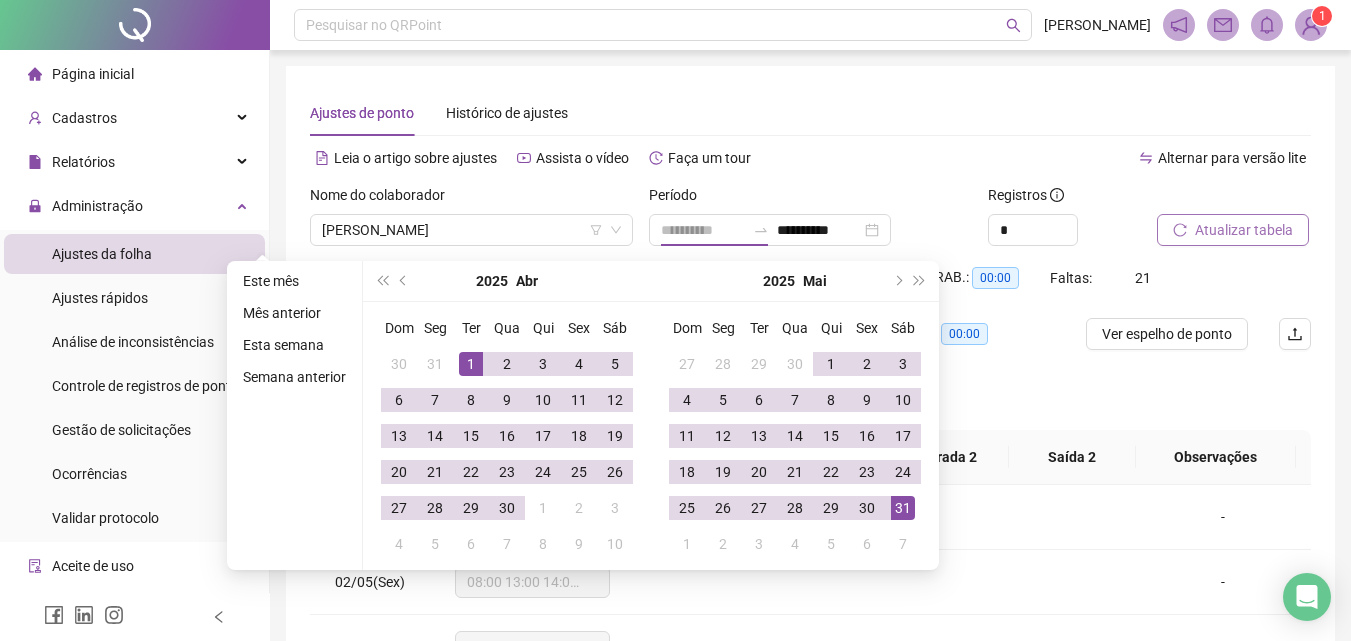 type on "**********" 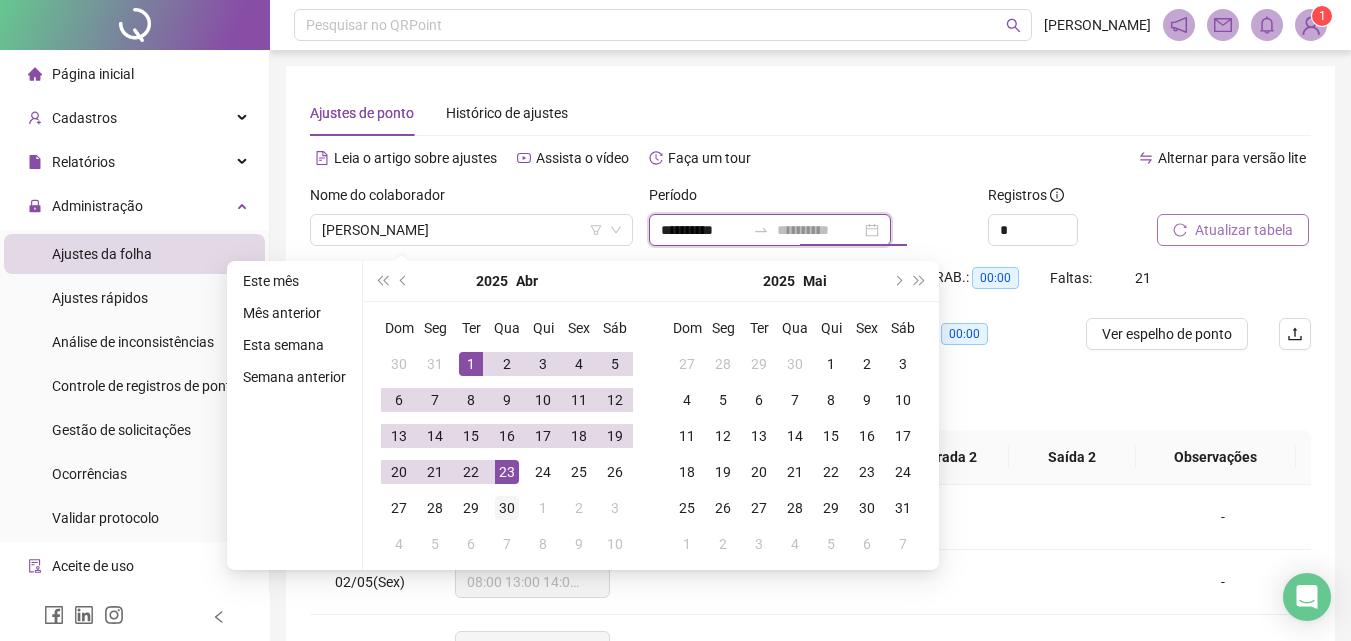type on "**********" 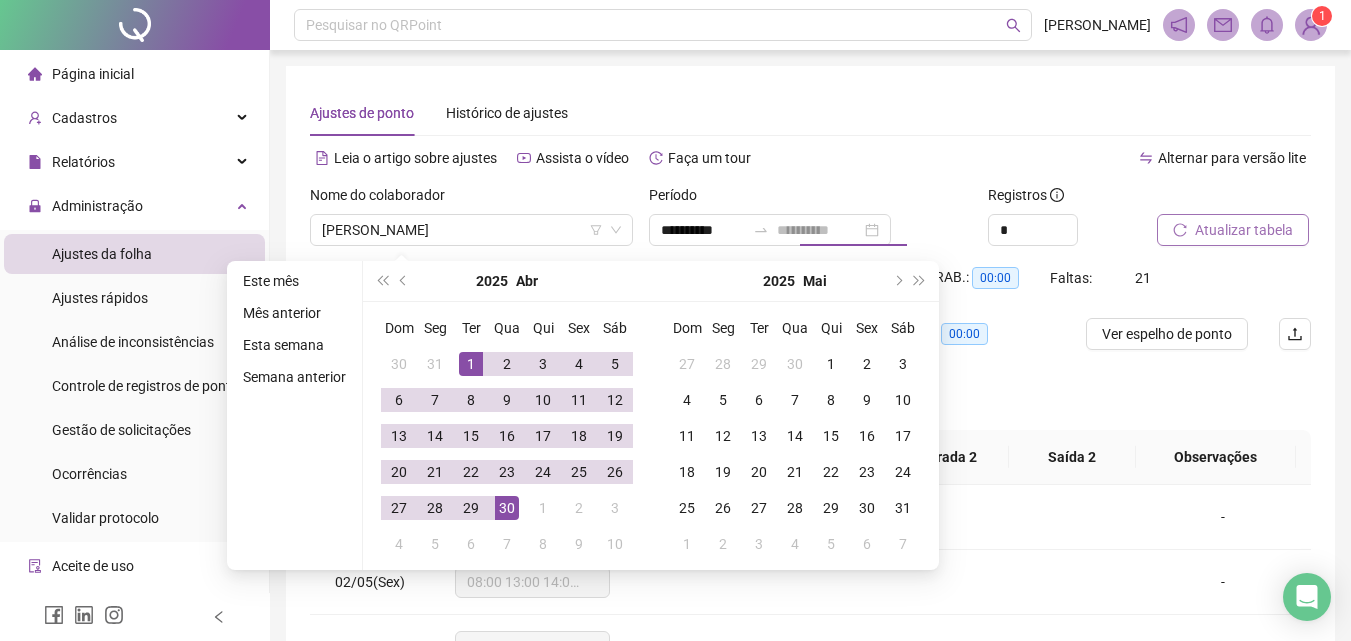 click on "30" at bounding box center [507, 508] 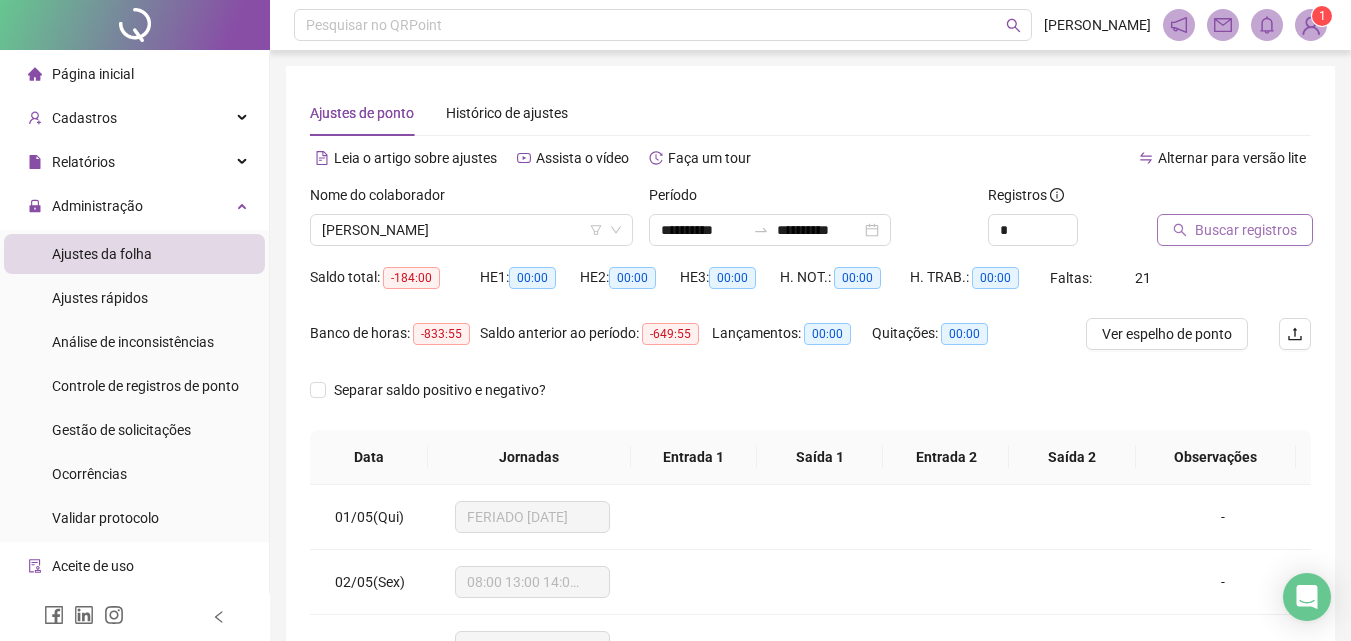 click on "Buscar registros" at bounding box center [1246, 230] 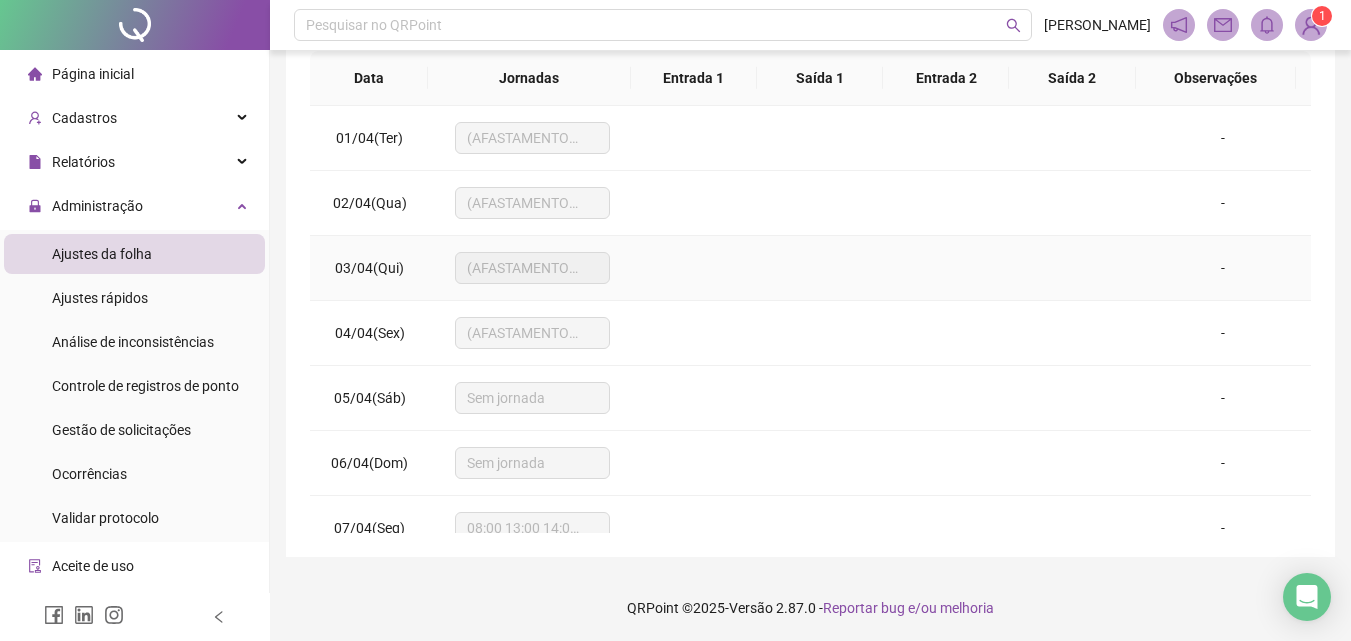 scroll, scrollTop: 381, scrollLeft: 0, axis: vertical 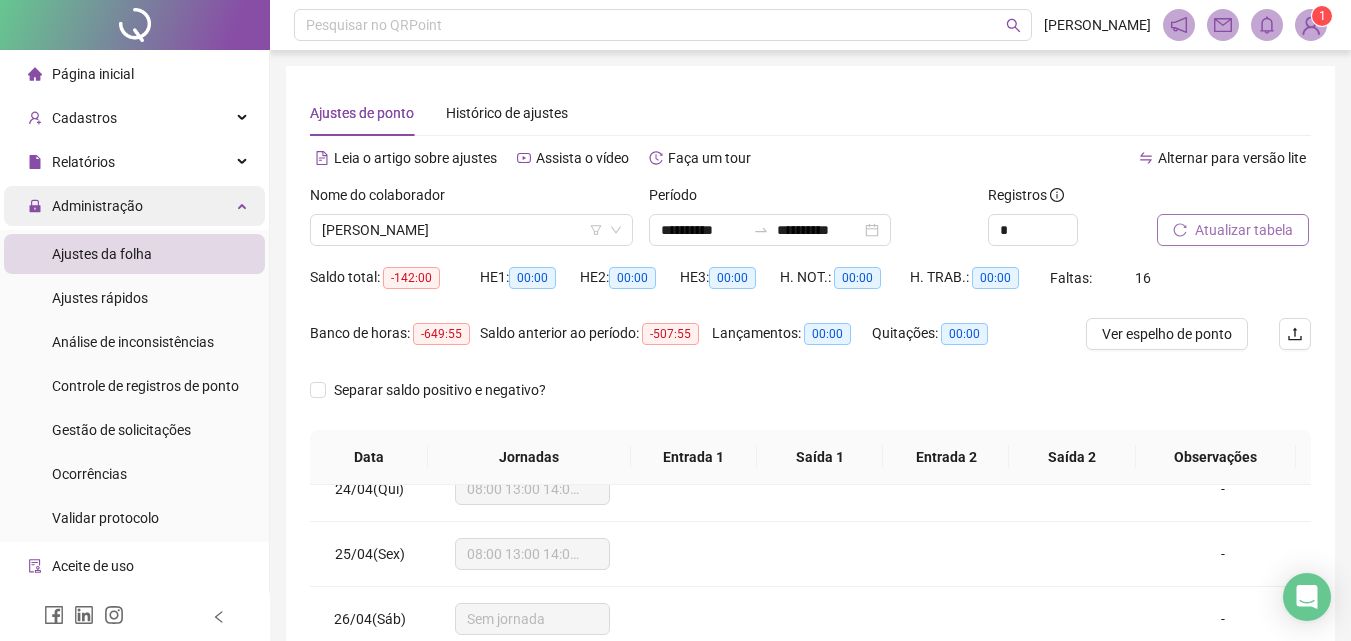 click on "Administração" at bounding box center (97, 206) 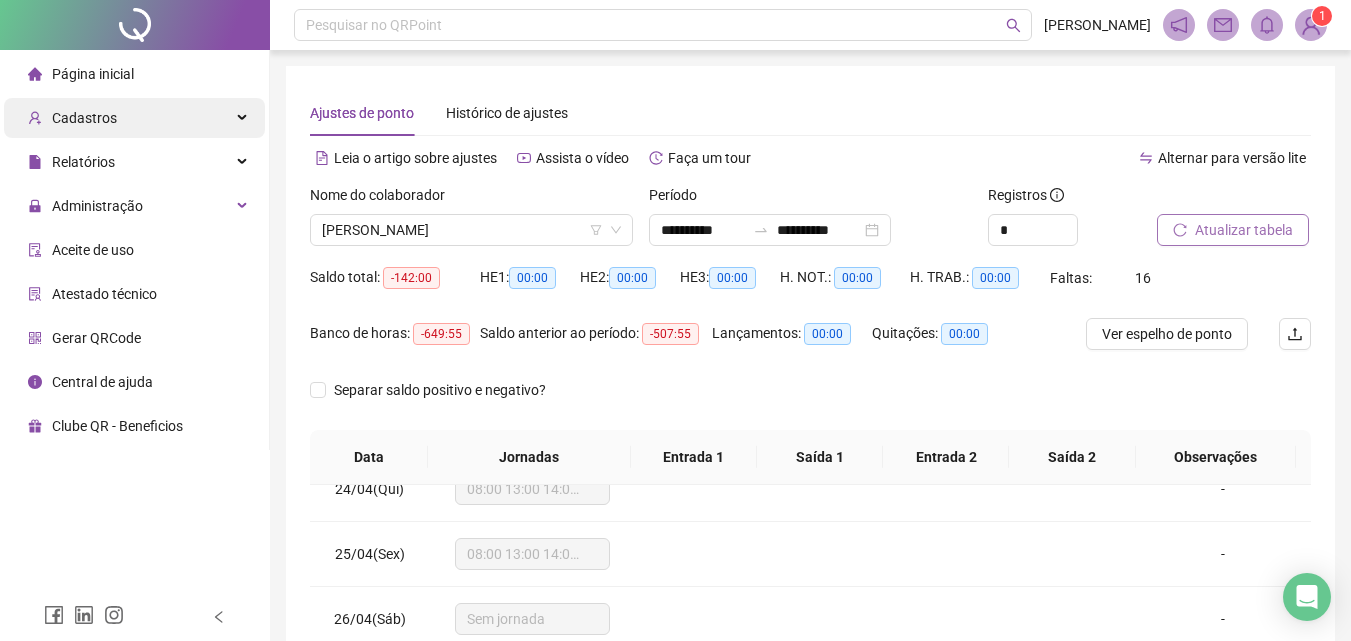 click on "Cadastros" at bounding box center (134, 118) 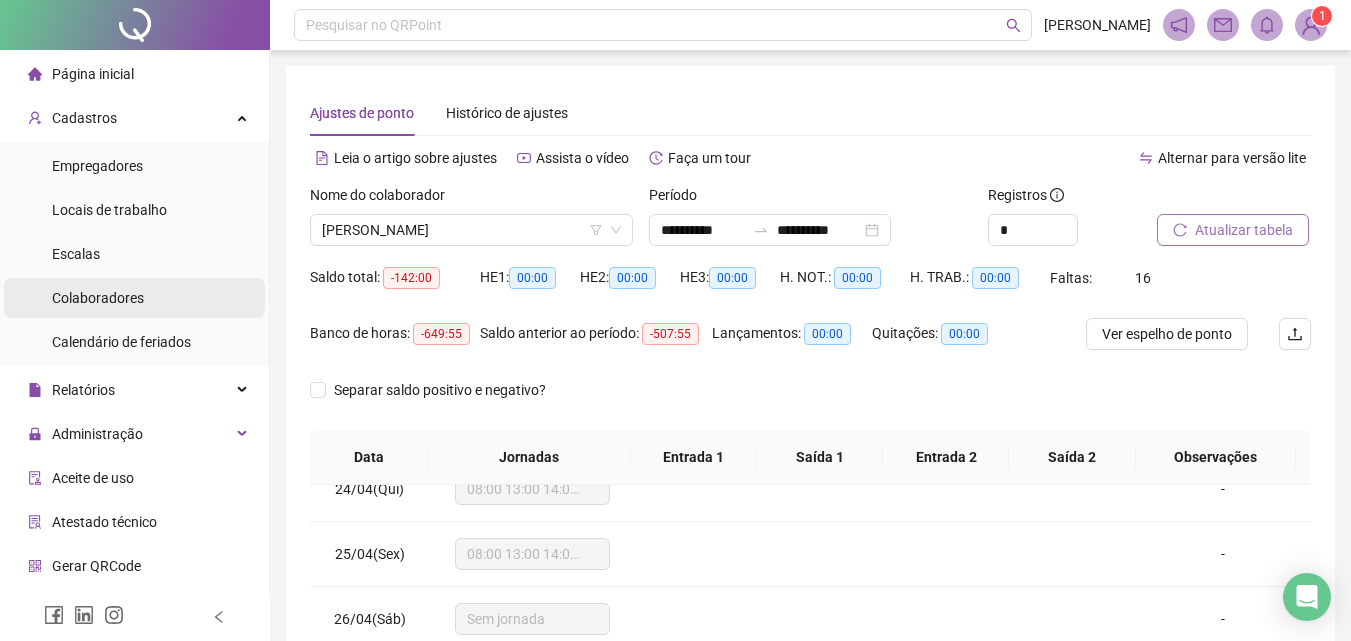 click on "Colaboradores" at bounding box center [98, 298] 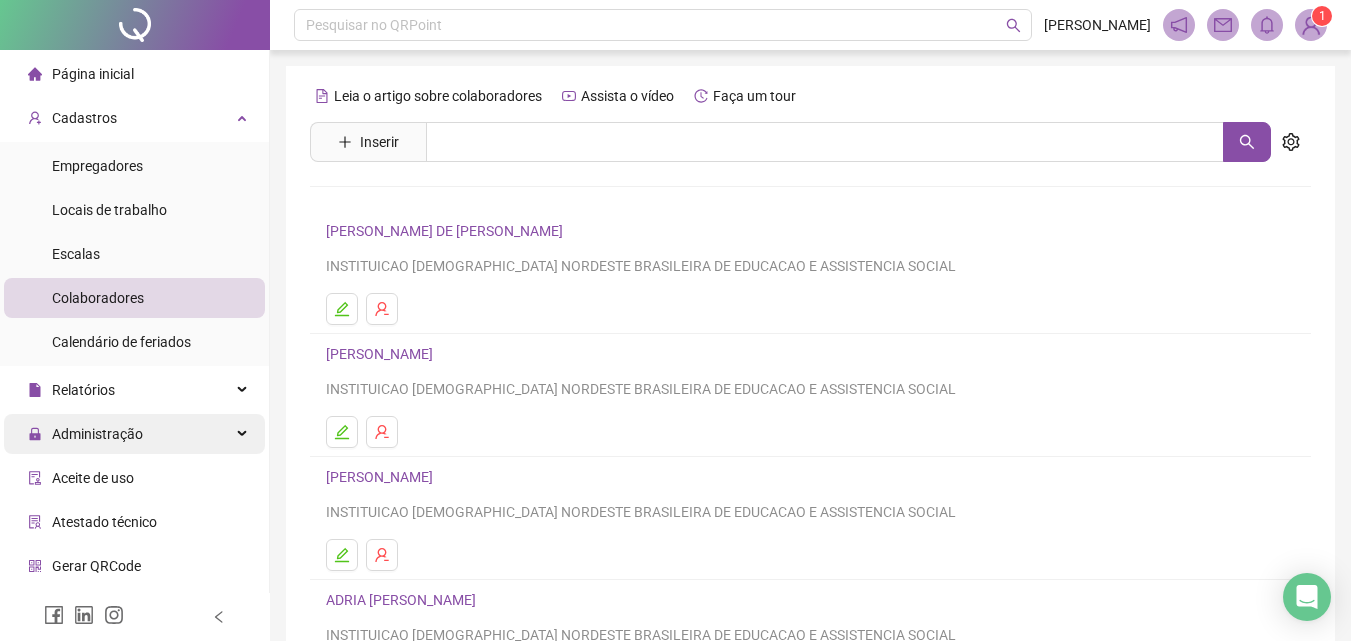 click on "Administração" at bounding box center (97, 434) 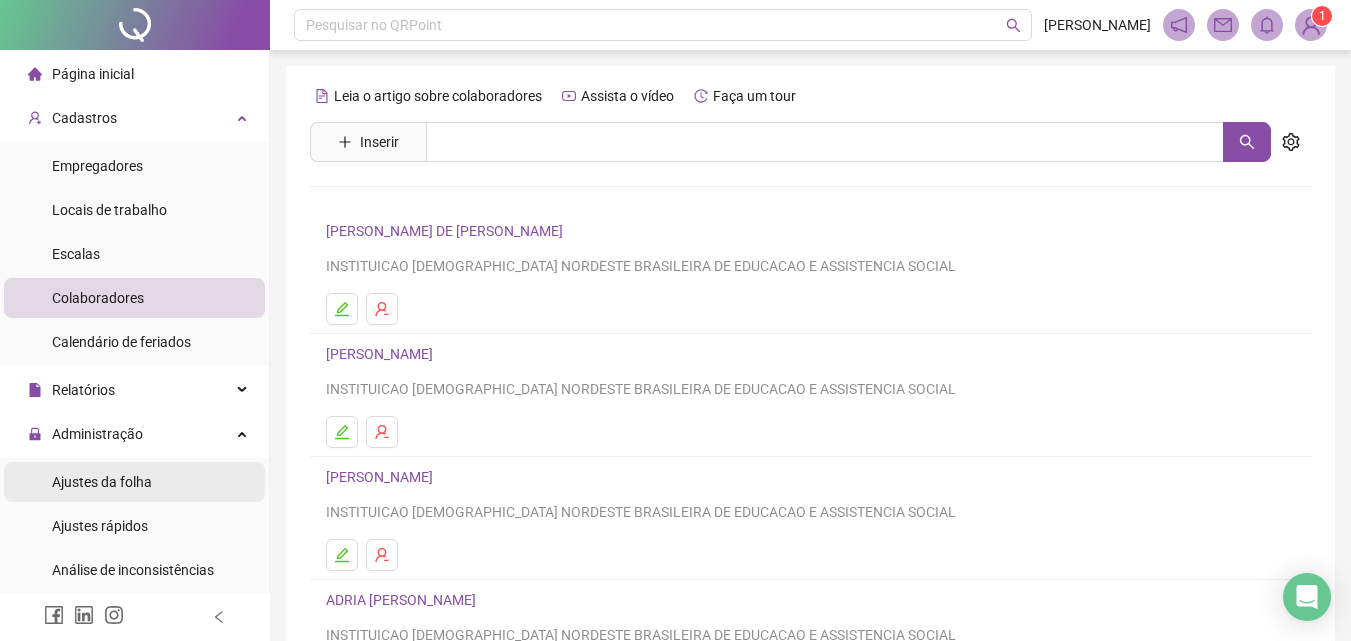 click on "Ajustes da folha" at bounding box center (134, 482) 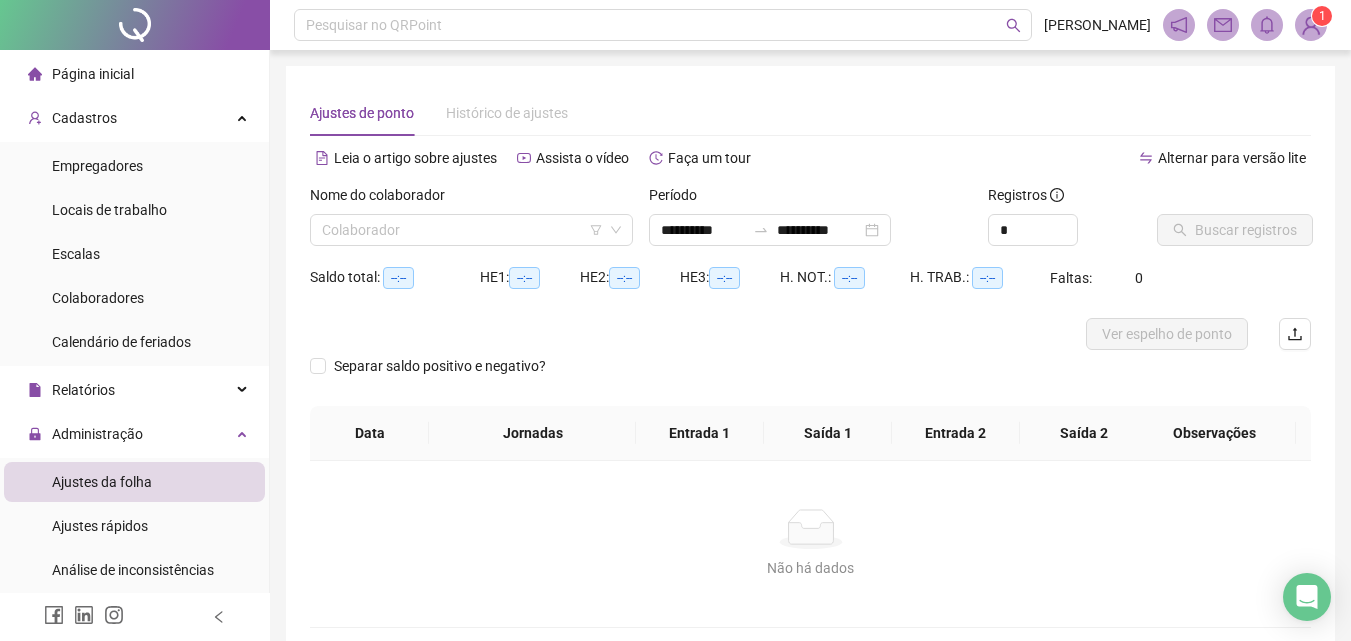 type on "**********" 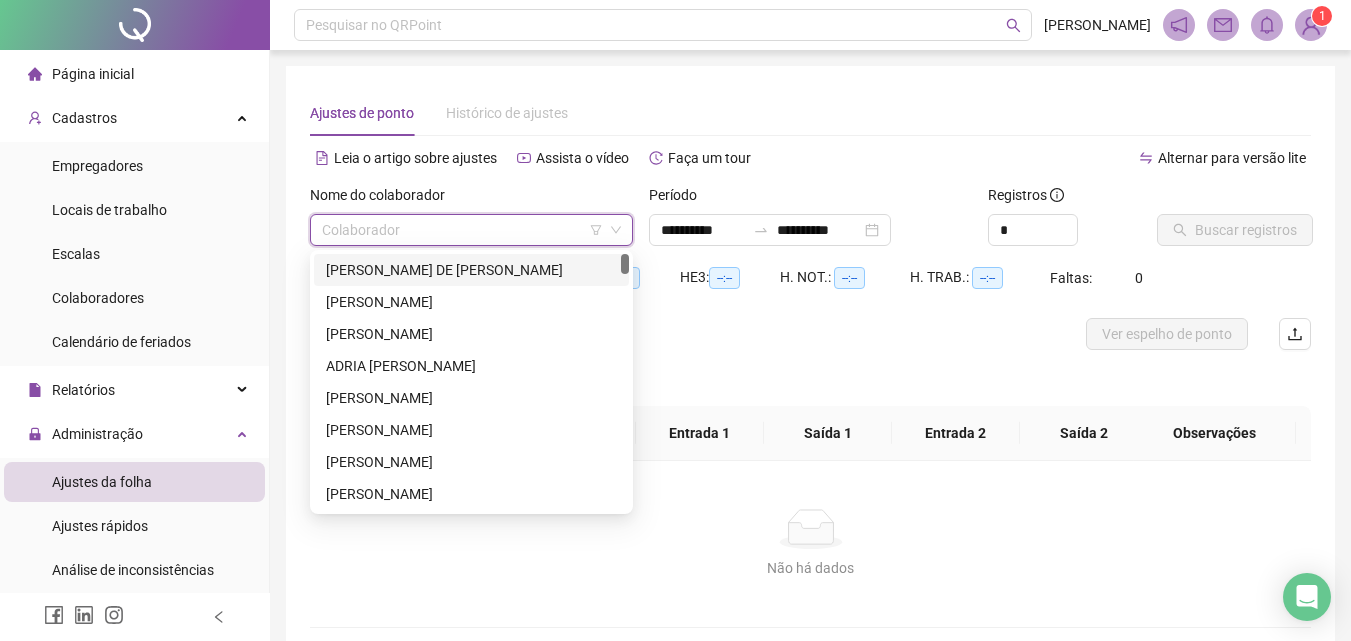 click at bounding box center [465, 230] 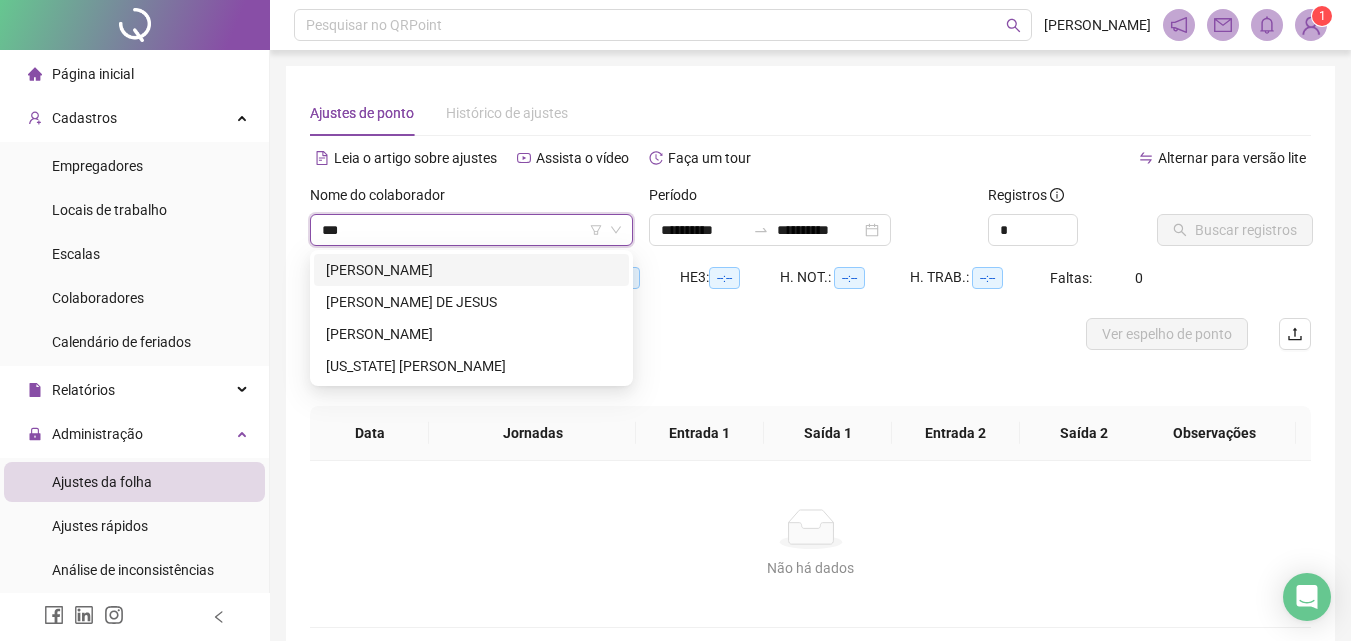 type on "****" 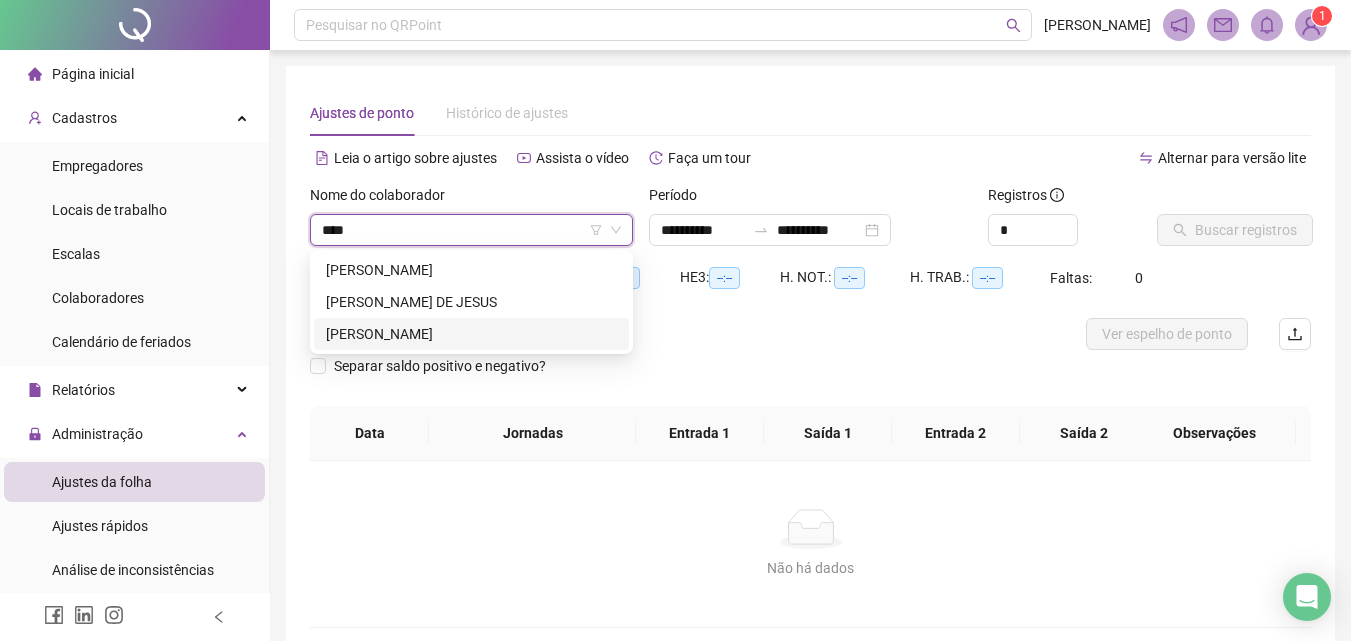 click on "[PERSON_NAME]" at bounding box center (471, 334) 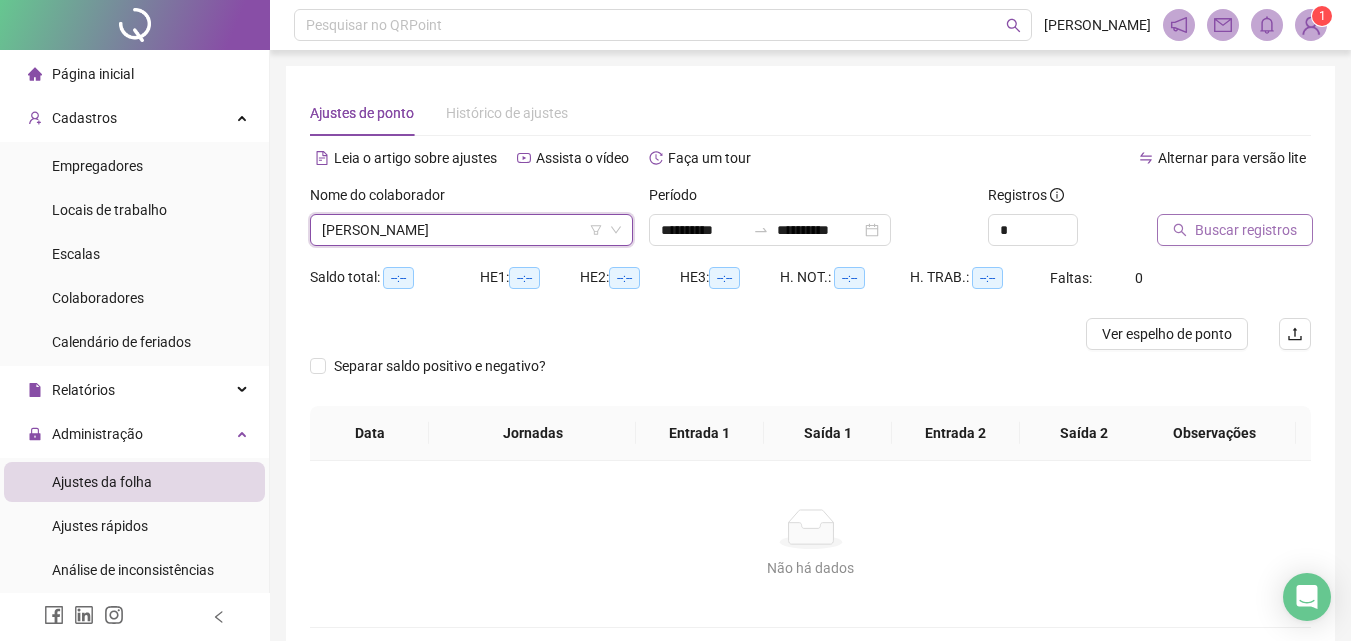click 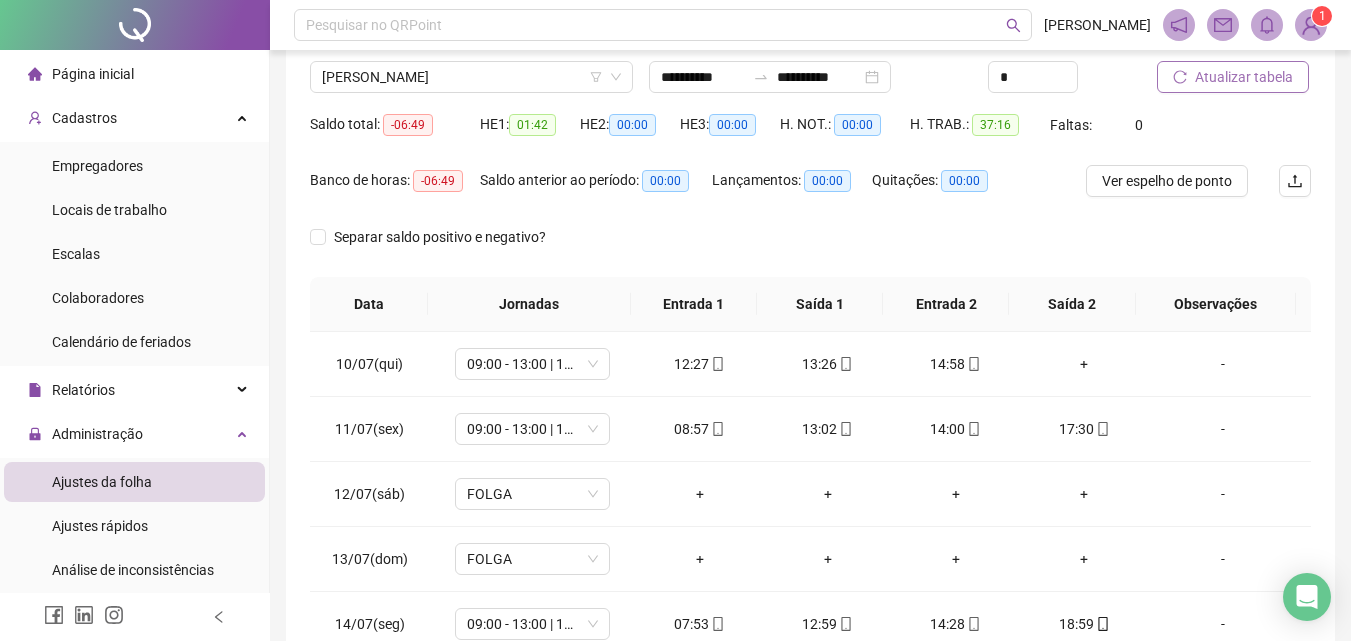 scroll, scrollTop: 200, scrollLeft: 0, axis: vertical 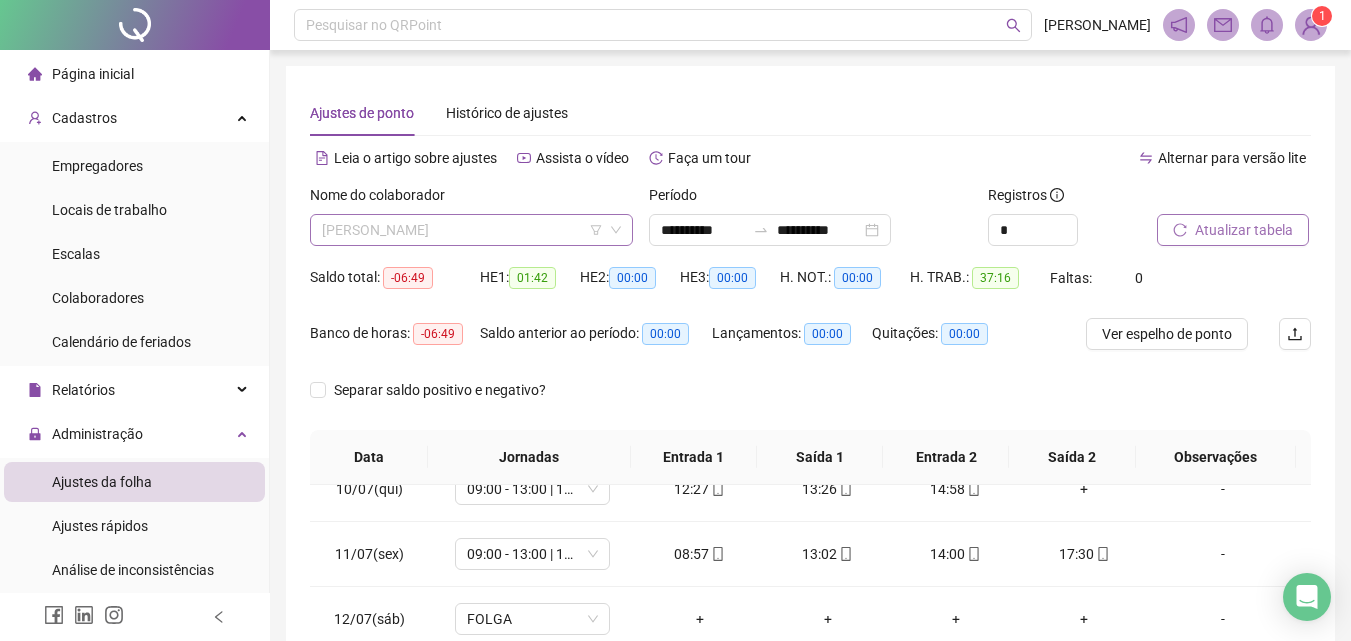 click on "[PERSON_NAME]" at bounding box center [471, 230] 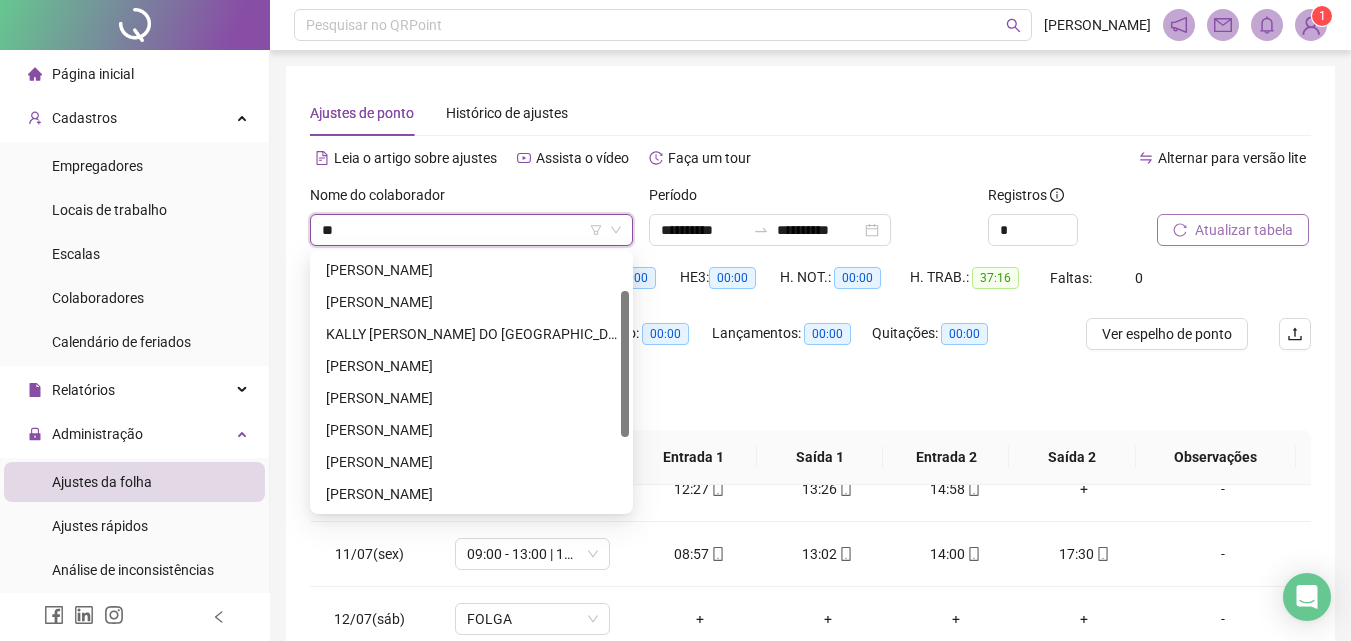 scroll, scrollTop: 0, scrollLeft: 0, axis: both 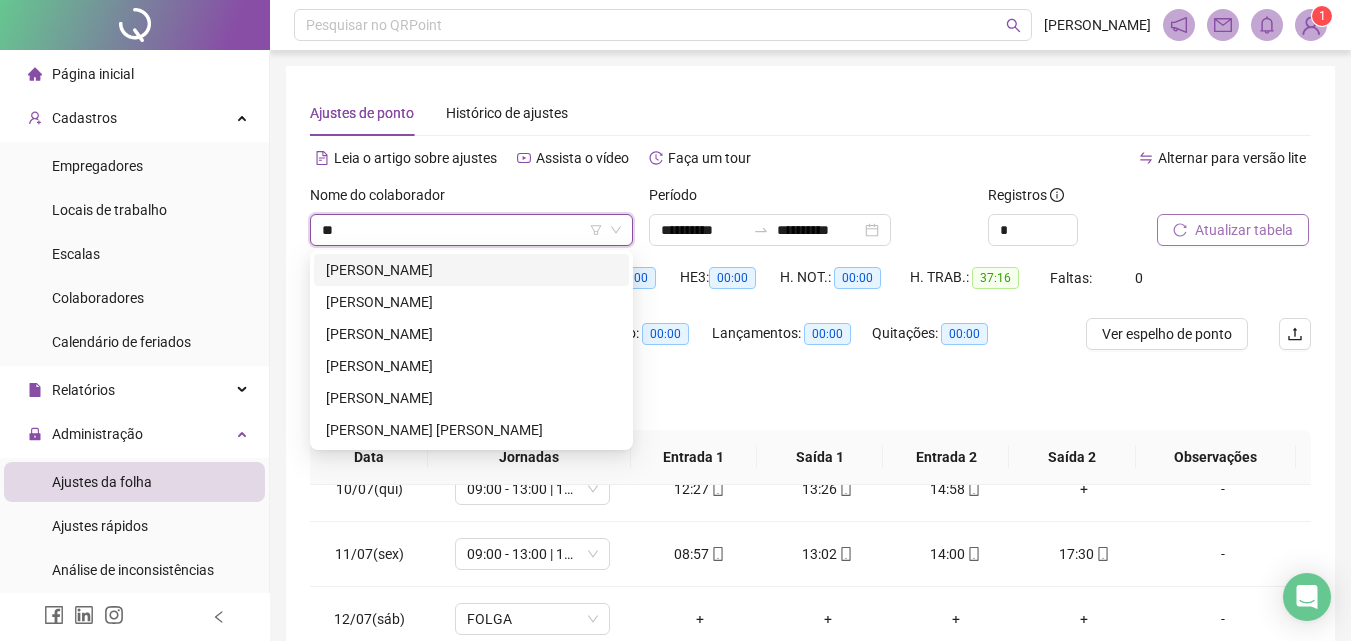 type on "***" 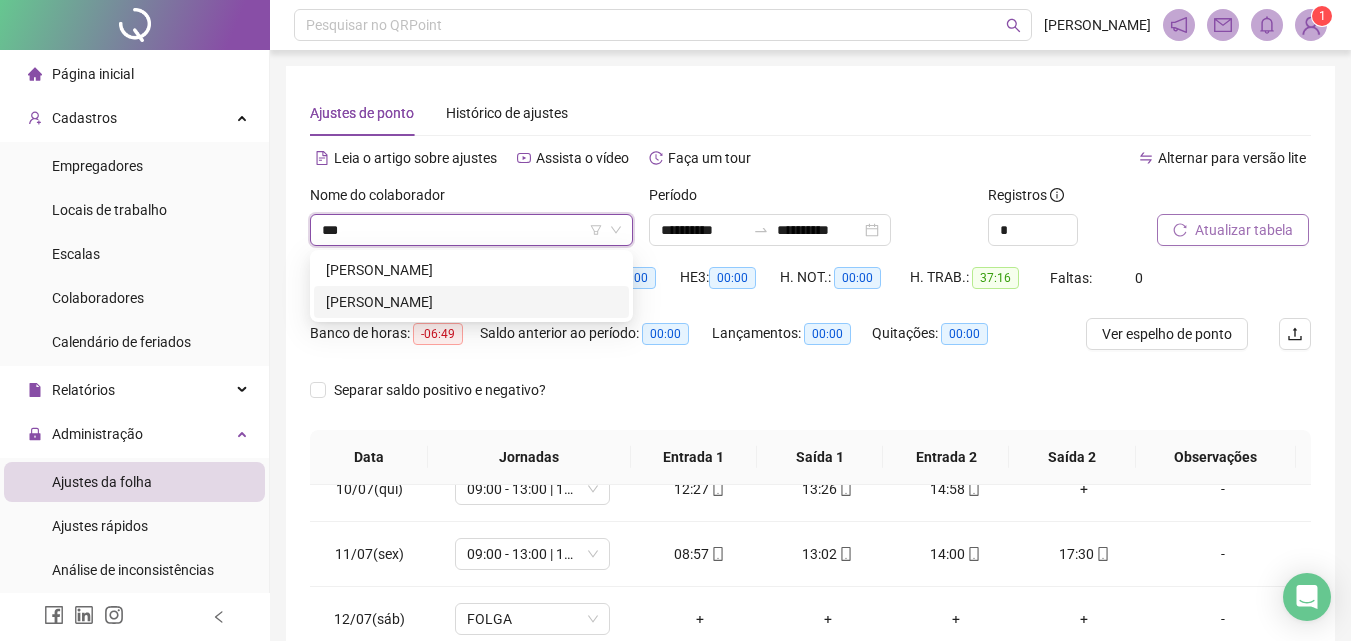 click on "[PERSON_NAME]" at bounding box center [471, 302] 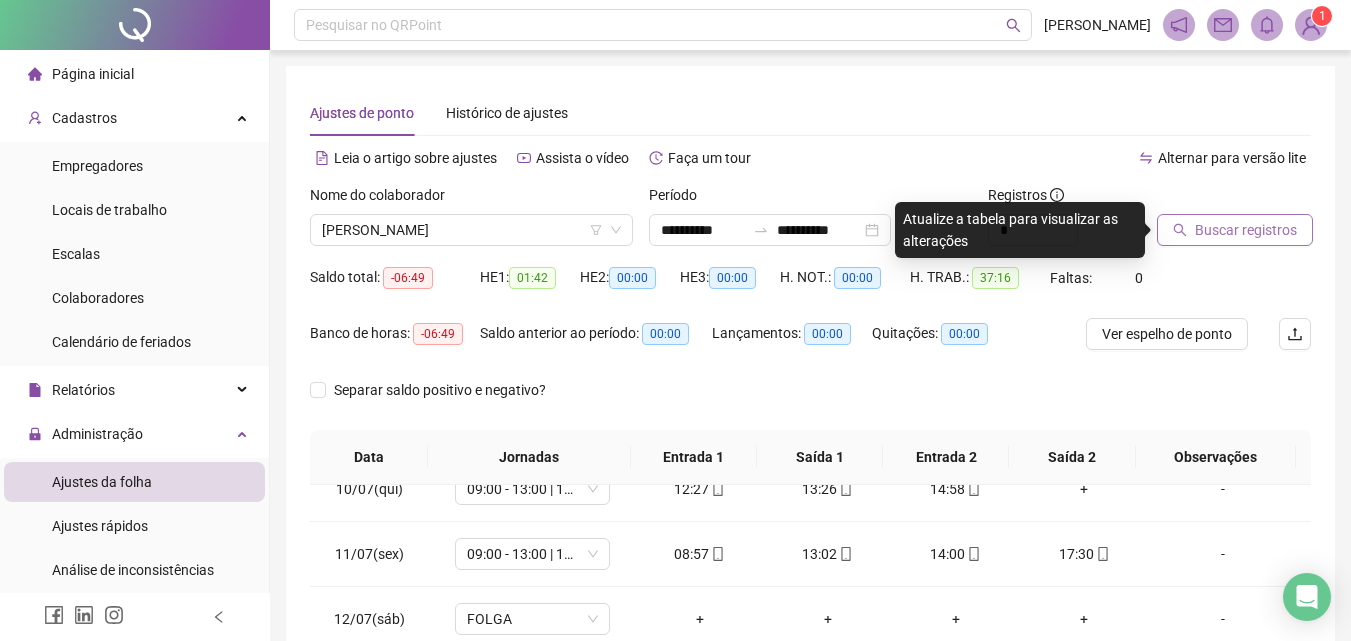 click on "Buscar registros" at bounding box center (1235, 230) 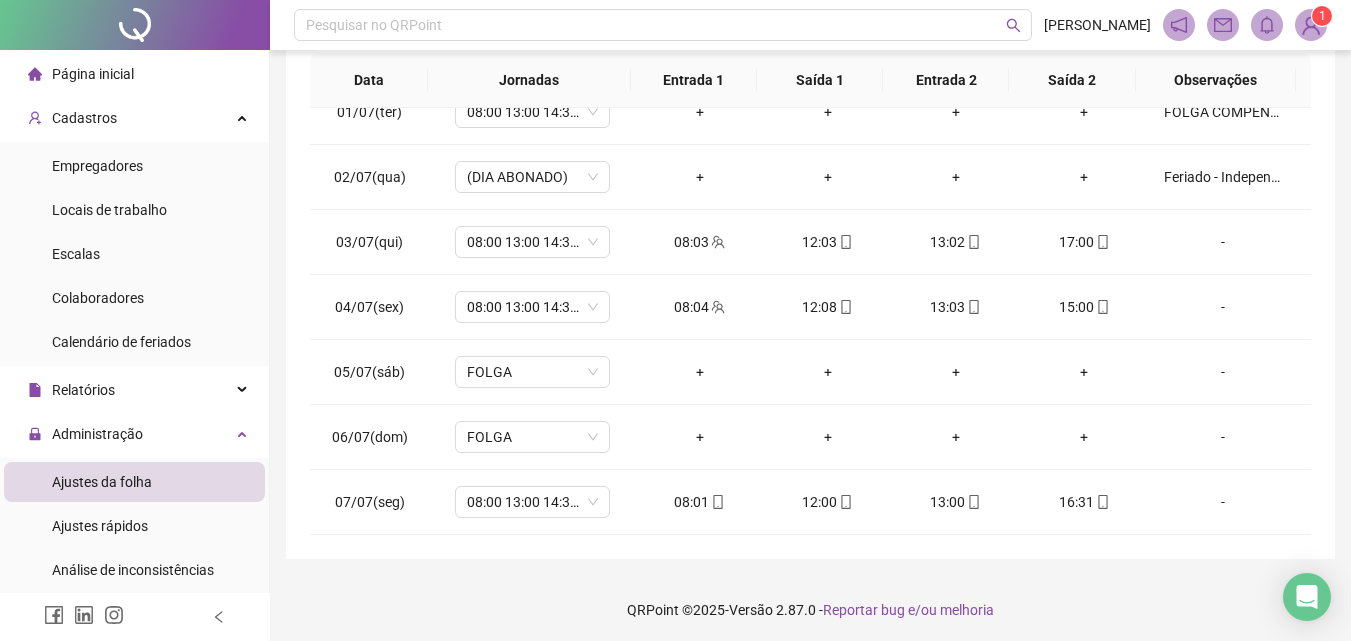 scroll, scrollTop: 381, scrollLeft: 0, axis: vertical 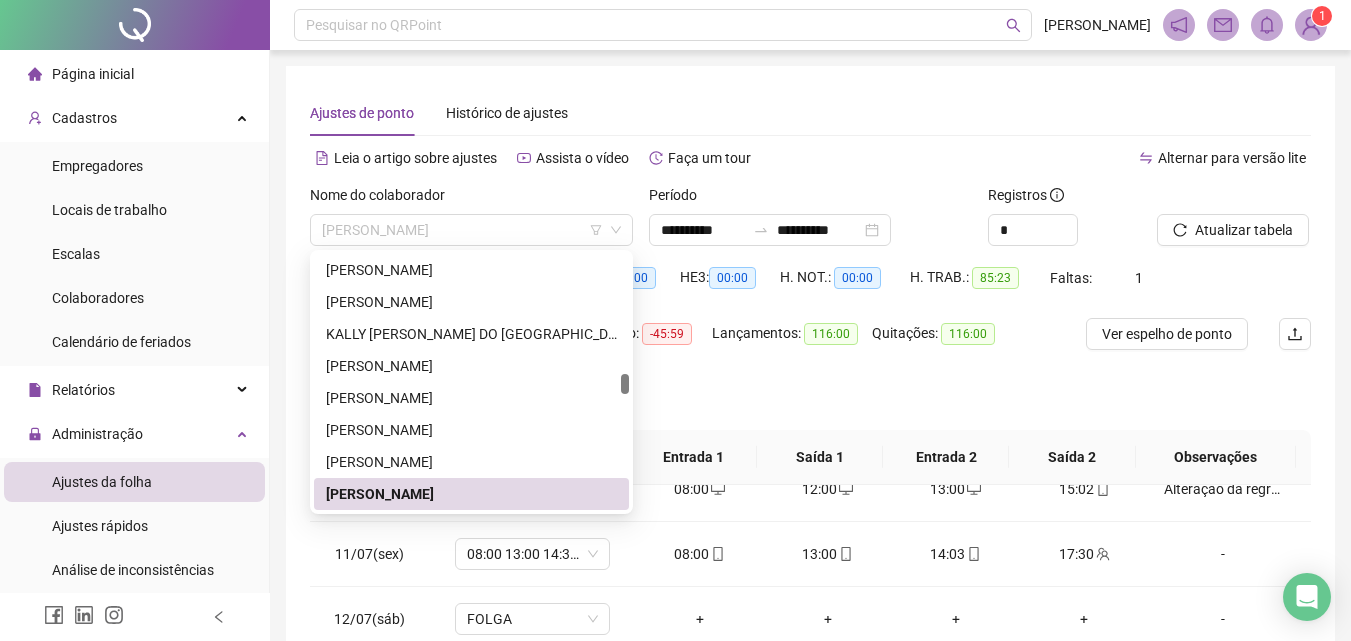 drag, startPoint x: 469, startPoint y: 234, endPoint x: 280, endPoint y: 235, distance: 189.00264 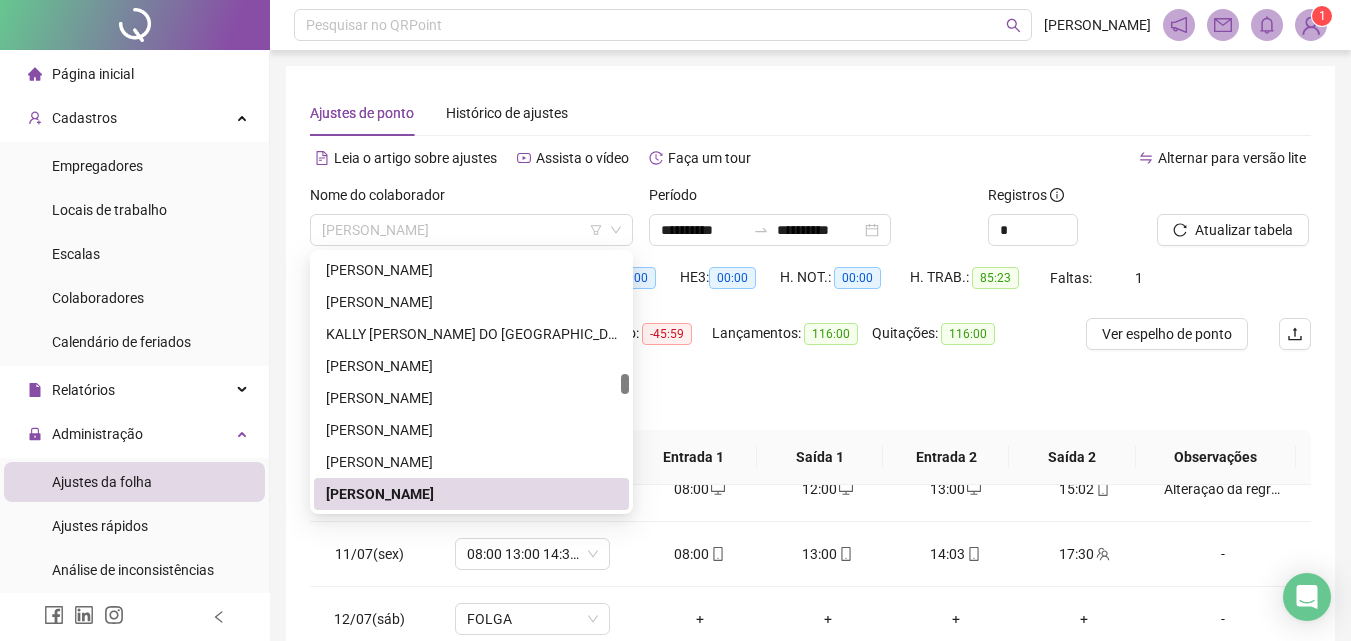 click on "Atualizar tabela" at bounding box center [1233, 230] 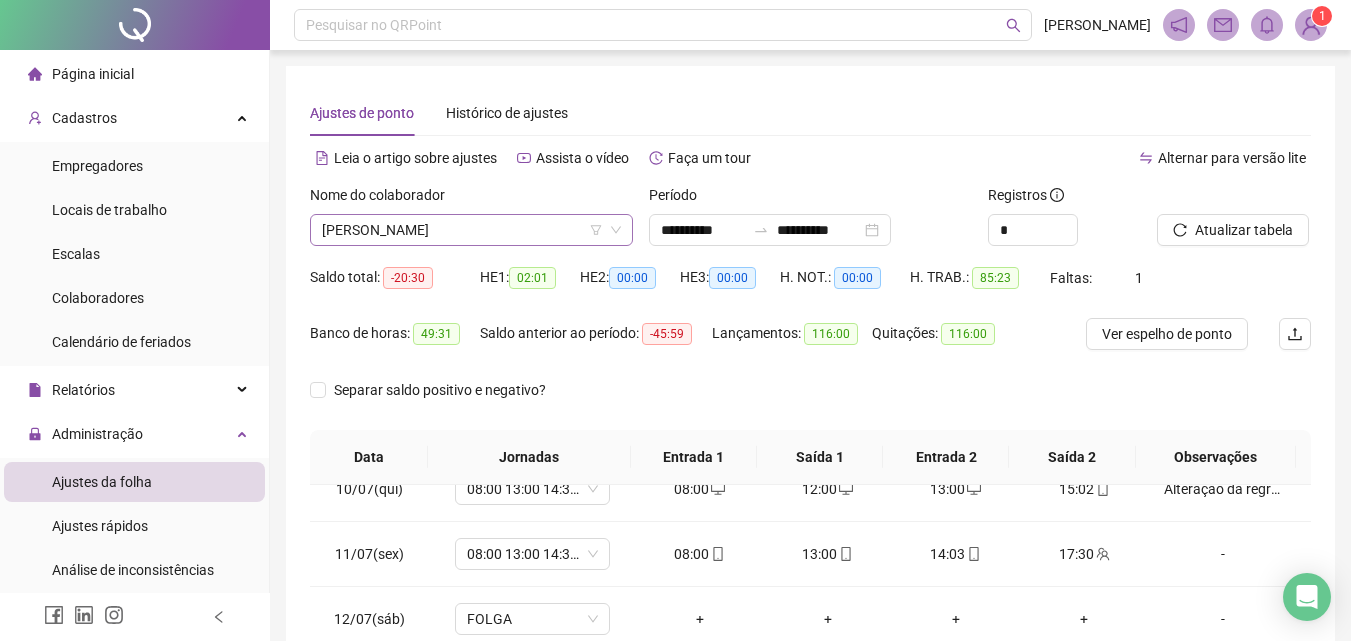 click on "[PERSON_NAME]" at bounding box center (471, 230) 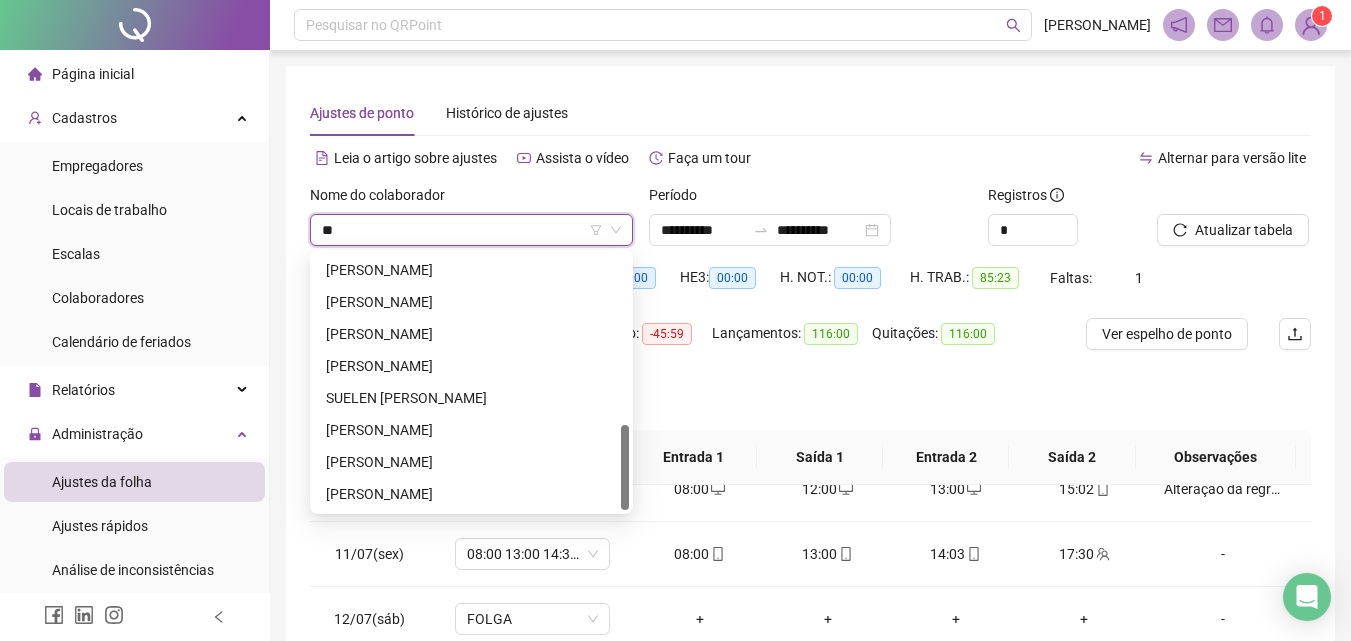 scroll, scrollTop: 512, scrollLeft: 0, axis: vertical 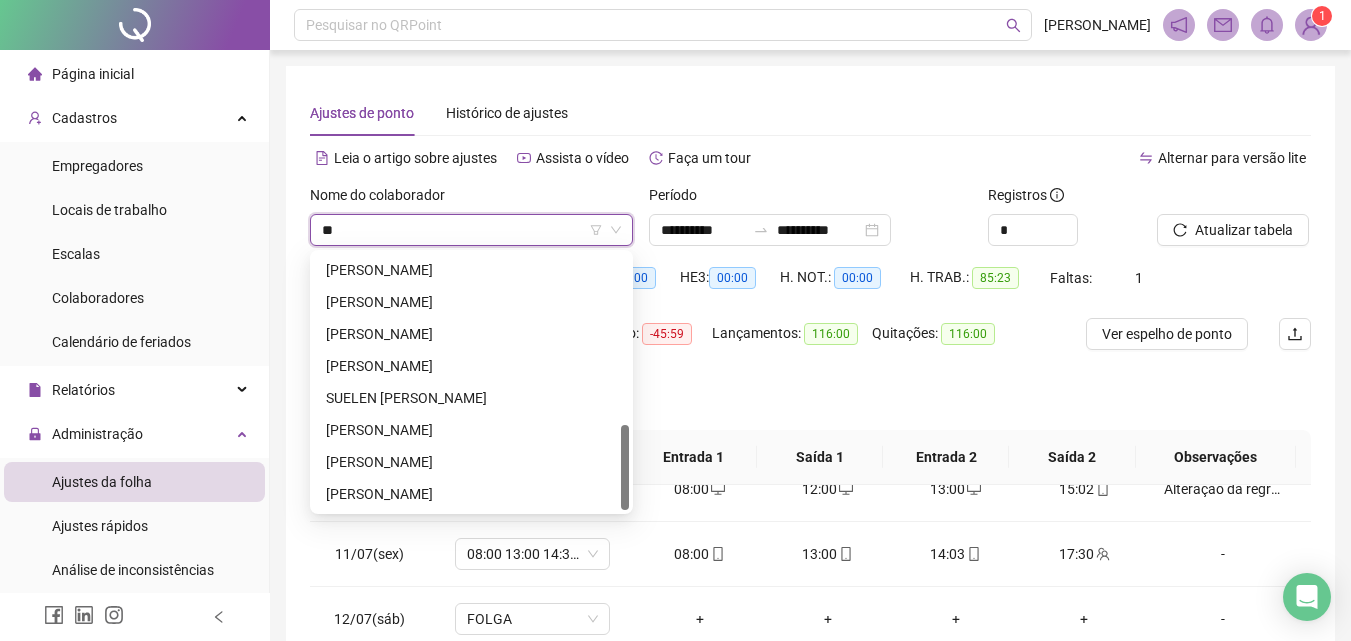 type on "***" 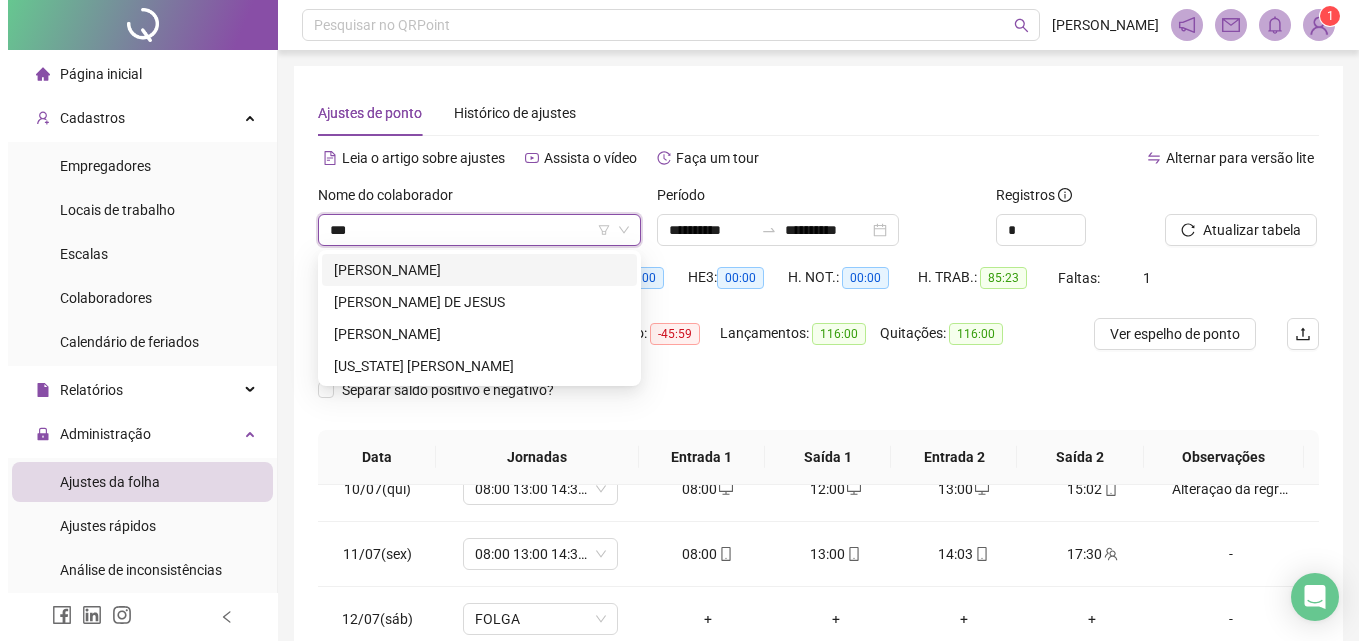scroll, scrollTop: 0, scrollLeft: 0, axis: both 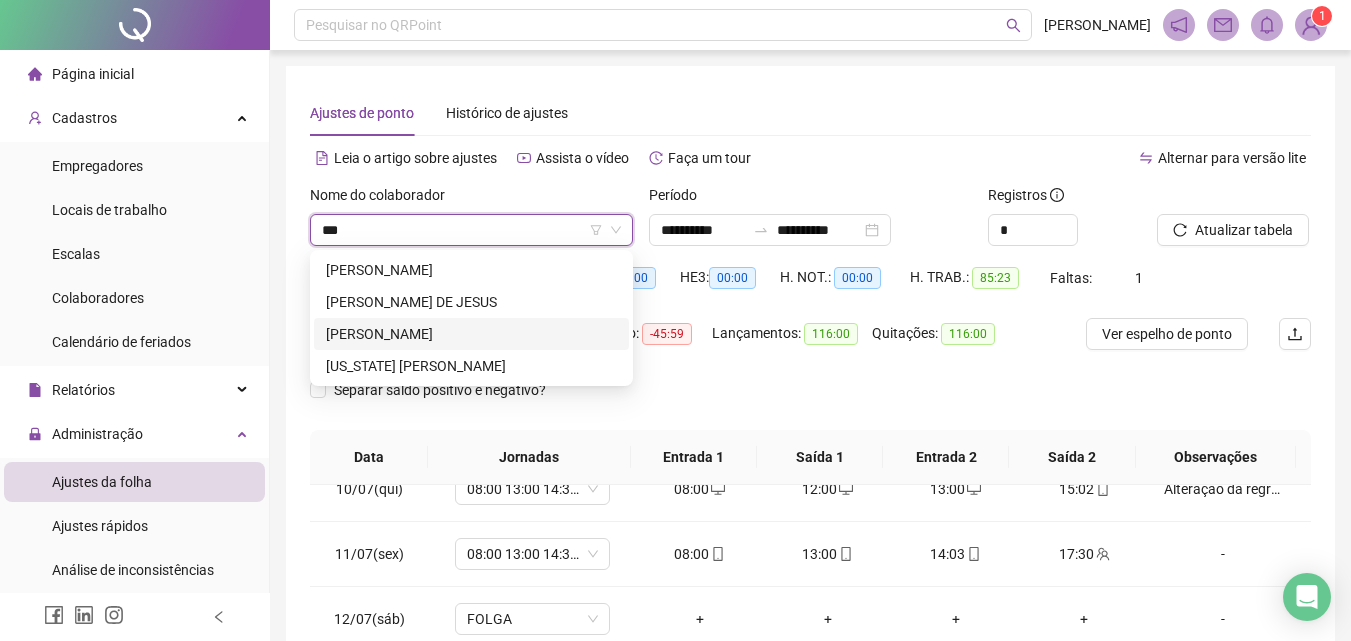 click on "[PERSON_NAME]" at bounding box center (471, 334) 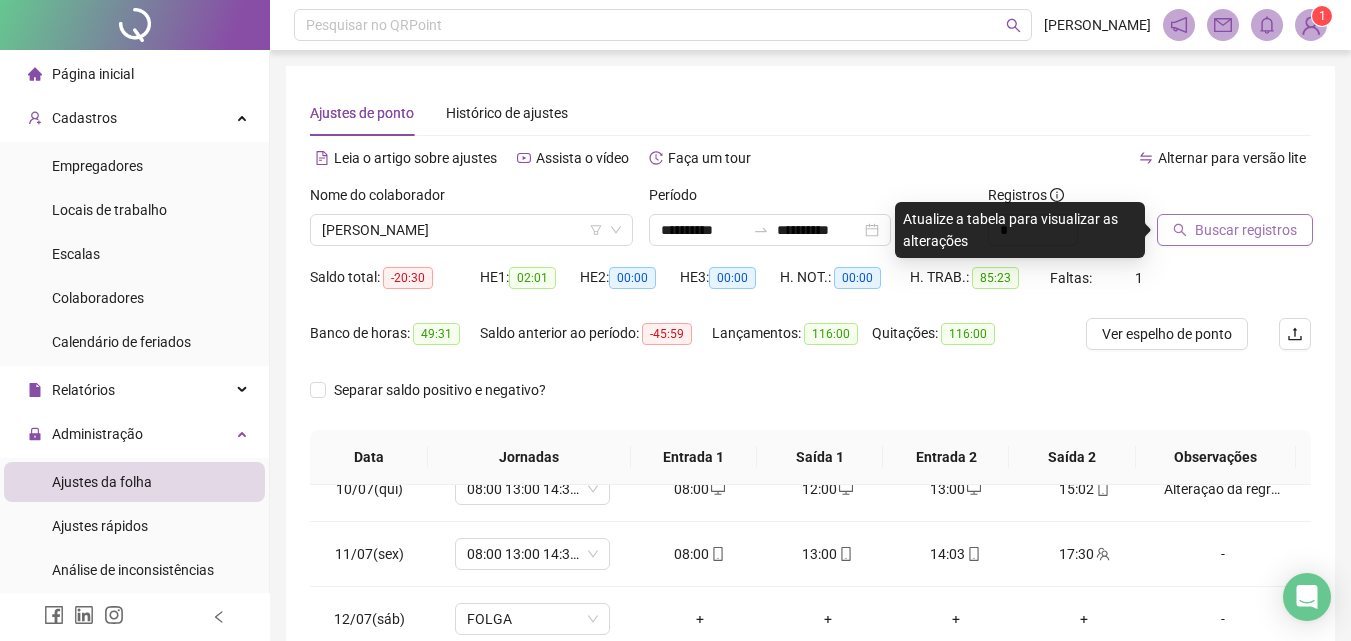 click on "Buscar registros" at bounding box center [1246, 230] 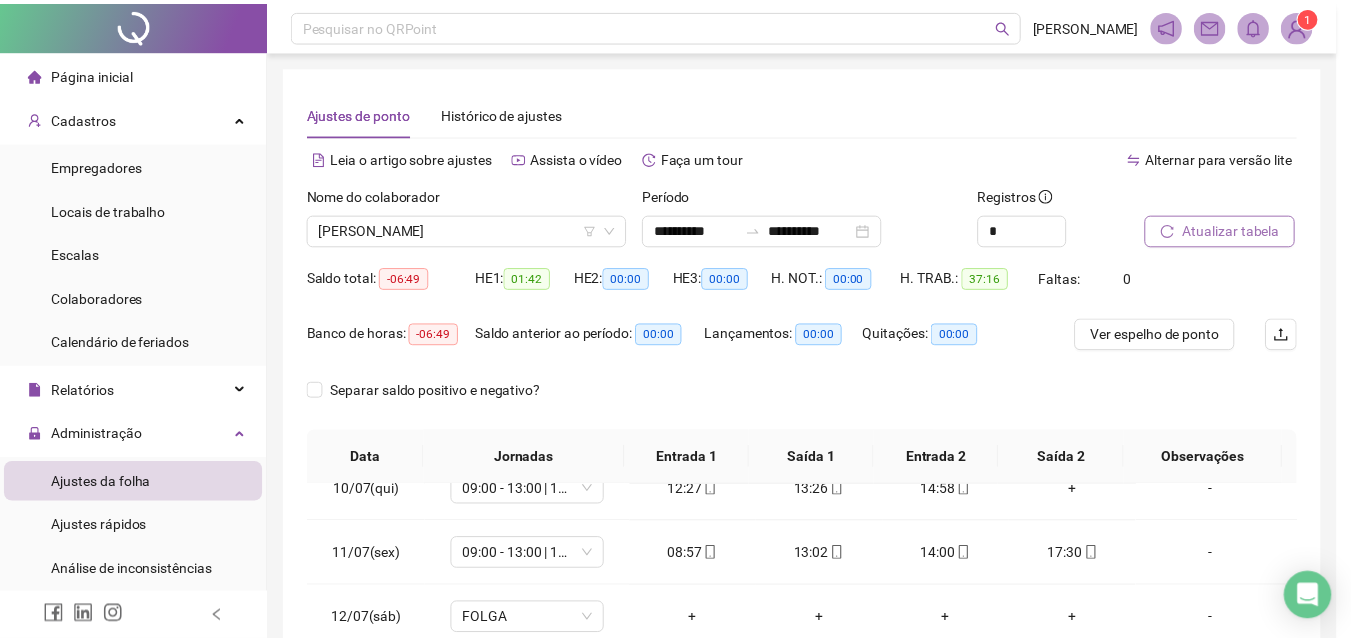 scroll, scrollTop: 28, scrollLeft: 0, axis: vertical 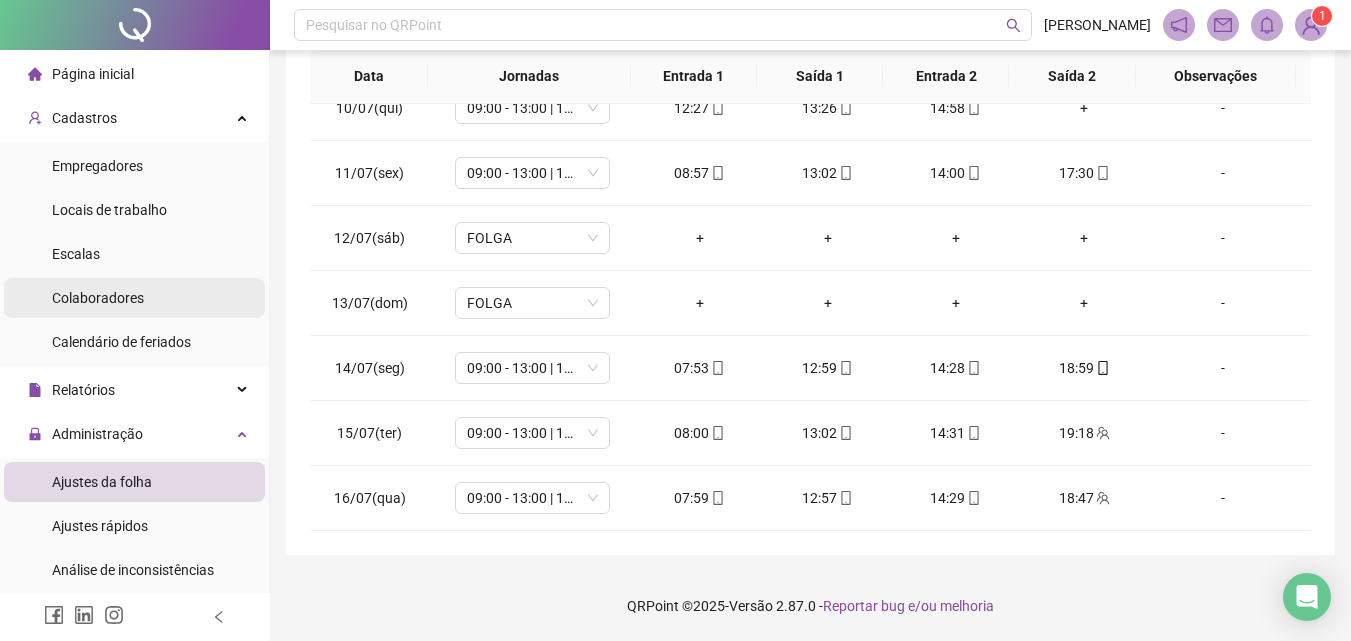 click on "Colaboradores" at bounding box center [98, 298] 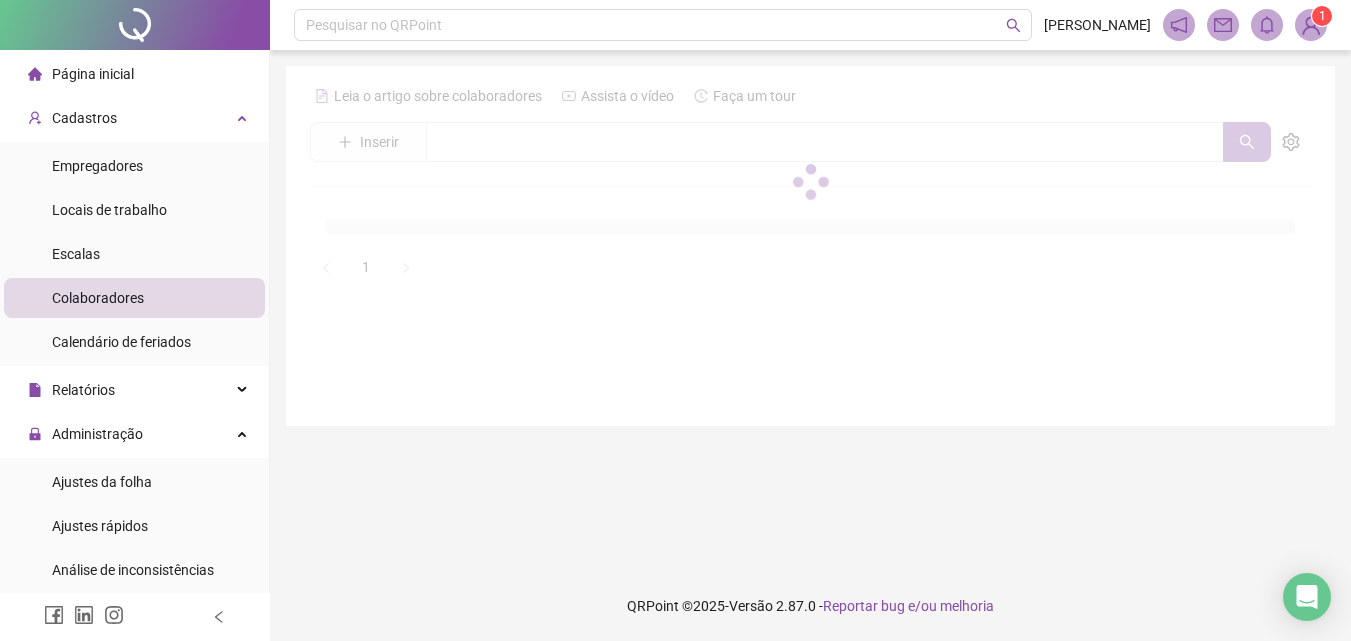scroll, scrollTop: 0, scrollLeft: 0, axis: both 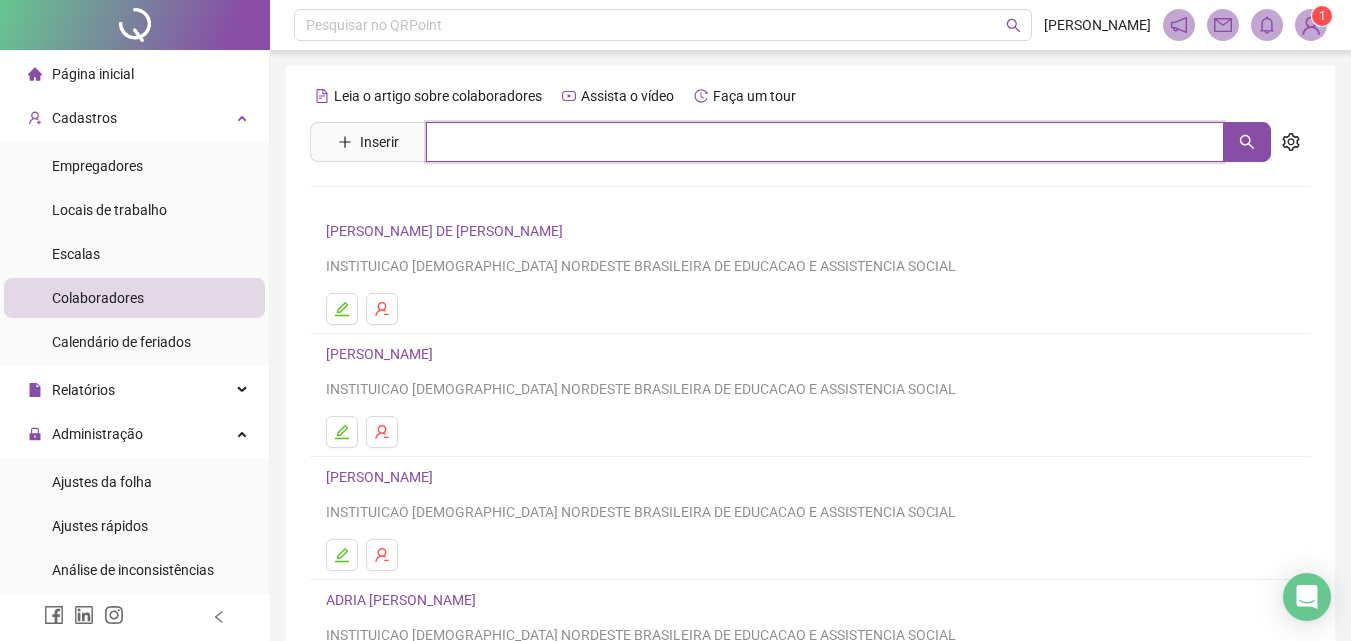 click at bounding box center (825, 142) 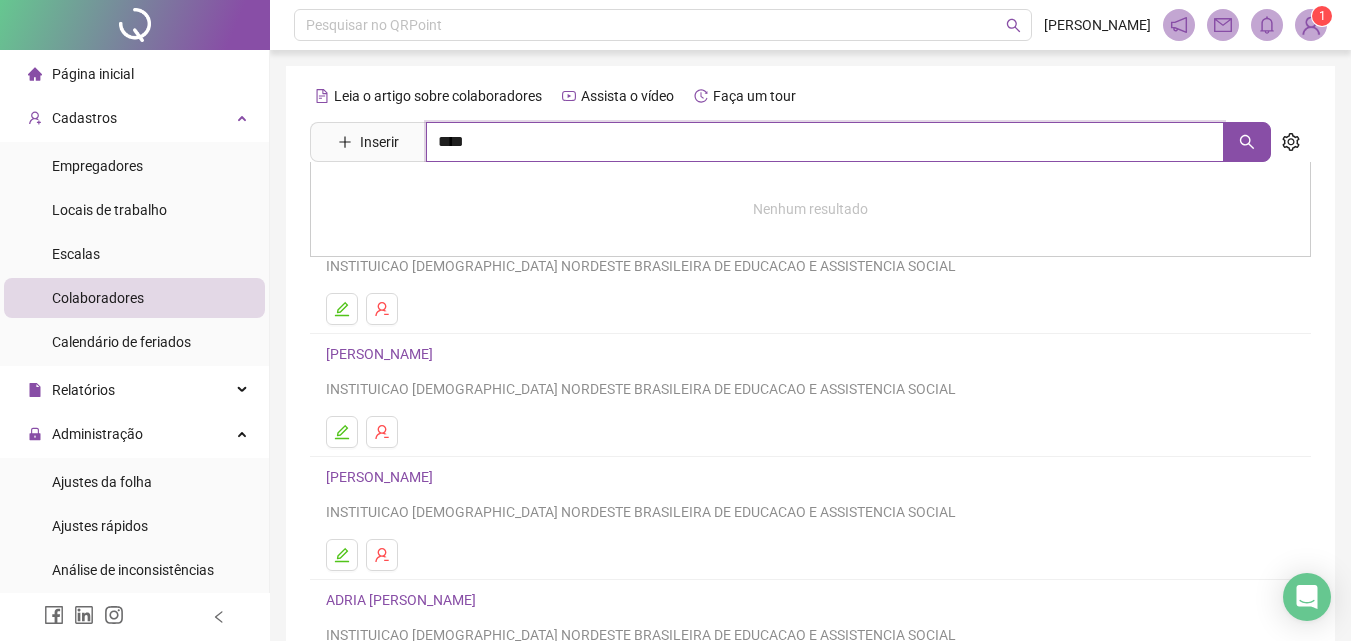 type on "****" 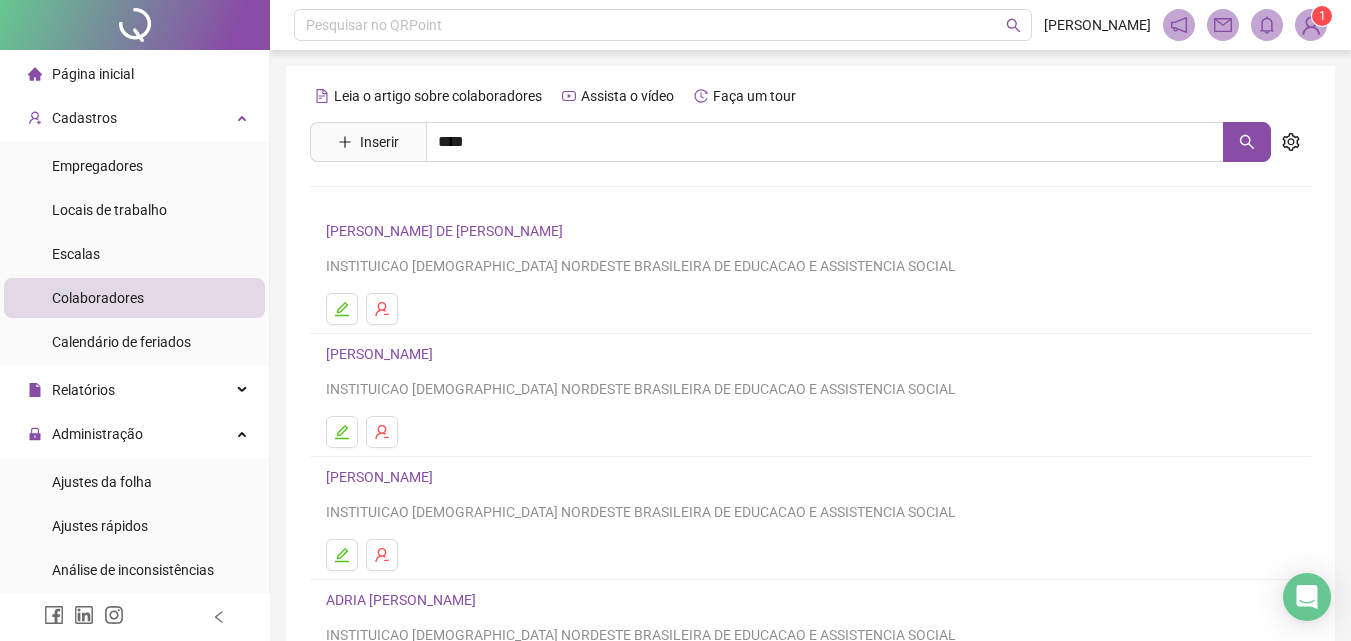 click on "[PERSON_NAME]" at bounding box center [400, 331] 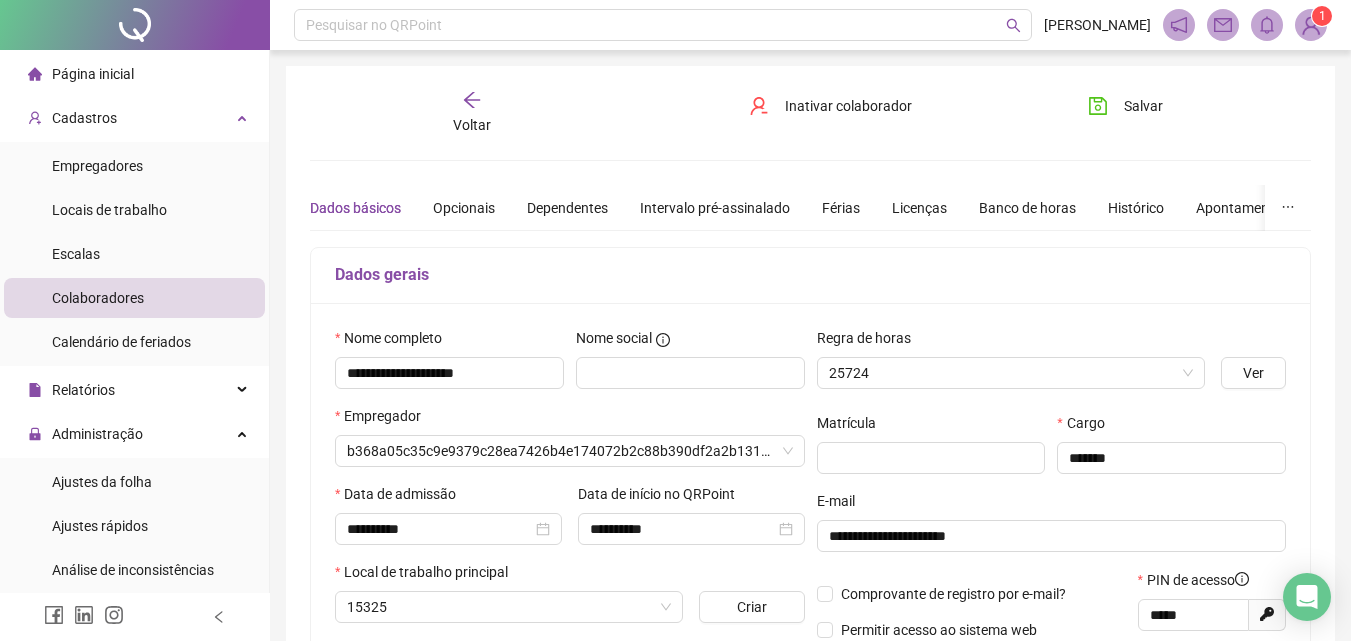 type on "**********" 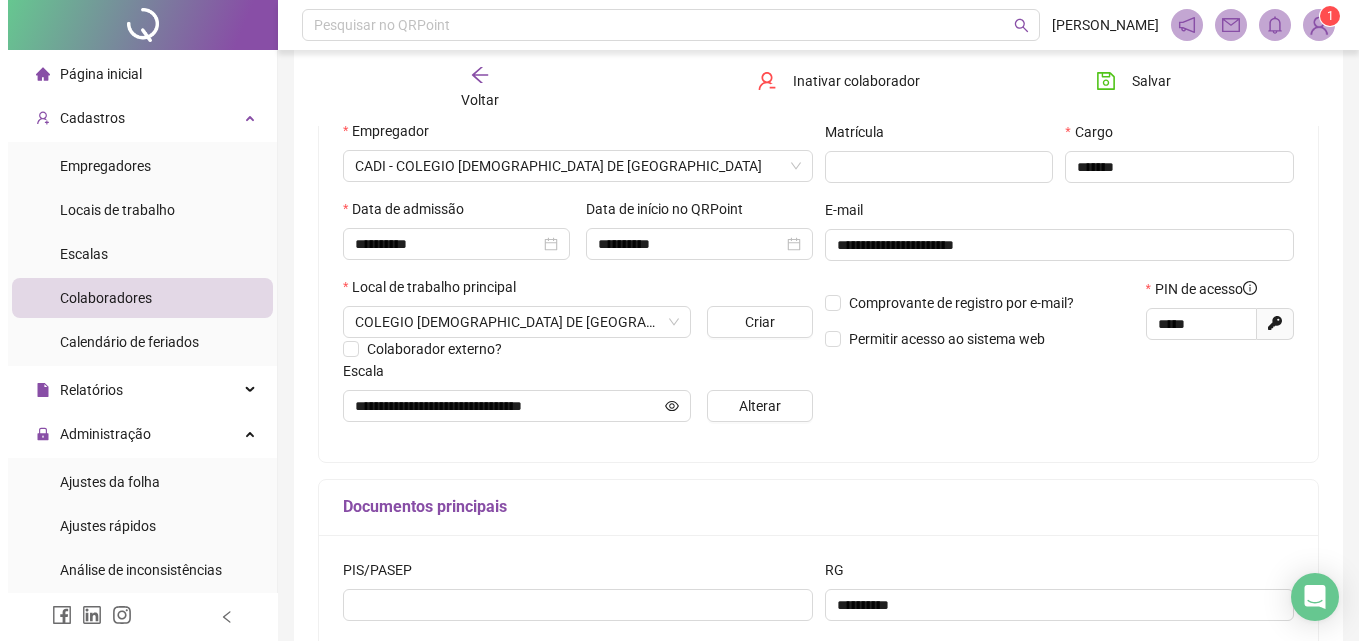 scroll, scrollTop: 300, scrollLeft: 0, axis: vertical 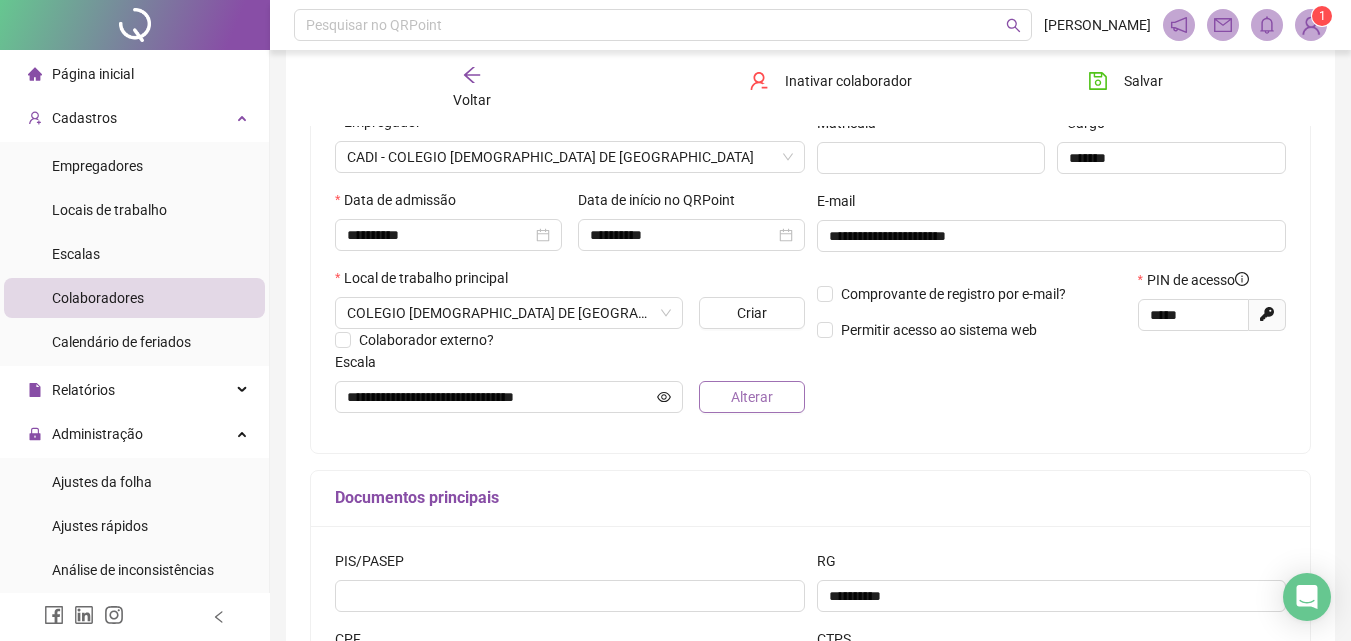 click on "Alterar" at bounding box center [752, 397] 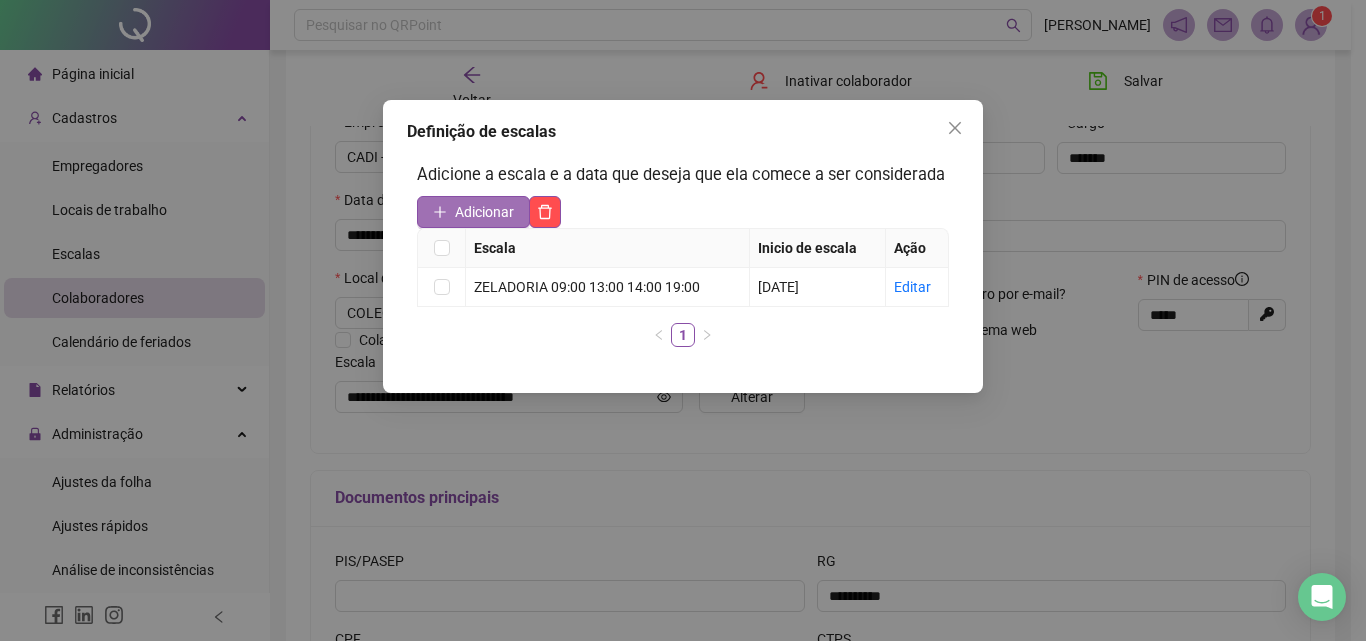 click on "Adicionar" at bounding box center (484, 212) 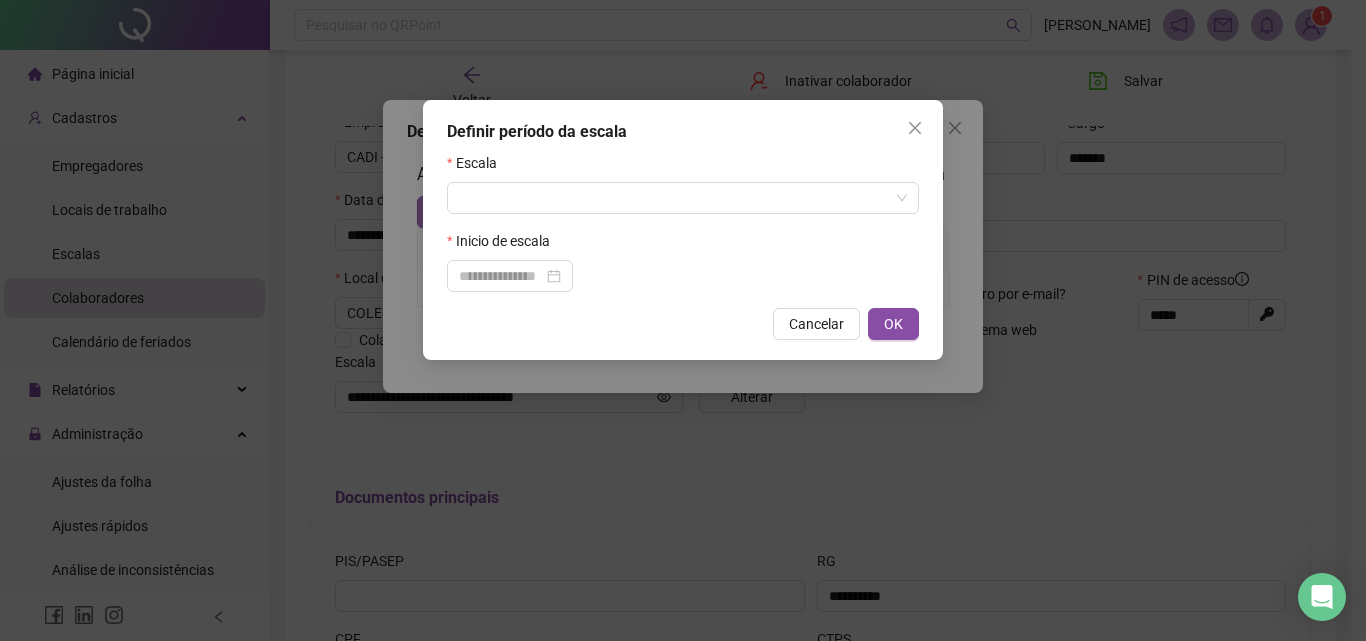 click at bounding box center [677, 198] 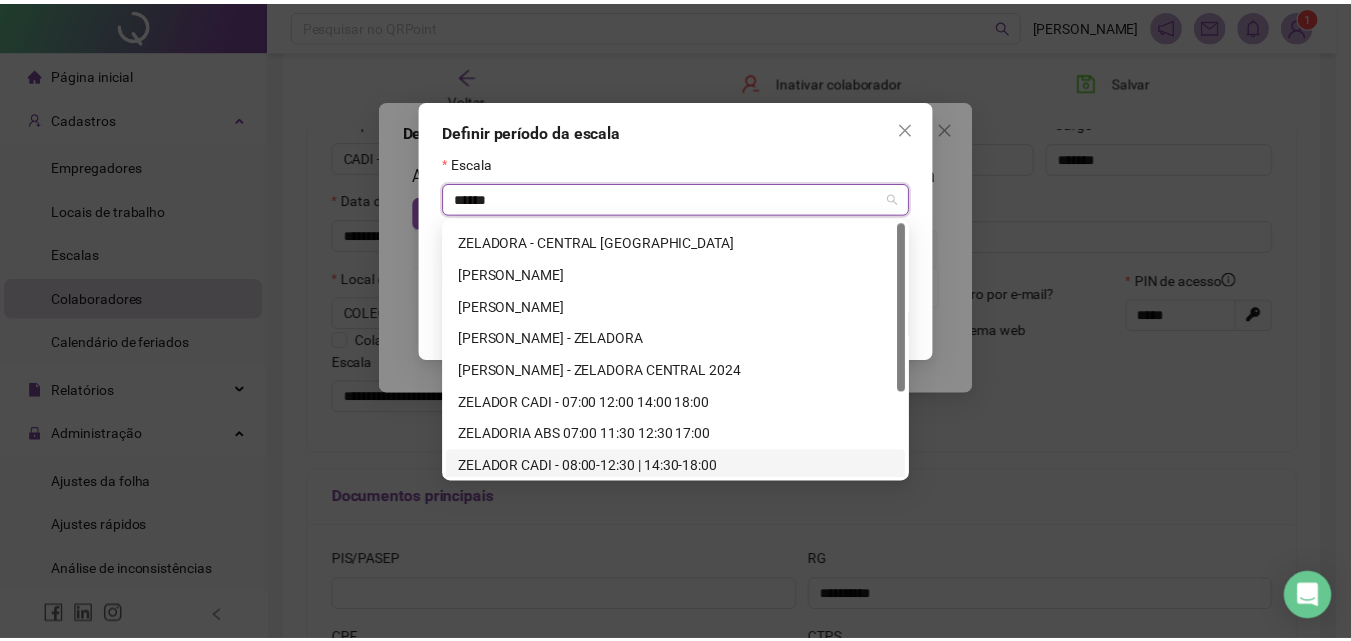 scroll, scrollTop: 0, scrollLeft: 0, axis: both 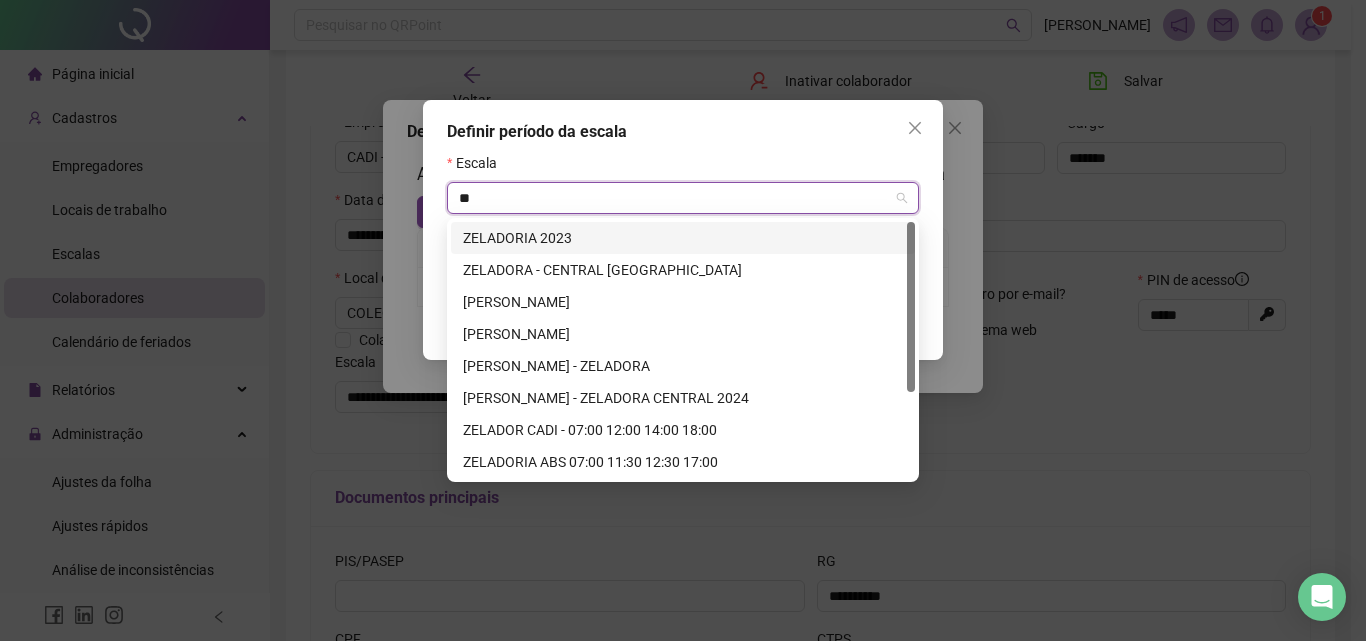 type on "*" 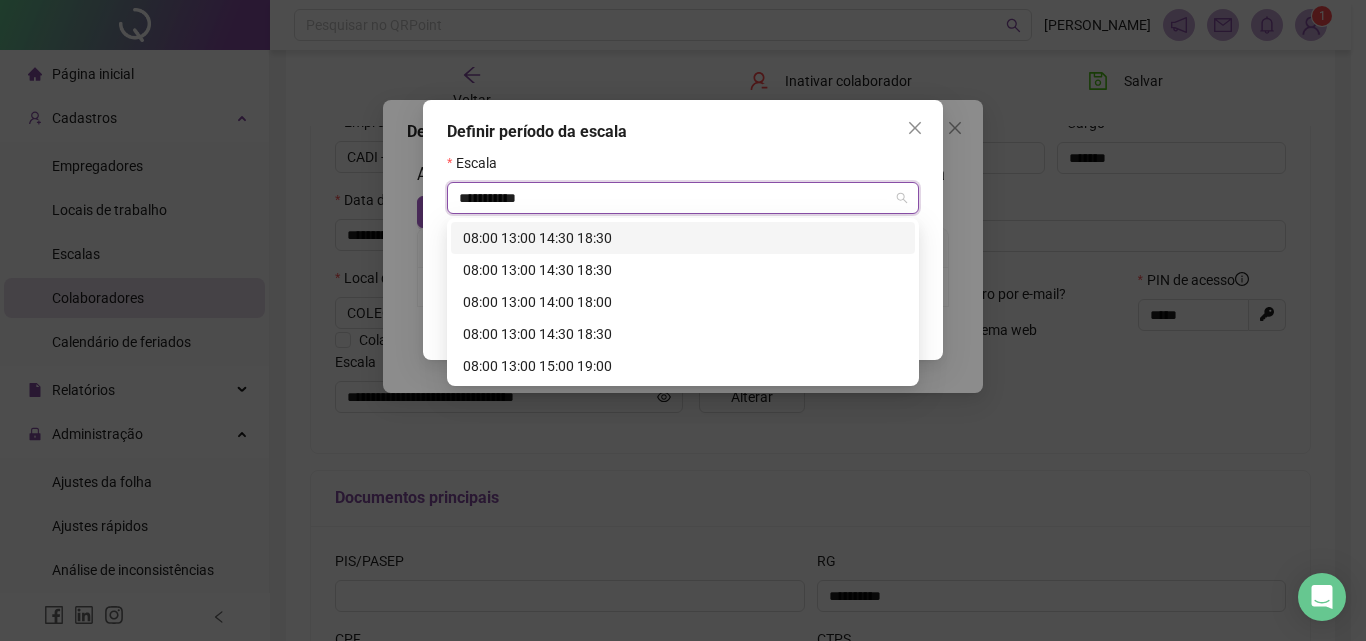 type on "**********" 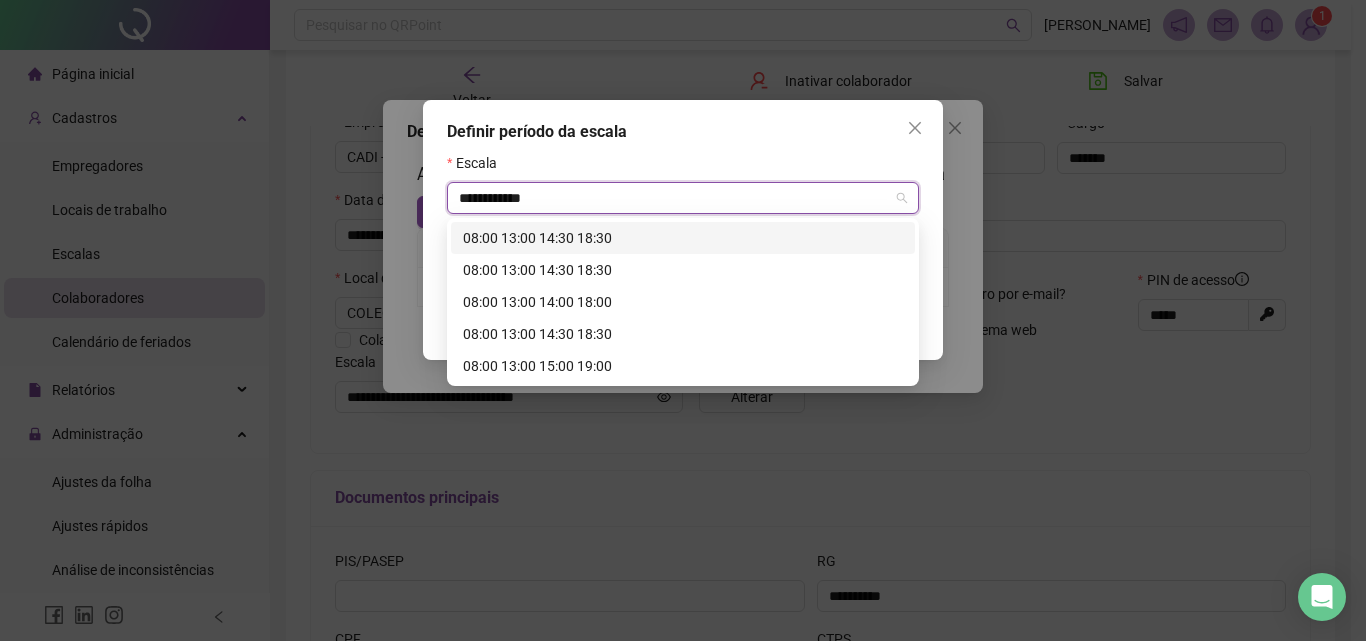 click on "08:00 13:00 14:30 18:30" at bounding box center (683, 238) 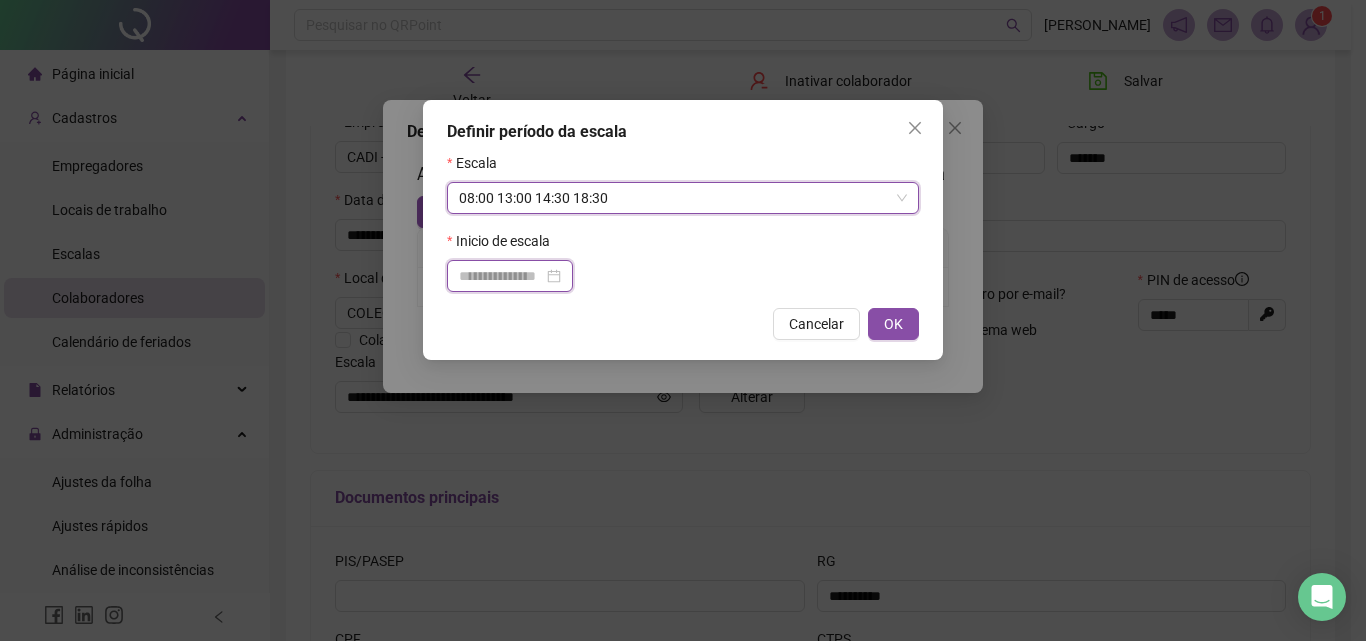 click at bounding box center [501, 276] 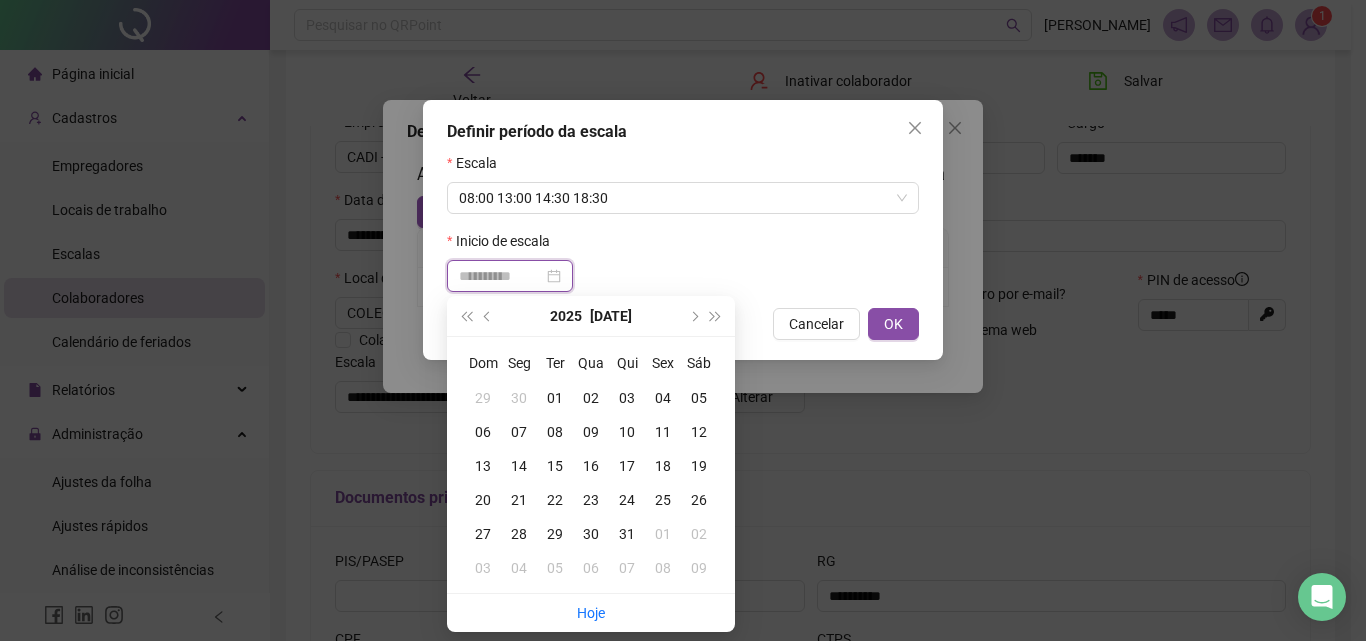 type on "**********" 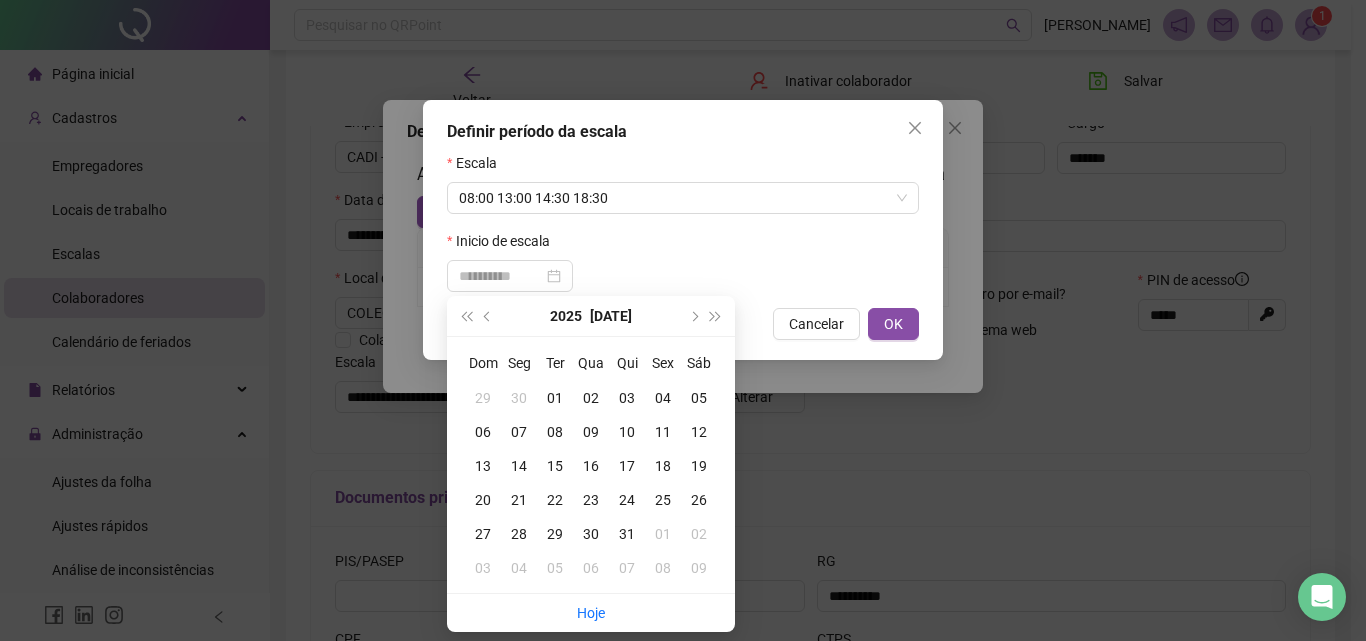 click on "14" at bounding box center (519, 466) 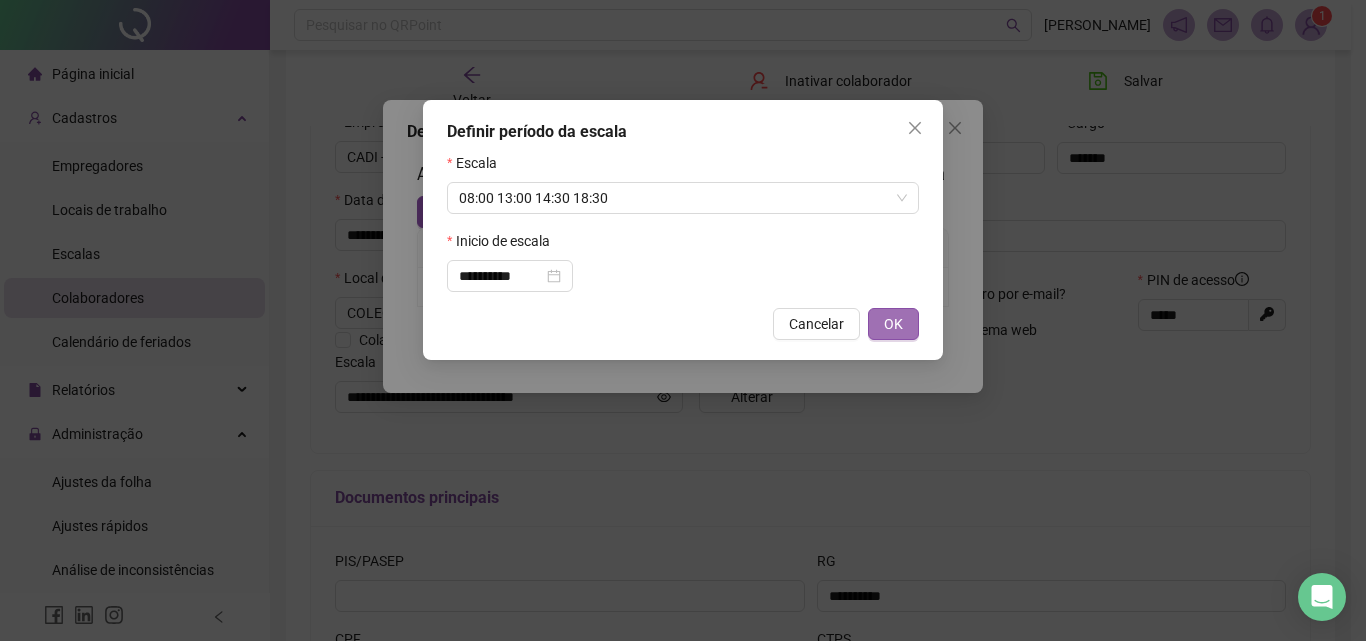 click on "OK" at bounding box center (893, 324) 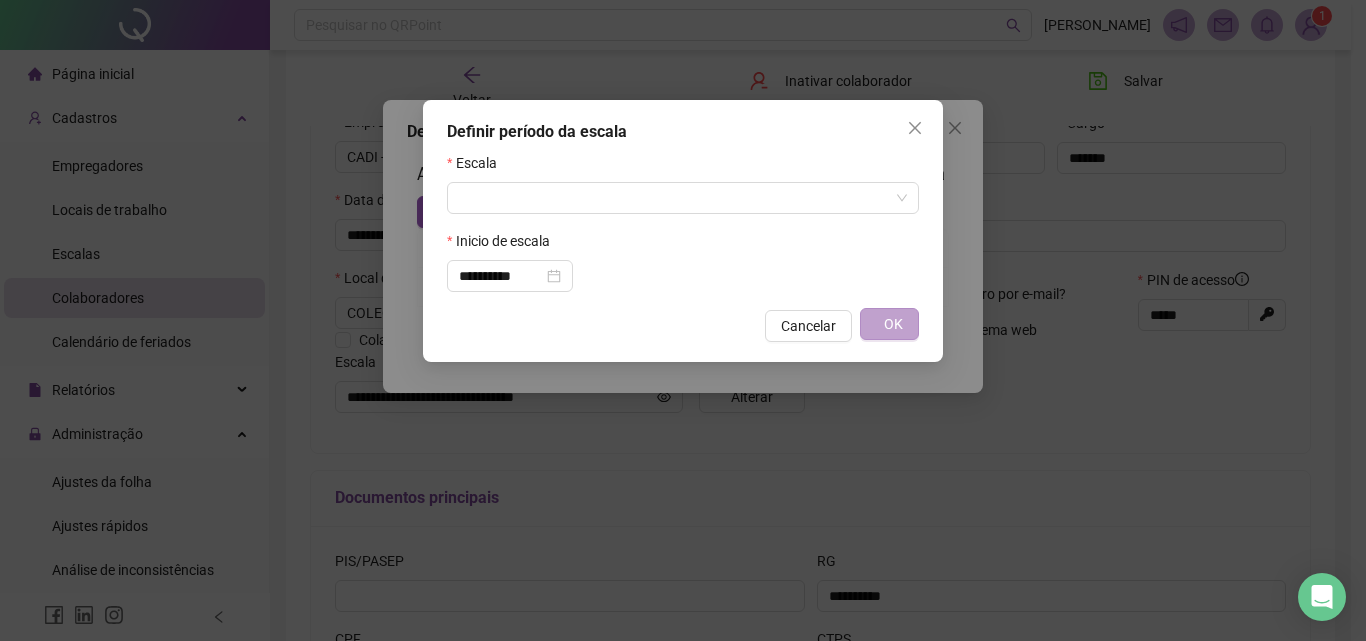 type on "**********" 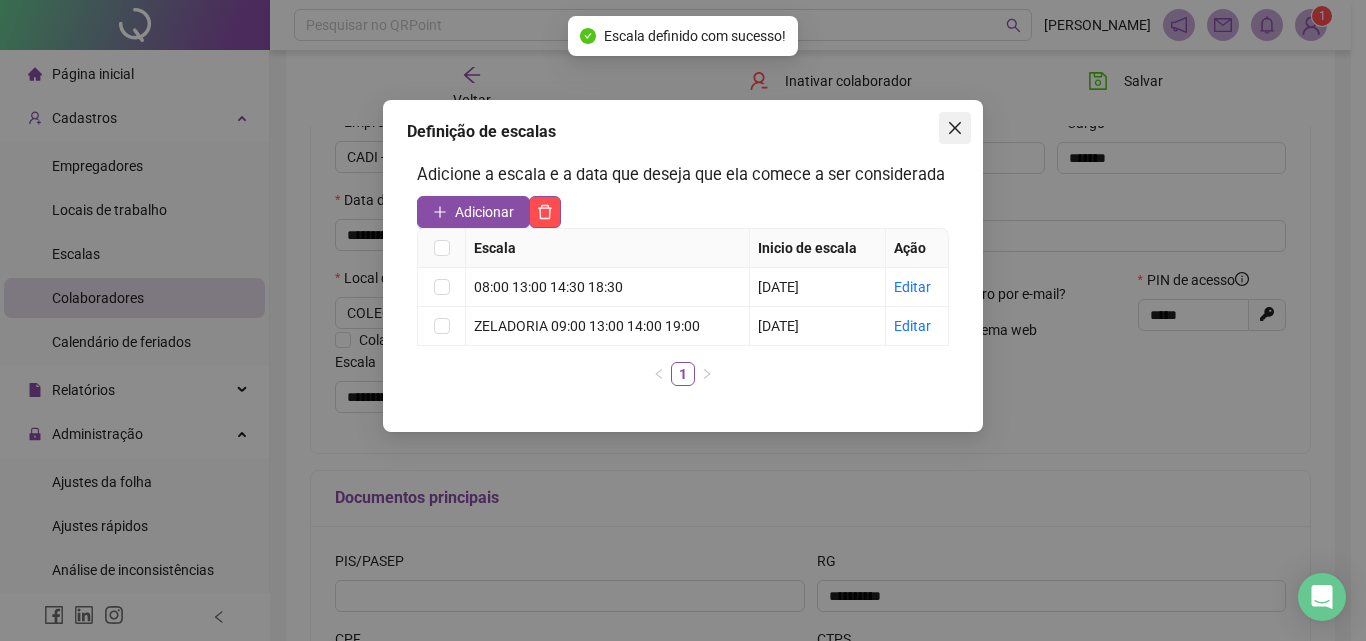 click 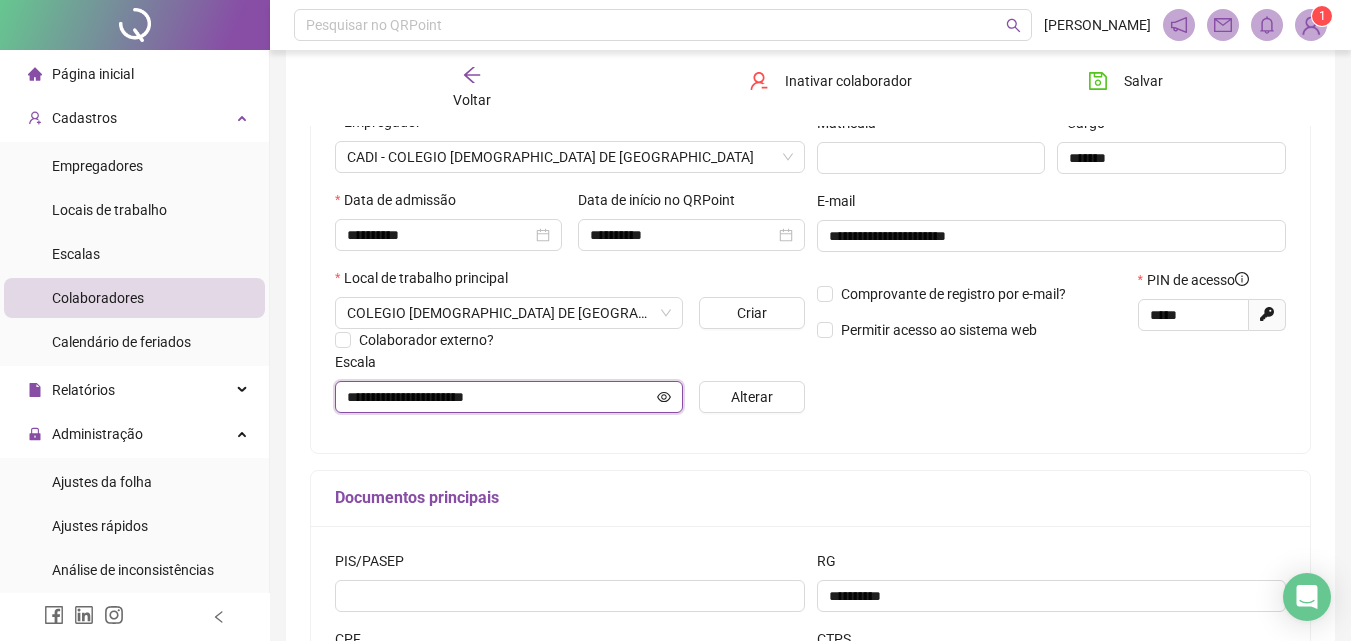 click 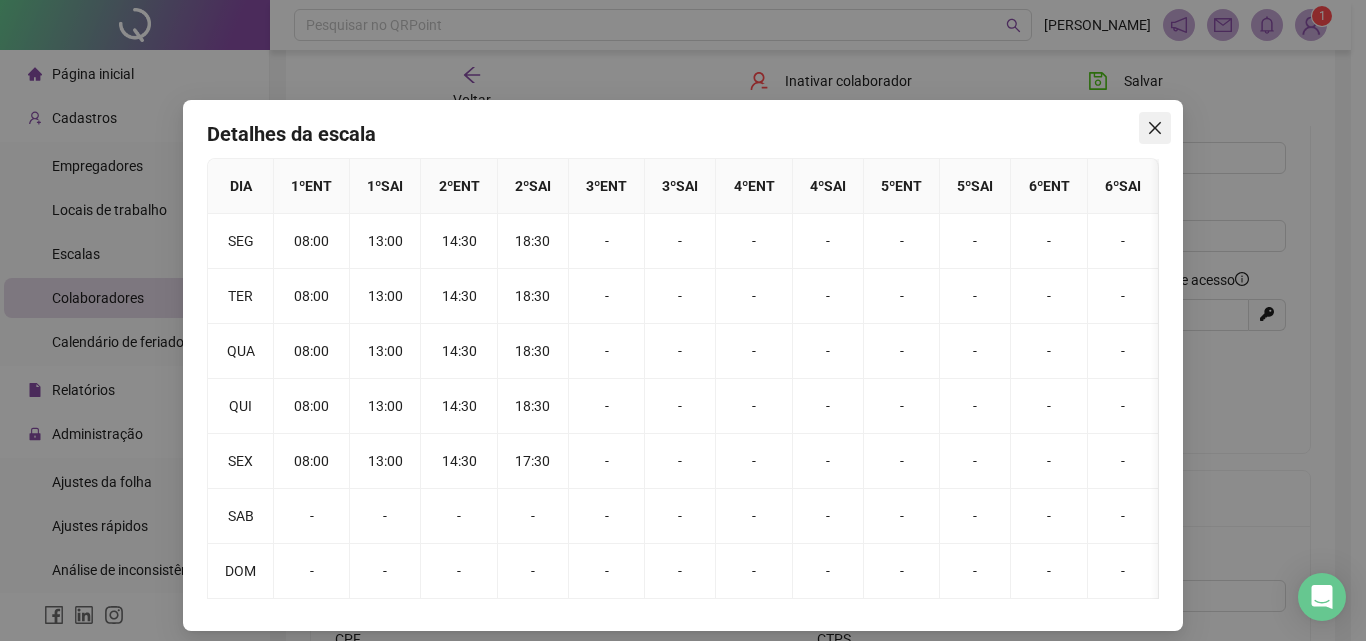 click 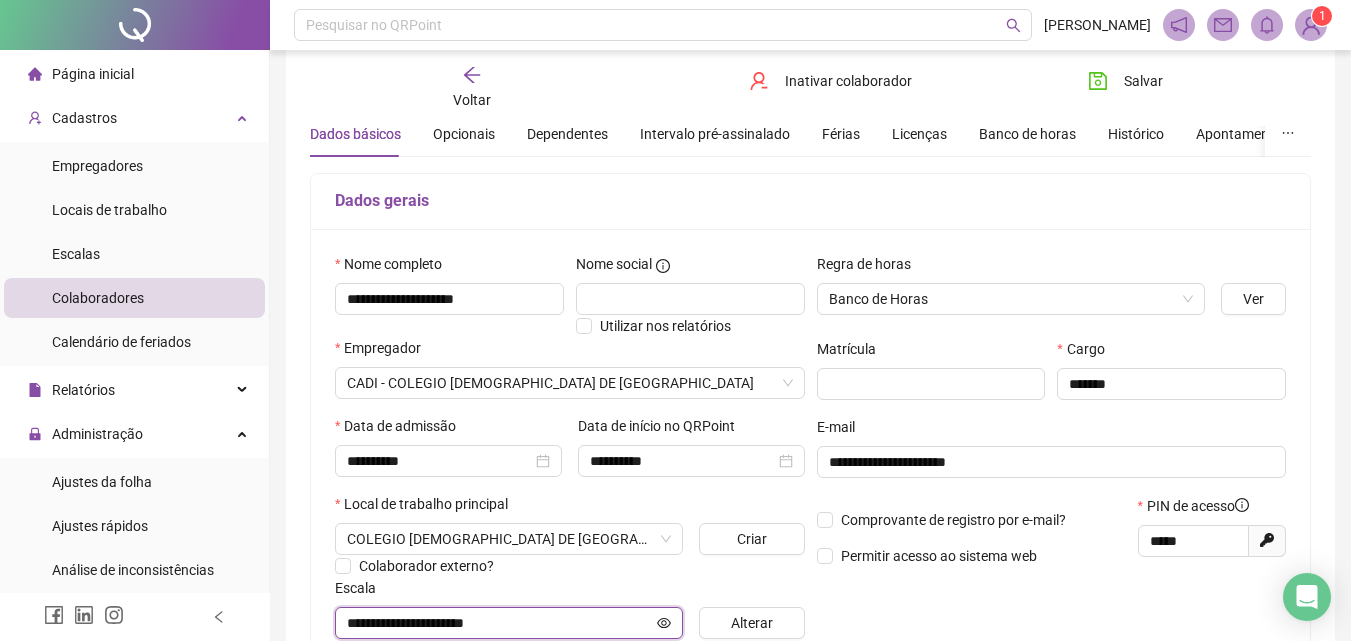 scroll, scrollTop: 0, scrollLeft: 0, axis: both 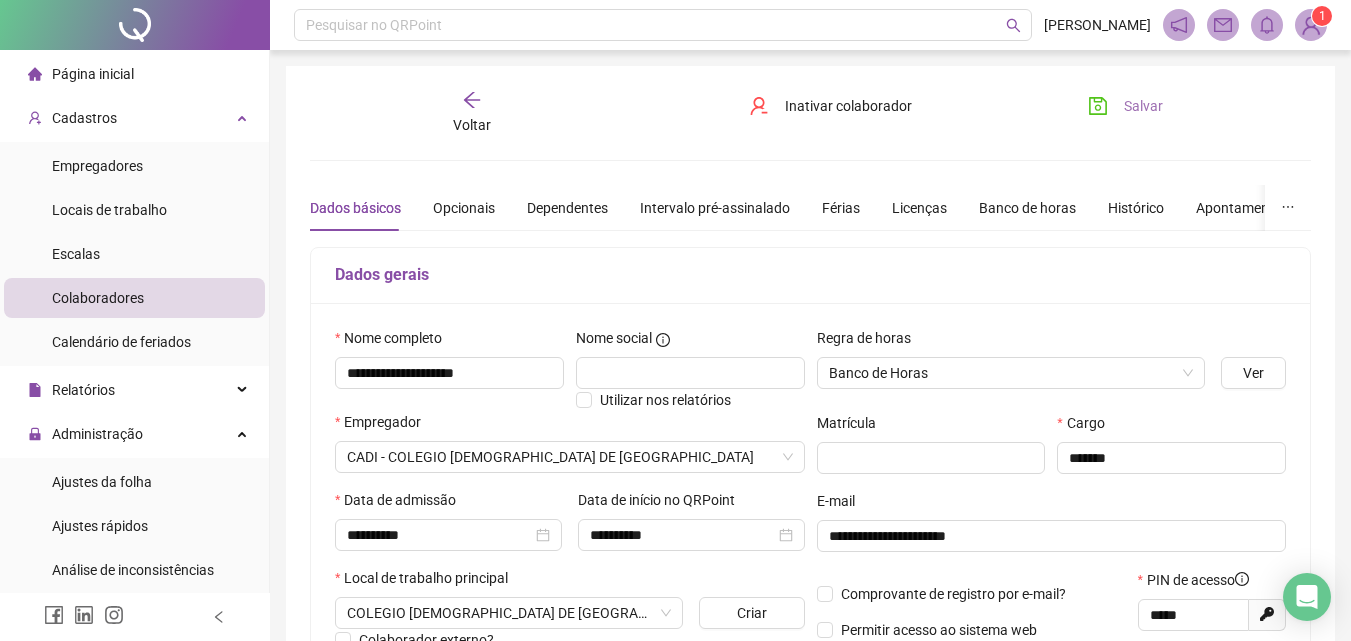 click 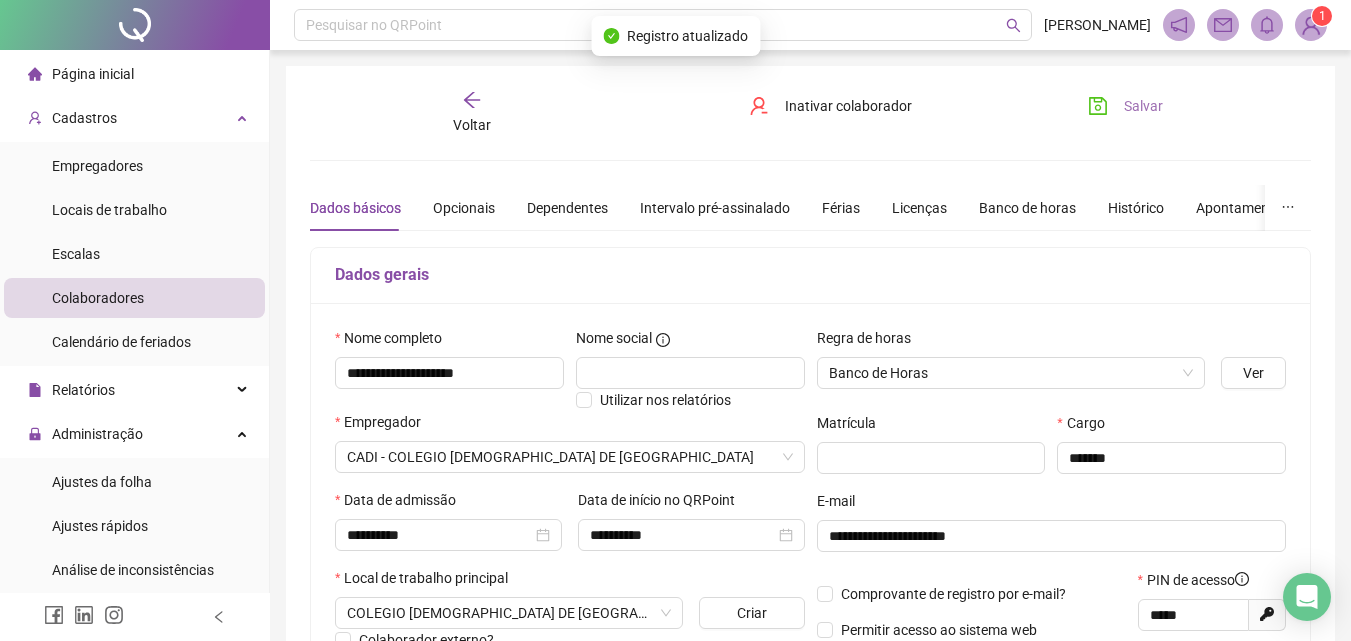 click on "Voltar" at bounding box center [472, 113] 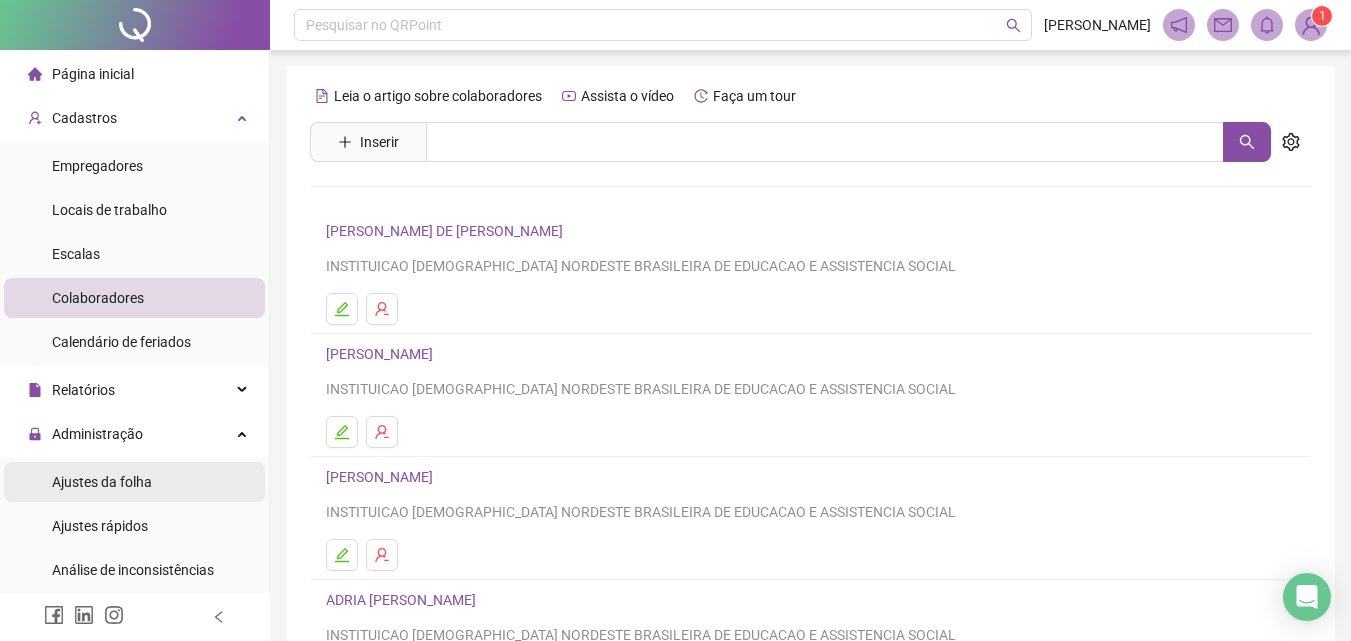 click on "Ajustes da folha" at bounding box center [102, 482] 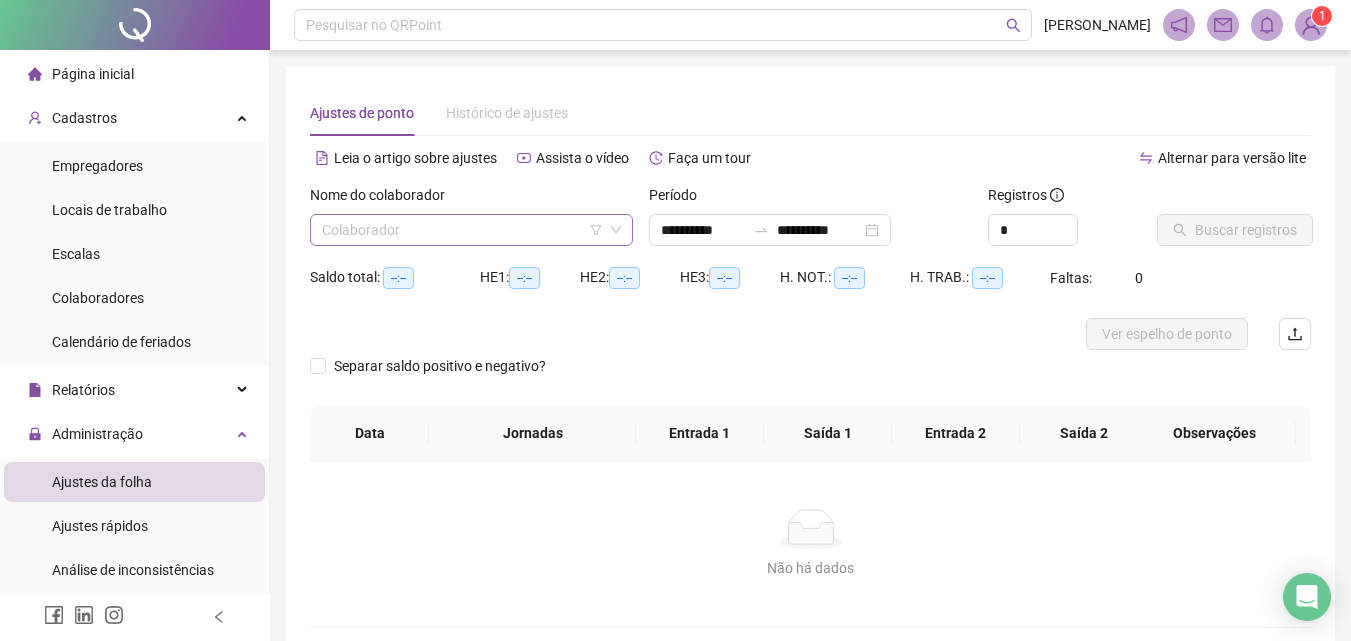 type on "**********" 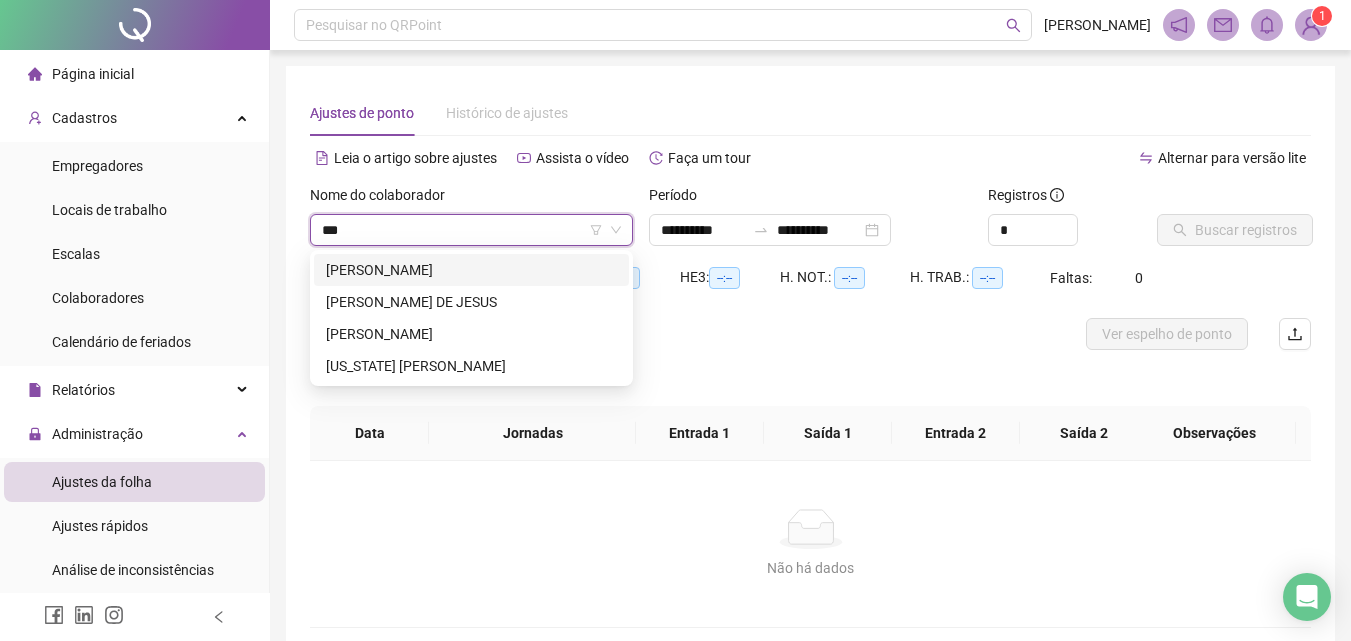 type on "****" 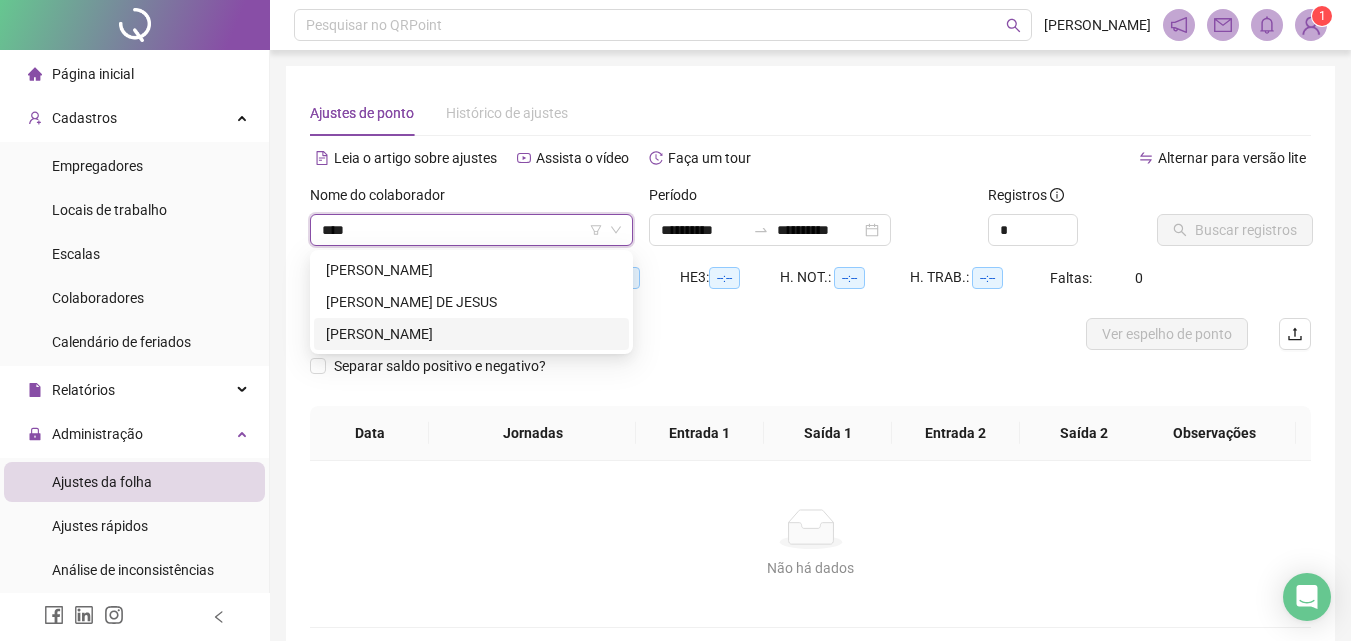 click on "[PERSON_NAME]" at bounding box center (471, 334) 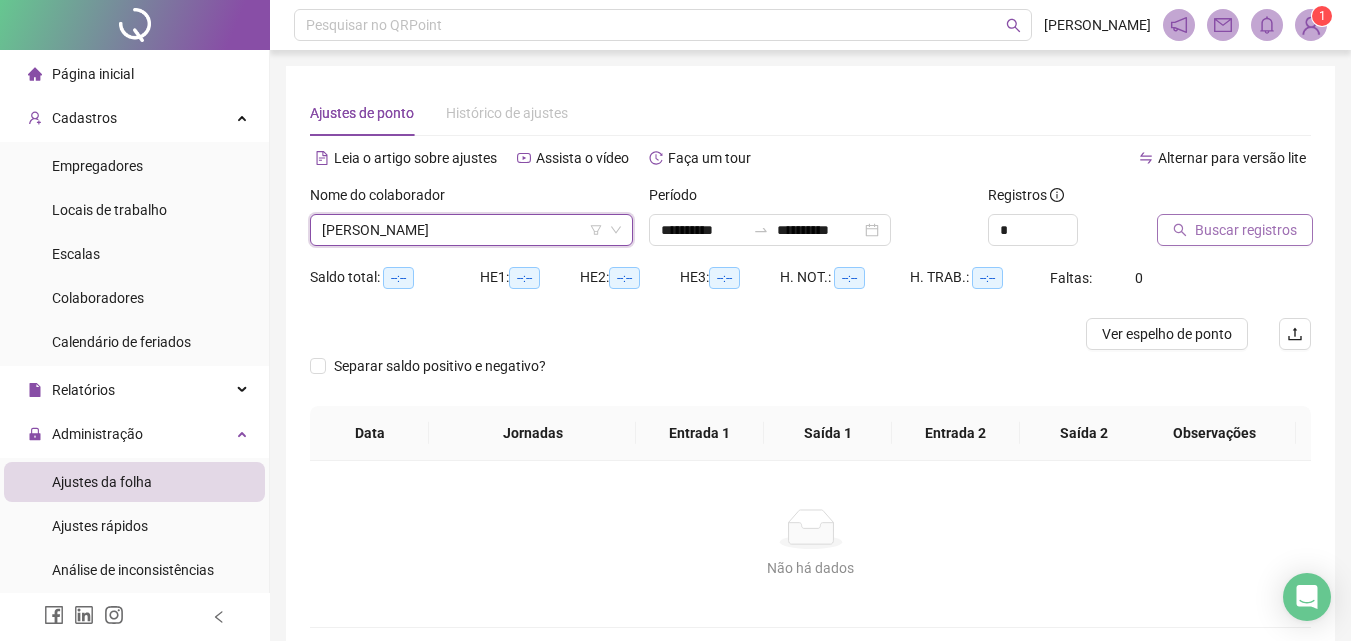 click on "Buscar registros" at bounding box center (1246, 230) 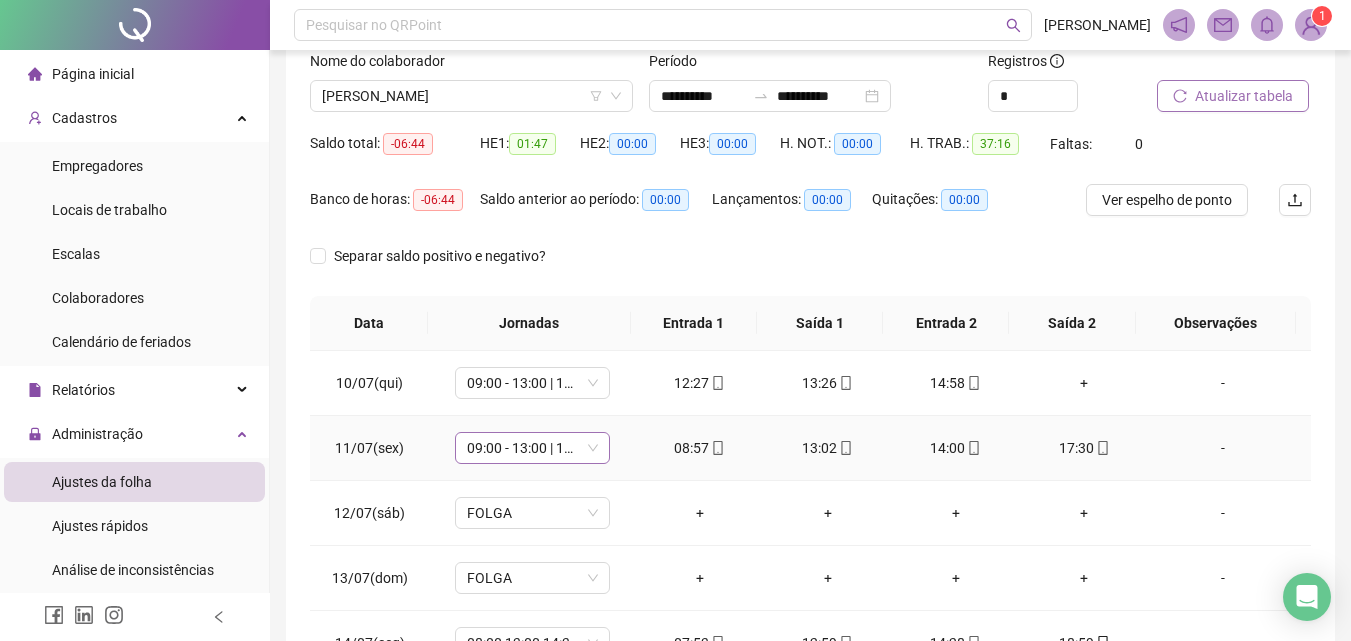 scroll, scrollTop: 100, scrollLeft: 0, axis: vertical 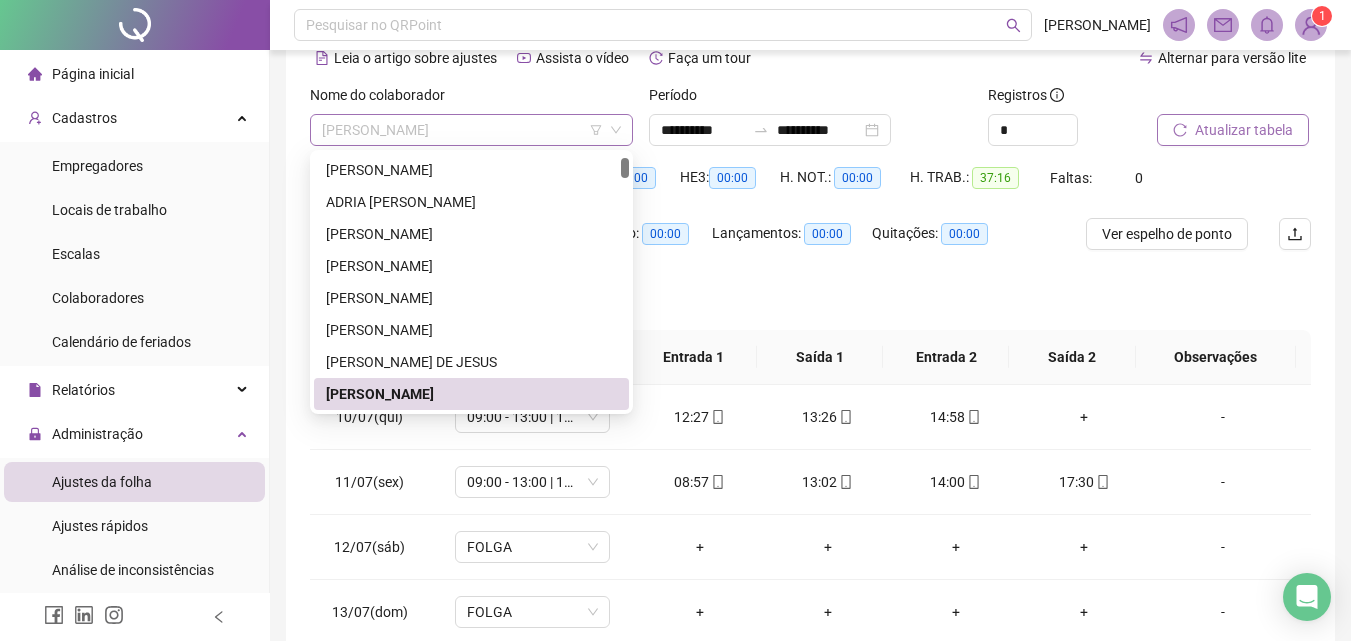 click on "[PERSON_NAME]" at bounding box center [471, 130] 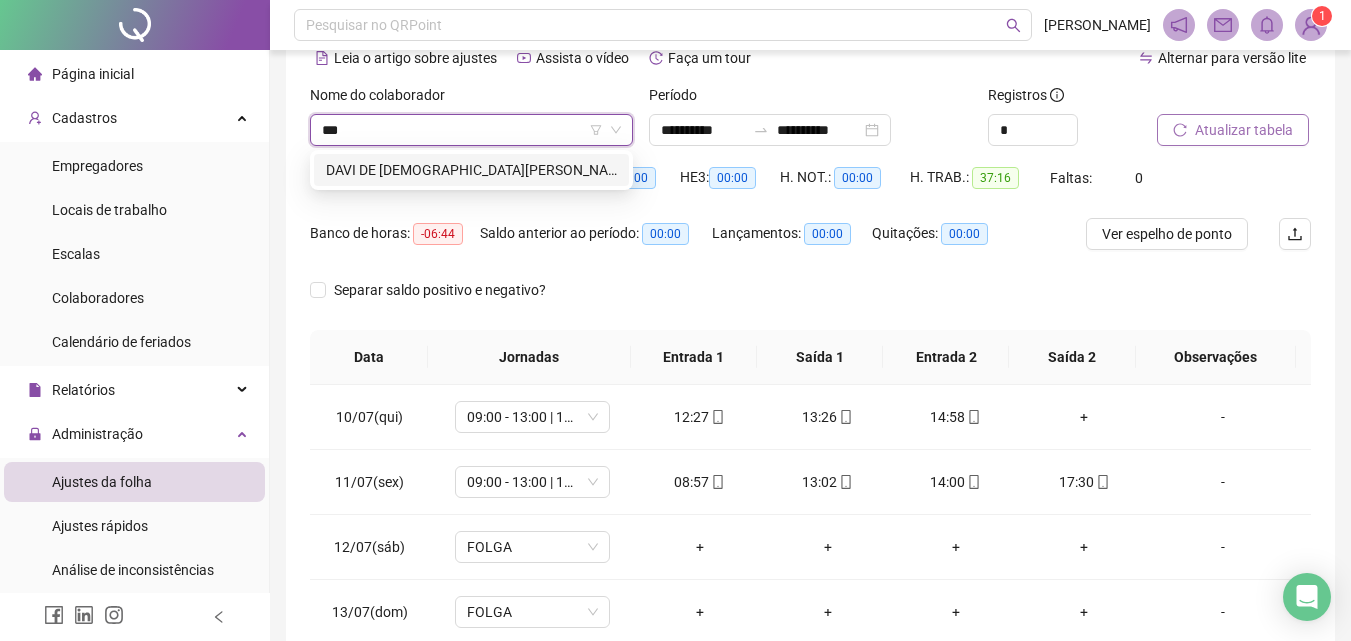 scroll, scrollTop: 0, scrollLeft: 0, axis: both 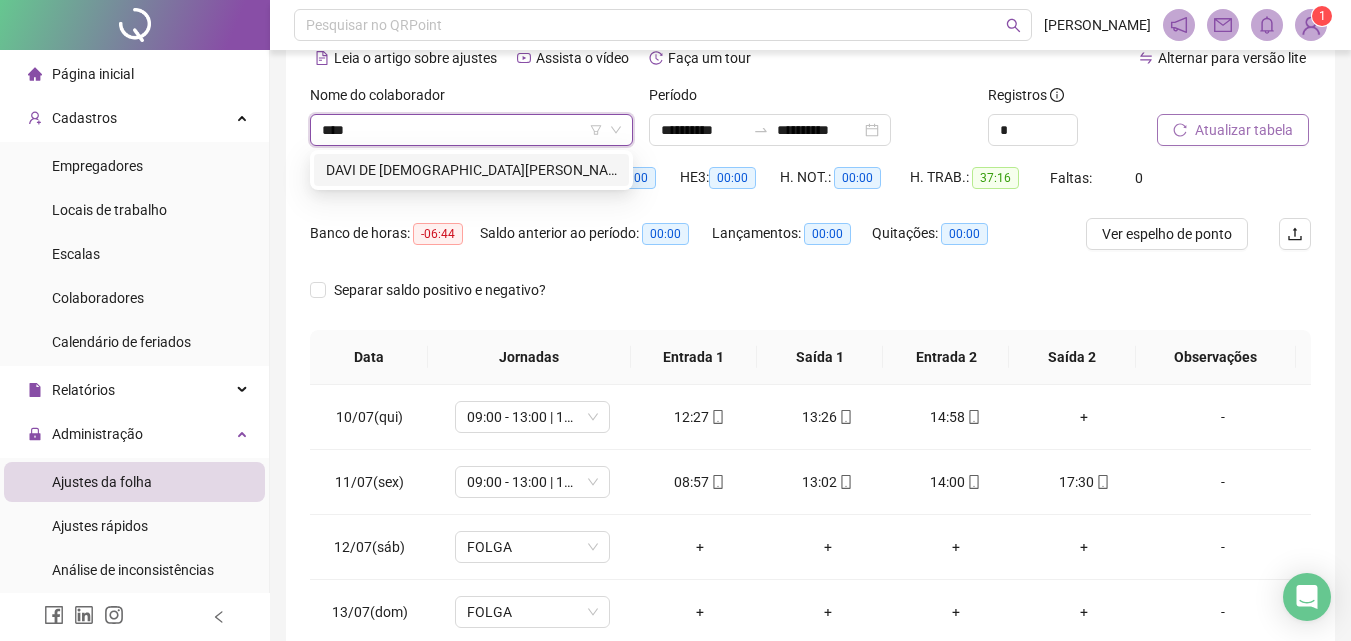 click on "DAVI DE [DEMOGRAPHIC_DATA][PERSON_NAME]" at bounding box center [471, 170] 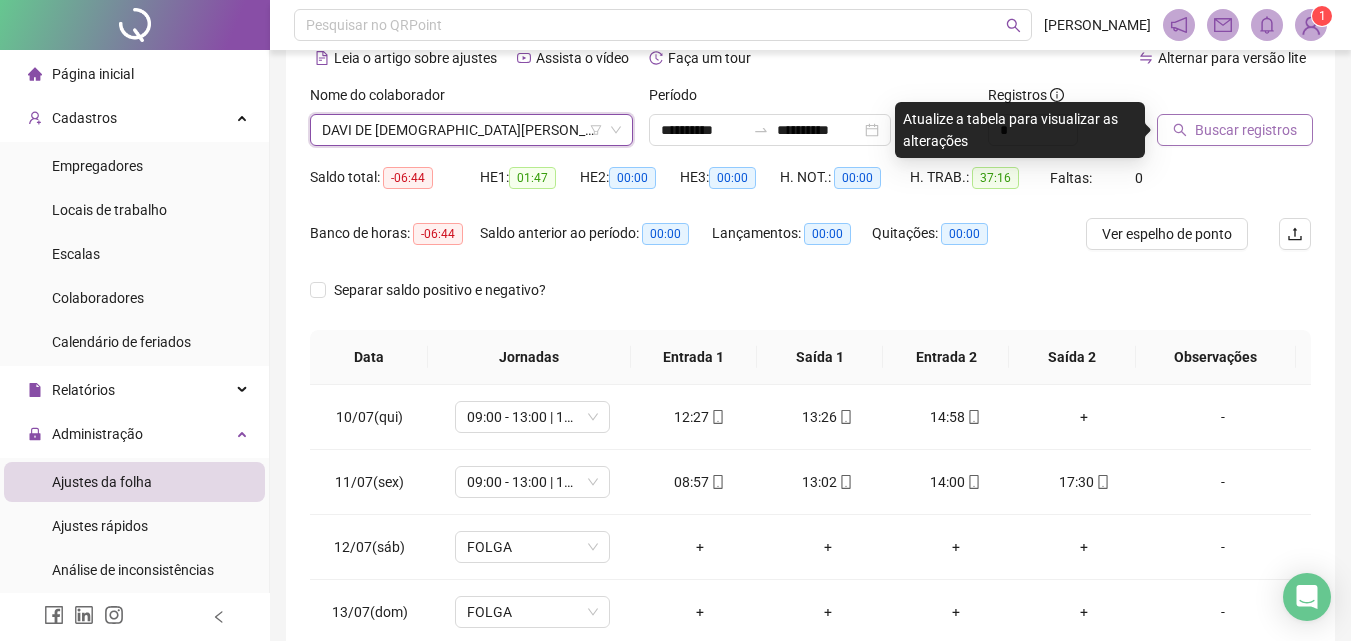 click on "Buscar registros" at bounding box center [1246, 130] 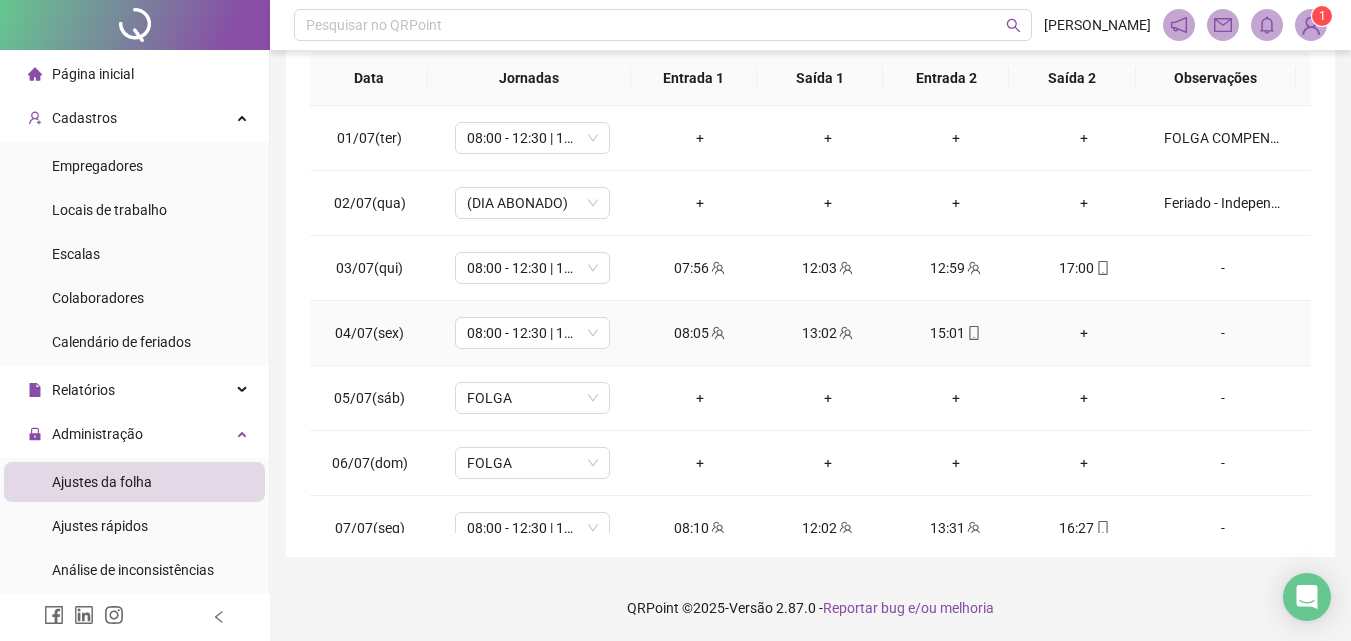 scroll, scrollTop: 381, scrollLeft: 0, axis: vertical 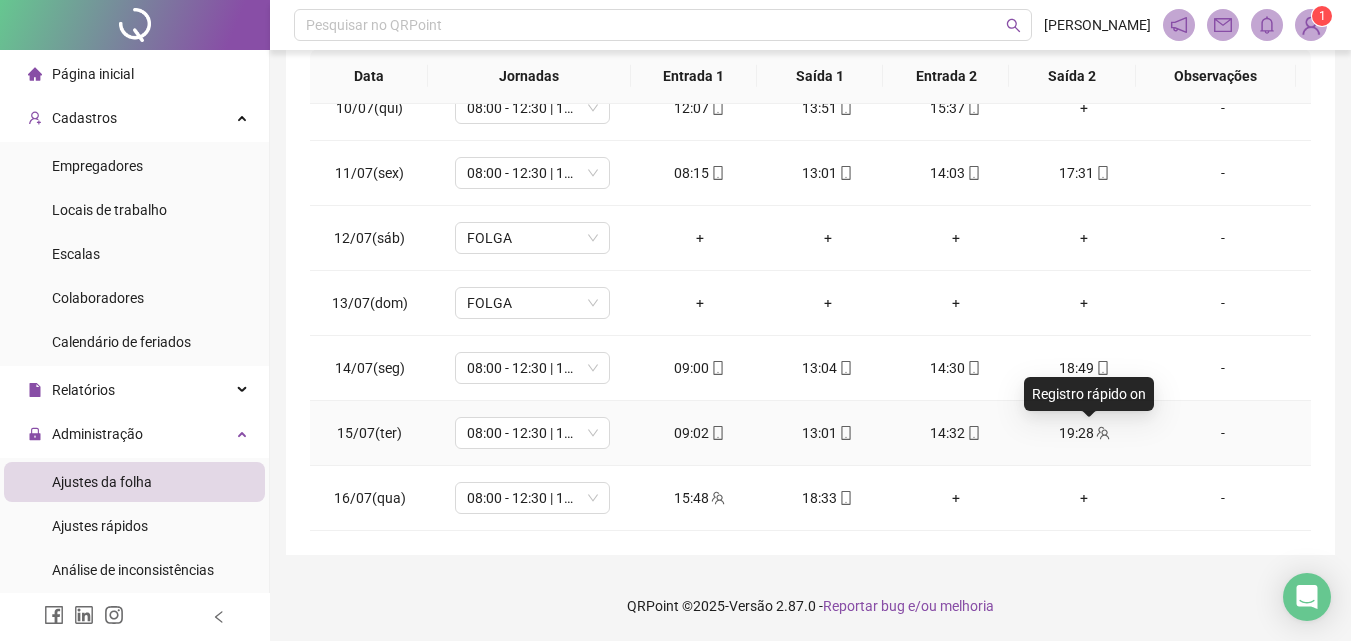 click 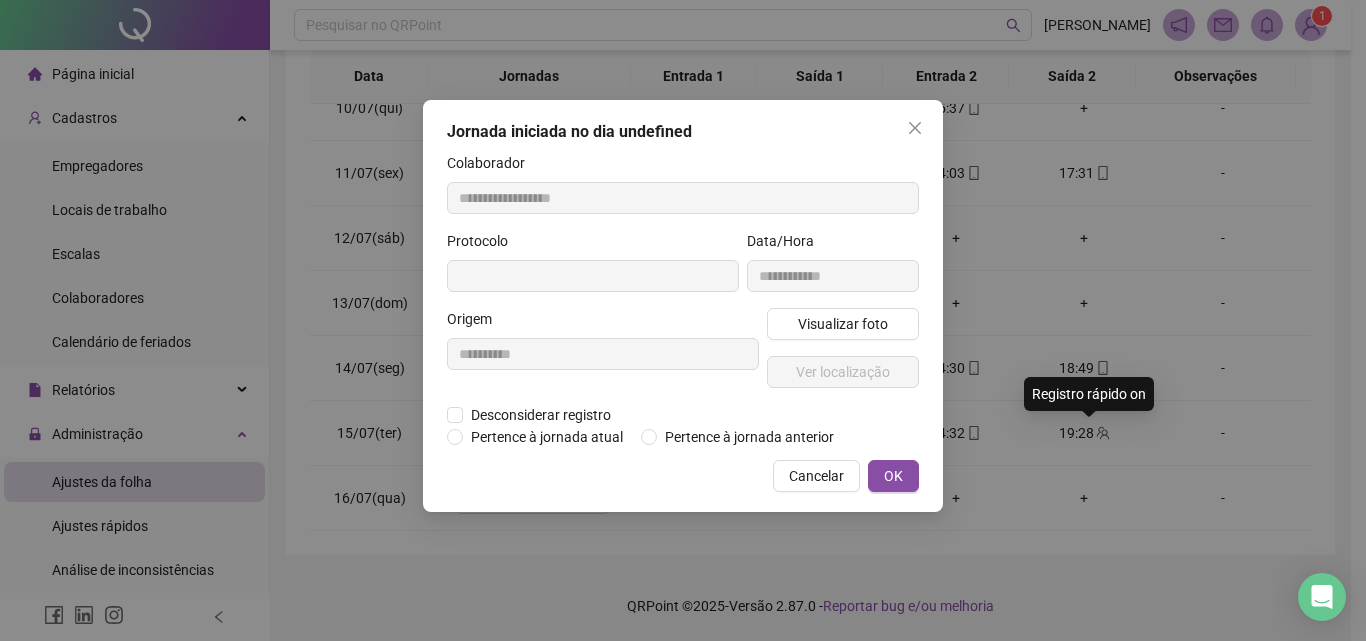type on "**********" 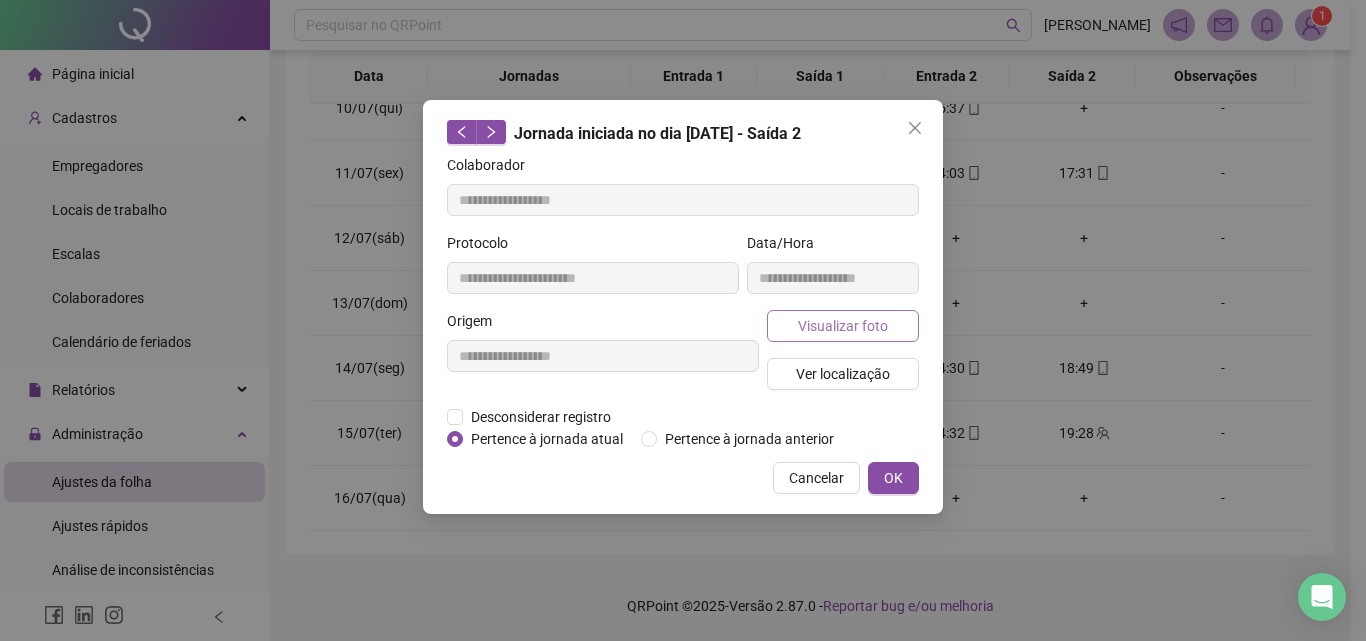 click on "Visualizar foto" at bounding box center [843, 326] 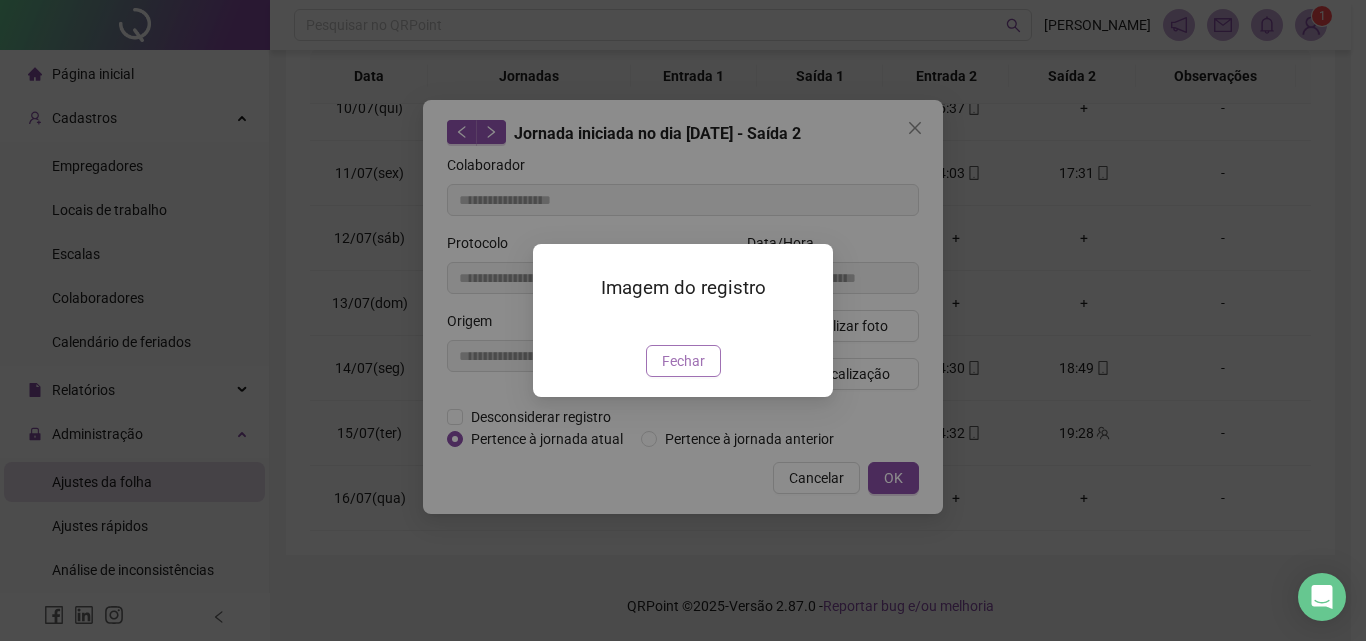 click on "Fechar" at bounding box center [683, 361] 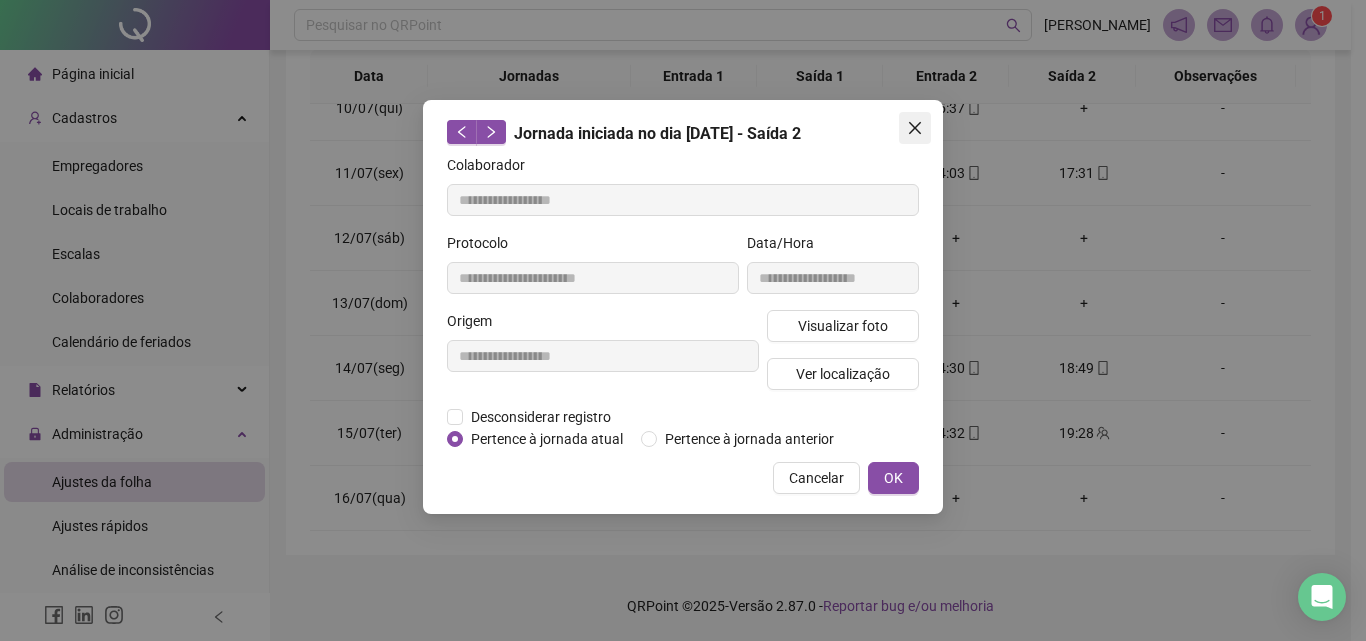 click 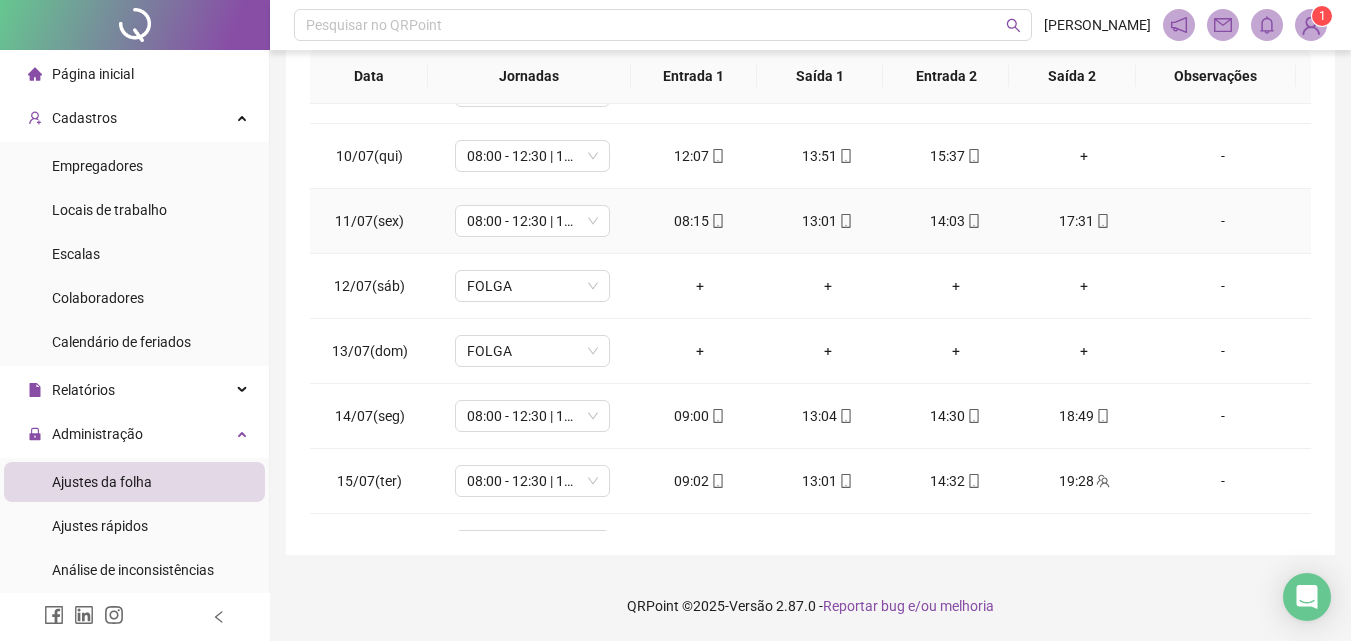 scroll, scrollTop: 600, scrollLeft: 0, axis: vertical 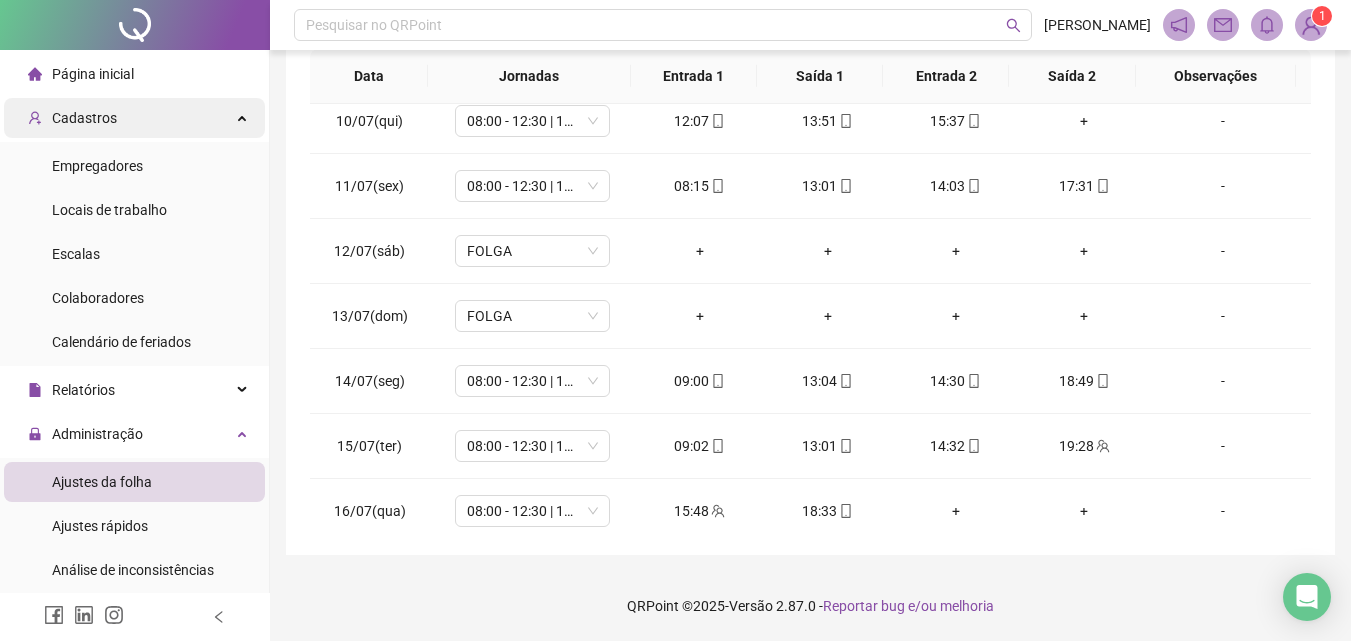 click on "Cadastros" at bounding box center [134, 118] 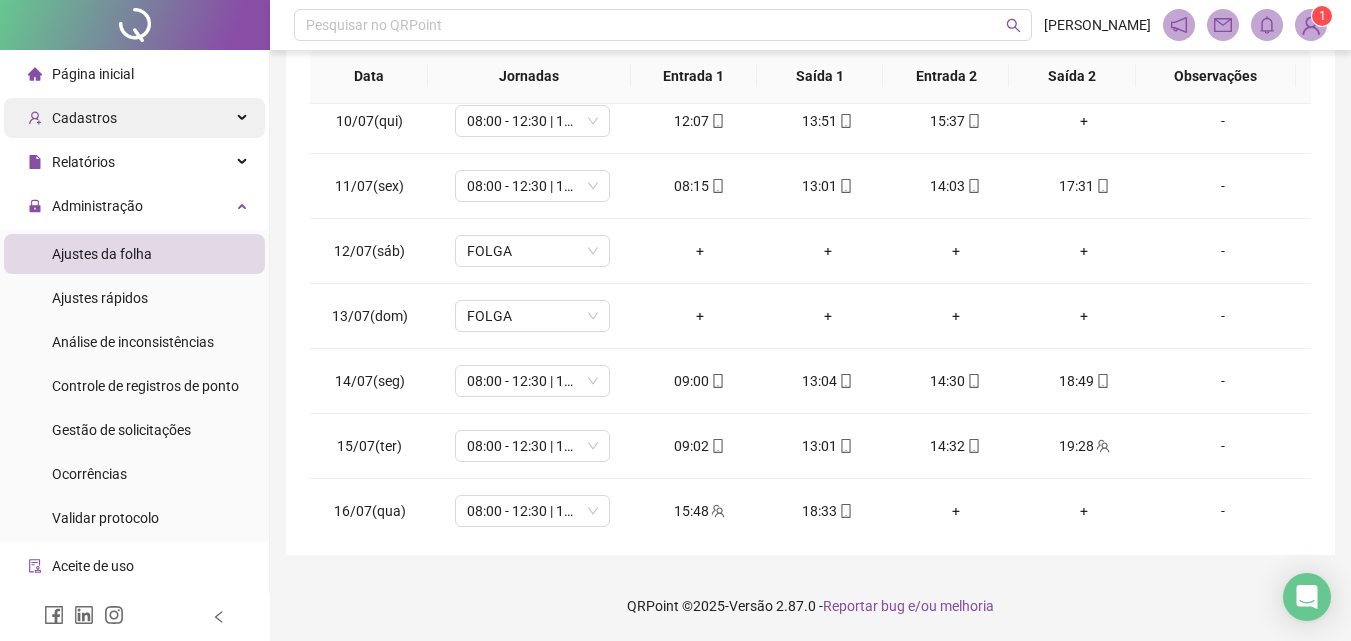 click on "Cadastros" at bounding box center [134, 118] 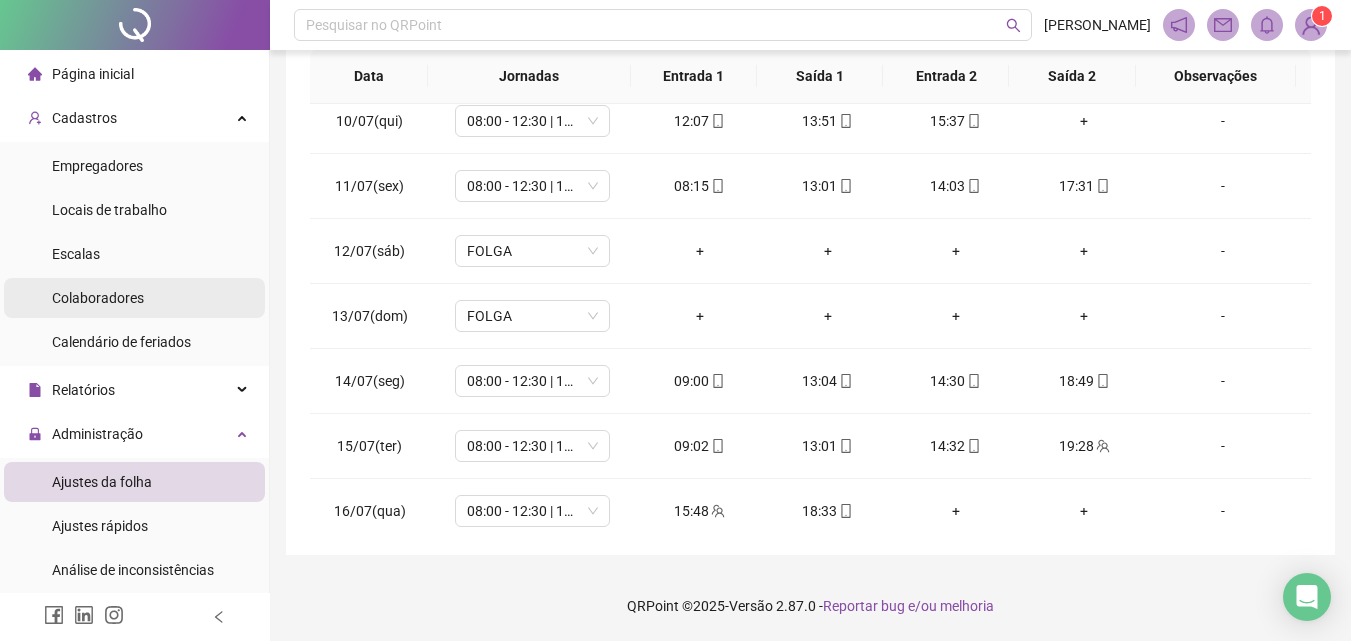 click on "Colaboradores" at bounding box center (98, 298) 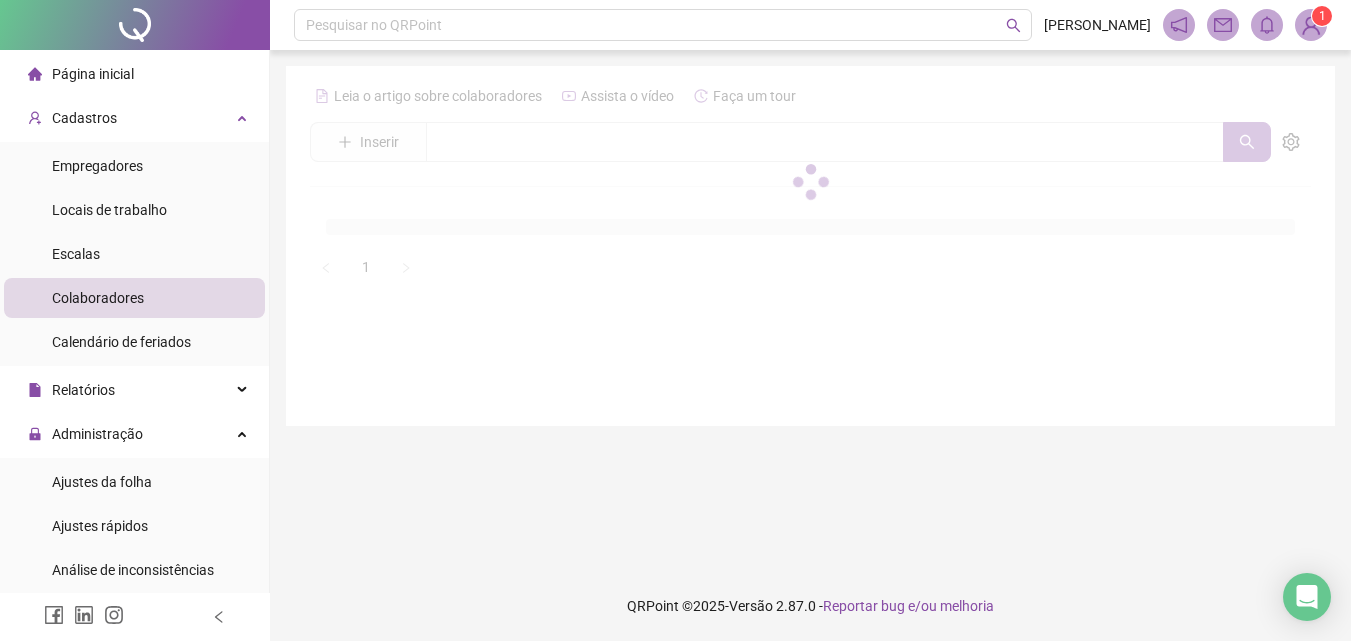 scroll, scrollTop: 0, scrollLeft: 0, axis: both 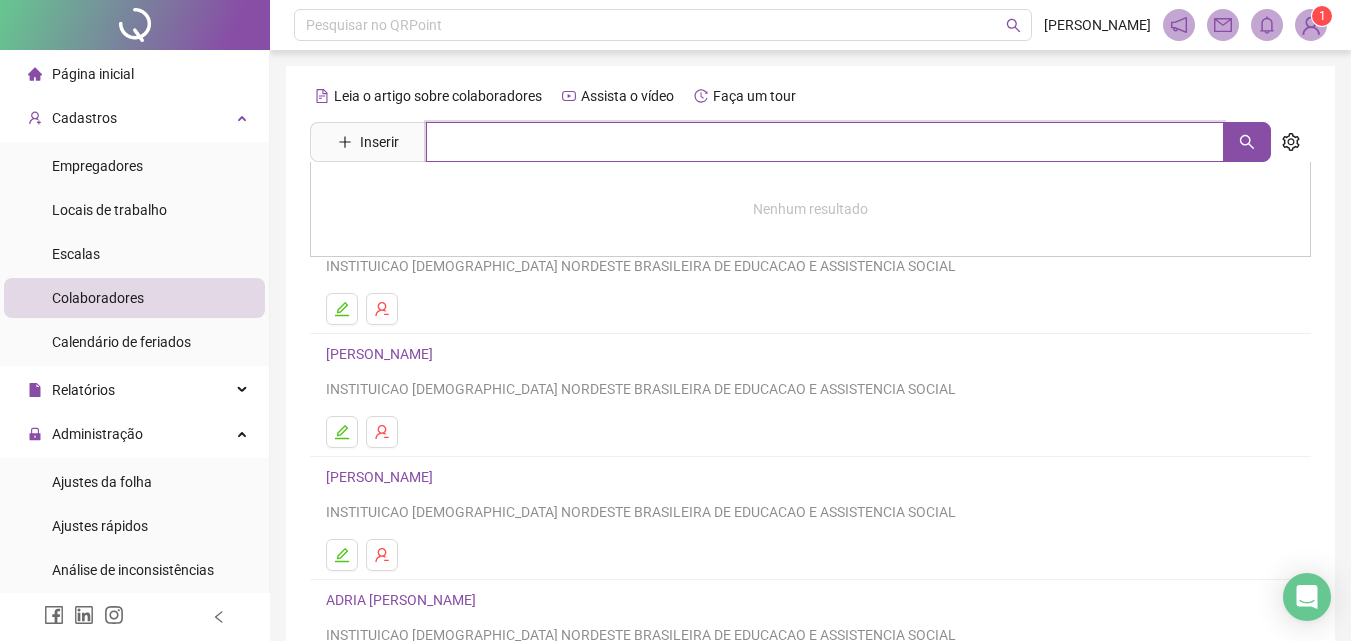 click at bounding box center (825, 142) 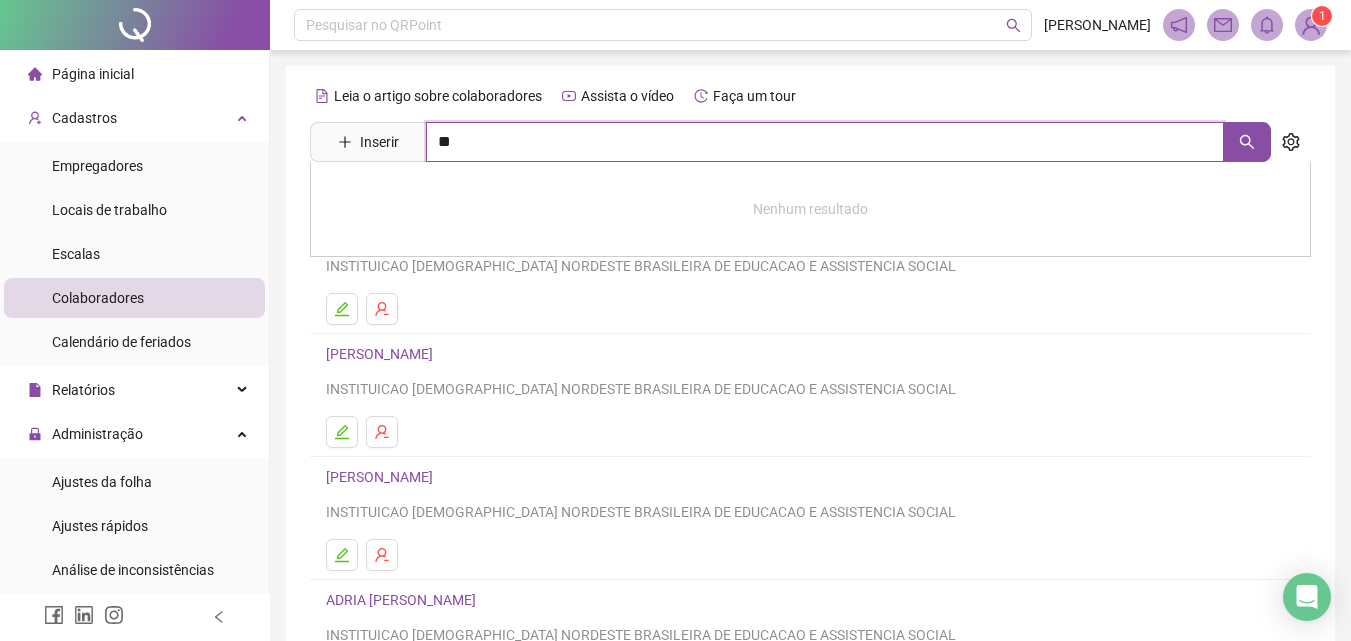 type on "*" 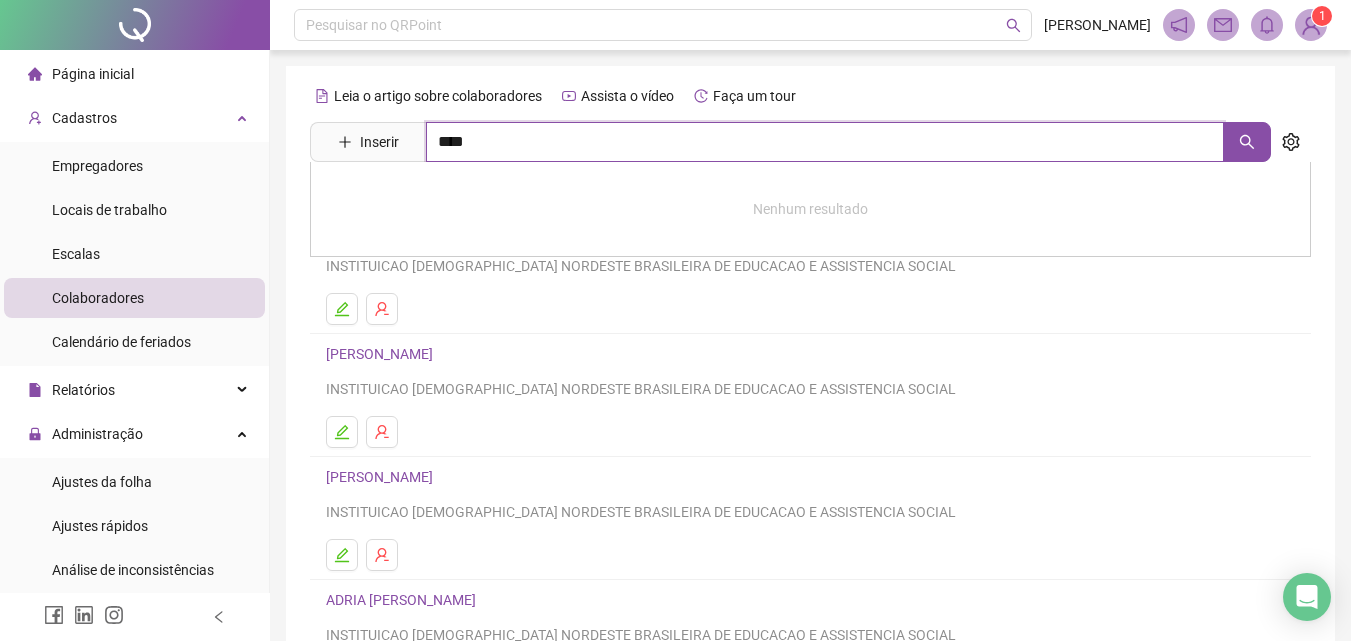 type on "****" 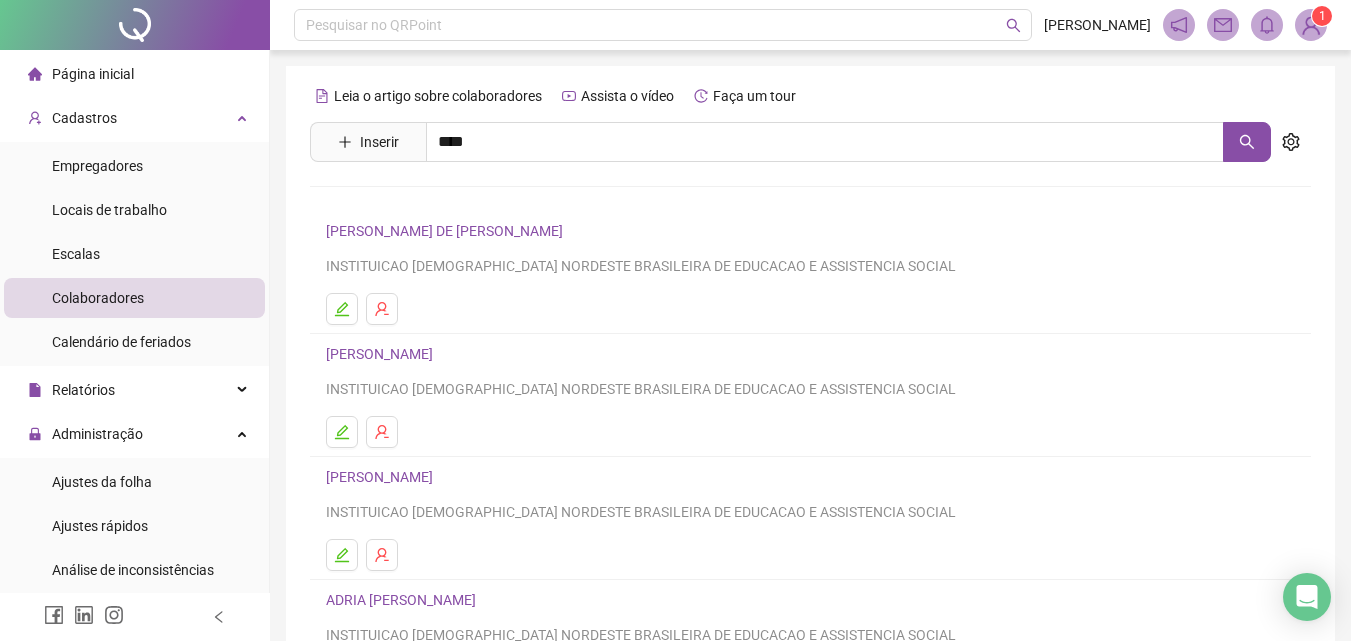 click on "DAVI DE [DEMOGRAPHIC_DATA][PERSON_NAME]" at bounding box center [500, 201] 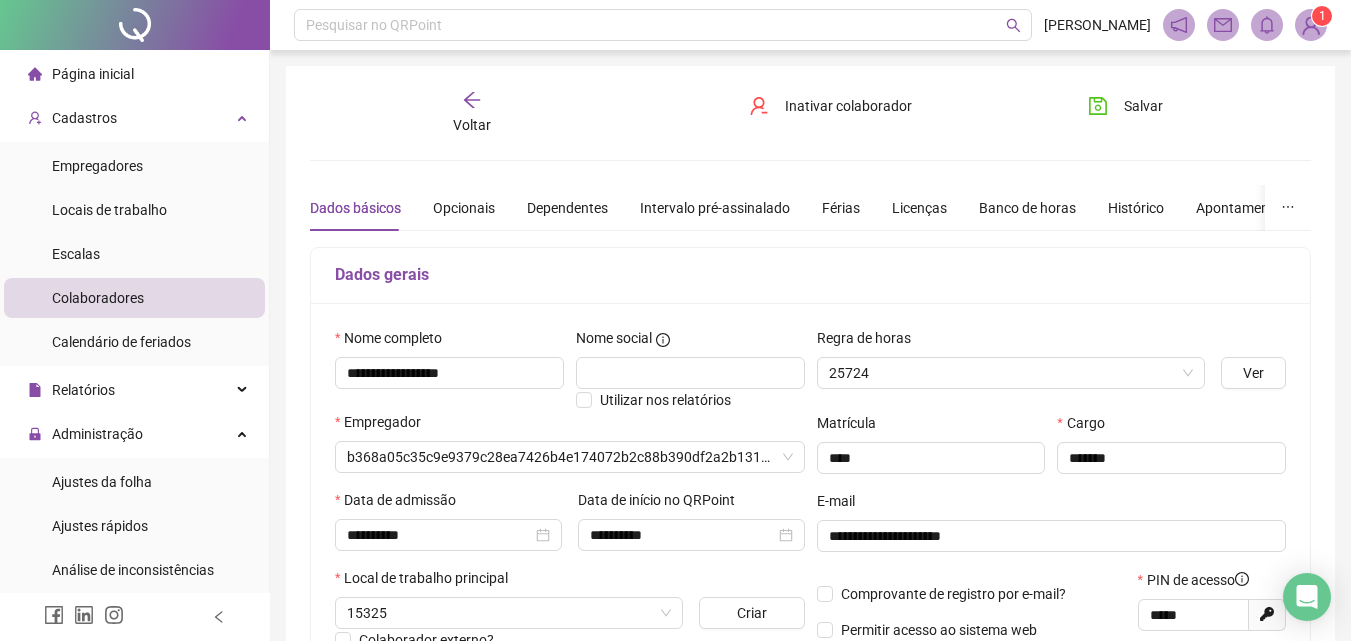 type on "**********" 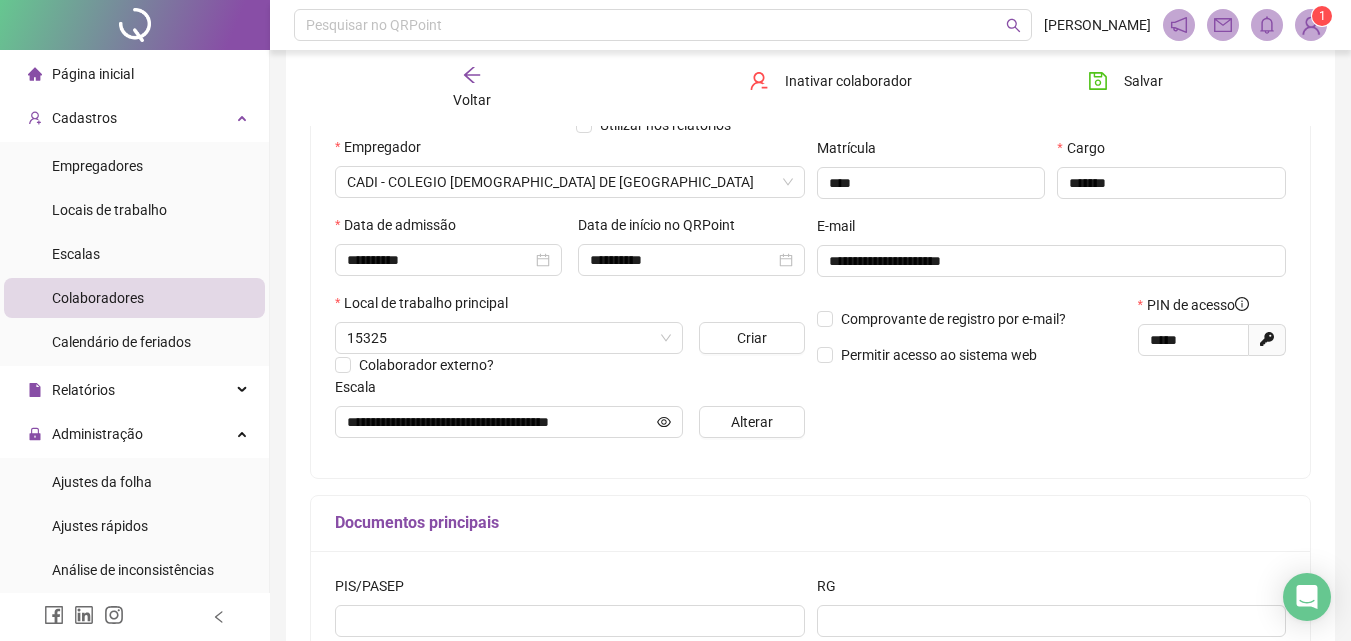 scroll, scrollTop: 300, scrollLeft: 0, axis: vertical 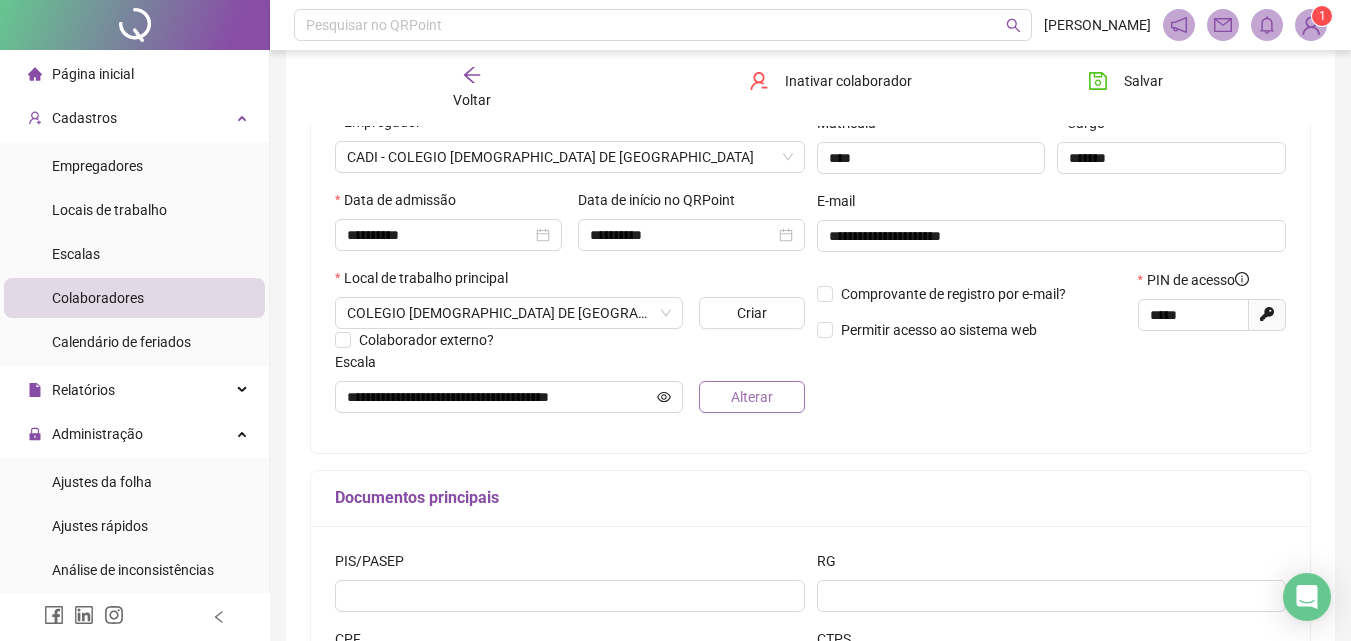 click on "Alterar" at bounding box center (751, 397) 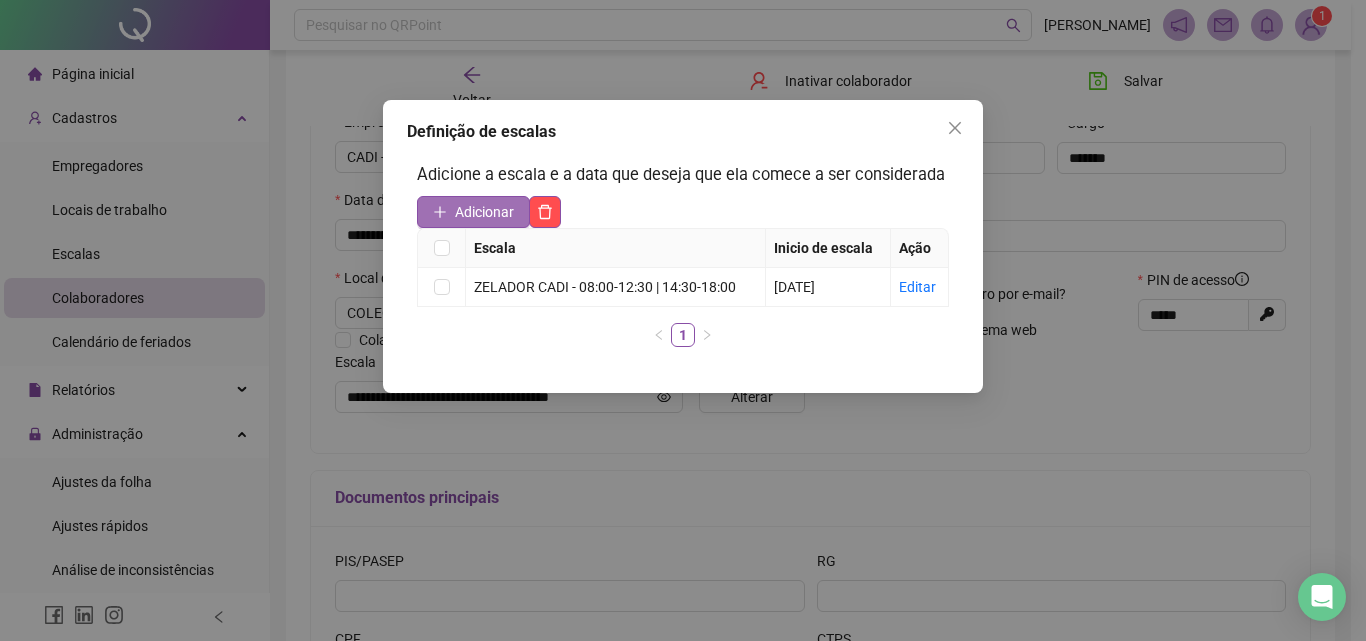 click on "Adicionar" at bounding box center (473, 212) 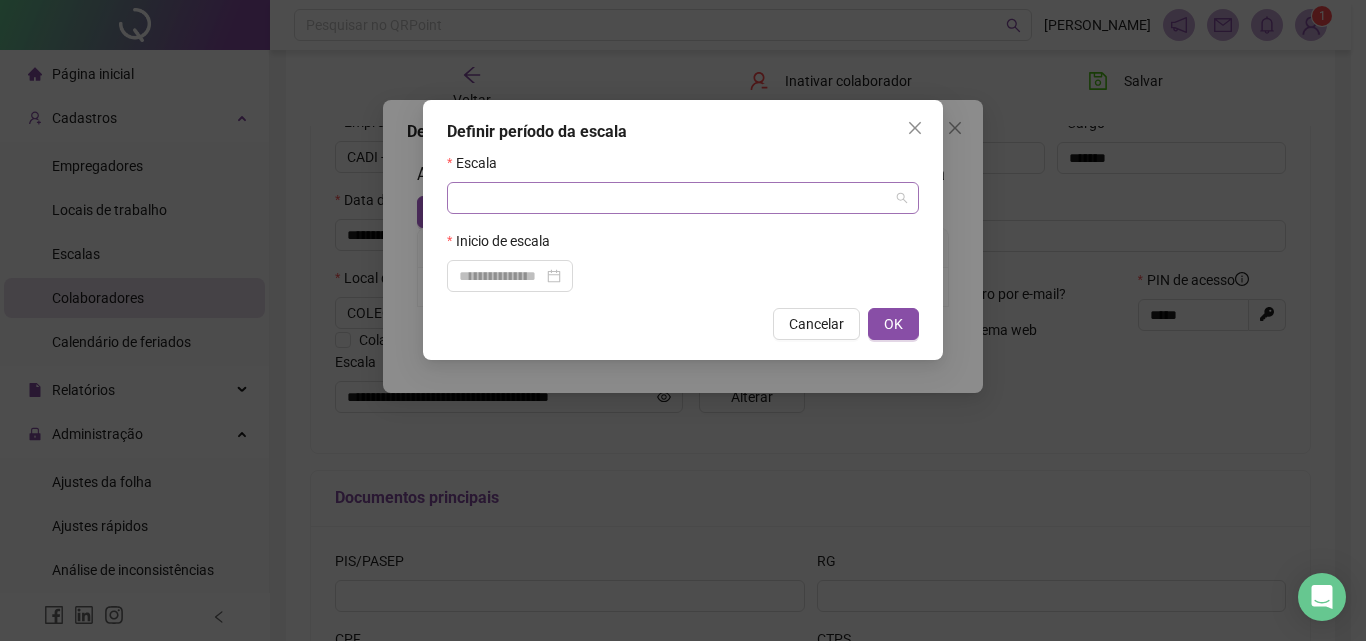click at bounding box center (677, 198) 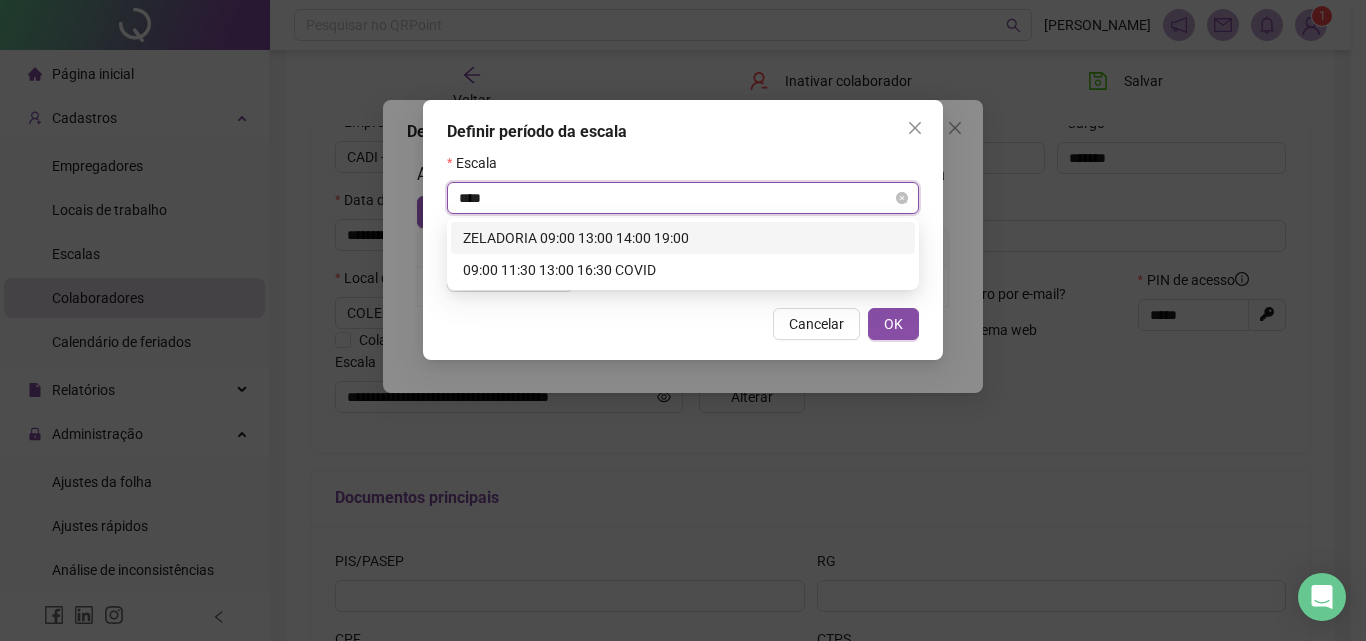 type on "*****" 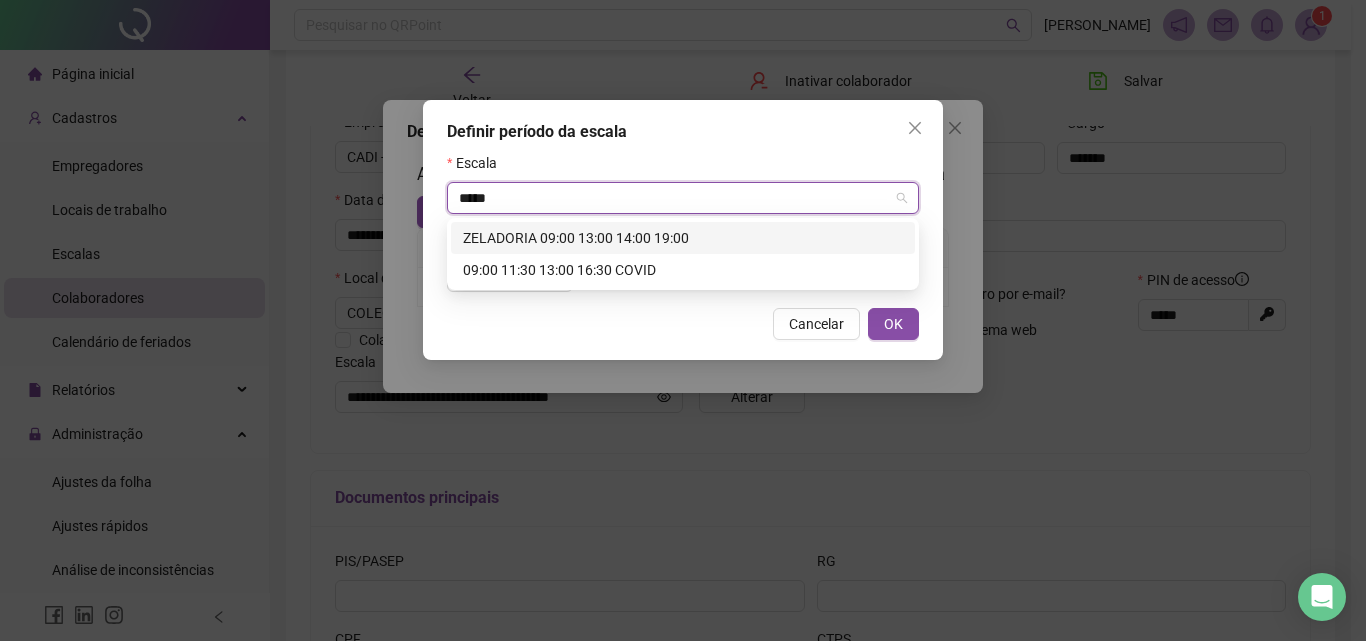 click on "ZELADORIA 09:00 13:00 14:00 19:00" at bounding box center [683, 238] 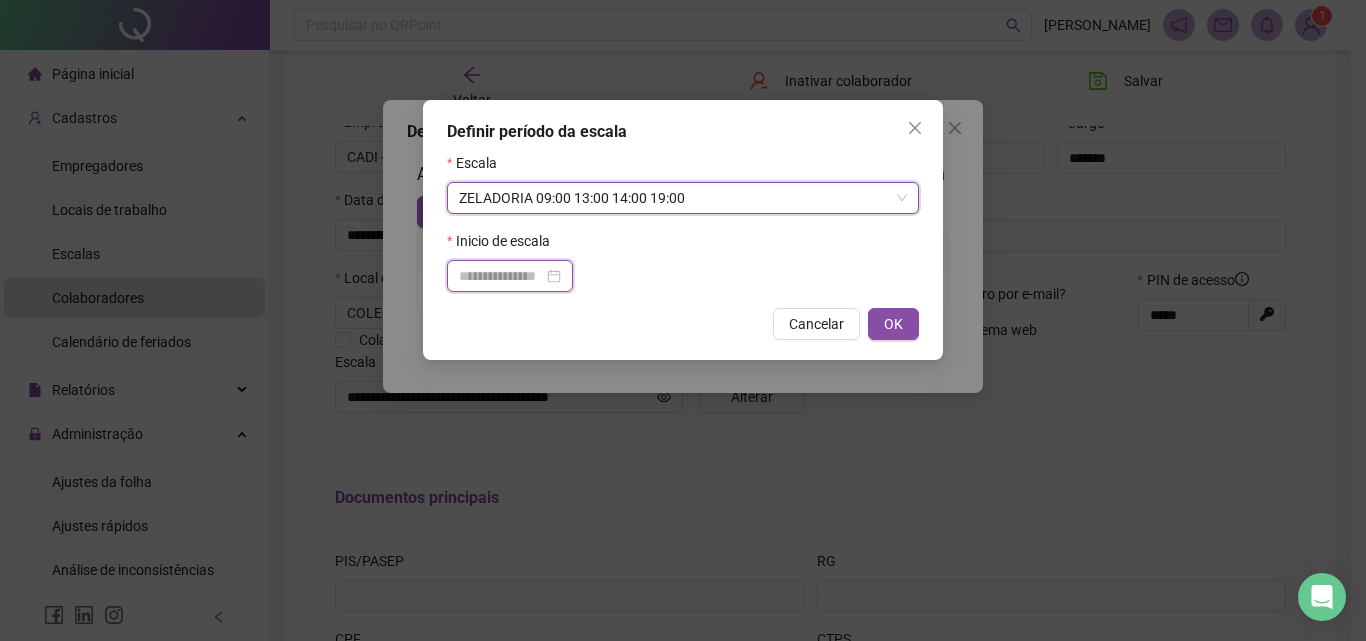 click at bounding box center [501, 276] 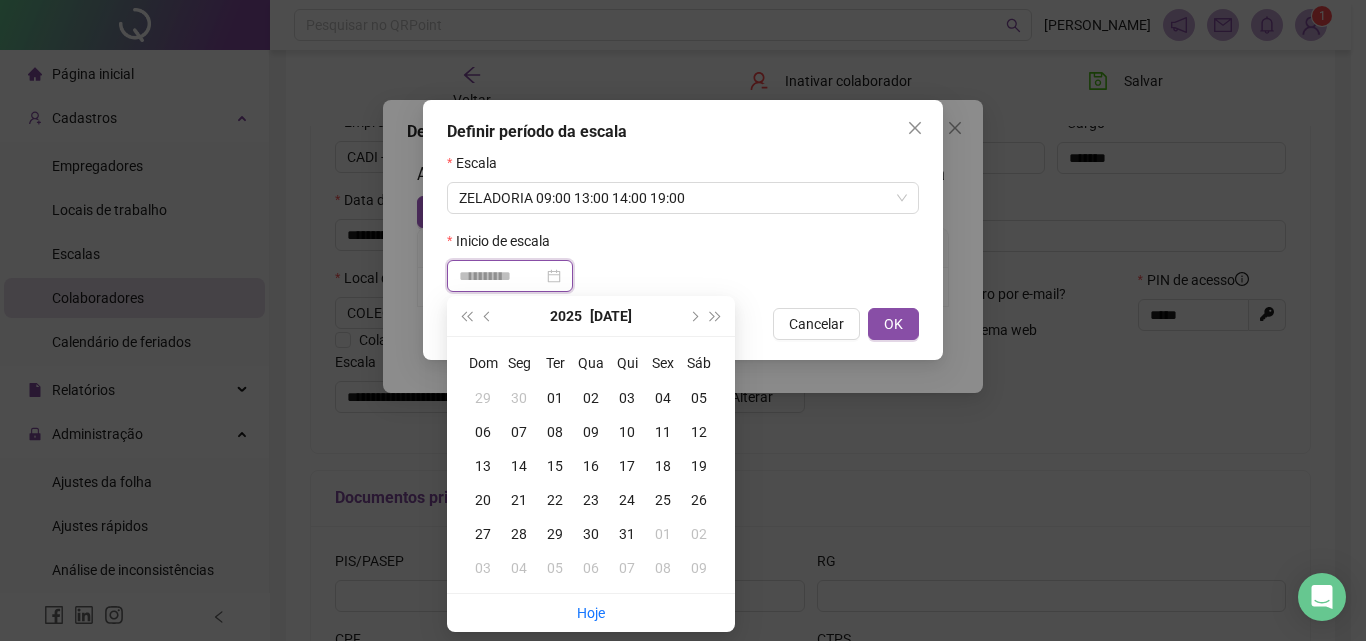 type on "**********" 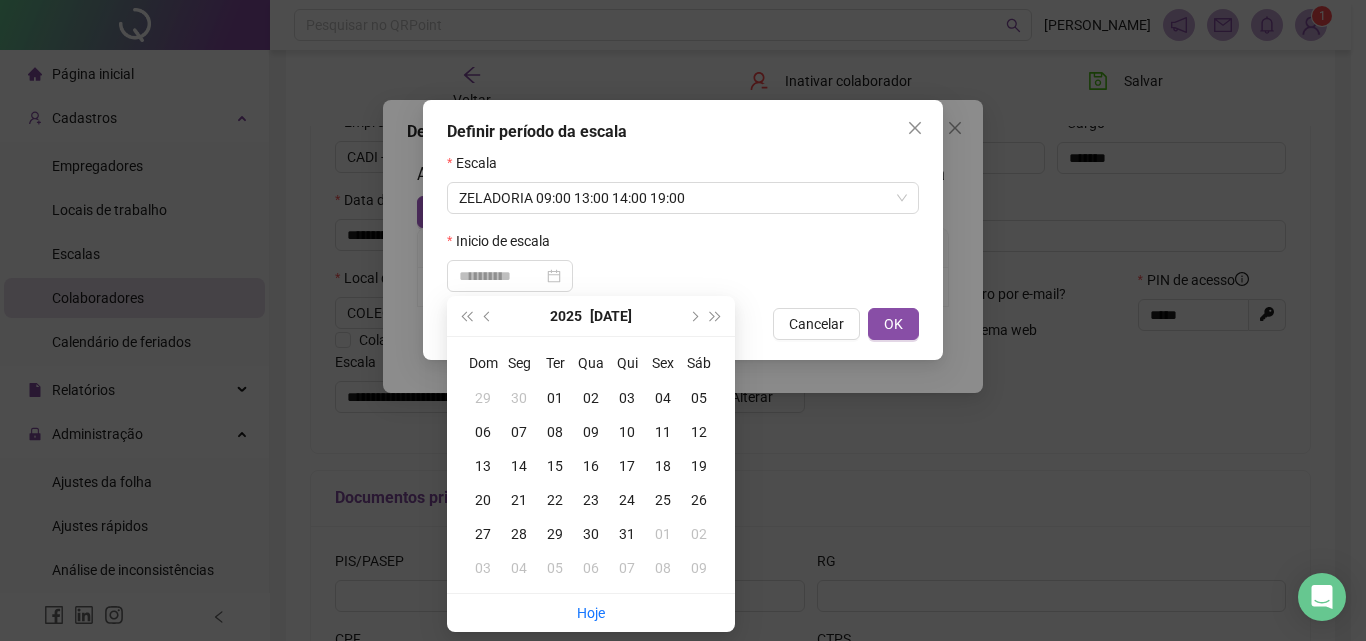 click on "14" at bounding box center (519, 466) 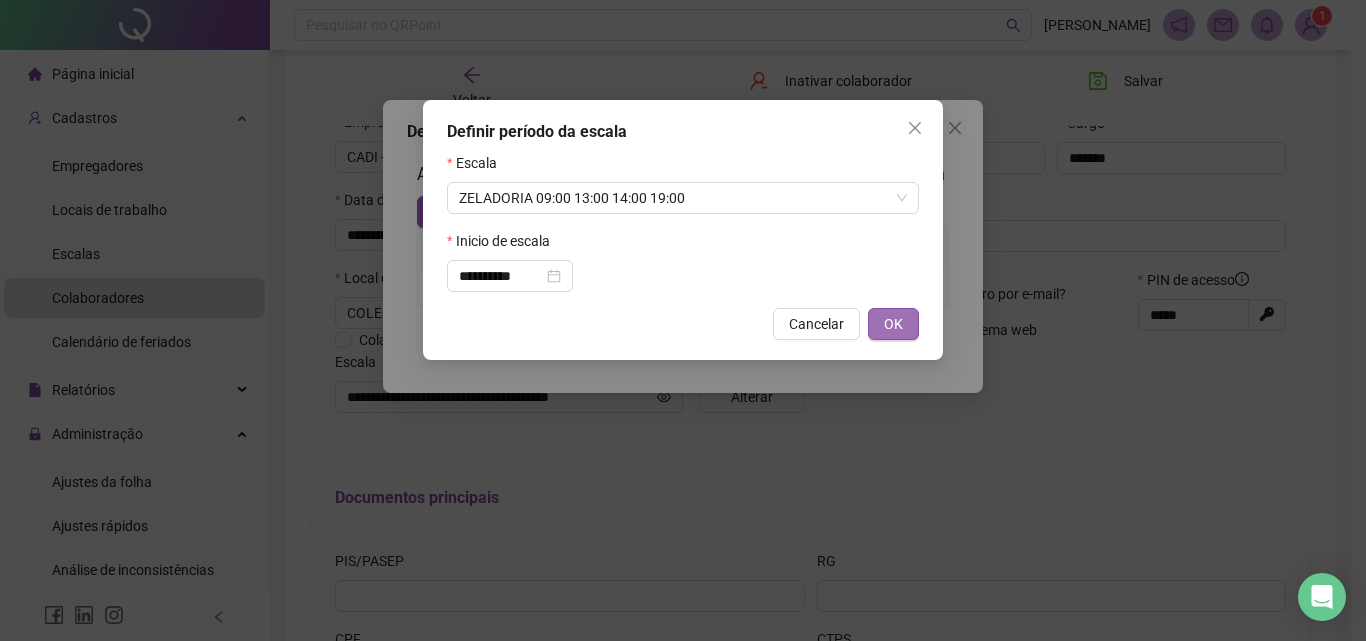 click on "OK" at bounding box center [893, 324] 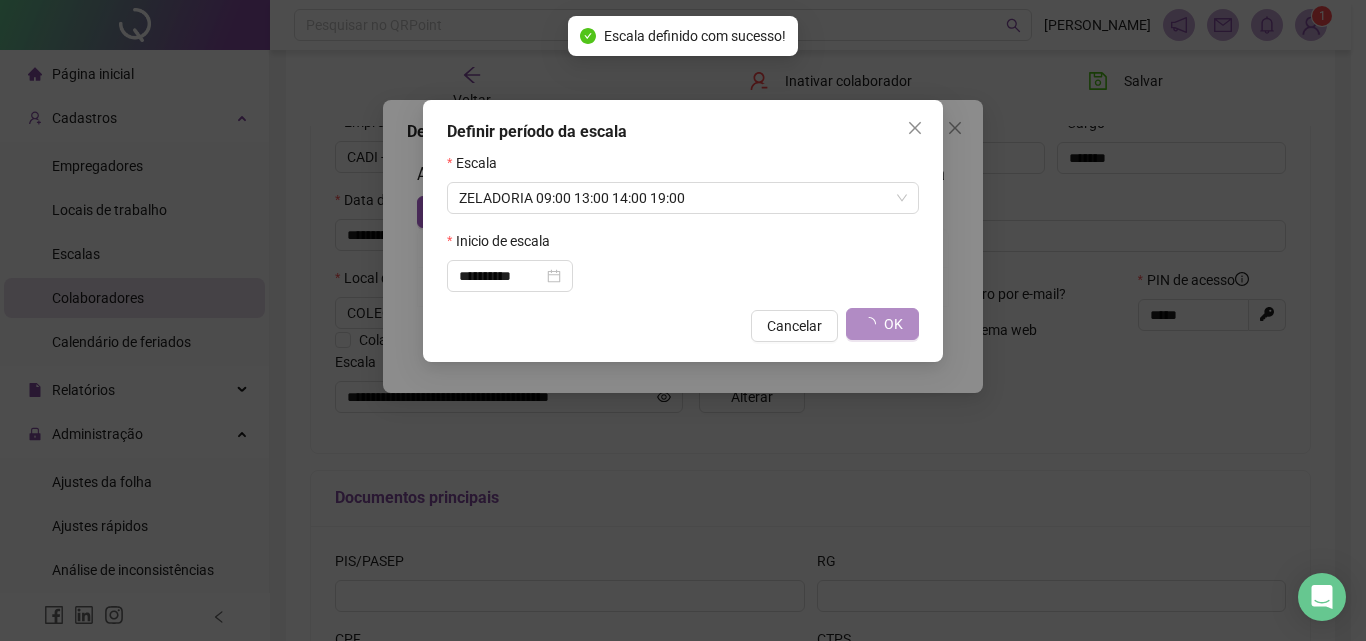 type on "**********" 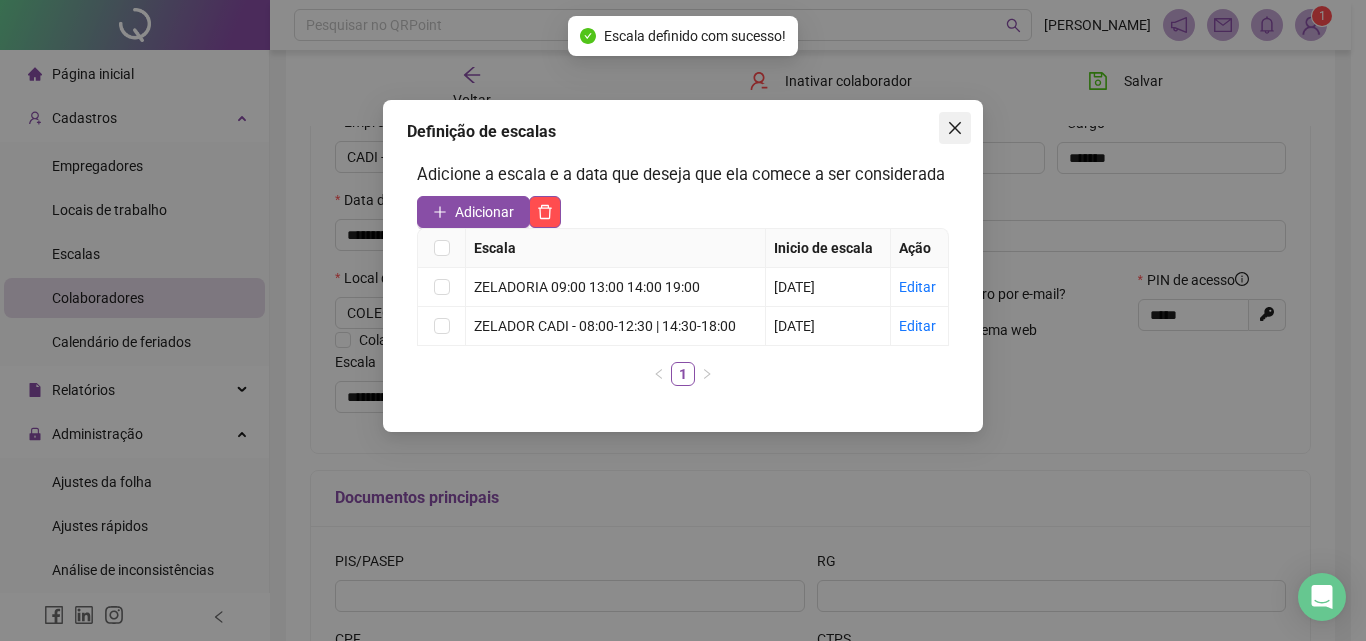 click 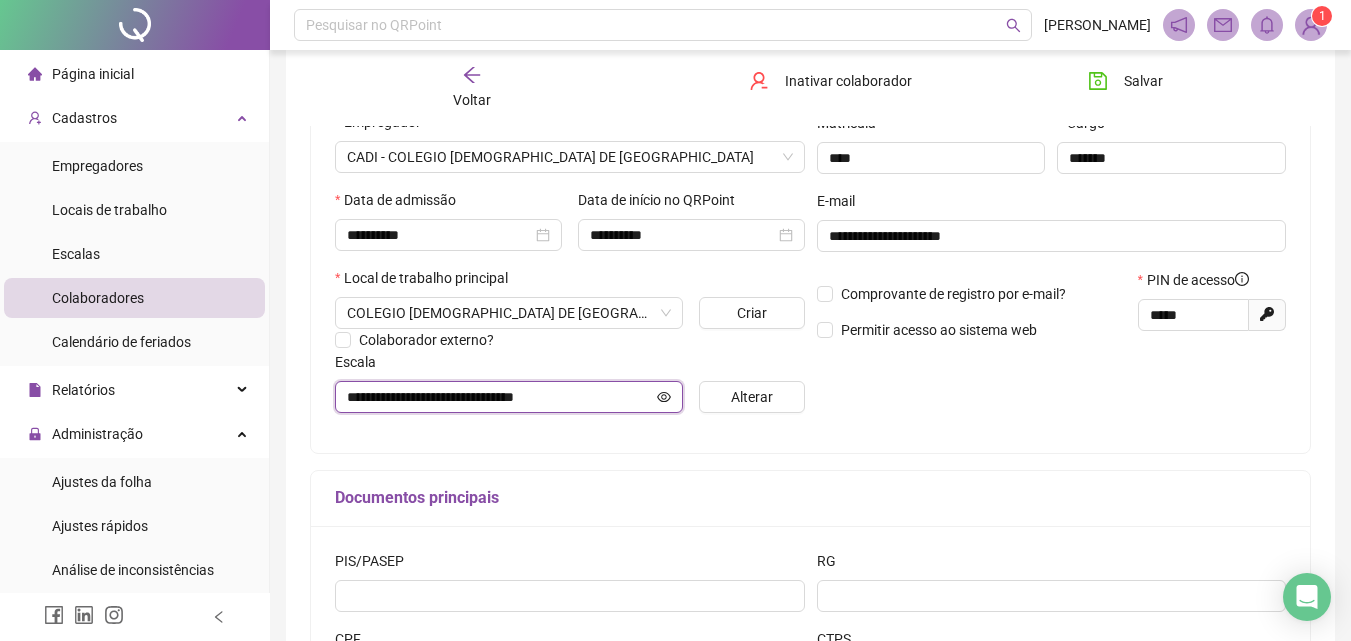 click 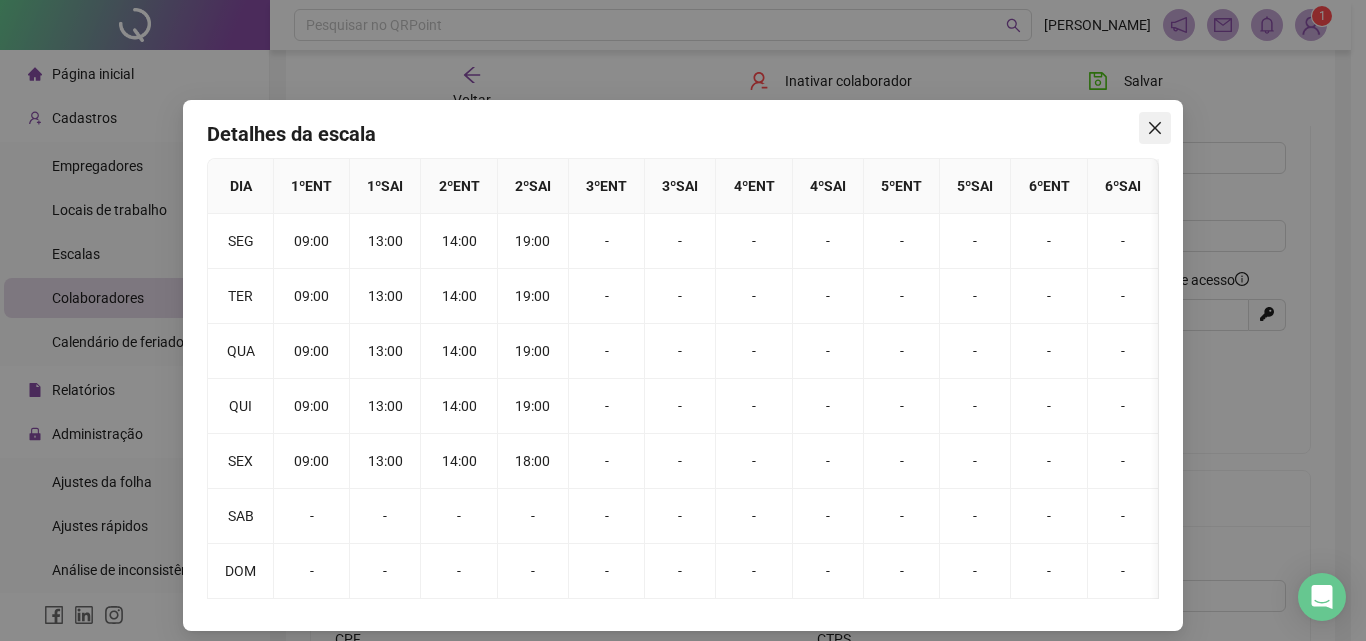 click 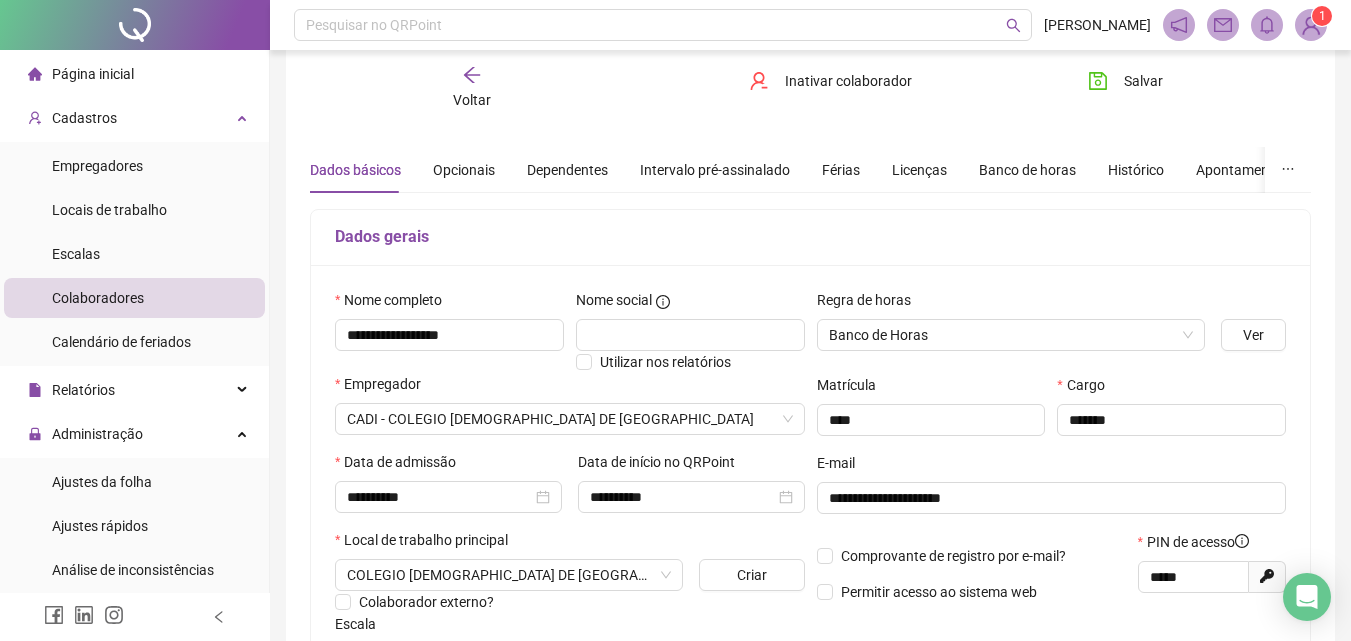 scroll, scrollTop: 0, scrollLeft: 0, axis: both 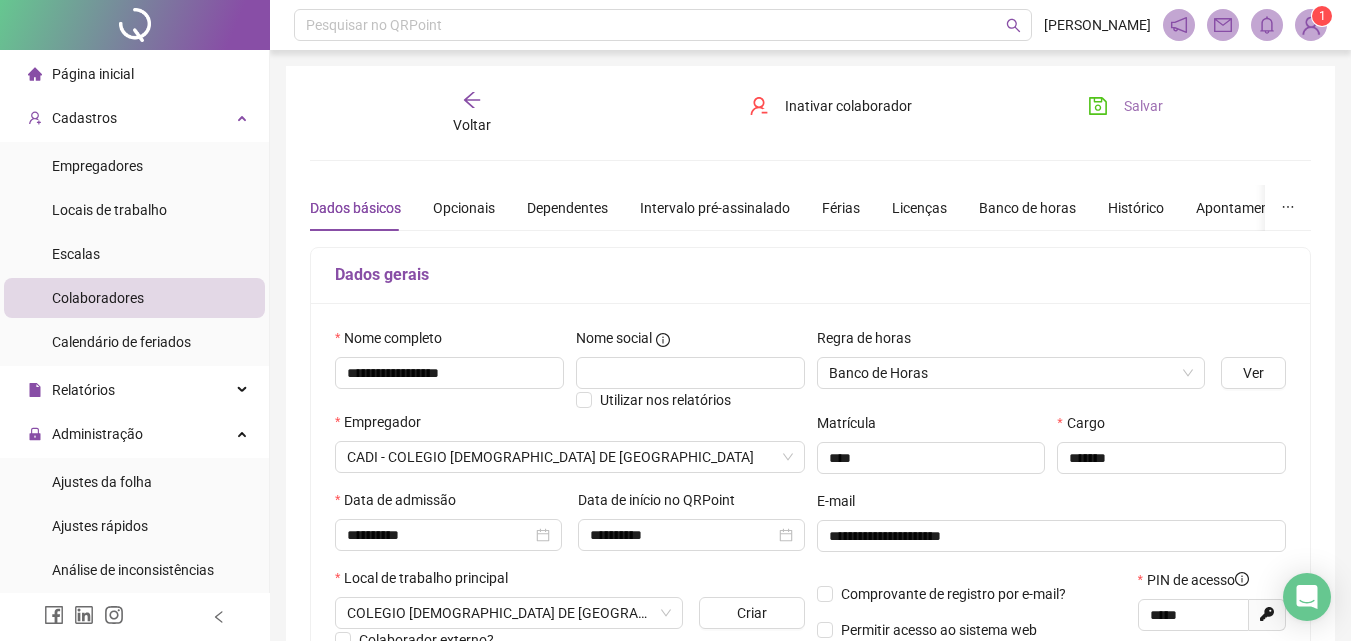 click on "Salvar" at bounding box center [1143, 106] 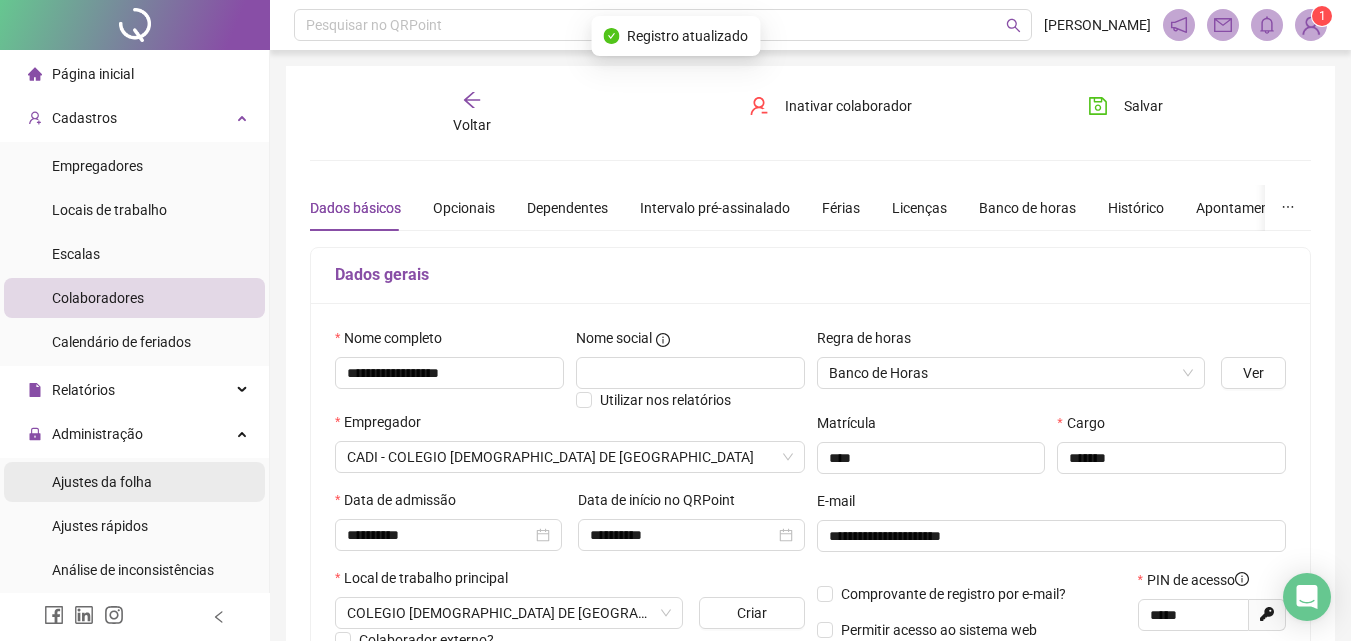 click on "Ajustes da folha" at bounding box center [102, 482] 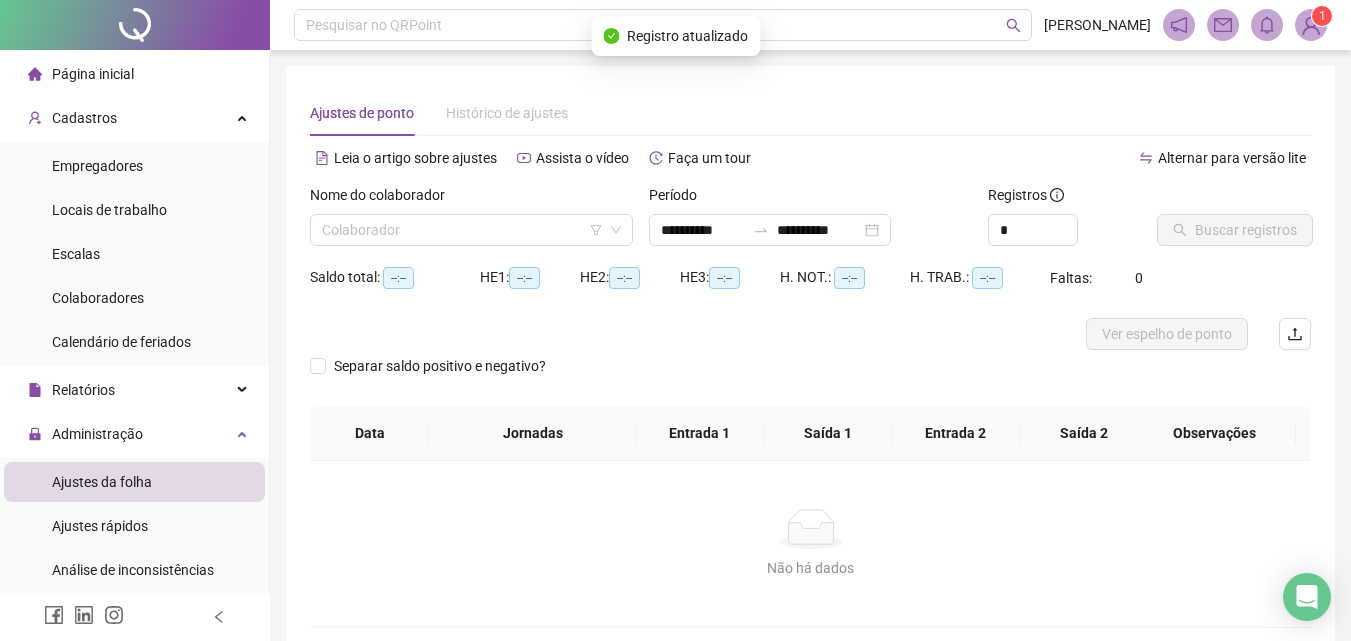 type on "**********" 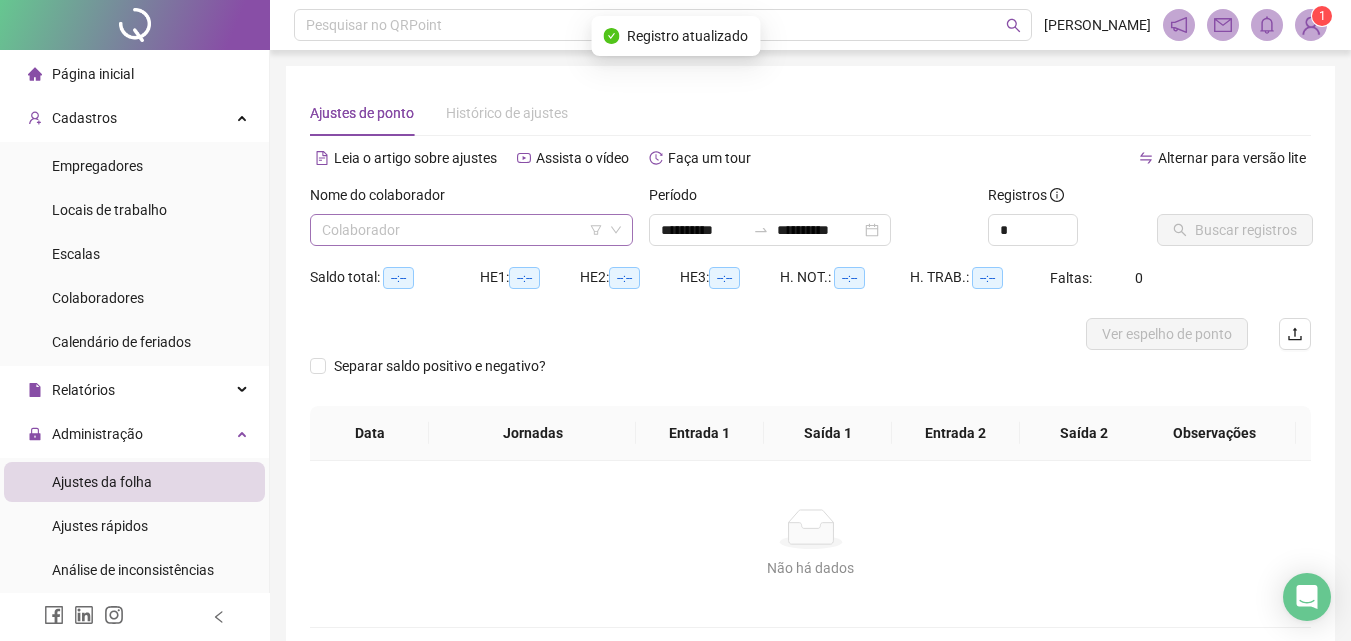 click at bounding box center (465, 230) 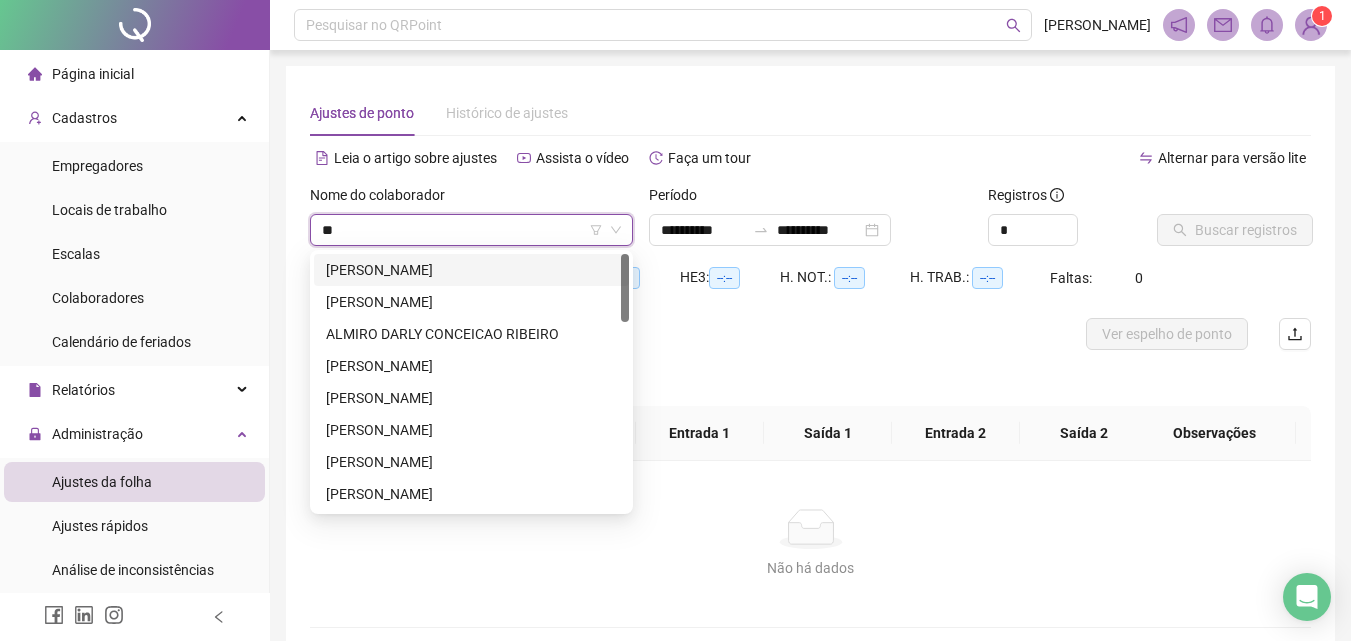 type on "***" 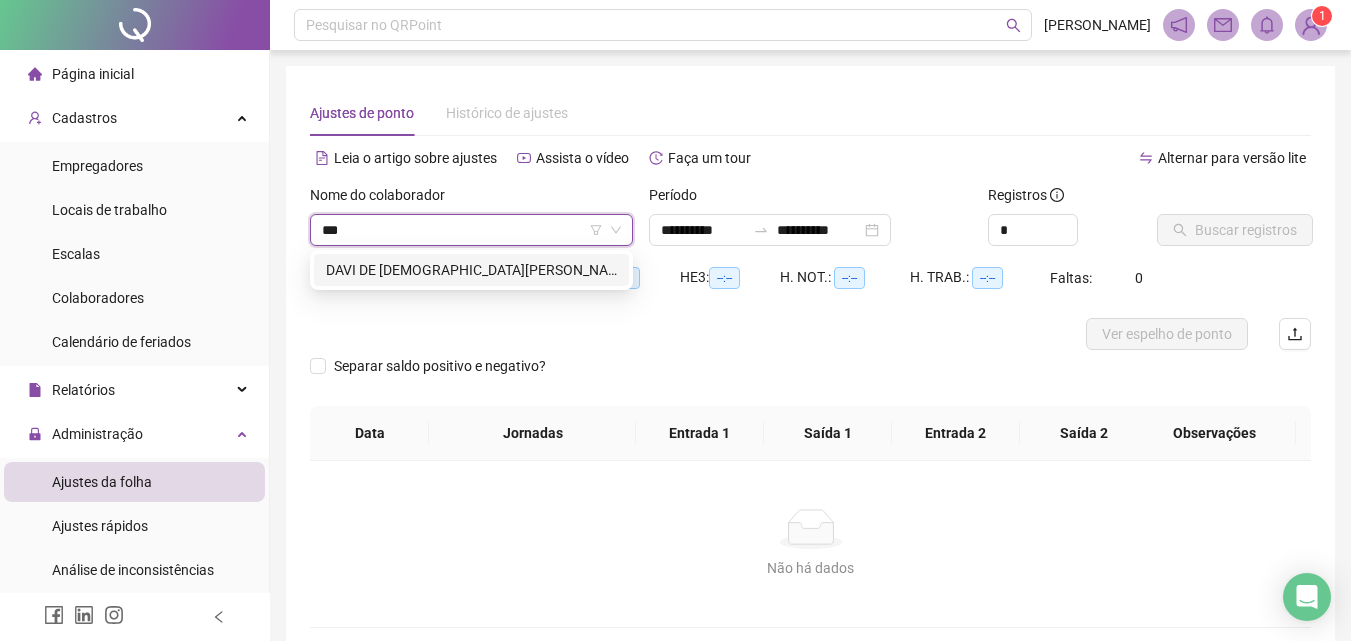 click on "DAVI DE [DEMOGRAPHIC_DATA][PERSON_NAME]" at bounding box center [471, 270] 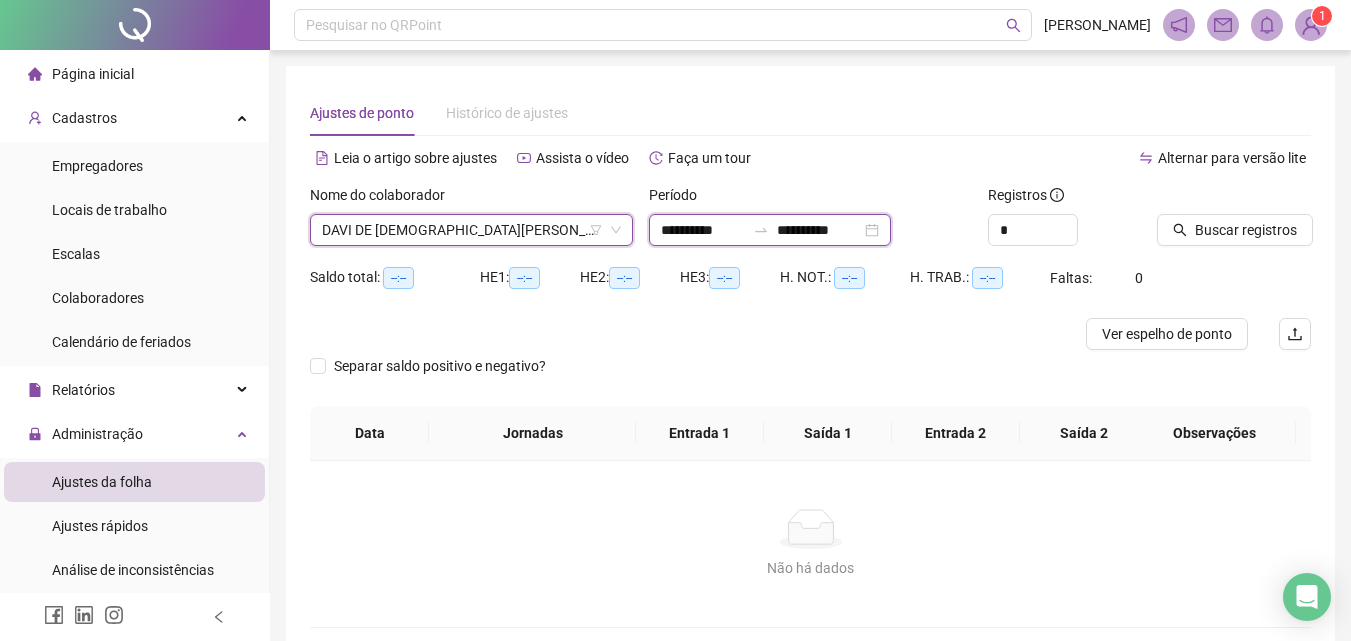 click on "**********" at bounding box center [703, 230] 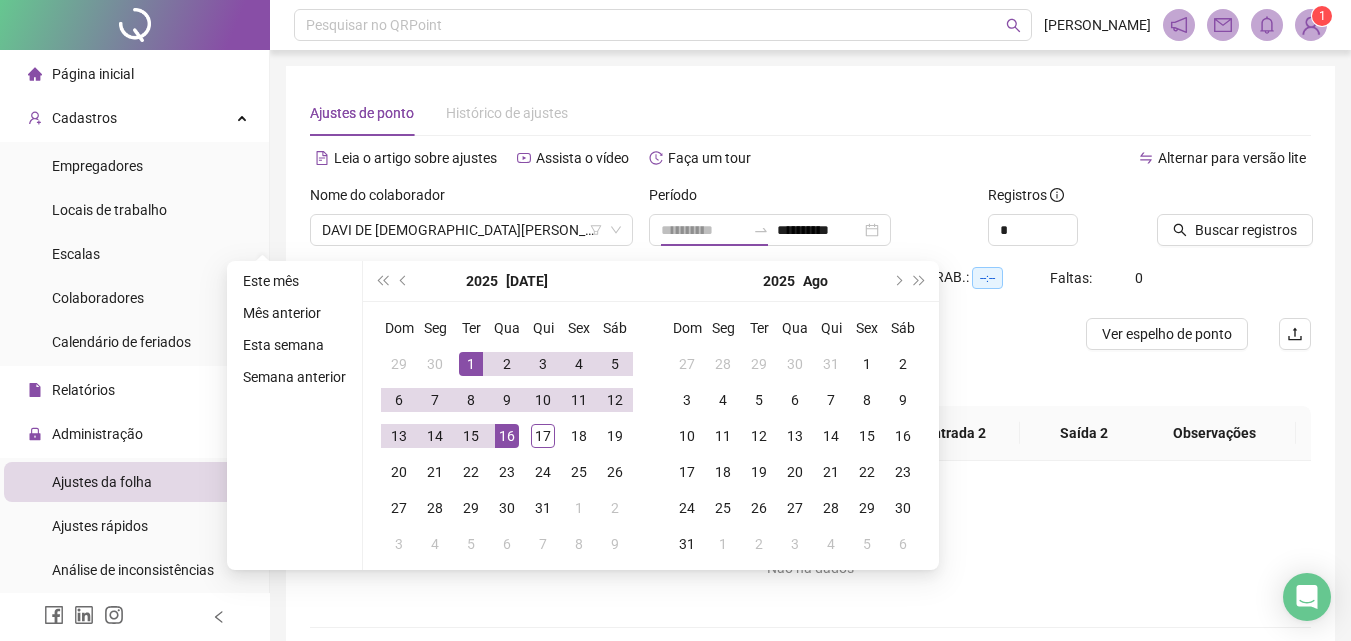 click on "1" at bounding box center [471, 364] 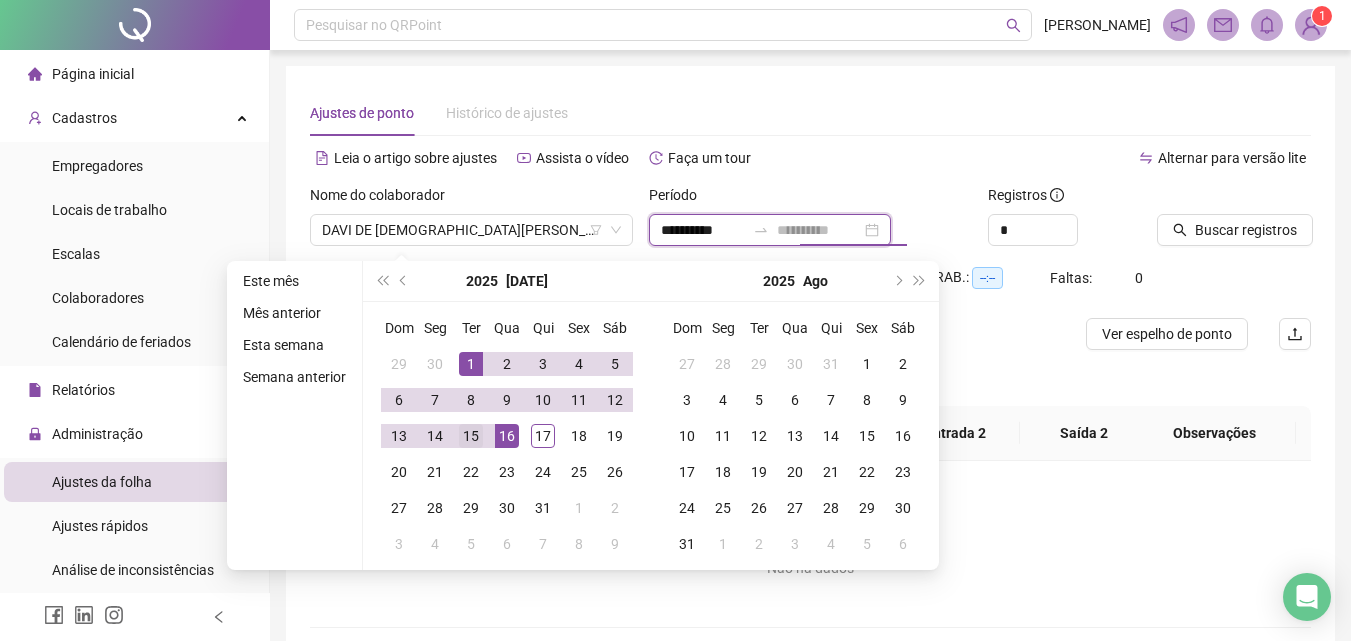 type on "**********" 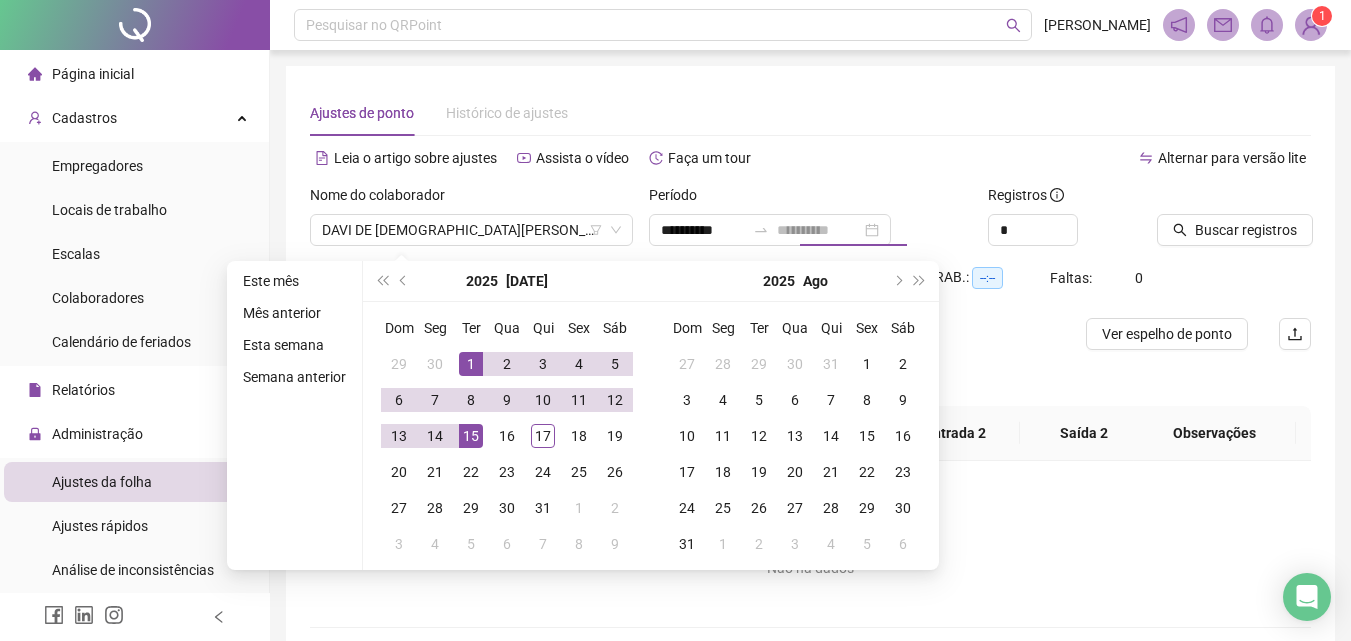 click on "15" at bounding box center [471, 436] 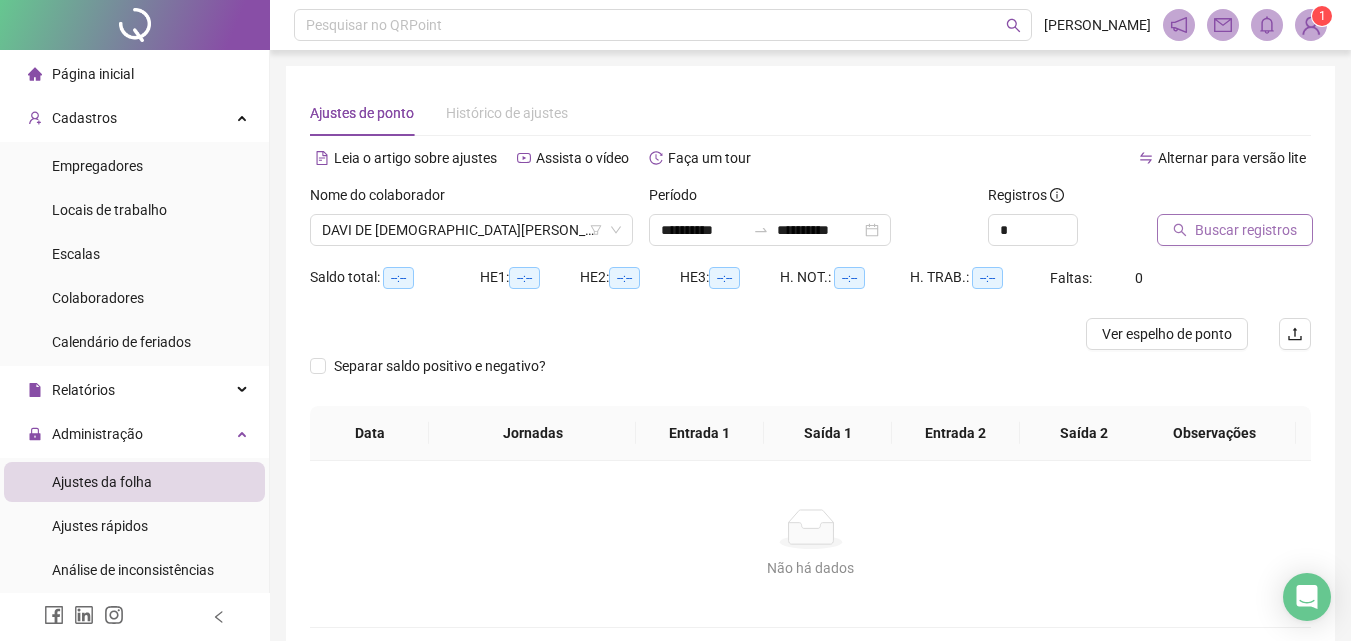 click on "Buscar registros" at bounding box center (1246, 230) 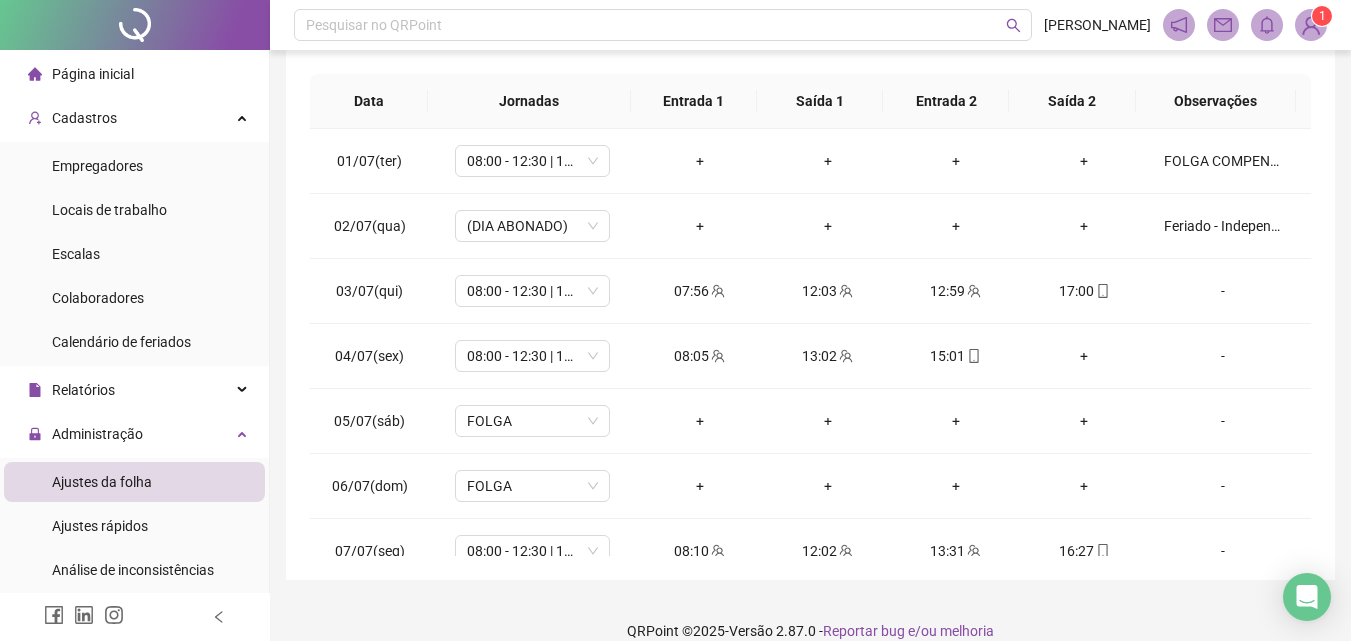 scroll, scrollTop: 381, scrollLeft: 0, axis: vertical 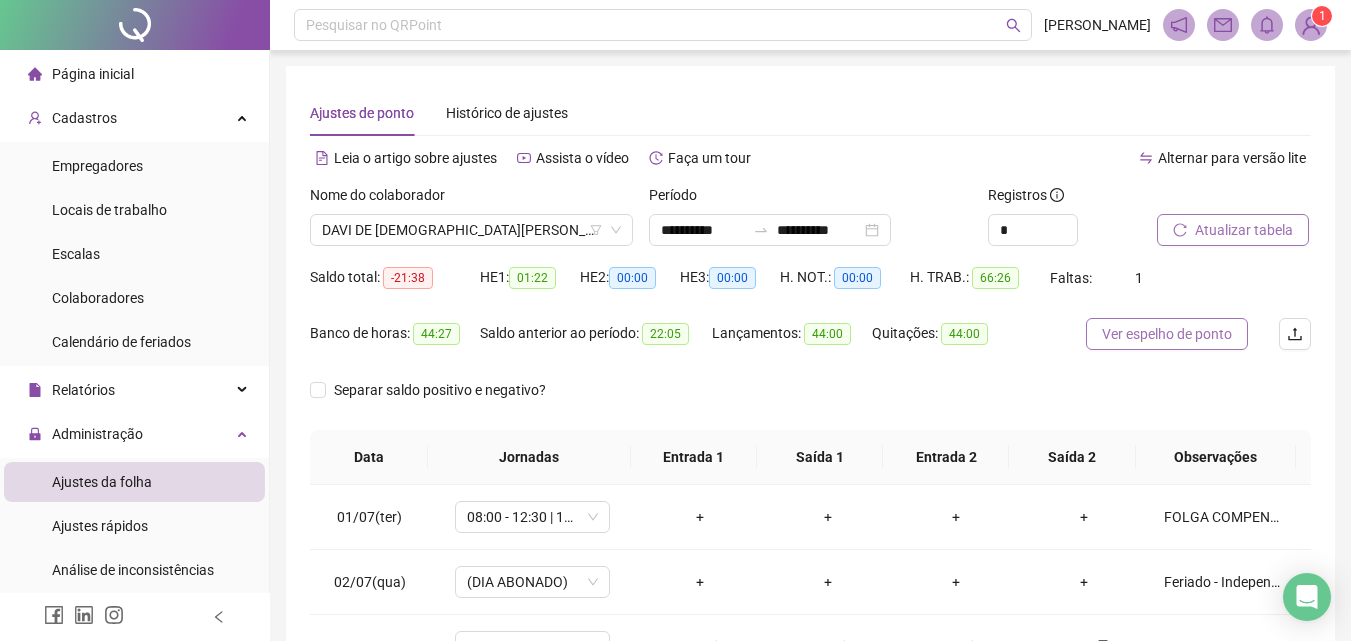 click on "Ver espelho de ponto" at bounding box center (1167, 334) 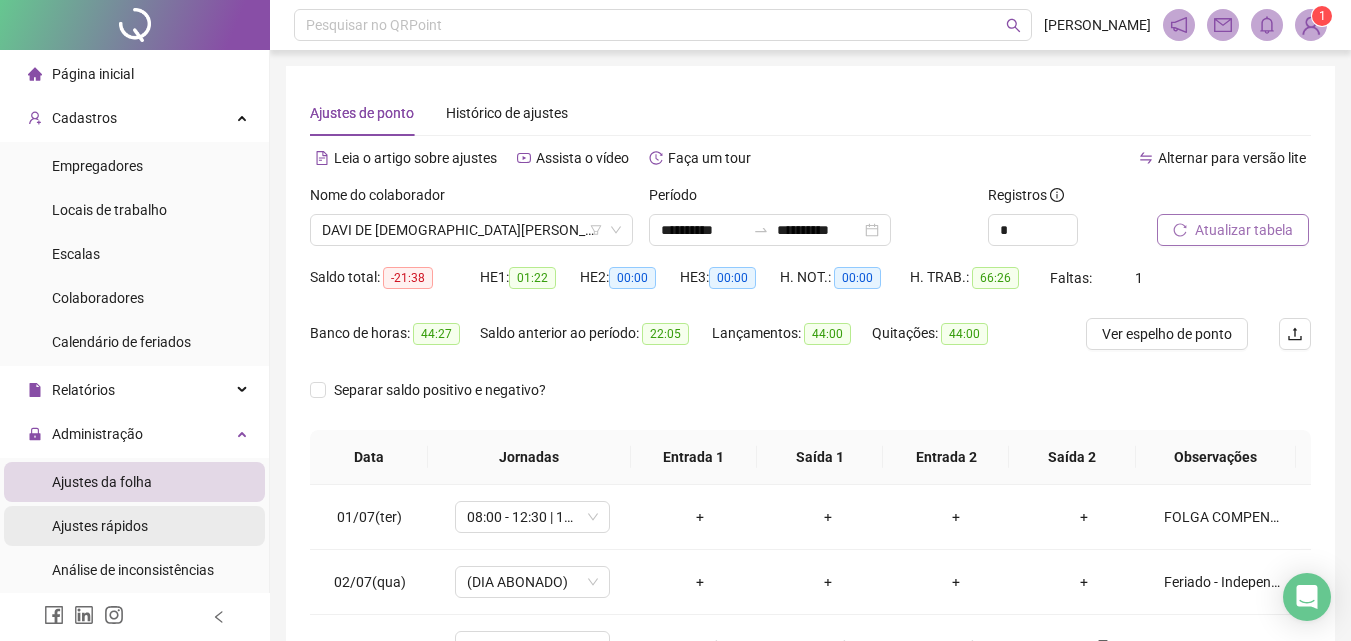 click on "Ajustes rápidos" at bounding box center [100, 526] 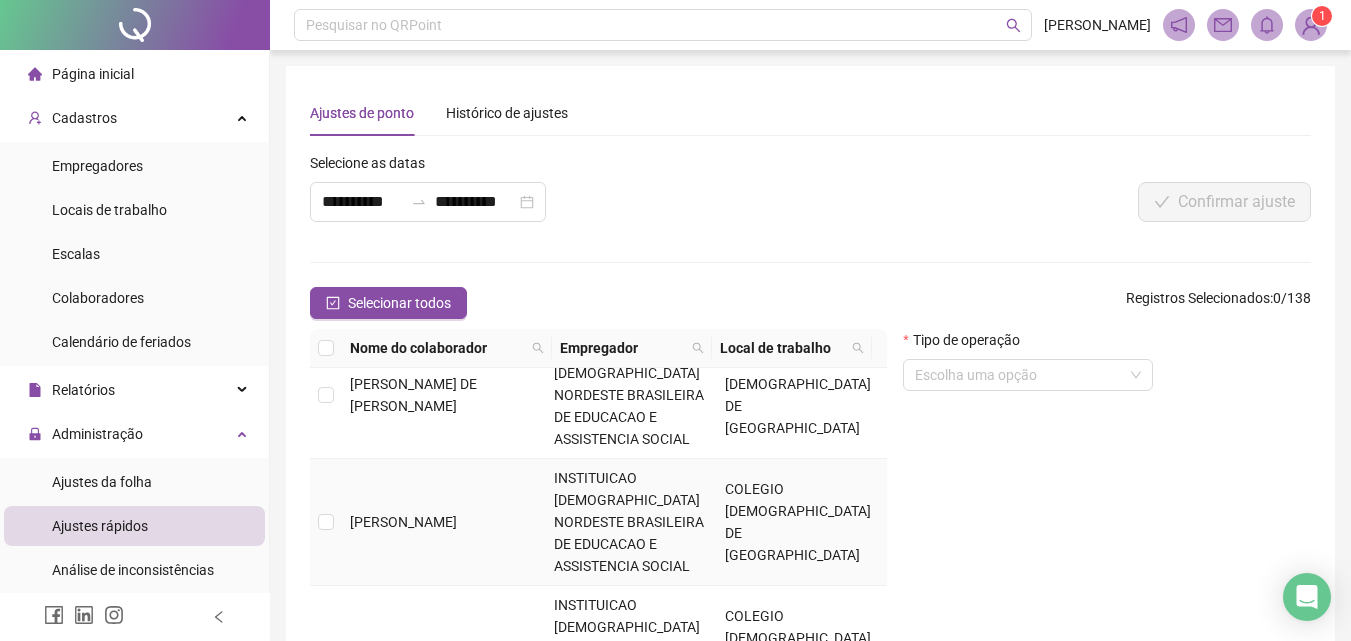 scroll, scrollTop: 0, scrollLeft: 0, axis: both 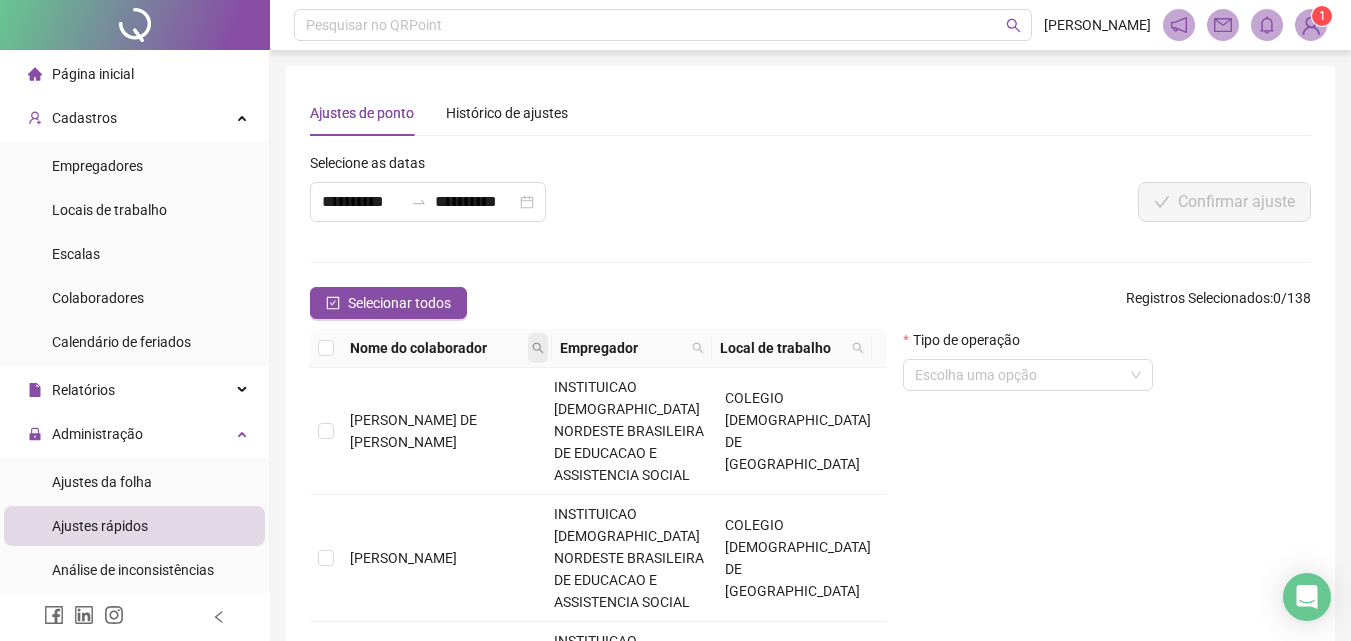 click 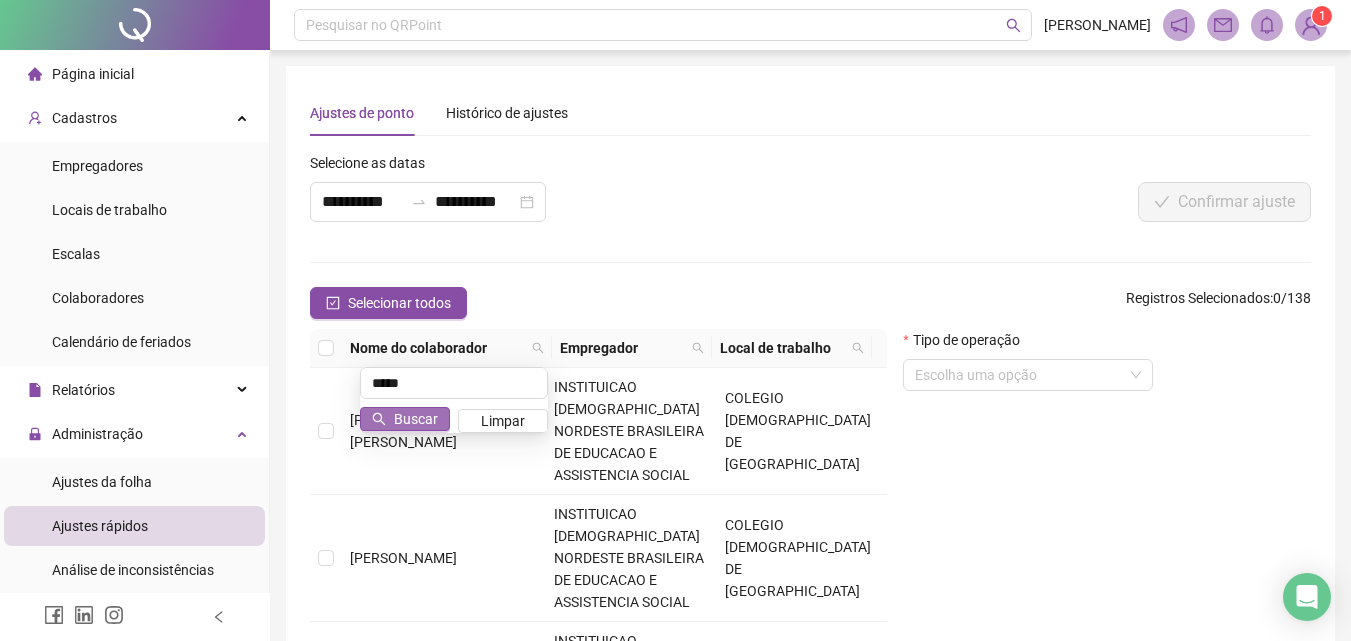 type on "*****" 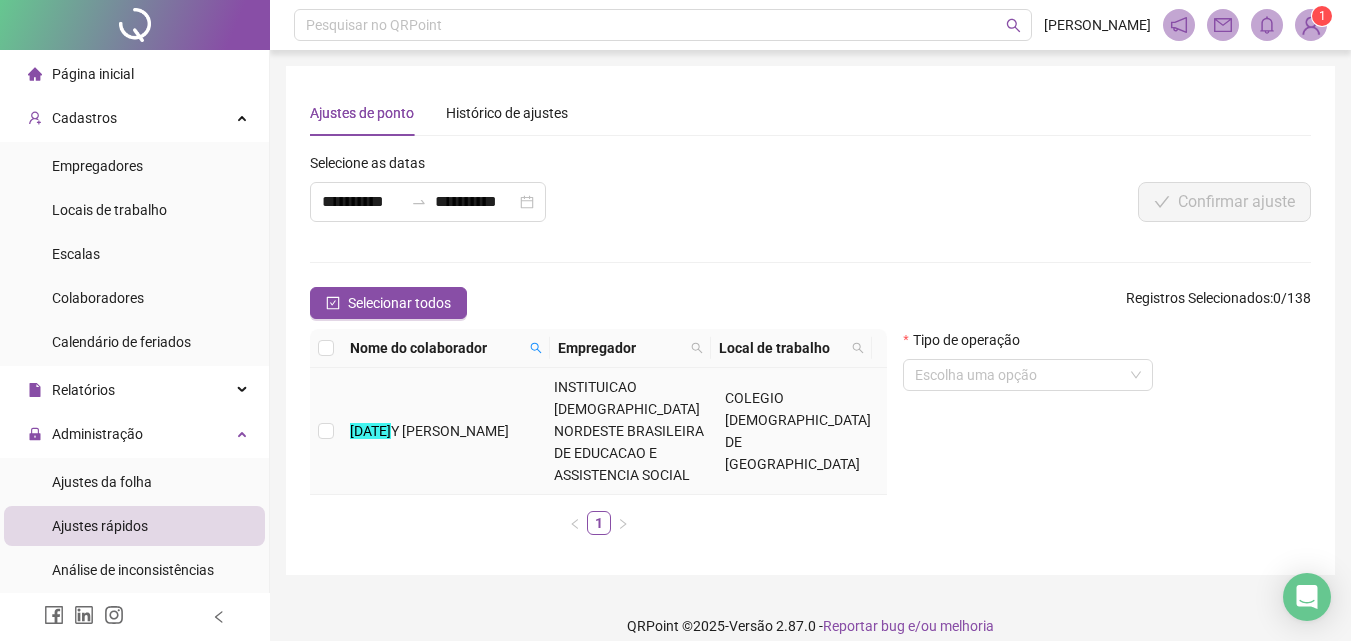 click on "Y [PERSON_NAME]" at bounding box center [450, 431] 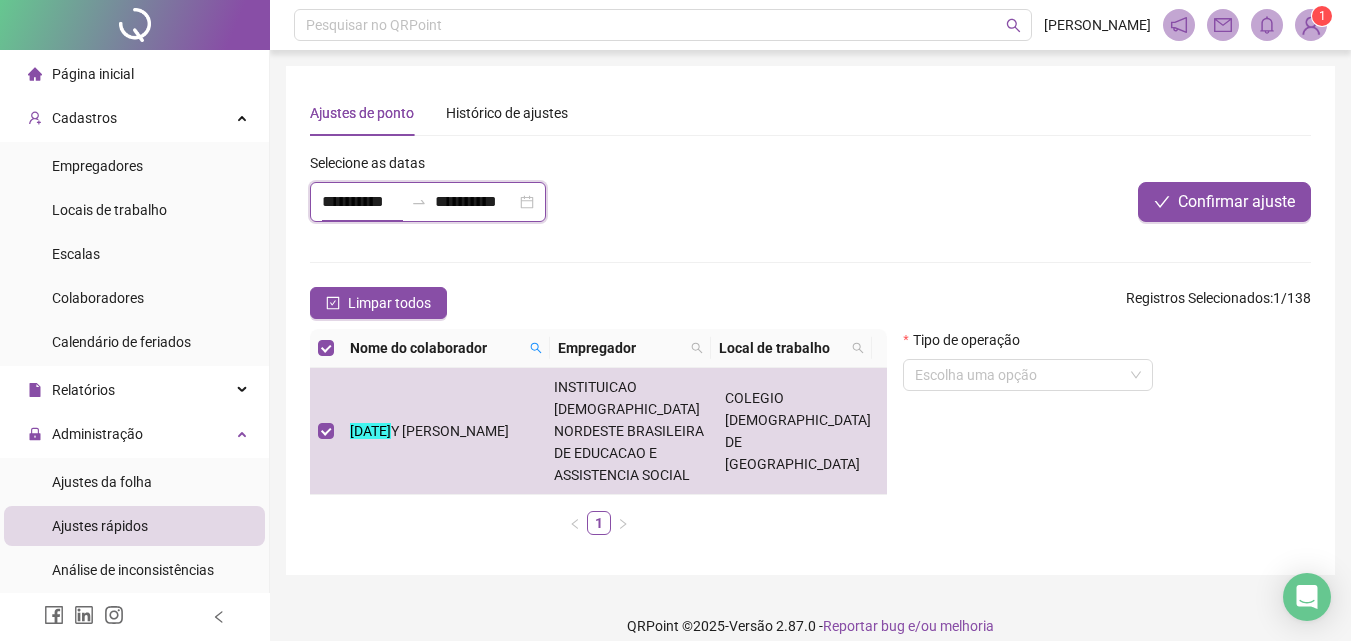 click on "**********" at bounding box center (362, 202) 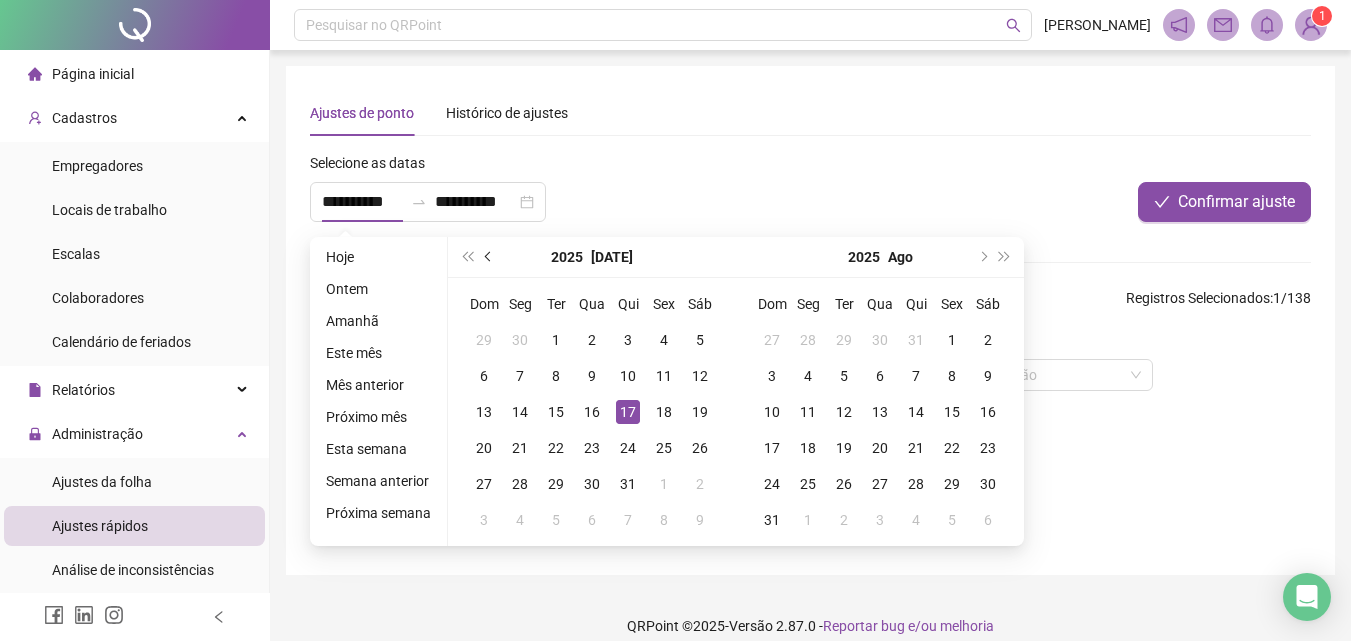 click at bounding box center [490, 257] 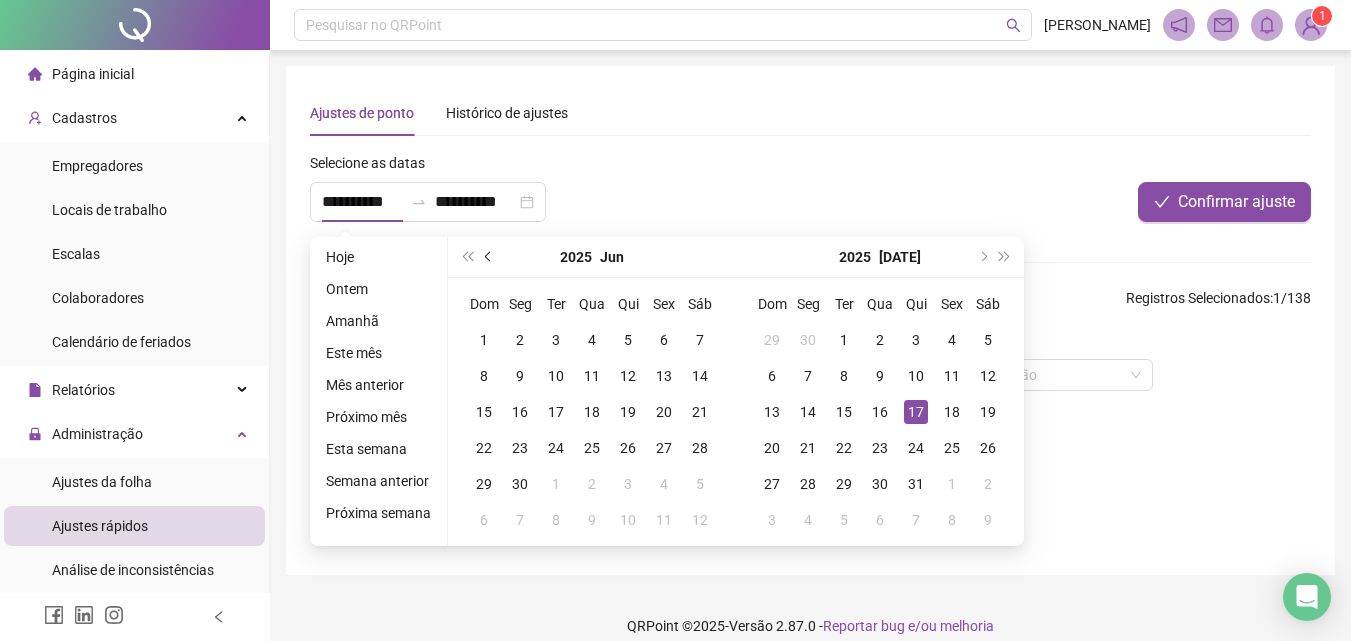 click at bounding box center [490, 257] 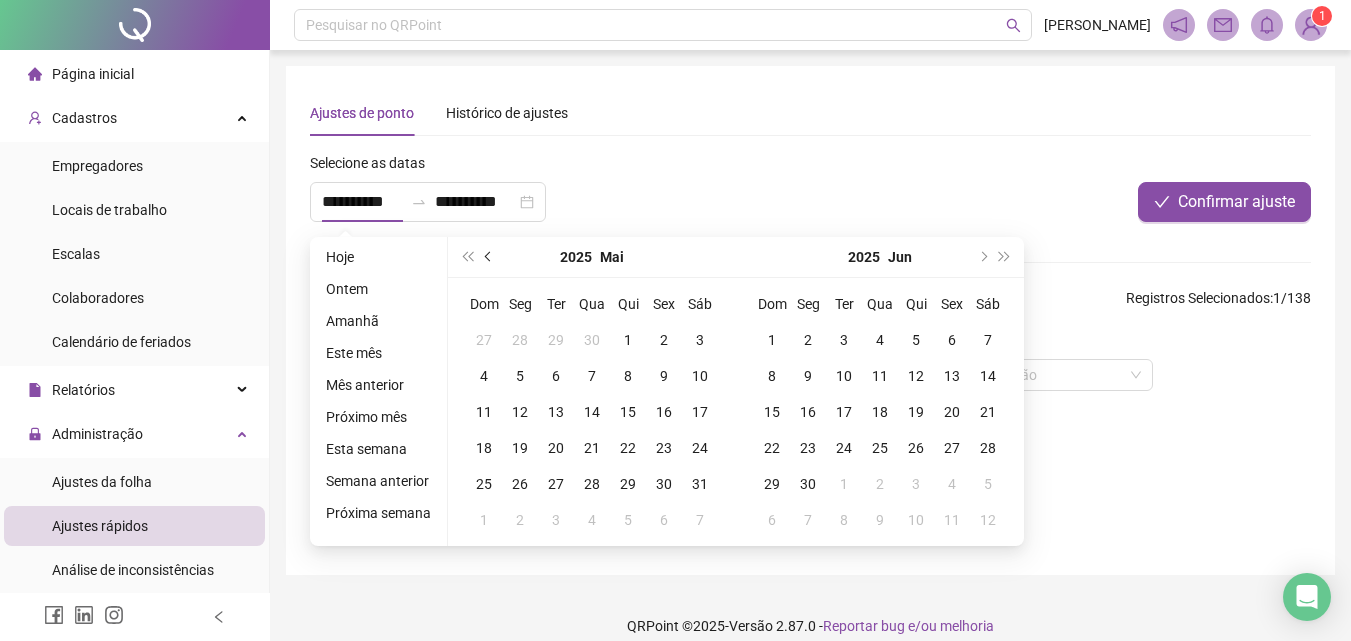 click at bounding box center [490, 257] 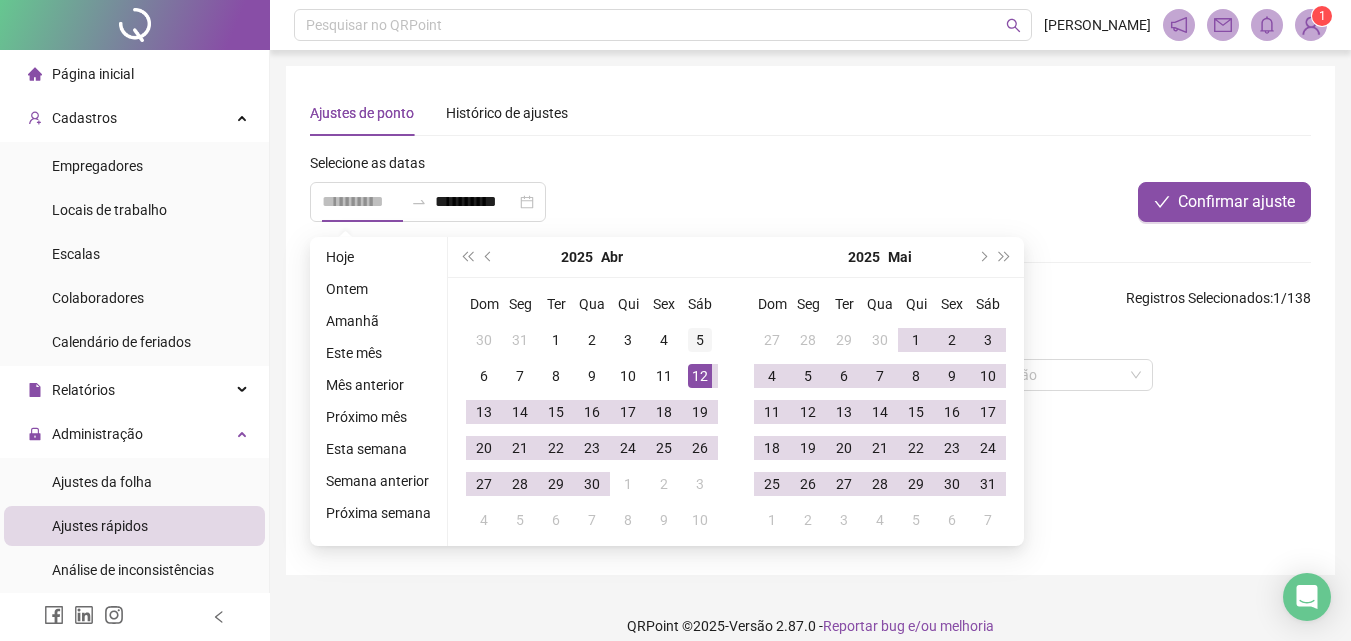 type on "**********" 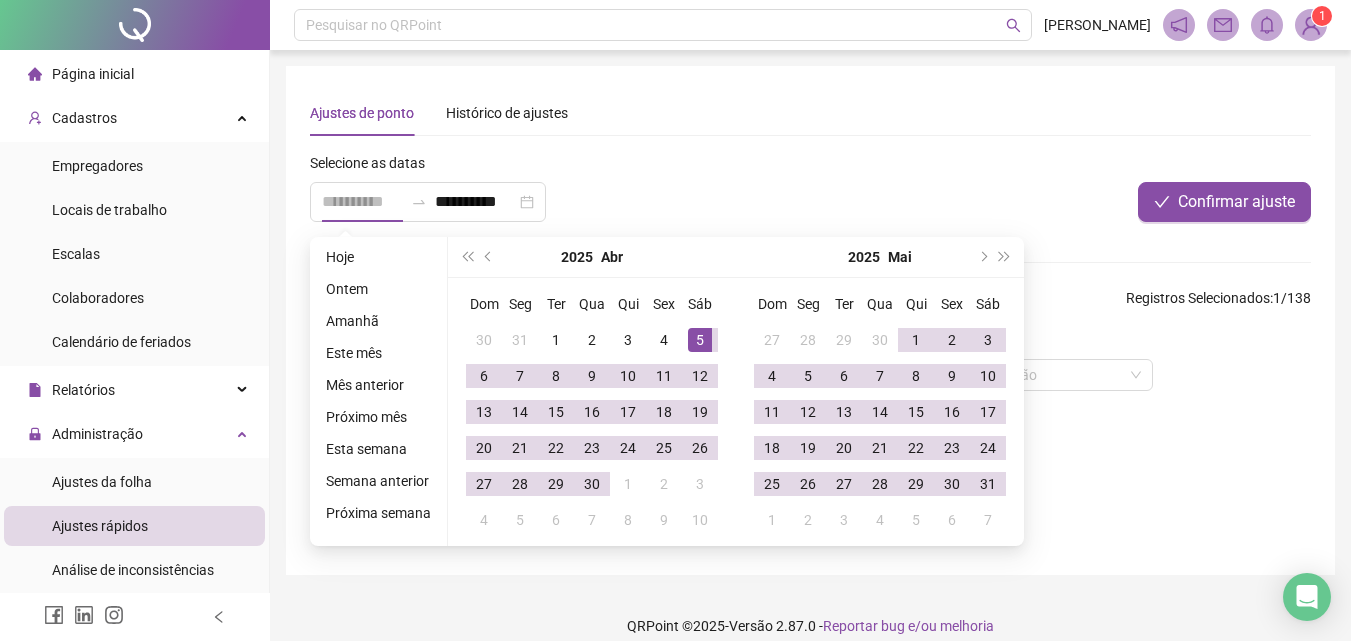 click on "5" at bounding box center (700, 340) 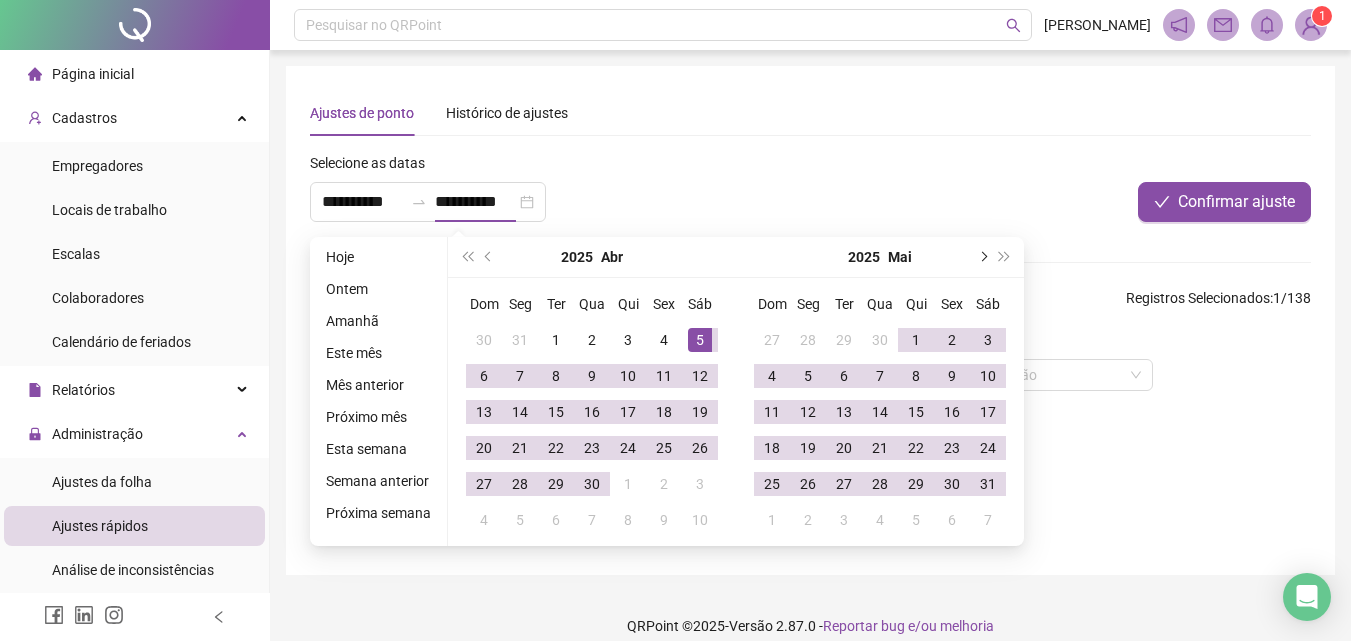 click at bounding box center (982, 257) 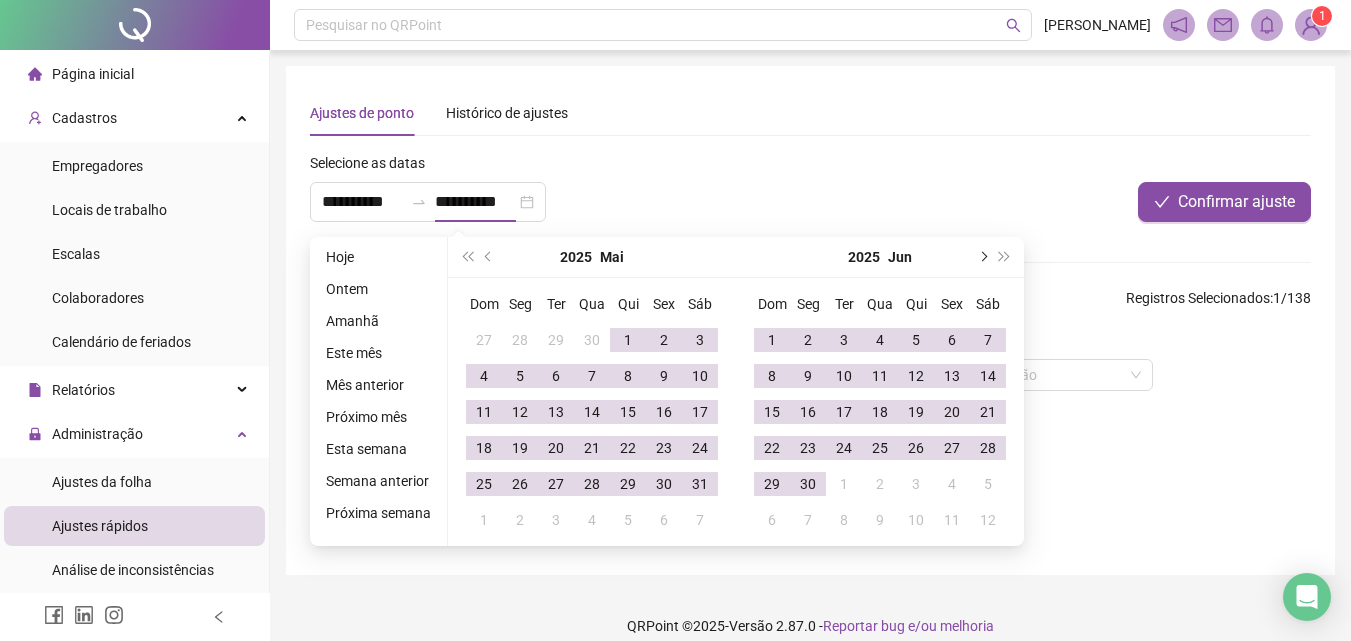 click at bounding box center (982, 257) 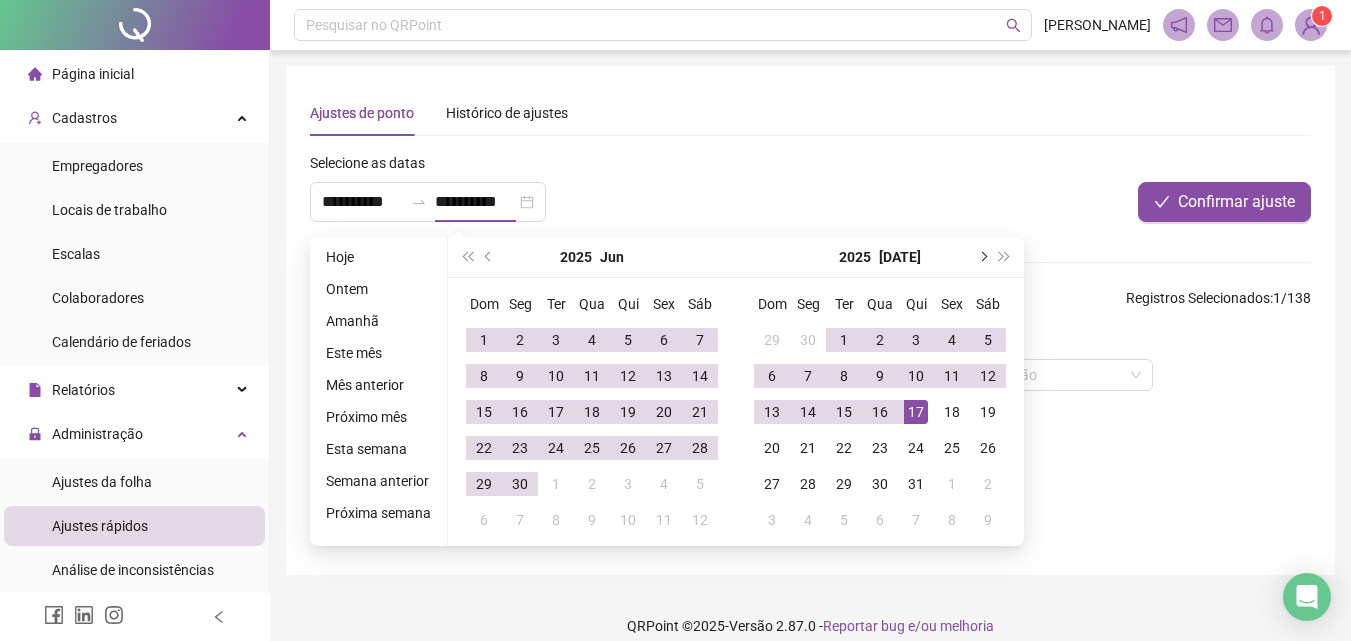 click at bounding box center (982, 257) 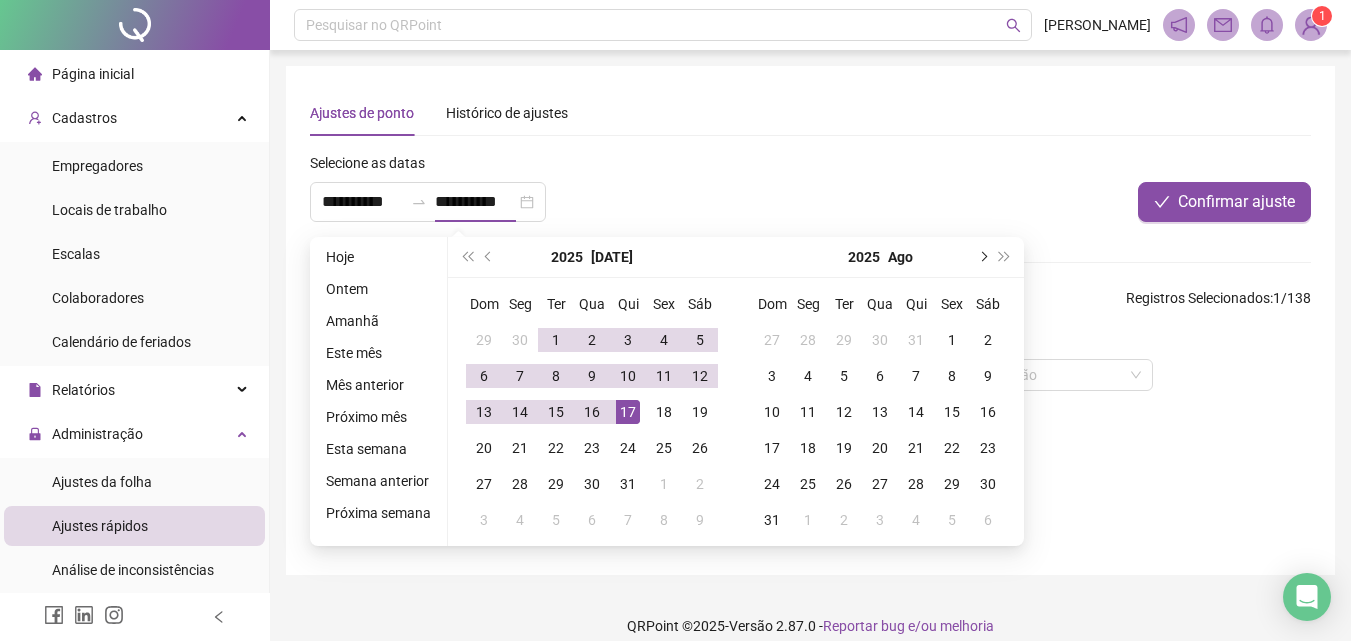 click at bounding box center [982, 257] 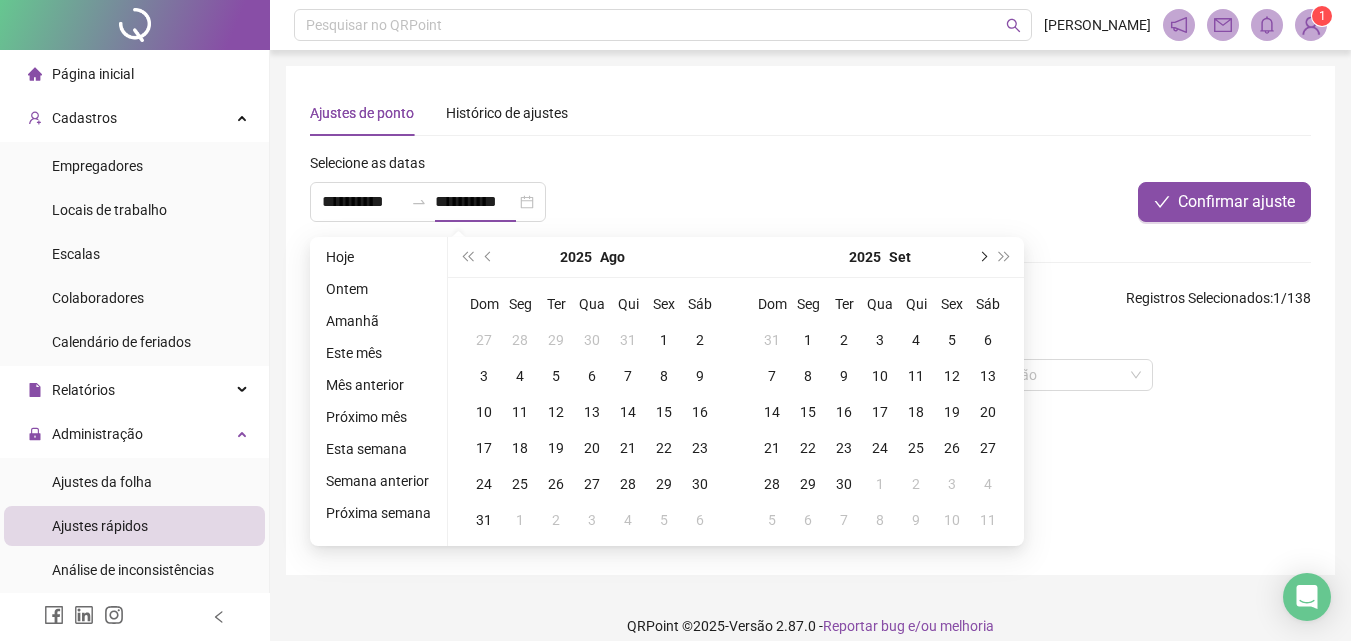 click at bounding box center [982, 257] 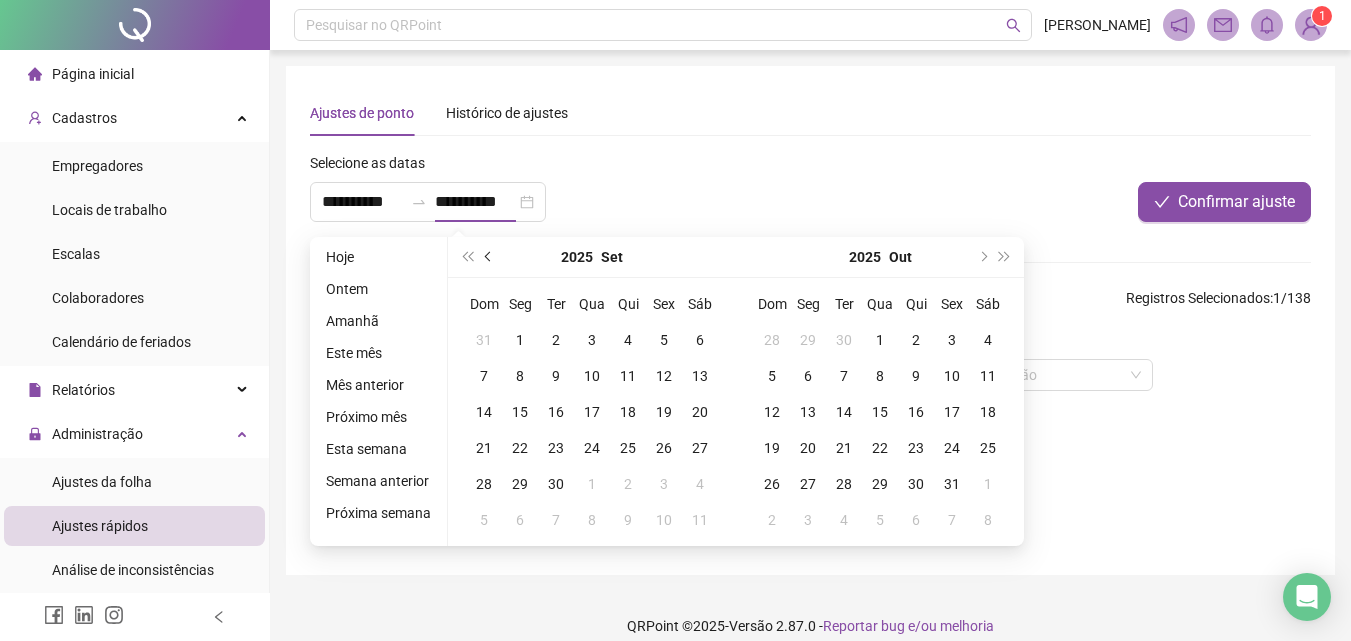 click at bounding box center [490, 257] 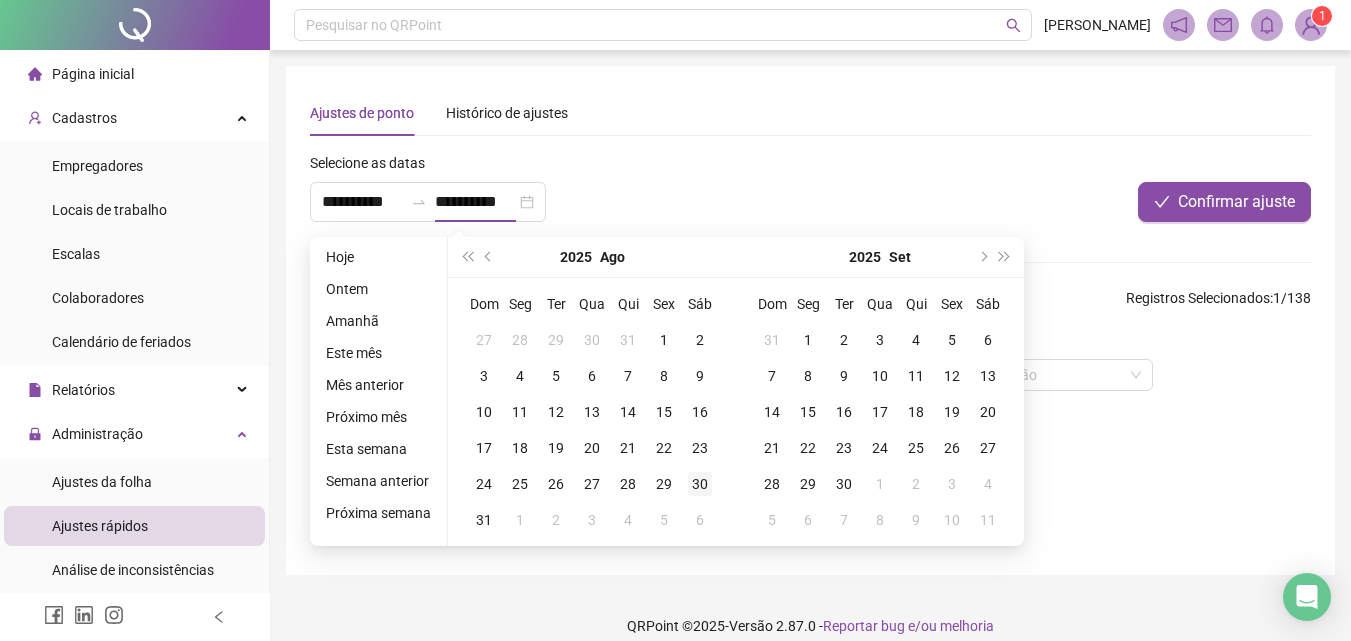 type on "**********" 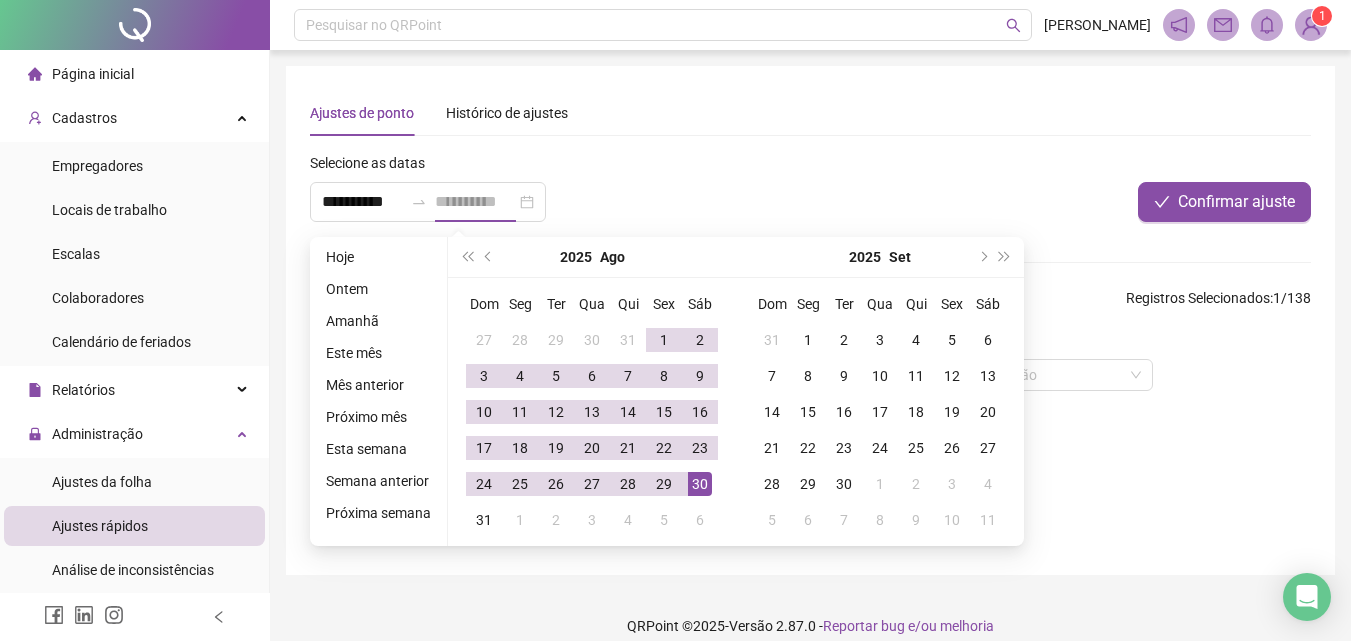 click on "30" at bounding box center [700, 484] 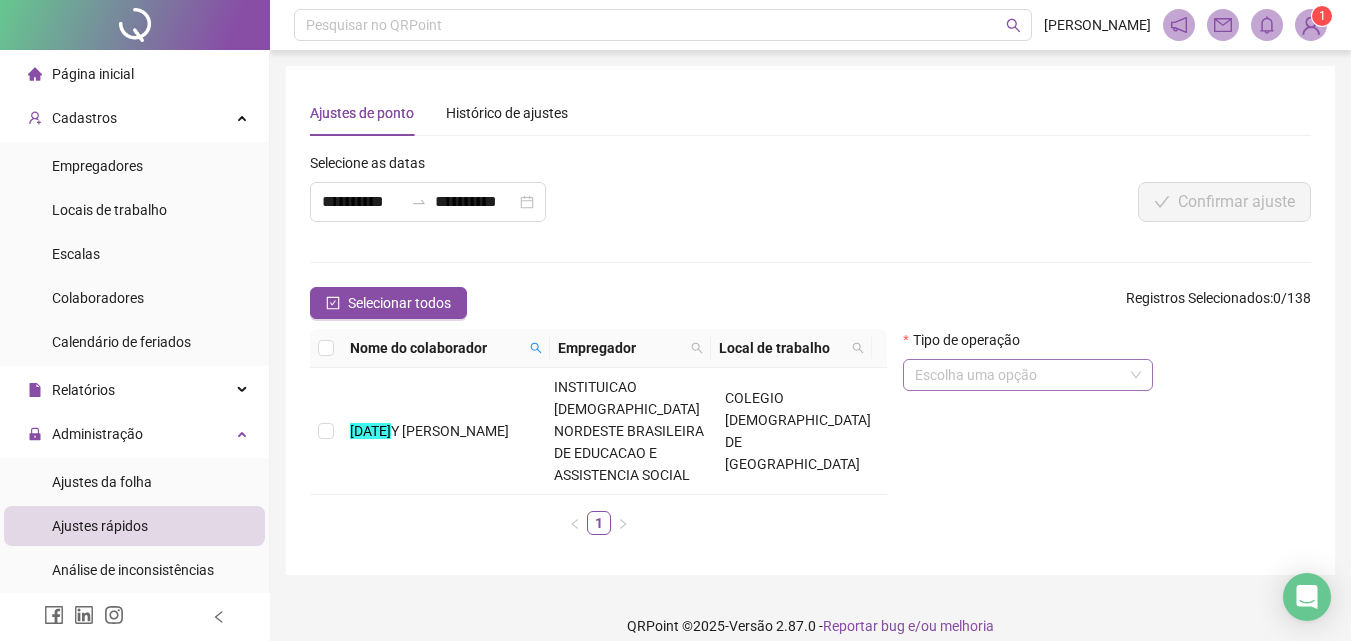 click on "Escolha uma opção" at bounding box center (1028, 375) 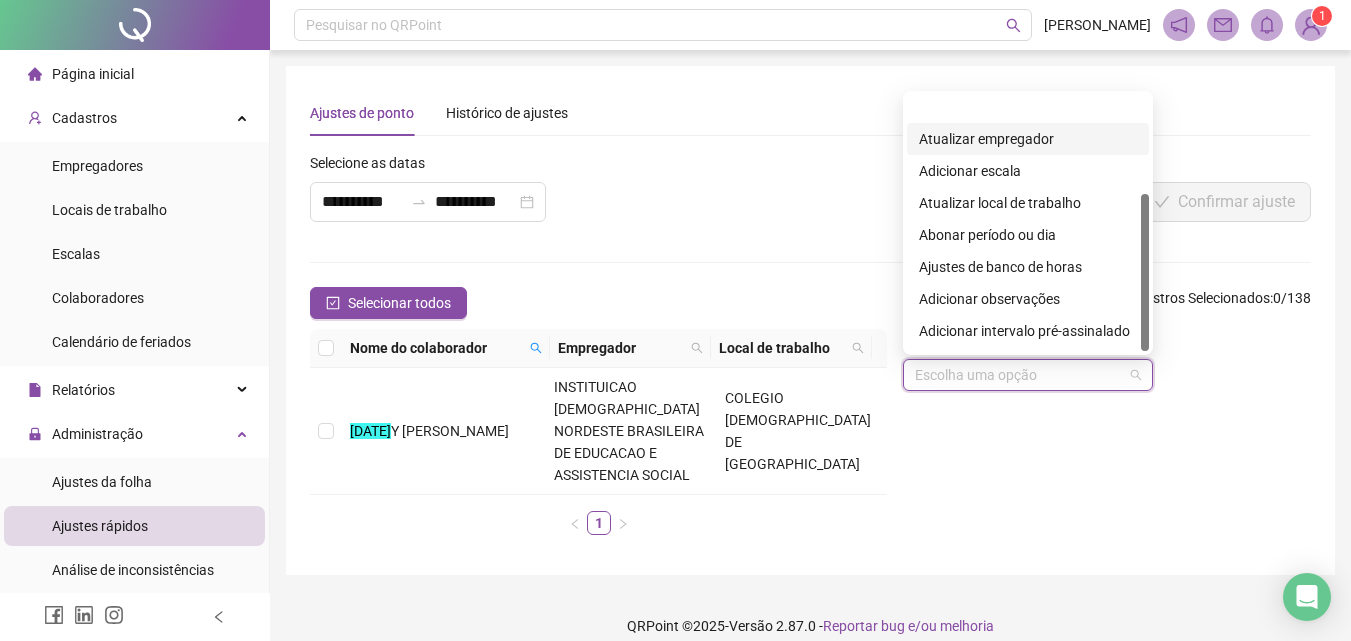 scroll, scrollTop: 160, scrollLeft: 0, axis: vertical 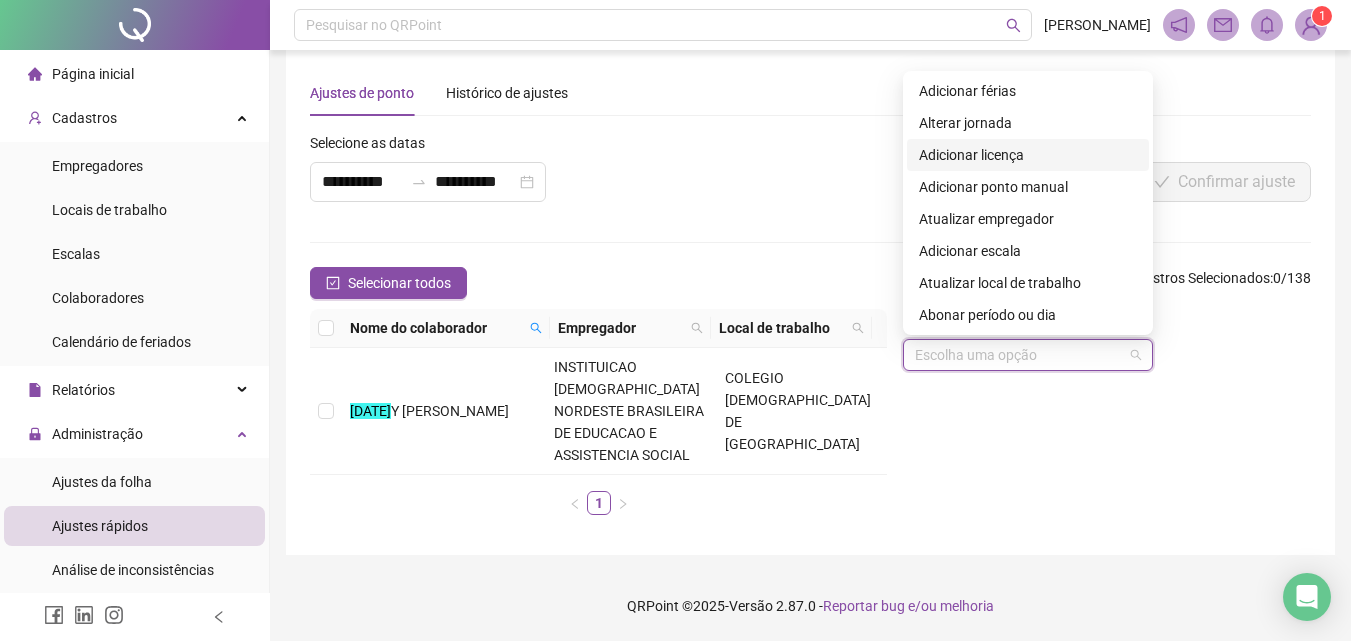 click on "Adicionar licença" at bounding box center [1028, 155] 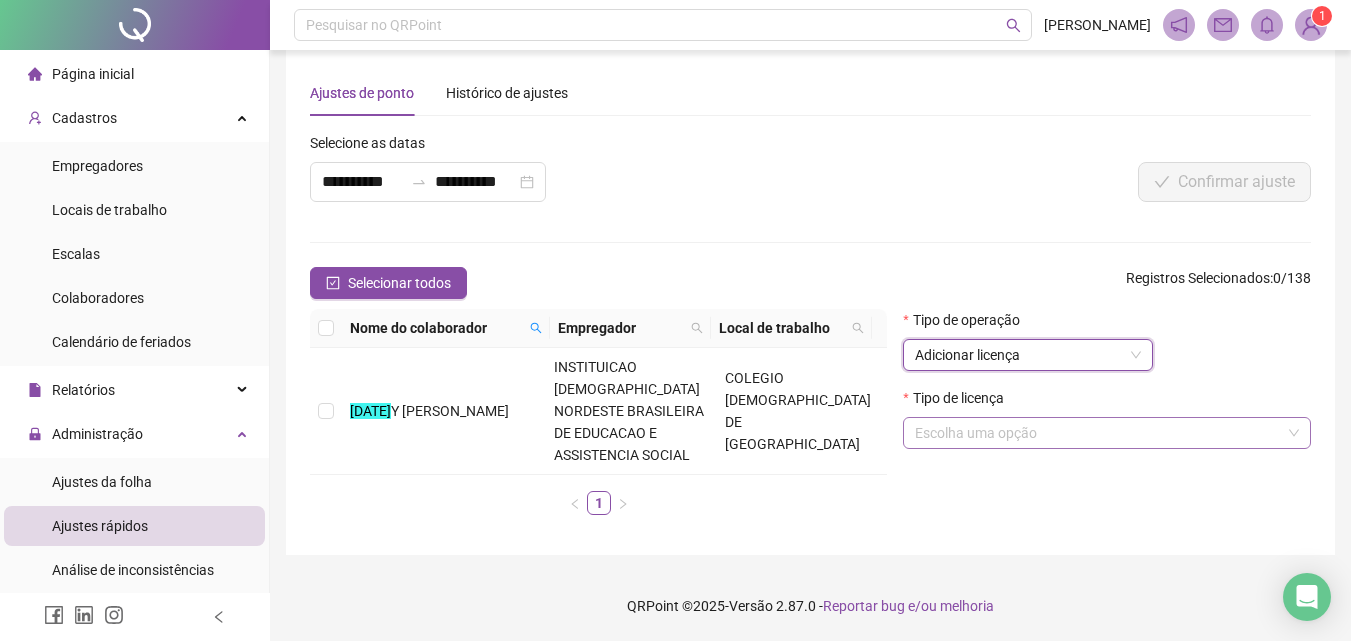 click at bounding box center [1101, 433] 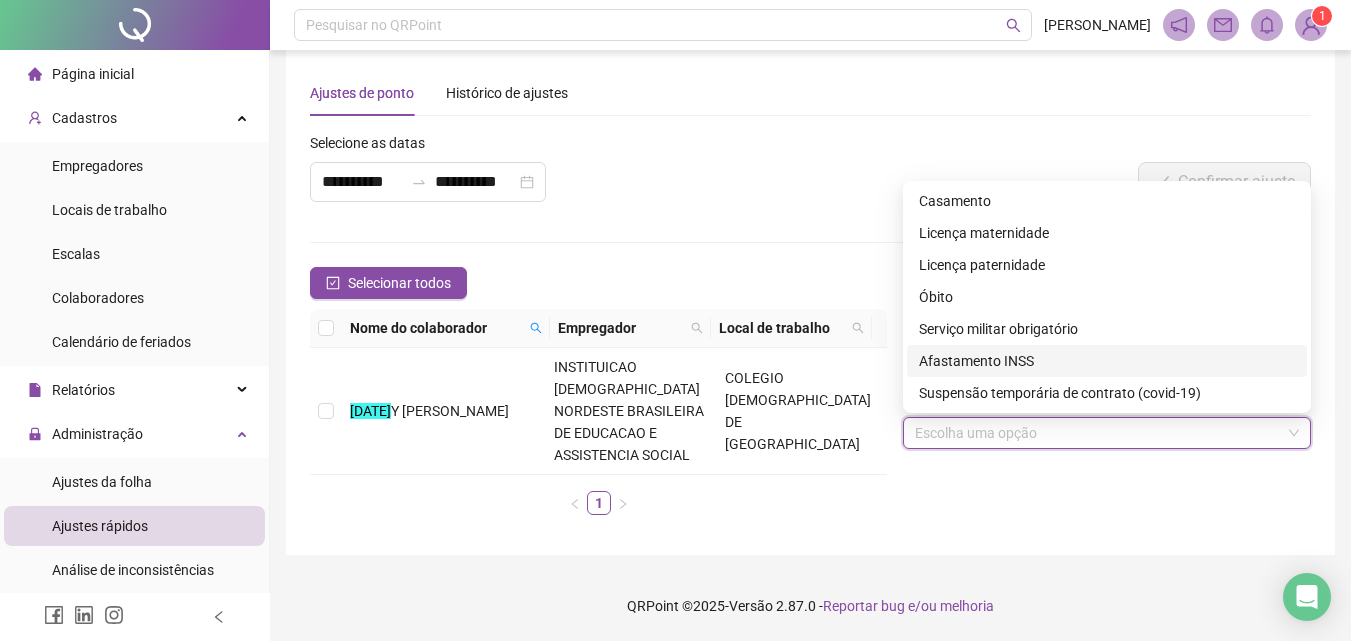 click on "Afastamento INSS" at bounding box center (1107, 361) 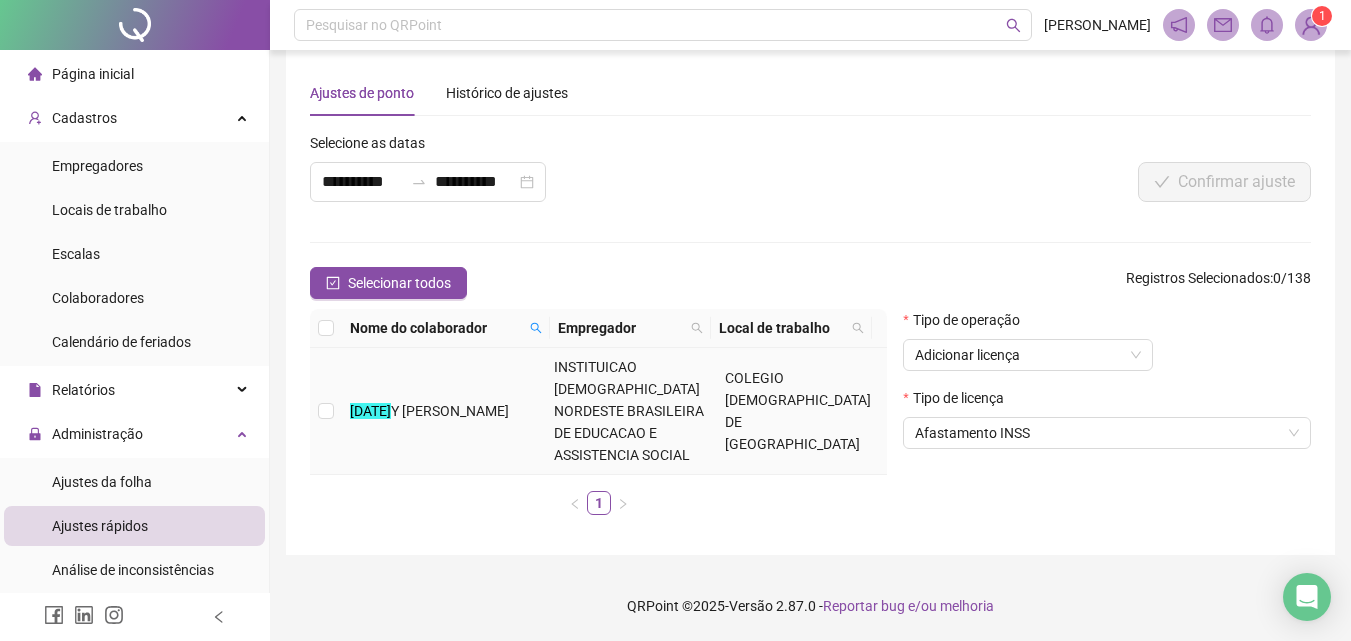 click on "[DATE]" at bounding box center (370, 411) 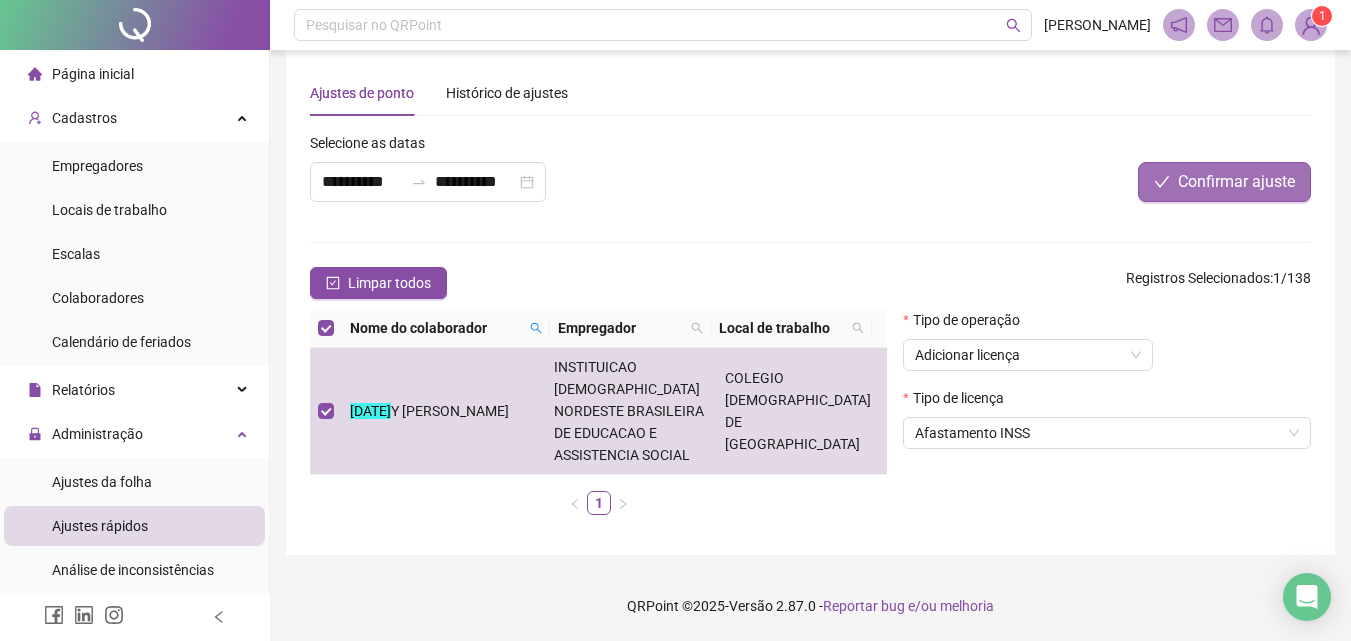 click on "Confirmar ajuste" at bounding box center [1236, 182] 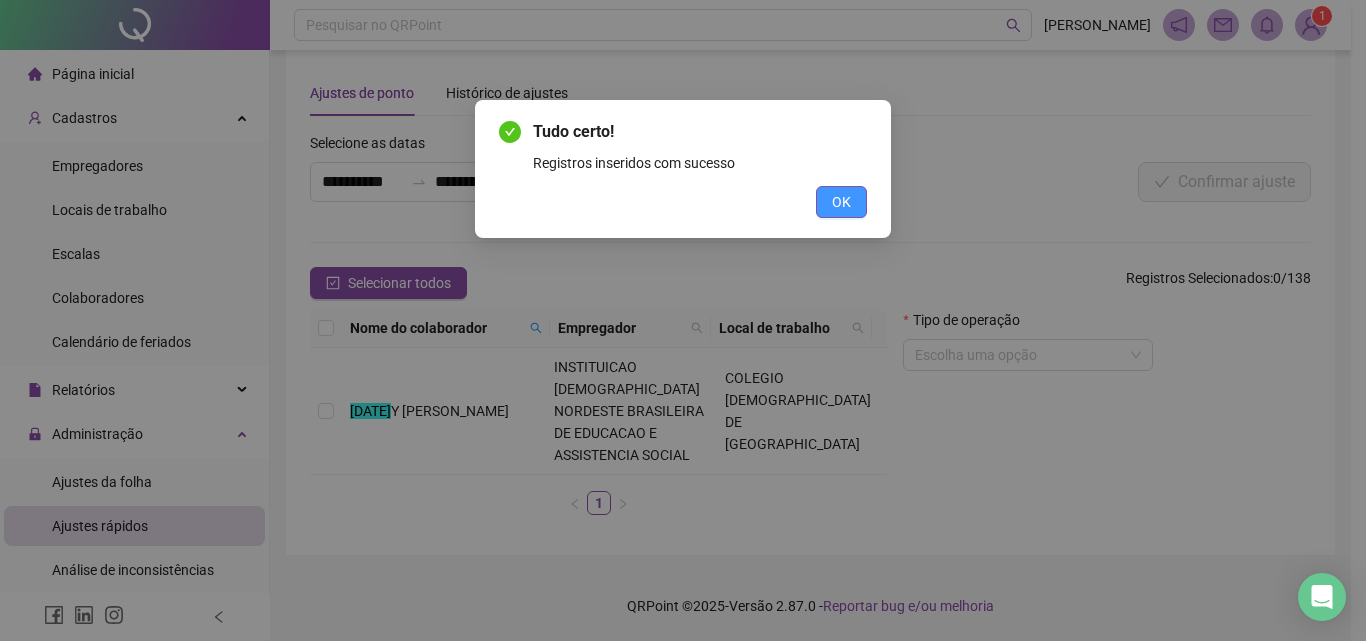 click on "OK" at bounding box center (841, 202) 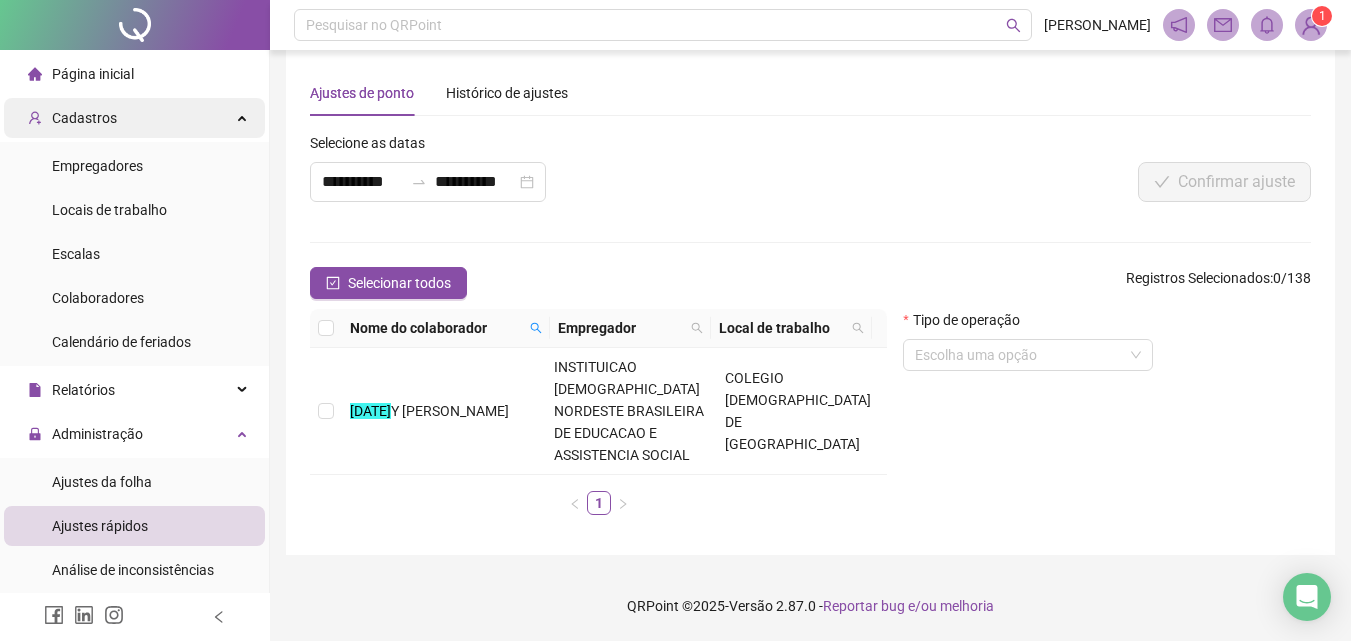 click on "Cadastros" at bounding box center [134, 118] 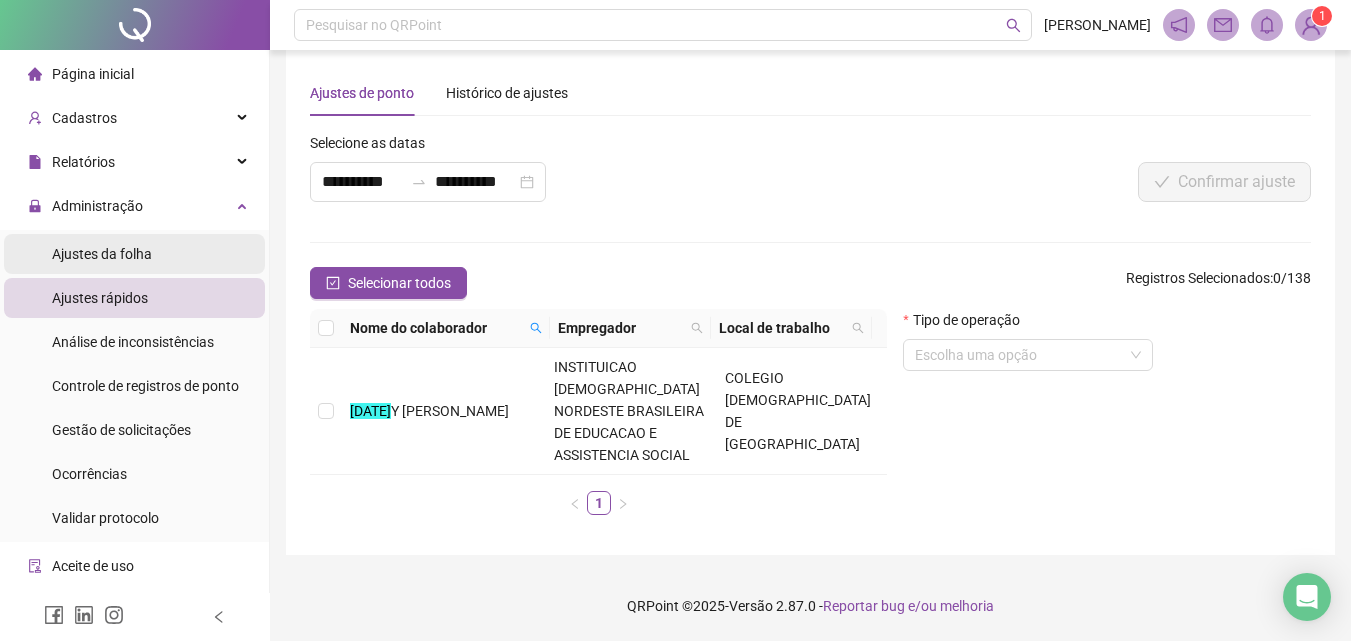 click on "Ajustes da folha" at bounding box center (102, 254) 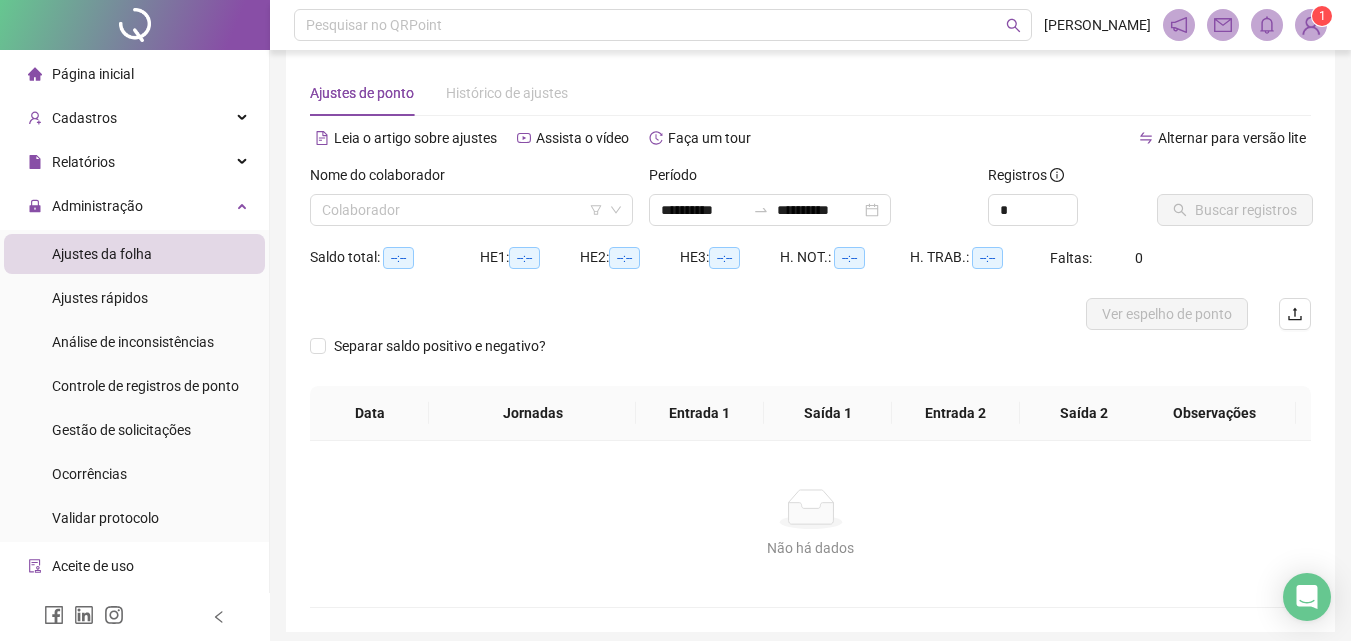 type on "**********" 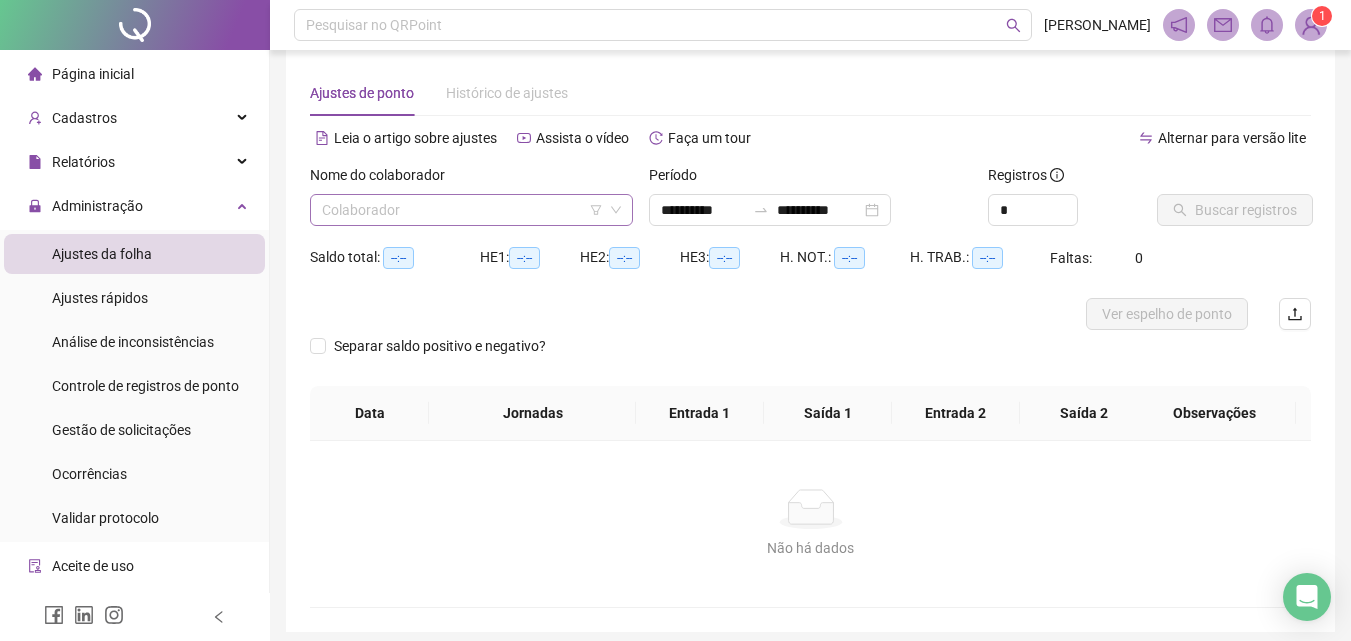 click at bounding box center [465, 210] 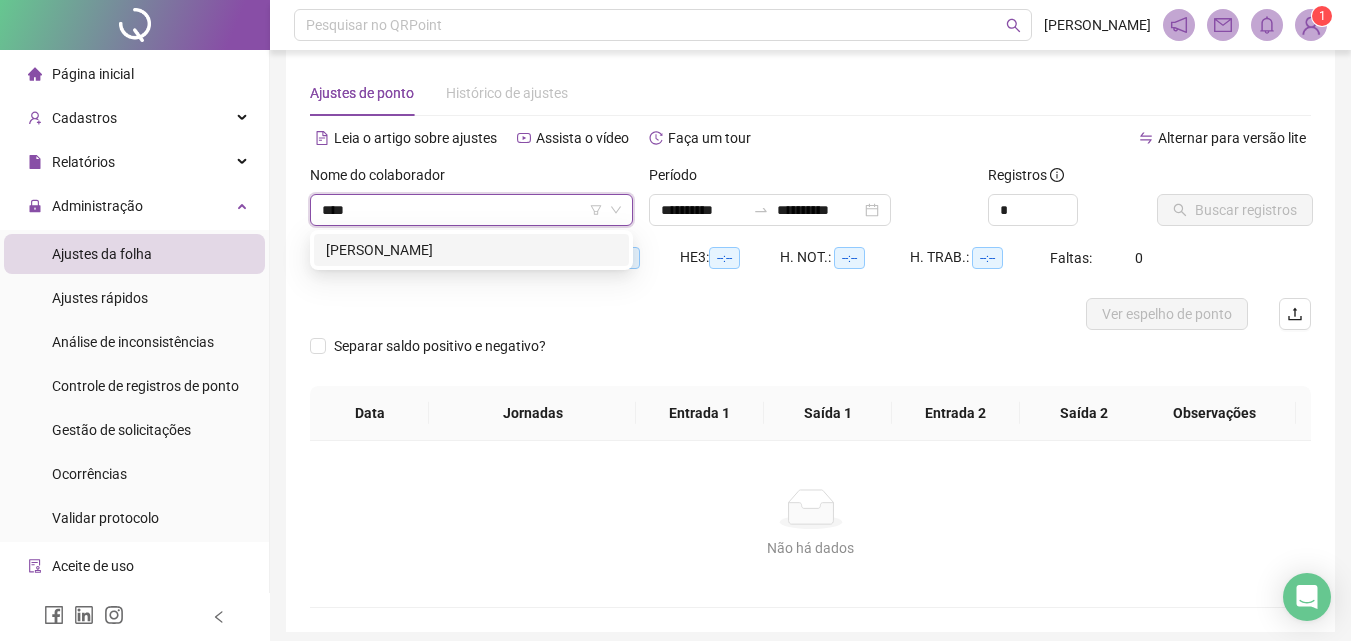 type on "*****" 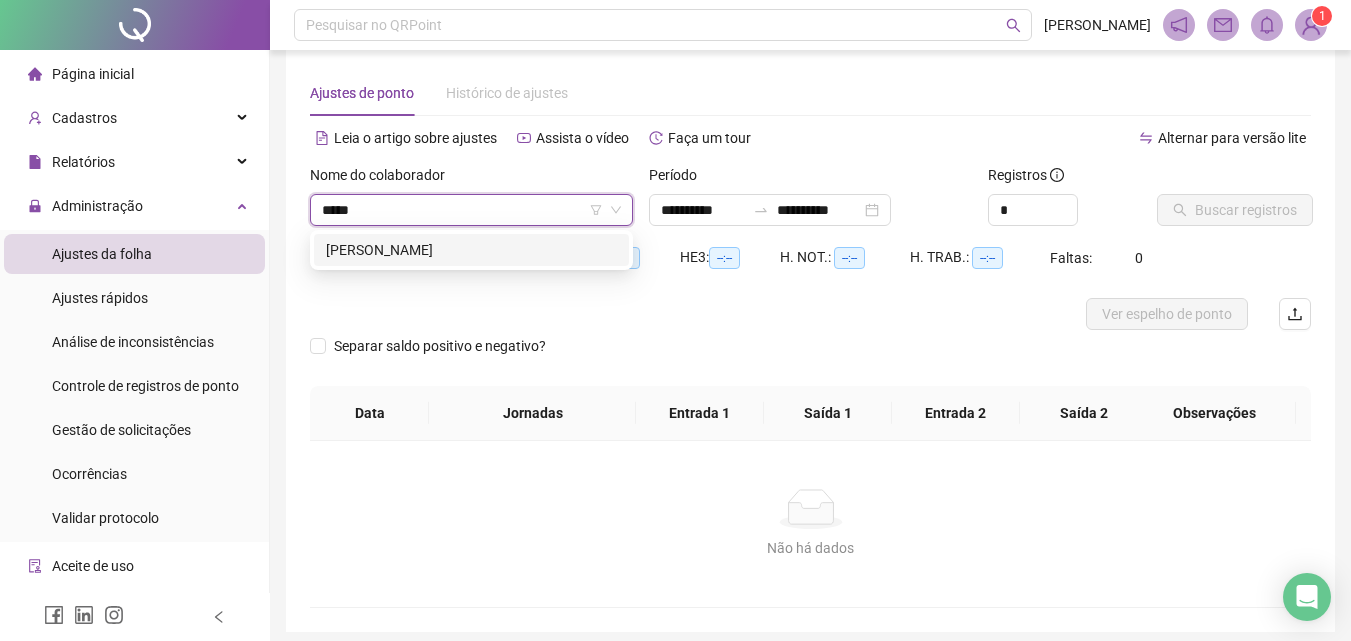 click on "[PERSON_NAME]" at bounding box center [471, 250] 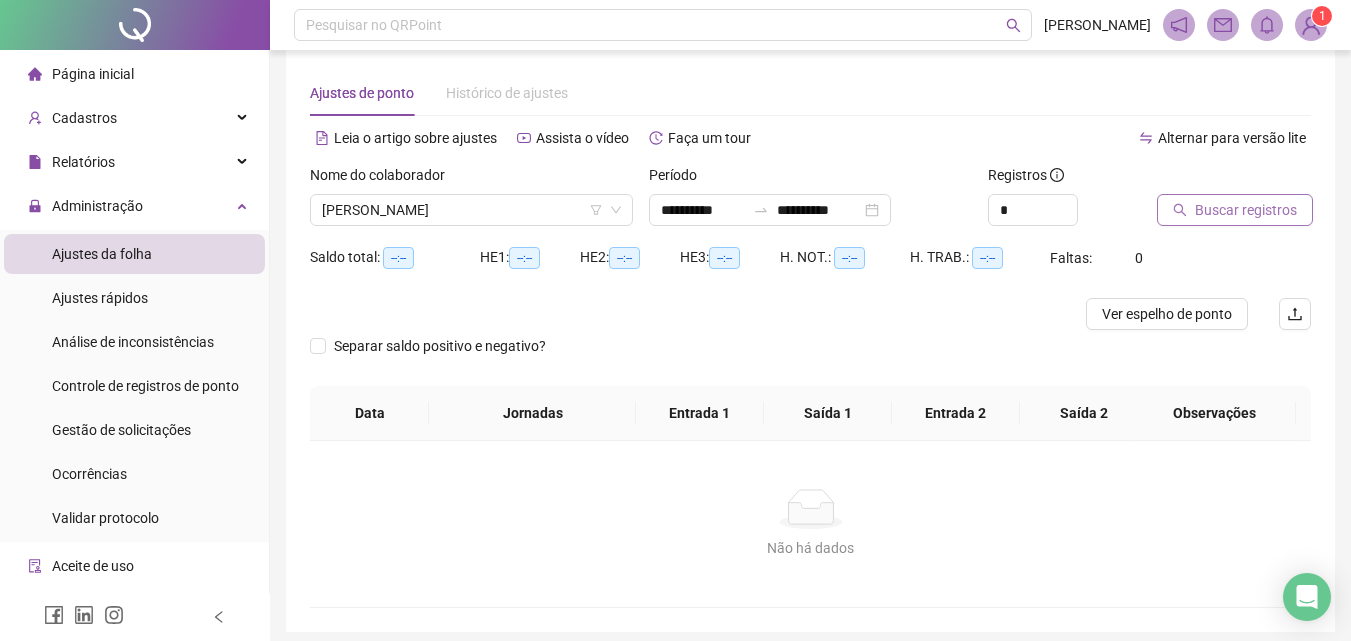 click on "Buscar registros" at bounding box center [1235, 210] 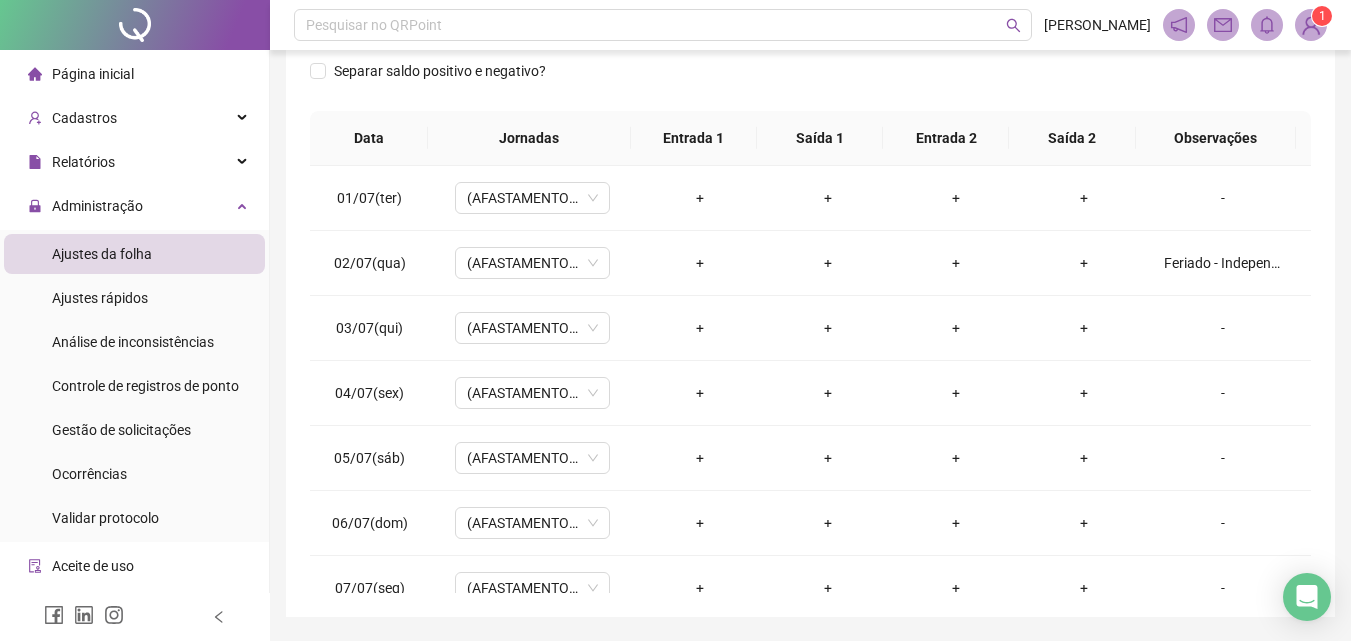 scroll, scrollTop: 320, scrollLeft: 0, axis: vertical 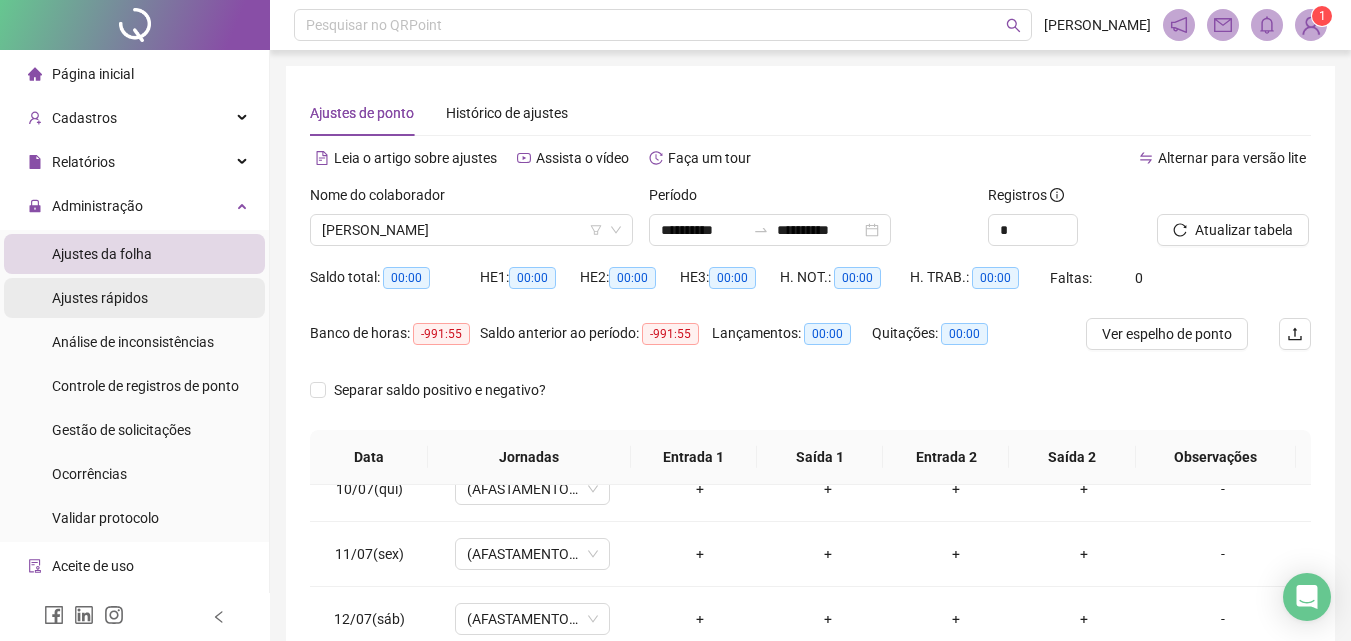 click on "Ajustes rápidos" at bounding box center (100, 298) 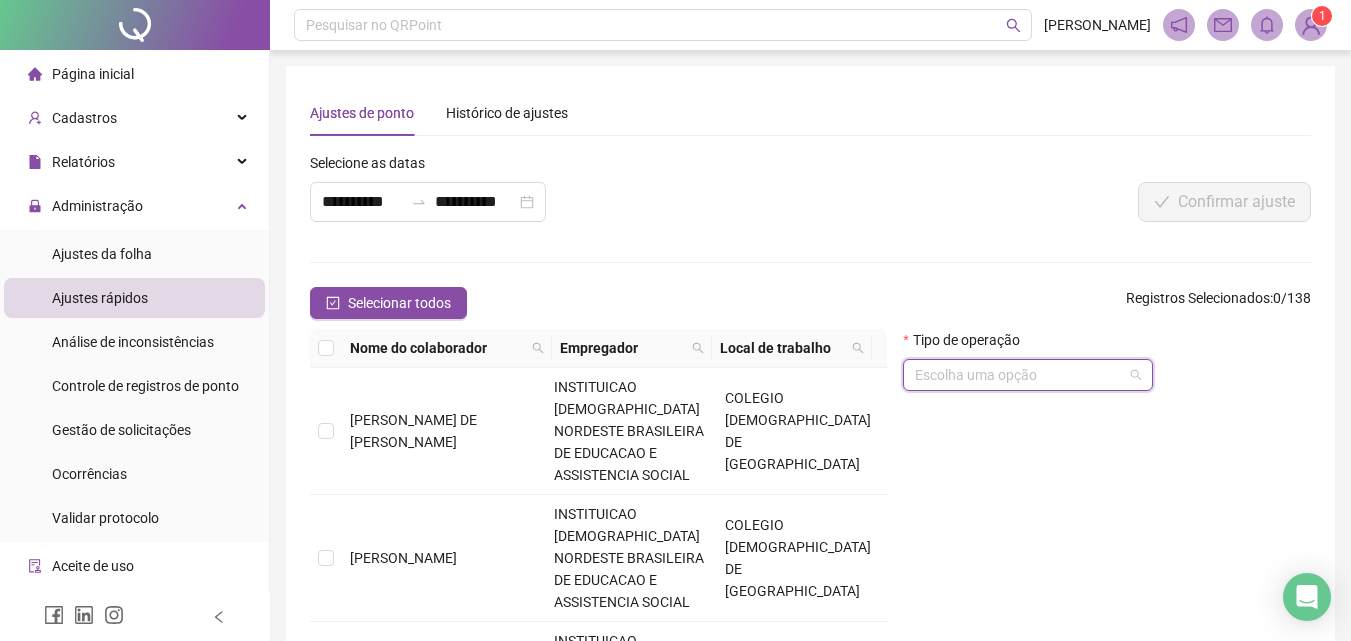 click at bounding box center [1022, 375] 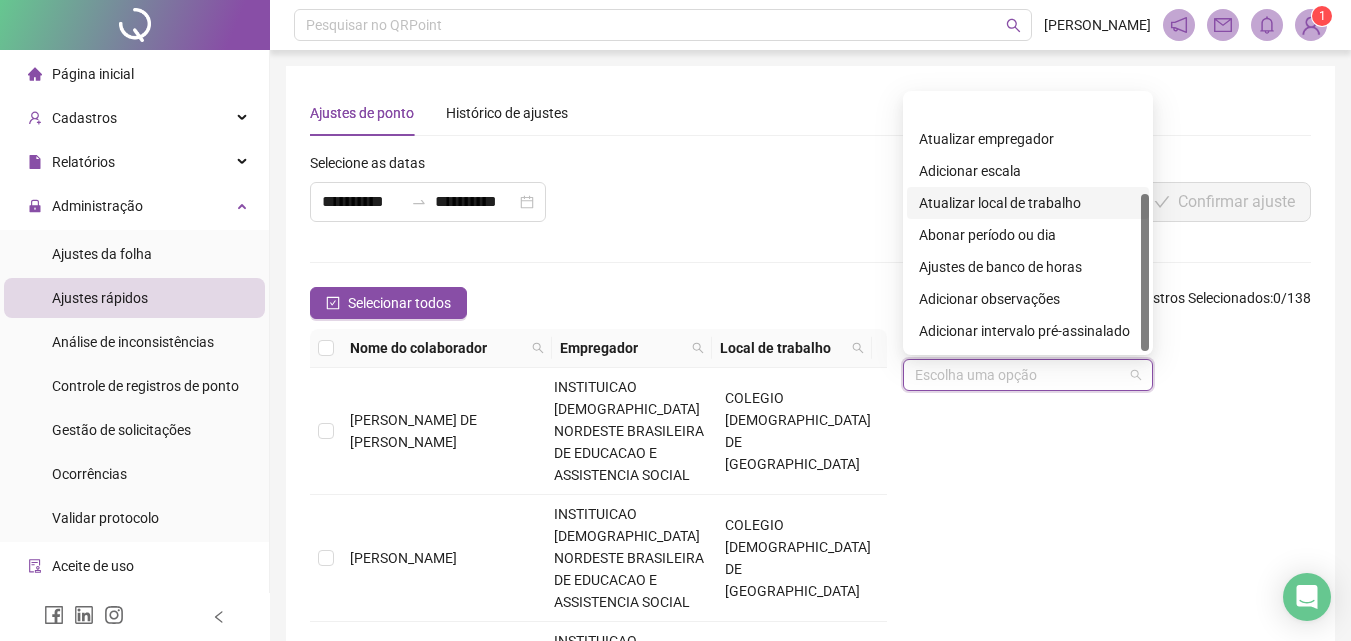 scroll, scrollTop: 160, scrollLeft: 0, axis: vertical 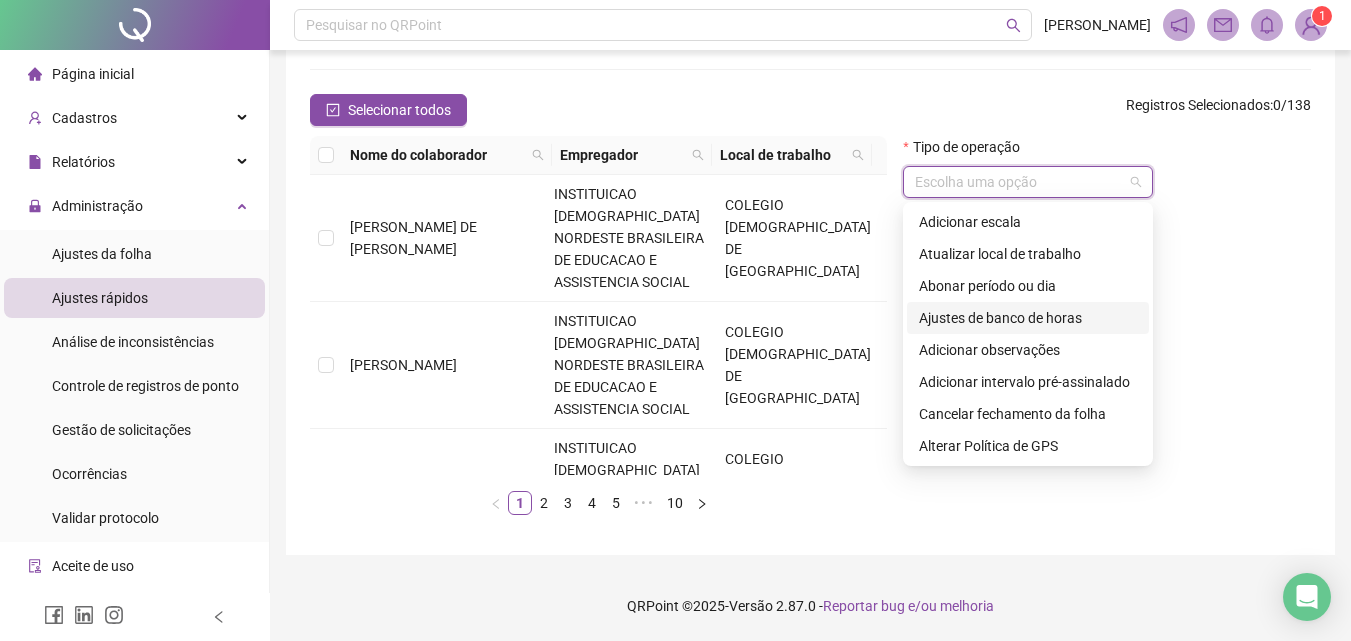 click on "Ajustes de banco de horas" at bounding box center [1028, 318] 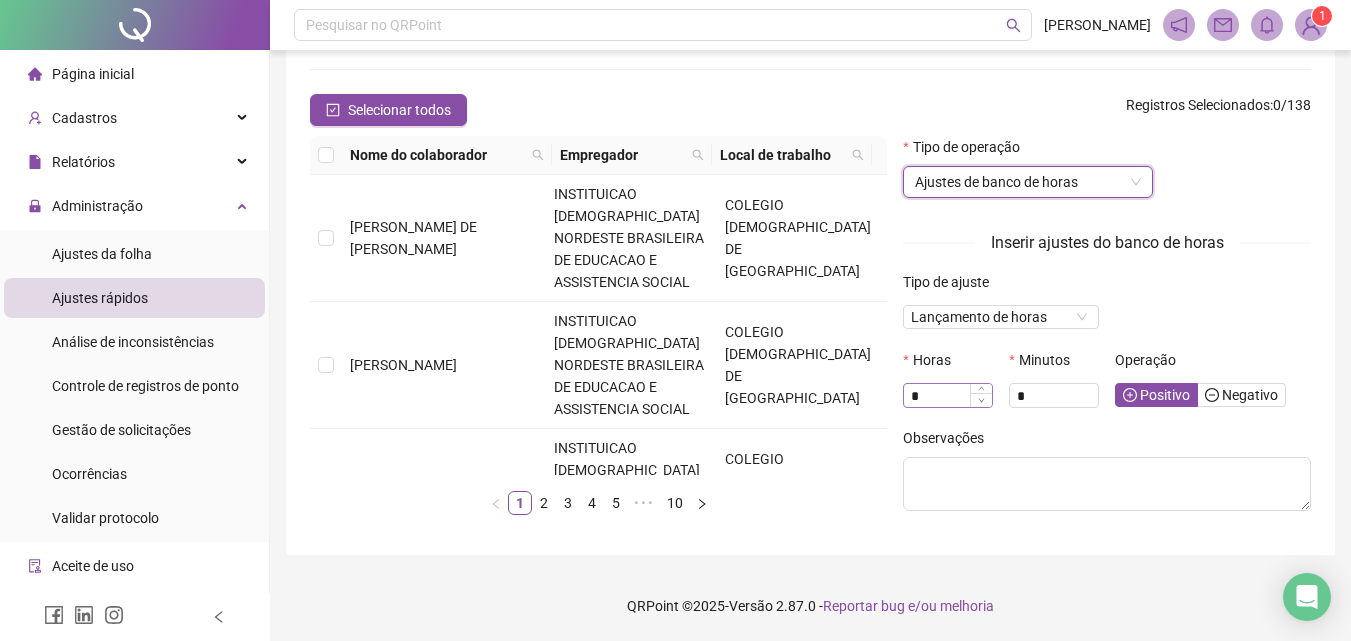 click at bounding box center (981, 400) 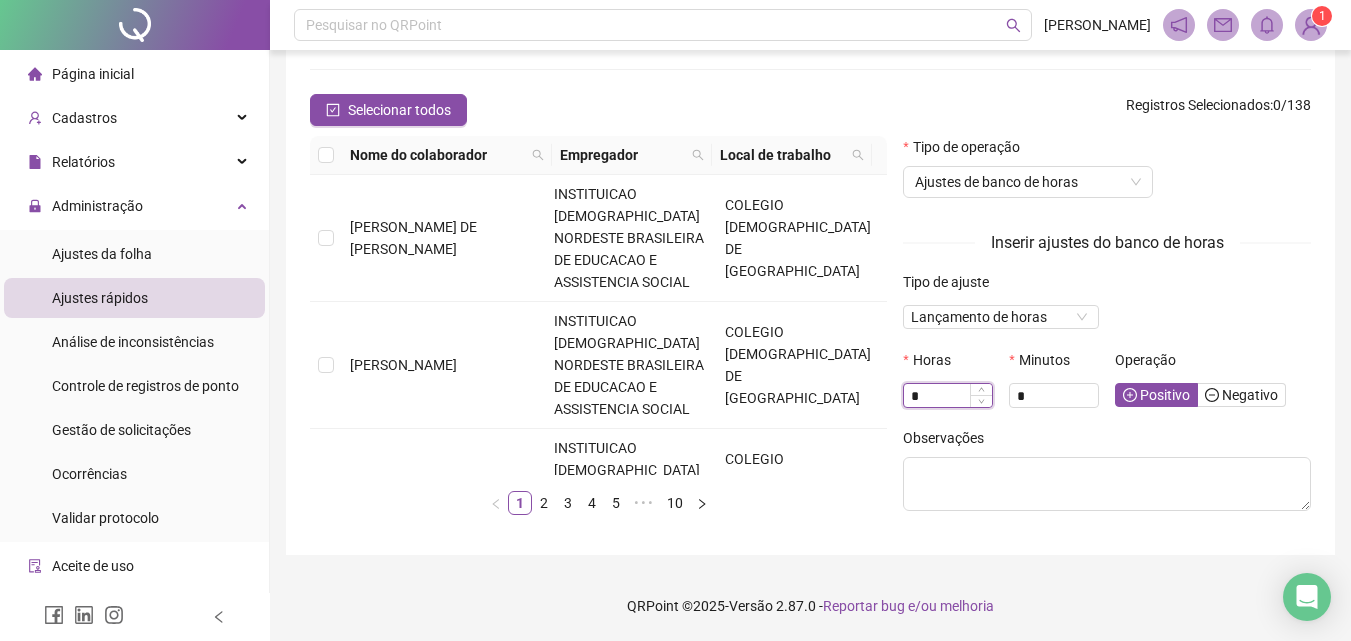 click on "*" at bounding box center (948, 396) 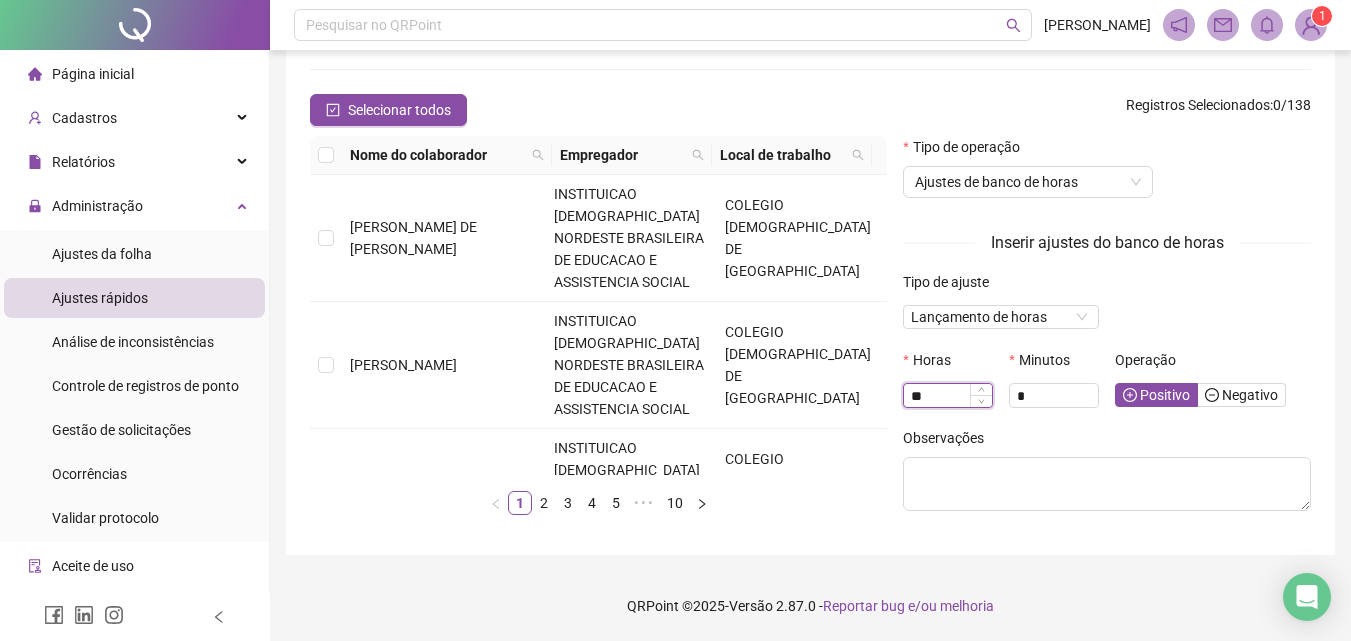type on "*" 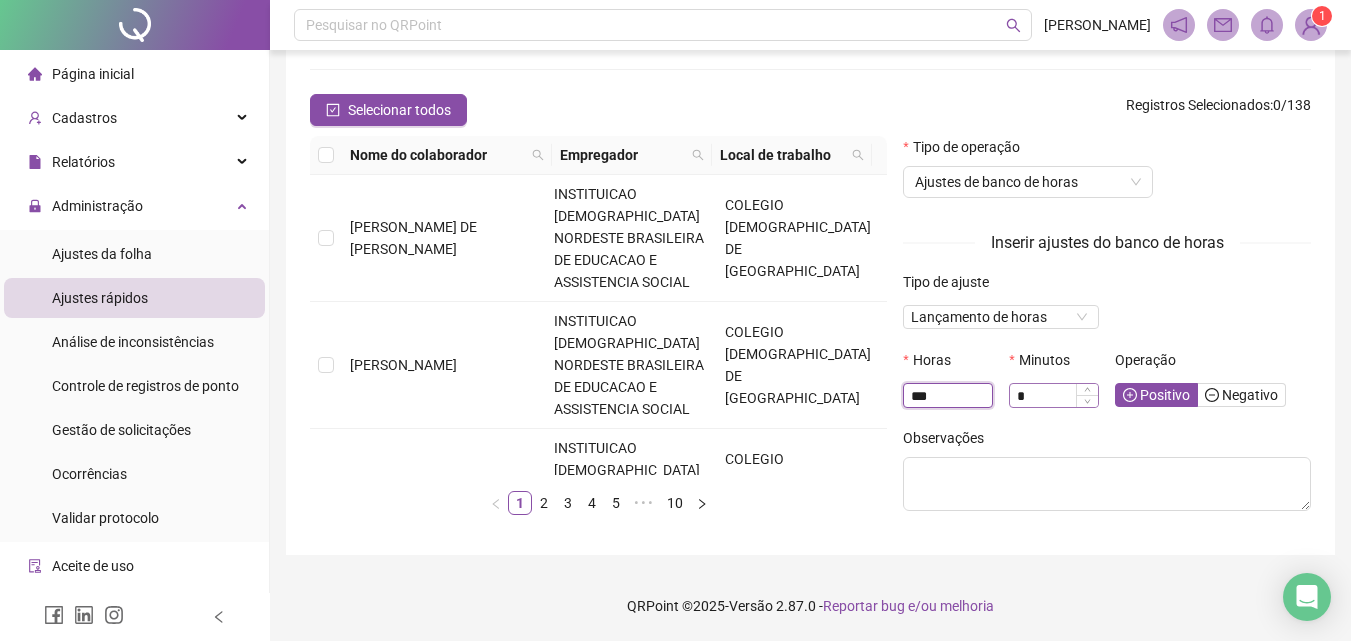type on "***" 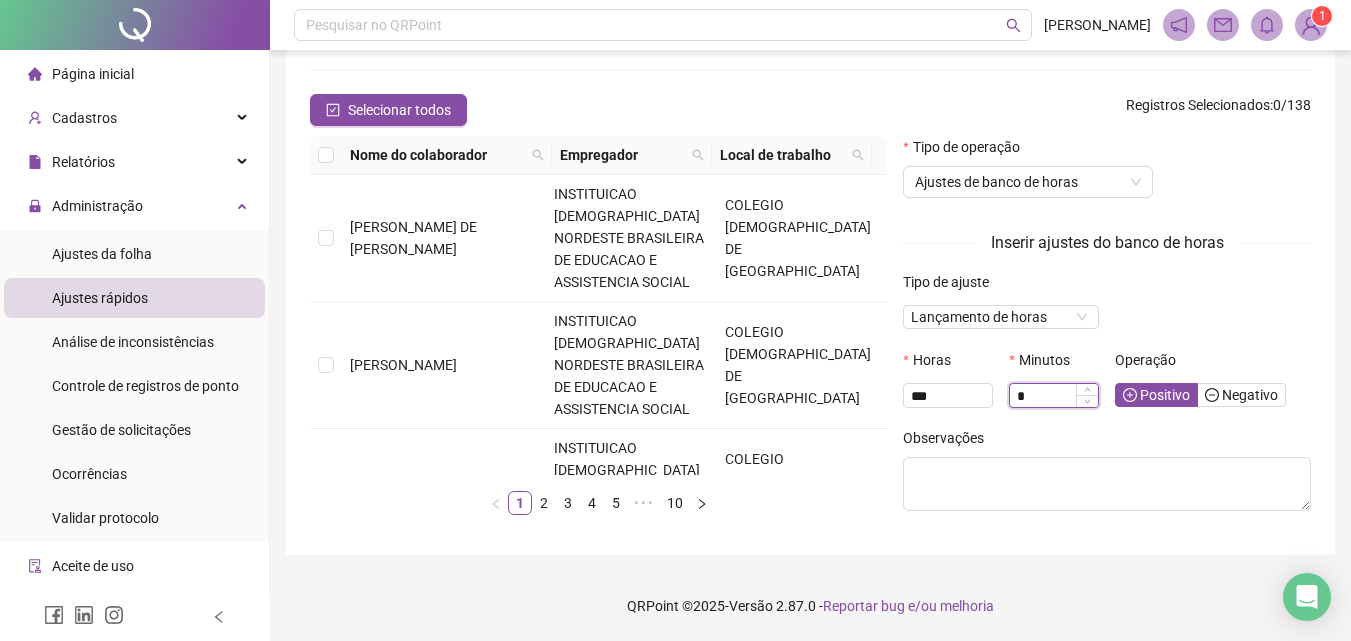 click on "*" at bounding box center (1054, 396) 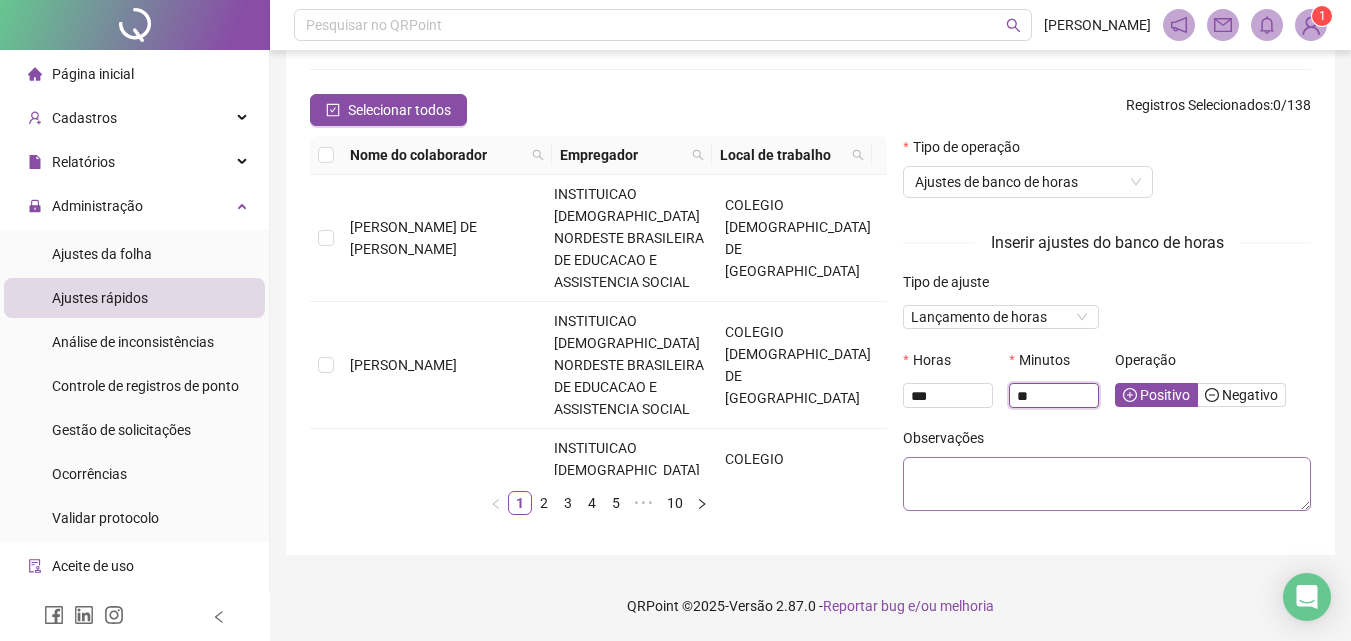 type on "**" 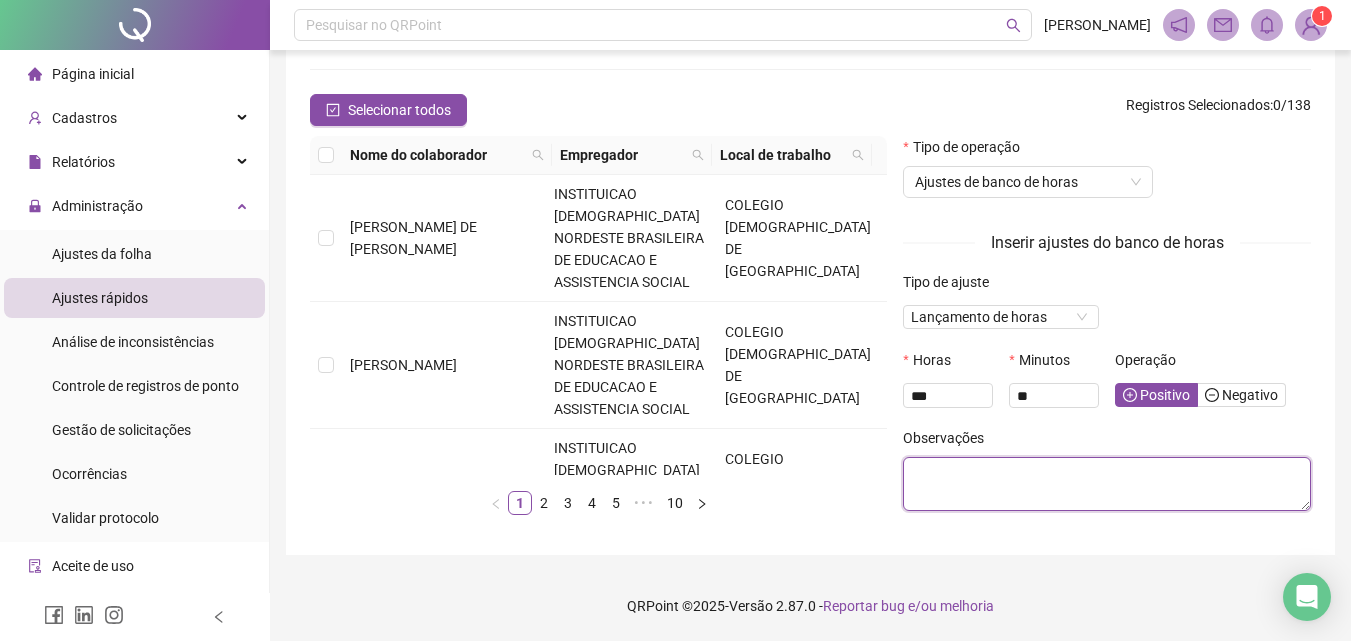 click at bounding box center (1107, 484) 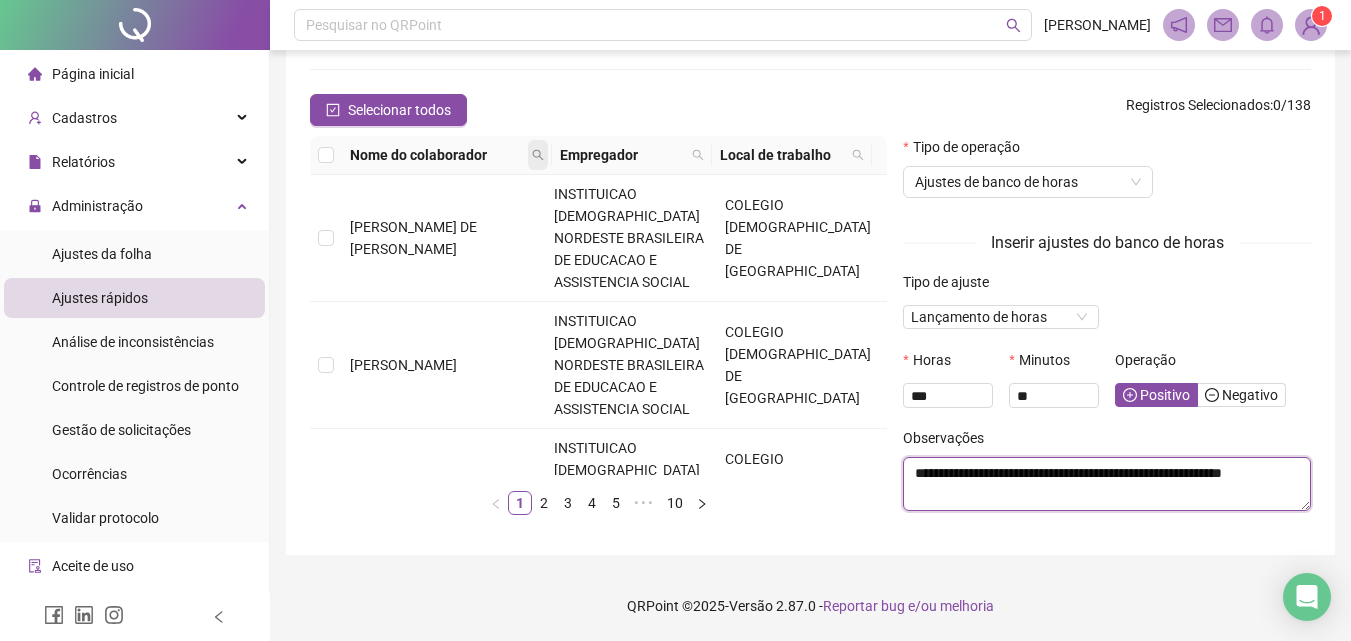 type on "**********" 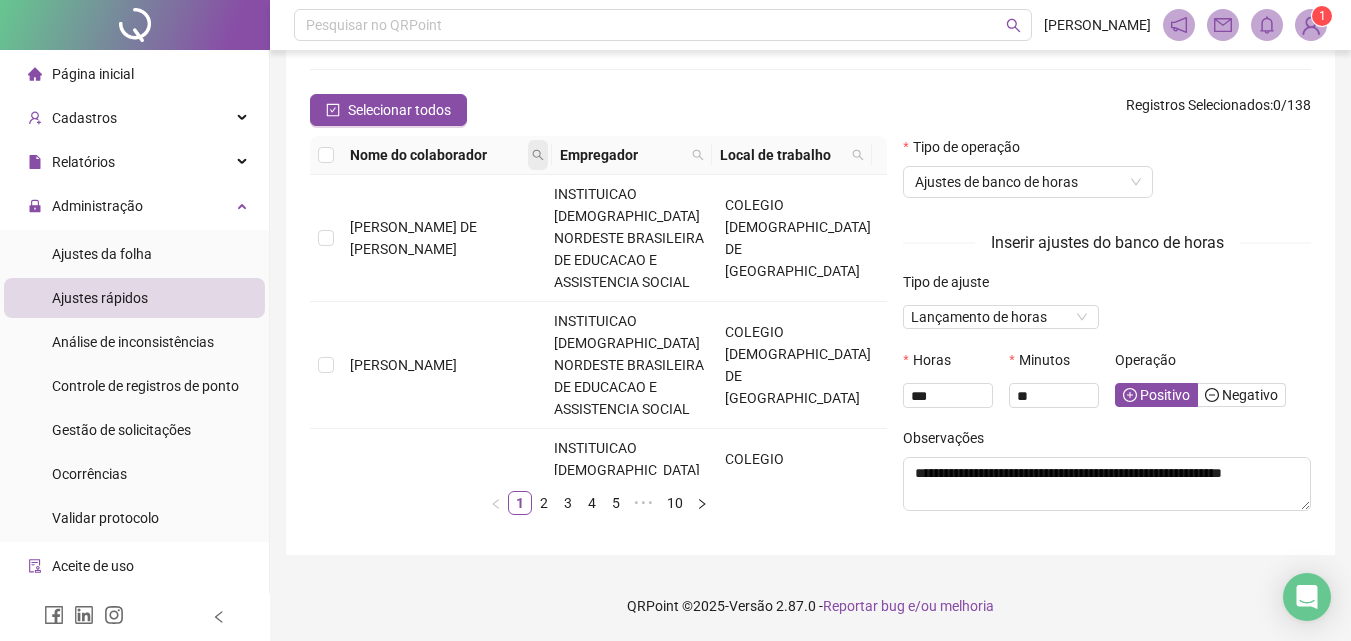 click at bounding box center (538, 155) 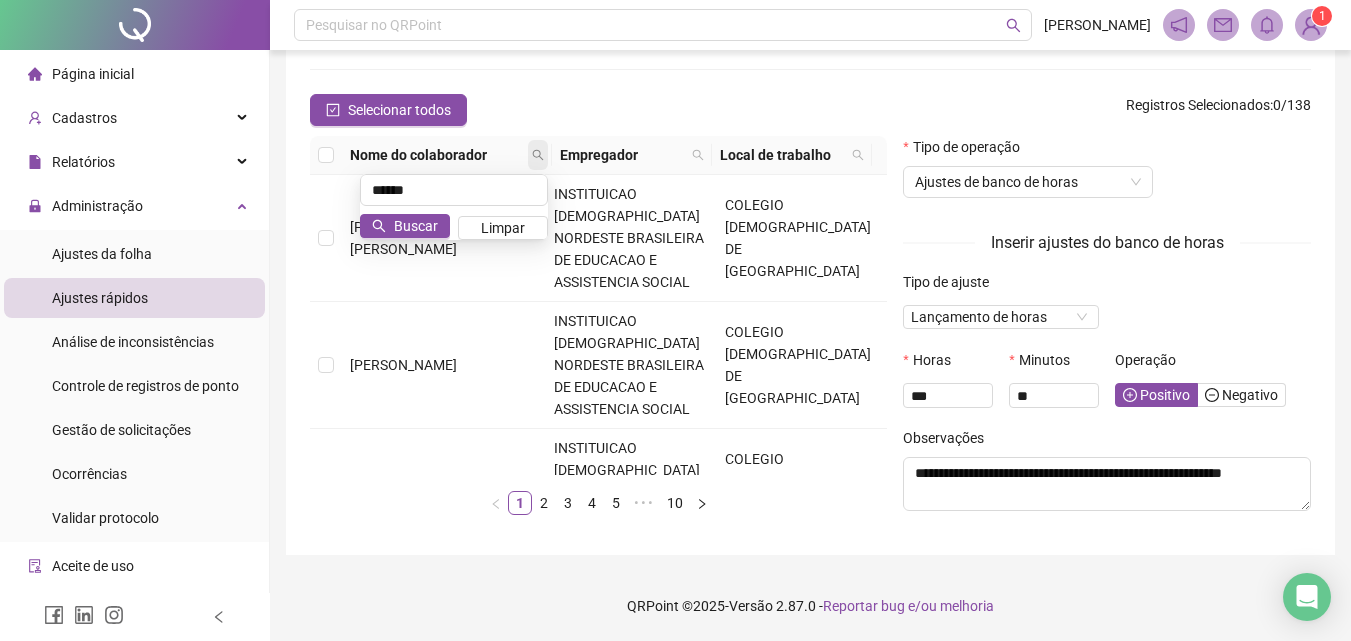 type on "******" 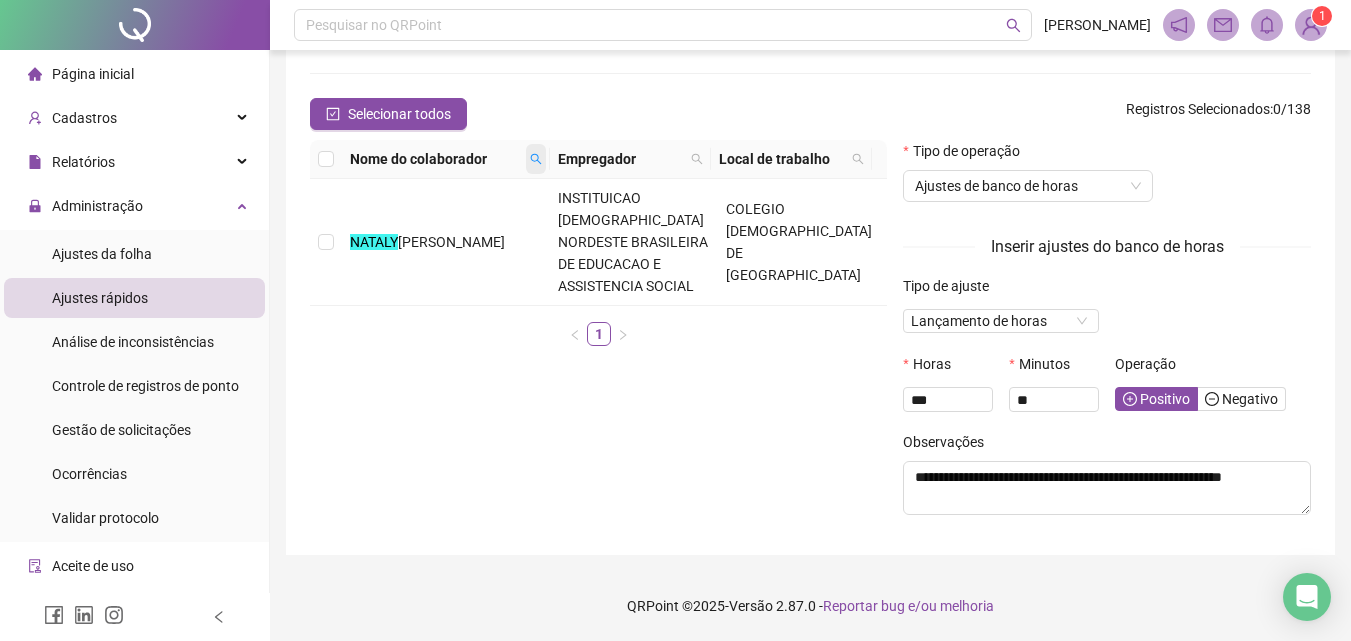 scroll, scrollTop: 189, scrollLeft: 0, axis: vertical 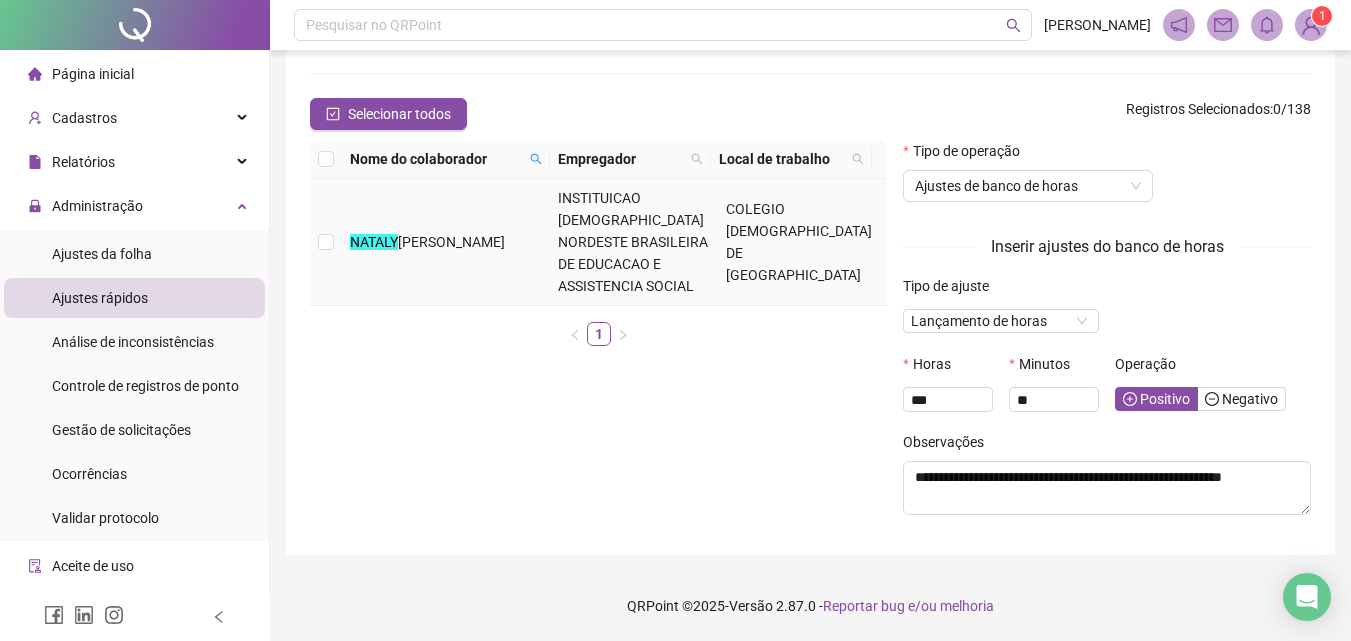 click on "[PERSON_NAME]" at bounding box center [446, 242] 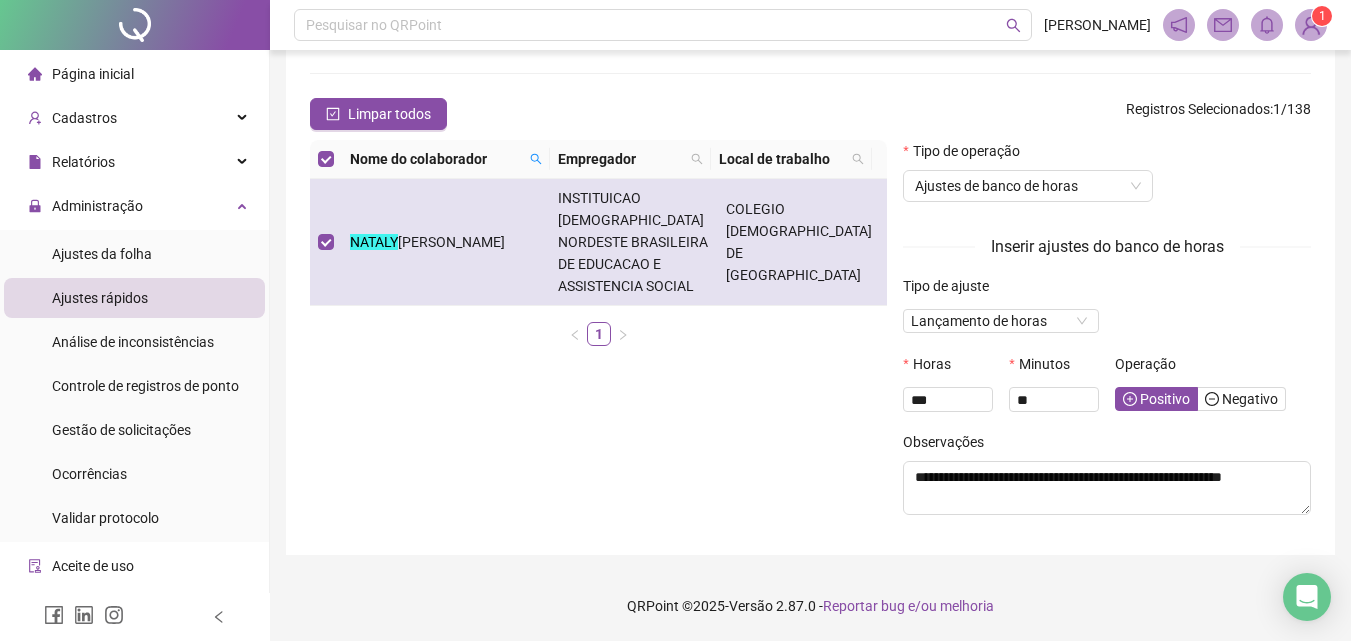 click on "[PERSON_NAME]" at bounding box center [451, 242] 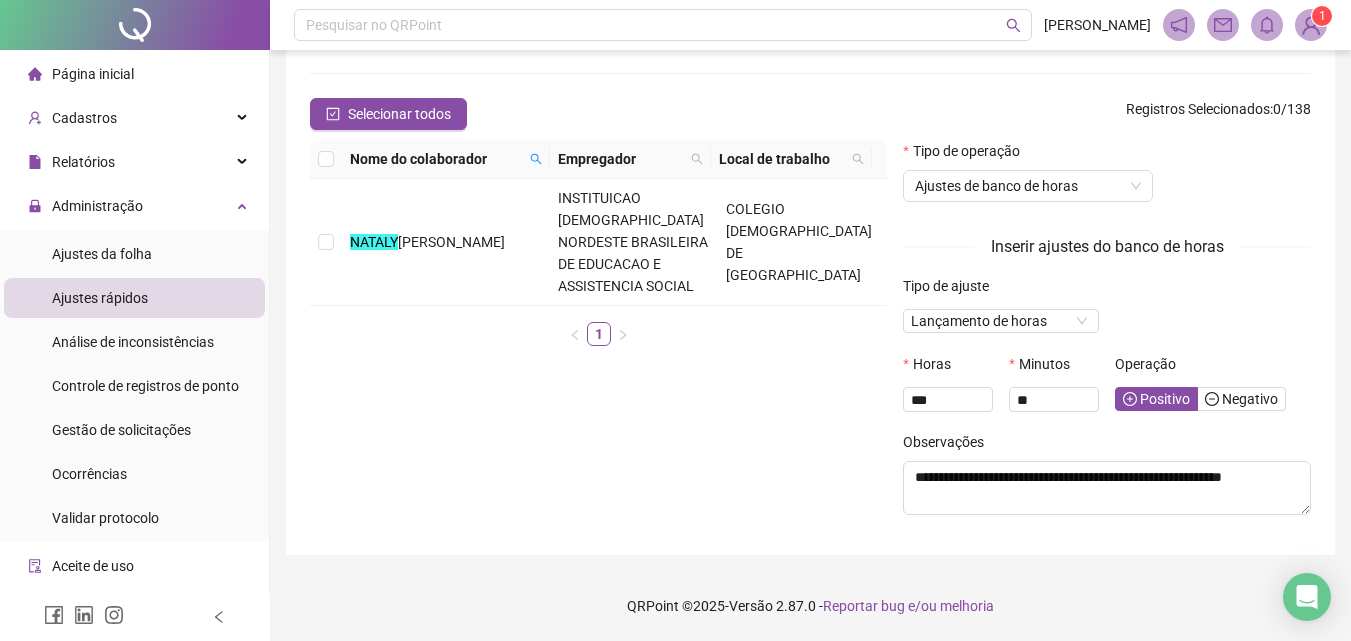 scroll, scrollTop: 0, scrollLeft: 0, axis: both 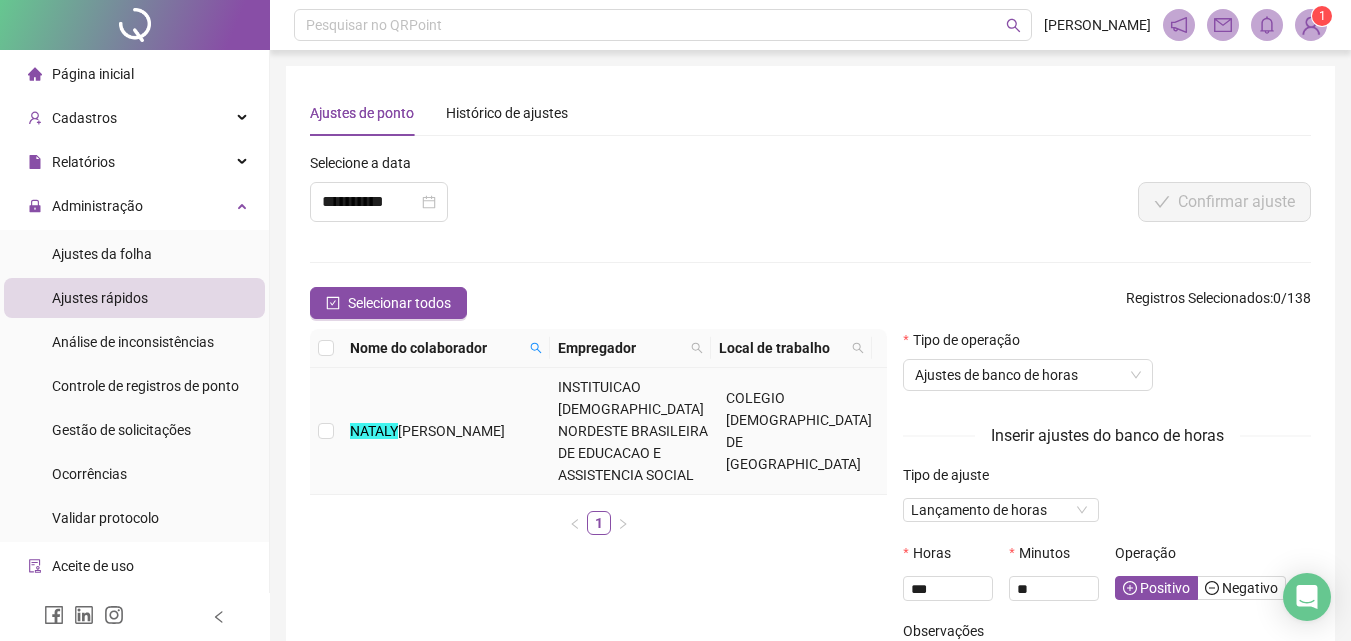 click on "[PERSON_NAME]" at bounding box center [446, 431] 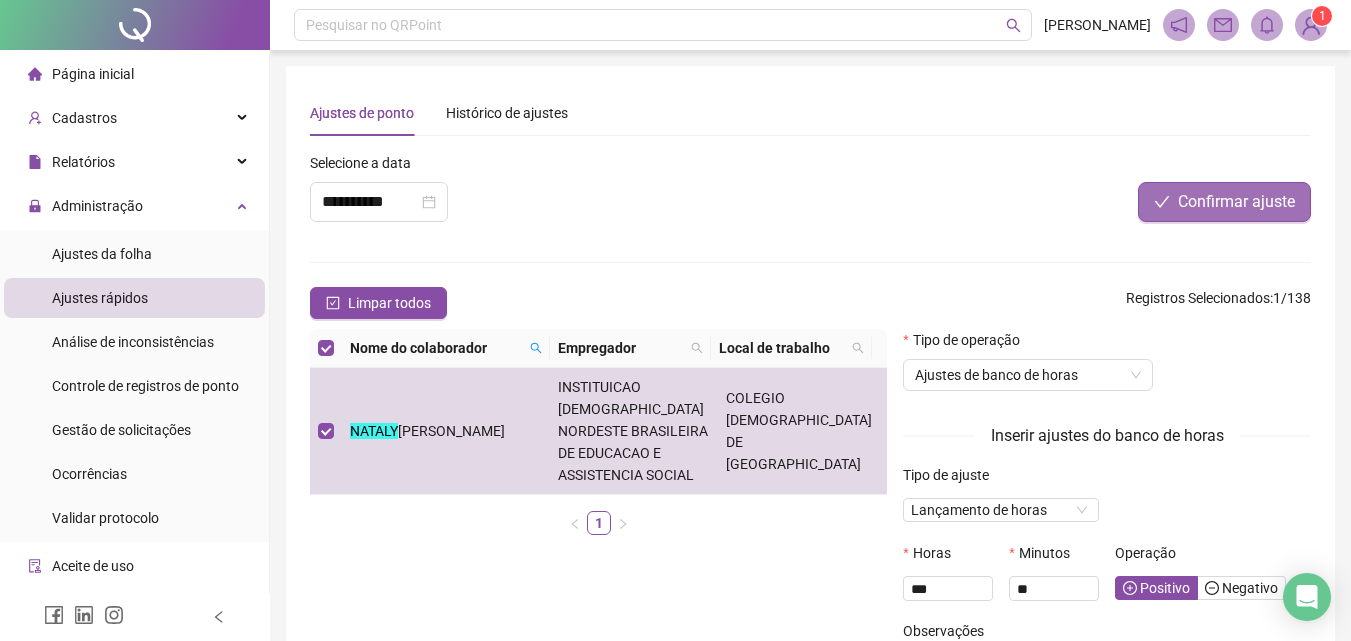 click on "Confirmar ajuste" at bounding box center (1236, 202) 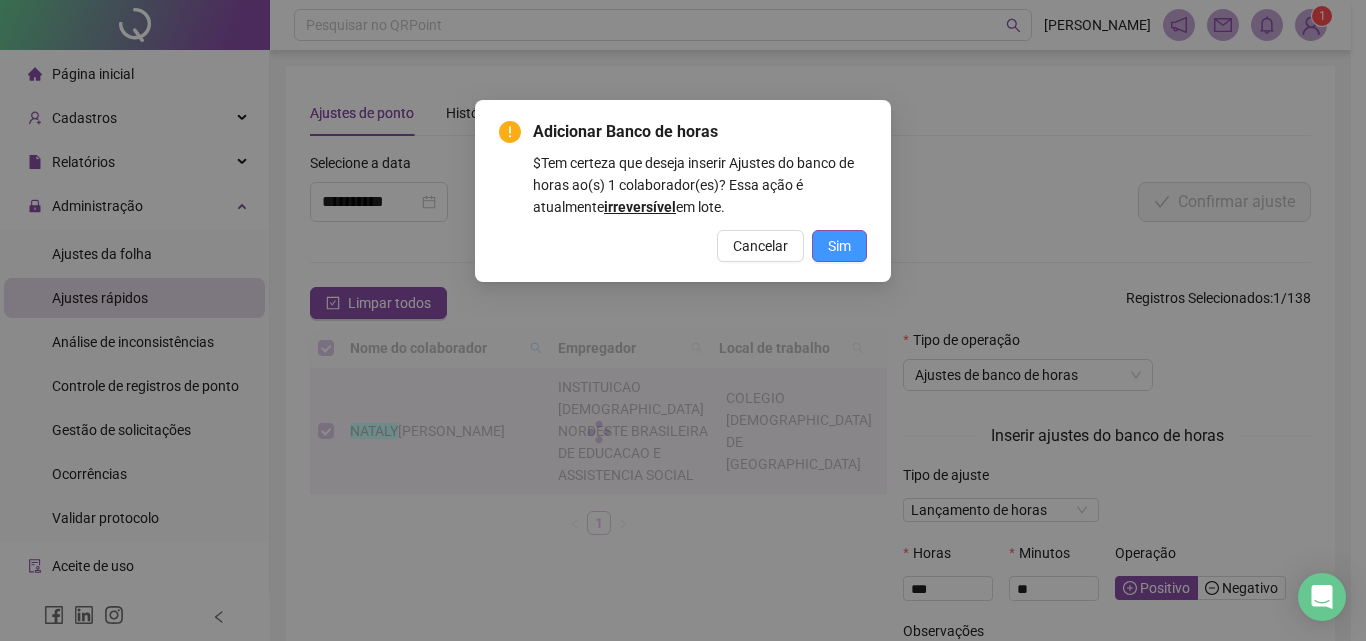 click on "Sim" at bounding box center [839, 246] 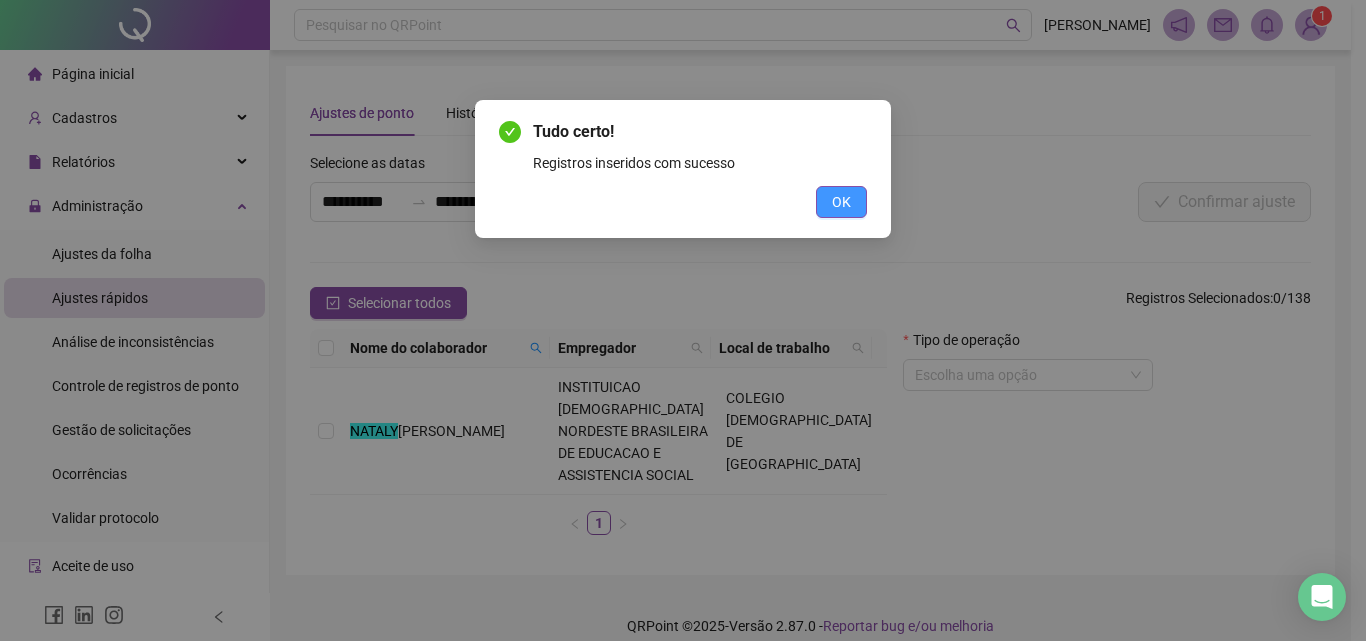 click on "OK" at bounding box center [841, 202] 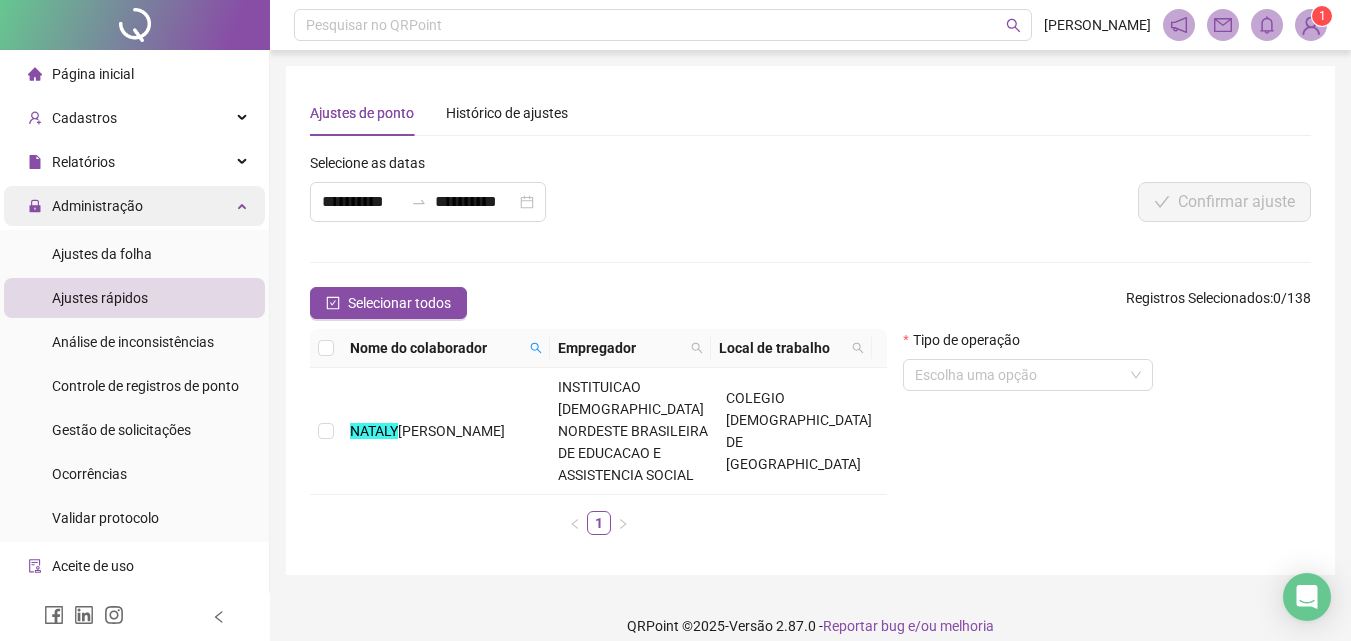 click on "Administração" at bounding box center (97, 206) 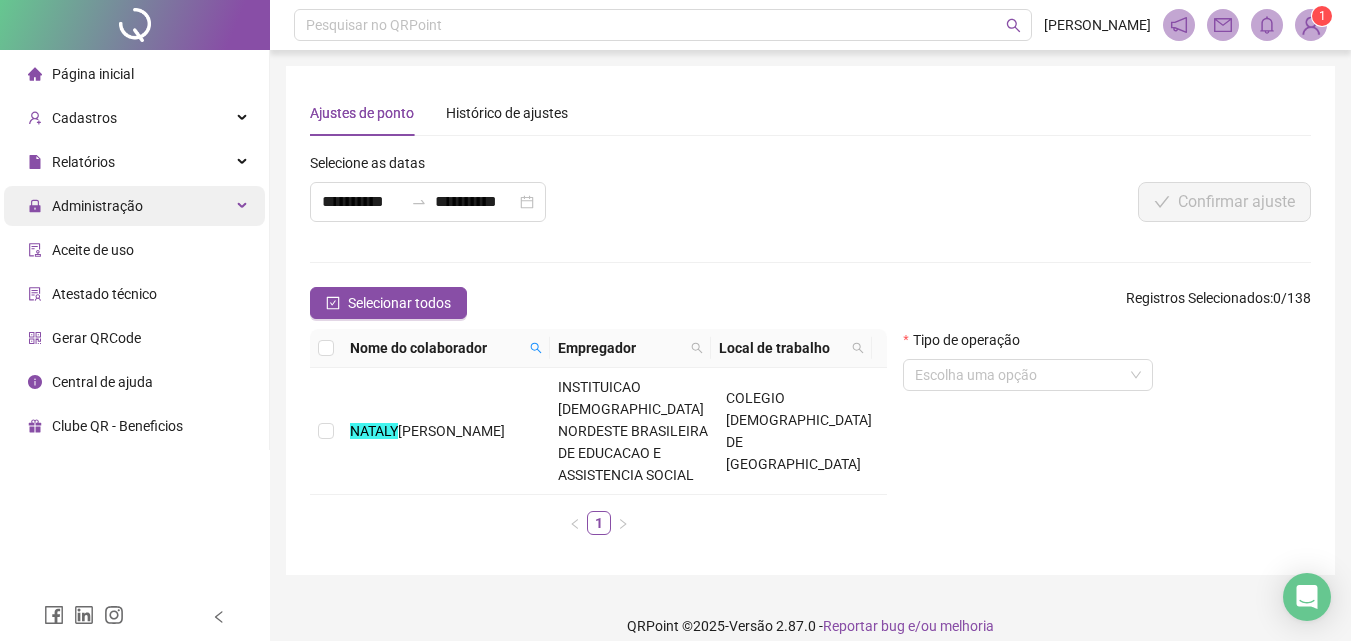click on "Administração" at bounding box center [97, 206] 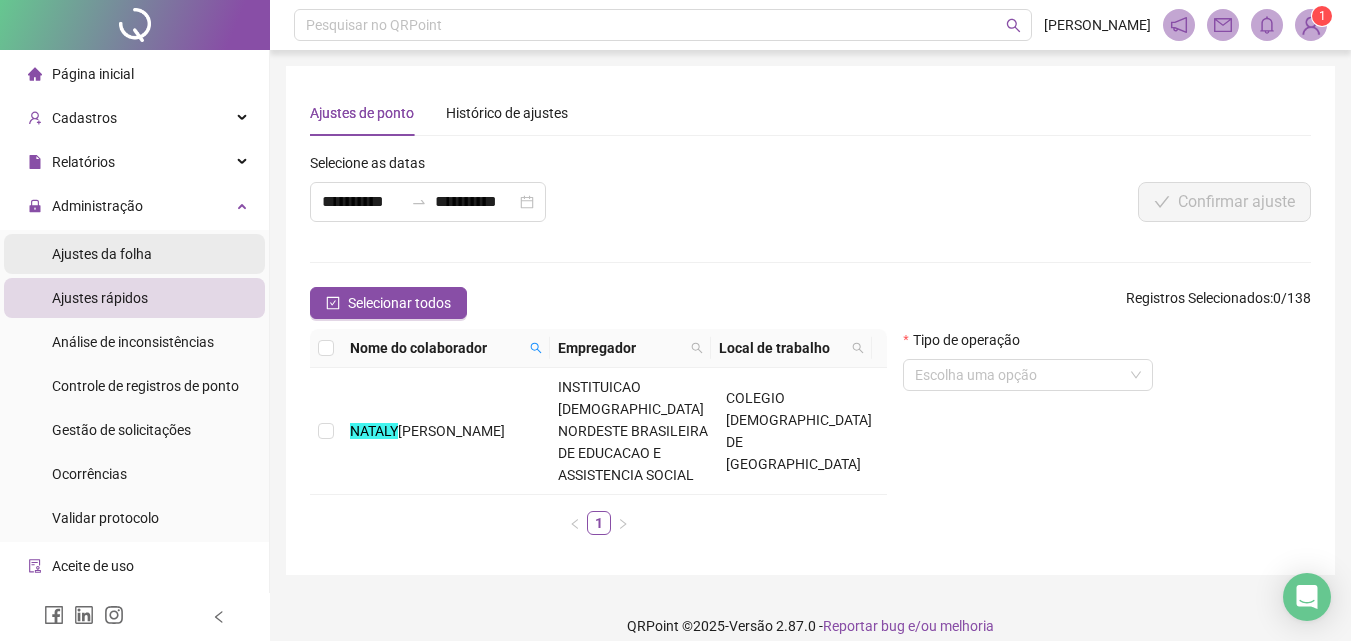 click on "Ajustes da folha" at bounding box center (102, 254) 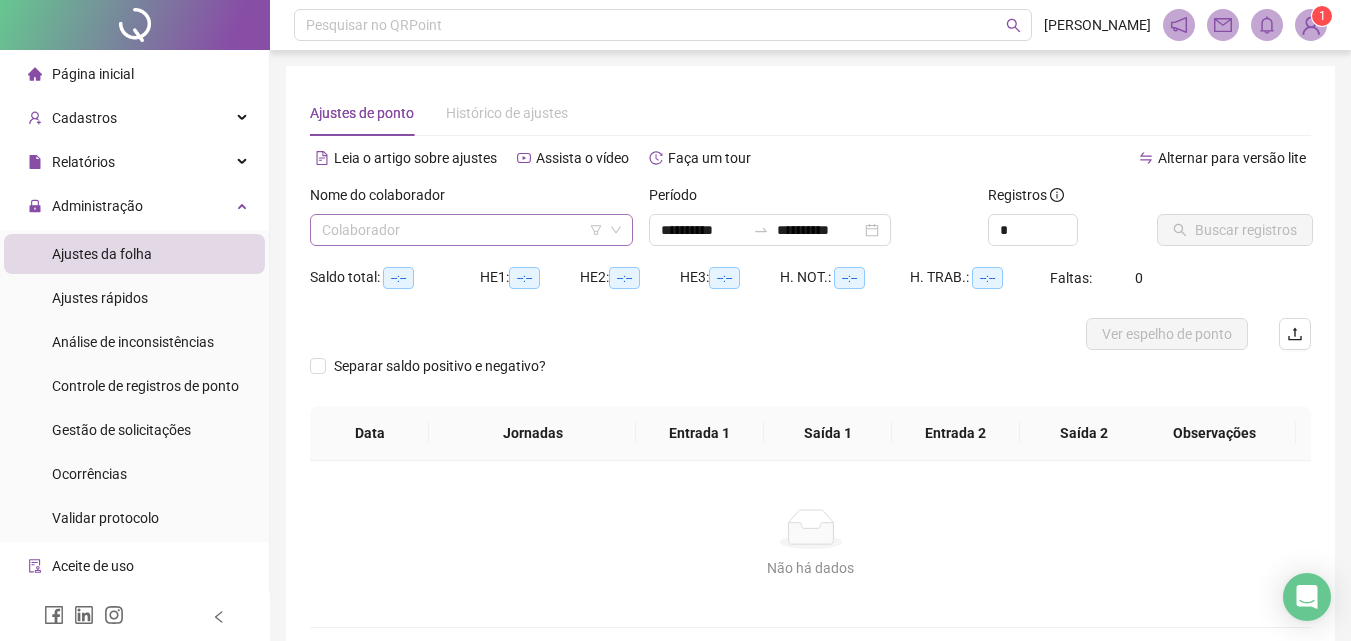 type on "**********" 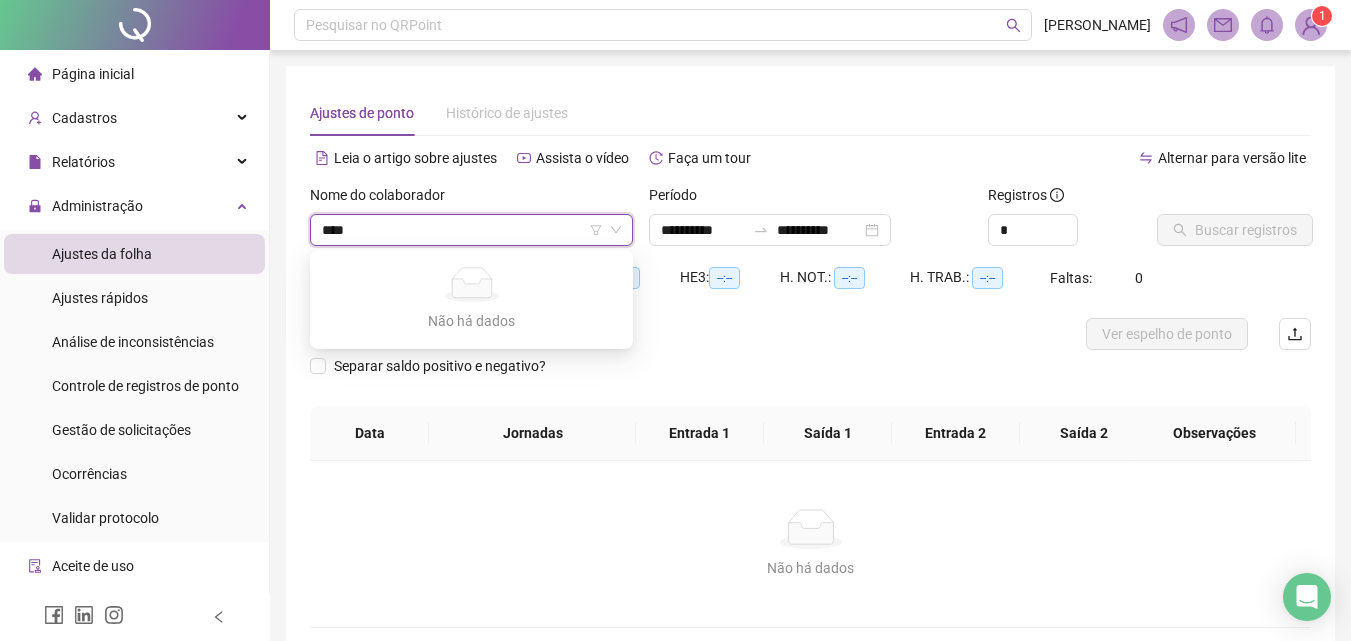 type on "***" 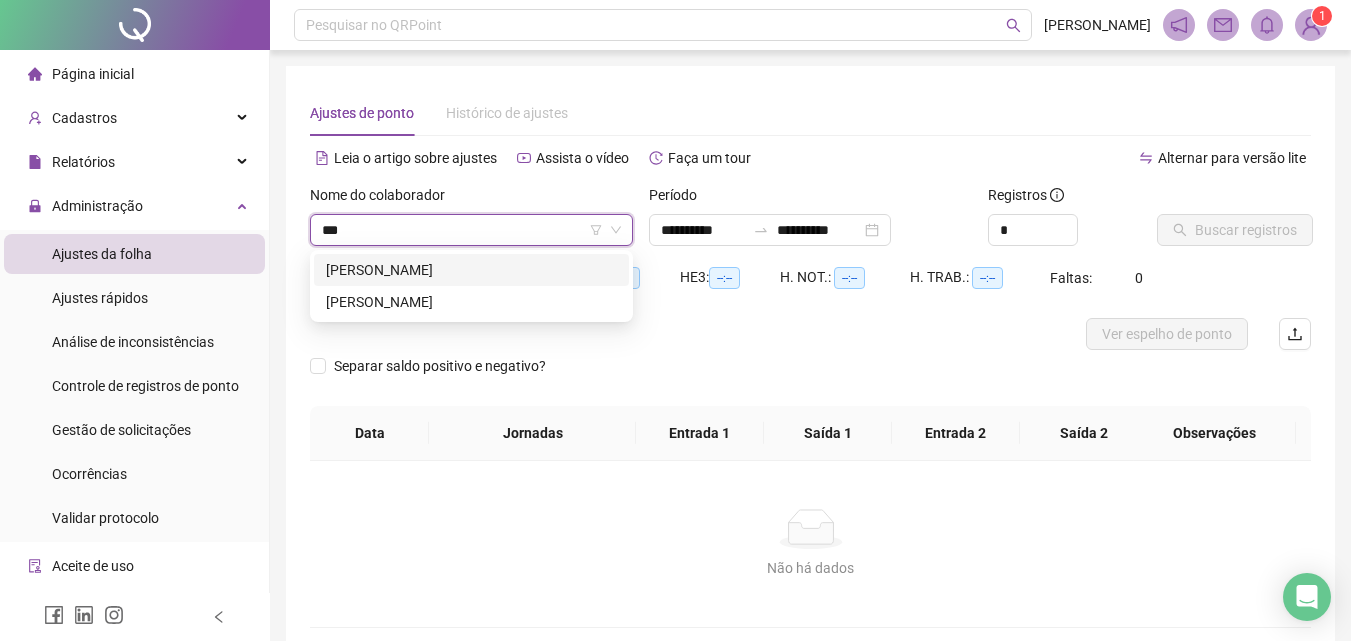click on "[PERSON_NAME]" at bounding box center (471, 270) 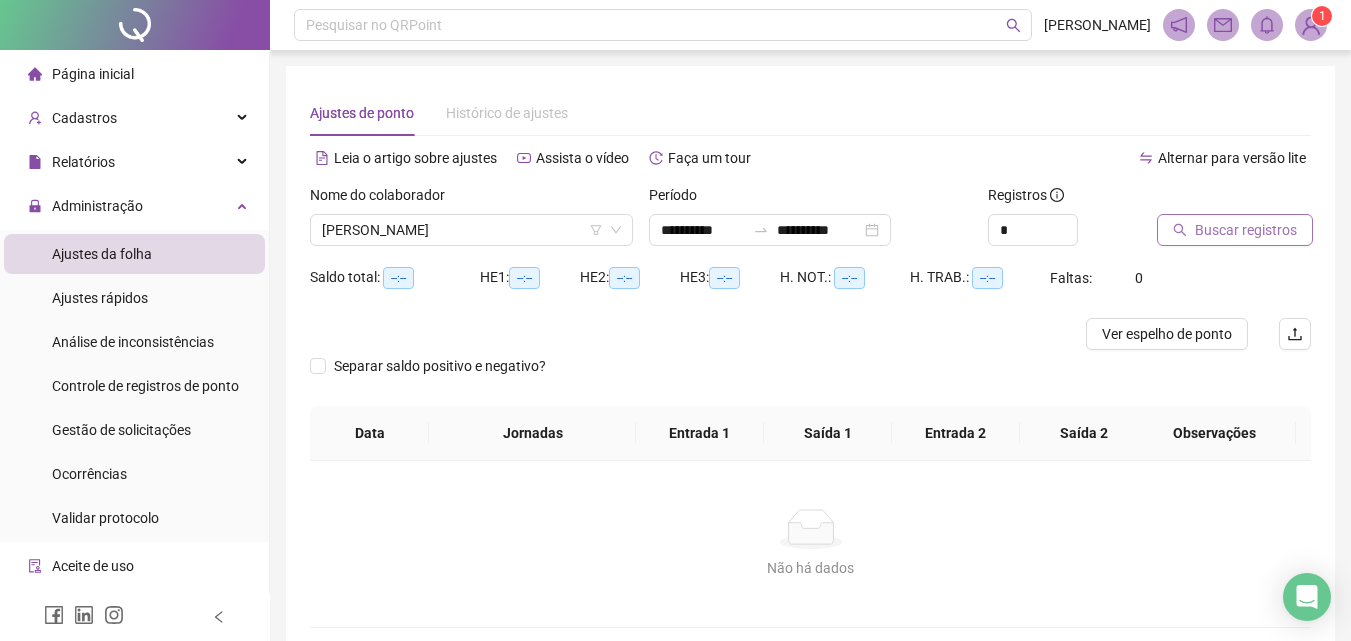 click on "Buscar registros" at bounding box center (1246, 230) 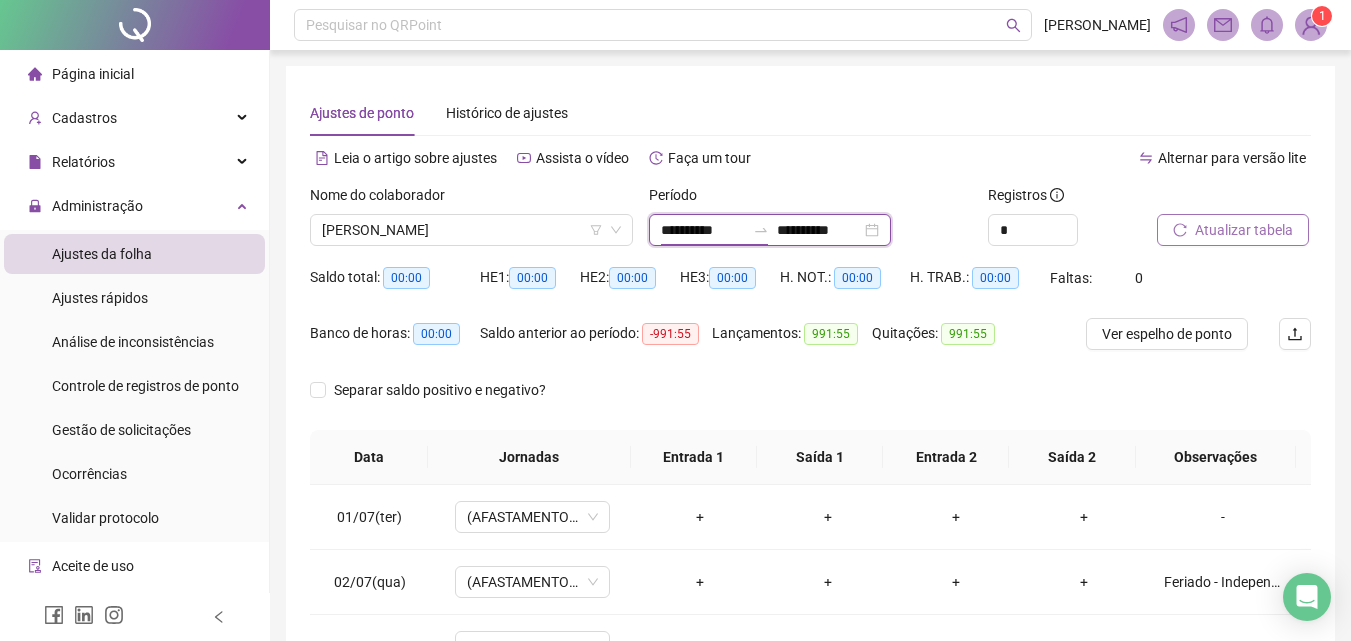 click on "**********" at bounding box center [703, 230] 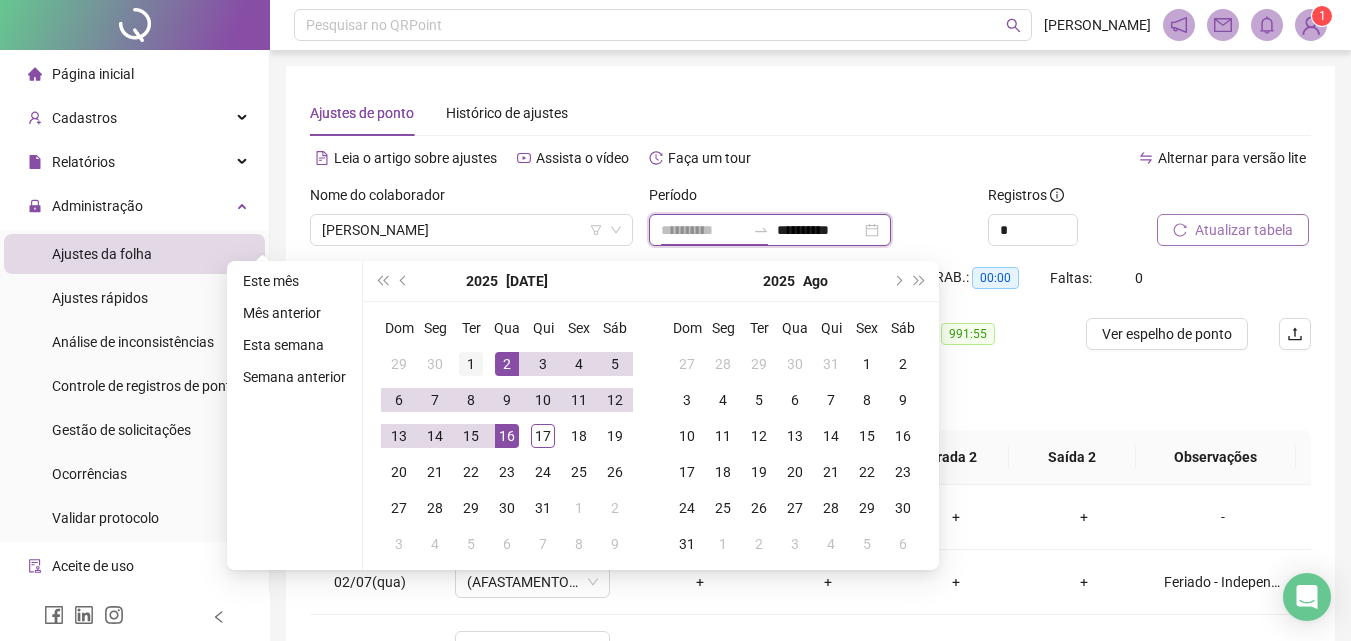 type on "**********" 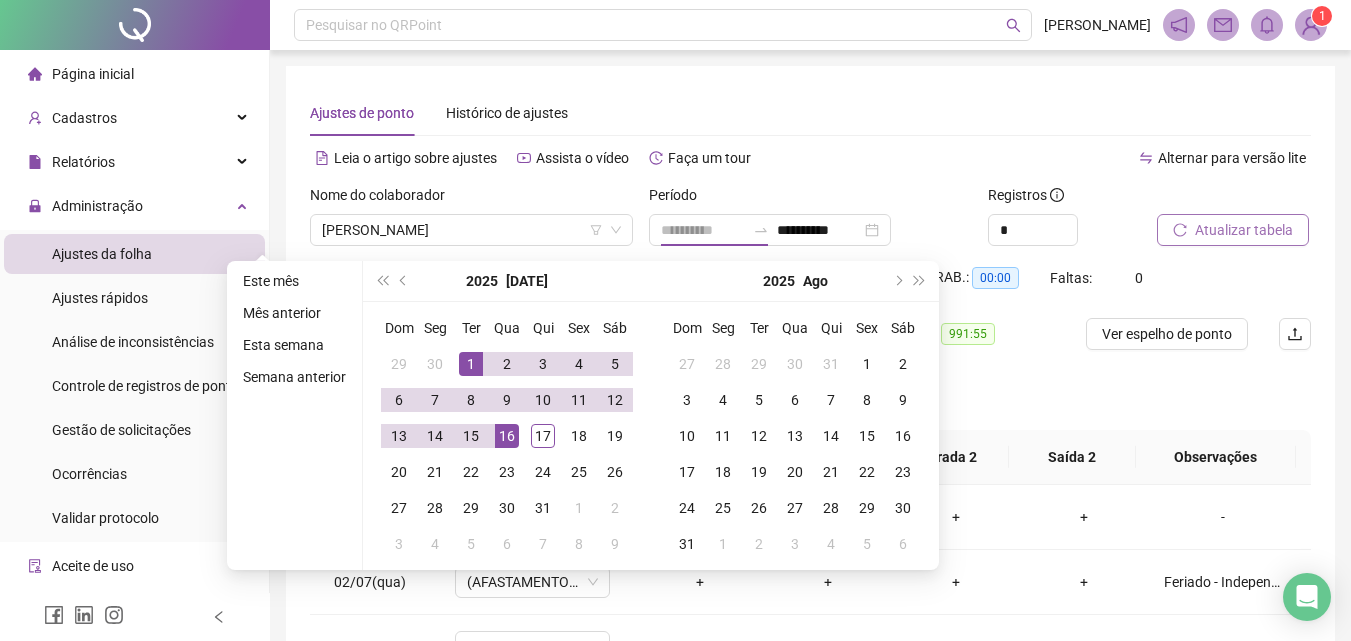 click on "1" at bounding box center (471, 364) 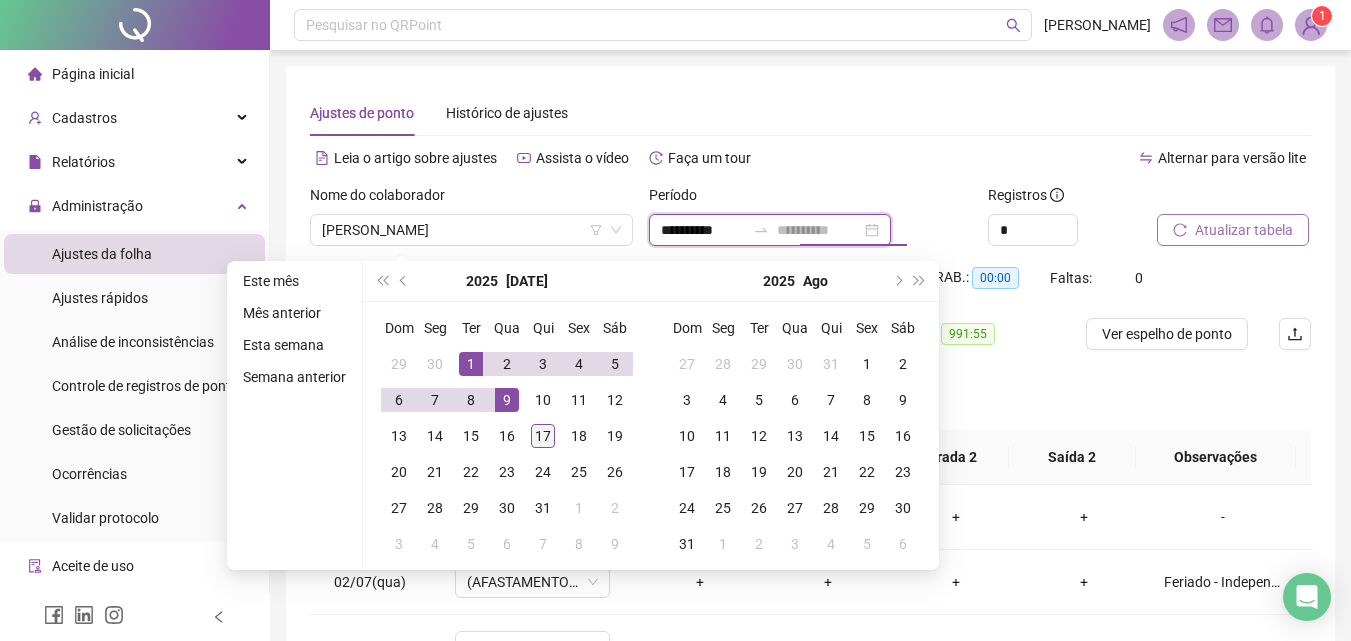 type on "**********" 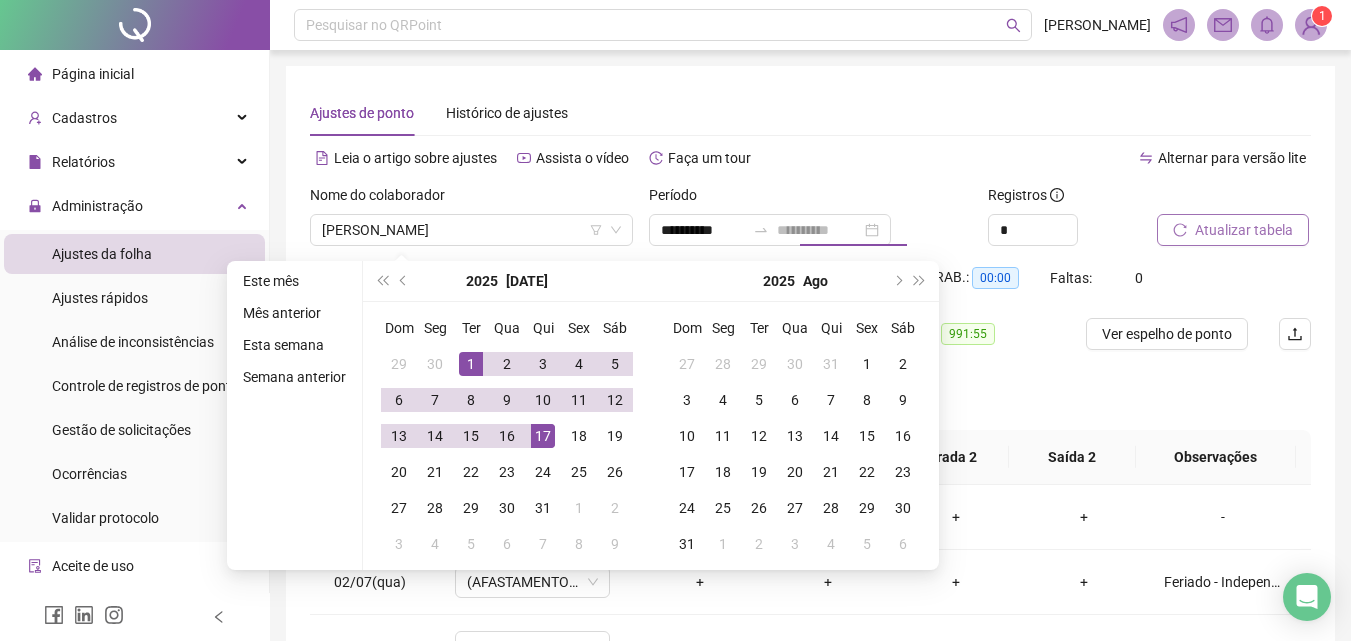 click on "17" at bounding box center (543, 436) 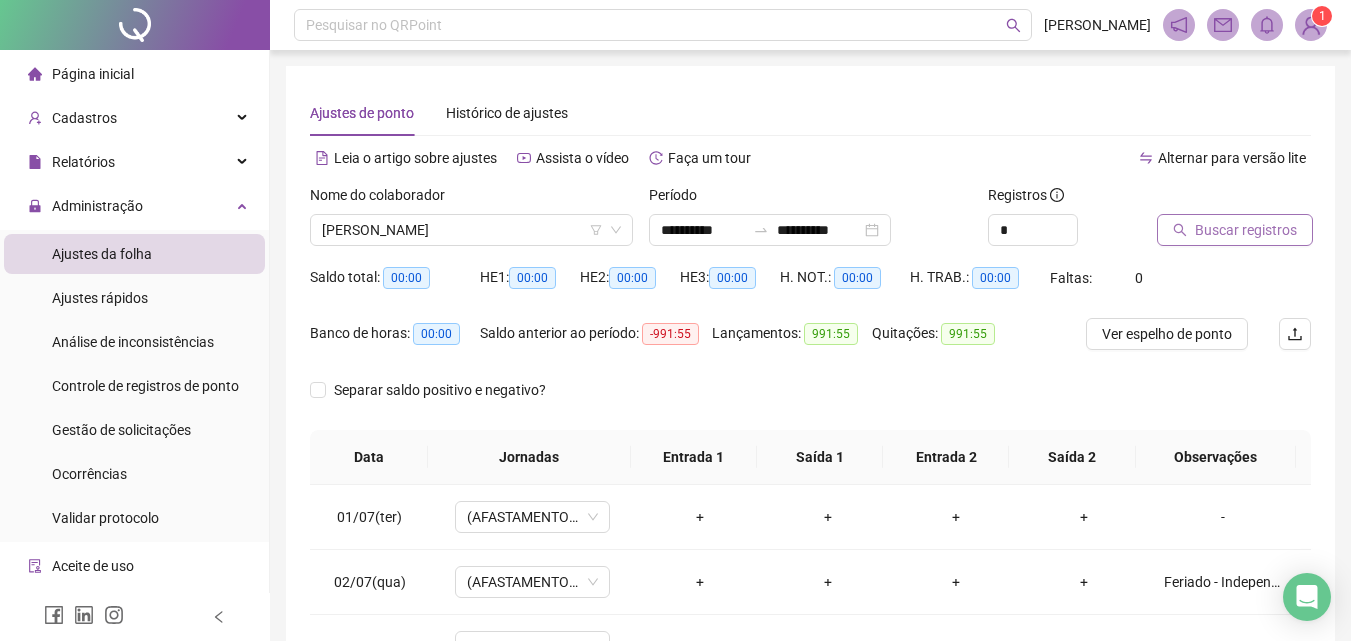 click on "Buscar registros" at bounding box center (1246, 230) 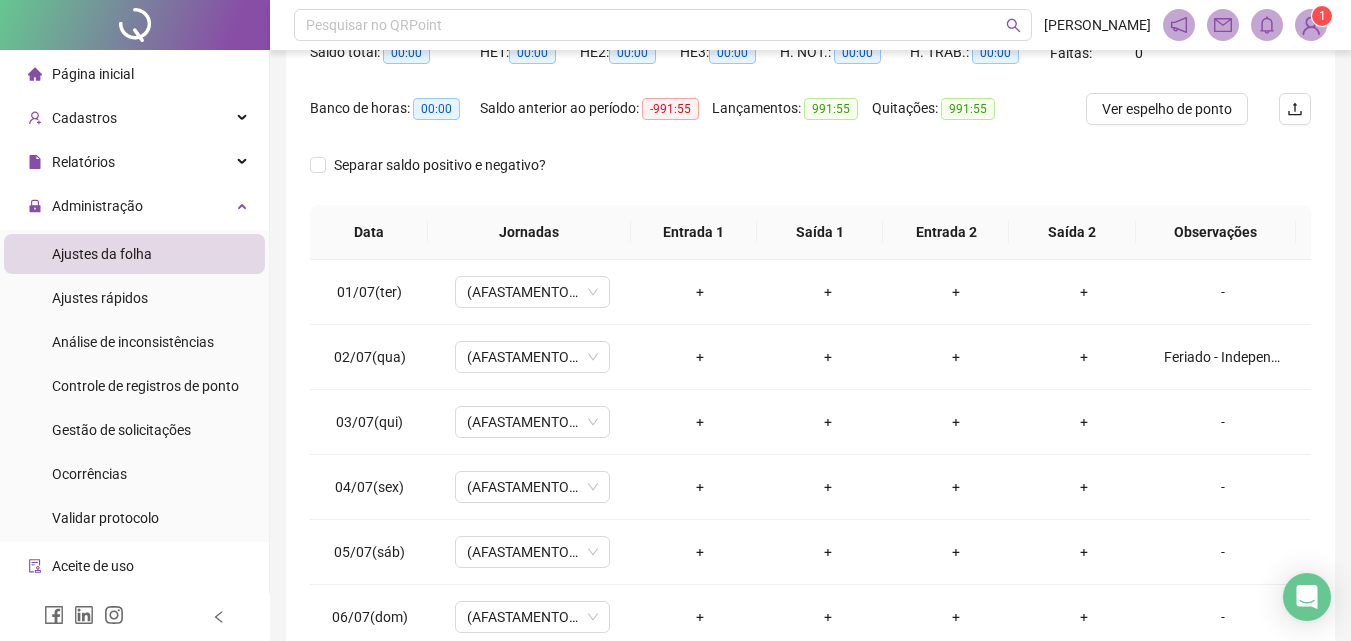 scroll, scrollTop: 300, scrollLeft: 0, axis: vertical 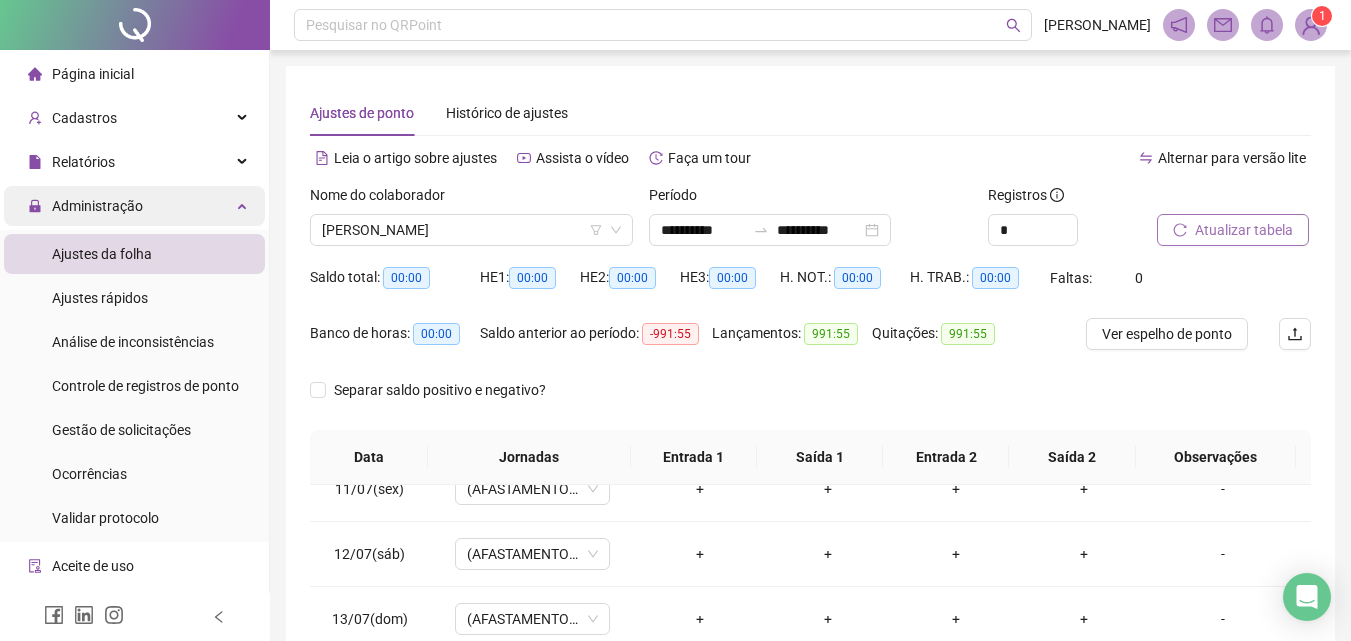 click on "Administração" at bounding box center [97, 206] 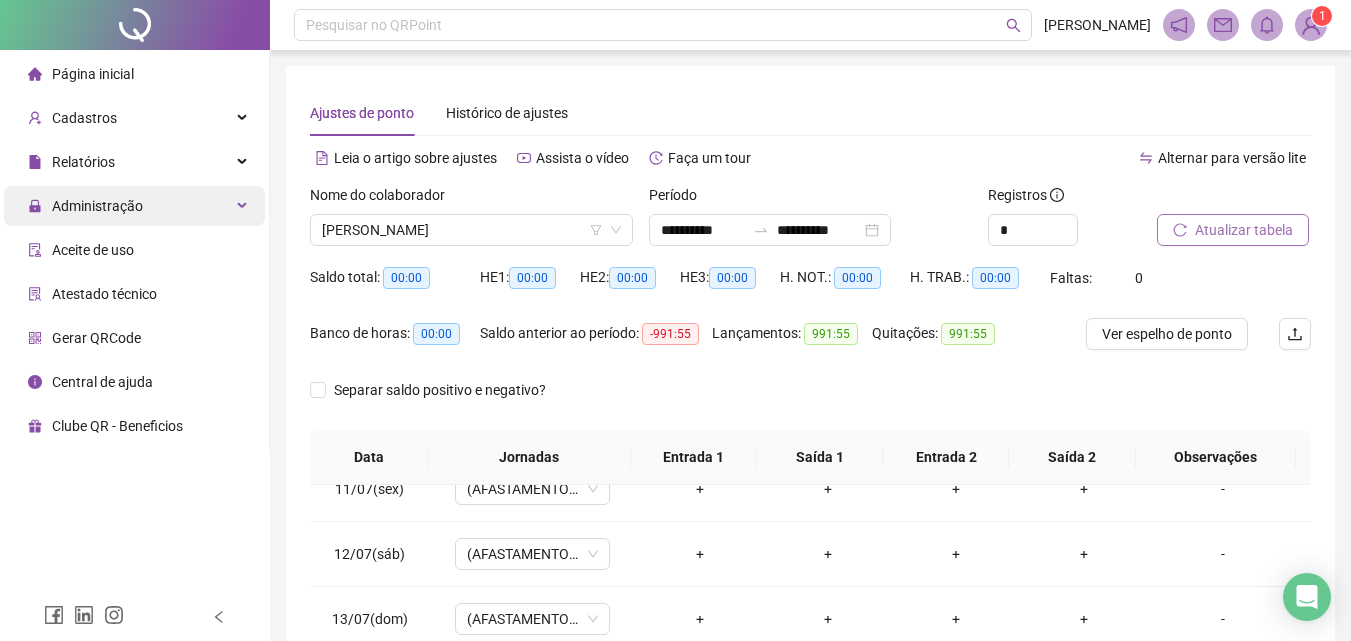 click on "Administração" at bounding box center (97, 206) 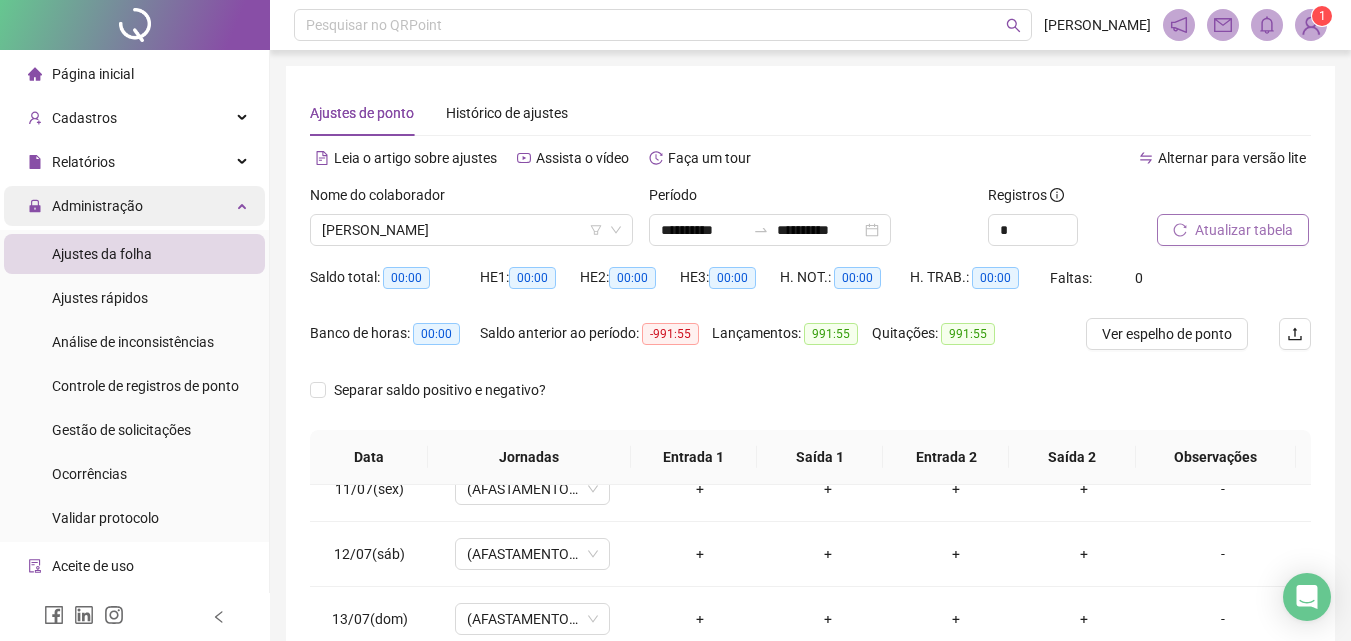 click on "Administração" at bounding box center (97, 206) 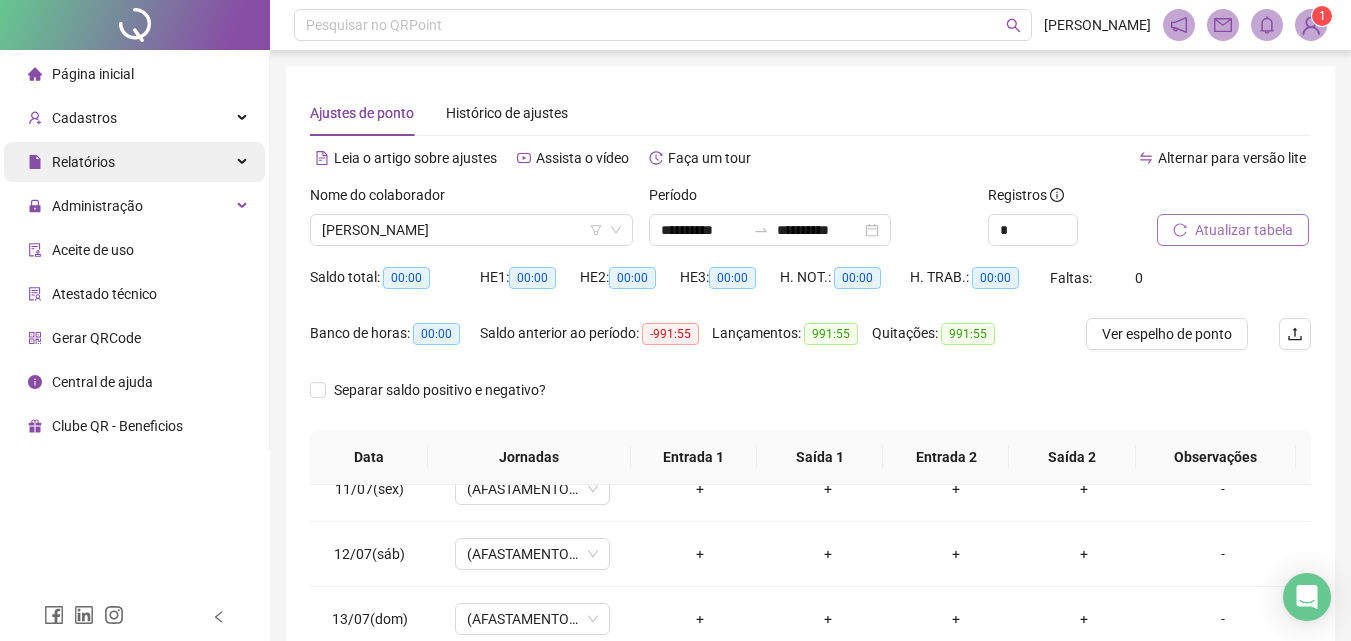 click on "Relatórios" at bounding box center (83, 162) 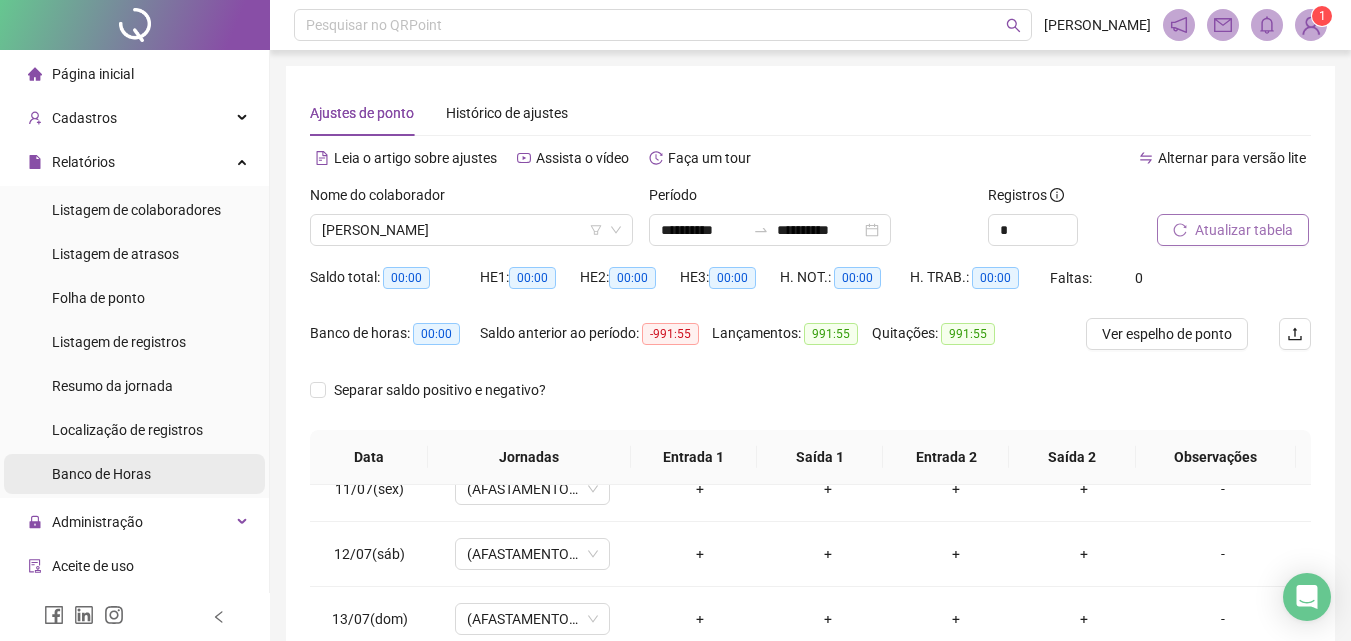 click on "Banco de Horas" at bounding box center [101, 474] 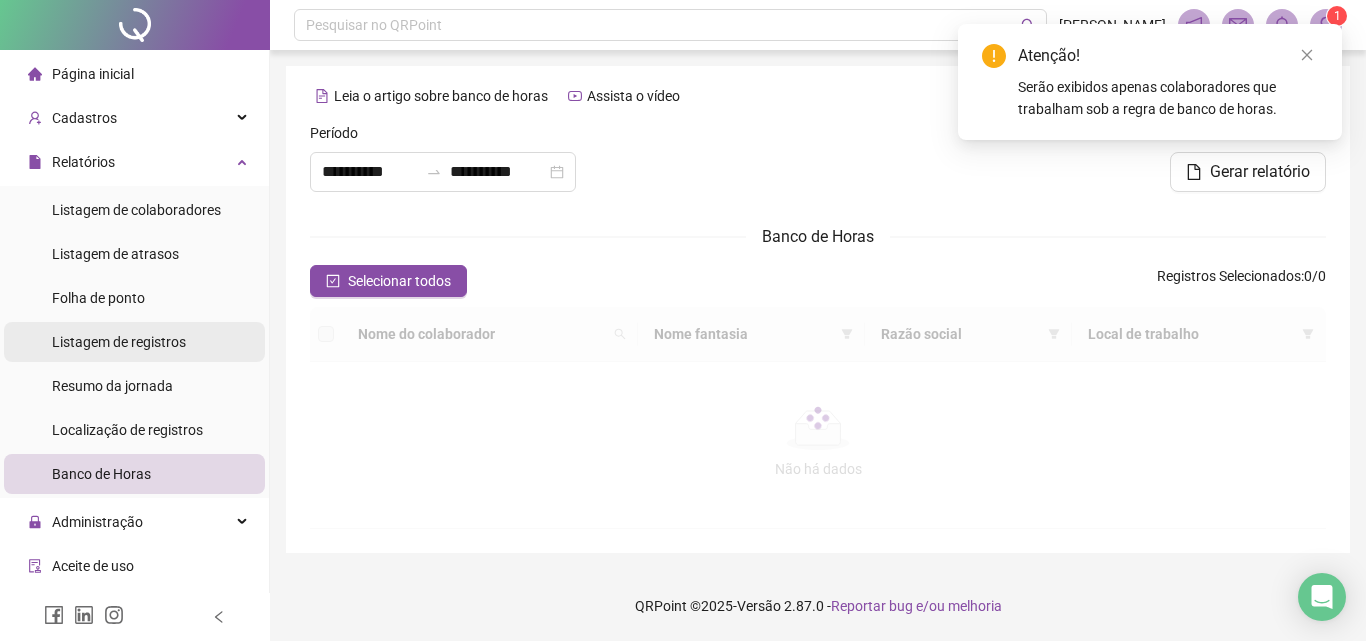 type on "**********" 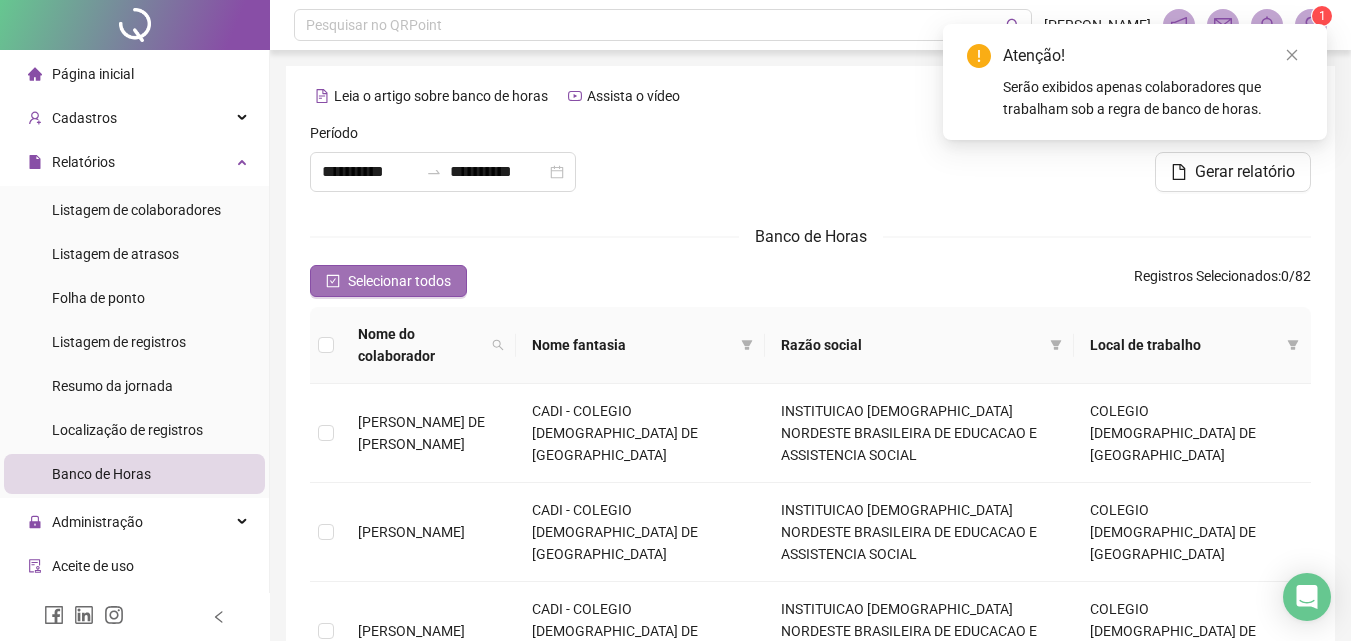 click on "Selecionar todos" at bounding box center [399, 281] 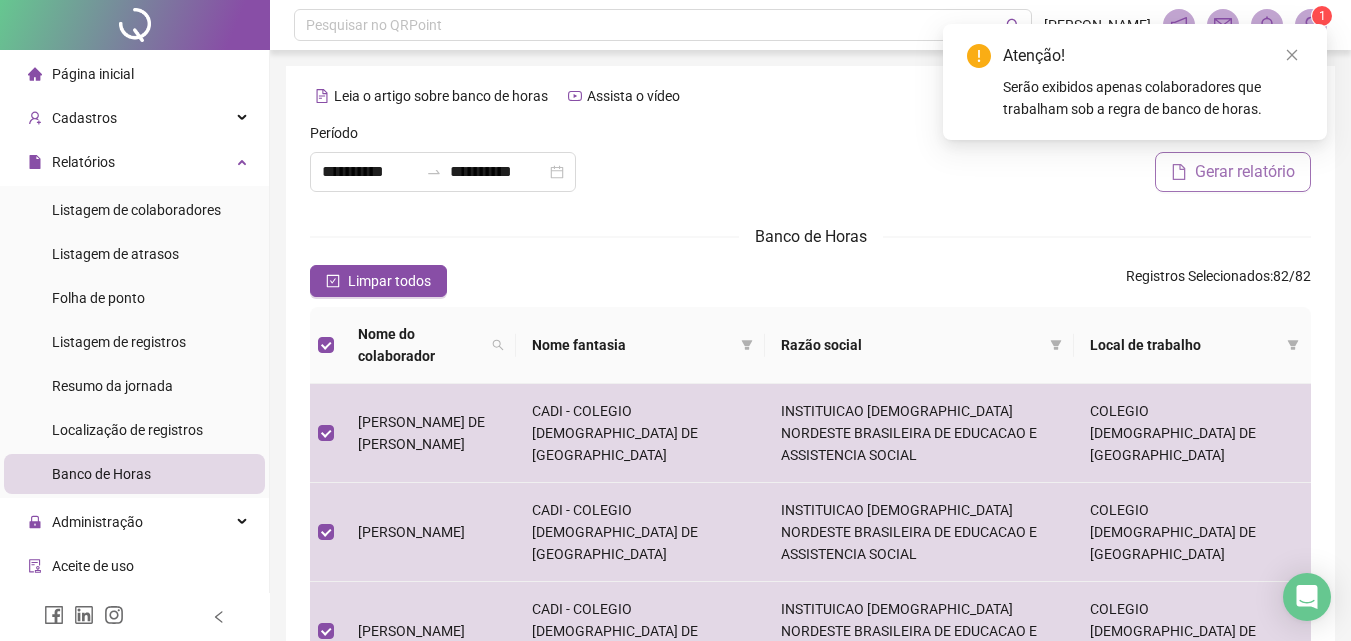 click on "Gerar relatório" at bounding box center (1245, 172) 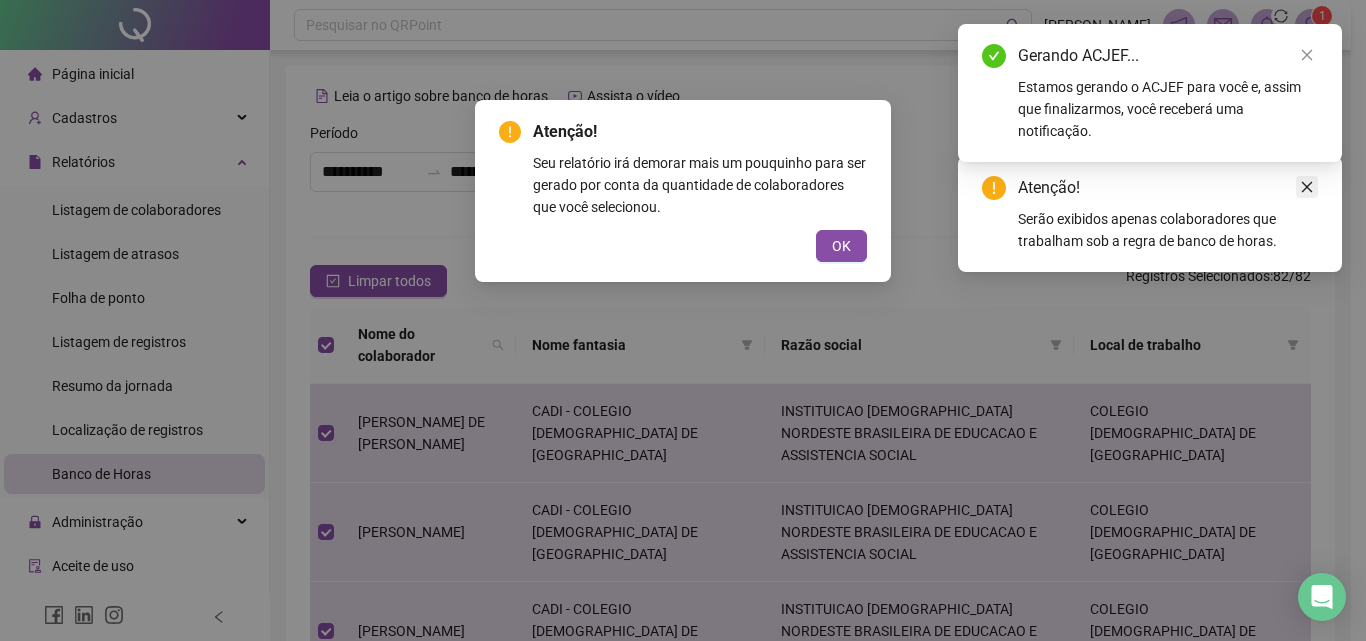 click 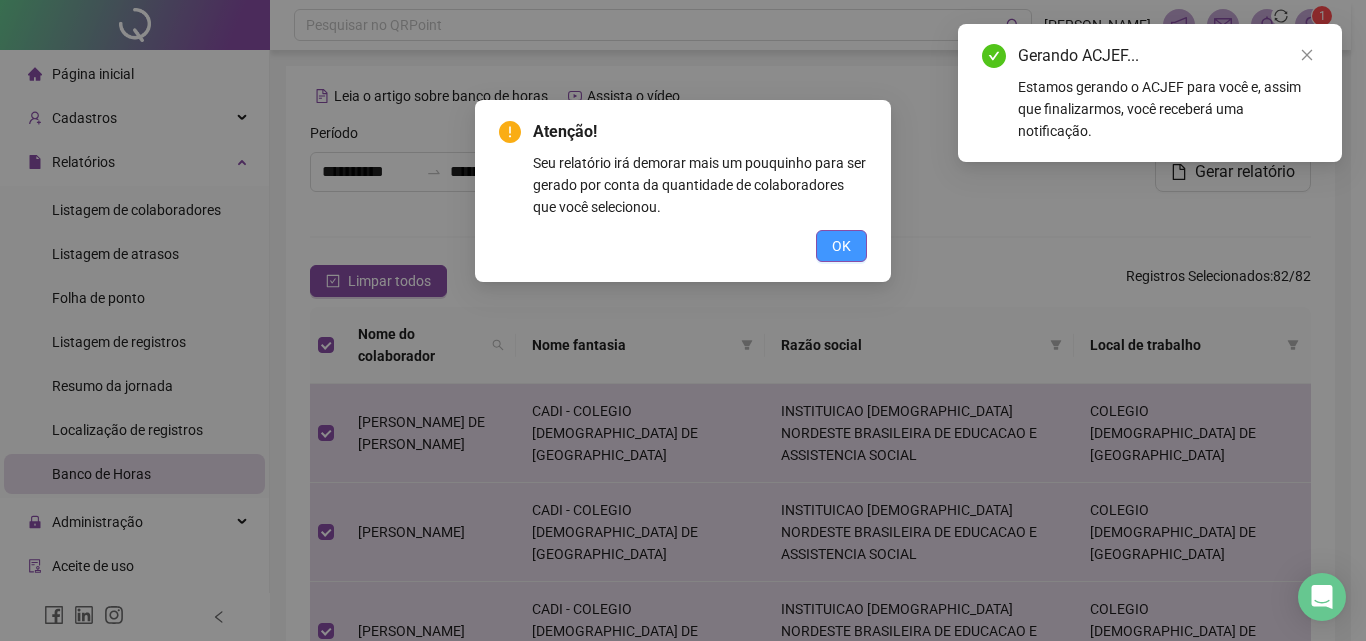 click on "OK" at bounding box center (841, 246) 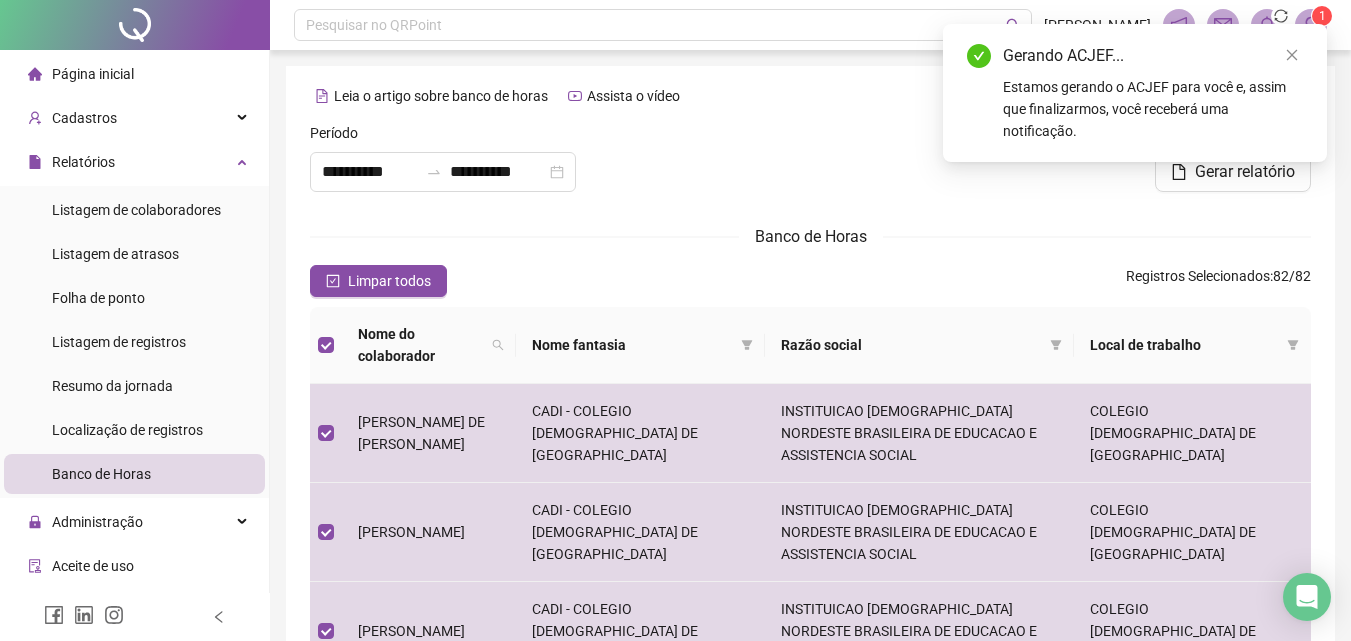 click on "Estamos gerando o ACJEF para você e, assim que finalizarmos, você receberá uma notificação." at bounding box center [1153, 109] 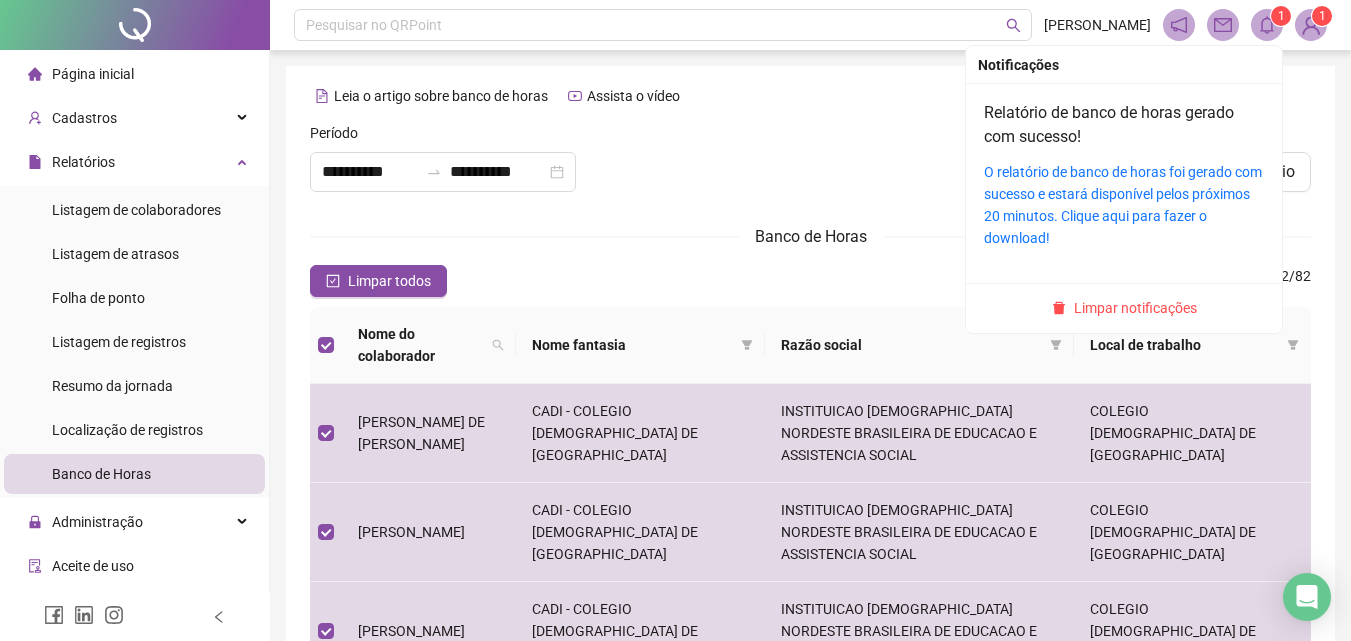 click on "1" at bounding box center (1281, 16) 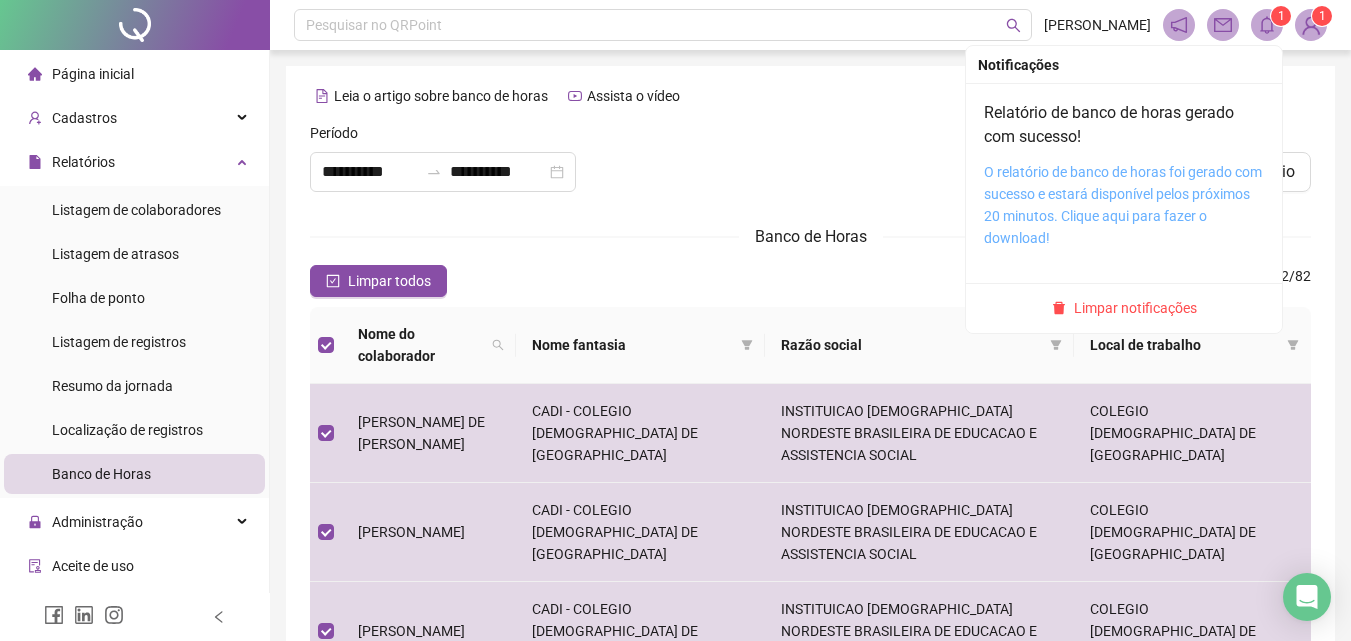 click on "O relatório de banco de horas foi gerado com sucesso e estará disponível pelos próximos 20 minutos.
Clique aqui para fazer o download!" at bounding box center [1123, 205] 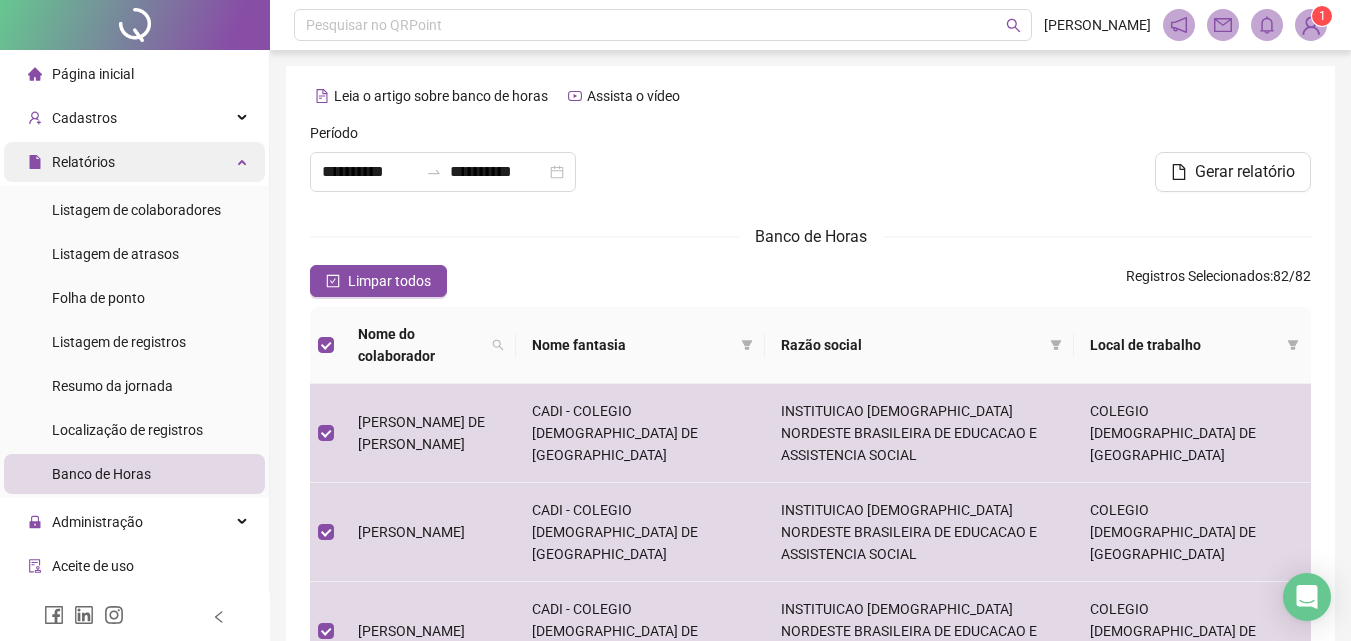 click on "Relatórios" at bounding box center (134, 162) 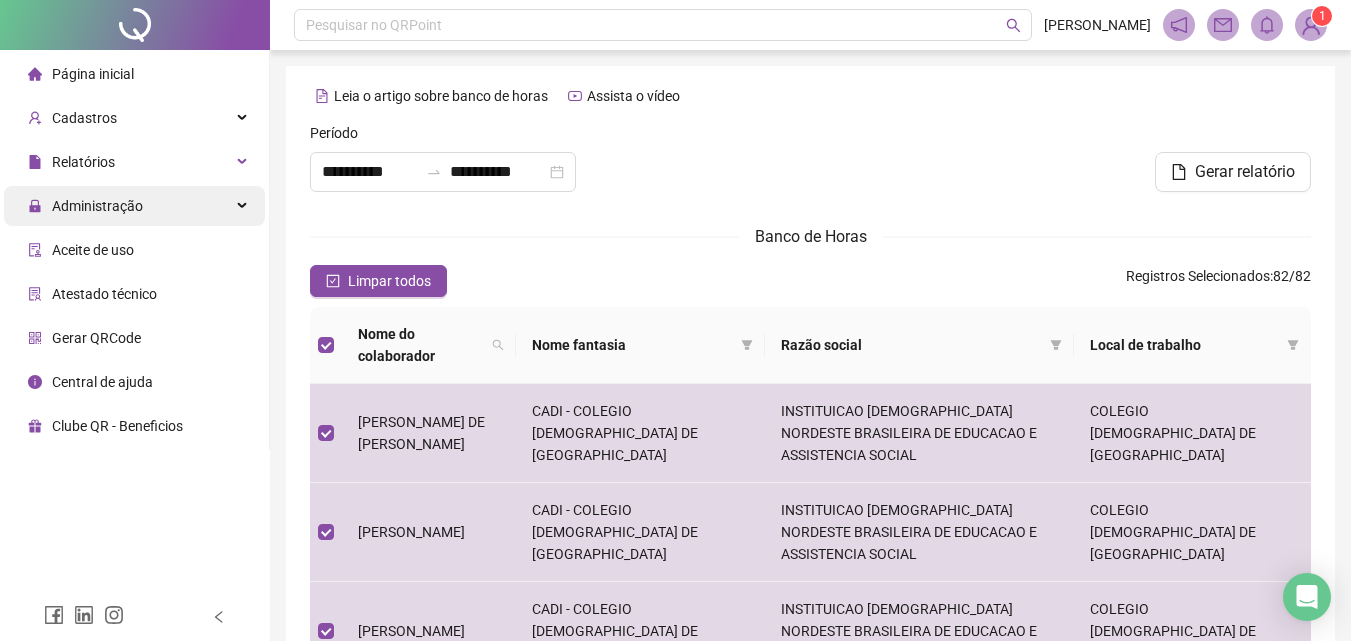 click on "Administração" at bounding box center (97, 206) 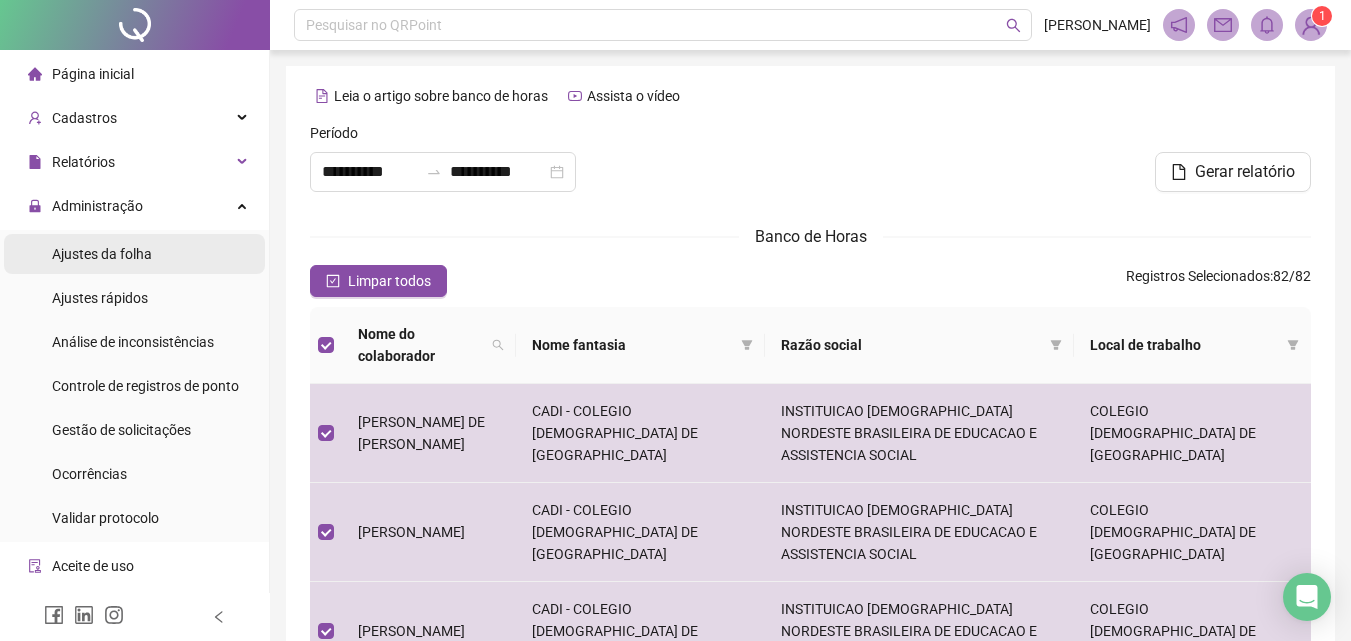 click on "Ajustes da folha" at bounding box center (102, 254) 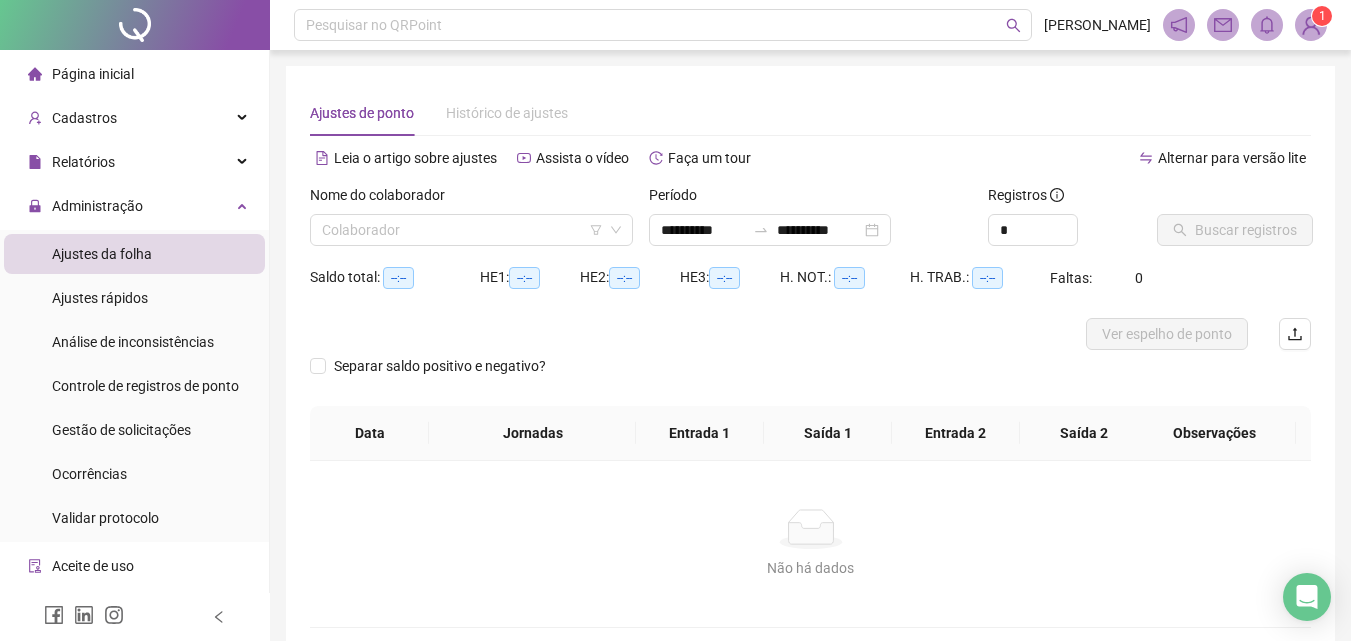 type on "**********" 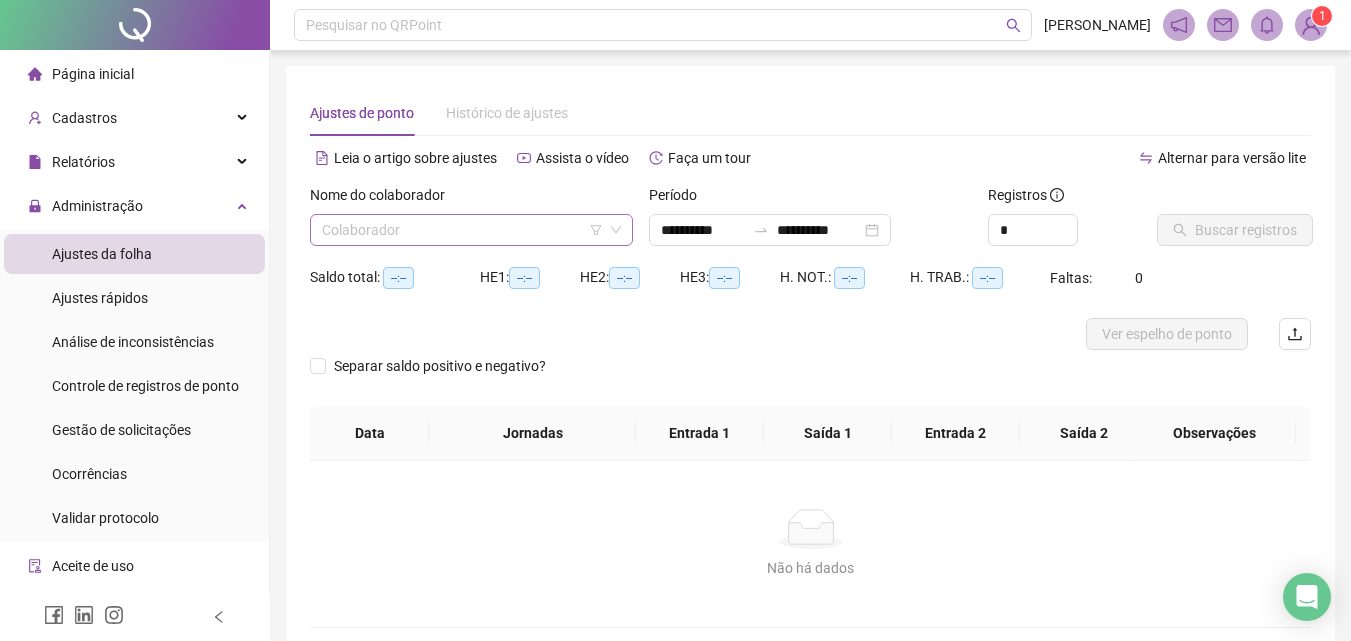 click at bounding box center (465, 230) 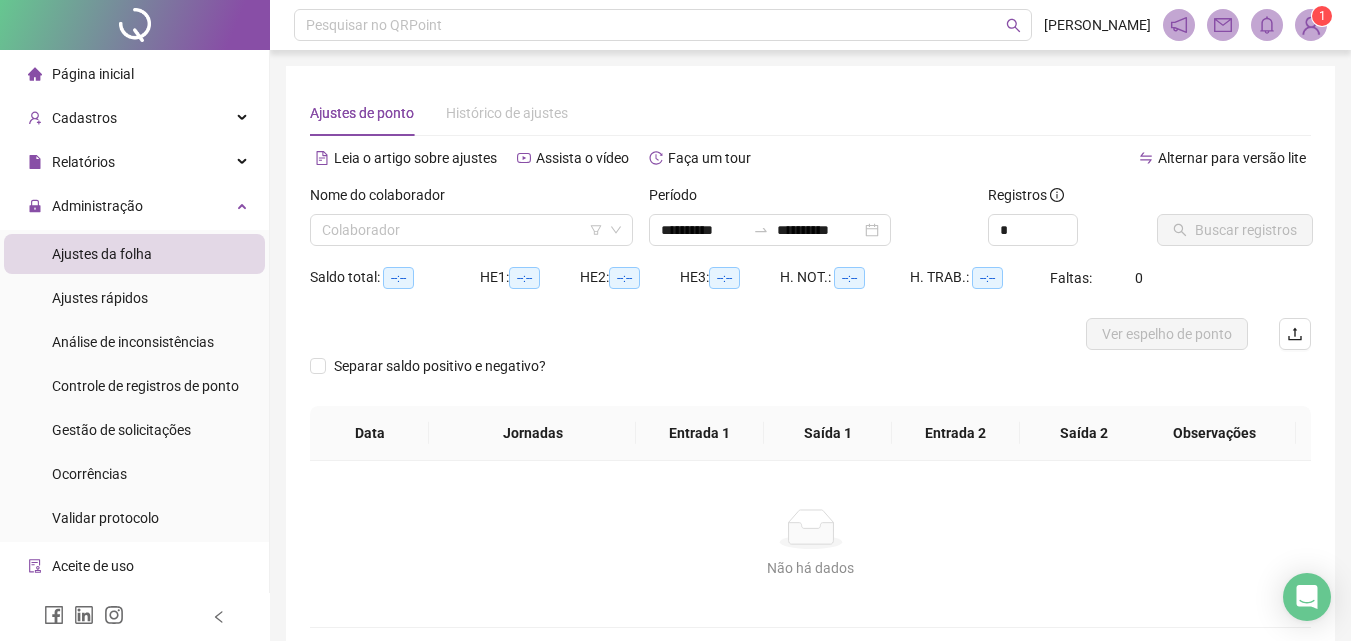 click on "**********" at bounding box center [810, 369] 